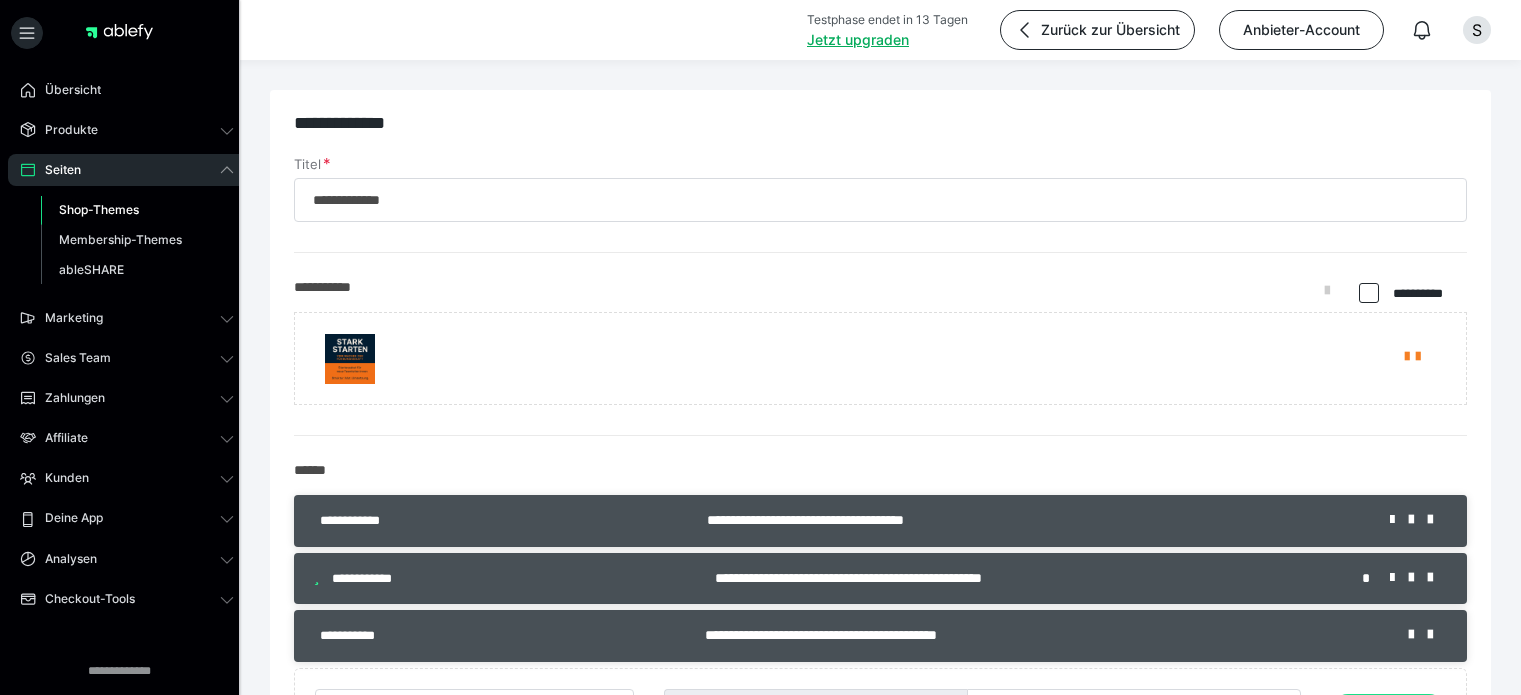 scroll, scrollTop: 0, scrollLeft: 0, axis: both 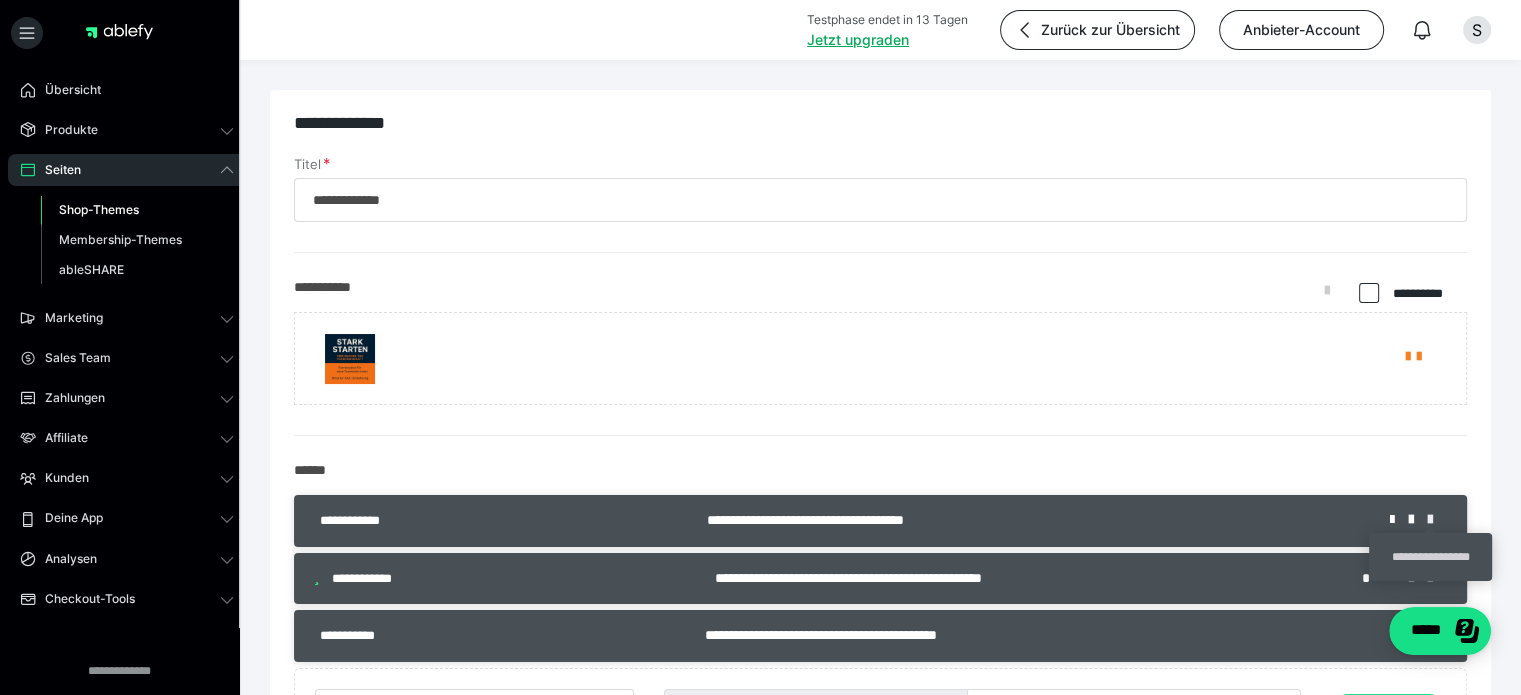 click at bounding box center (1437, 520) 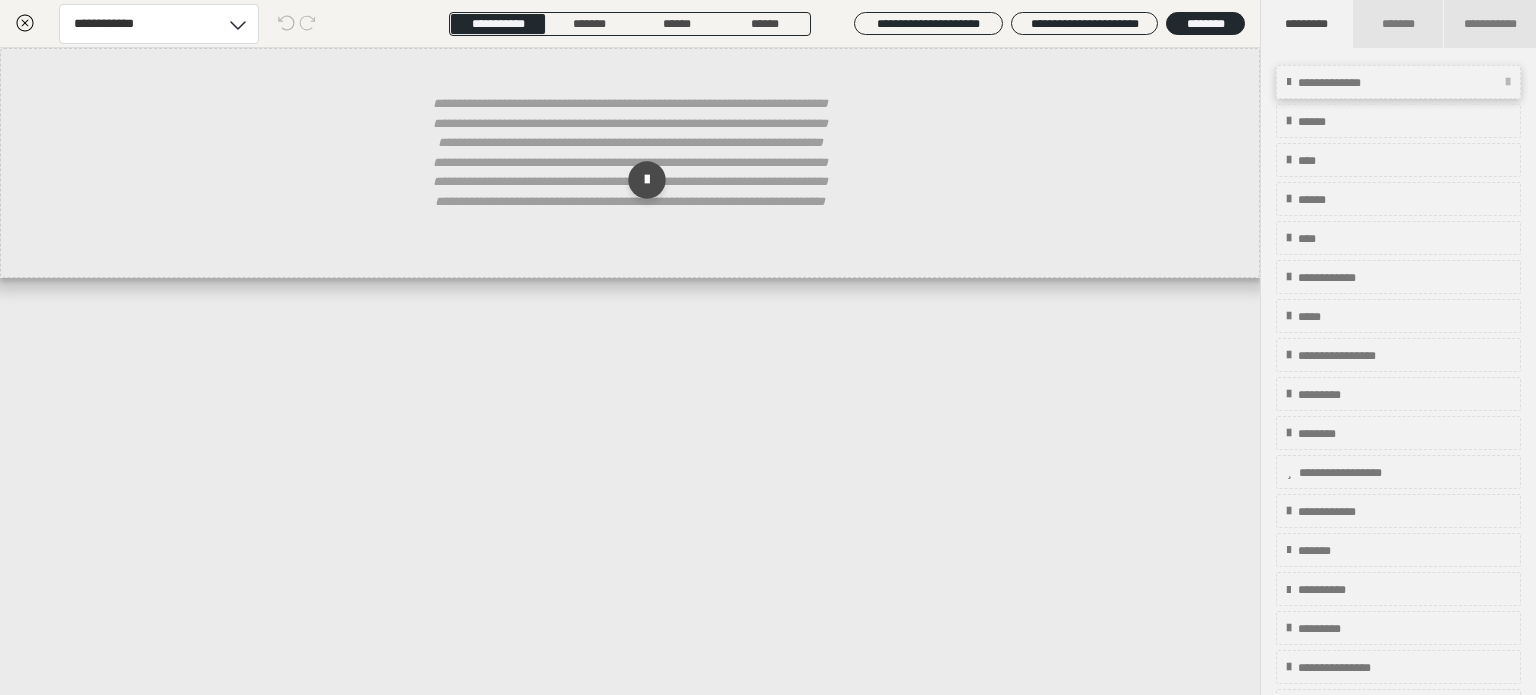 click on "**********" at bounding box center [1351, 83] 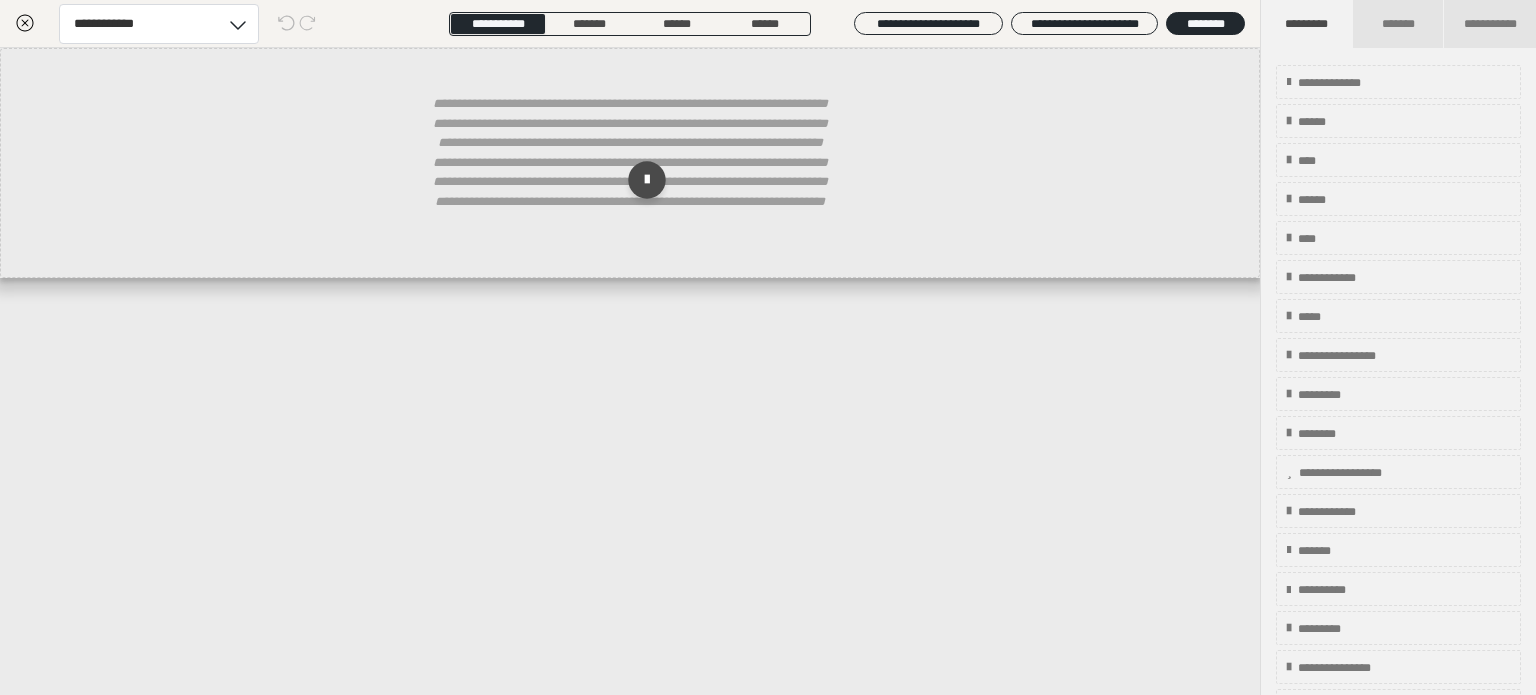 drag, startPoint x: 1387, startPoint y: 87, endPoint x: 647, endPoint y: 158, distance: 743.39825 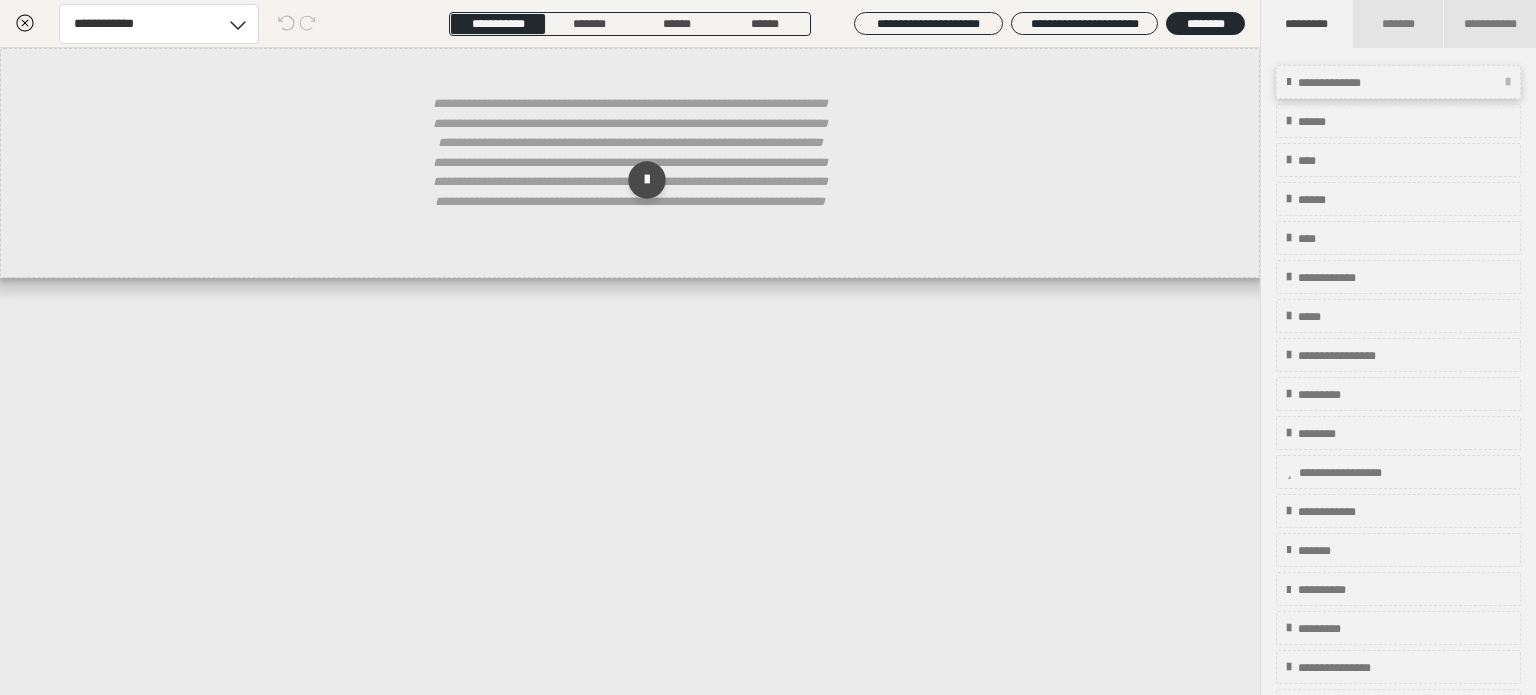 click at bounding box center [1508, 82] 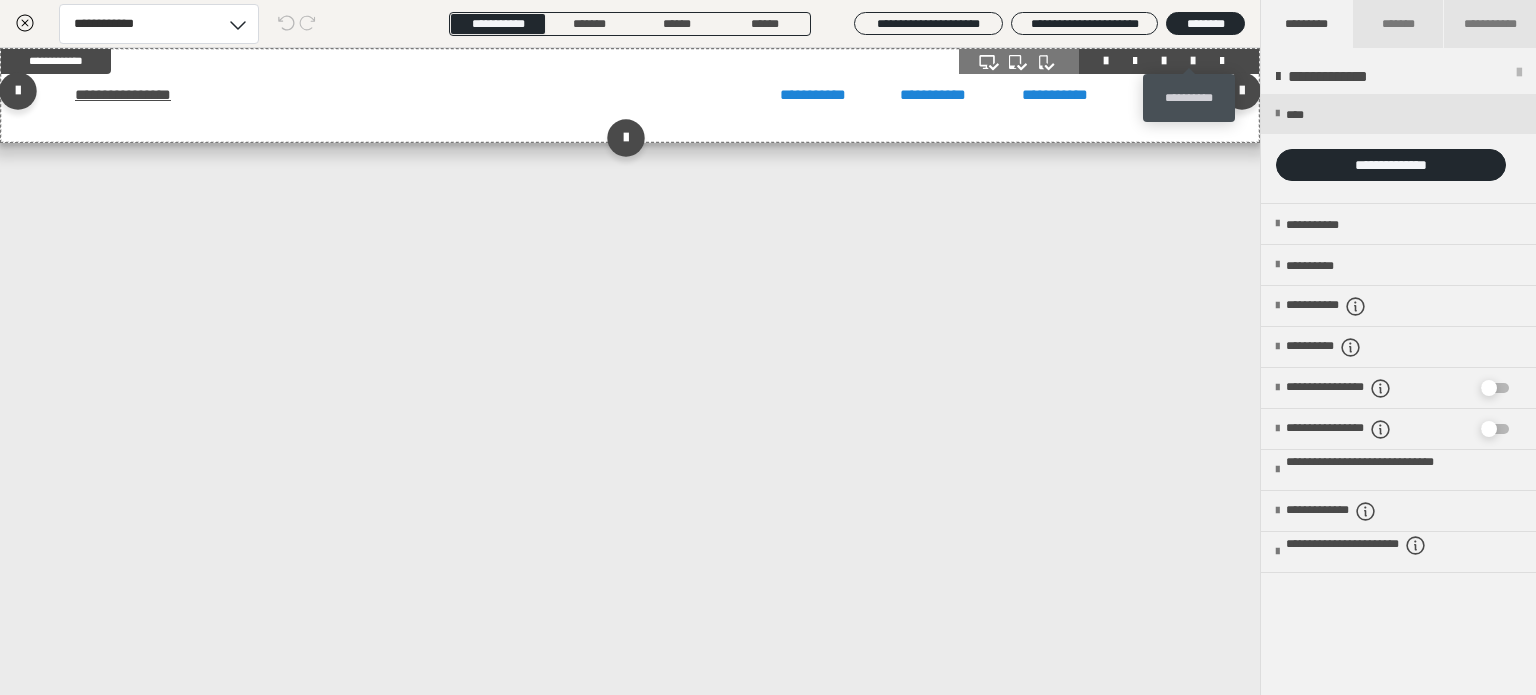 click at bounding box center (1193, 61) 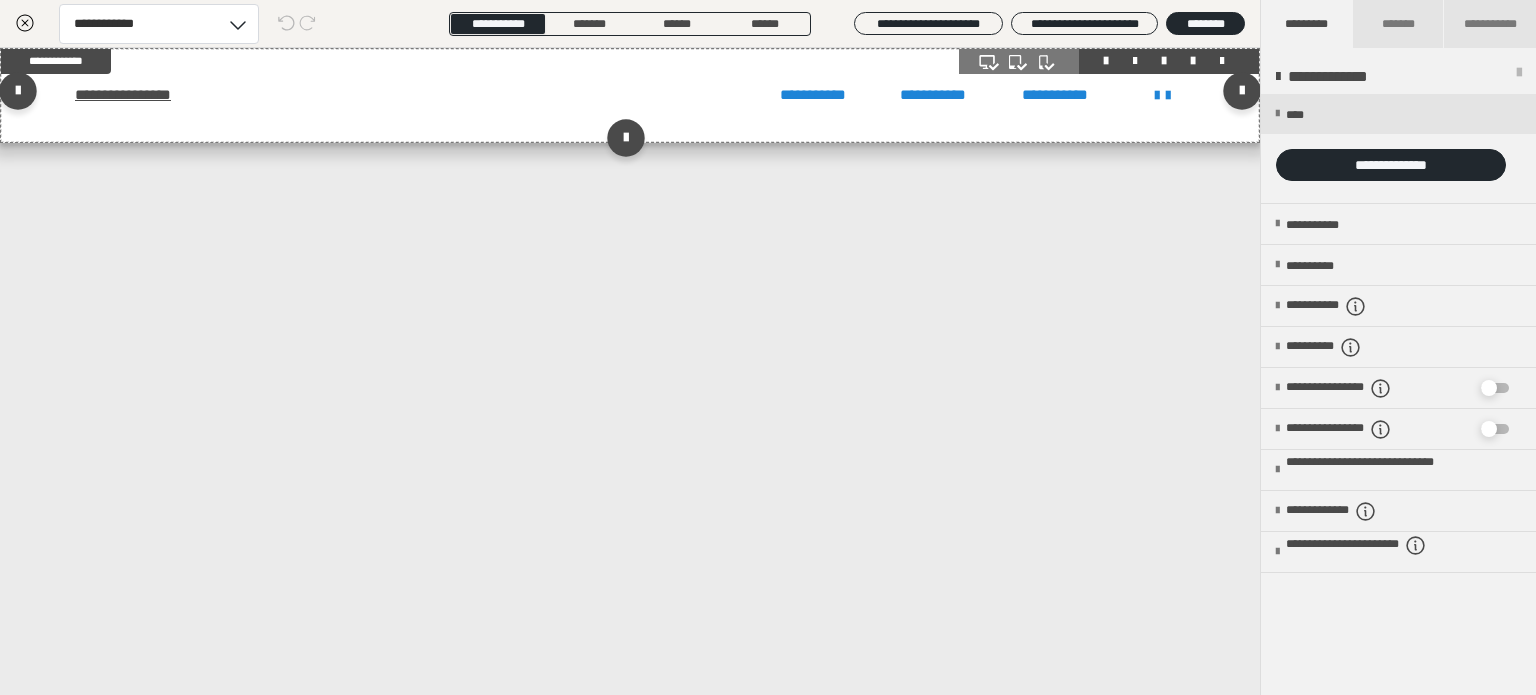 click on "**********" at bounding box center [56, 61] 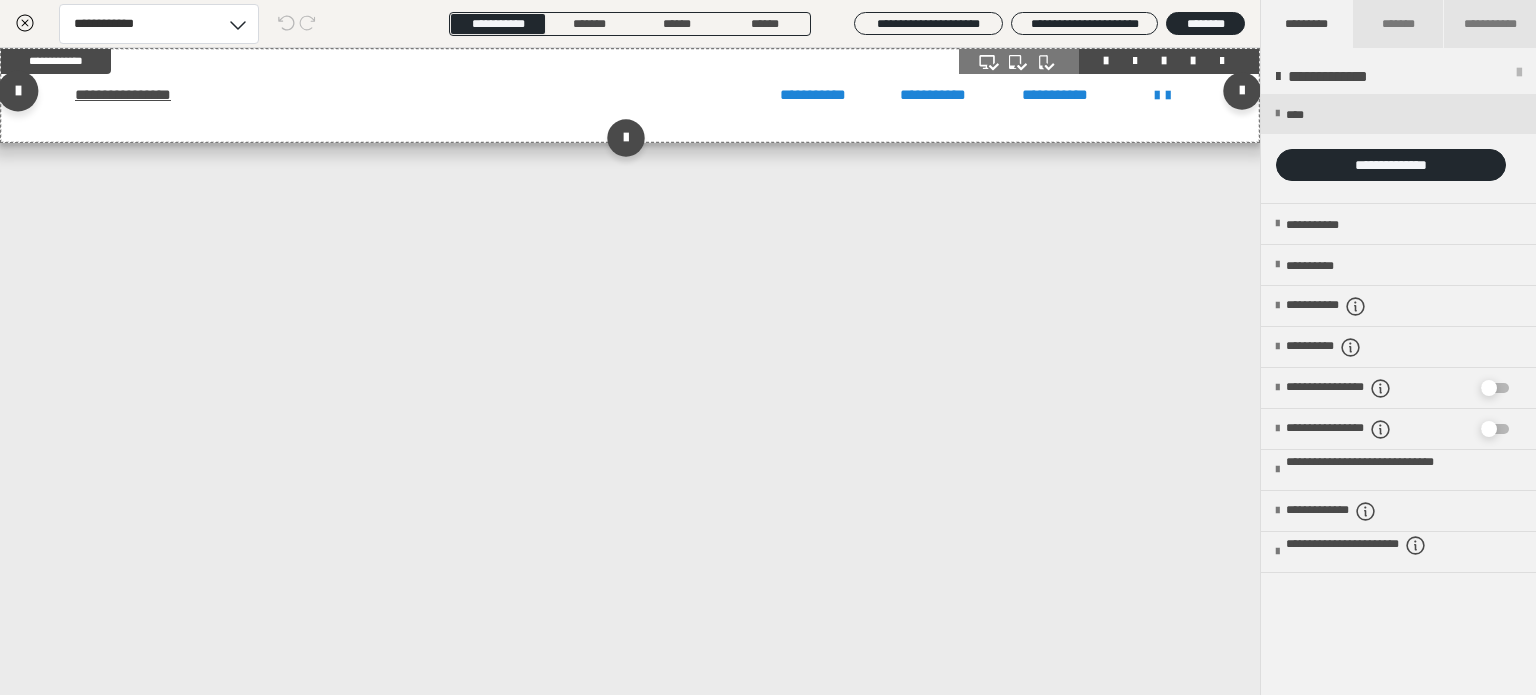 click at bounding box center [18, 91] 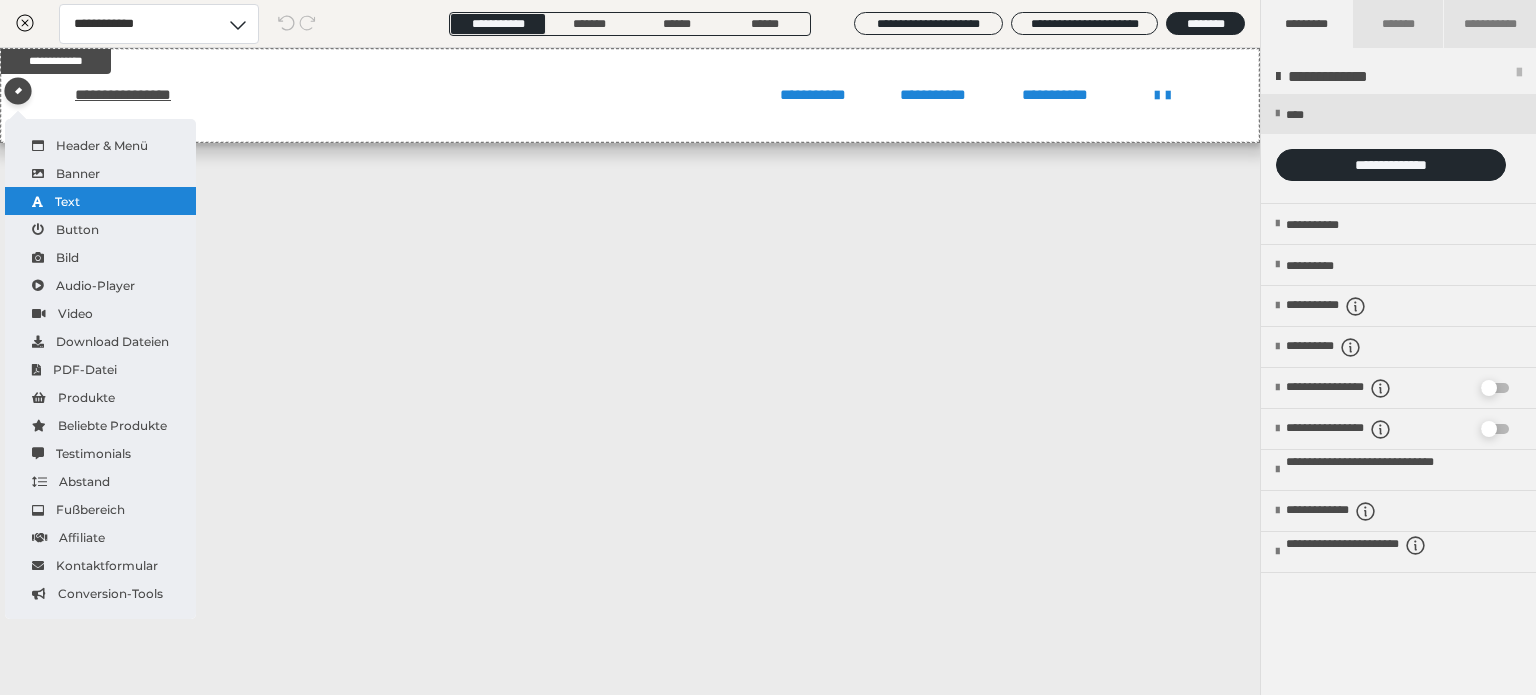 click on "Text" at bounding box center (100, 201) 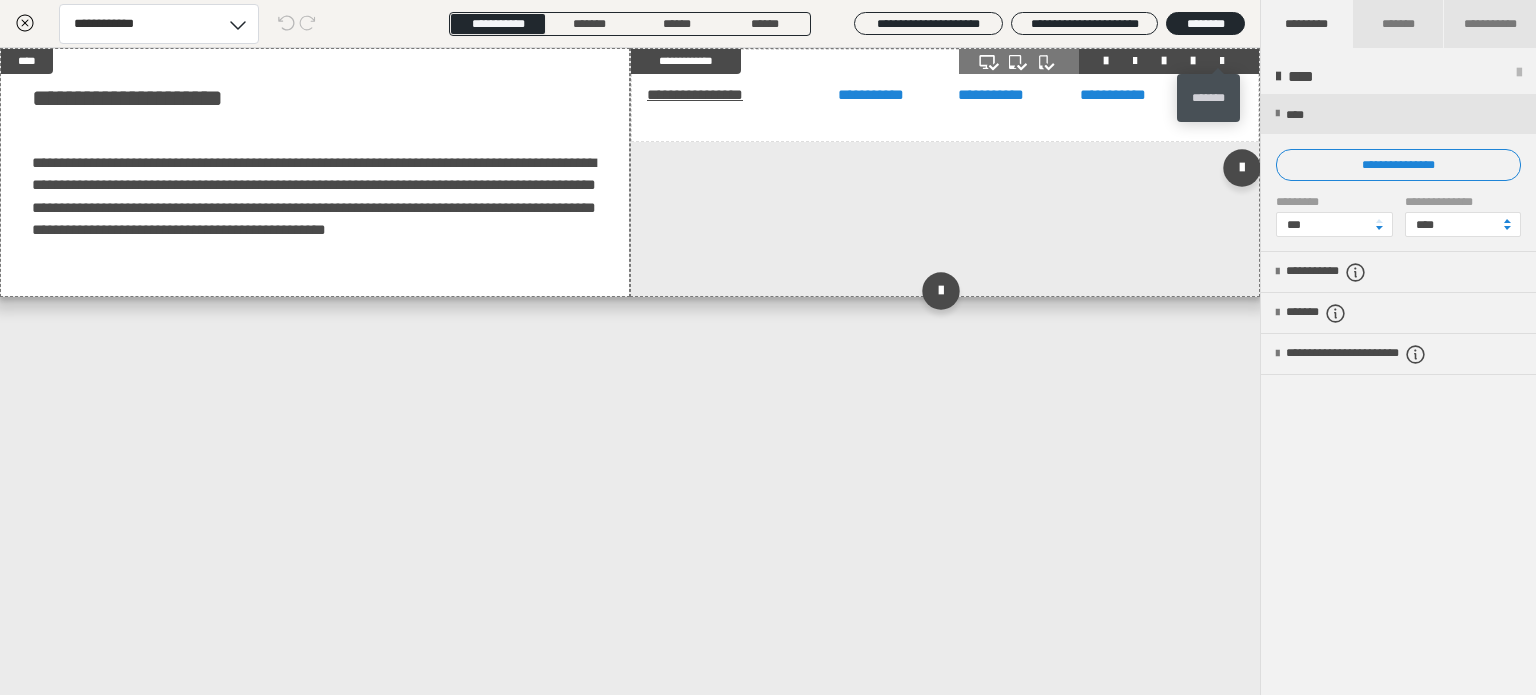 click at bounding box center (1222, 61) 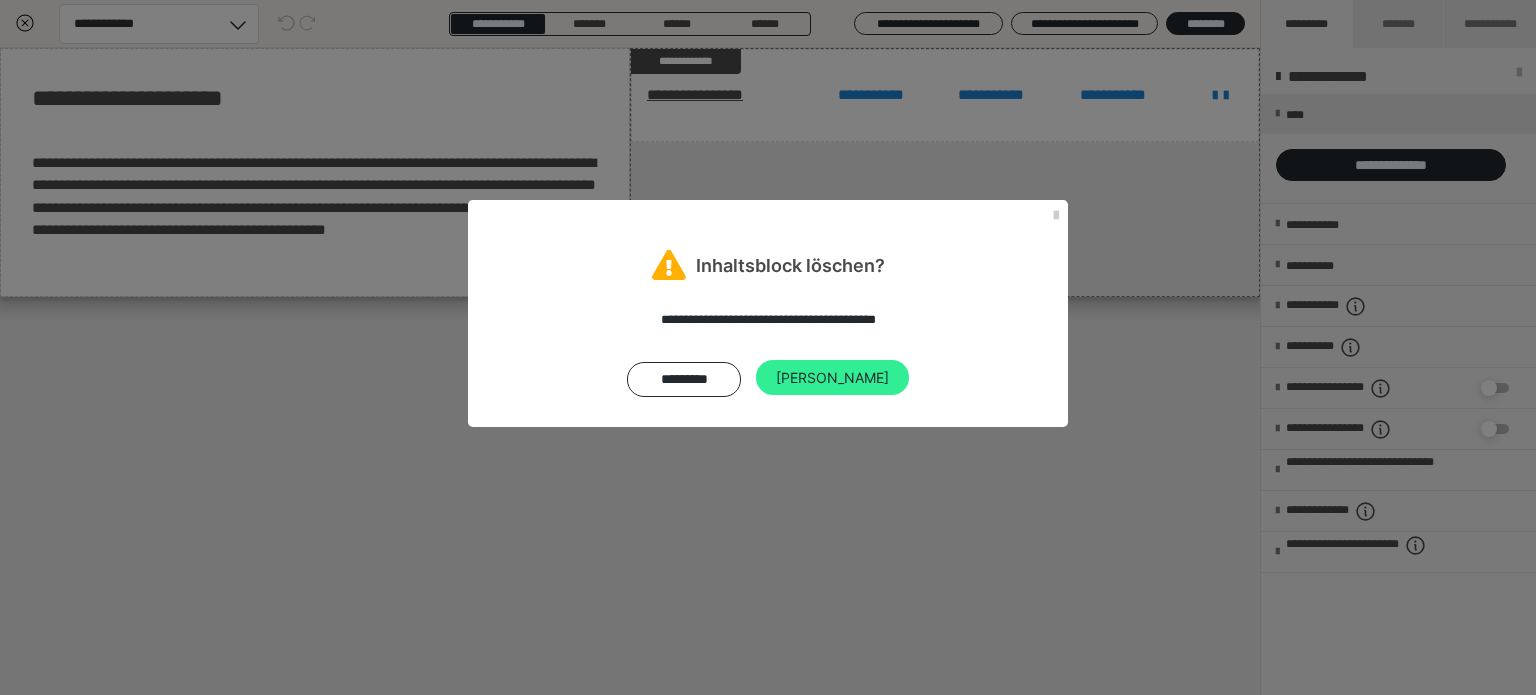 click on "[PERSON_NAME]" at bounding box center [832, 378] 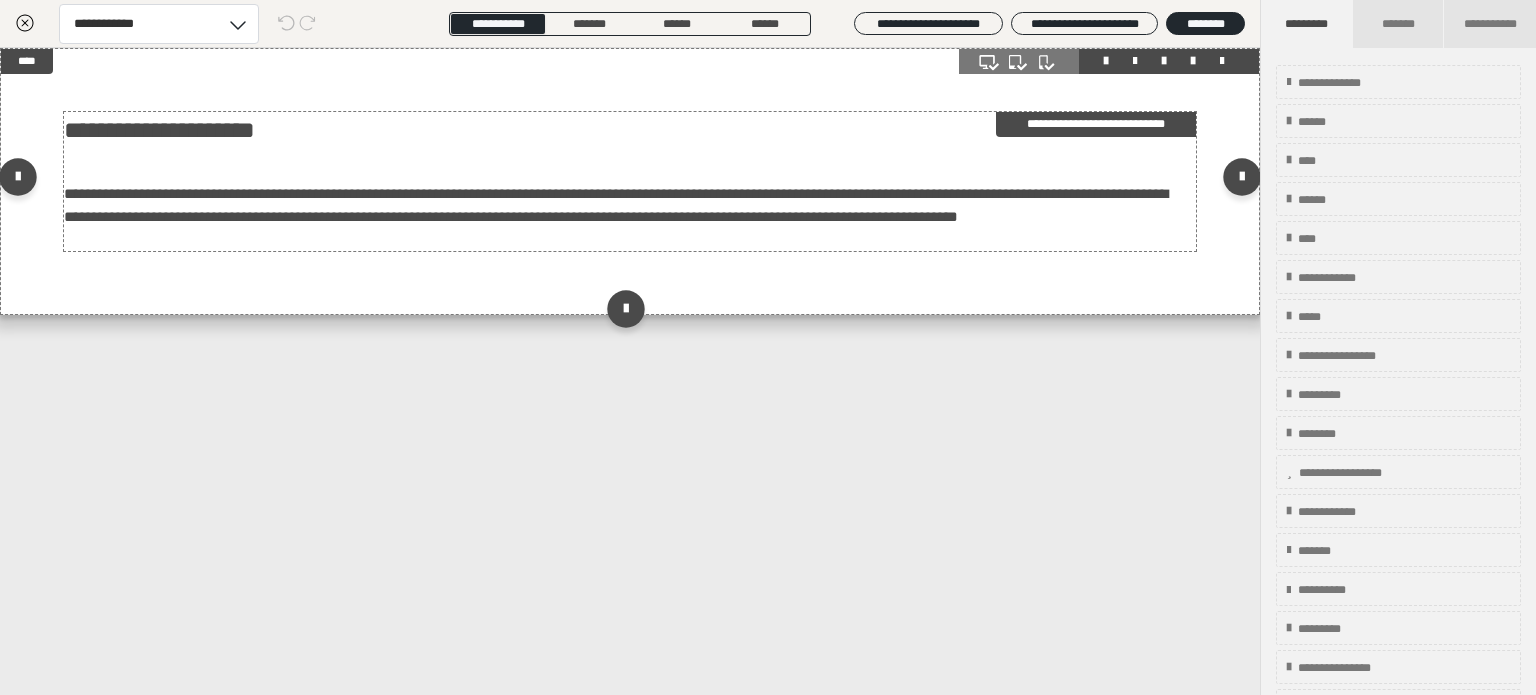 click on "**********" at bounding box center (616, 205) 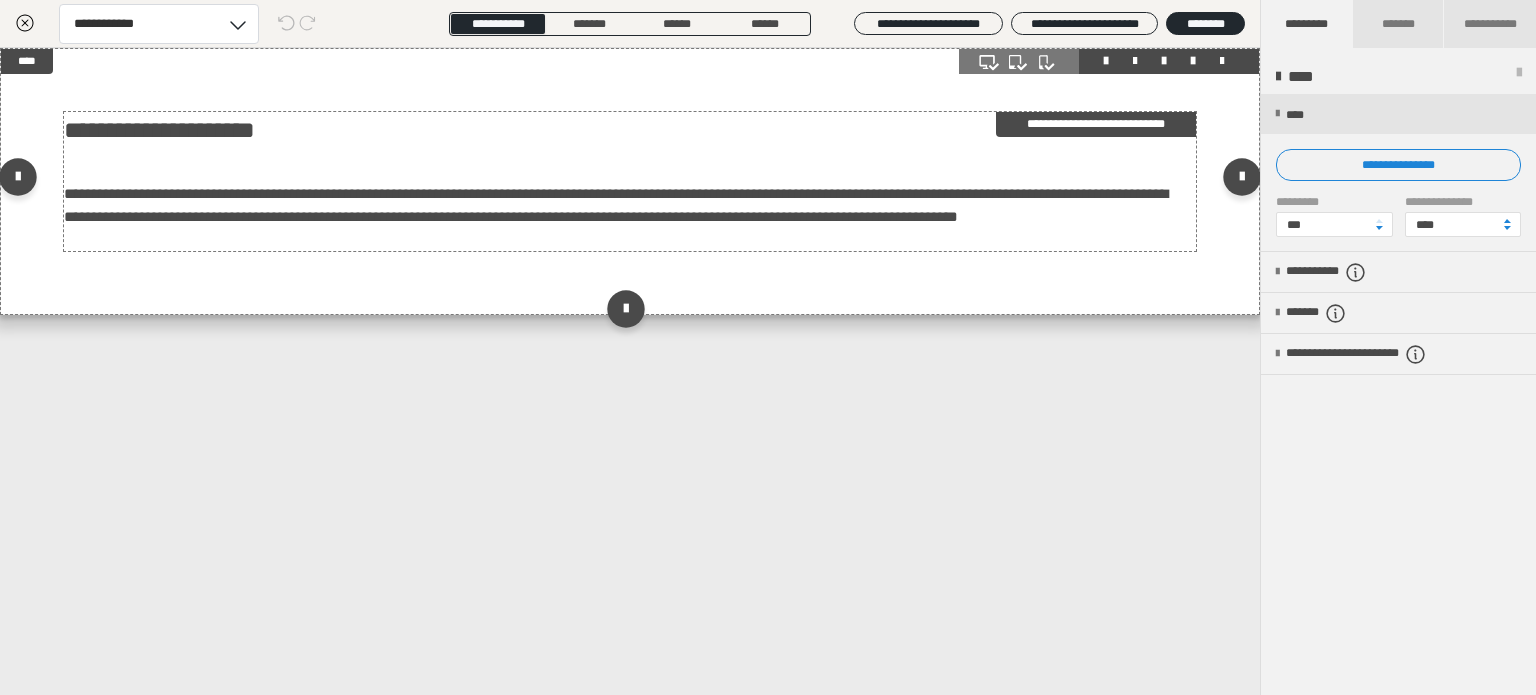 click on "**********" at bounding box center [630, 181] 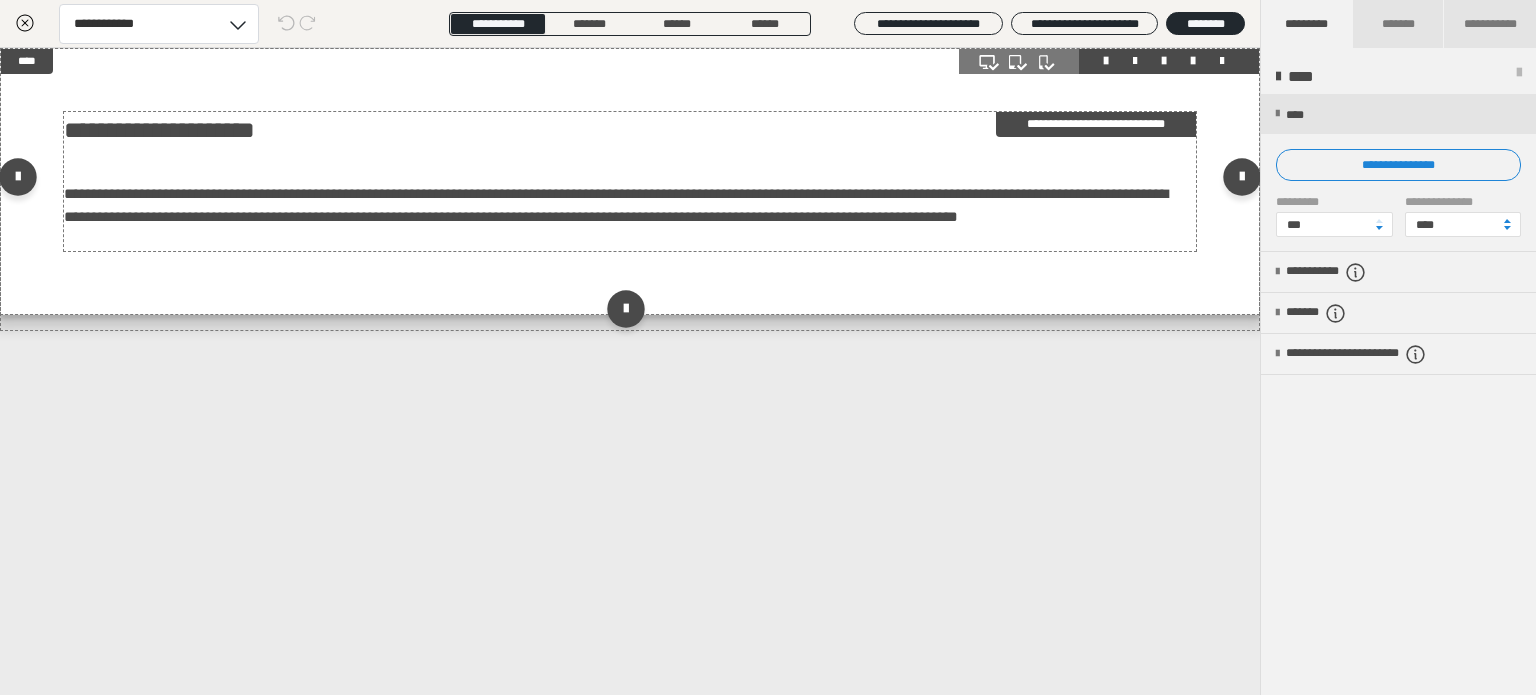drag, startPoint x: 592, startPoint y: 194, endPoint x: 549, endPoint y: 207, distance: 44.922153 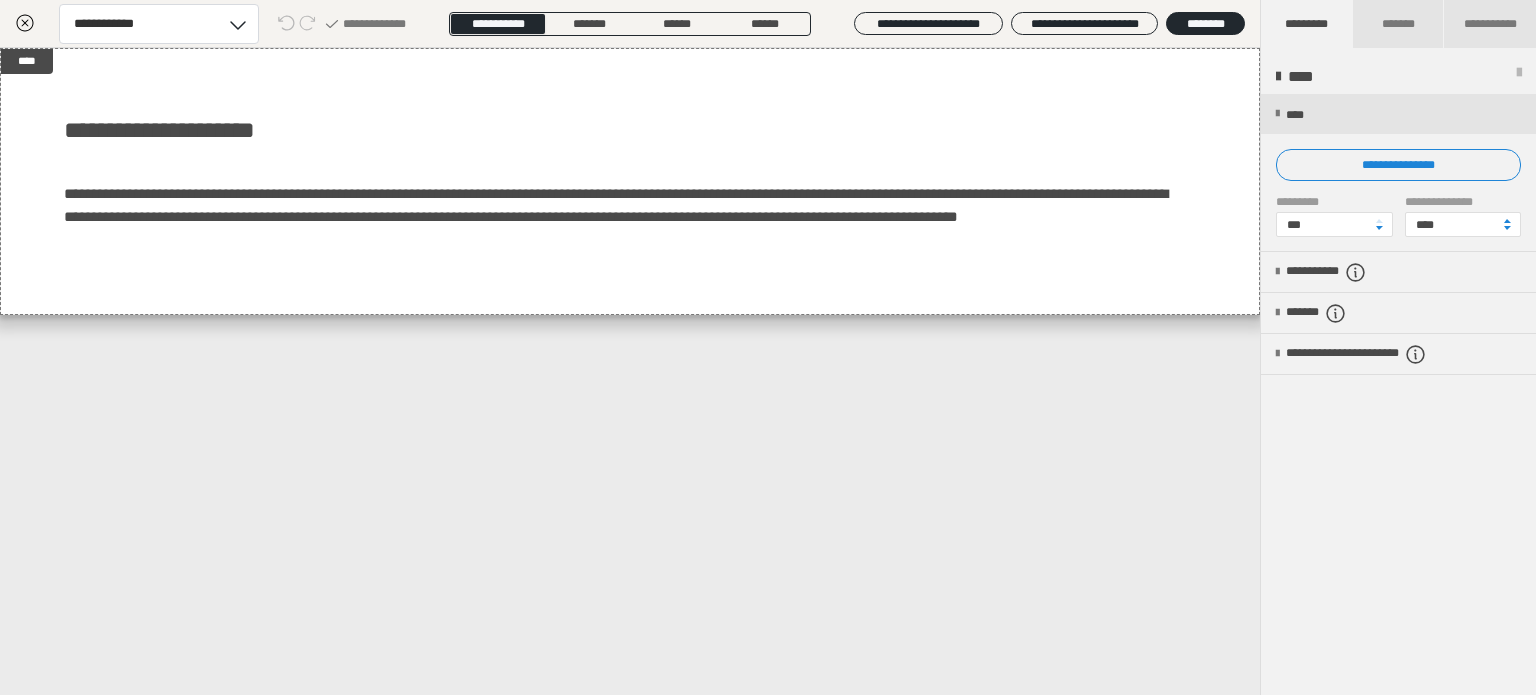 click on "**********" at bounding box center [630, 371] 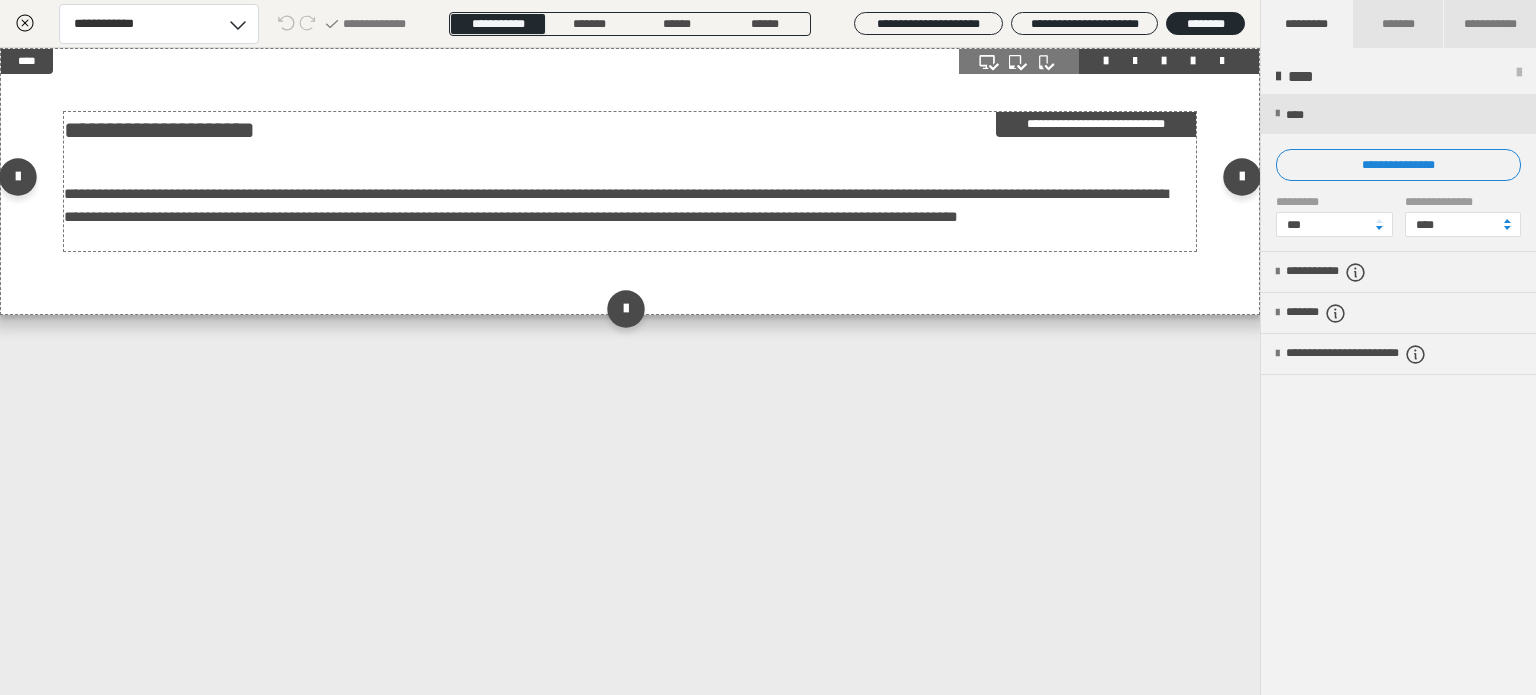 click on "**********" at bounding box center (616, 205) 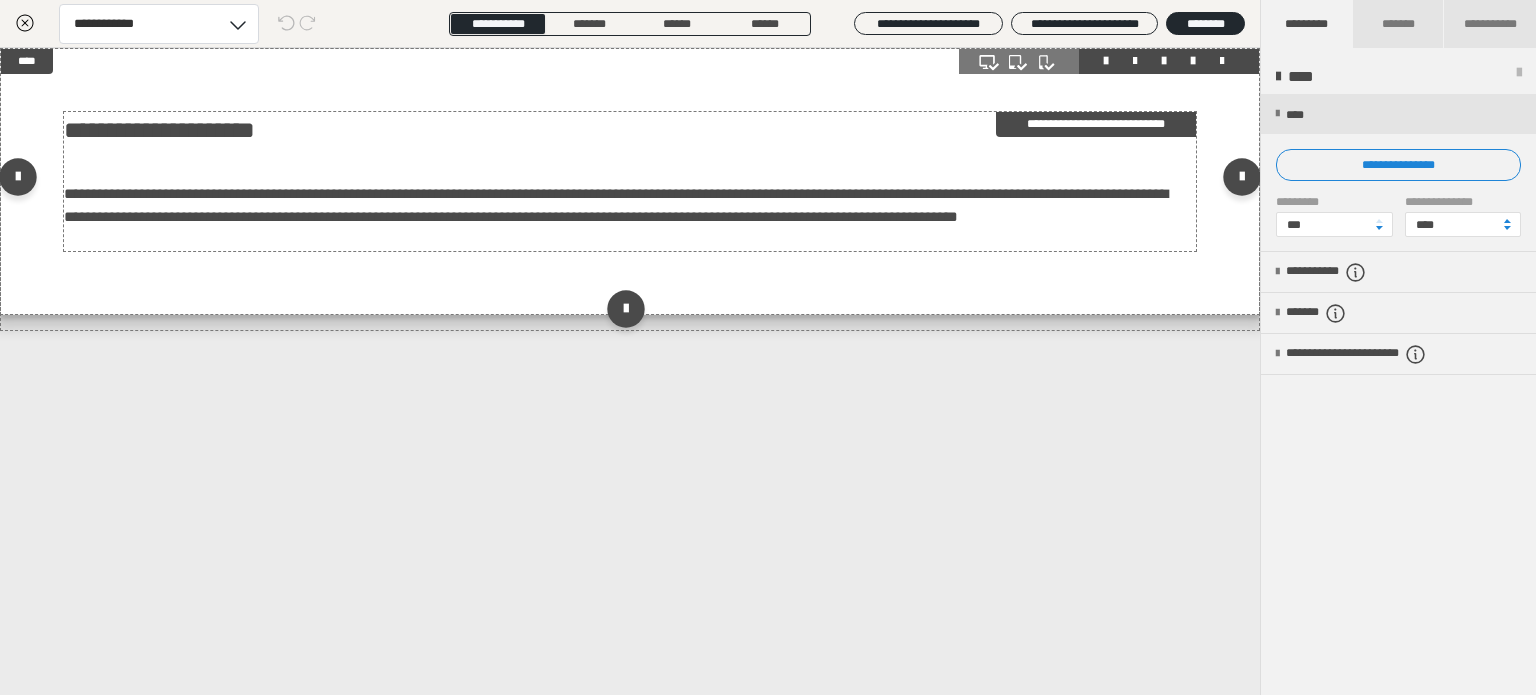 click on "**********" at bounding box center (616, 205) 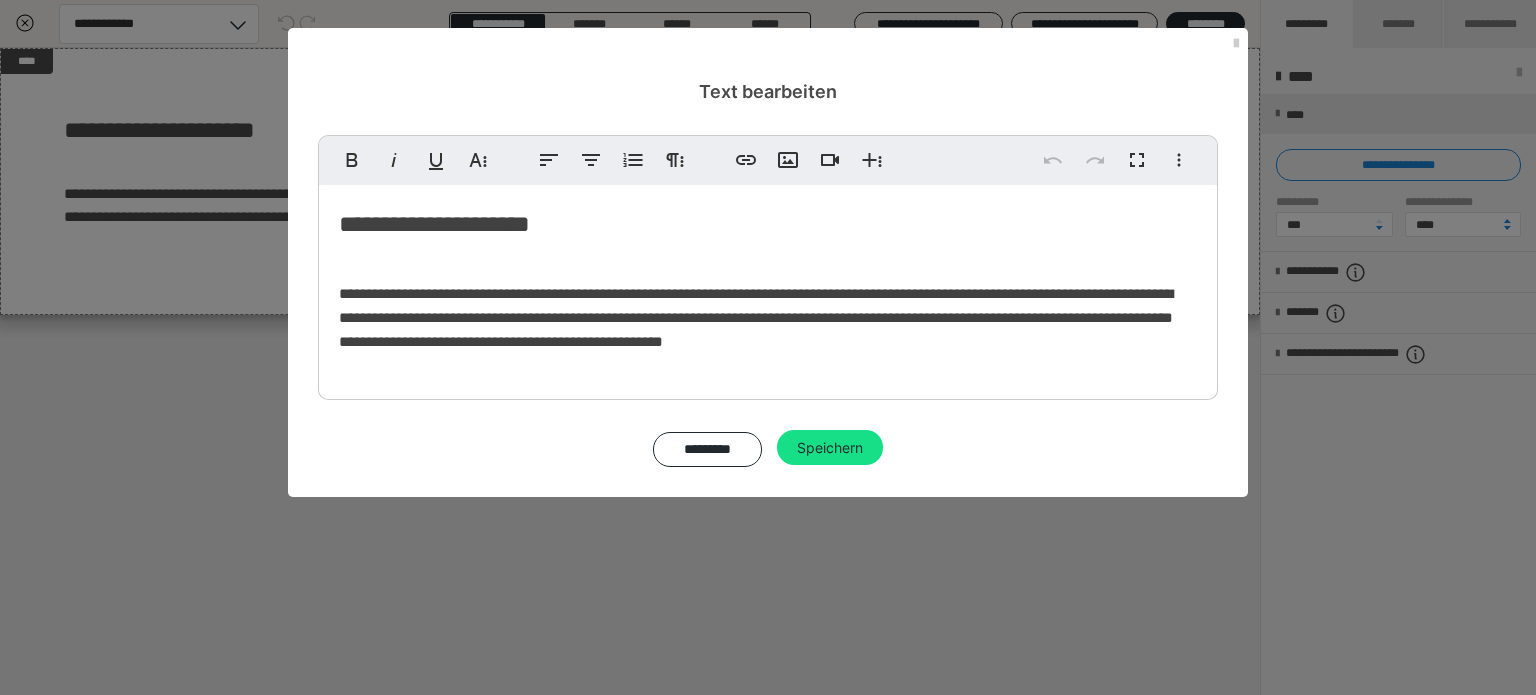 click on "**********" at bounding box center (768, 287) 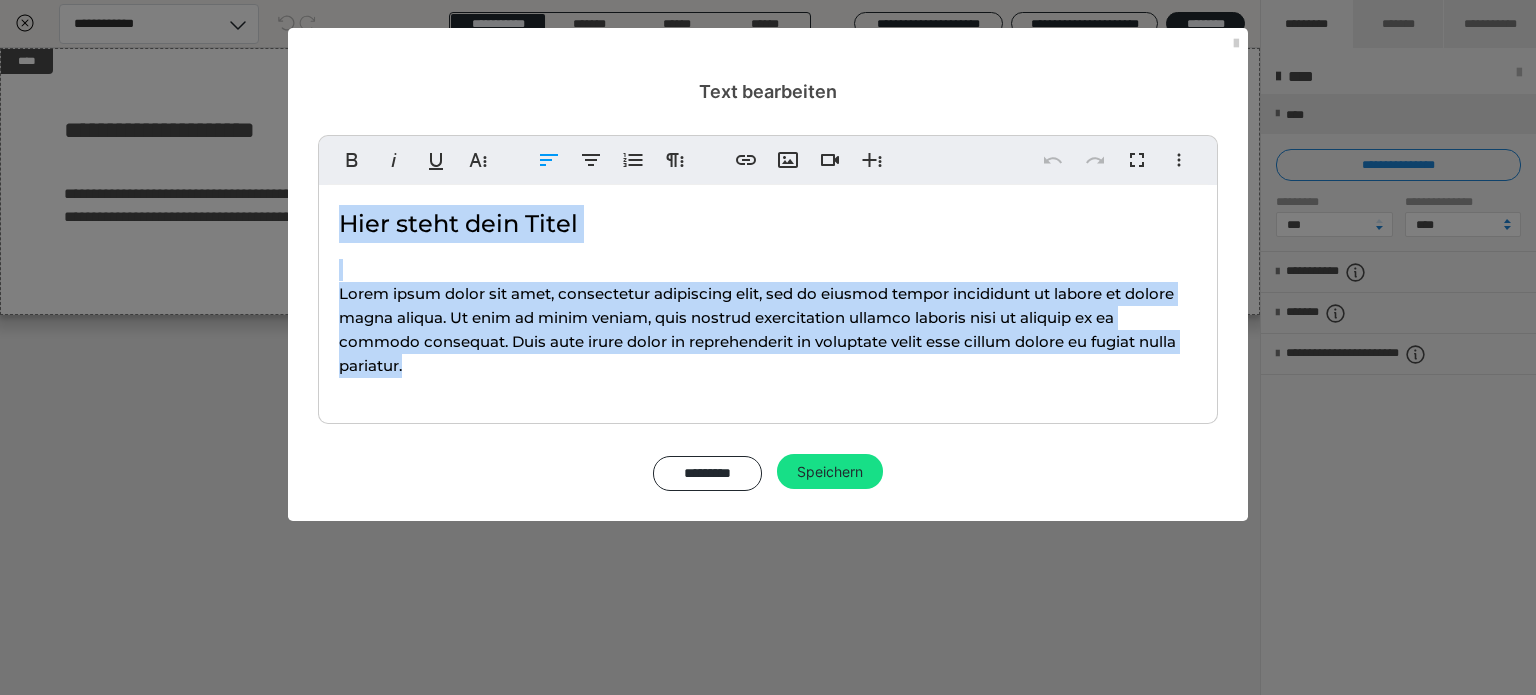 drag, startPoint x: 428, startPoint y: 378, endPoint x: 318, endPoint y: 242, distance: 174.91713 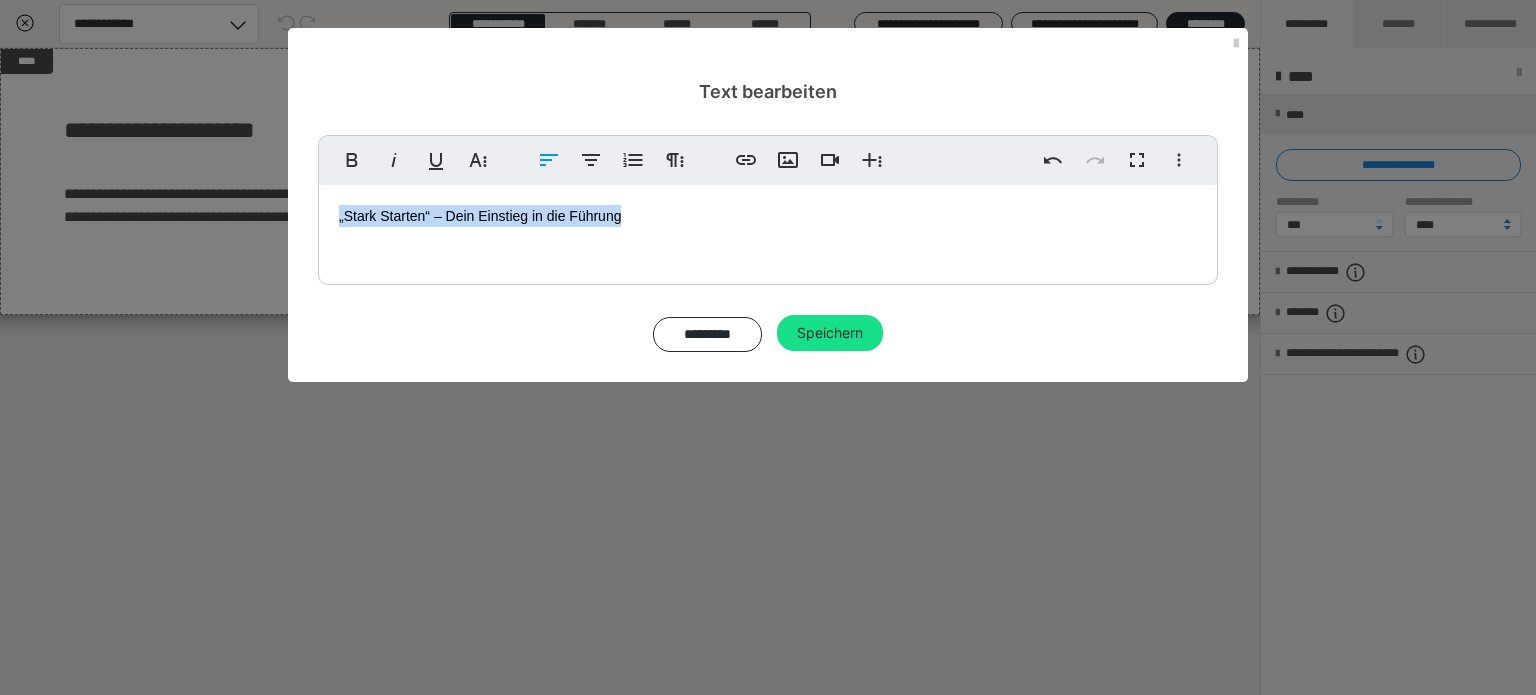 drag, startPoint x: 632, startPoint y: 223, endPoint x: 331, endPoint y: 219, distance: 301.02658 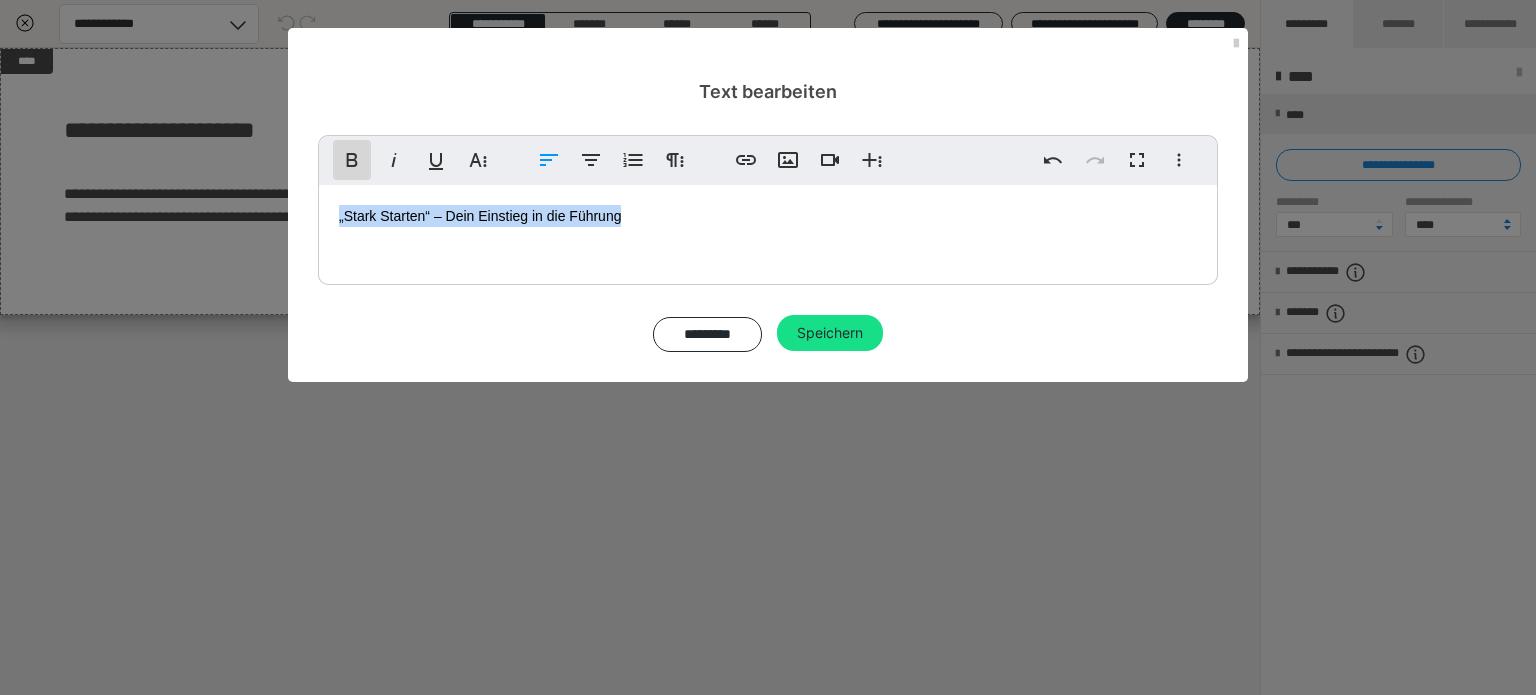 click 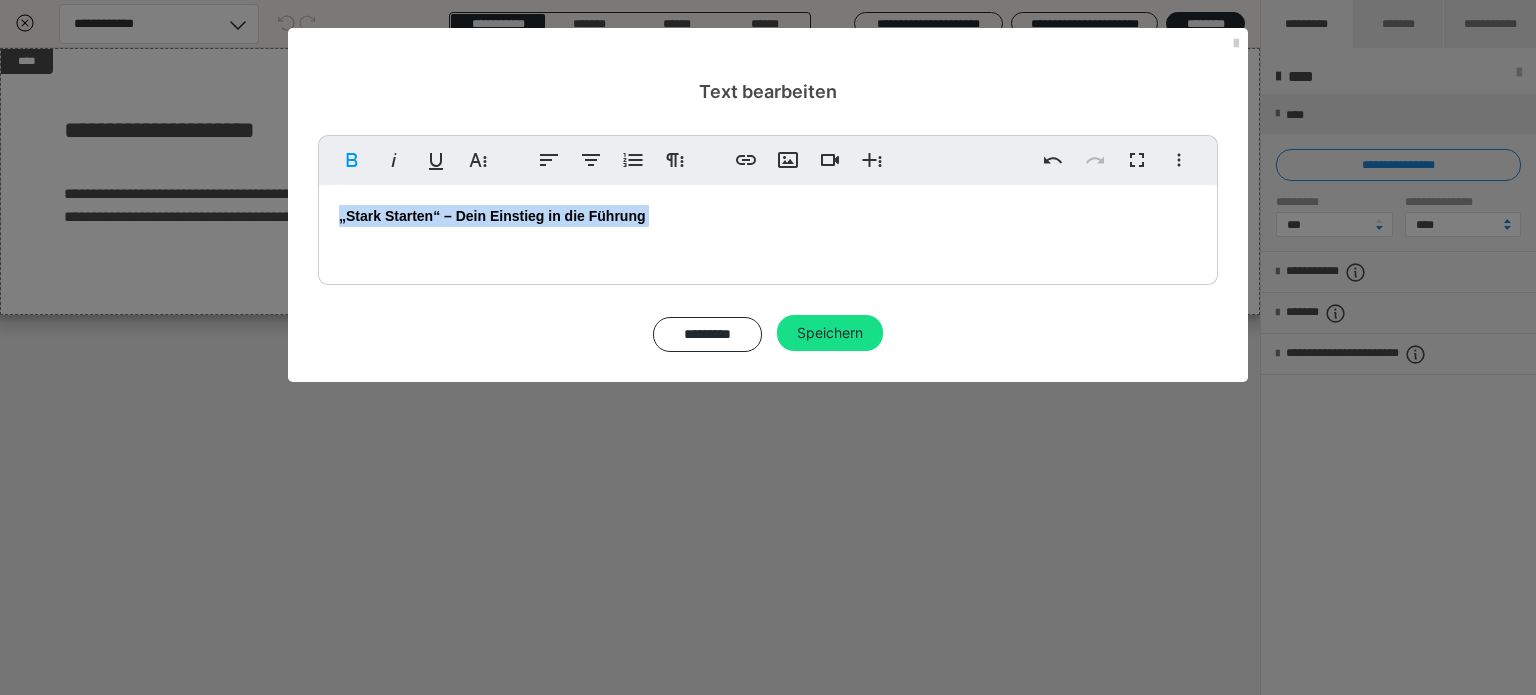click on "„Stark Starten“ – Dein Einstieg in die Führung" at bounding box center (768, 230) 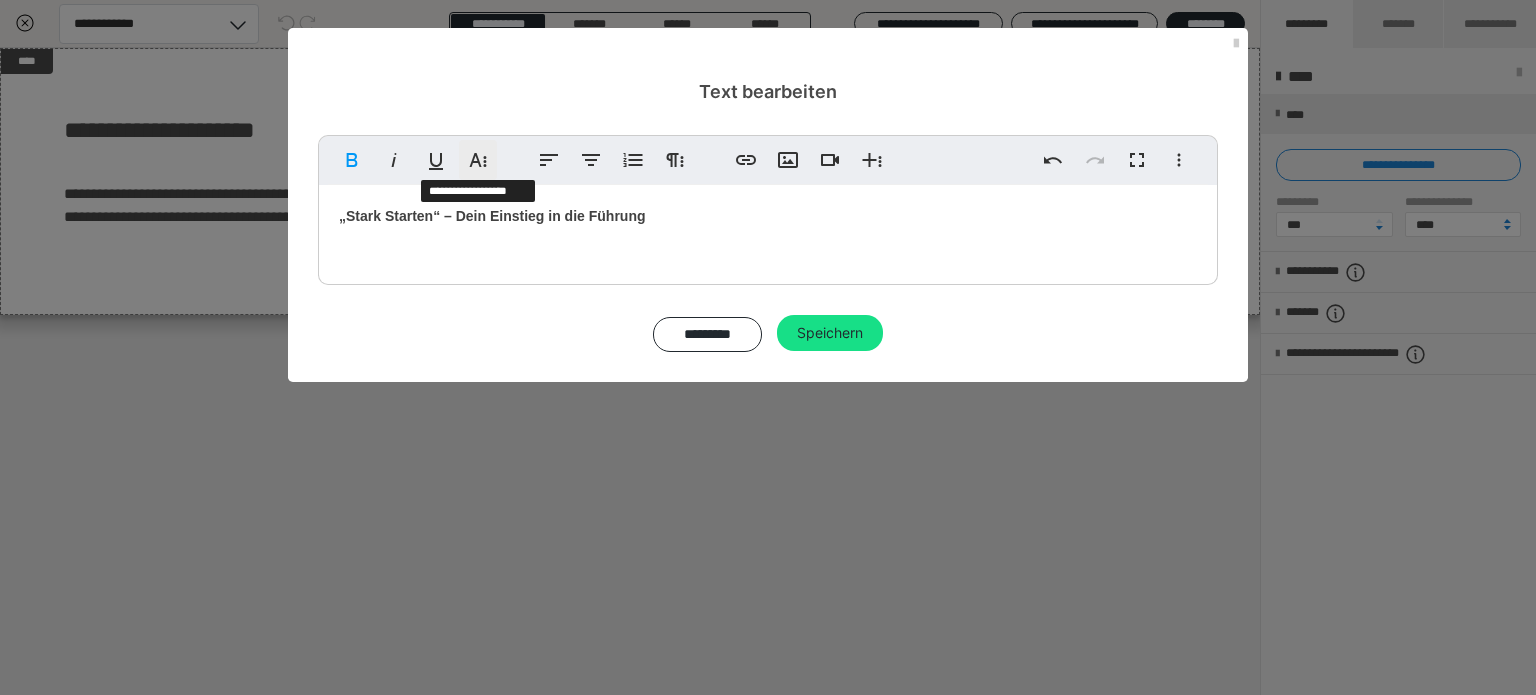 click 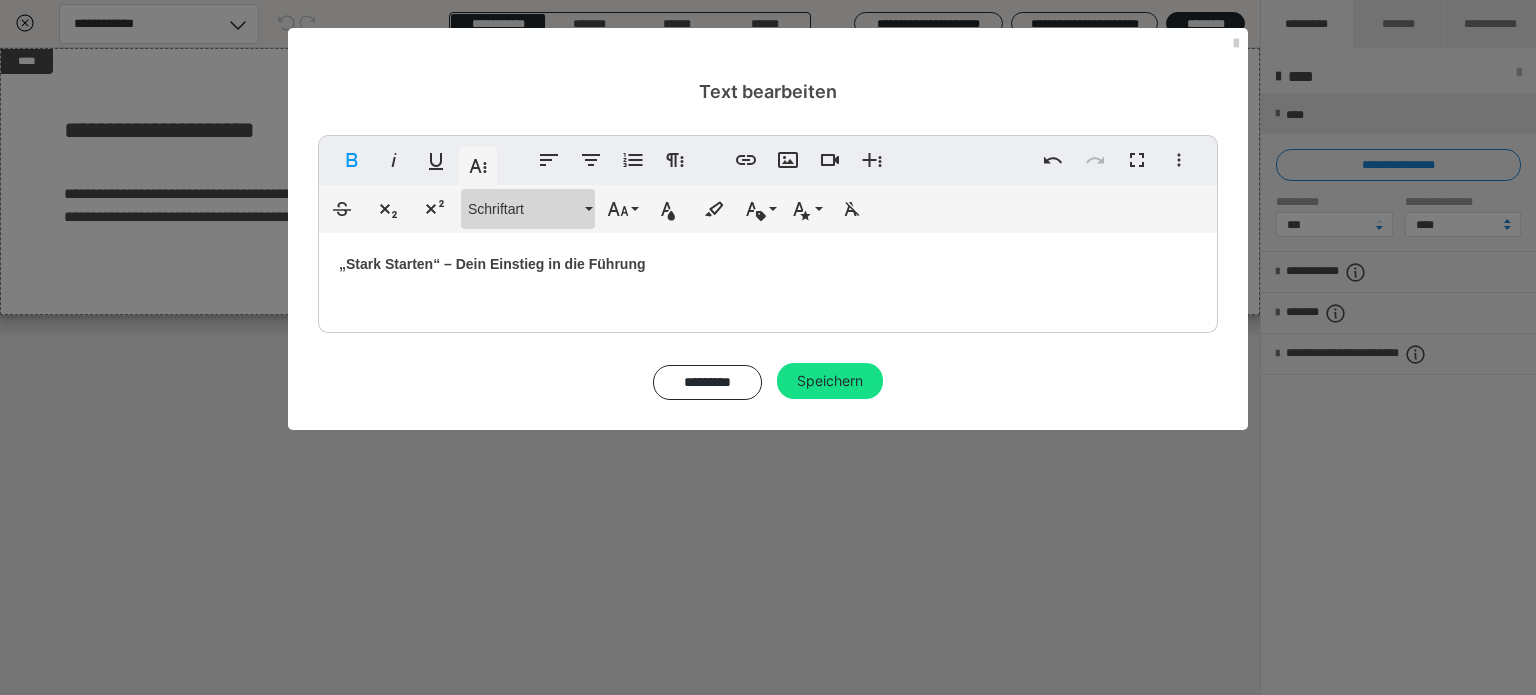 click on "Schriftart" at bounding box center [524, 209] 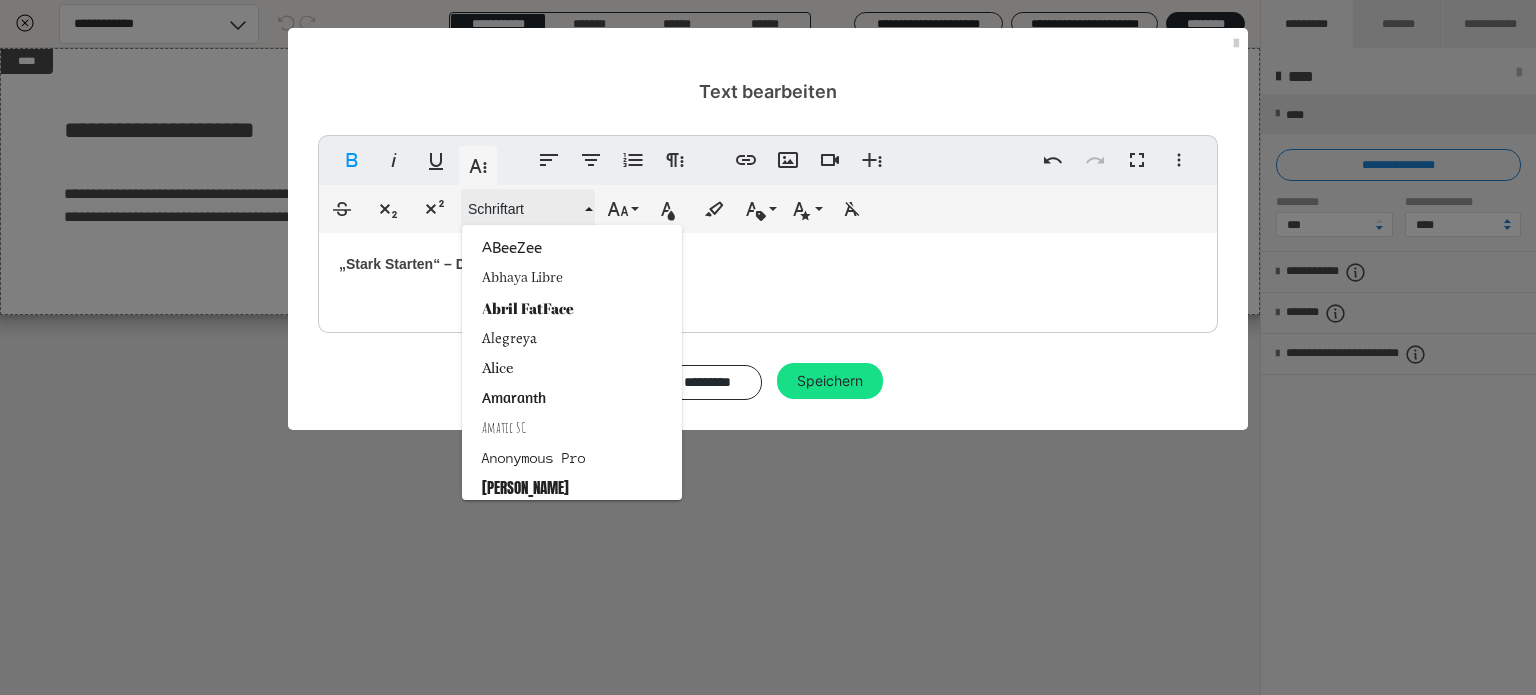 type 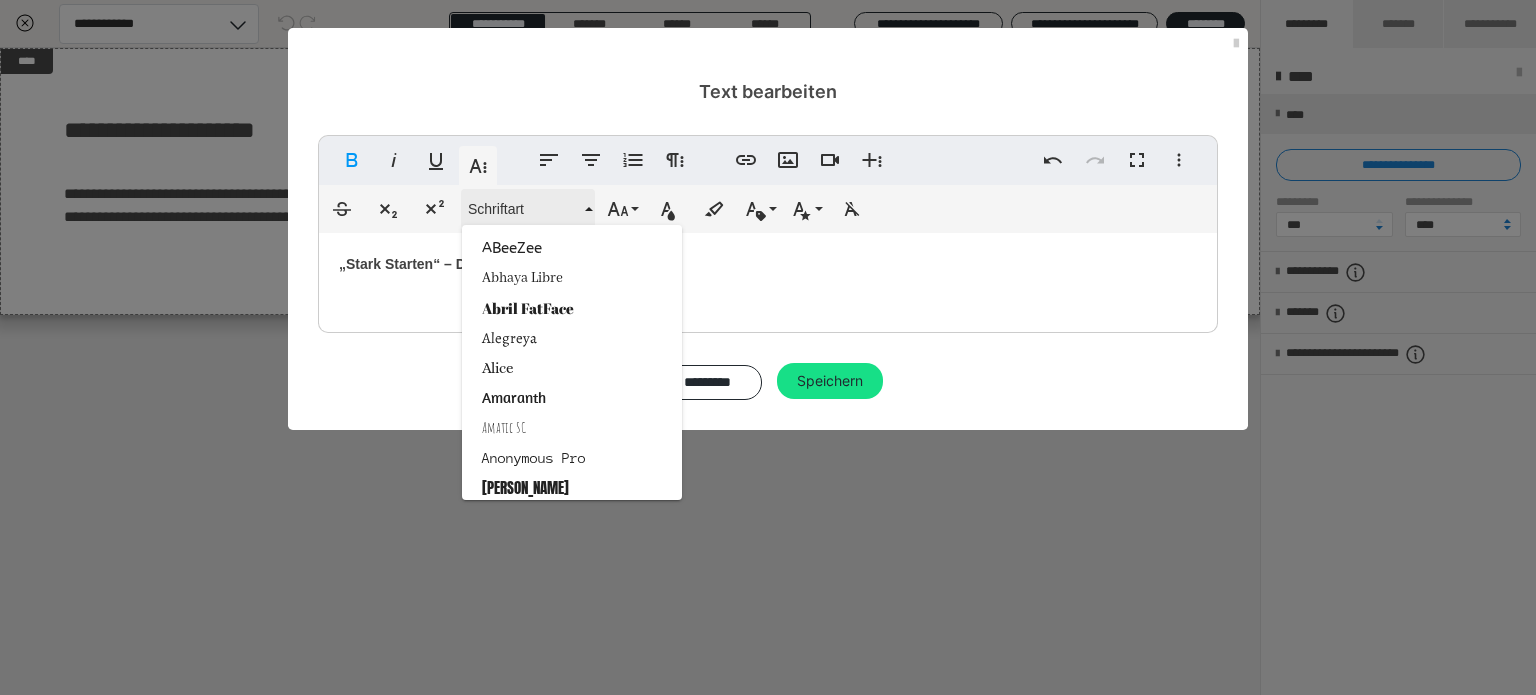 click on "Schriftart" at bounding box center (524, 209) 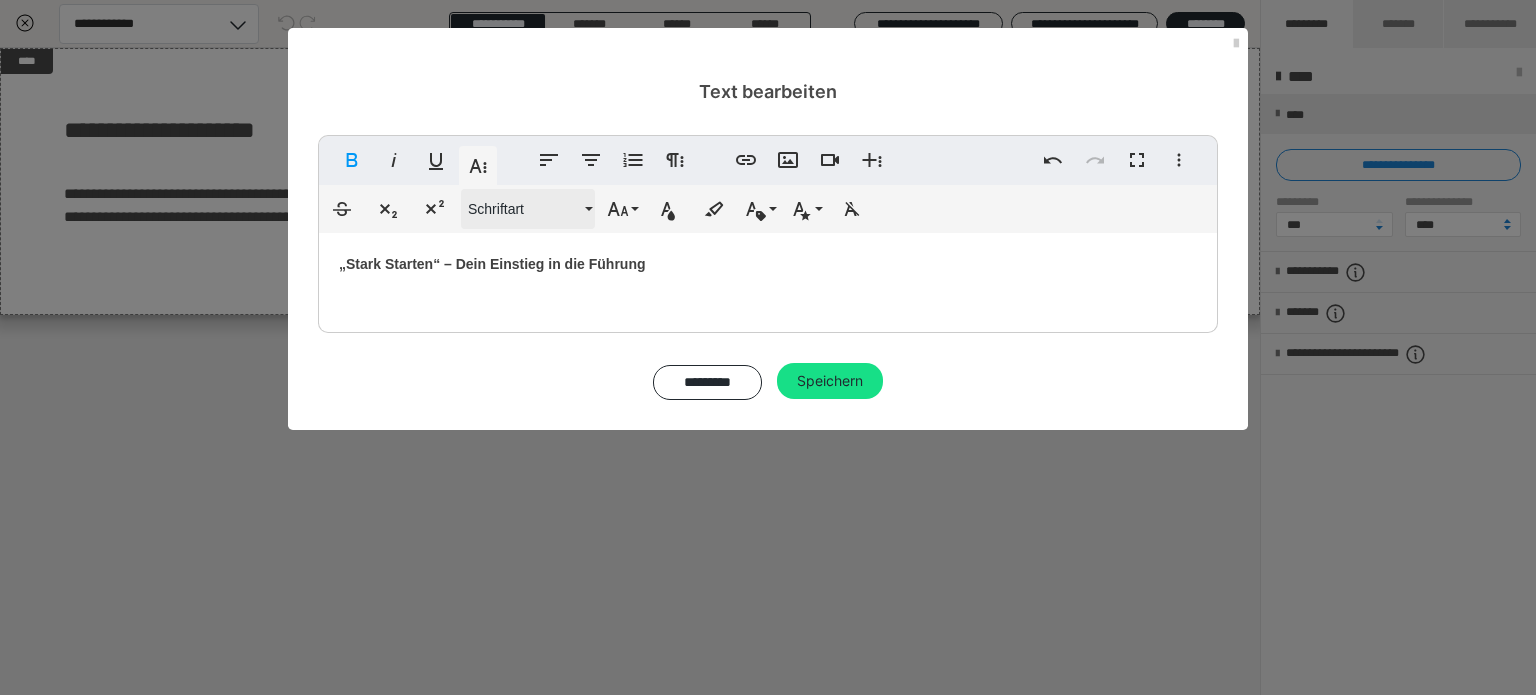 click on "Schriftart" at bounding box center [524, 209] 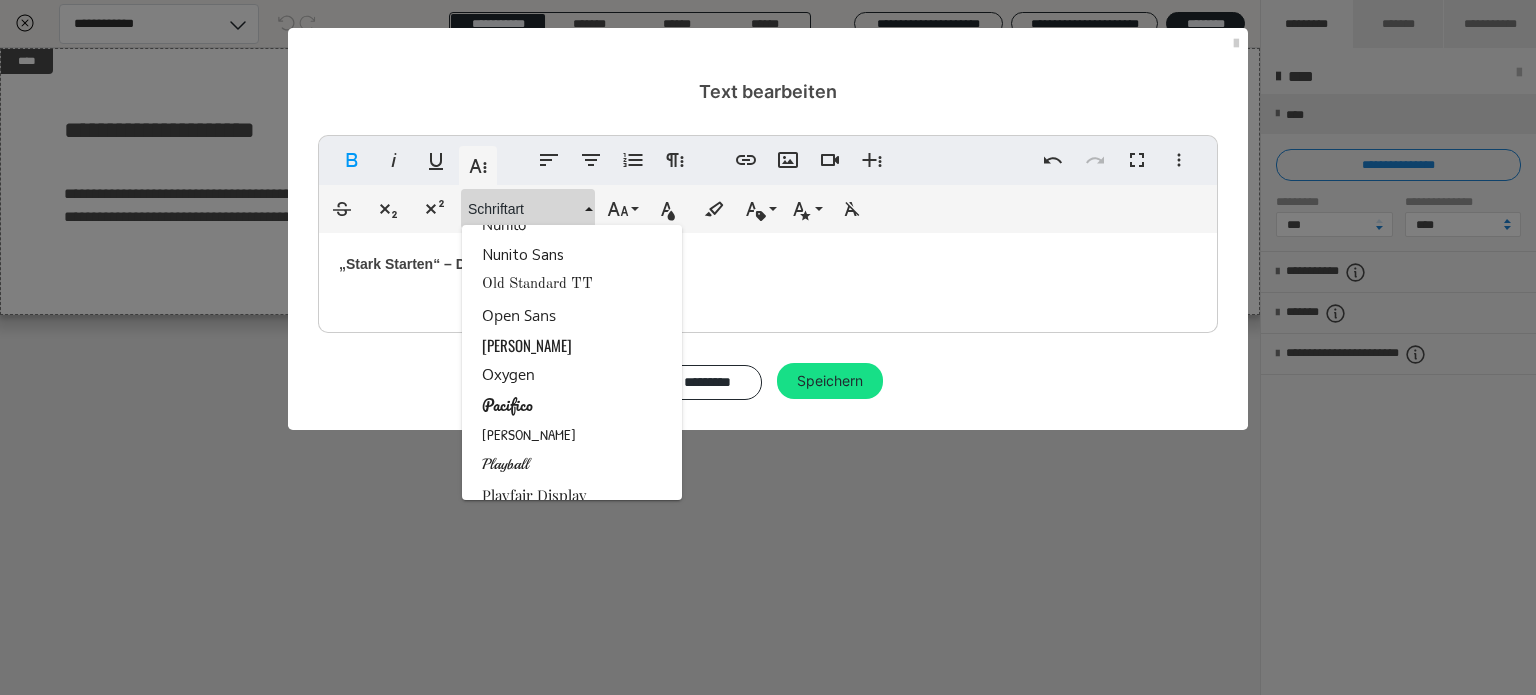 scroll, scrollTop: 2686, scrollLeft: 0, axis: vertical 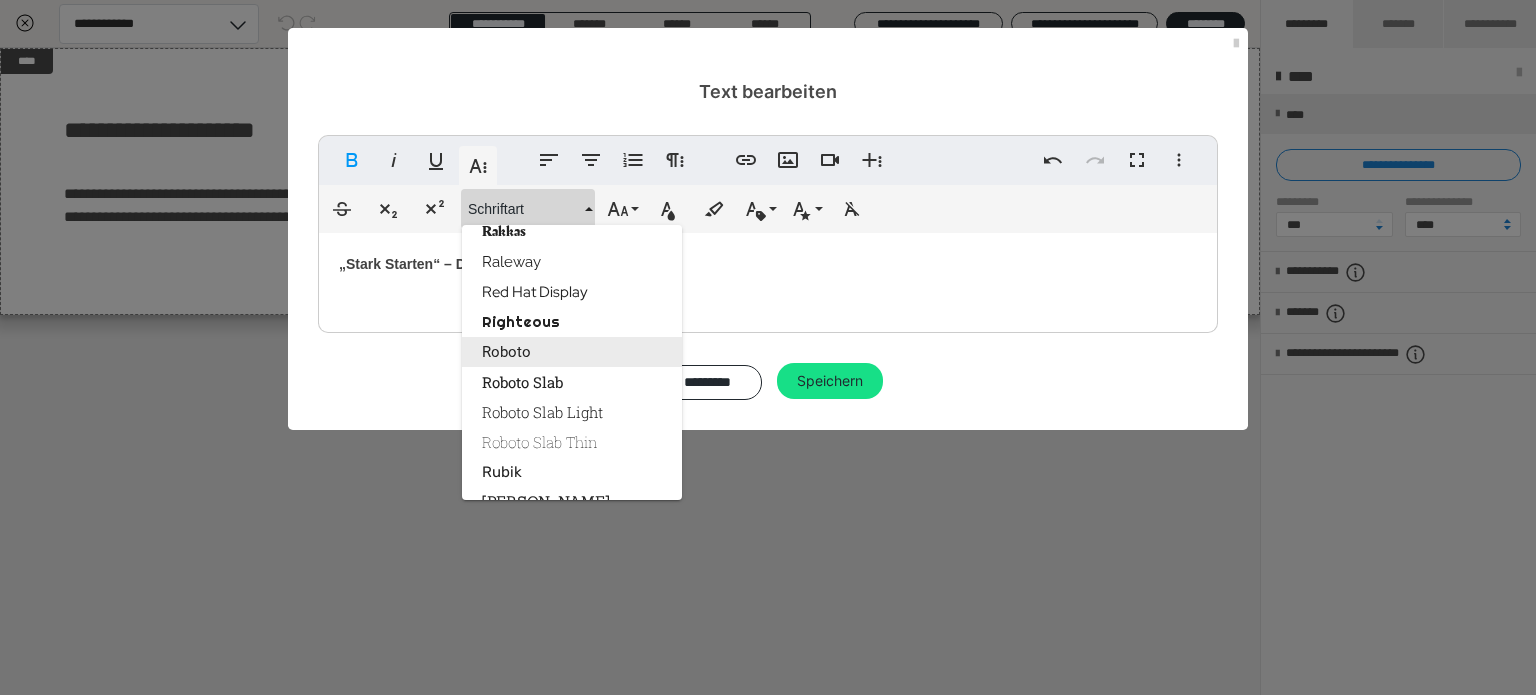 click on "Roboto" at bounding box center [572, 352] 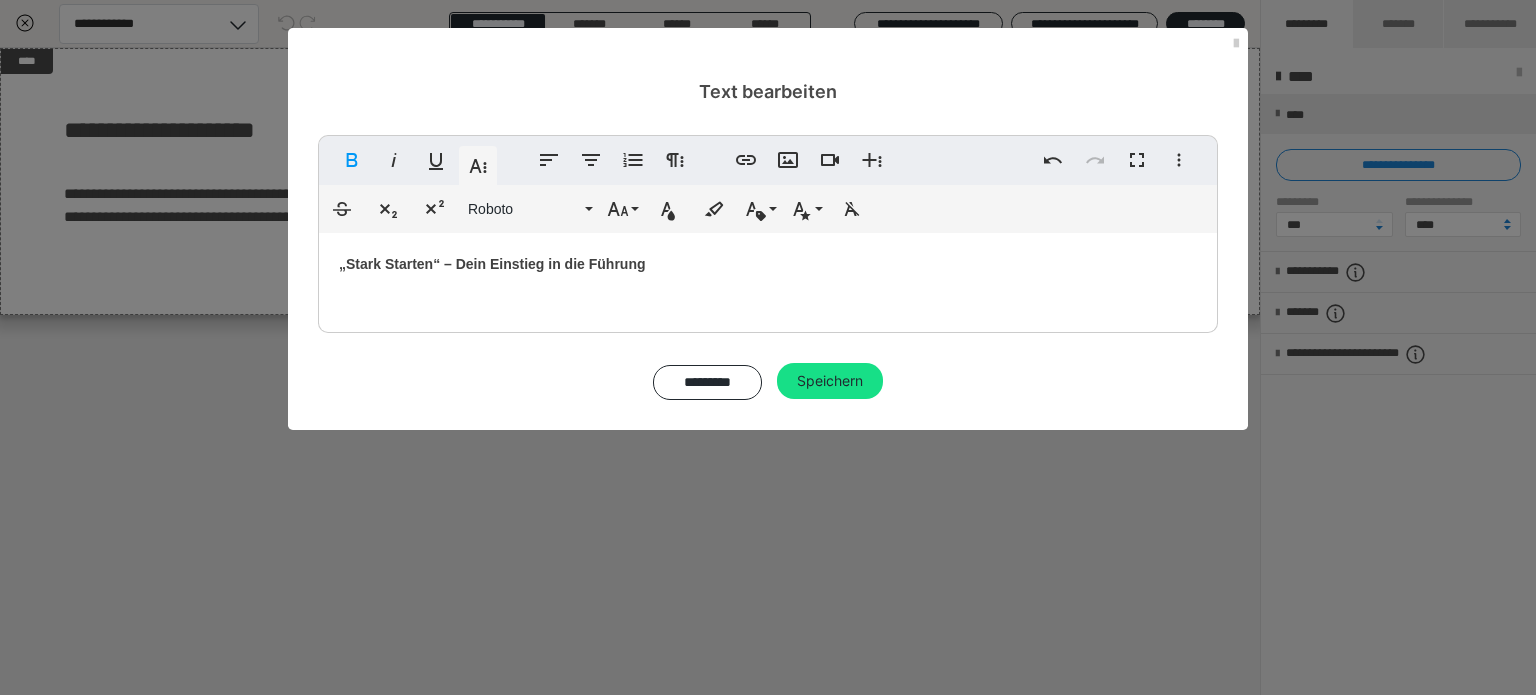 click on "„Stark Starten“ – Dein Einstieg in die Führung ​" at bounding box center [768, 278] 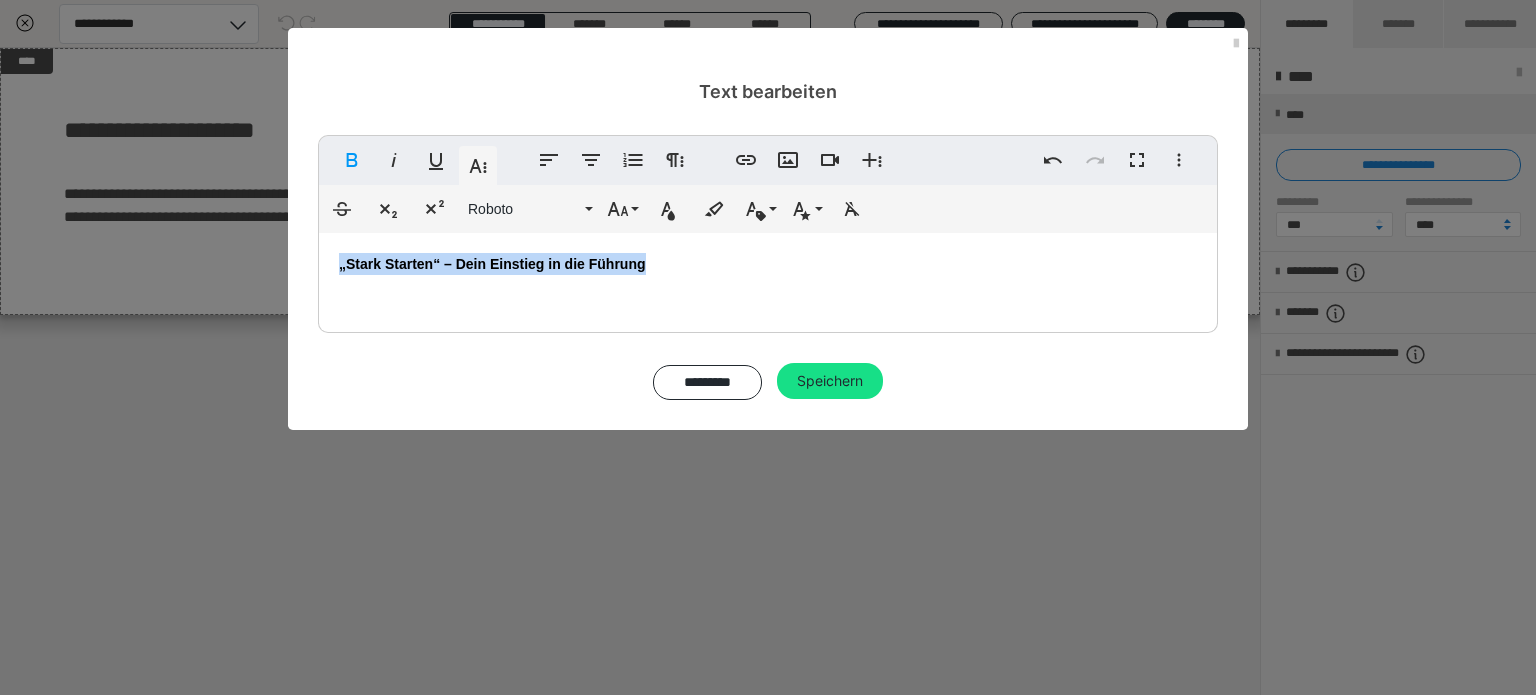 drag, startPoint x: 657, startPoint y: 265, endPoint x: 320, endPoint y: 259, distance: 337.0534 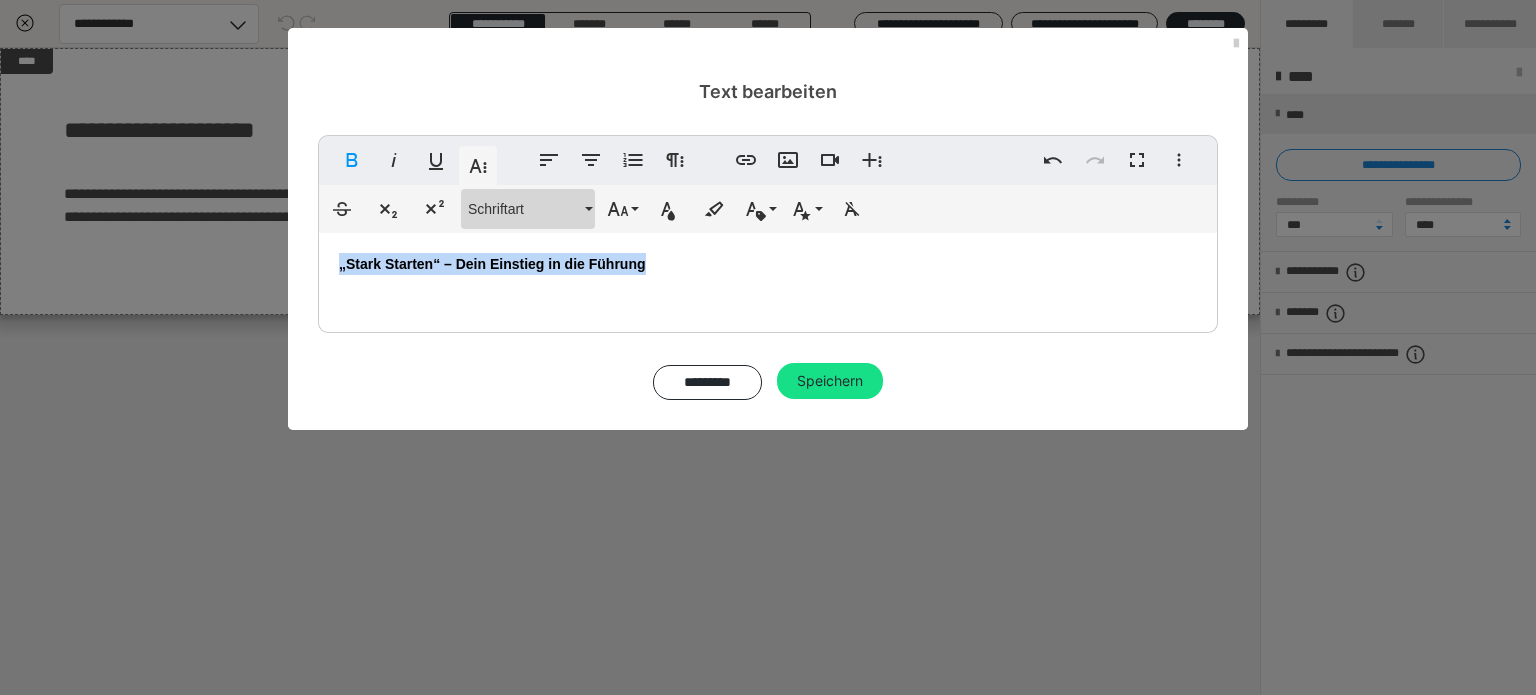 click on "Schriftart" at bounding box center [528, 209] 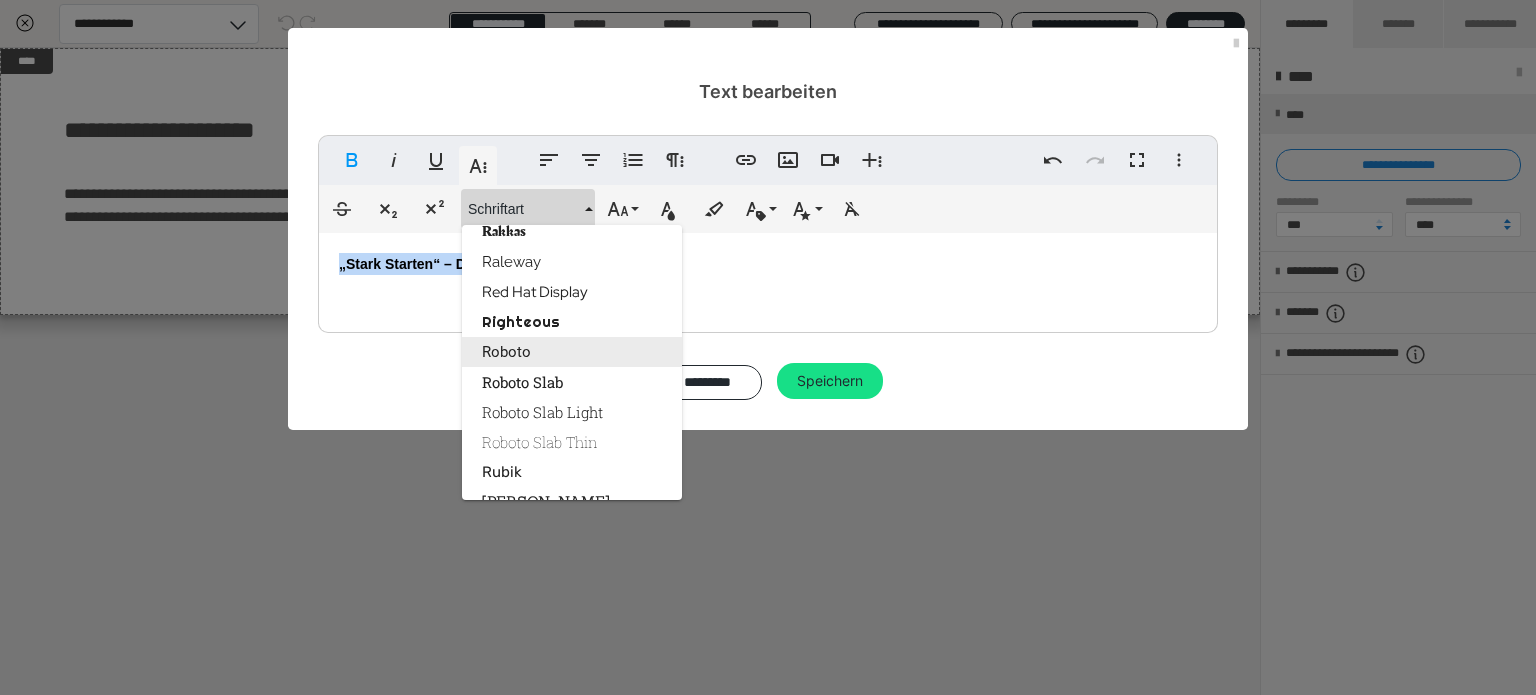 click on "Roboto" at bounding box center [572, 352] 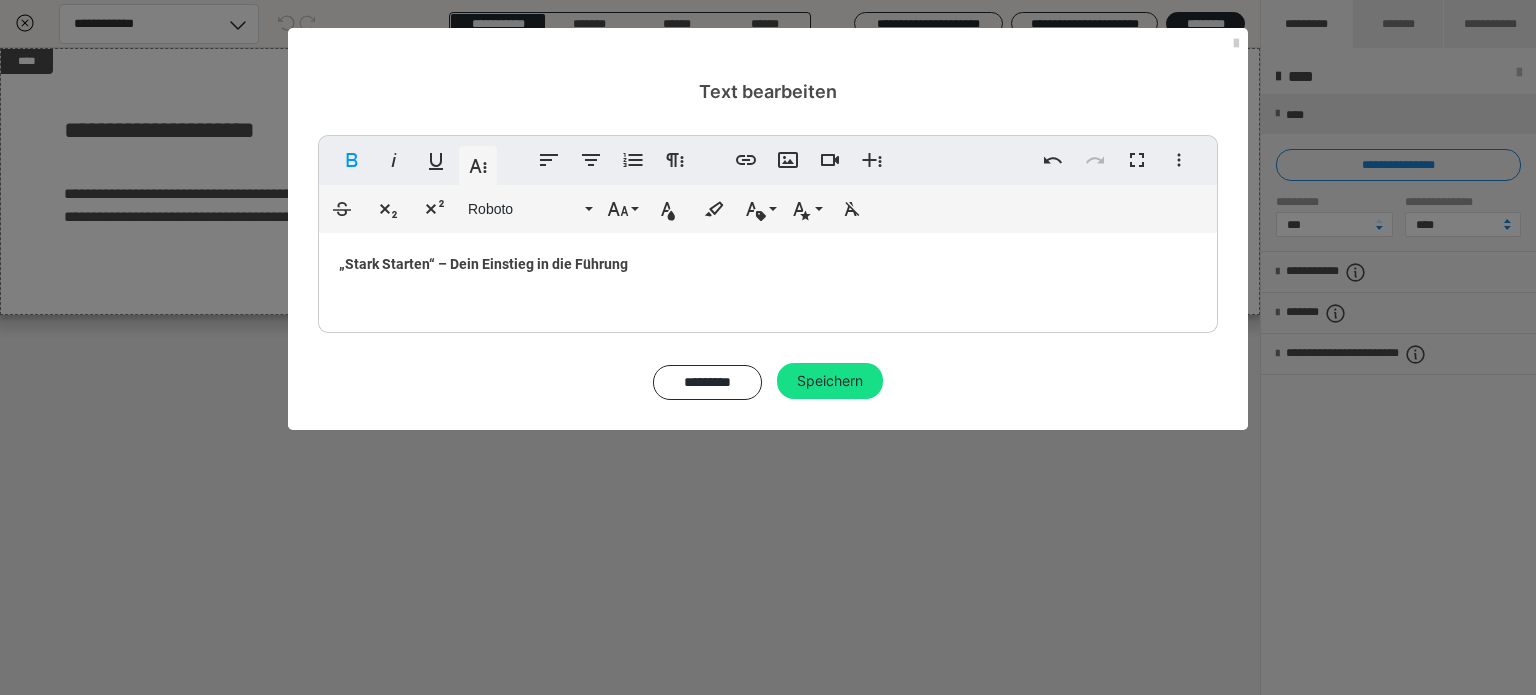 click on "„Stark Starten“ – Dein Einstieg in die Führung​" at bounding box center [768, 278] 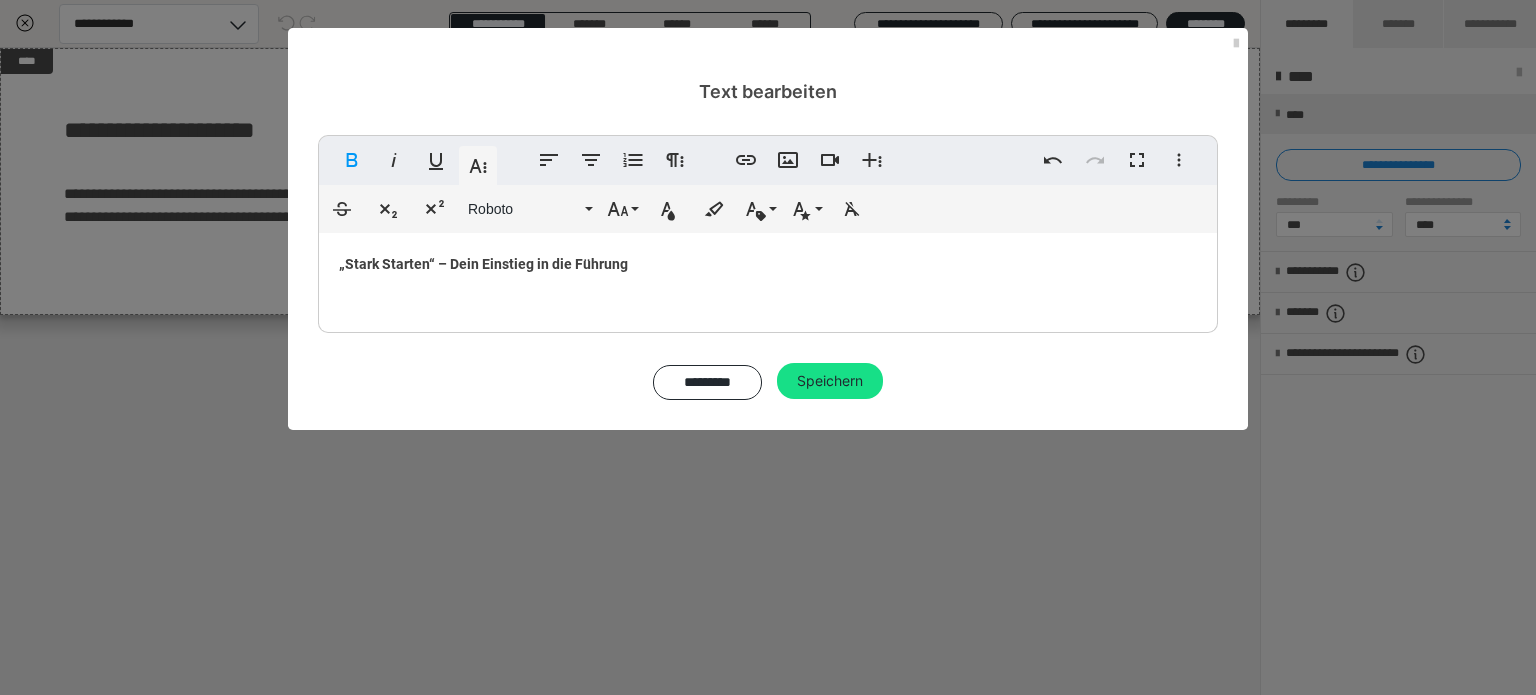 click on "„Stark Starten“ – Dein Einstieg in die Führung​" at bounding box center [768, 278] 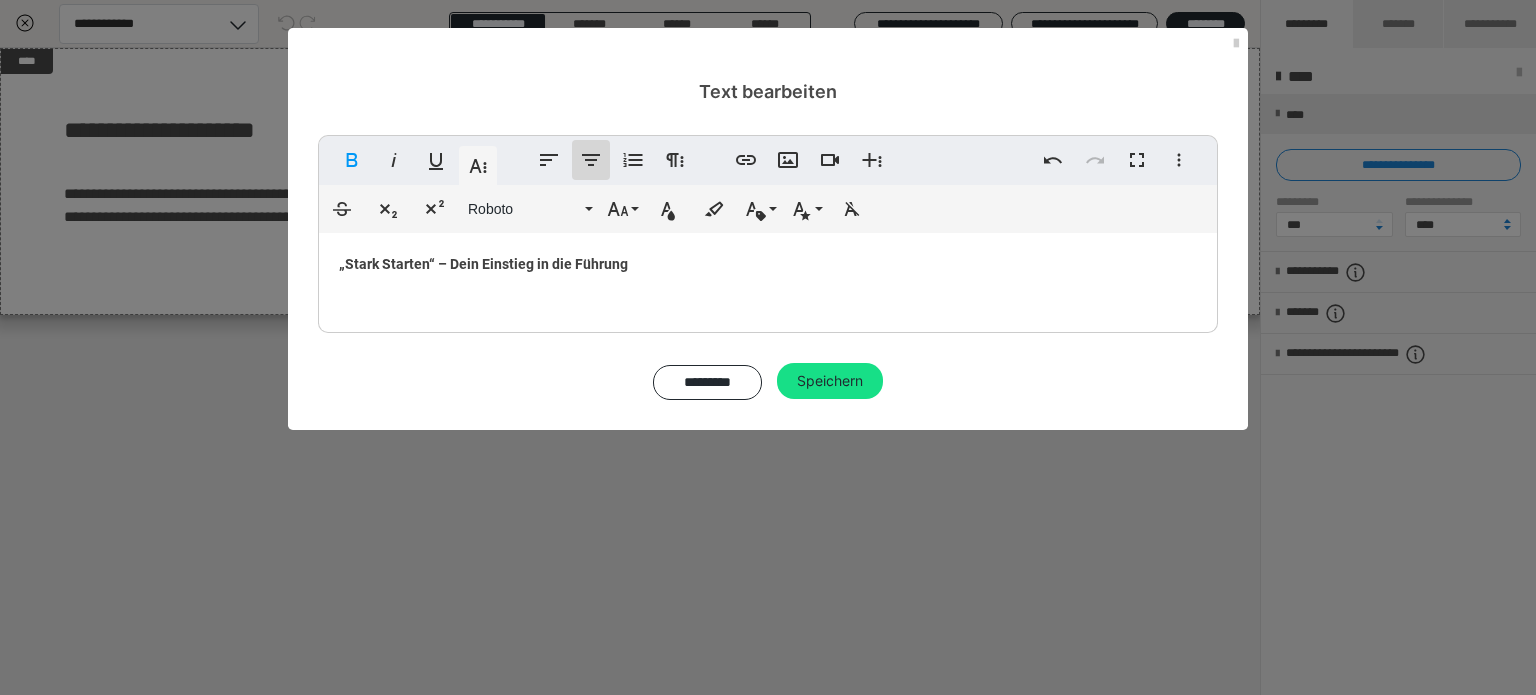 click 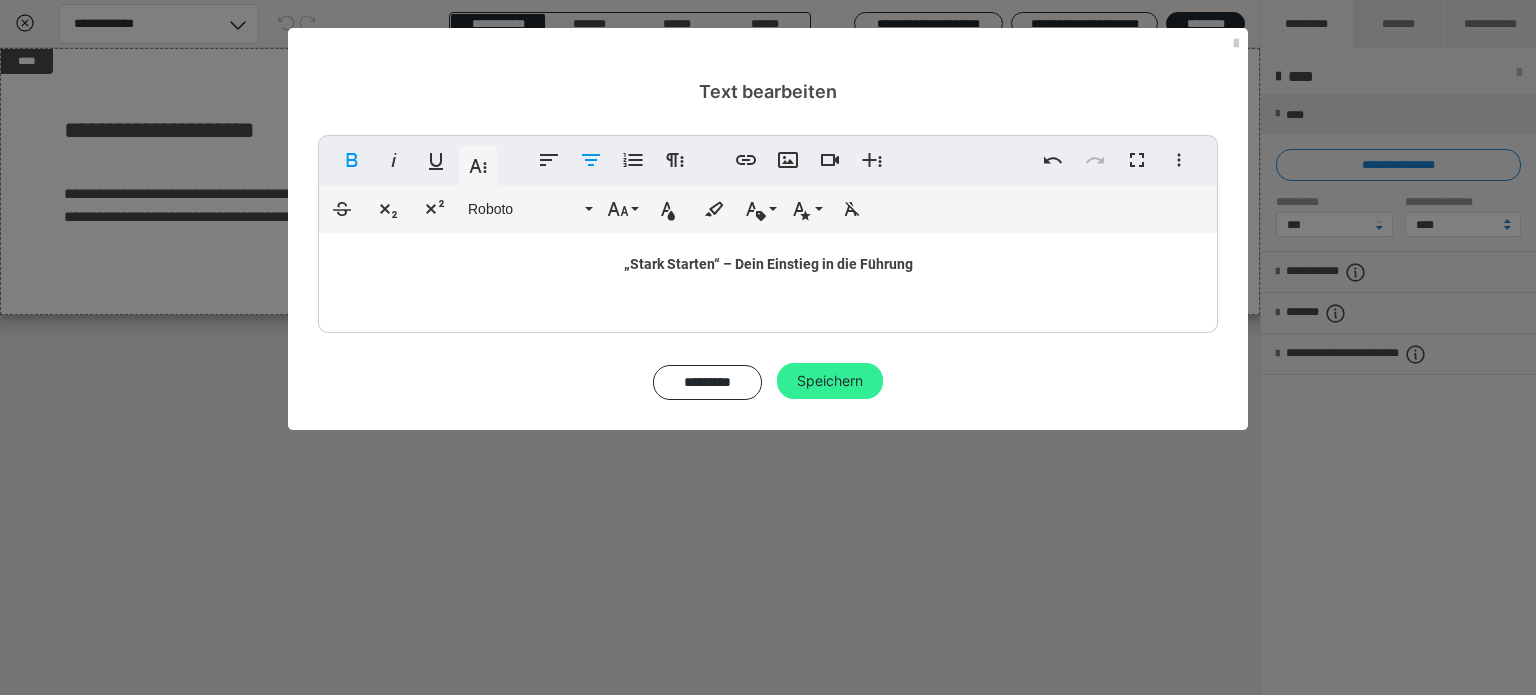 click on "Speichern" at bounding box center [830, 381] 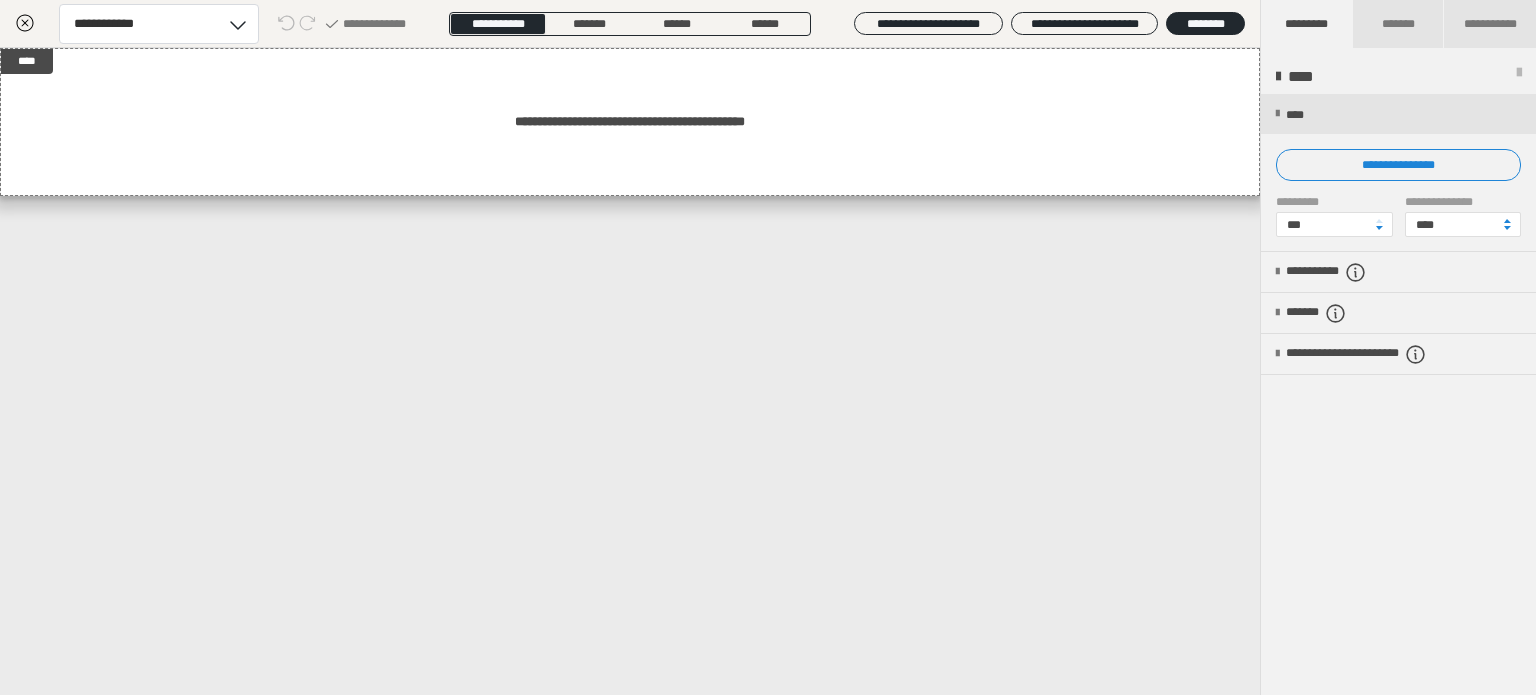 click on "**********" at bounding box center [630, 371] 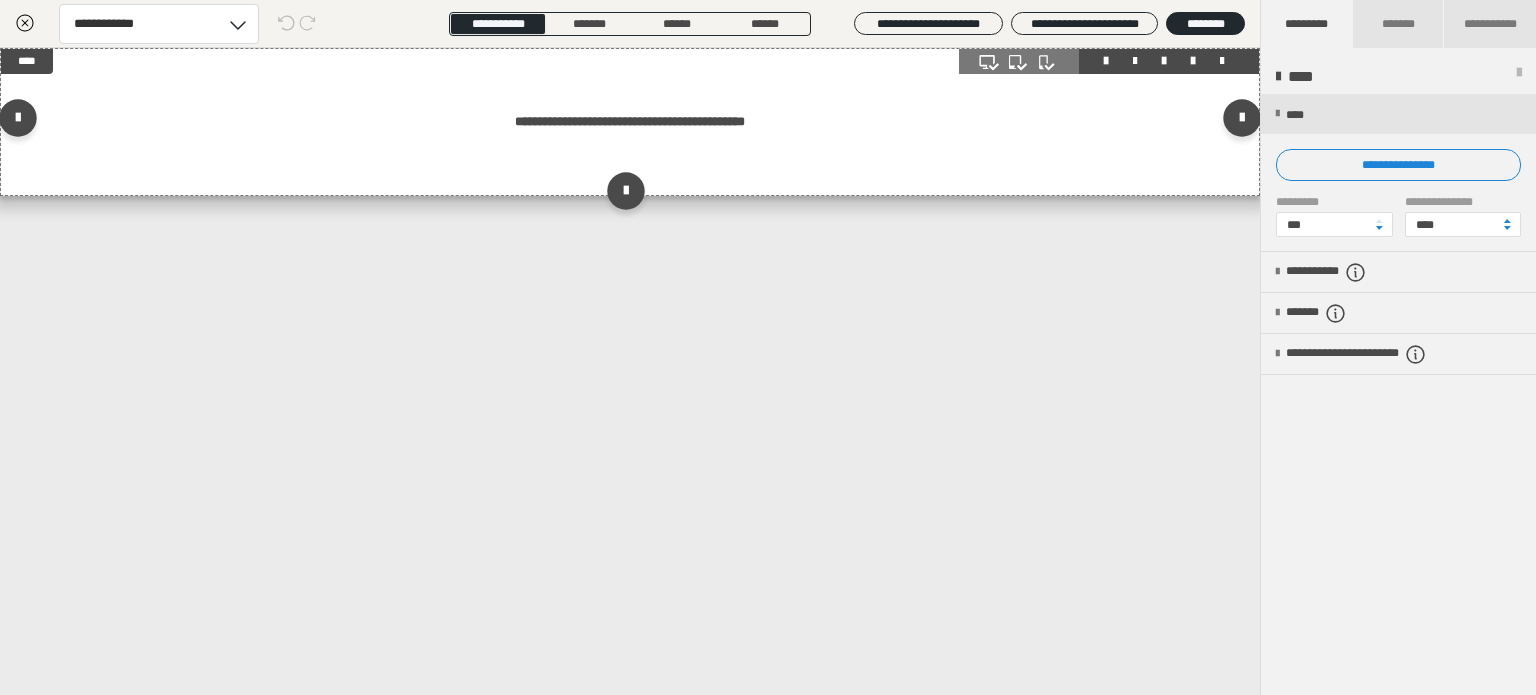 click on "**********" at bounding box center [630, 122] 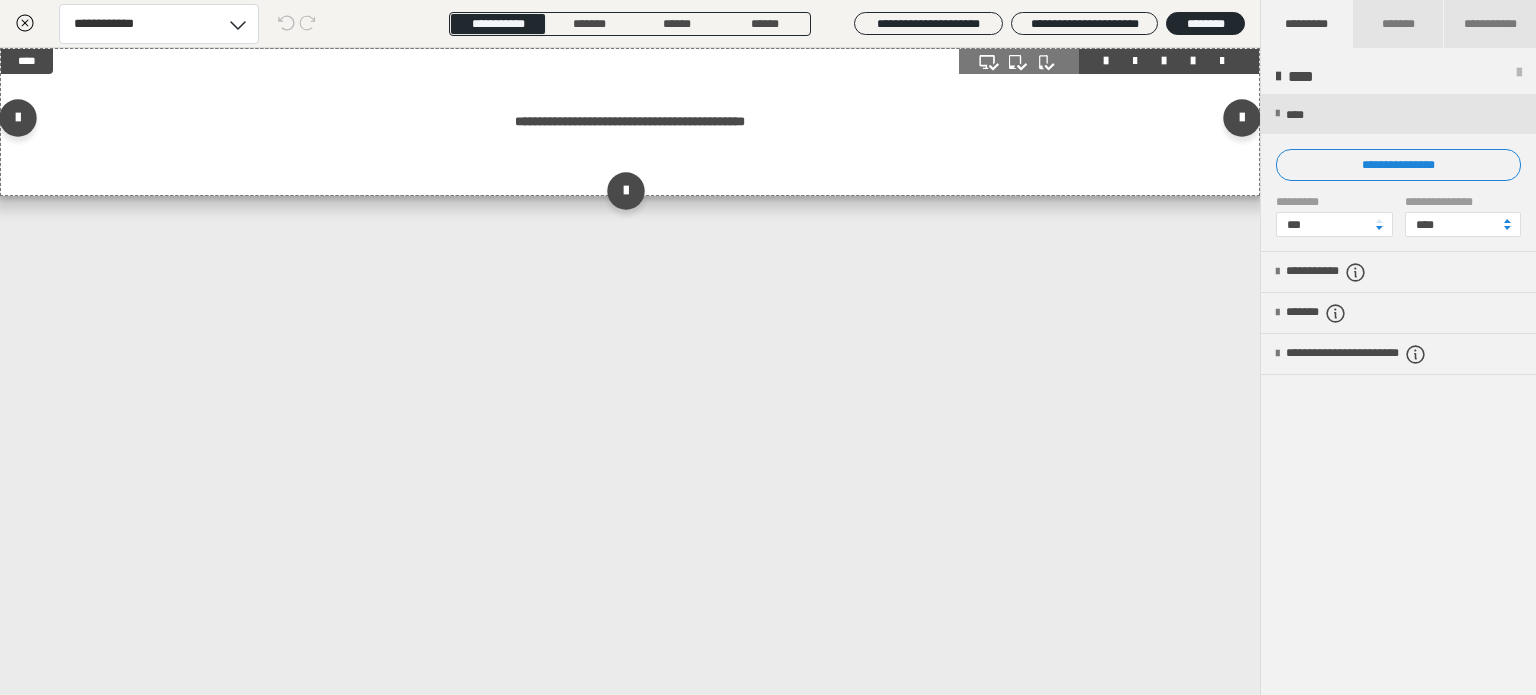 click on "**********" at bounding box center (630, 122) 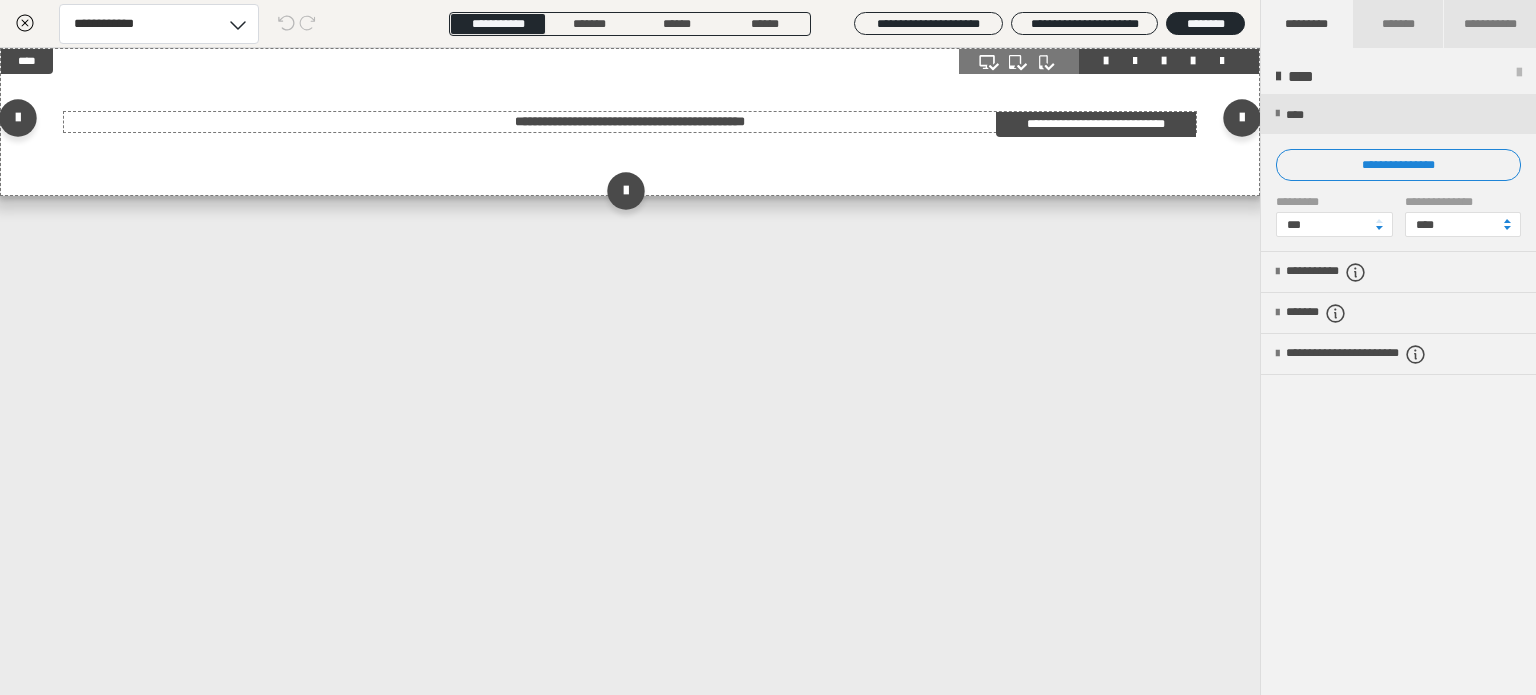 click on "**********" at bounding box center [630, 122] 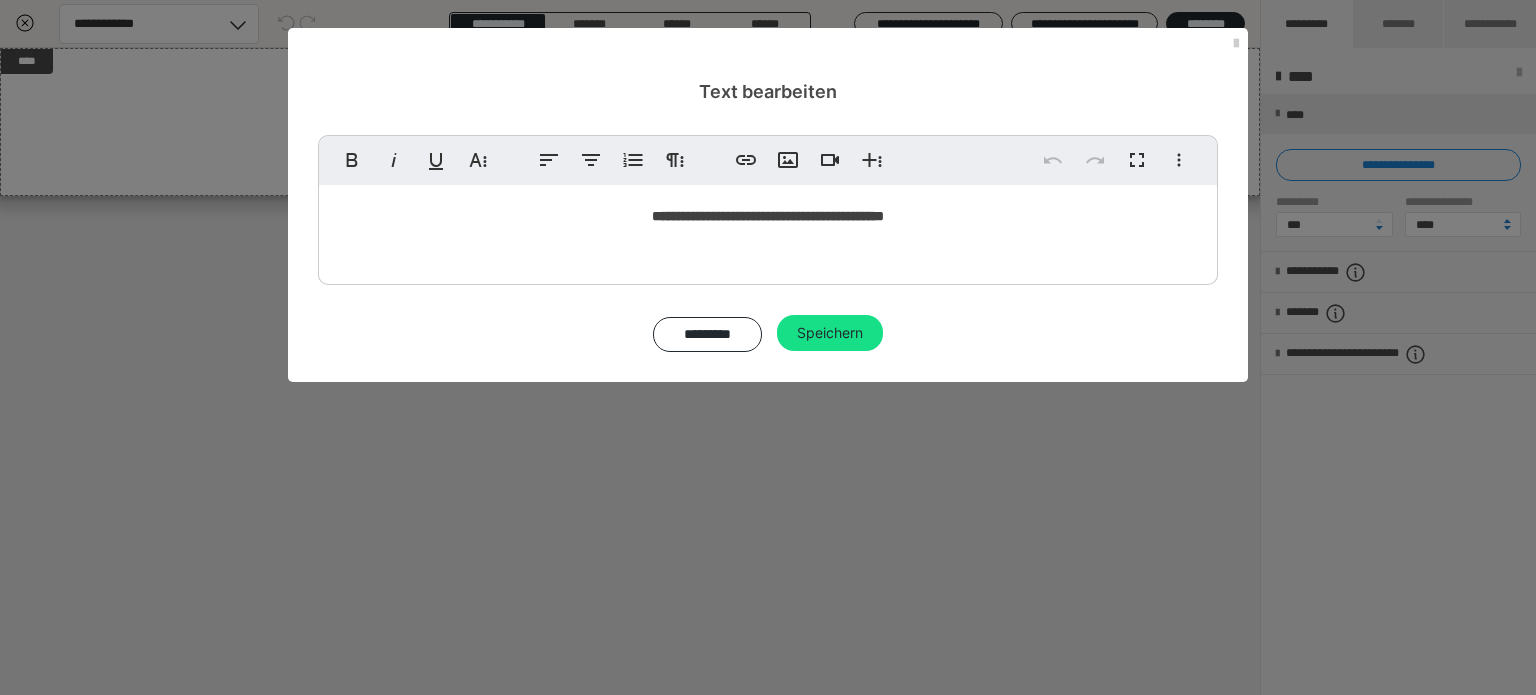 click on "**********" at bounding box center (768, 216) 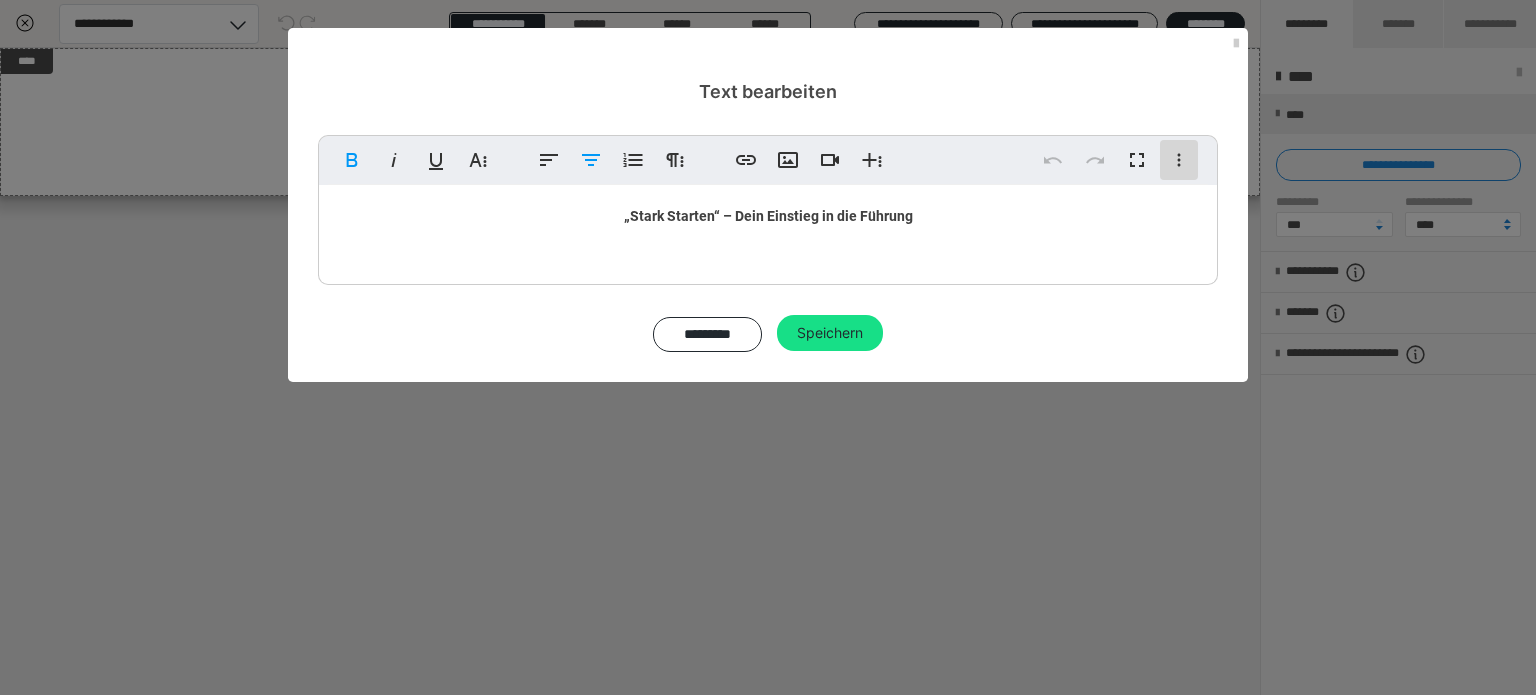 click 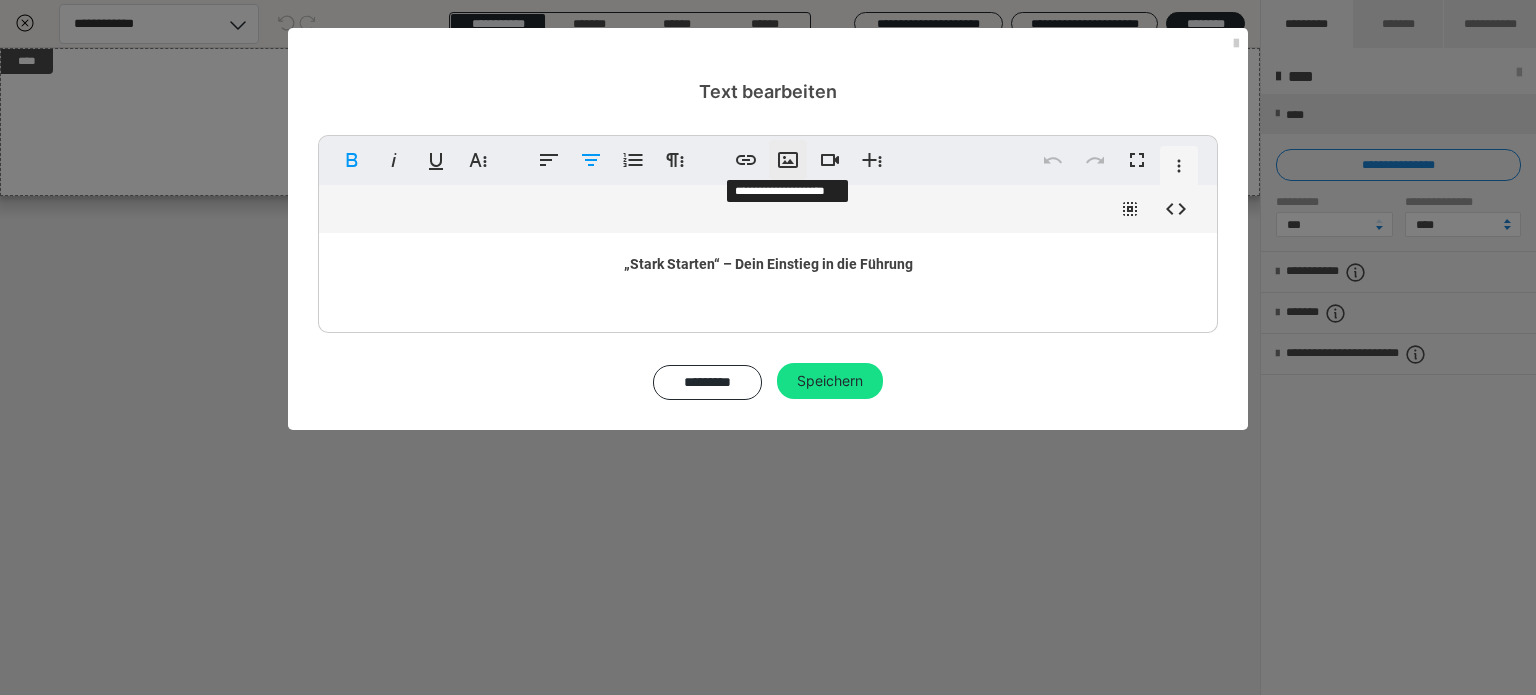 click 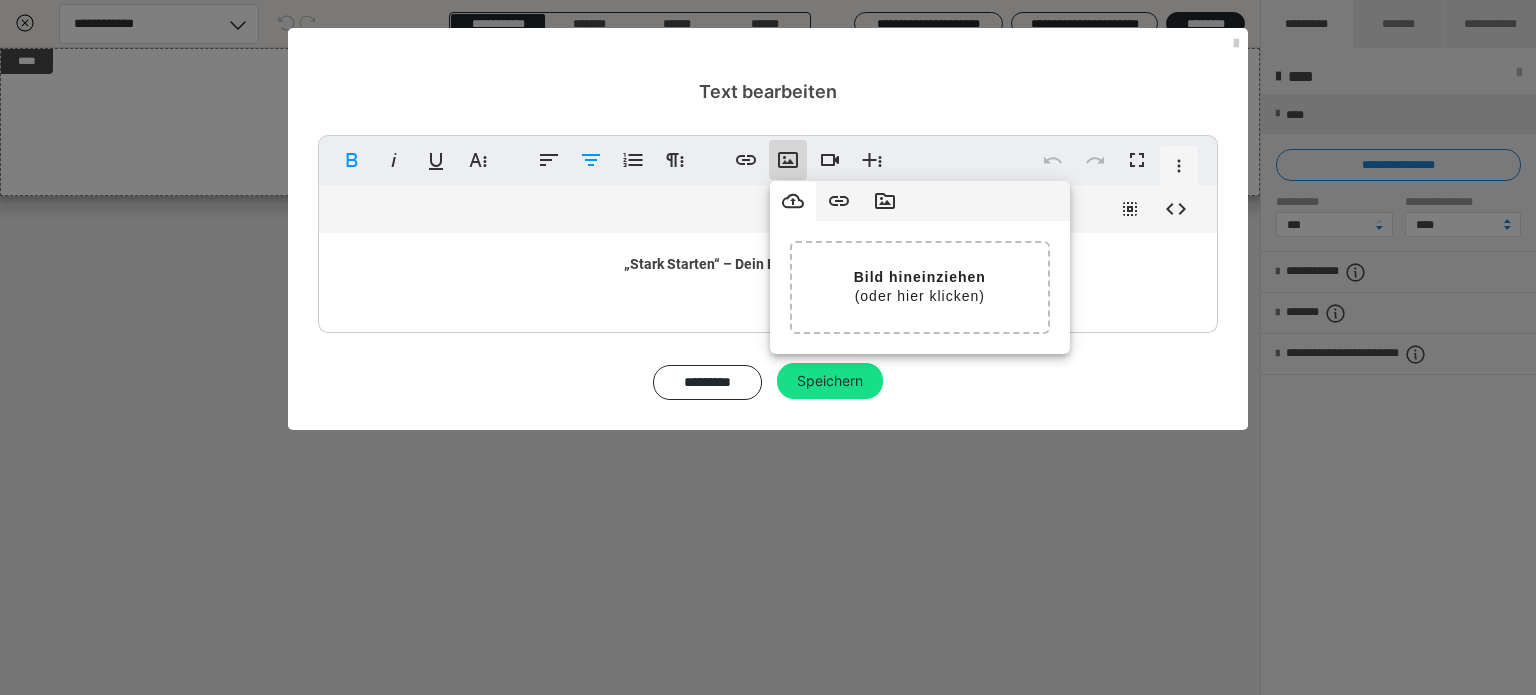 click on "„Stark Starten“ – Dein Einstieg in die Führung ​ ​" at bounding box center [768, 264] 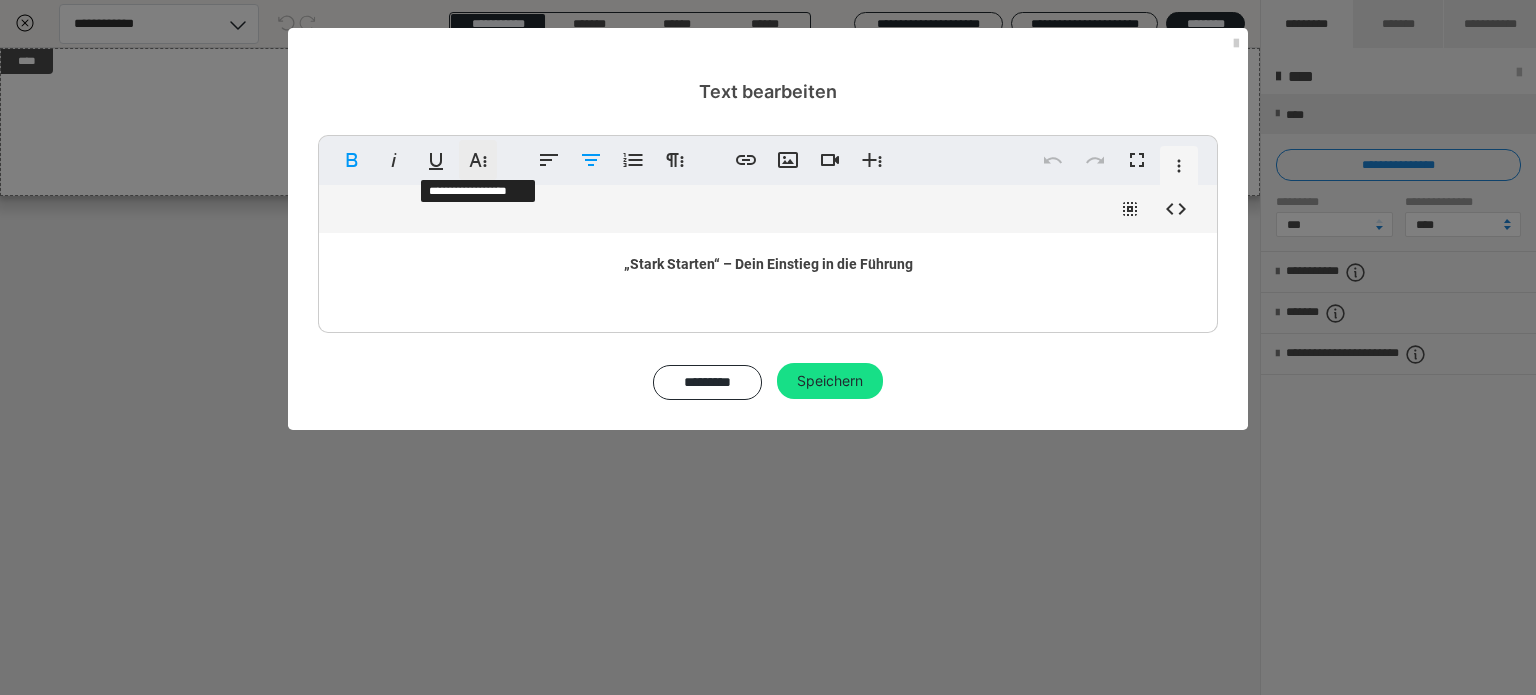 click 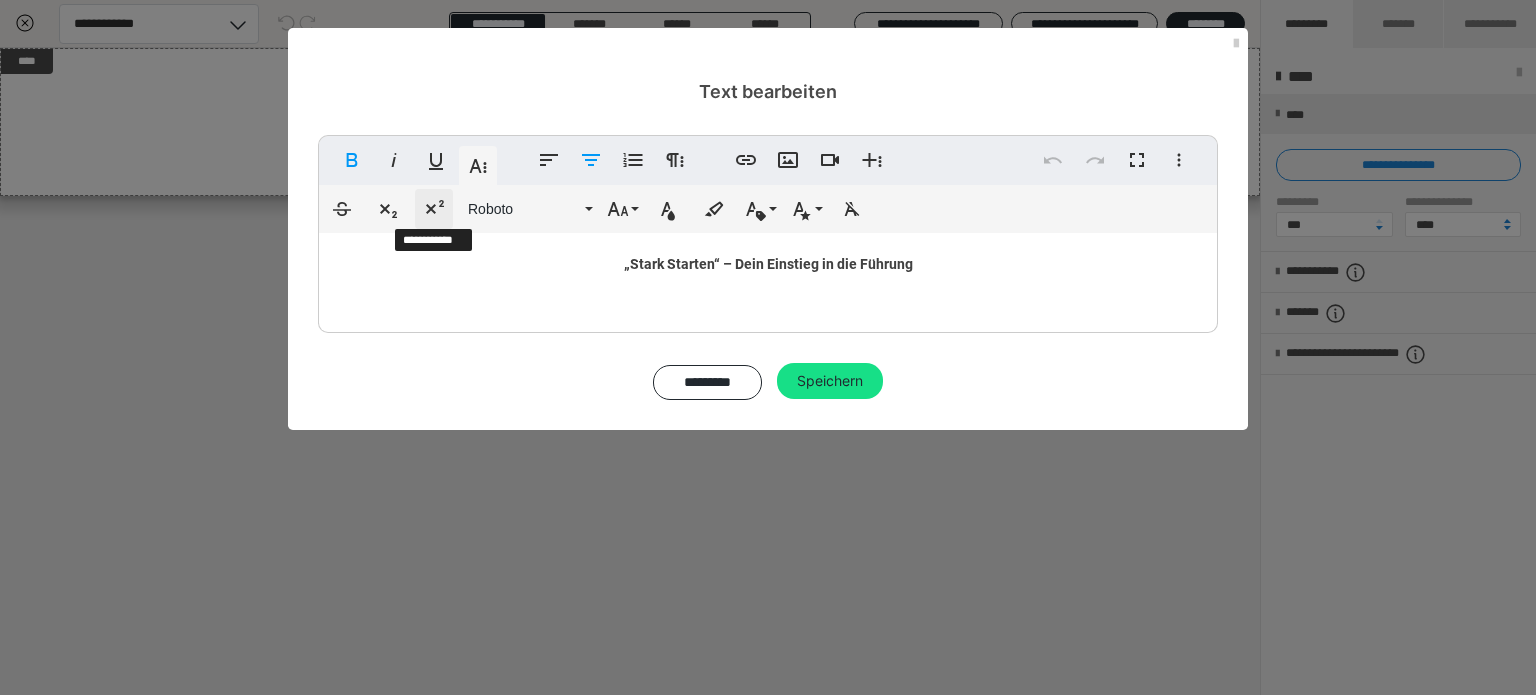 click 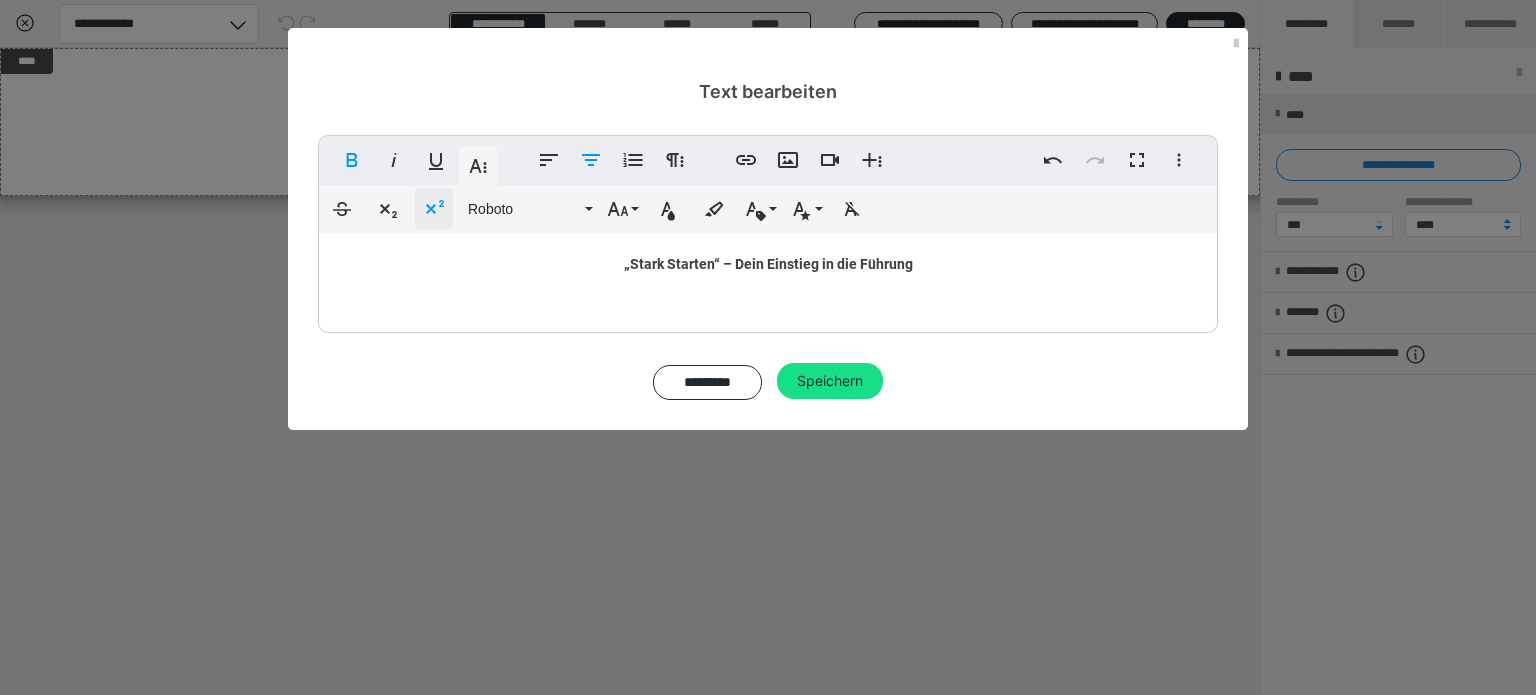 click 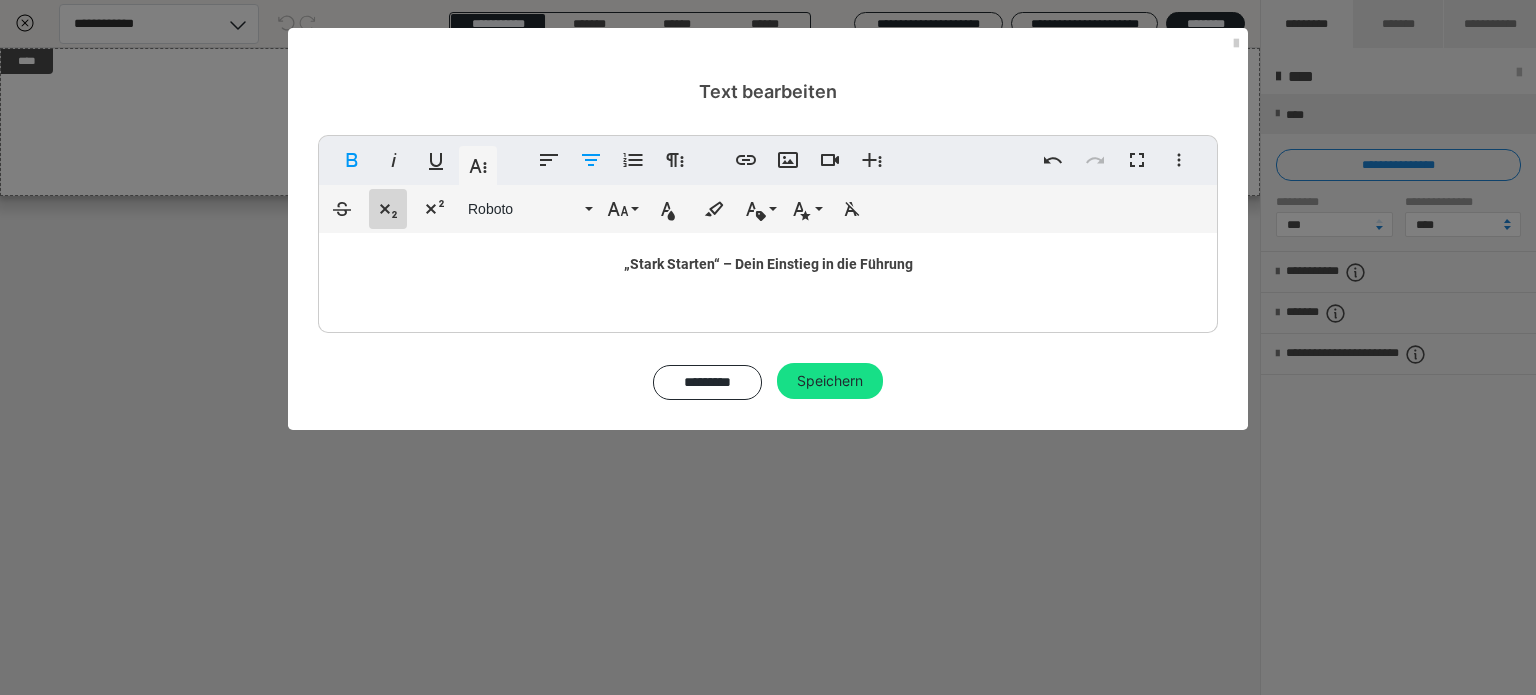 click 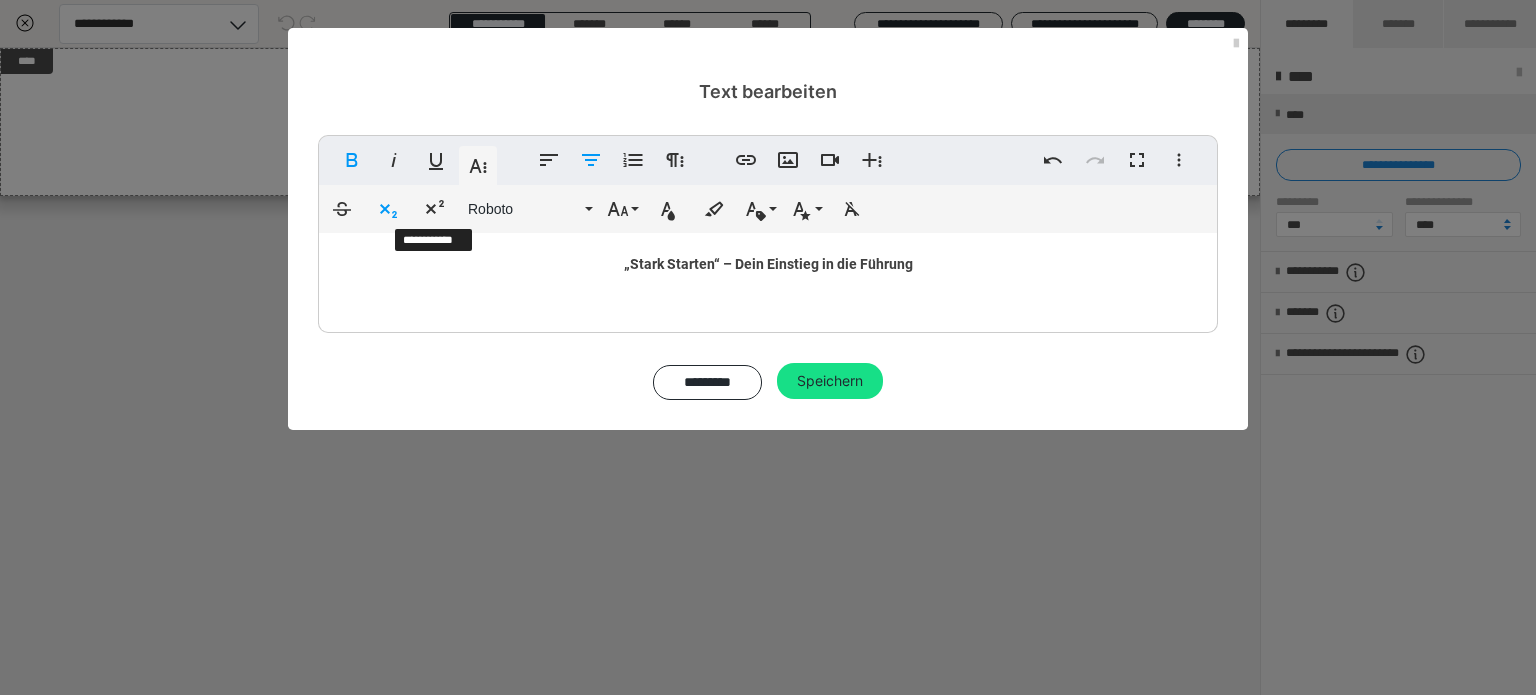 click on "Durchgestrichen Tiefgestellt Hochgestellt Roboto ABeeZee Abhaya Libre Abril FatFace Alegreya [PERSON_NAME] Amatic SC Anonymous Pro [PERSON_NAME] Archivo Black Archivo Light Archivo Medium Archivo Arimo Arvo B612 Barlow Bebas Neue Belleza Big Shoulders Stencil Display BioRhyme Blinker Cairo Cardo Catamaran Caveat Caveat Brush Comfortaa Concert One Cormorant Cormorant Garamond Courier Prime Crimson Text Dancing Script Eczar Exo Exo 2 Figtree Fira Sans Fjalla One Forum [PERSON_NAME] Libre Fraunces Grandstander IBM Plex Serif Inconsolata Inder Indie Flower Inter Josefin Sans [PERSON_NAME] Lexend Deca Libre Baskerville Libre Franklin Lilita One Lobster Lobster Two Lora Merienda [PERSON_NAME] Montserrat Black Montserrat Extra Bold Montserrat Light Montserrat Med Mulish MuseoModerno Nixie One Noto Sans Noto Serif Nunito Nunito Sans Old Standard TT Open Sans Oswald Oxygen [PERSON_NAME] Hand Playball Playfair Display Poppins PT Sans PT Sans Narrow PT Serif Public Sans Quicksand Rakkas Raleway Righteous 1 2" at bounding box center (768, 209) 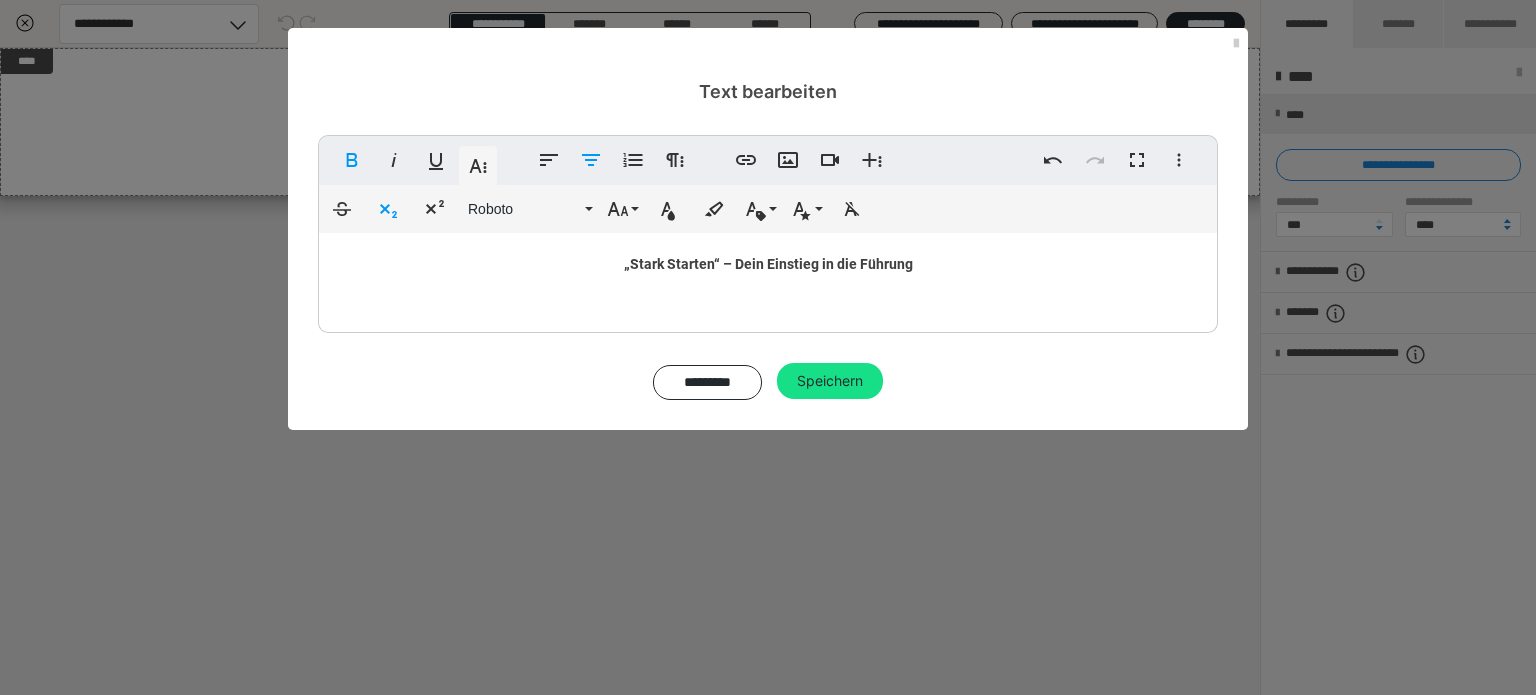 click on "„Stark Starten“ – Dein Einstieg in die Führung​ ​ ​​​​" at bounding box center (768, 278) 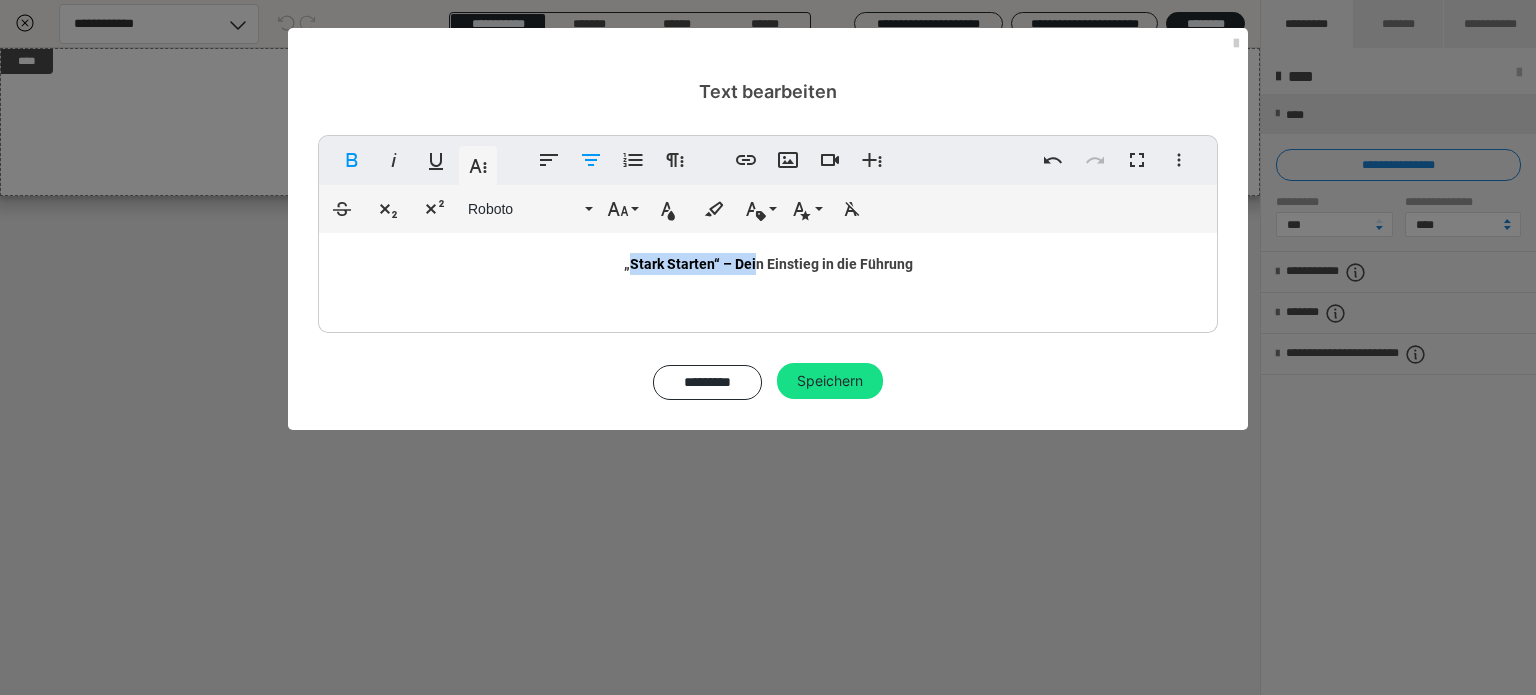 drag, startPoint x: 632, startPoint y: 270, endPoint x: 796, endPoint y: 287, distance: 164.87874 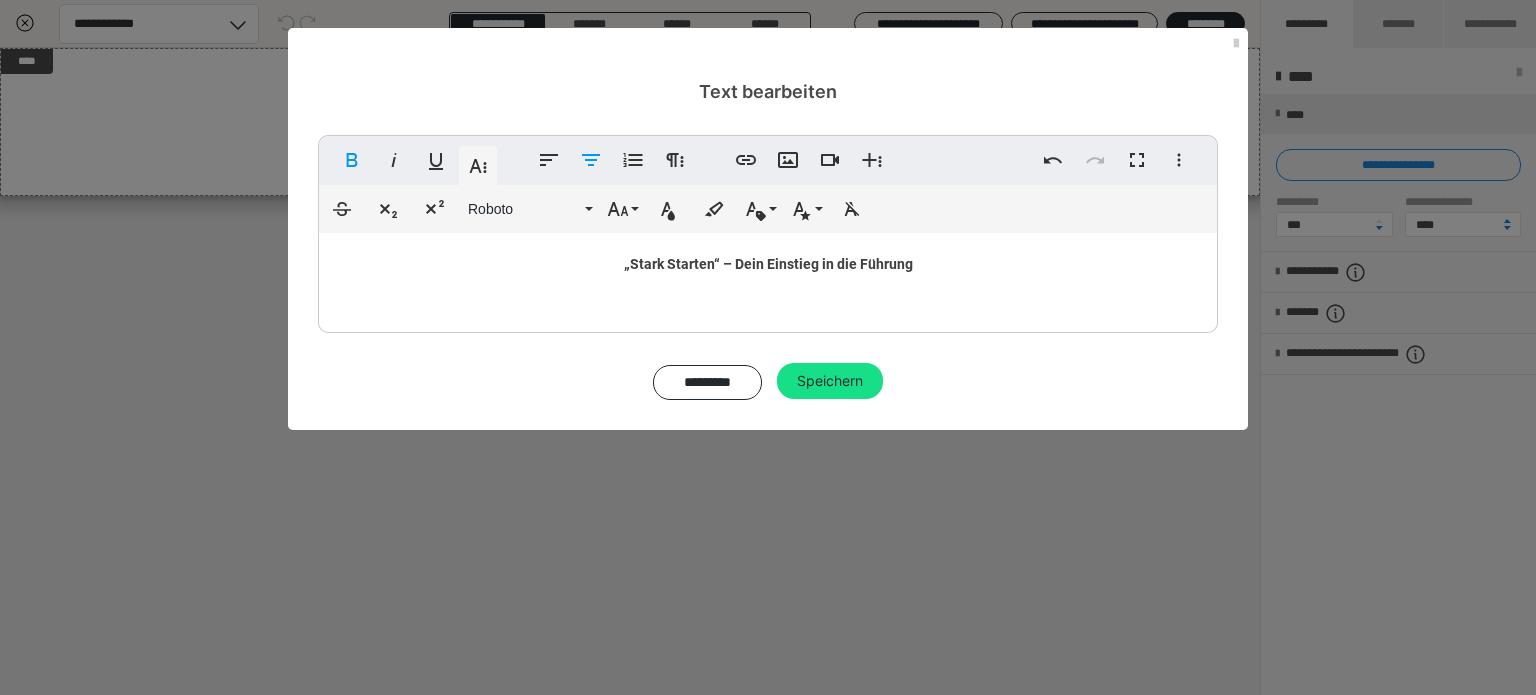 click on "„Stark Starten“ – Dein Einstieg in die Führung​ ​ ​​​​" at bounding box center (768, 278) 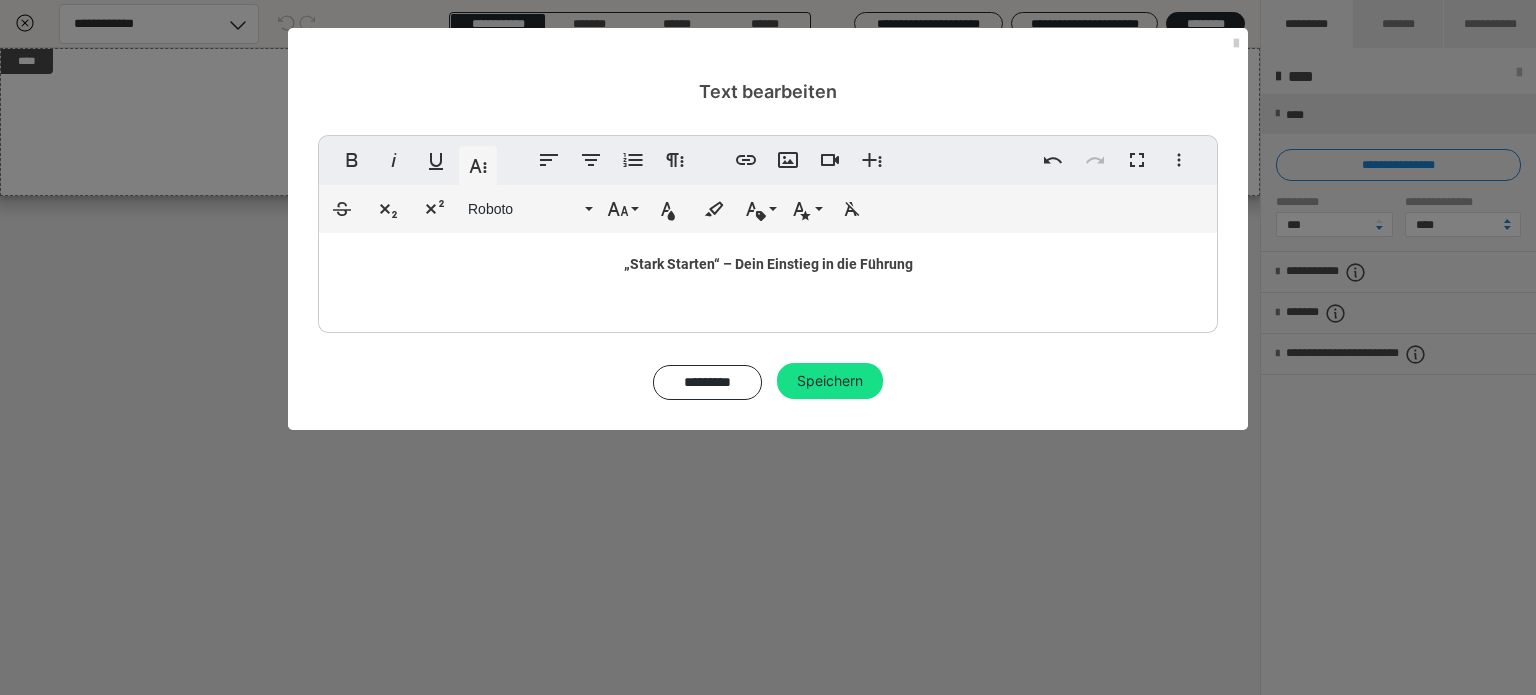 click on "Text bearbeiten" at bounding box center [768, 91] 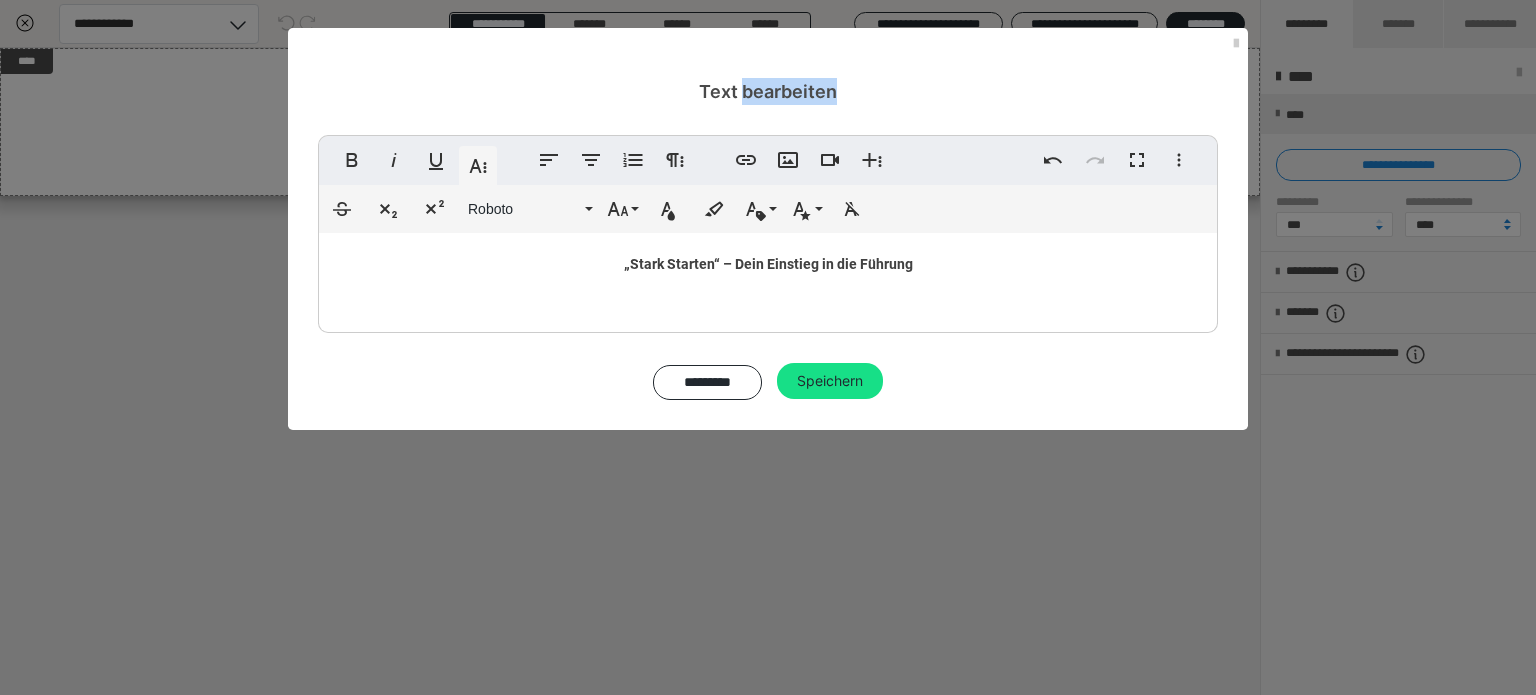 click on "Text bearbeiten" at bounding box center (768, 91) 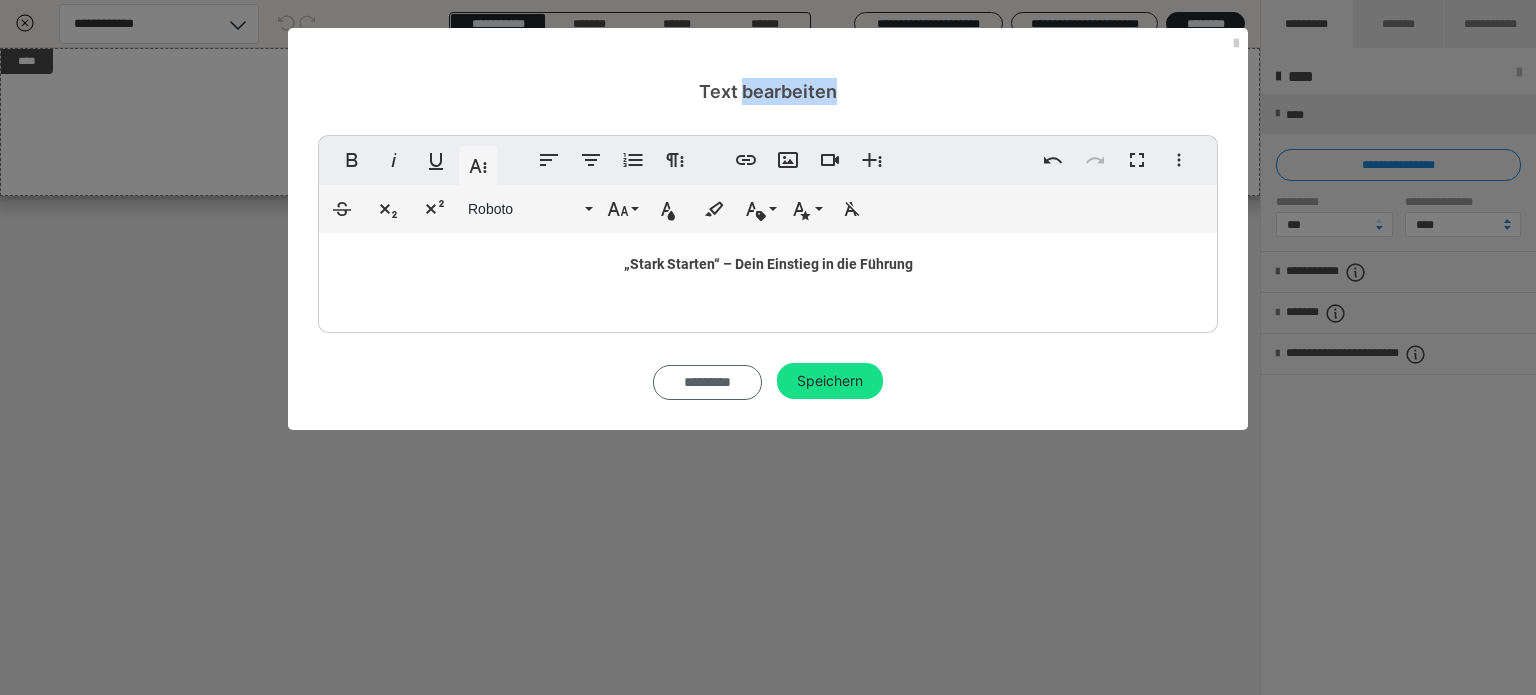 click on "*********" at bounding box center [708, 382] 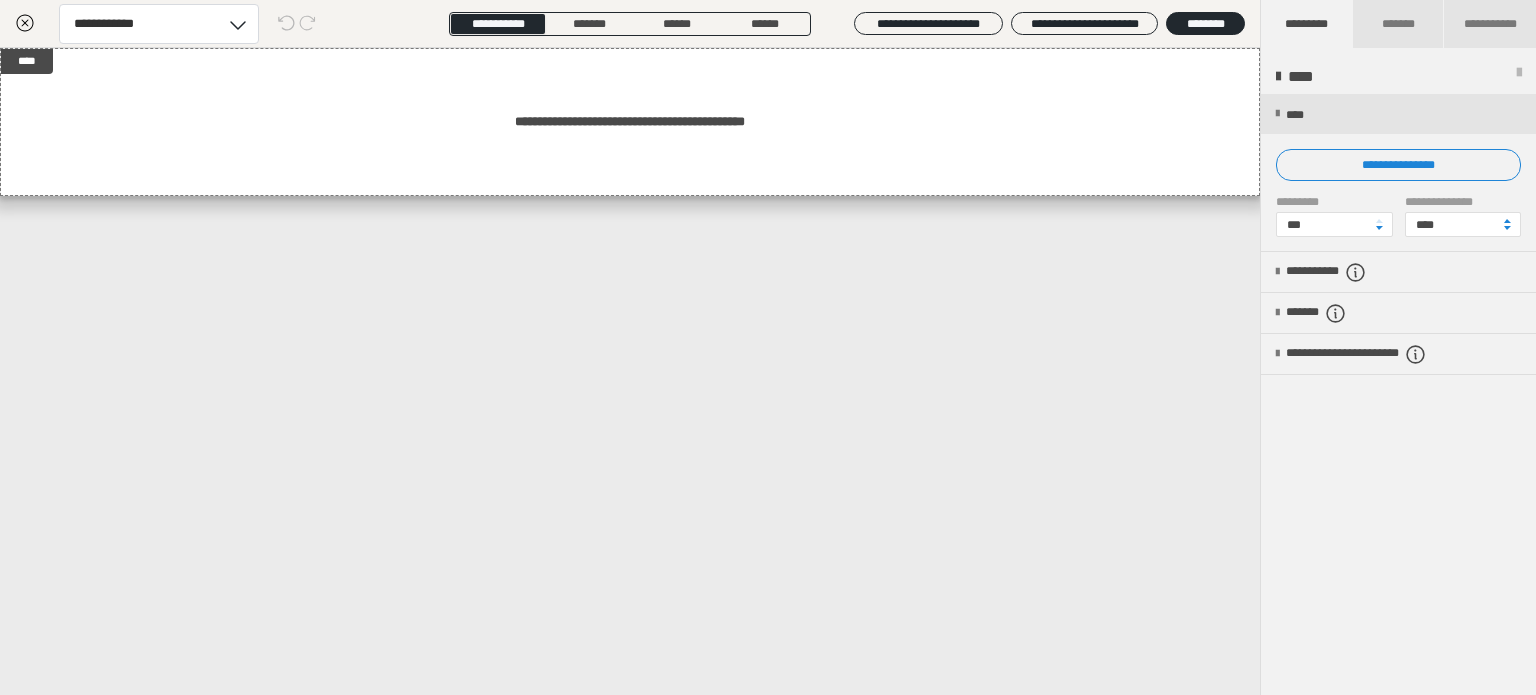 click on "**********" at bounding box center [630, 371] 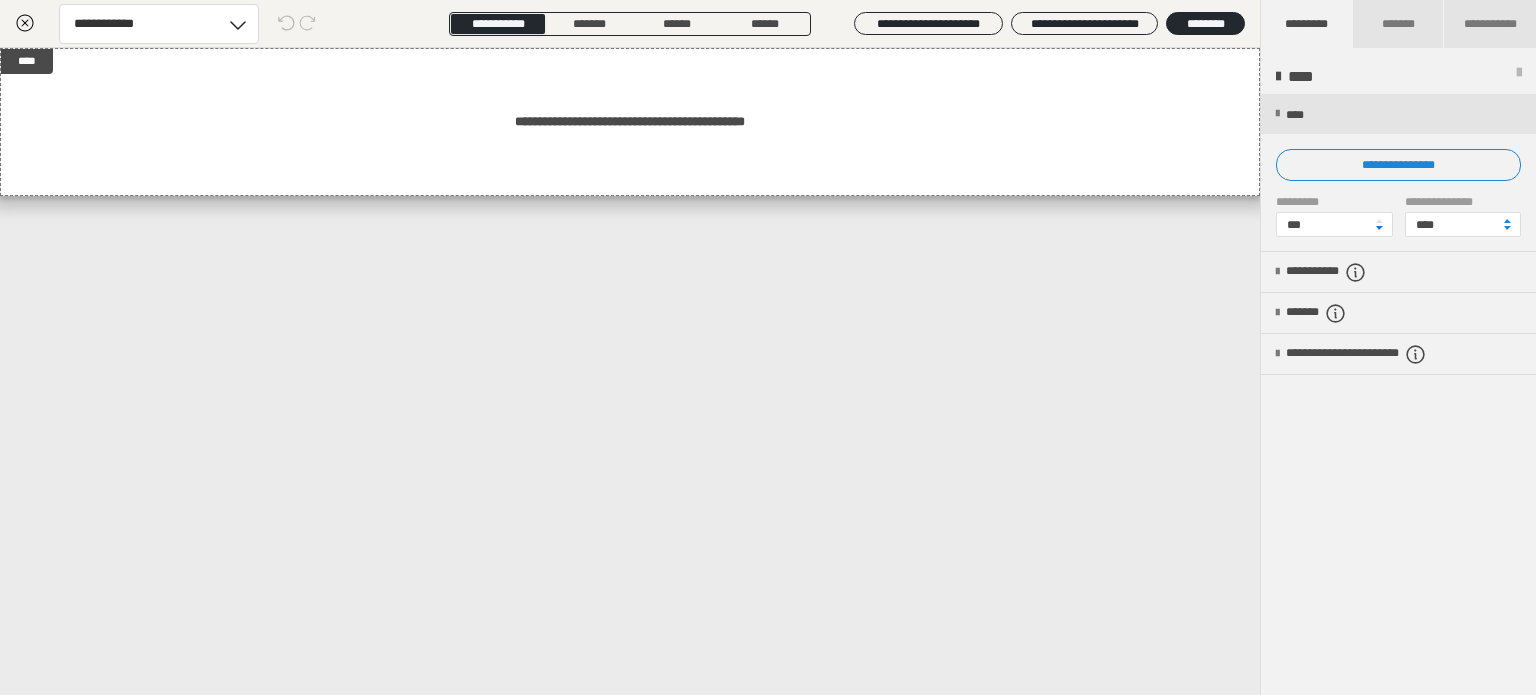 click at bounding box center [1379, 228] 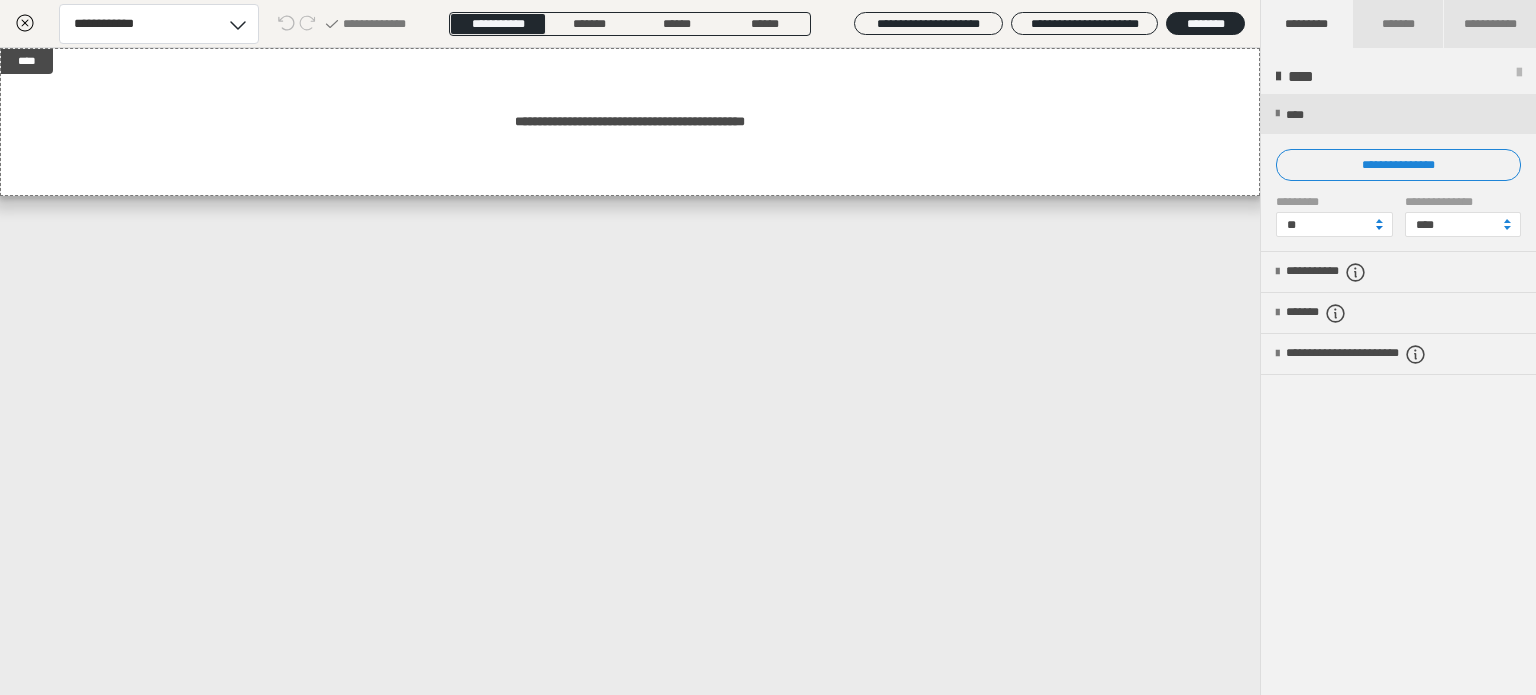 click at bounding box center (1379, 228) 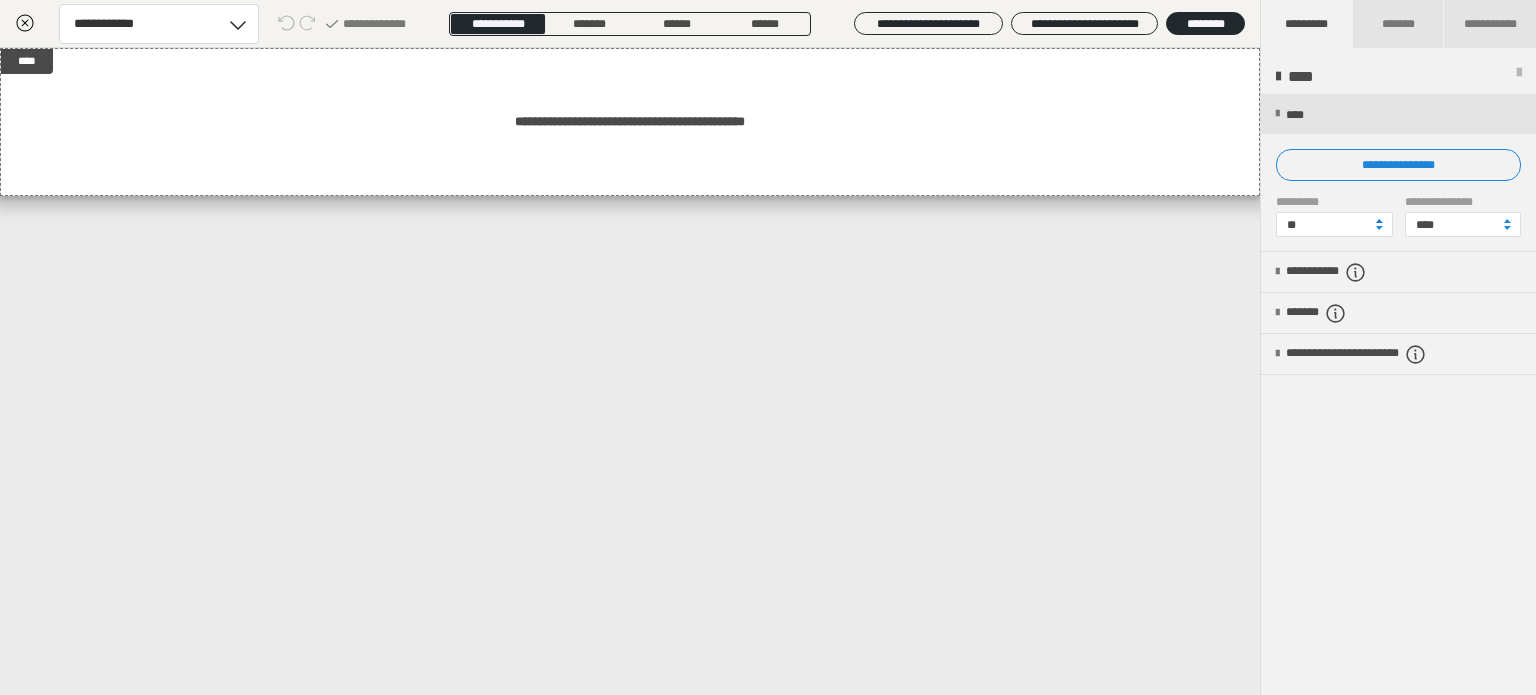 click at bounding box center (1379, 221) 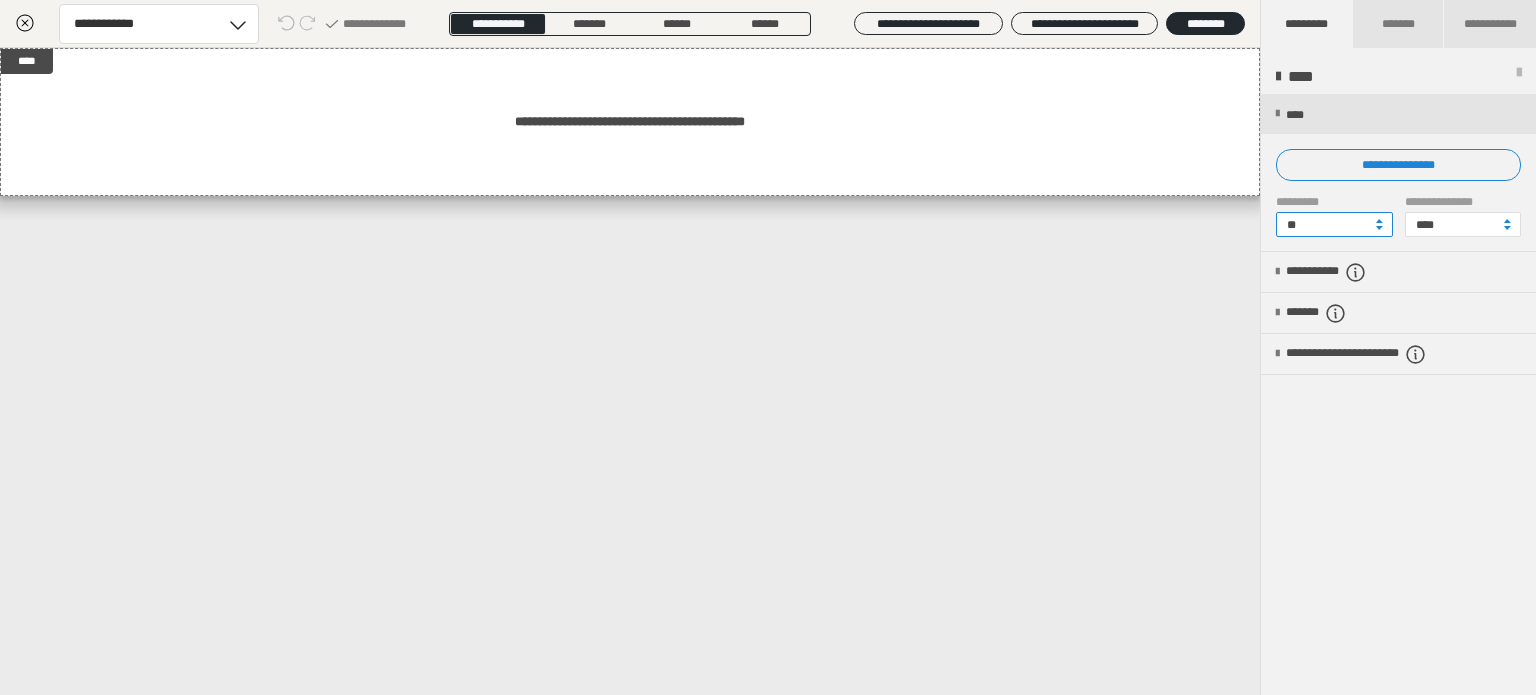 click on "**" at bounding box center (1334, 224) 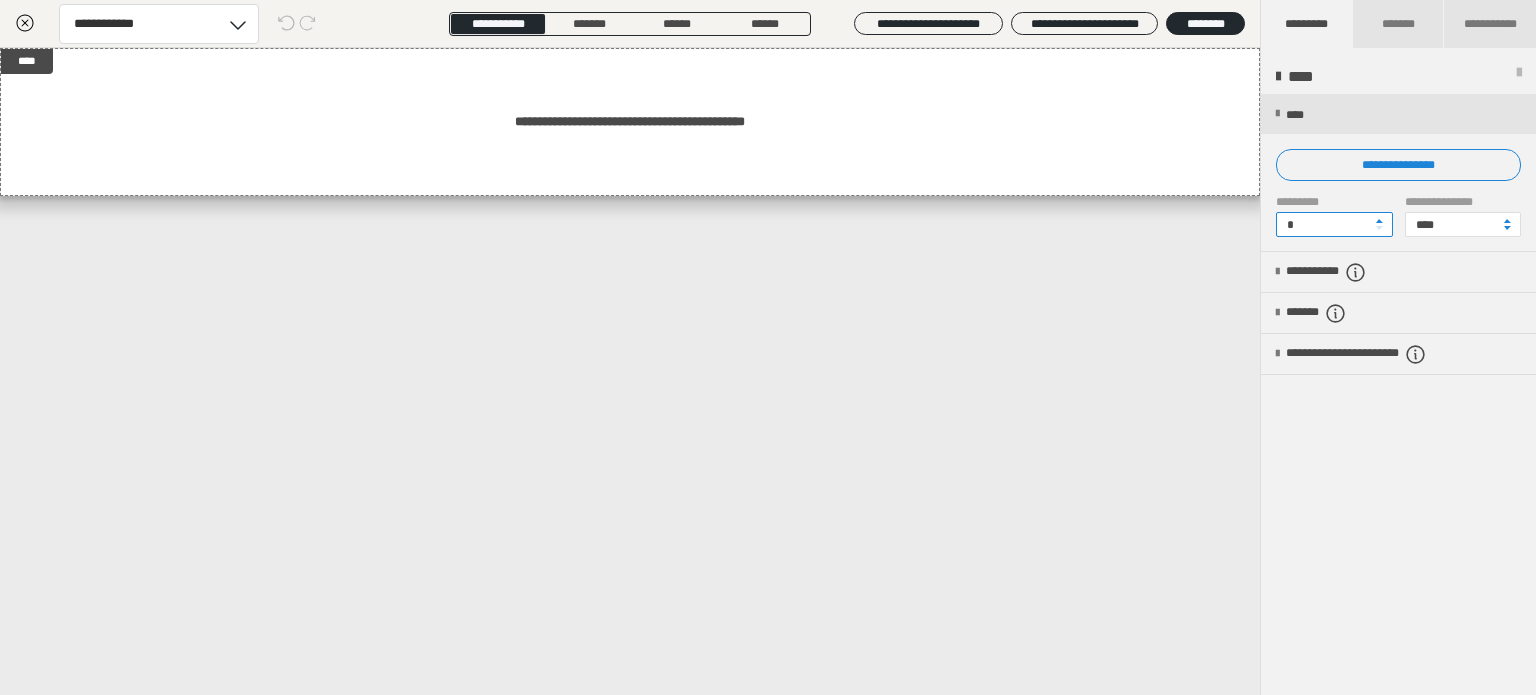 type on "*" 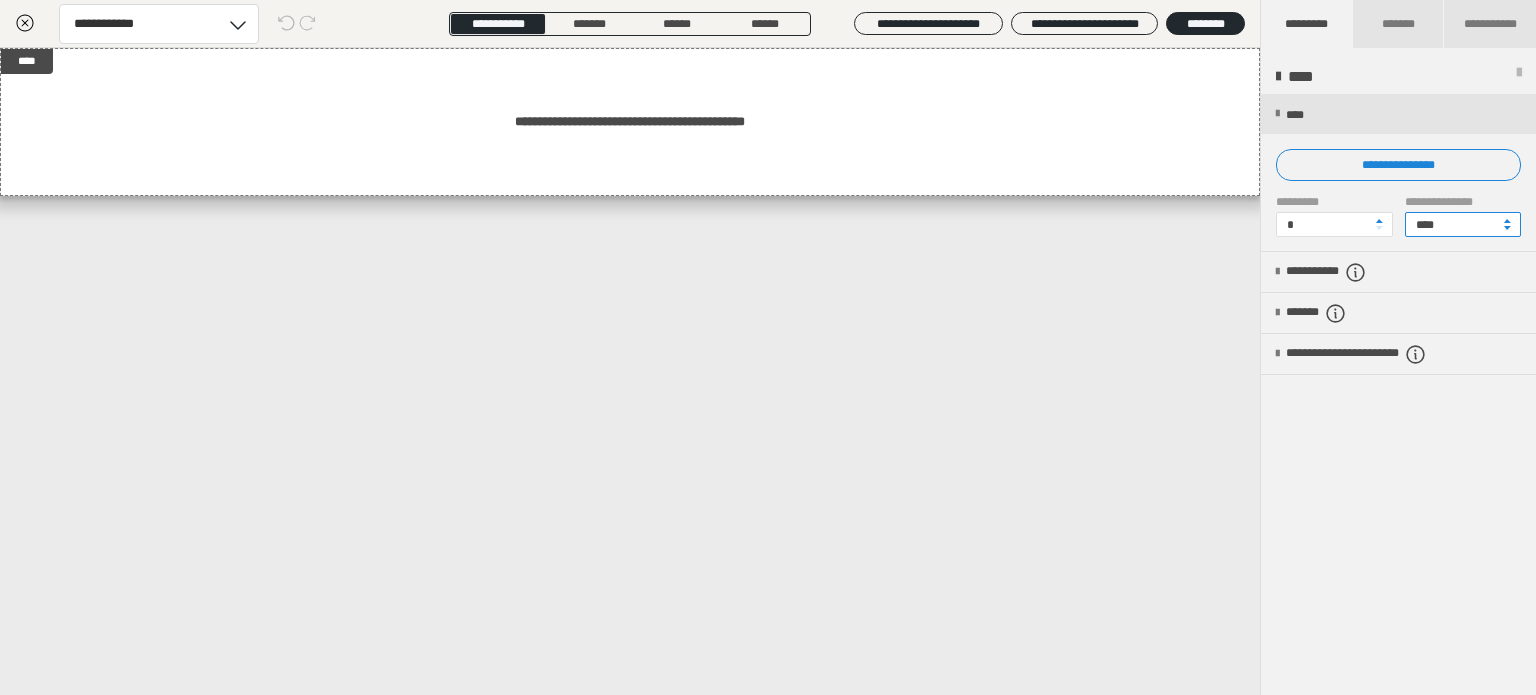 click on "****" at bounding box center (1463, 224) 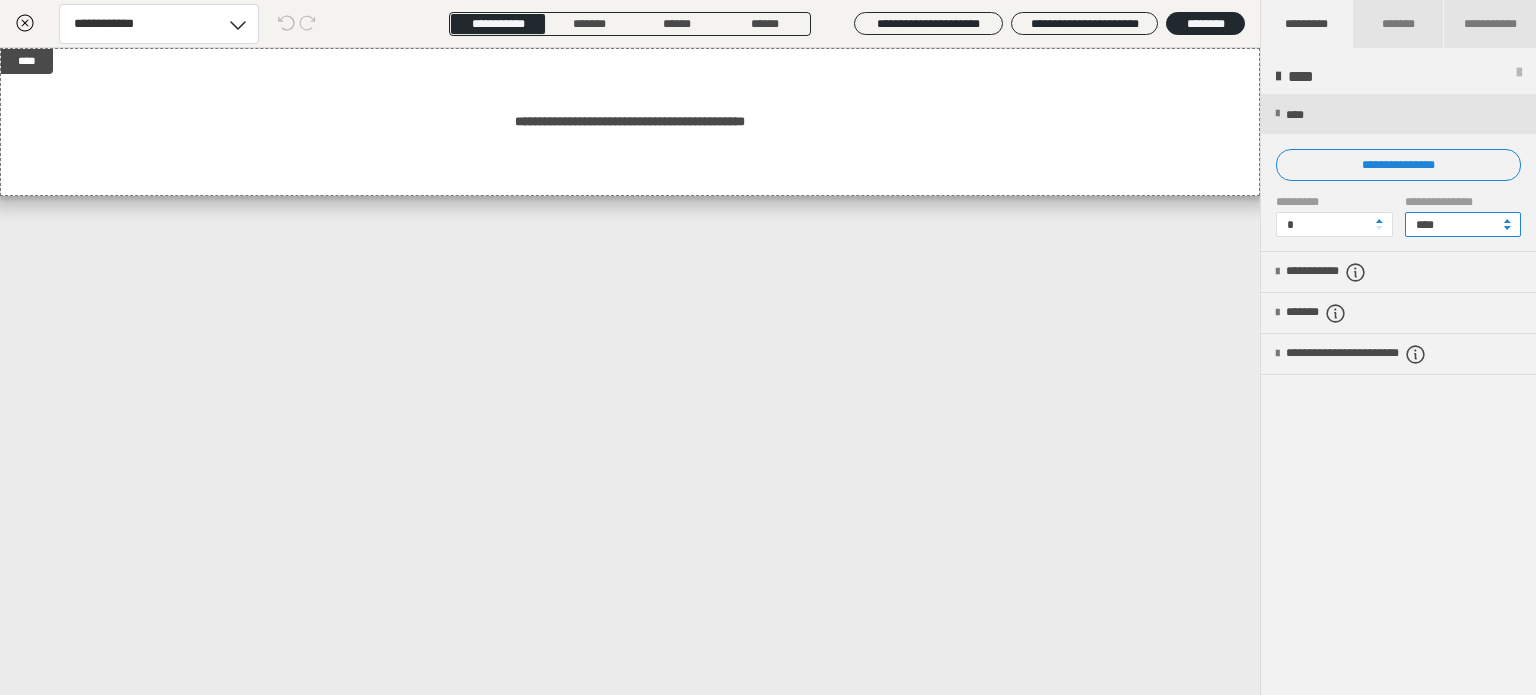 drag, startPoint x: 1440, startPoint y: 221, endPoint x: 1404, endPoint y: 232, distance: 37.64306 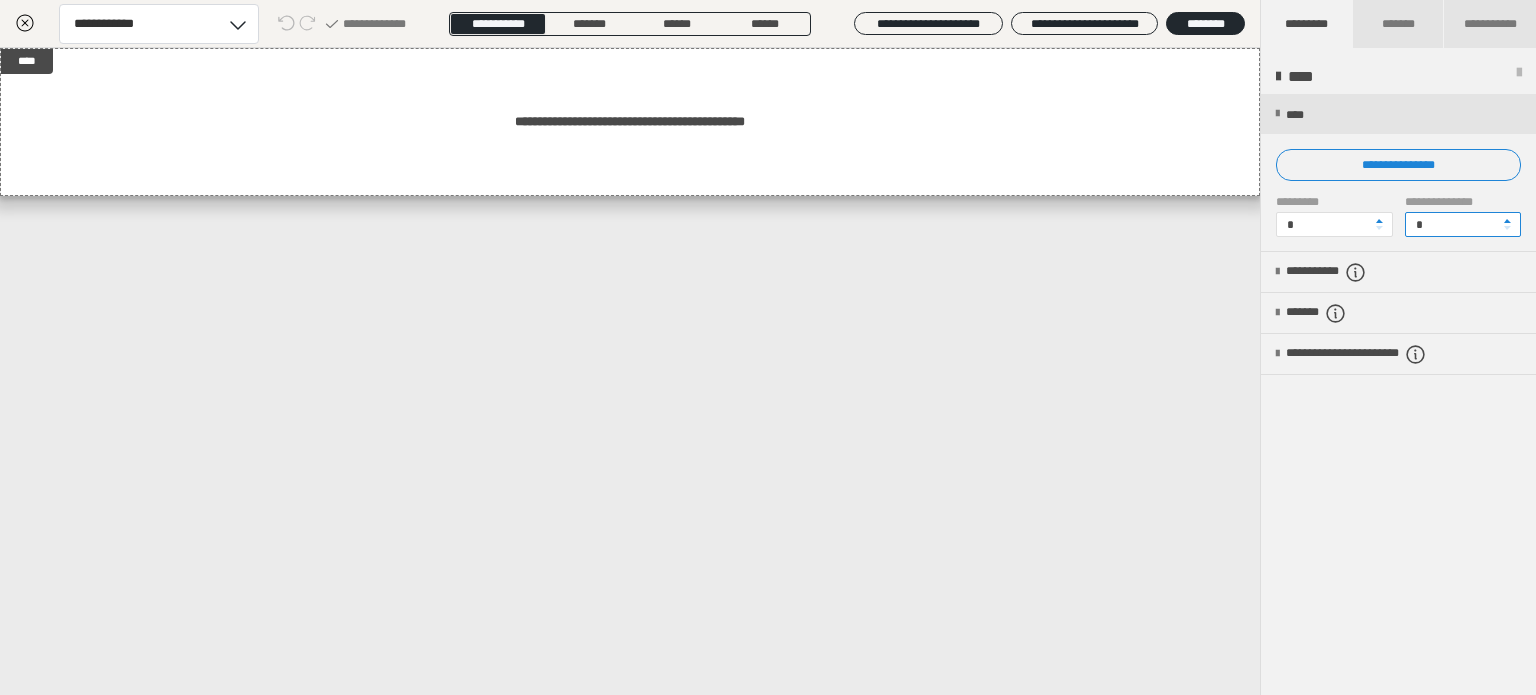 type on "*" 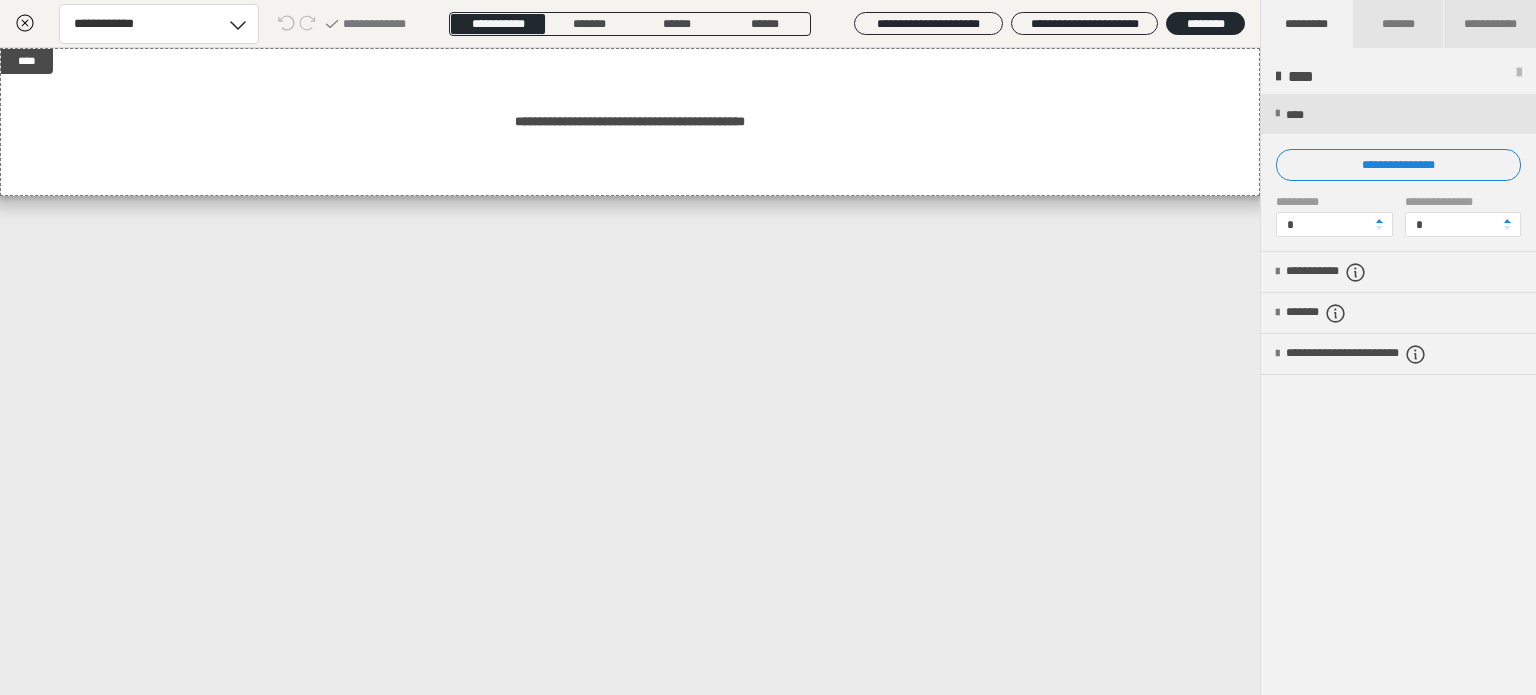 click on "**********" at bounding box center [1398, 395] 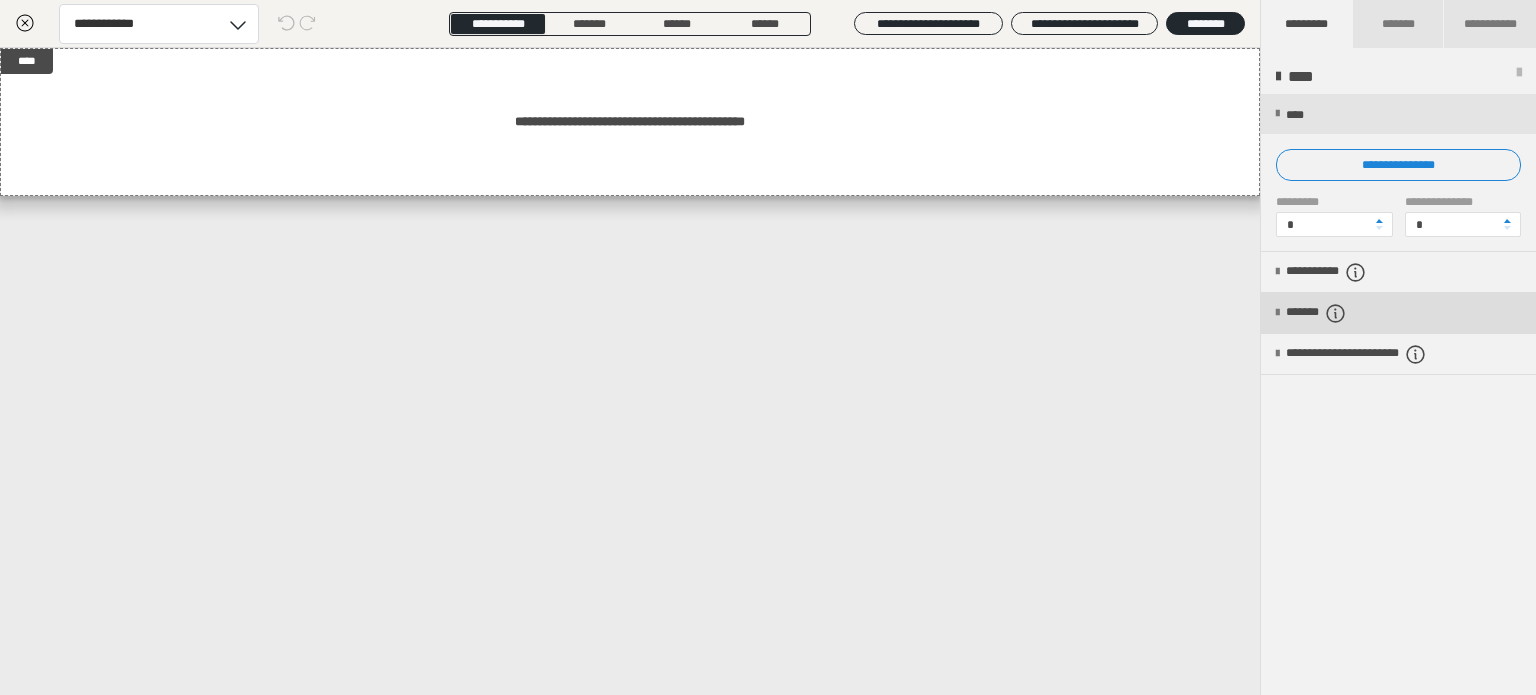 click on "*******" at bounding box center [1333, 313] 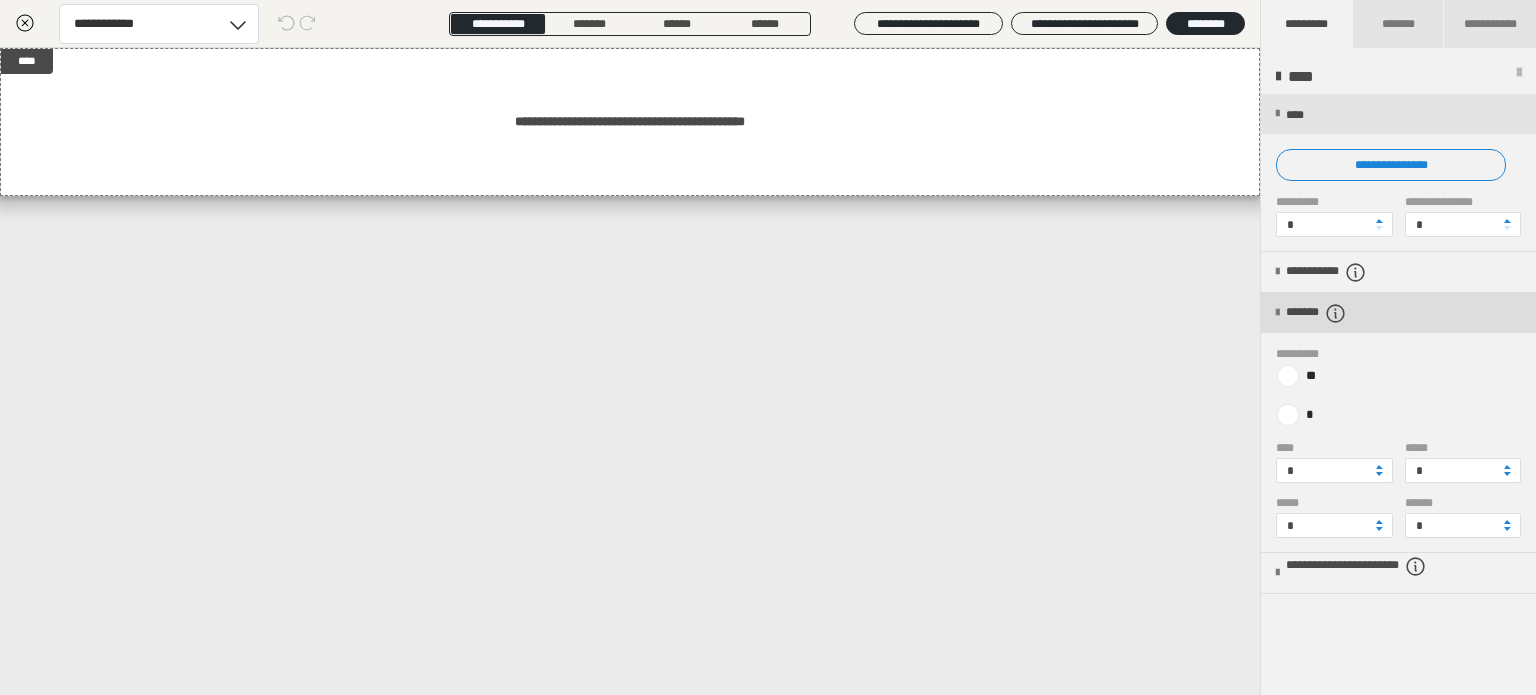 click on "*******" at bounding box center (1333, 313) 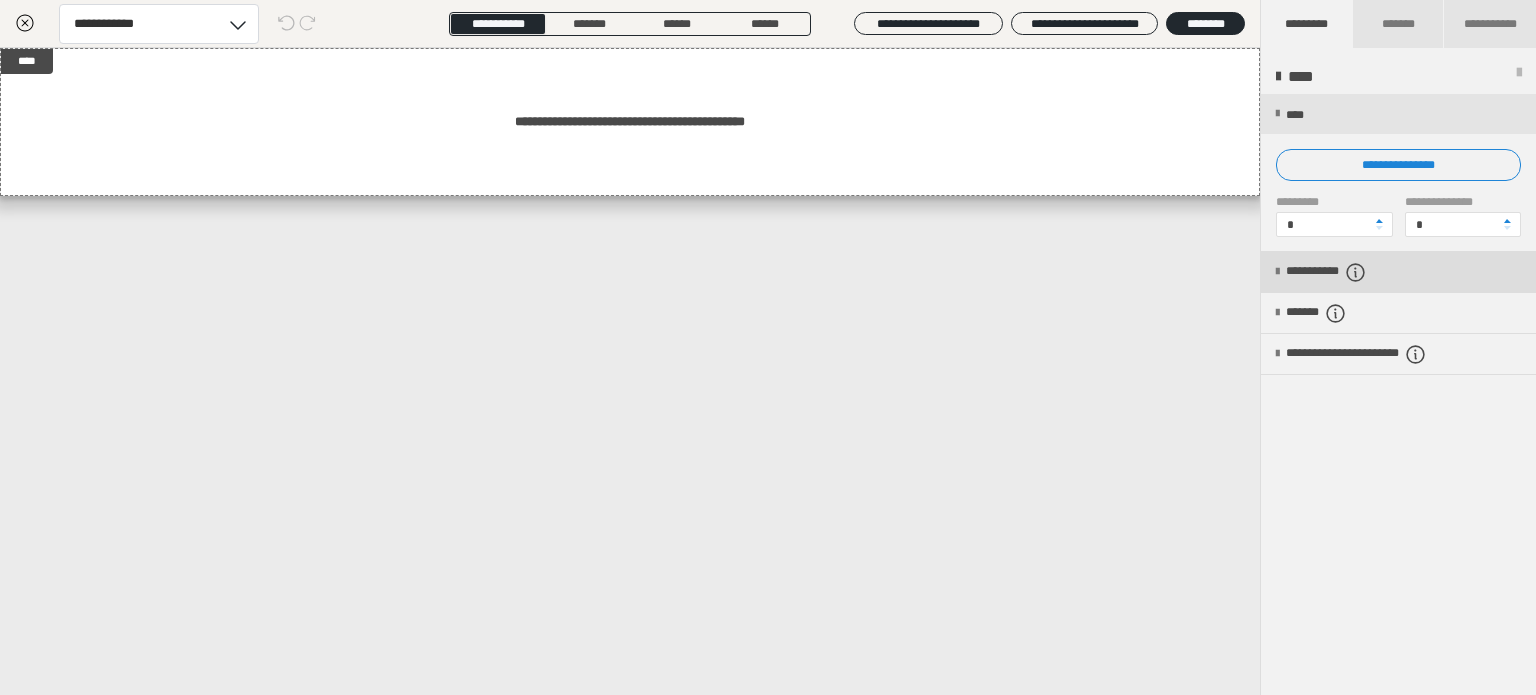 click on "**********" at bounding box center [1398, 272] 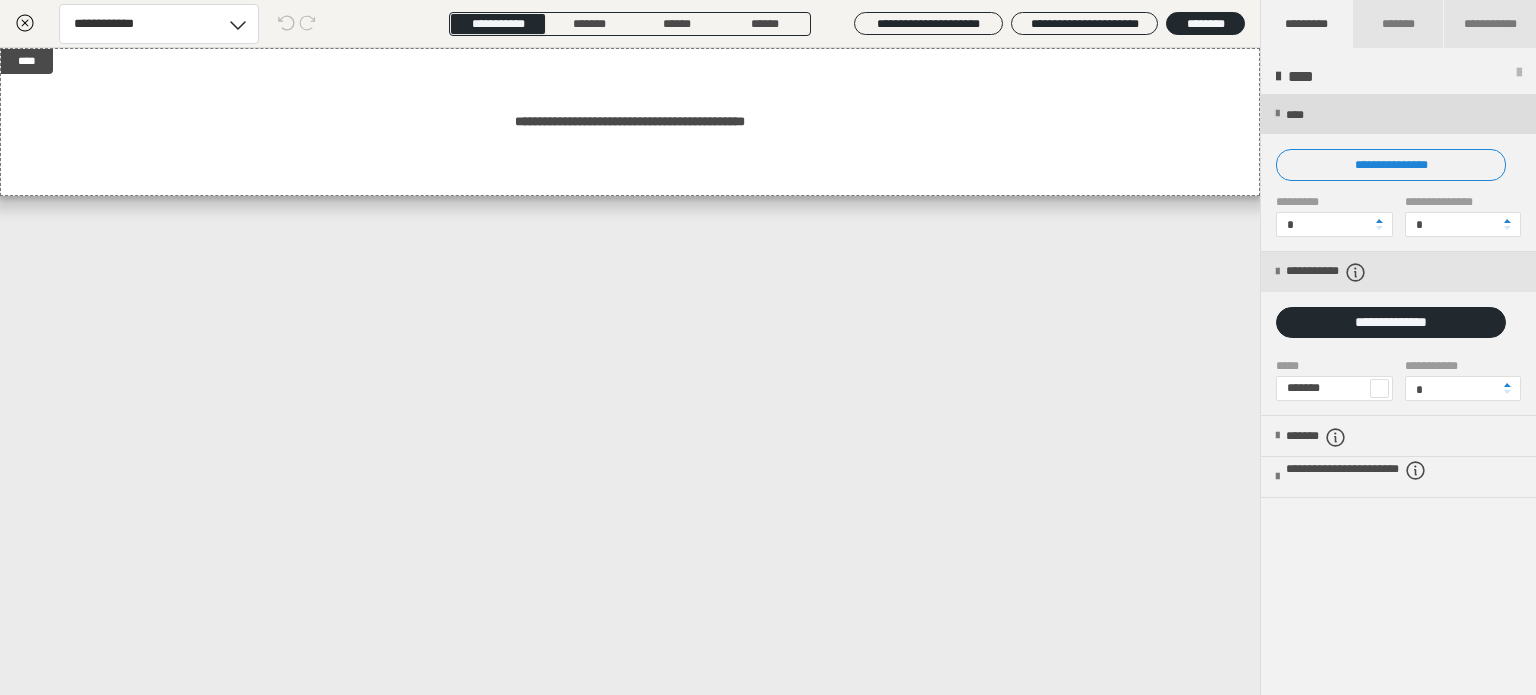 click at bounding box center (1277, 114) 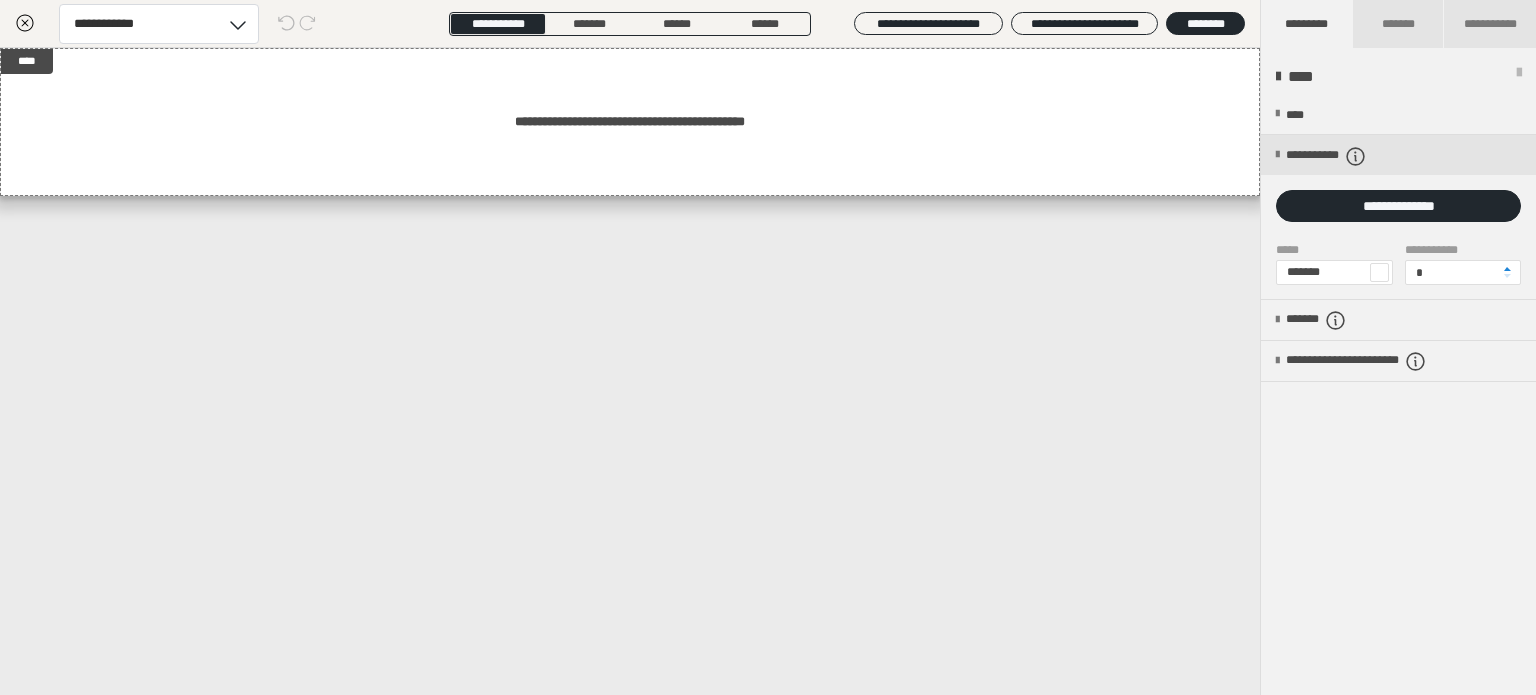 click on "****" at bounding box center (1304, 77) 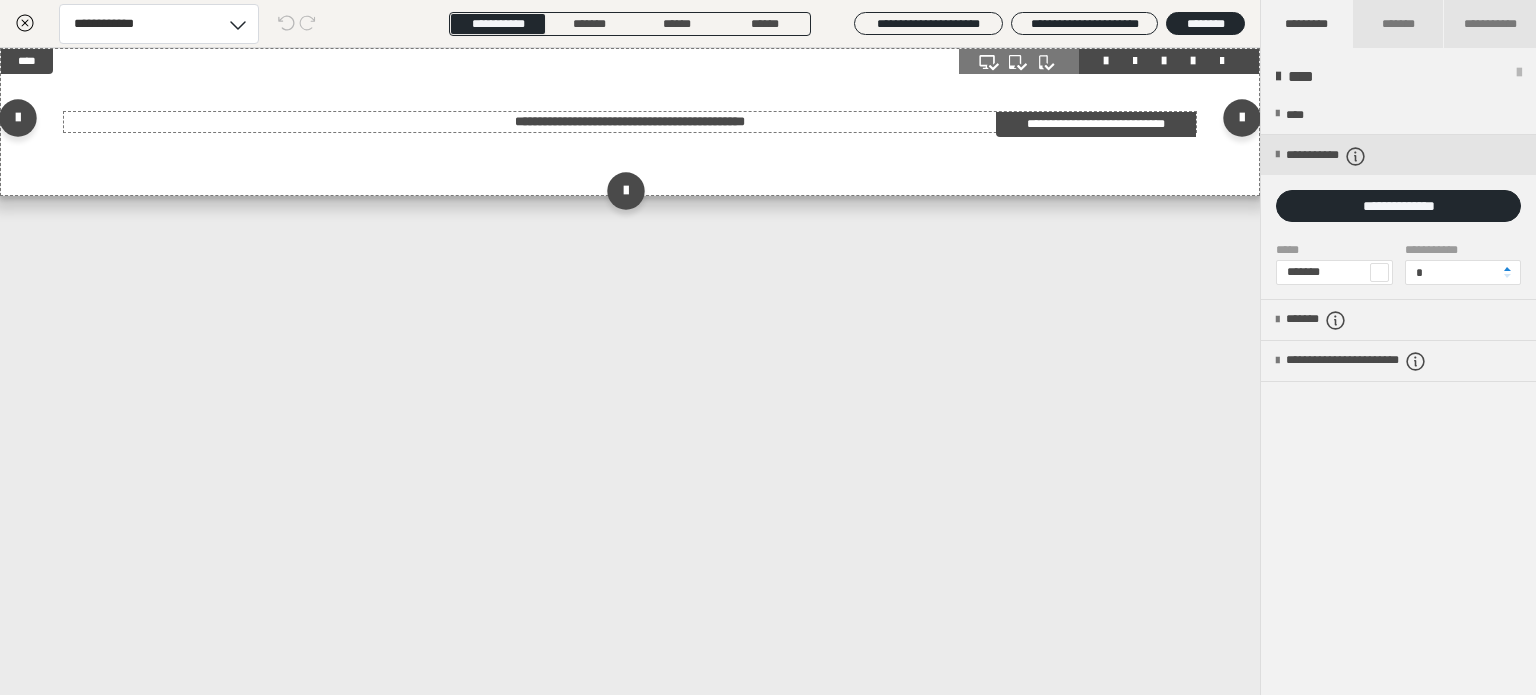click on "**********" at bounding box center (630, 122) 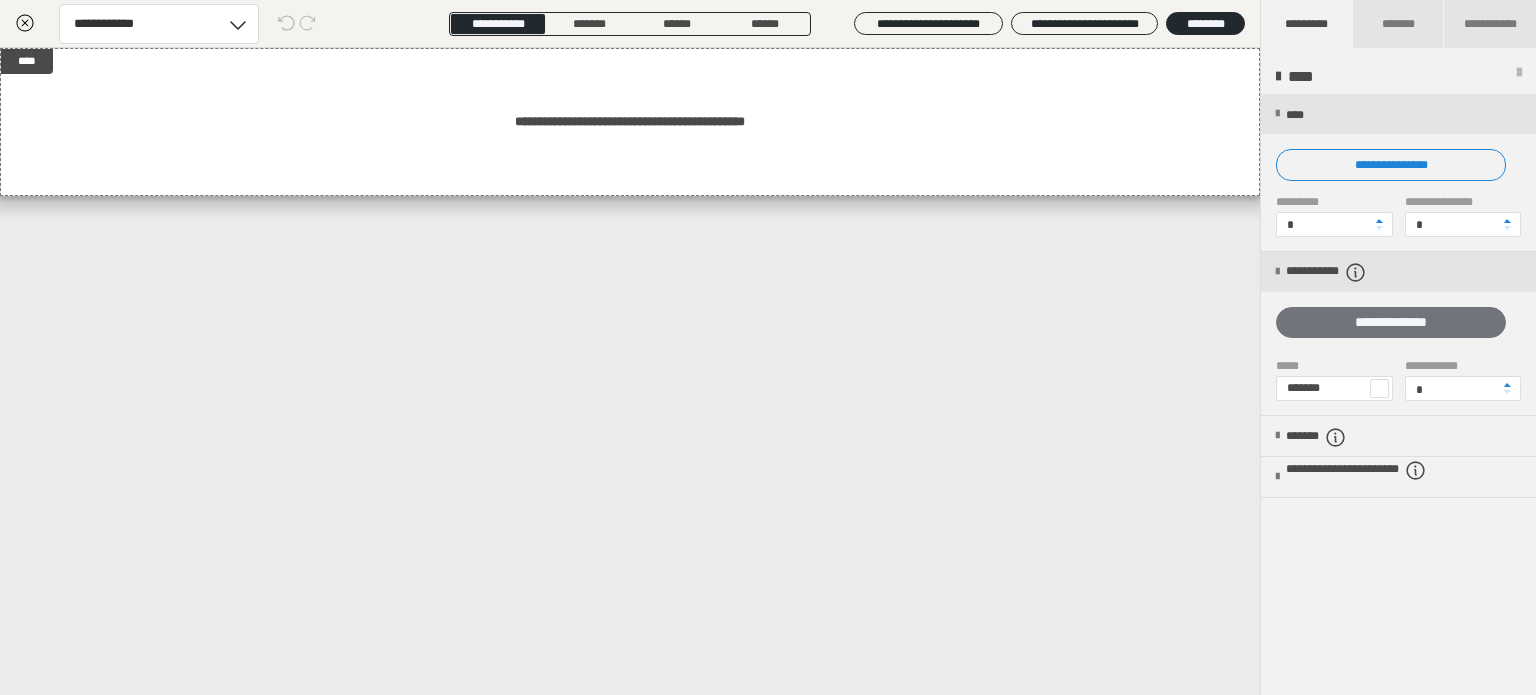 click on "**********" at bounding box center (1391, 323) 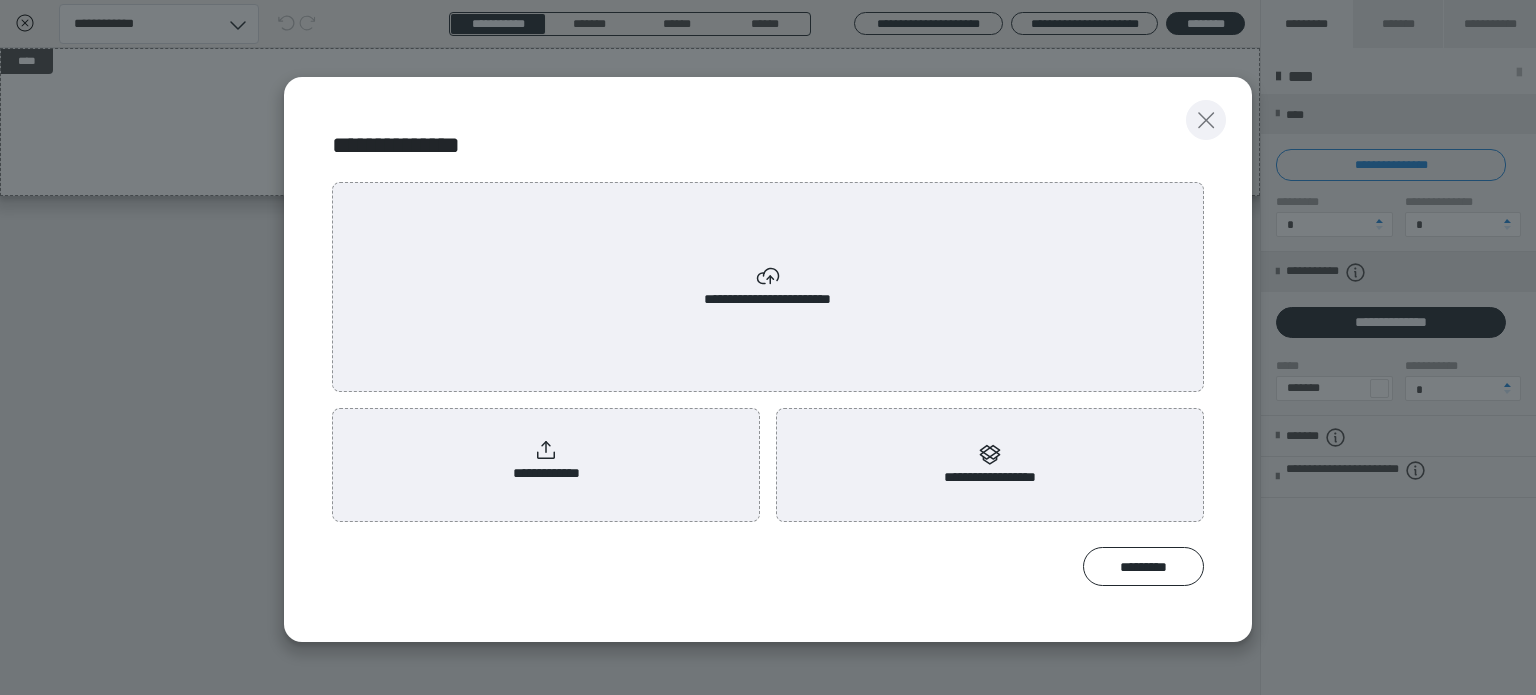 click 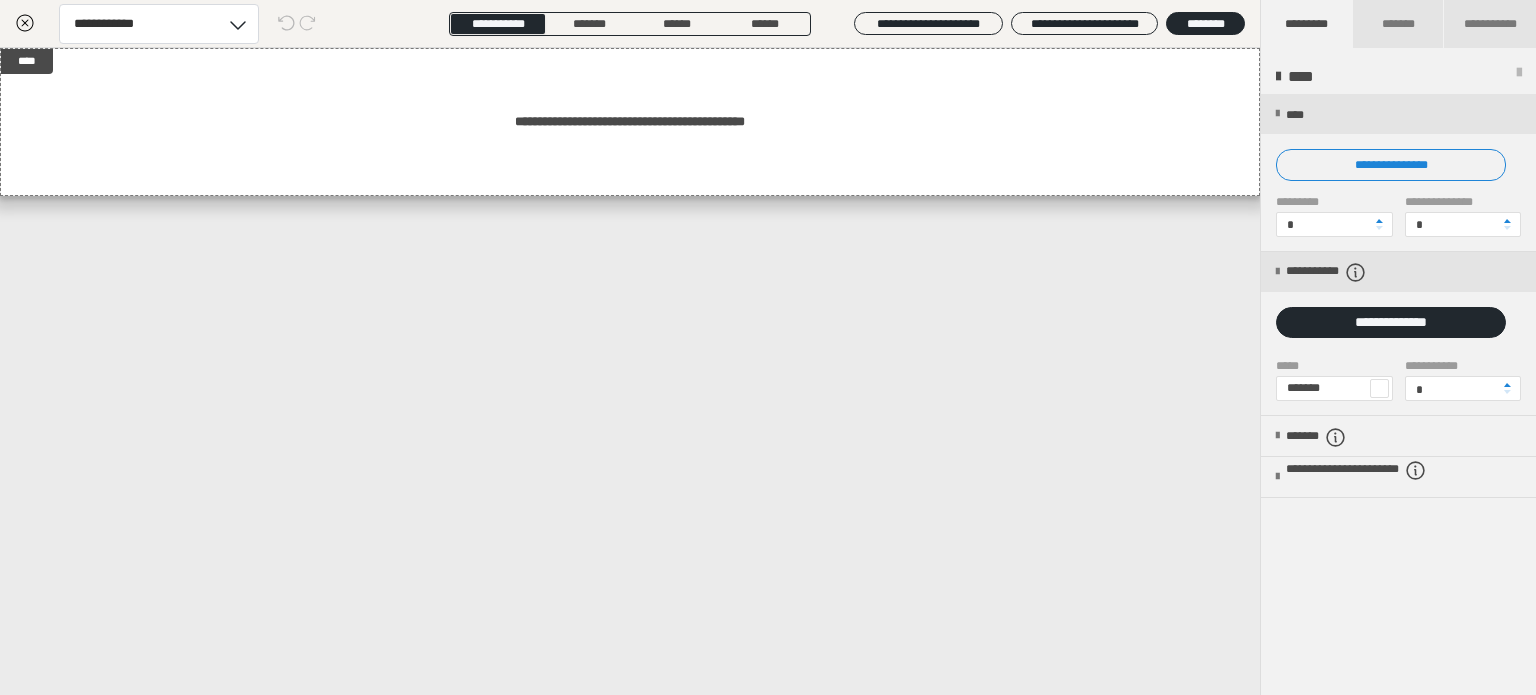 click on "**********" at bounding box center [630, 371] 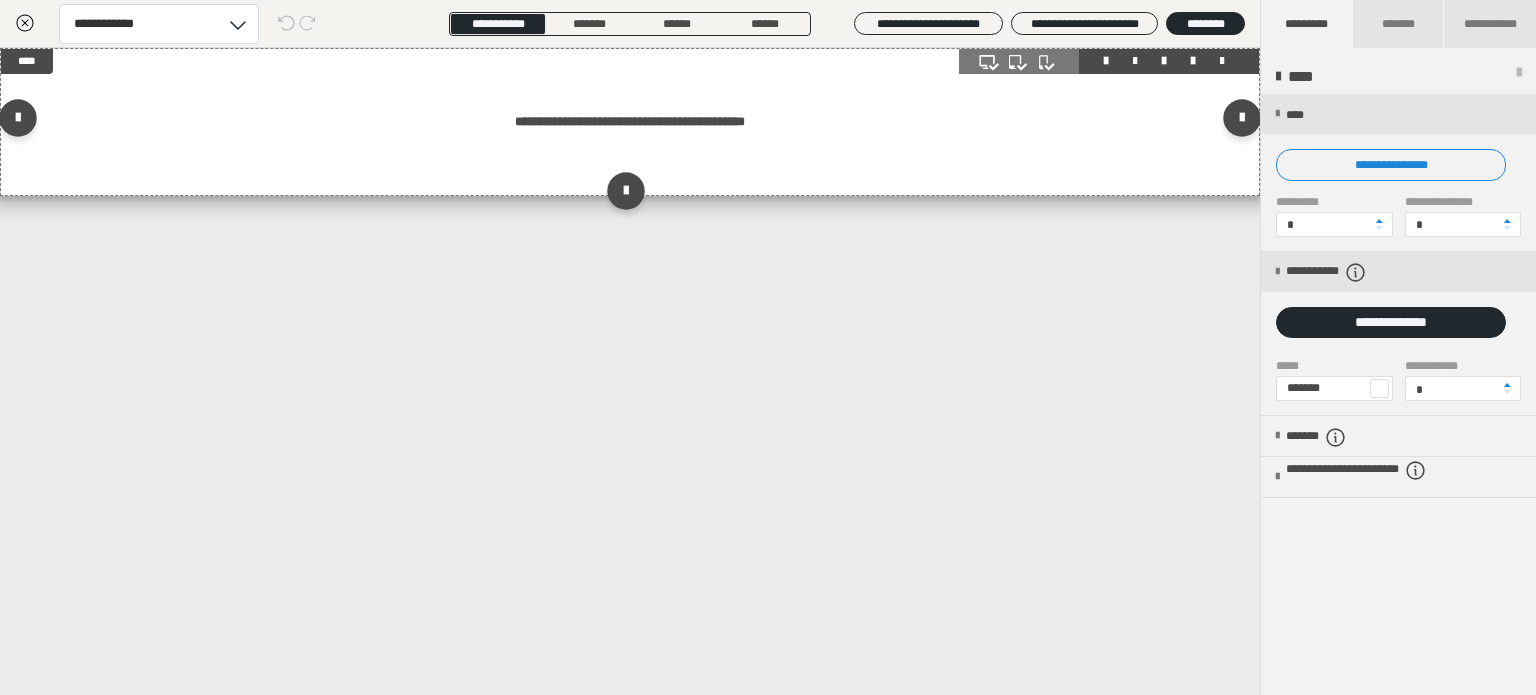 click at bounding box center [1222, 61] 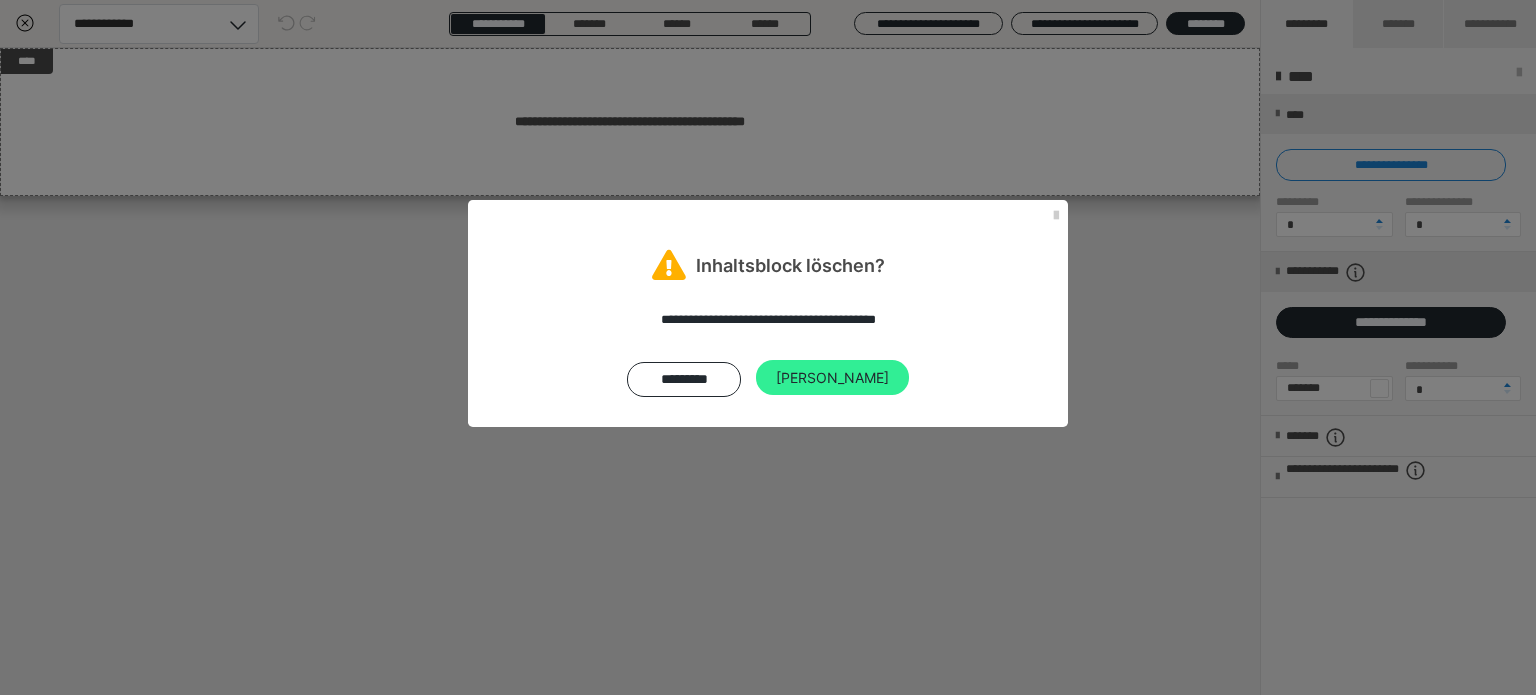 click on "[PERSON_NAME]" at bounding box center (832, 378) 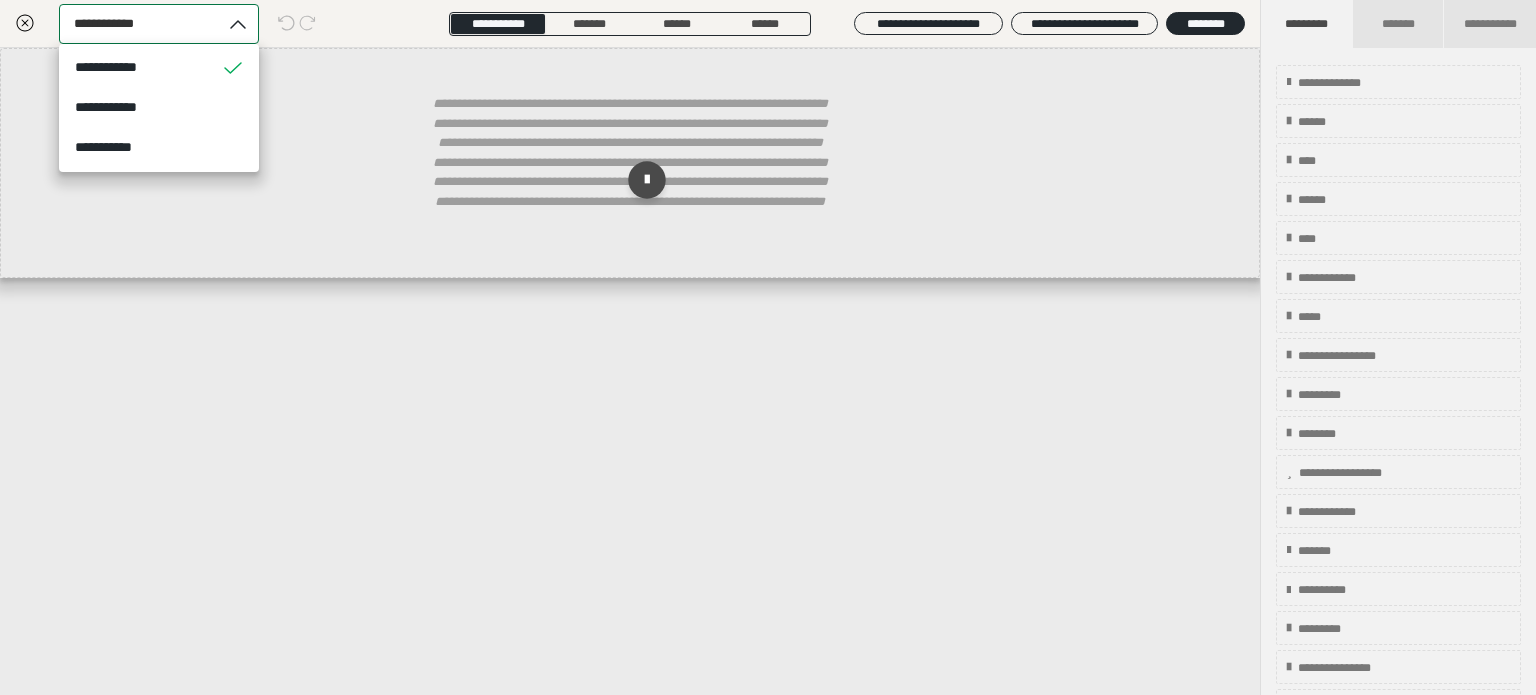 click on "**********" at bounding box center [115, 24] 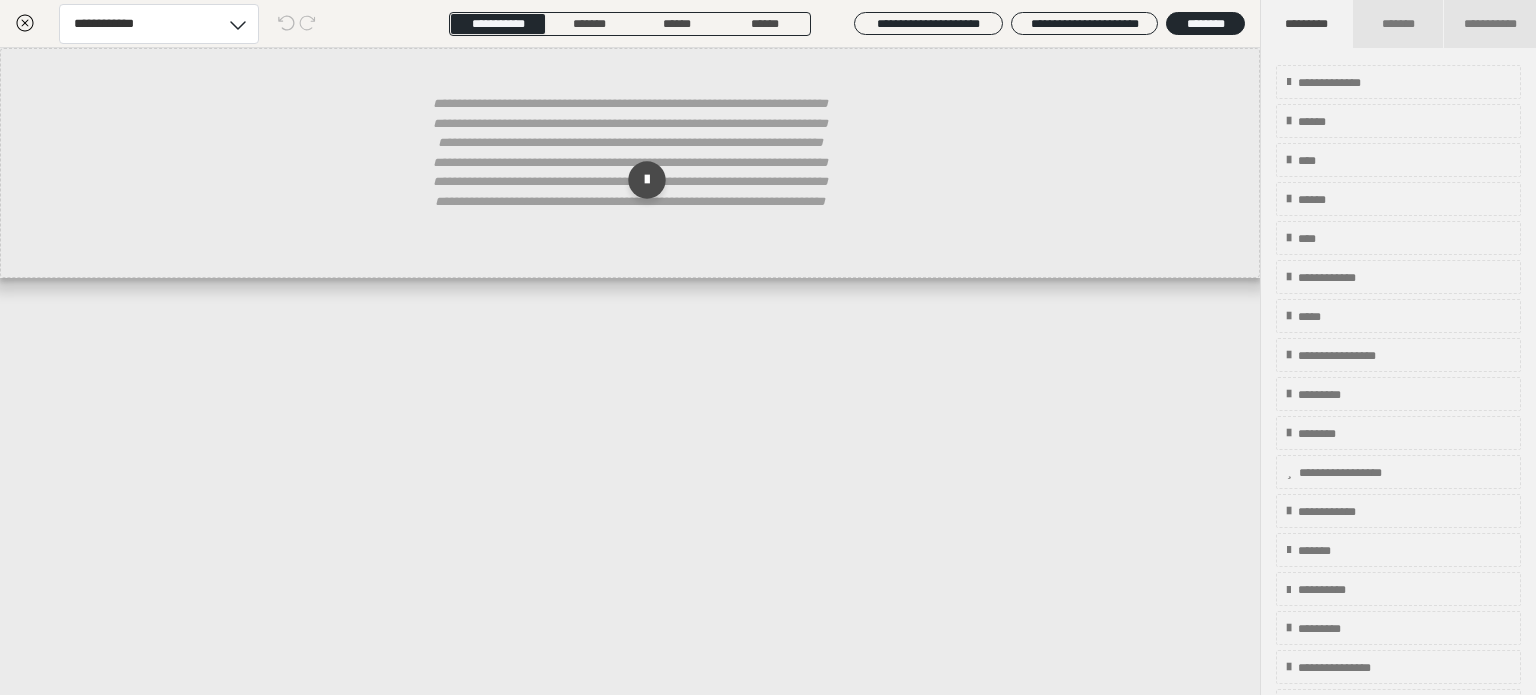 click on "**********" at bounding box center (630, 172) 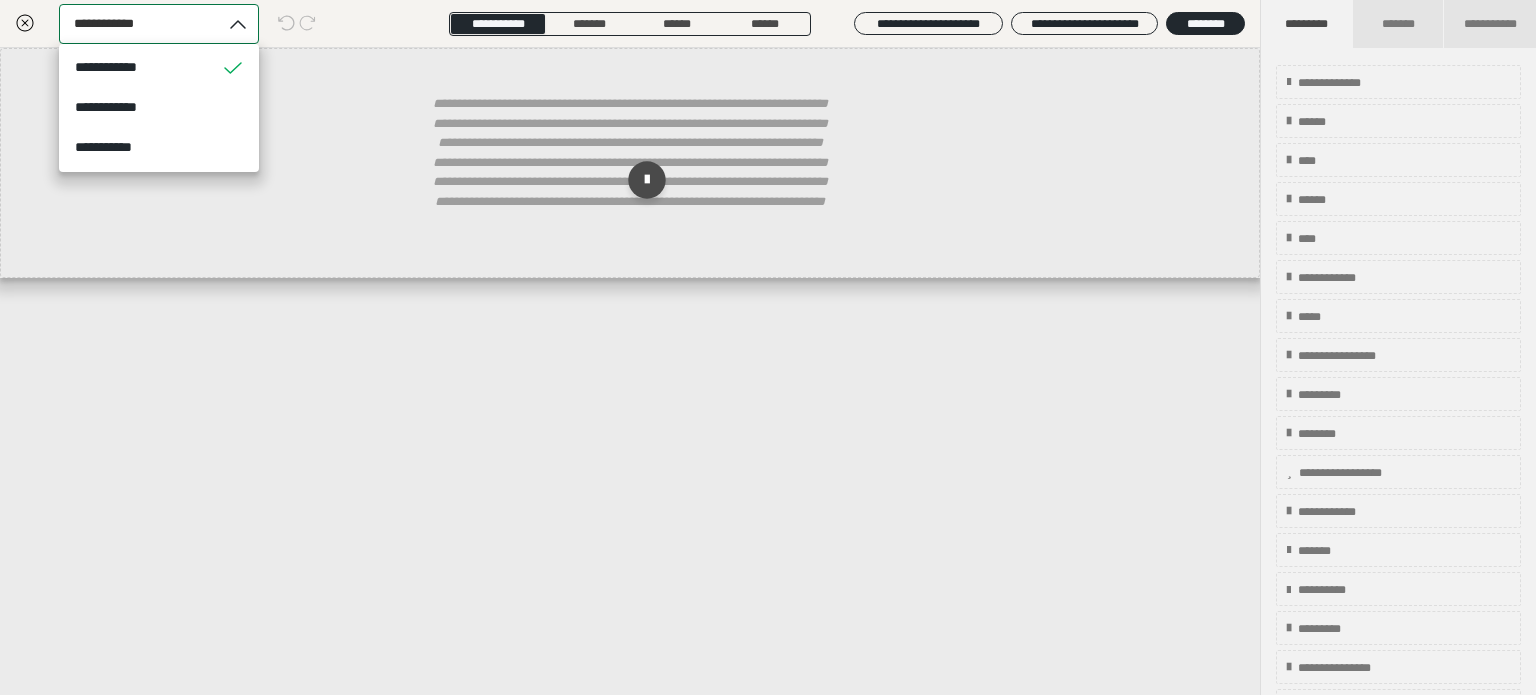 drag, startPoint x: 151, startPoint y: 15, endPoint x: 136, endPoint y: 62, distance: 49.335587 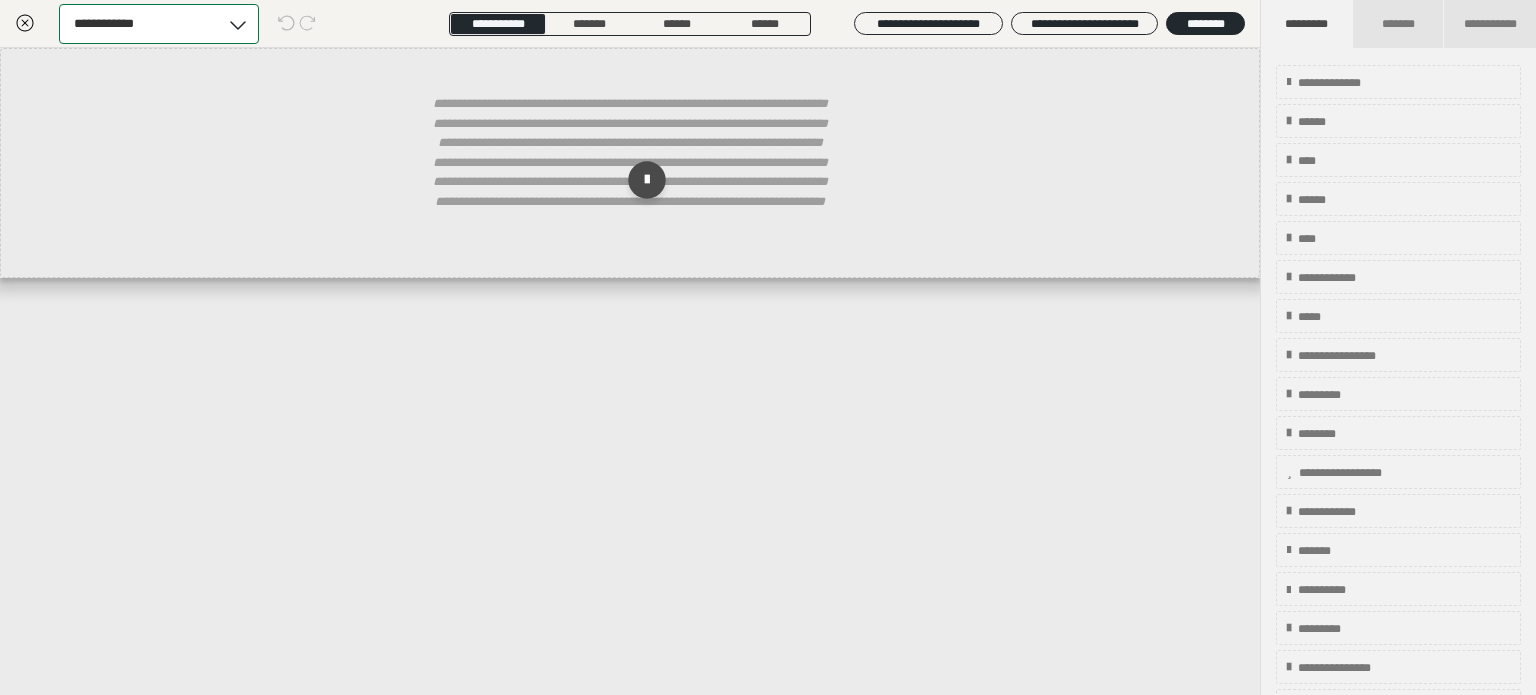 click on "**********" at bounding box center [630, 163] 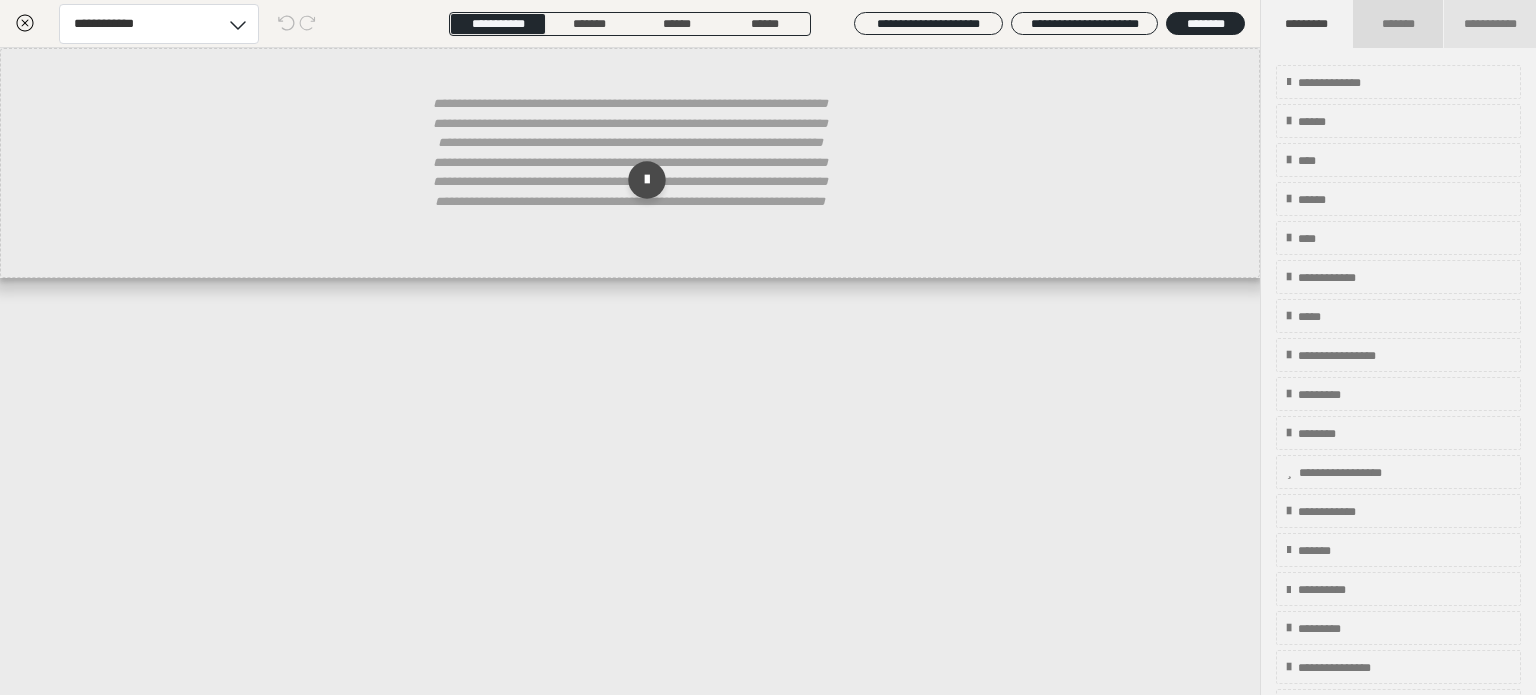 click on "*******" at bounding box center (1399, 24) 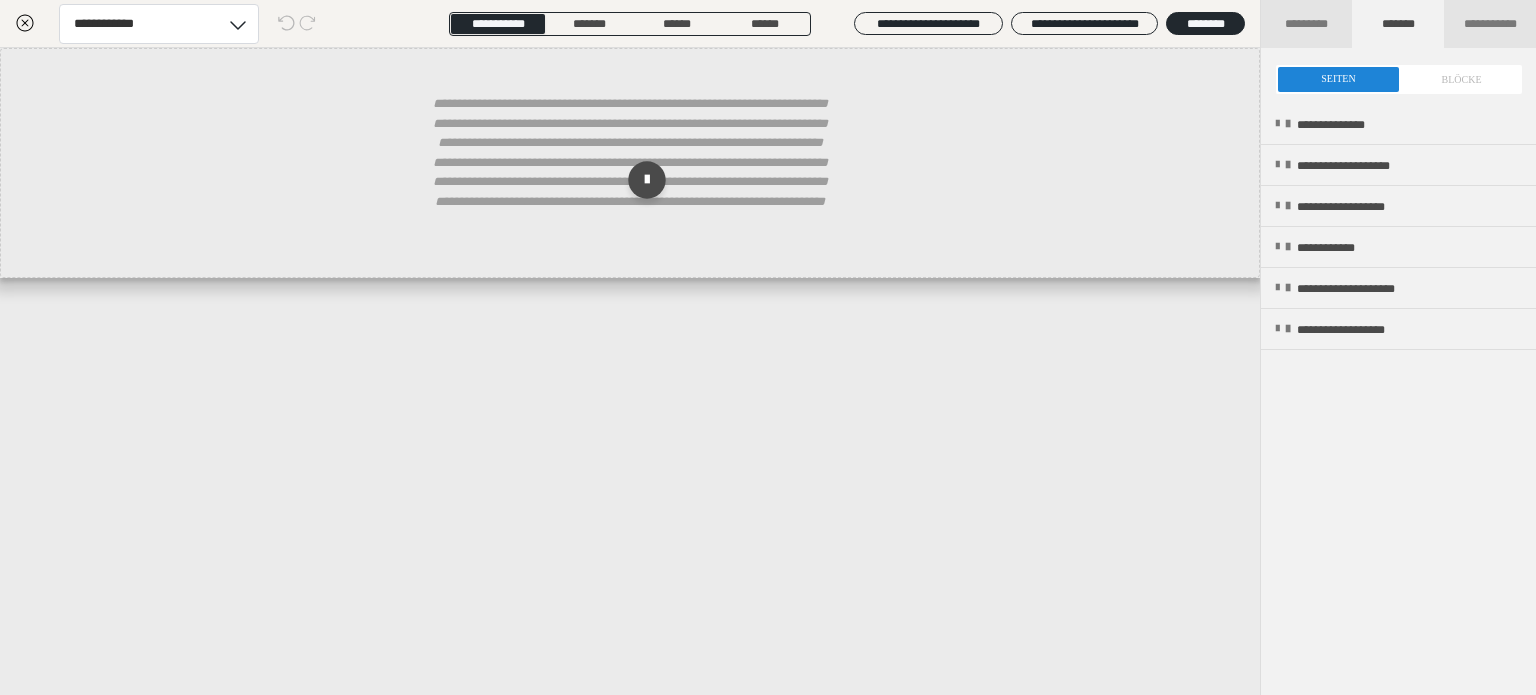 click at bounding box center [1399, 79] 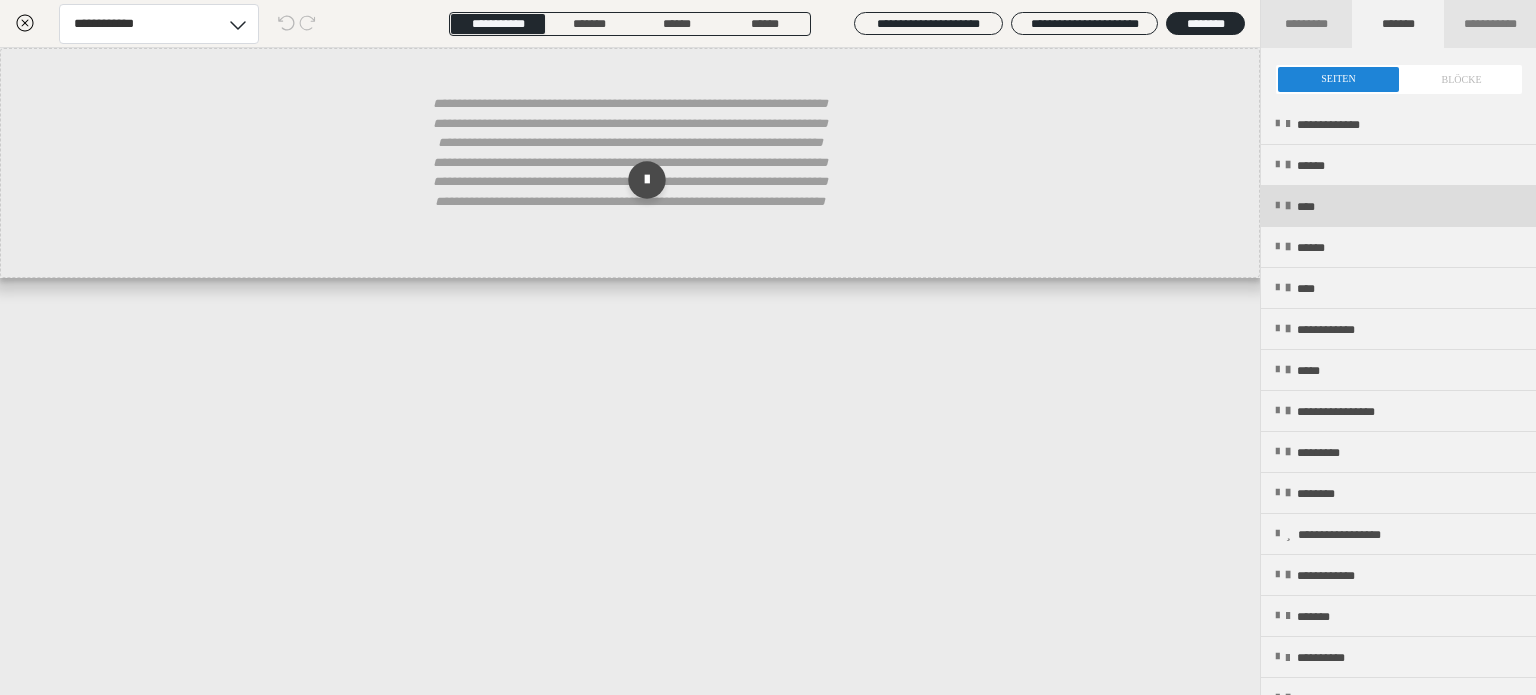 click at bounding box center (1288, 206) 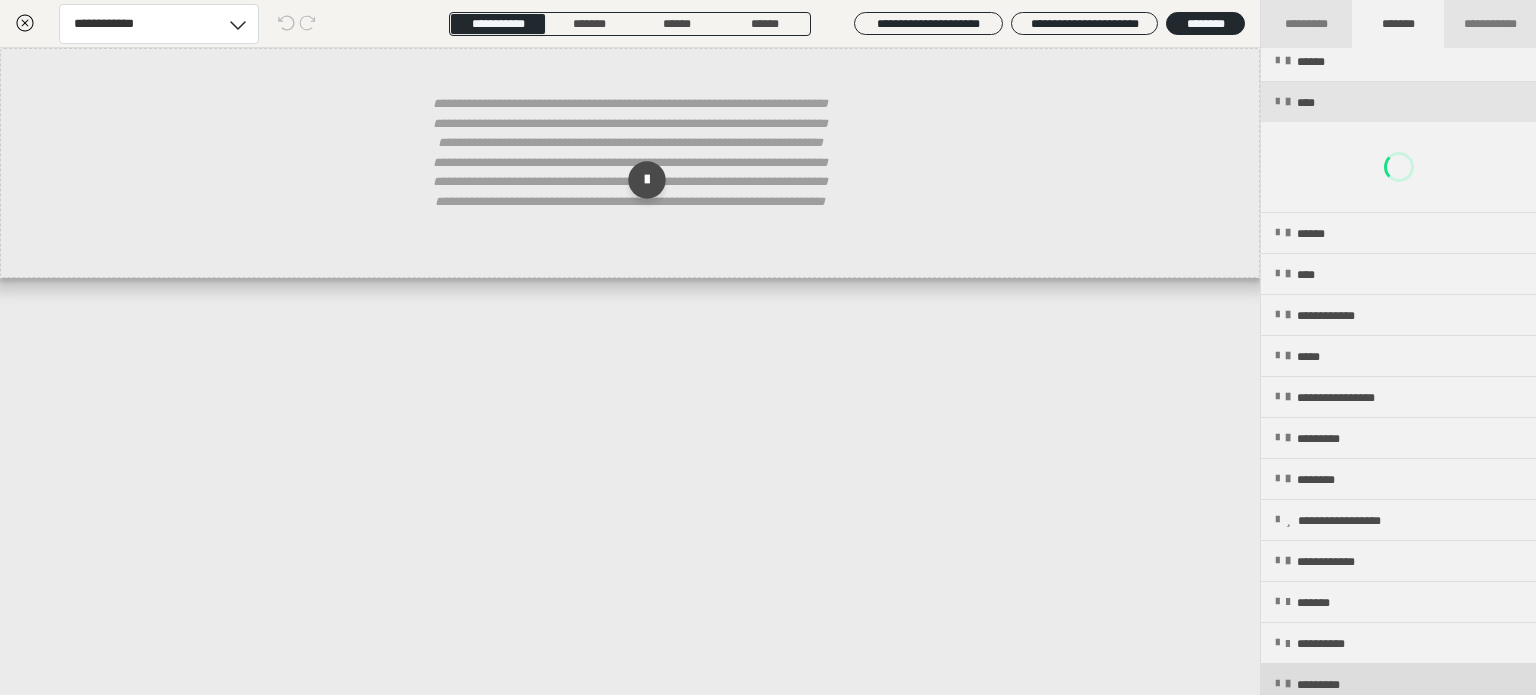 scroll, scrollTop: 0, scrollLeft: 0, axis: both 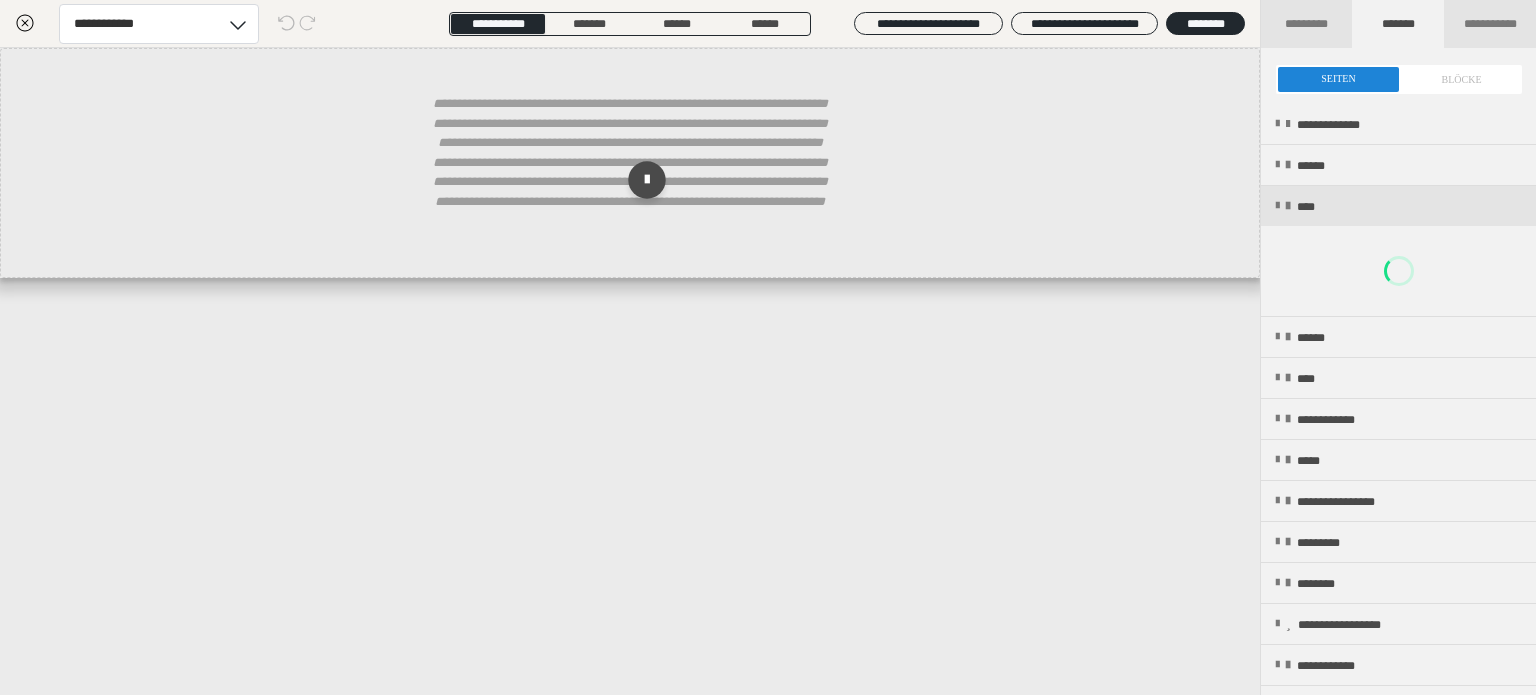 click at bounding box center [1399, 79] 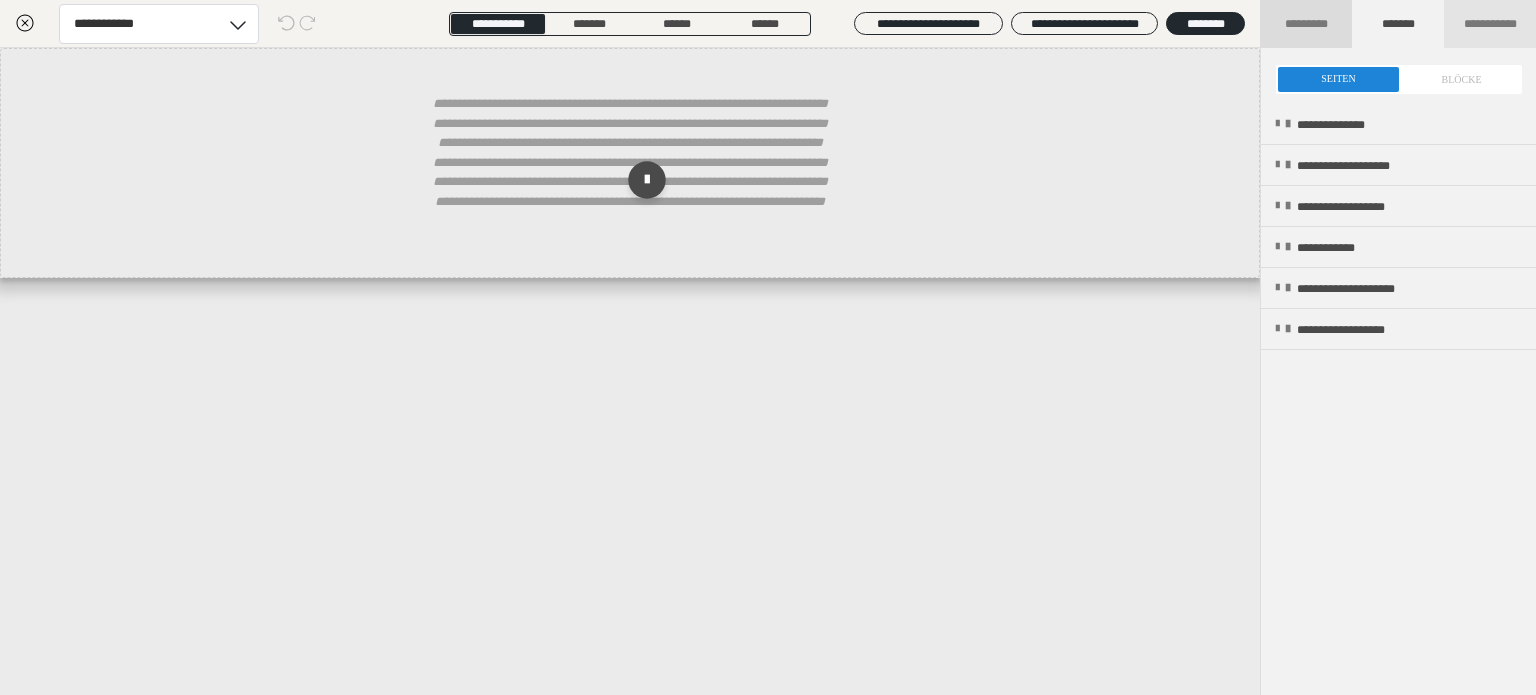 click on "*********" at bounding box center (1307, 24) 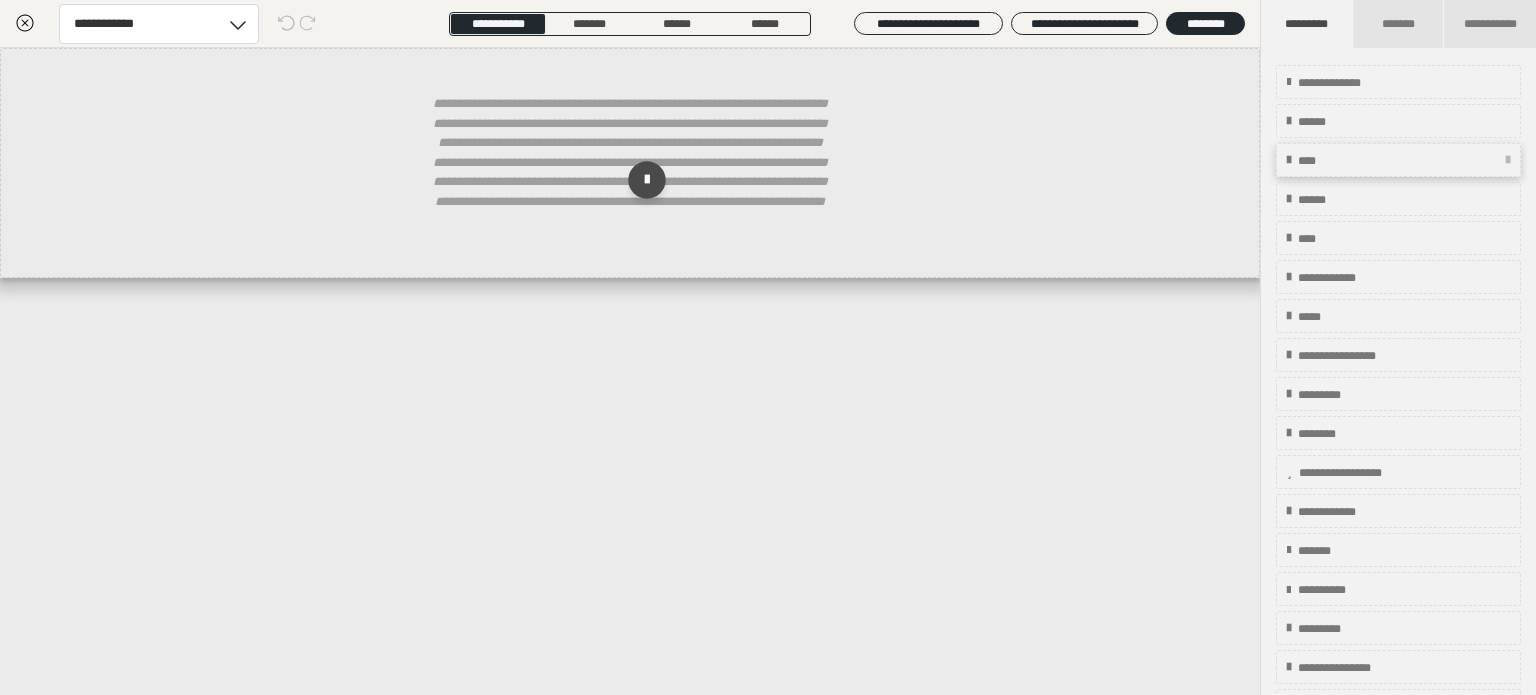 click on "****" at bounding box center [1313, 161] 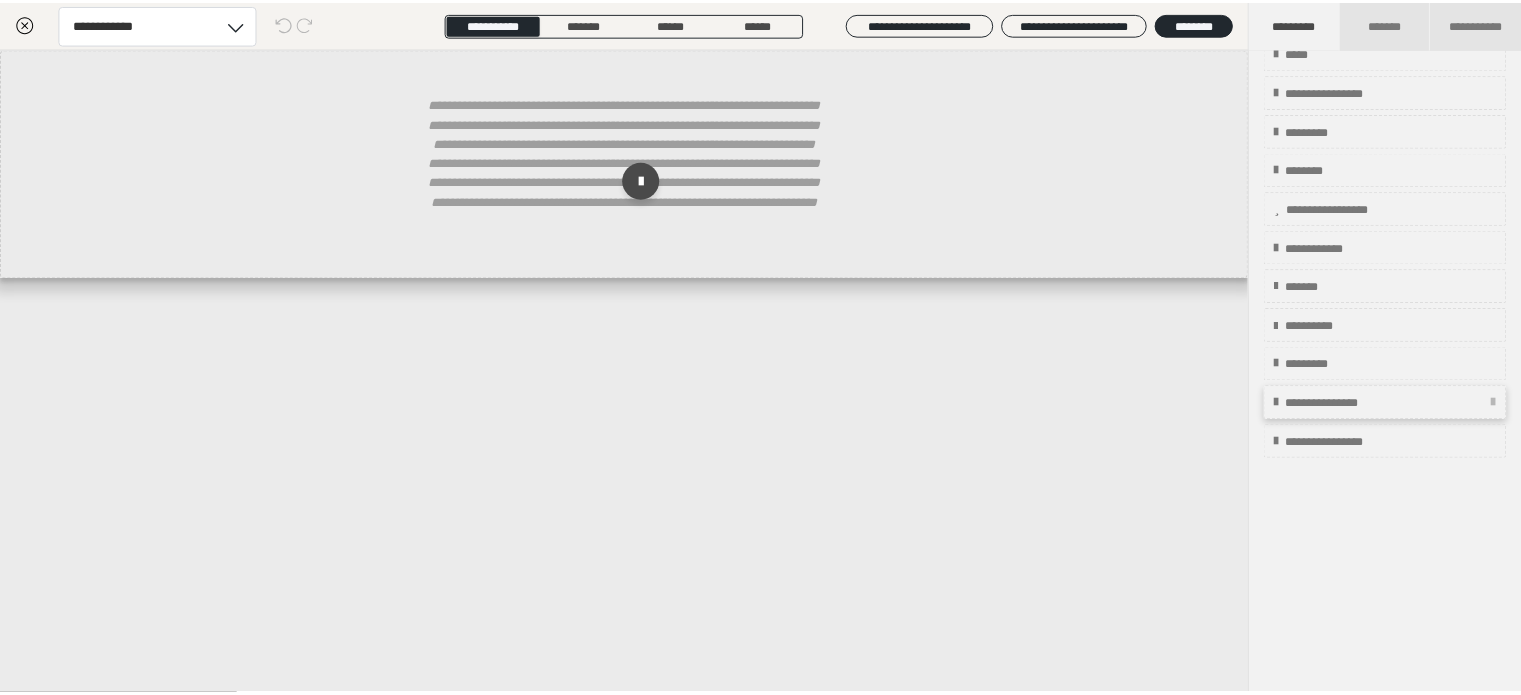 scroll, scrollTop: 0, scrollLeft: 0, axis: both 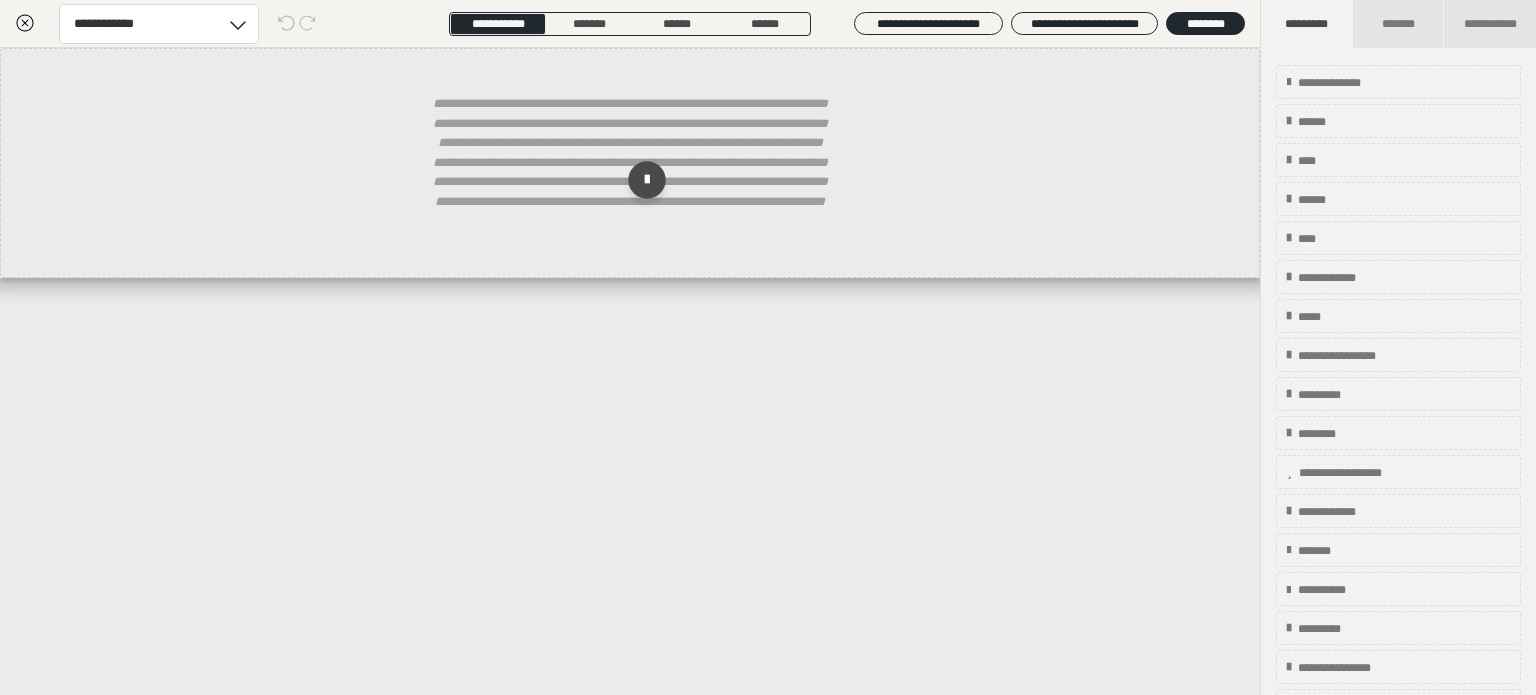click on "**********" at bounding box center [630, 371] 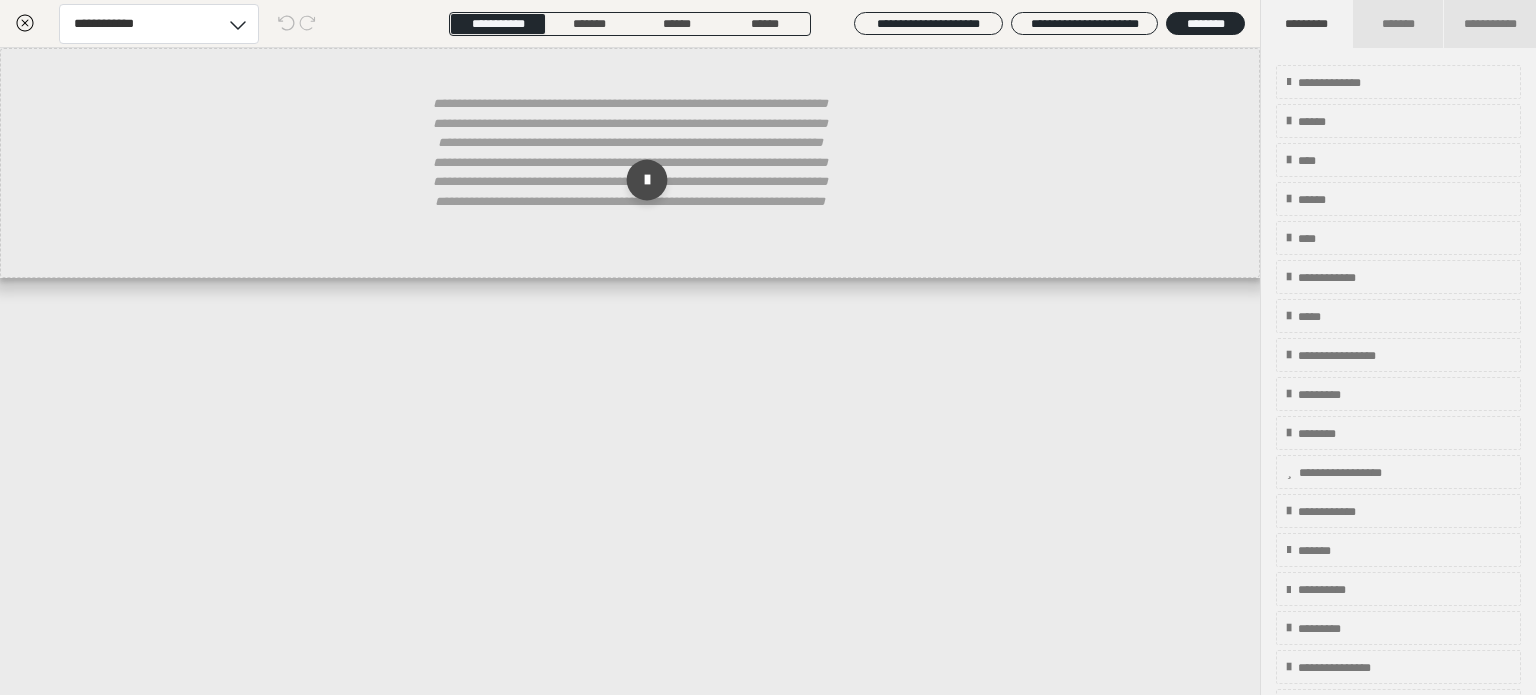 click at bounding box center (647, 180) 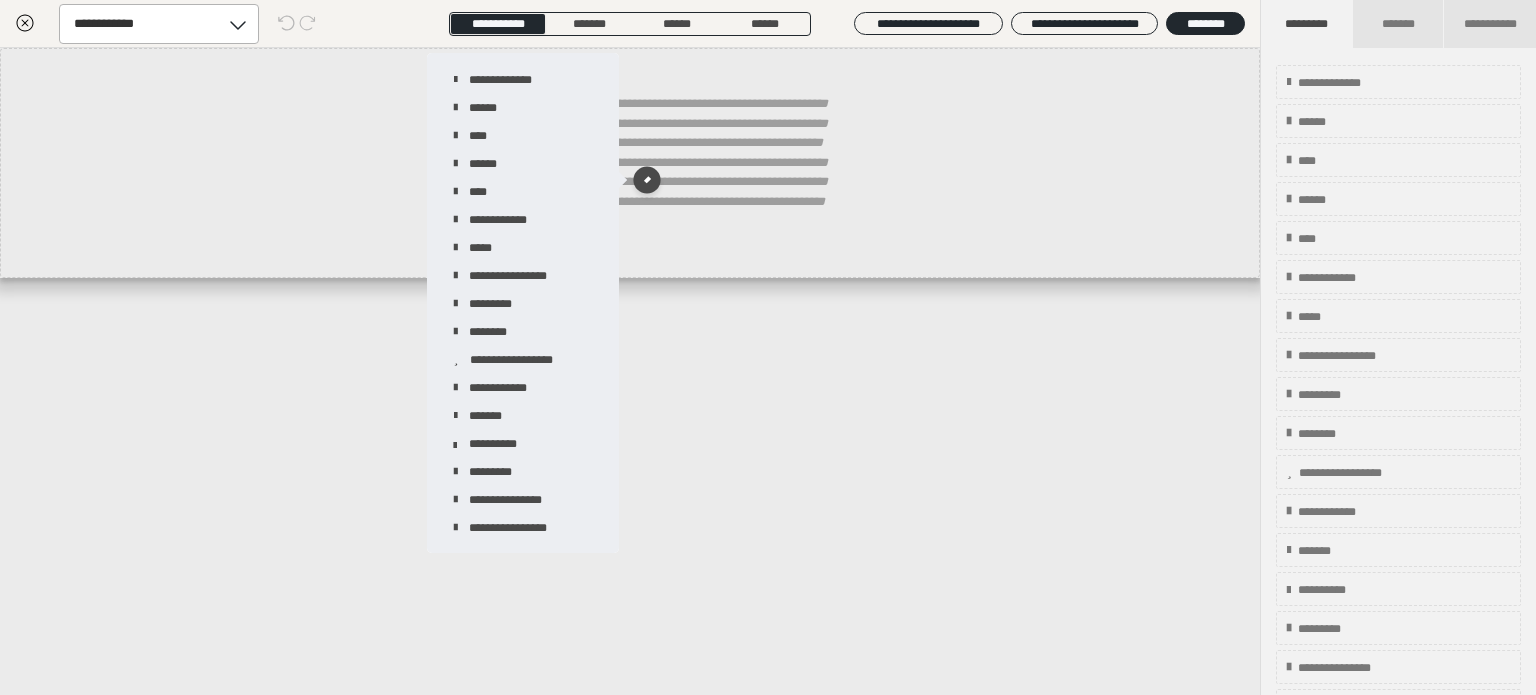 click on "**********" at bounding box center (225, 24) 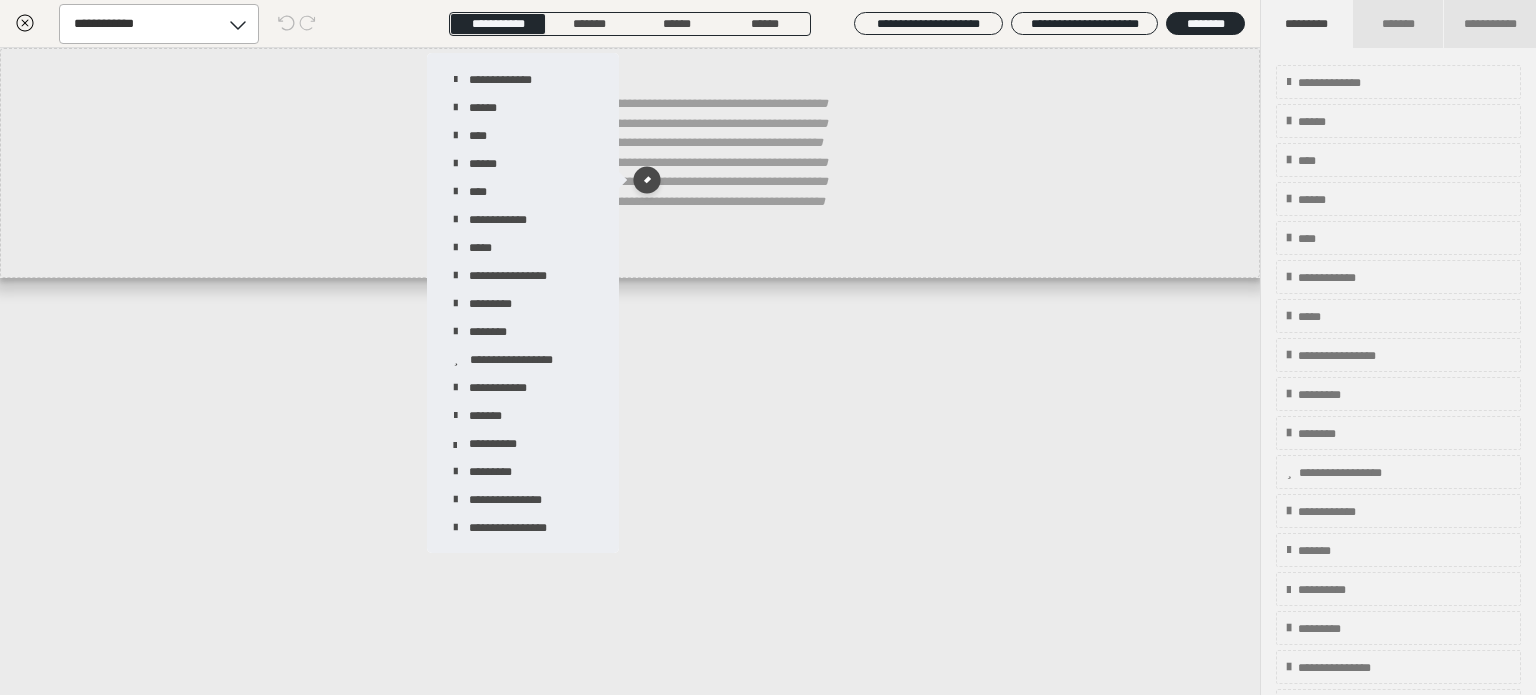 click on "**********" at bounding box center (630, 371) 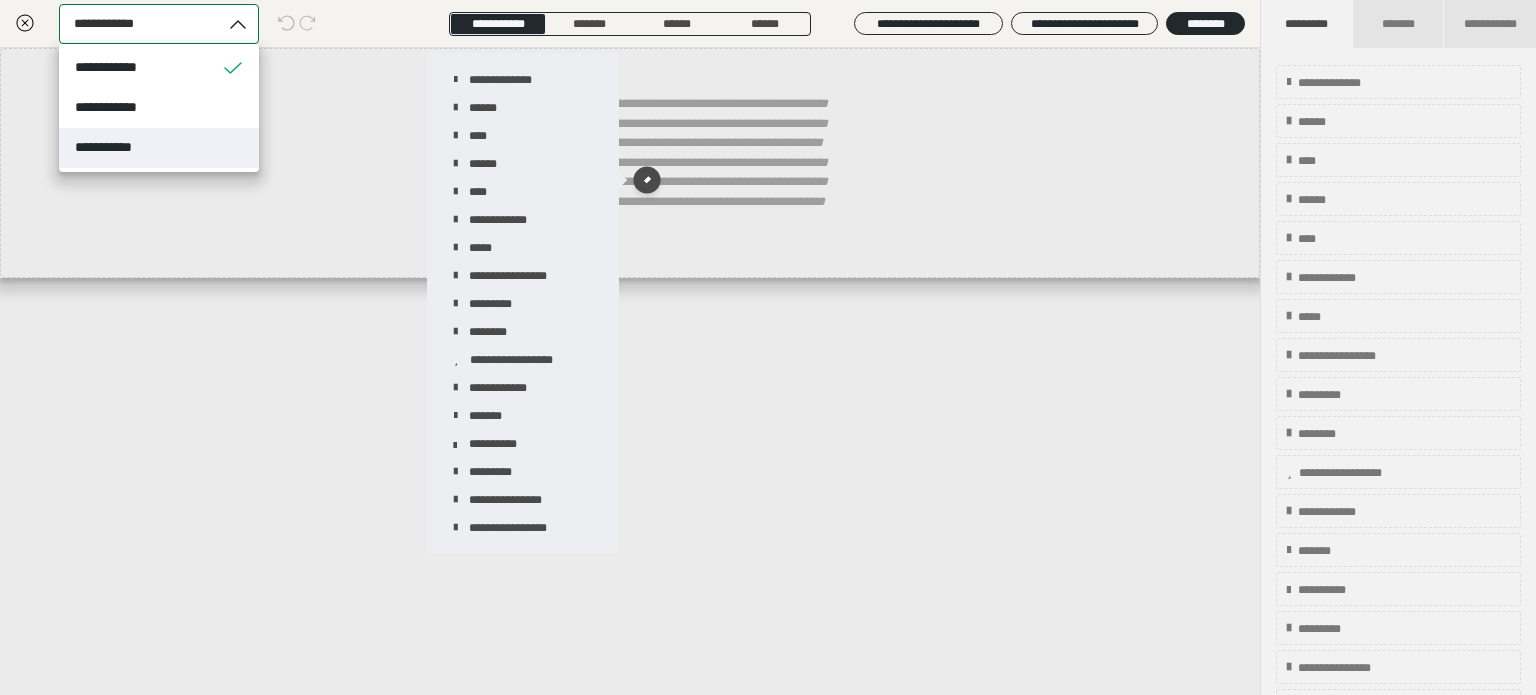 click on "**********" at bounding box center (630, 371) 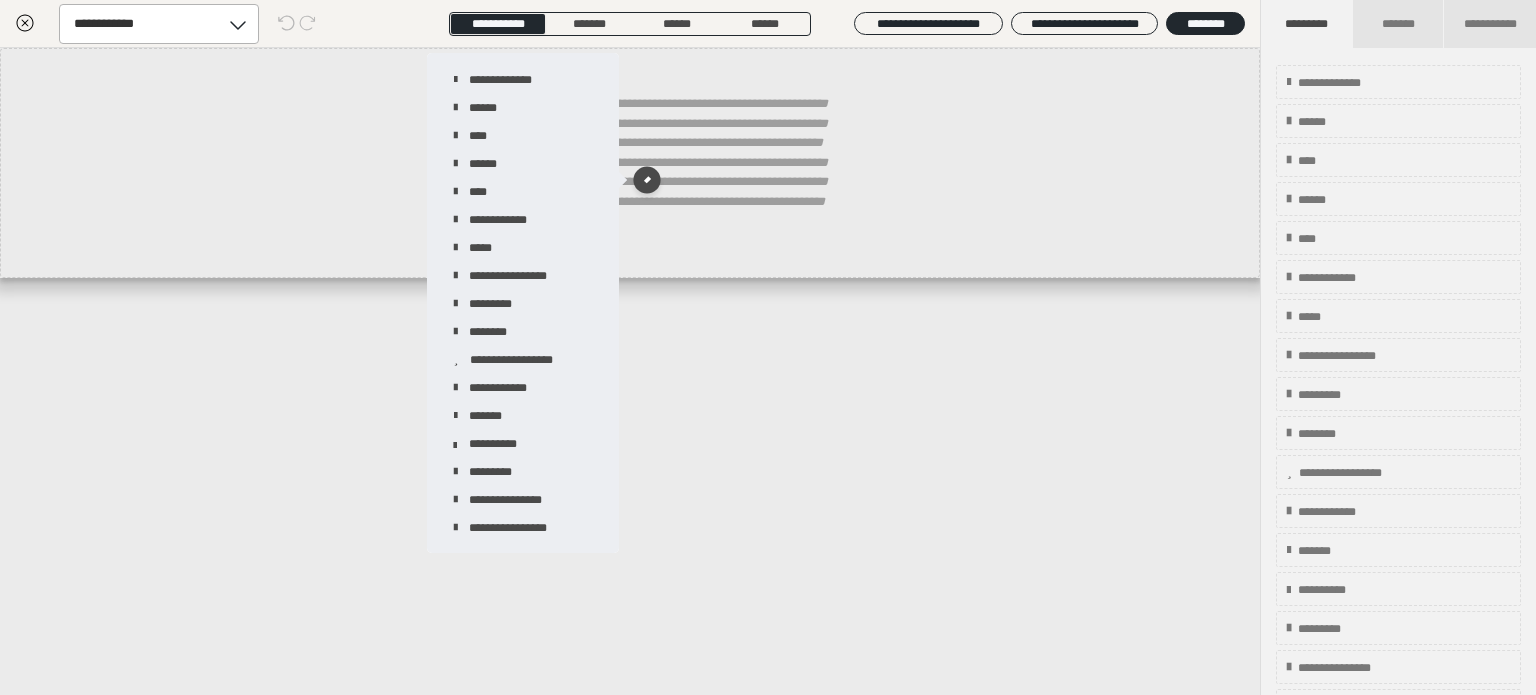 click 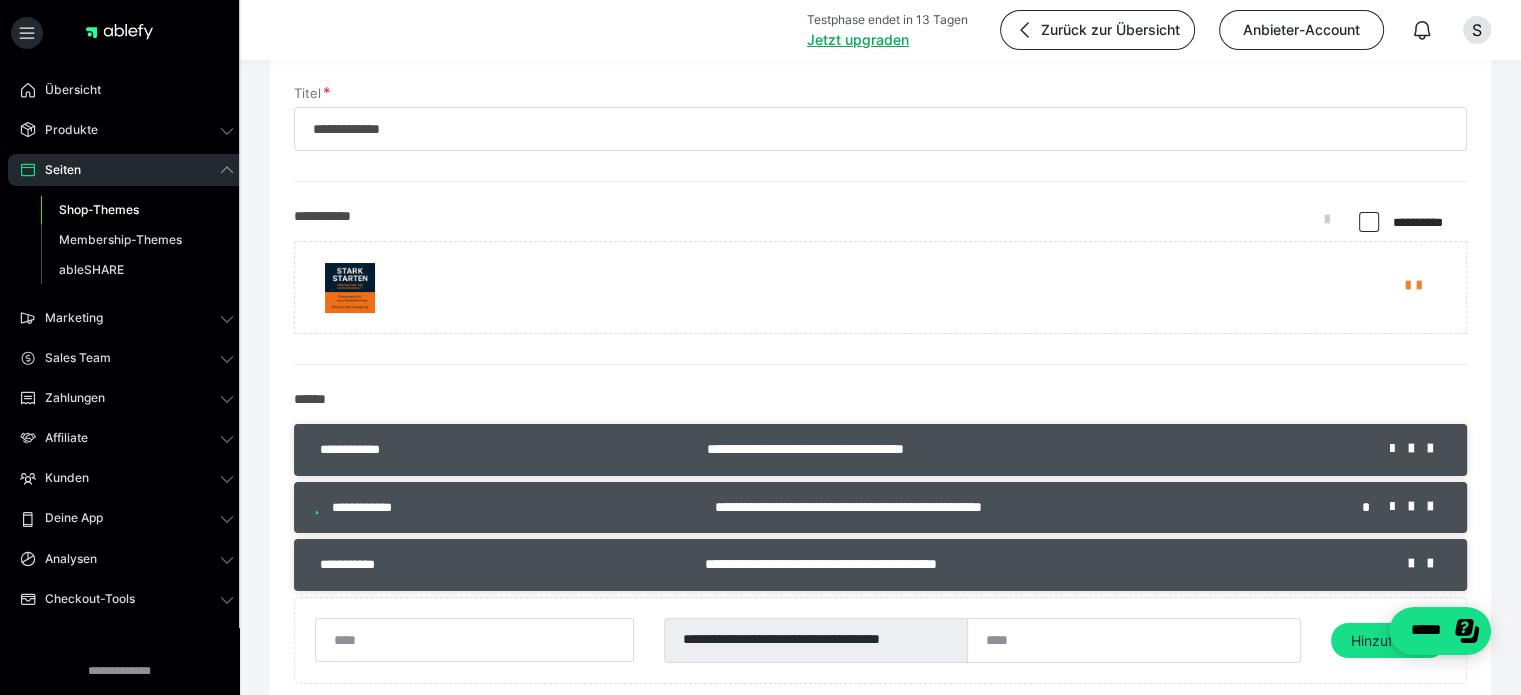 scroll, scrollTop: 0, scrollLeft: 0, axis: both 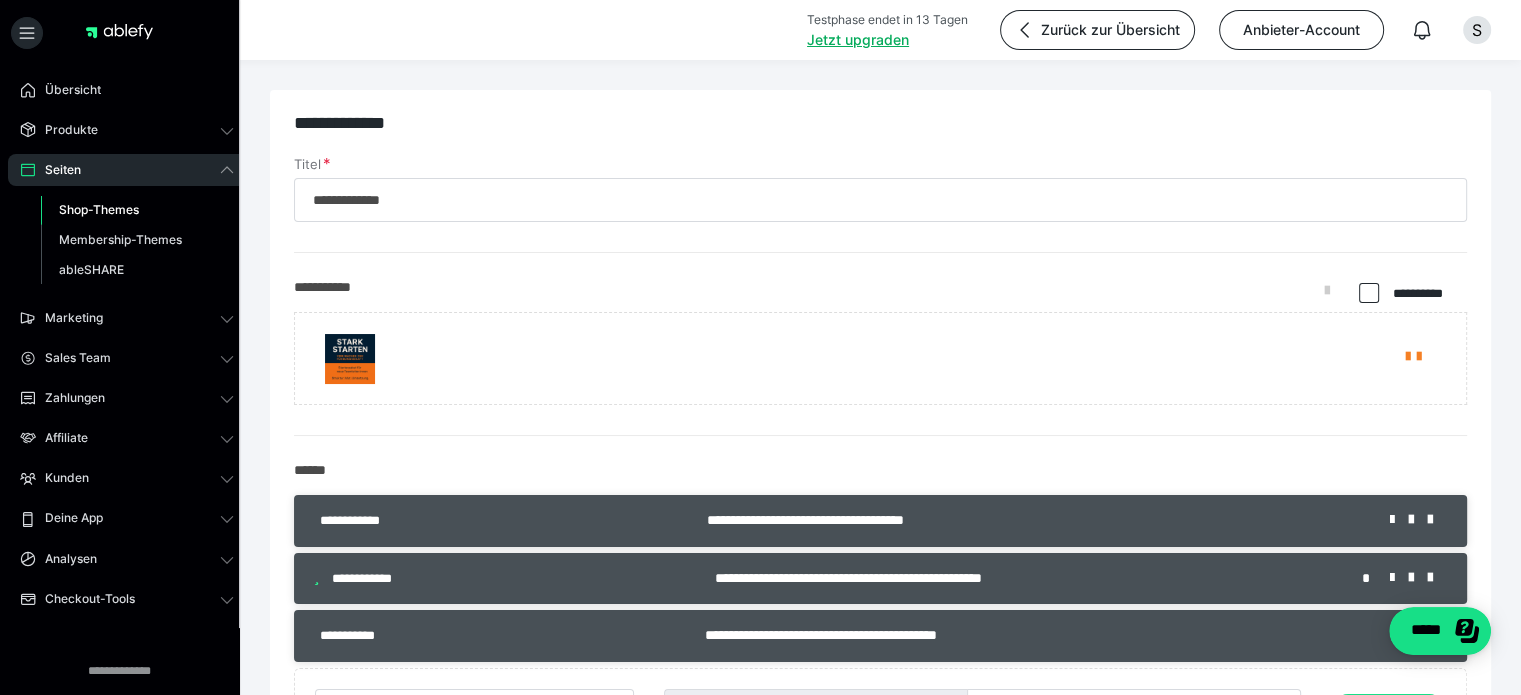 click on "Shop-Themes" at bounding box center (99, 209) 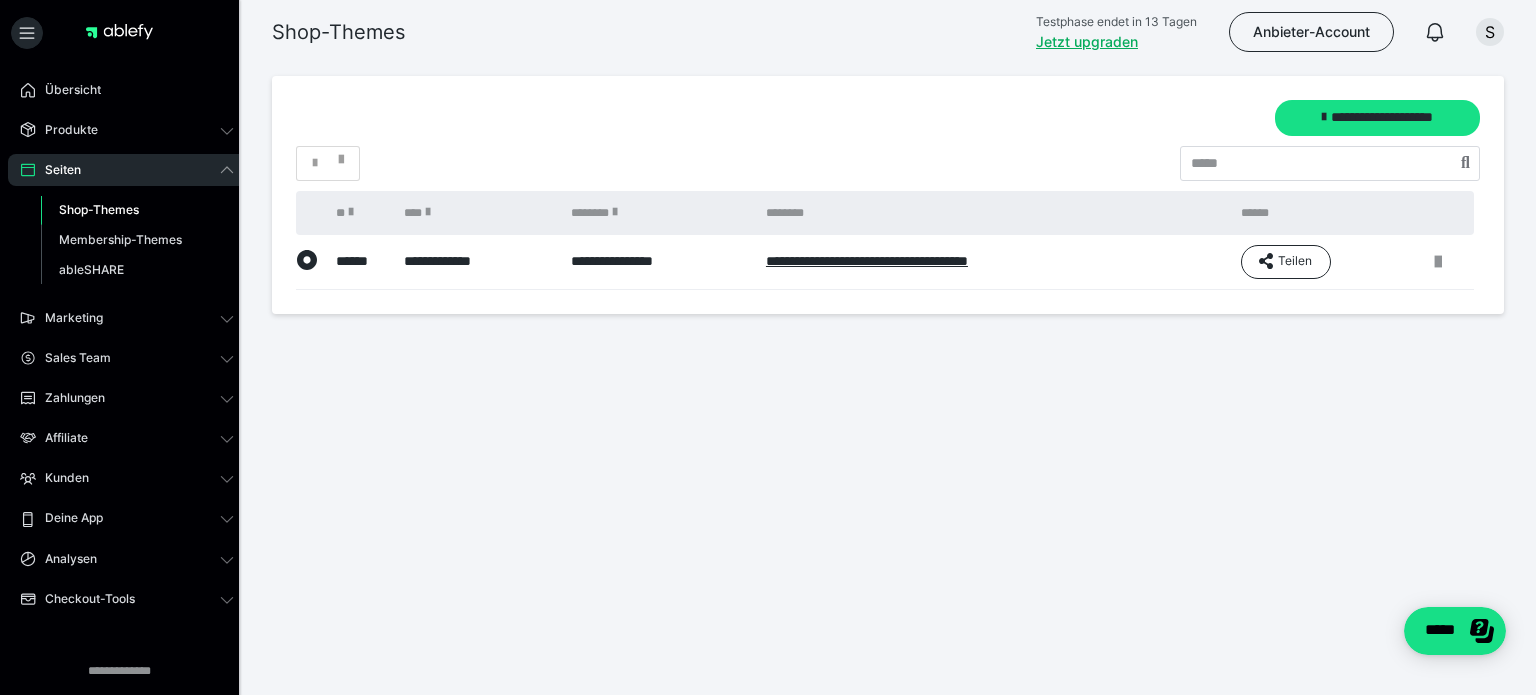 click on "**********" at bounding box center [888, 249] 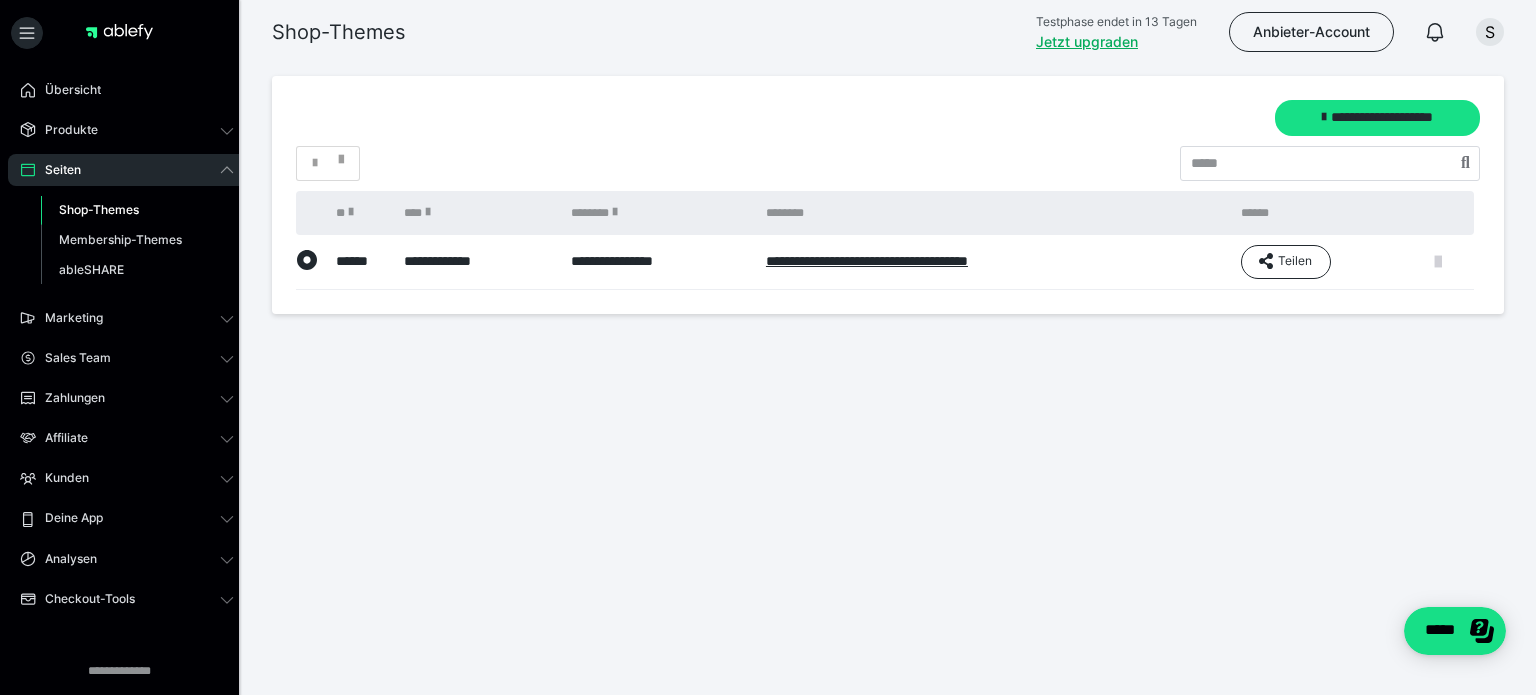 click at bounding box center [1438, 262] 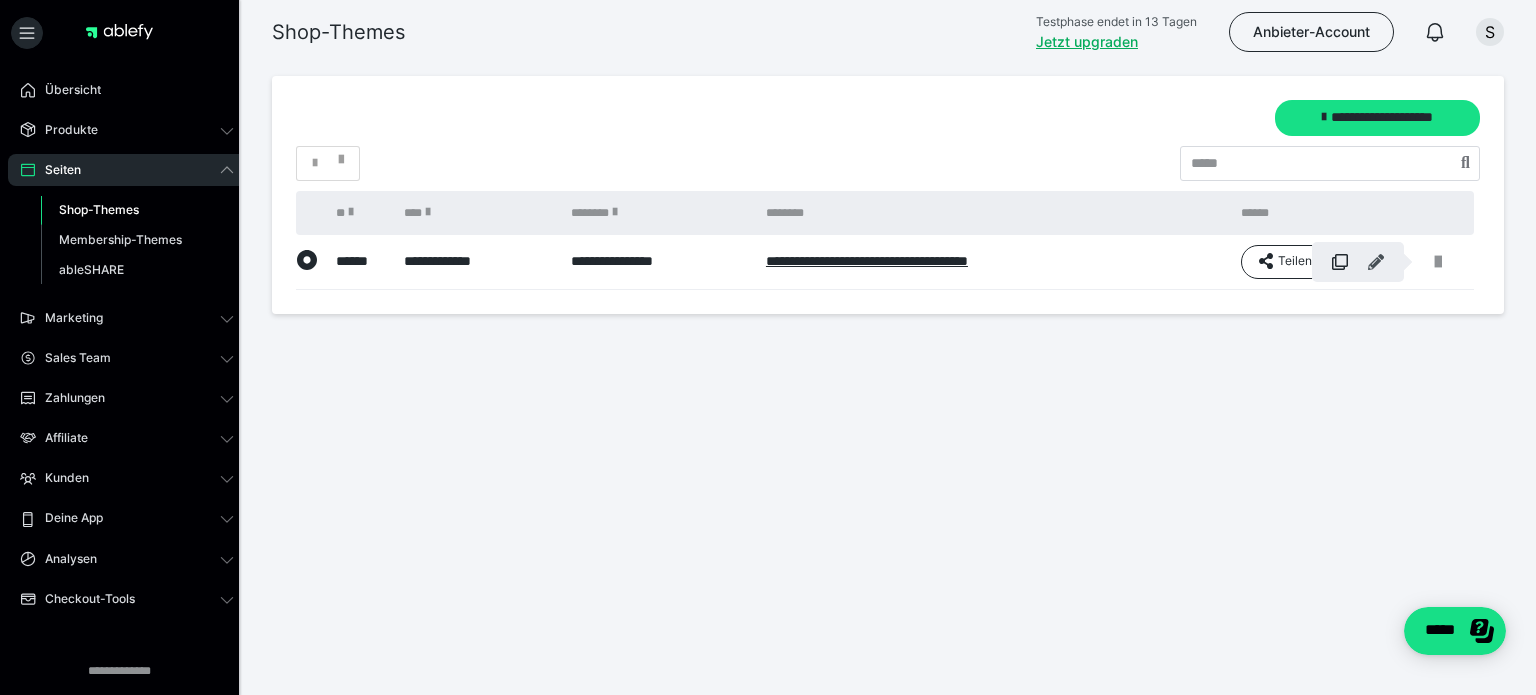 click at bounding box center (1376, 262) 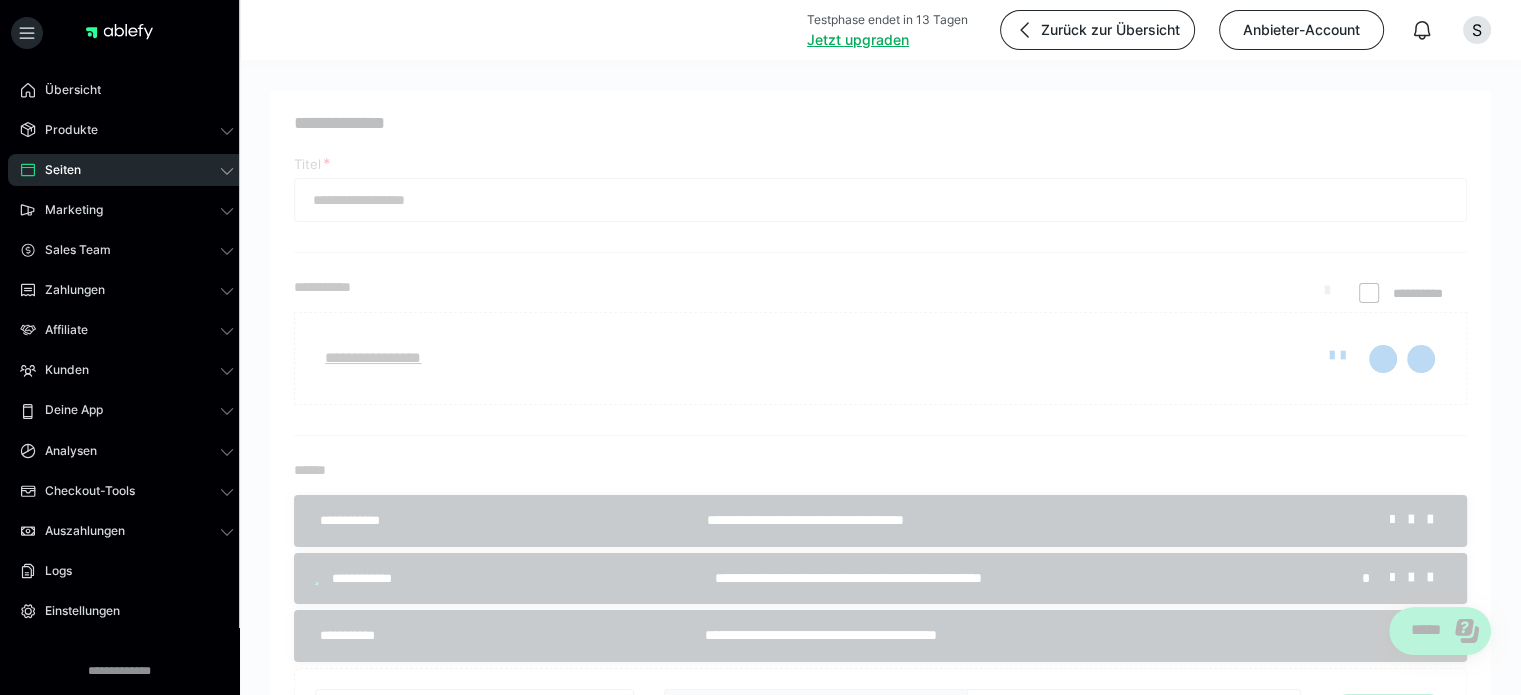 type on "**********" 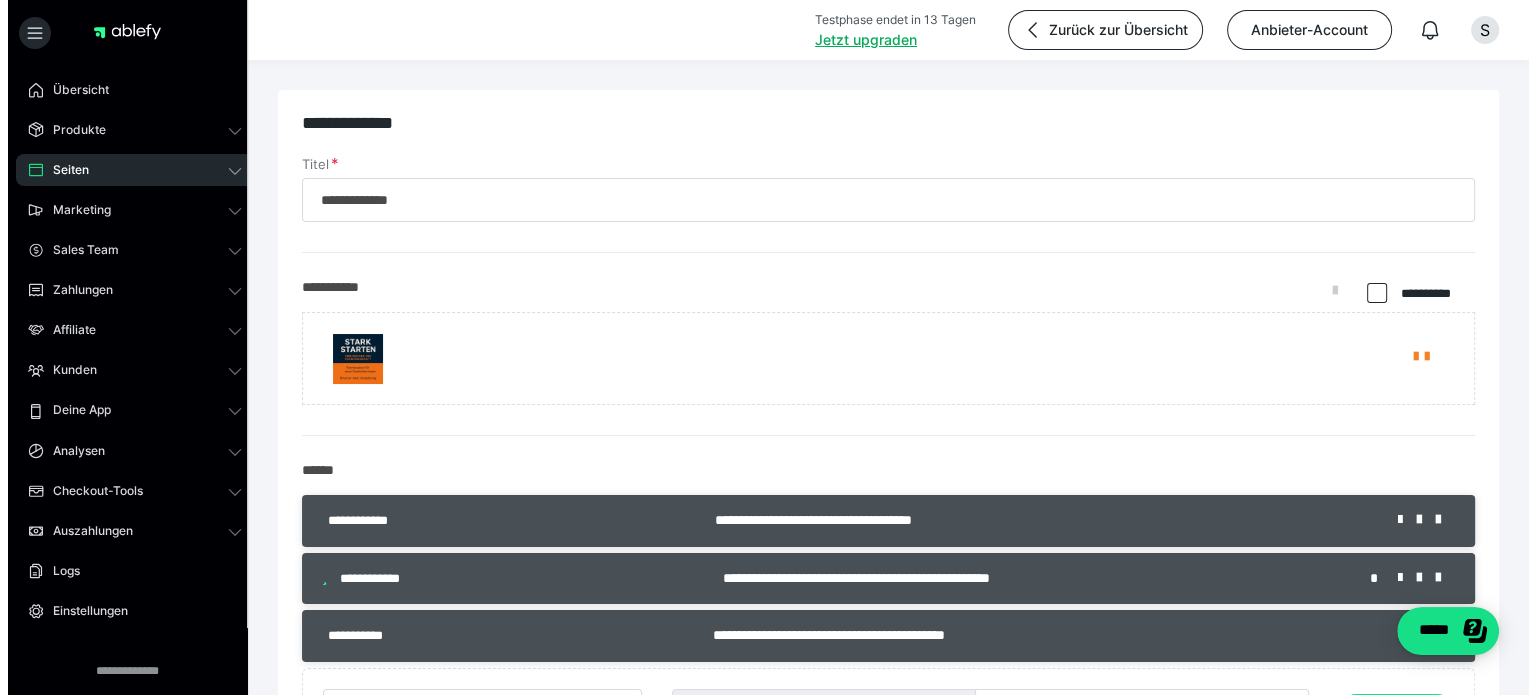 scroll, scrollTop: 266, scrollLeft: 0, axis: vertical 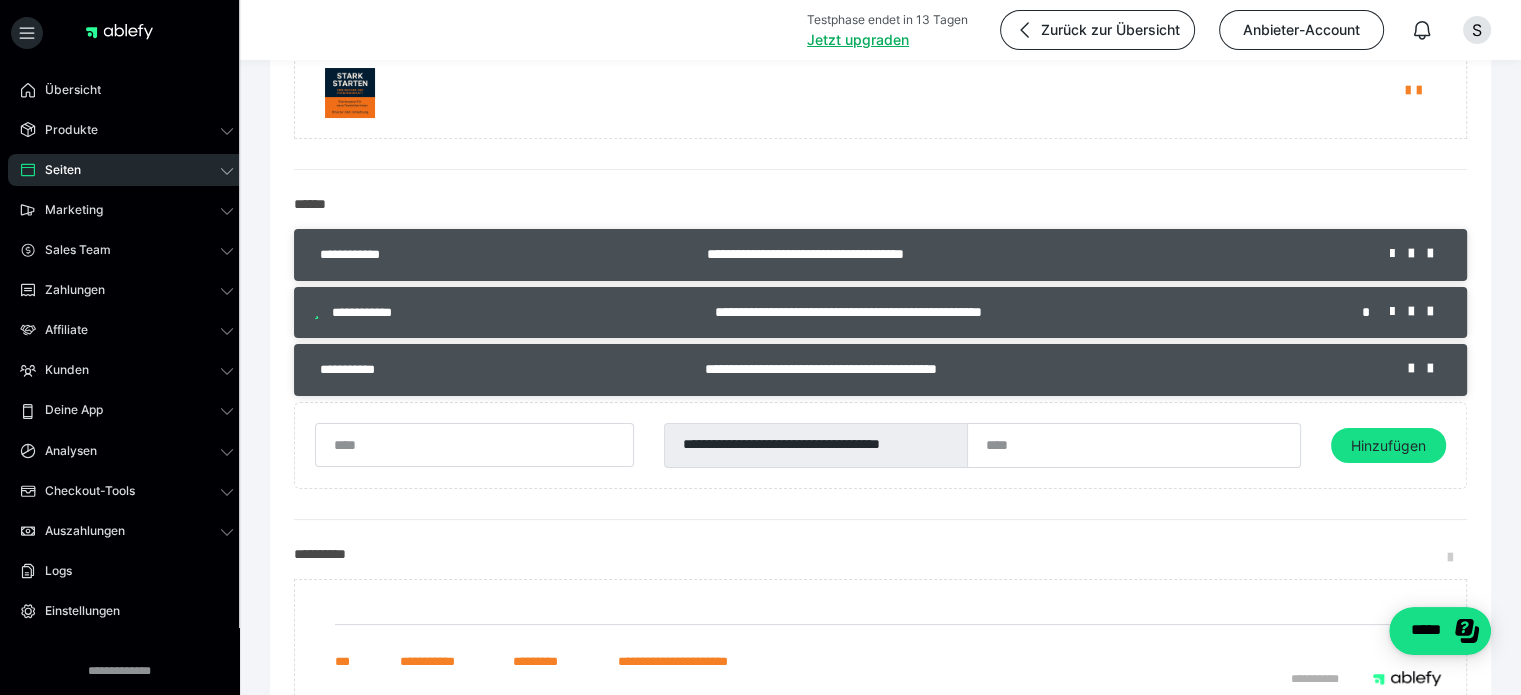 click on "**********" at bounding box center (1033, 254) 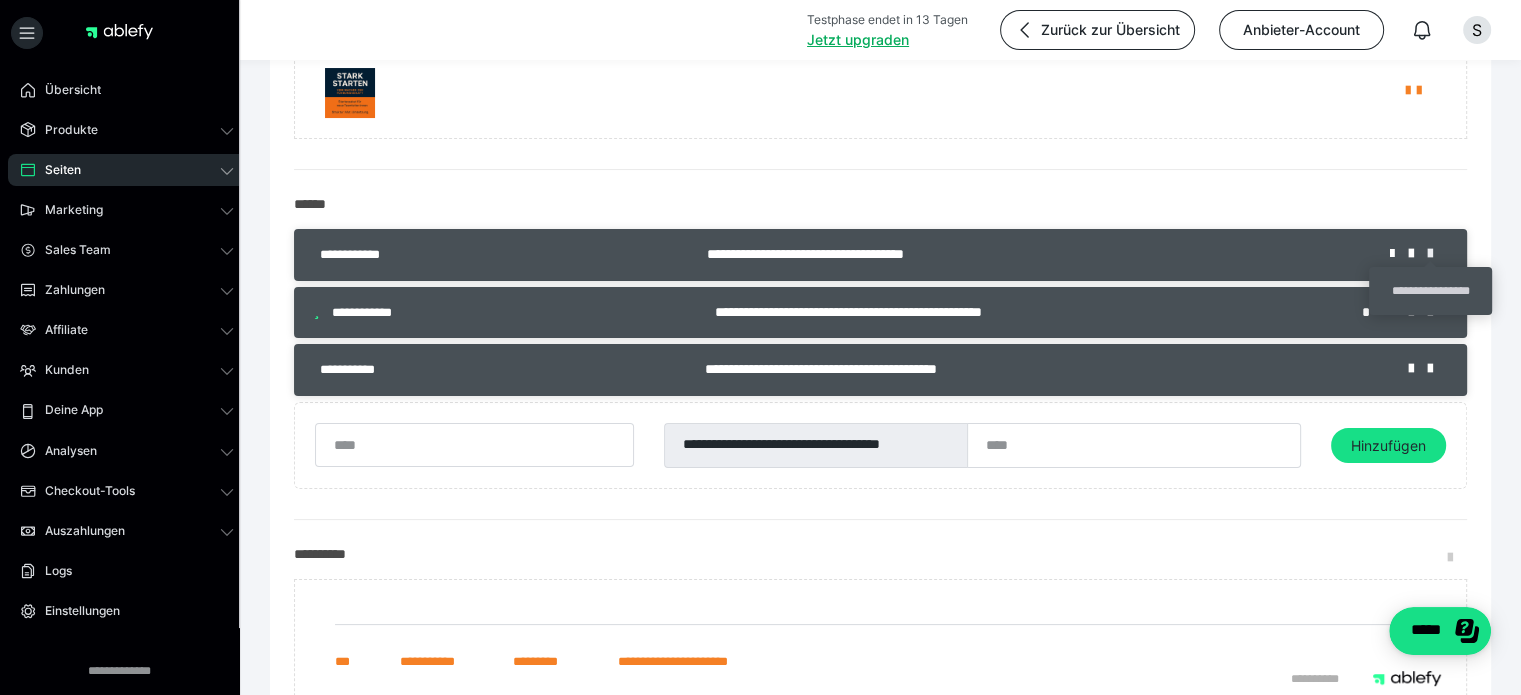 click at bounding box center (1437, 254) 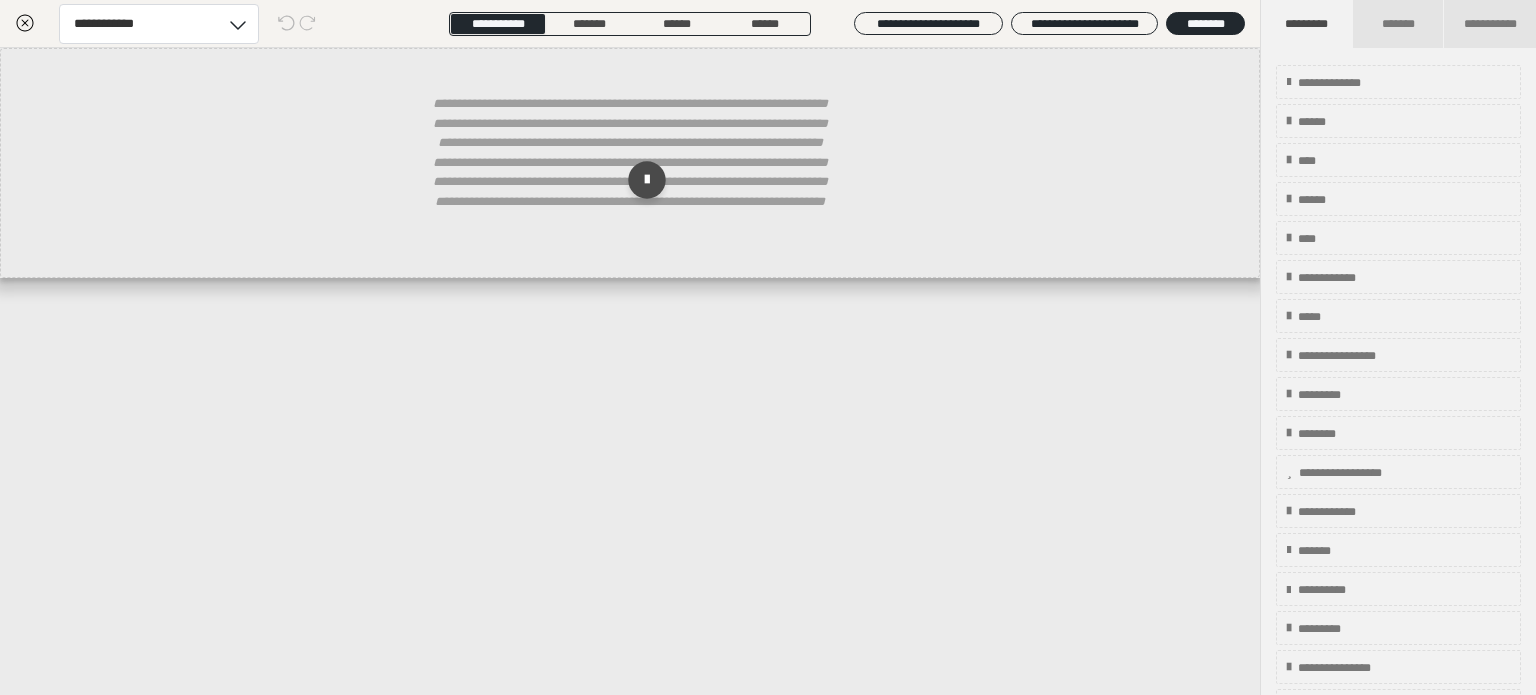 click on "**********" at bounding box center (630, 172) 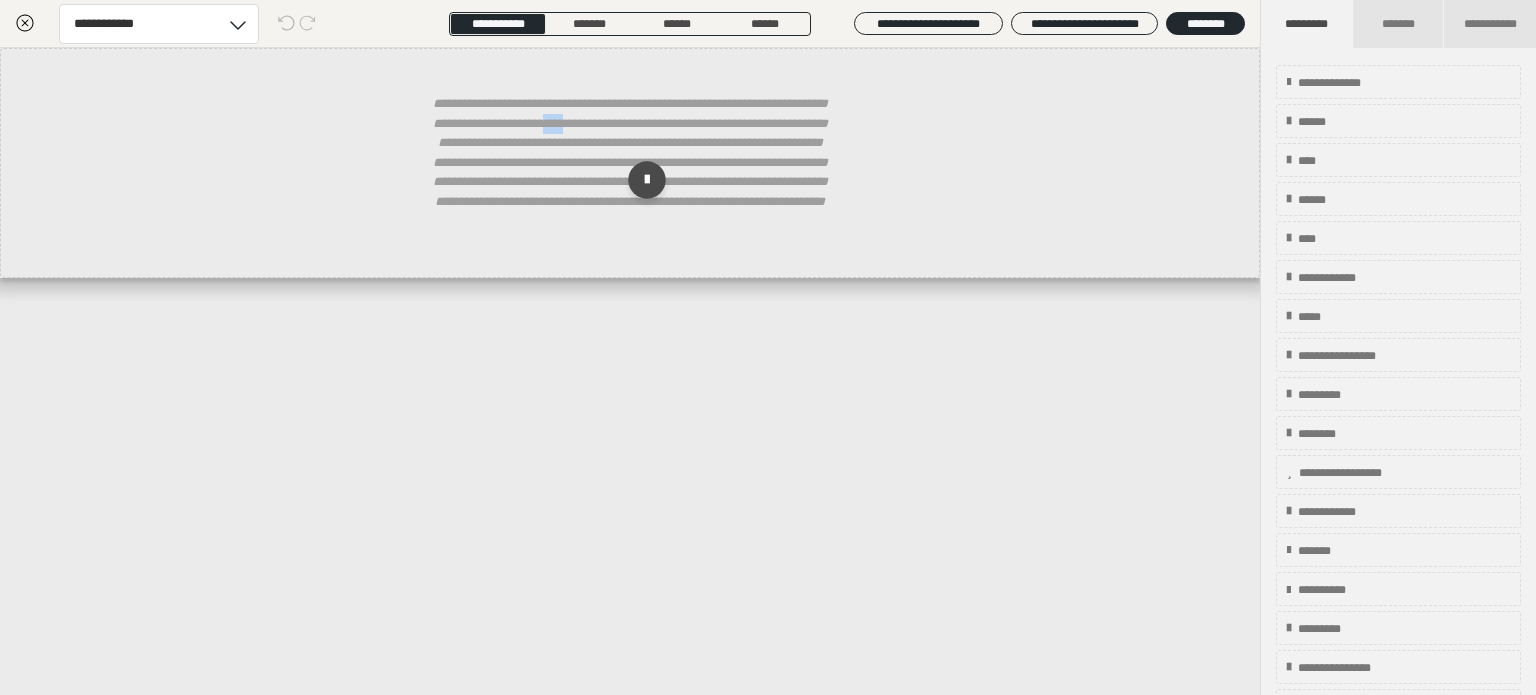 click on "**********" at bounding box center [630, 172] 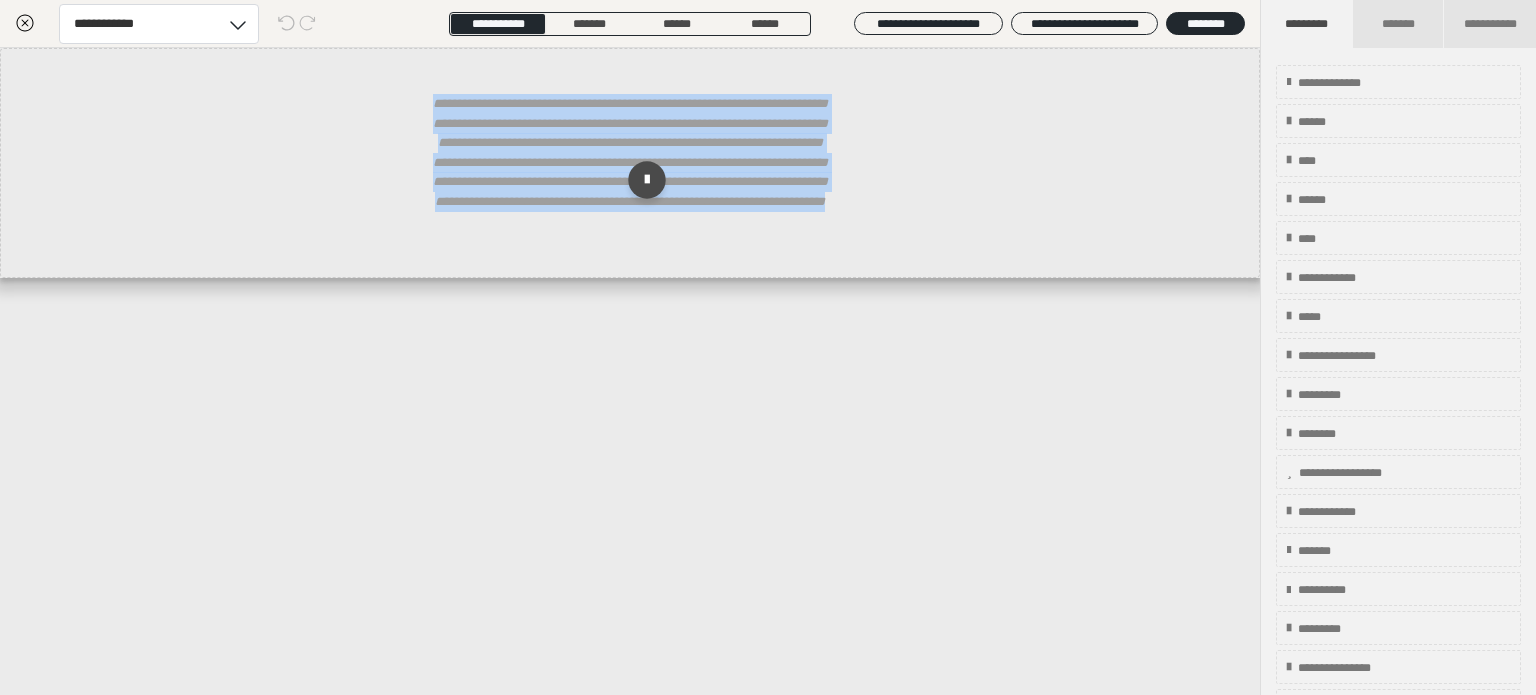 click on "**********" at bounding box center [630, 172] 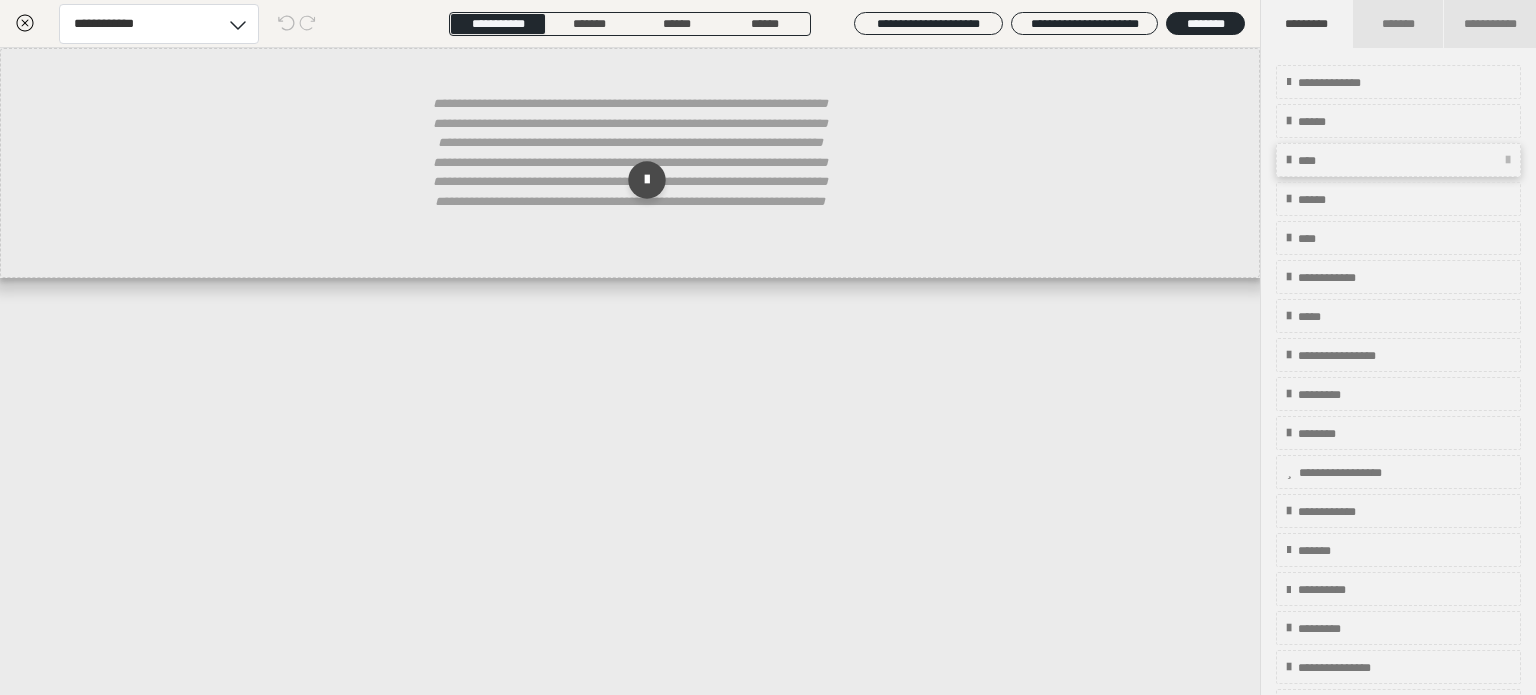 click on "****" at bounding box center (1313, 161) 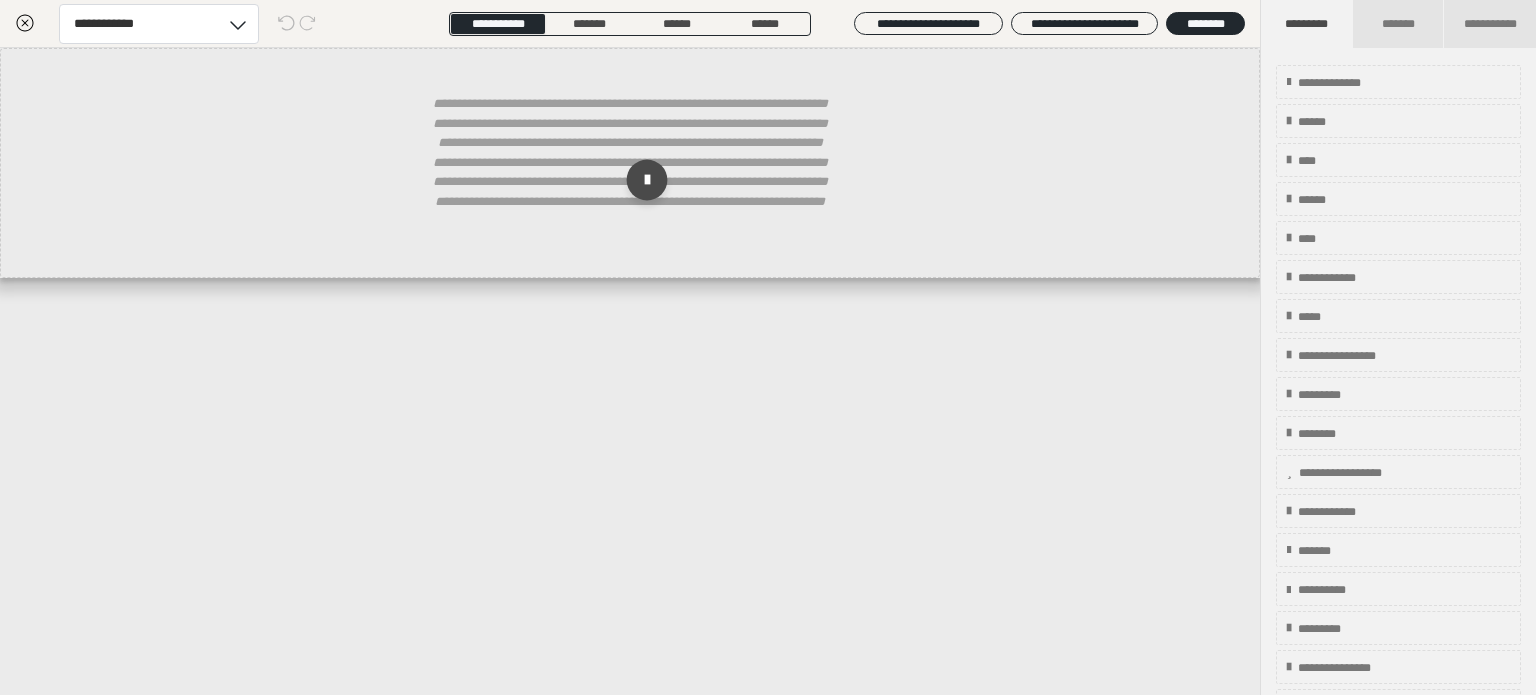 drag, startPoint x: 1319, startPoint y: 161, endPoint x: 660, endPoint y: 180, distance: 659.27386 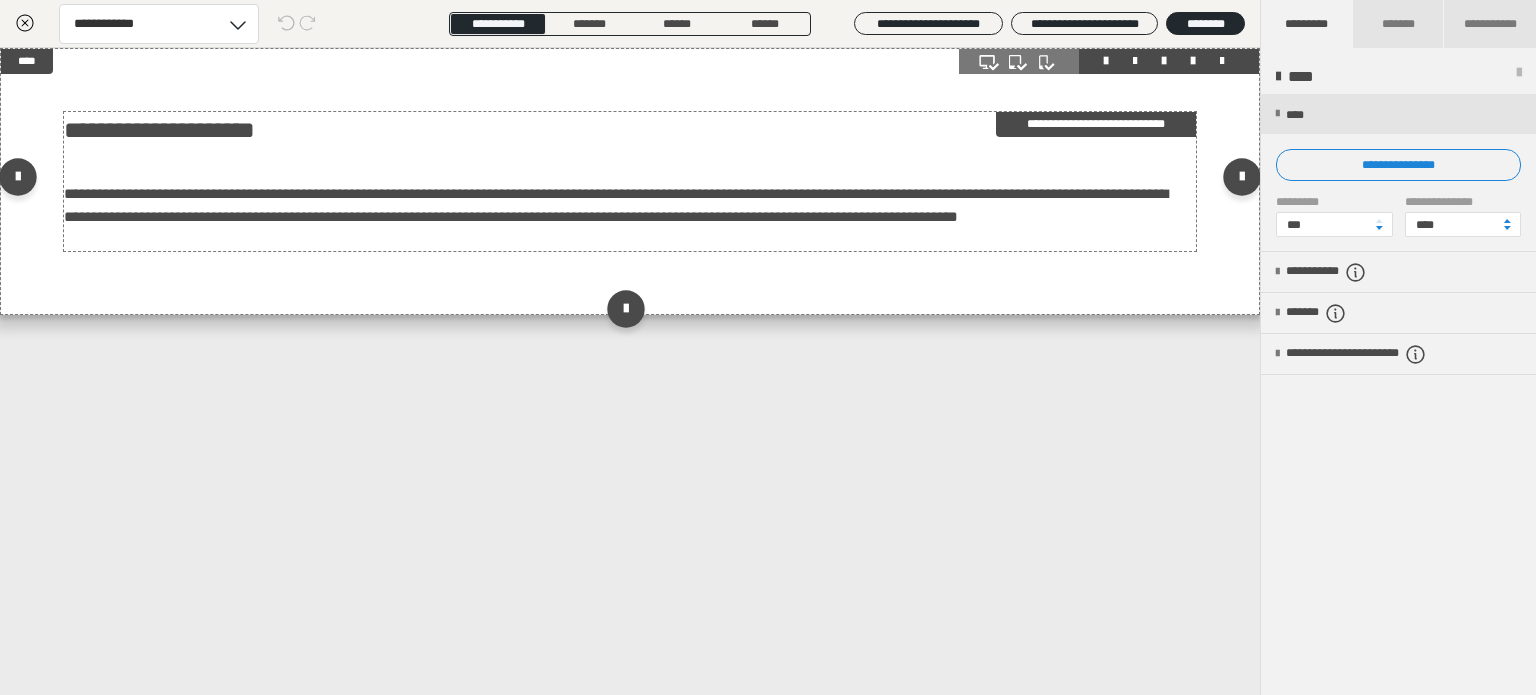 click on "**********" at bounding box center [616, 205] 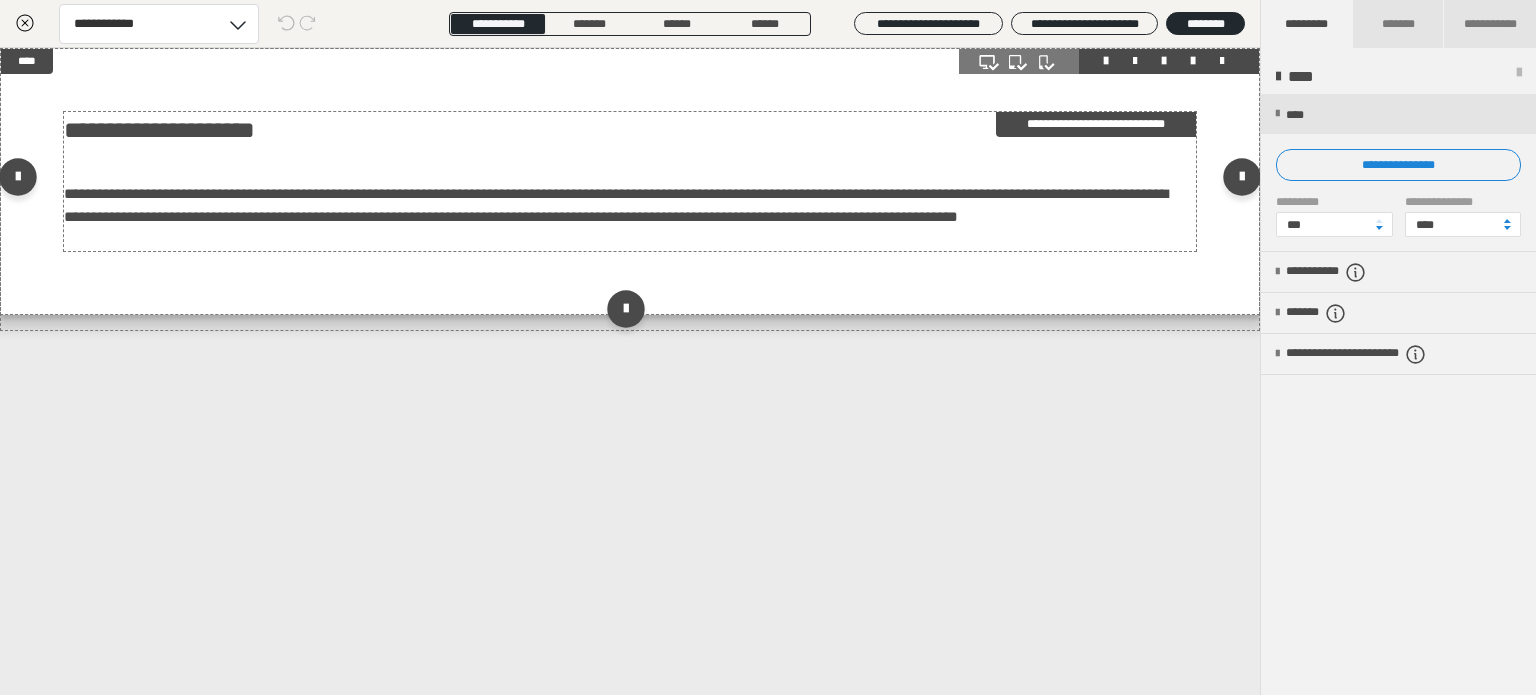 click on "**********" at bounding box center (768, 237) 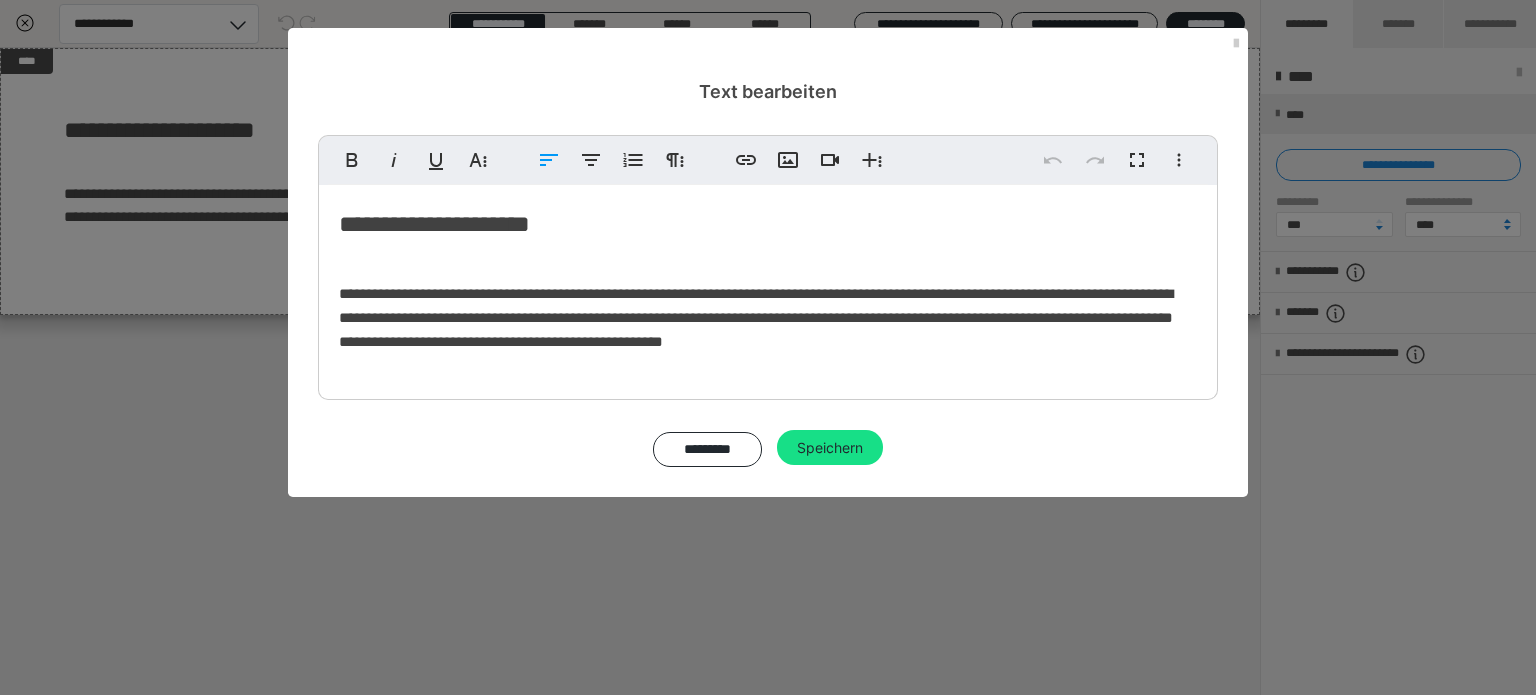 click on "**********" at bounding box center [768, 287] 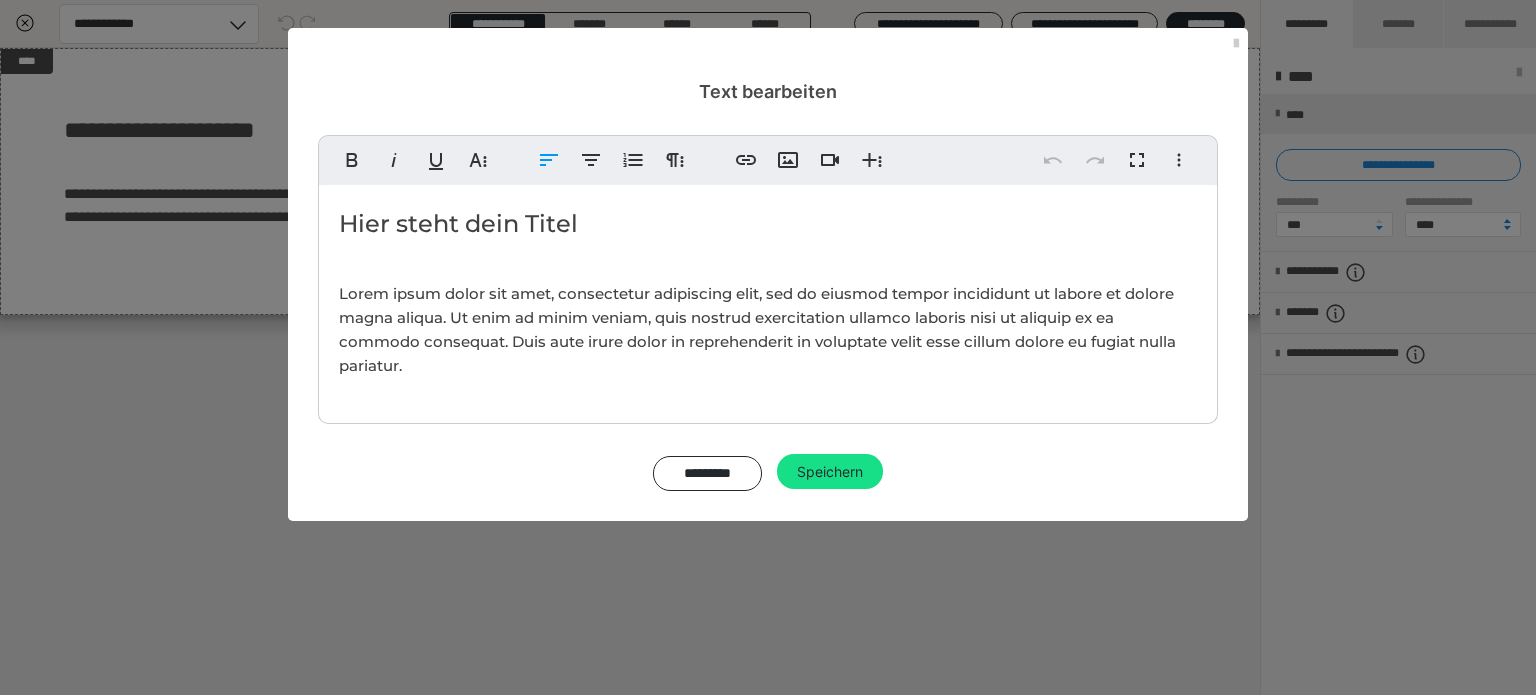 click on "Hier steht dein Titel" at bounding box center (768, 224) 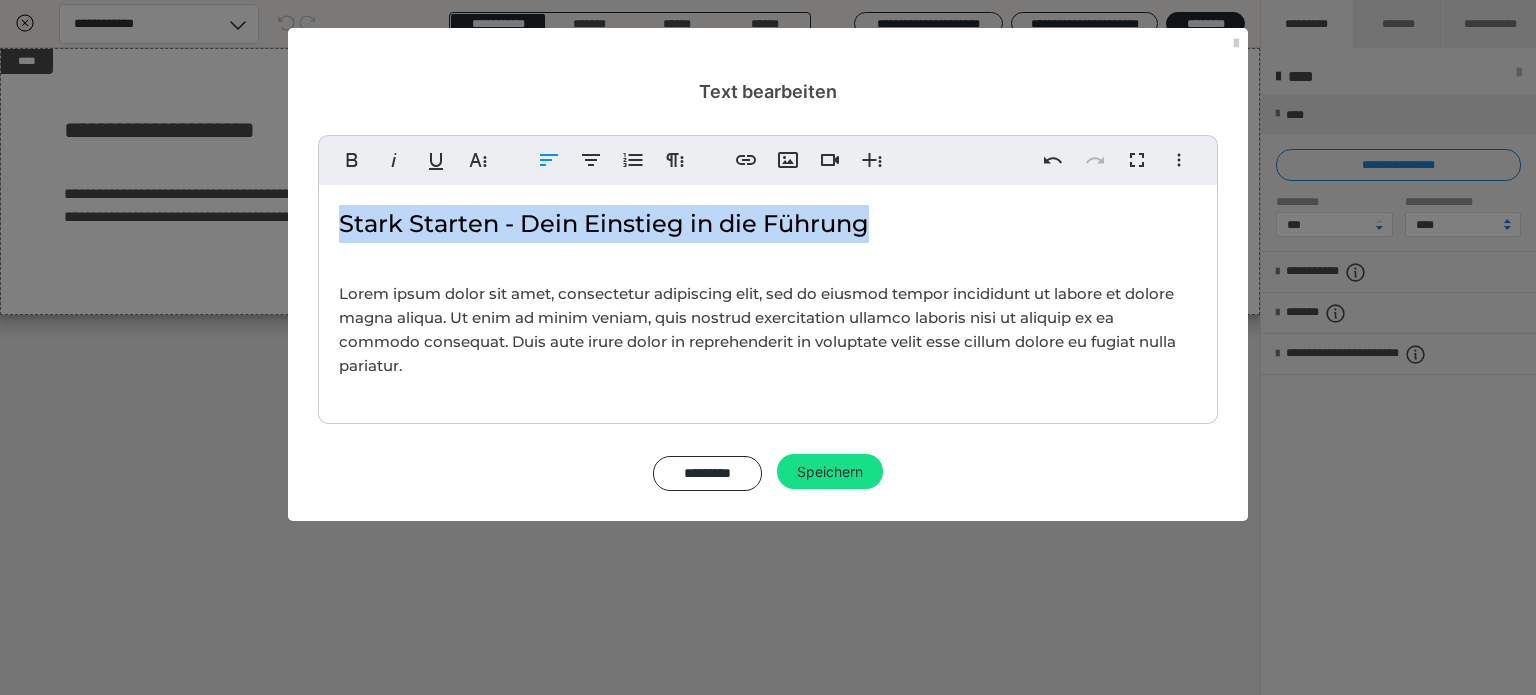 drag, startPoint x: 880, startPoint y: 219, endPoint x: 332, endPoint y: 231, distance: 548.13135 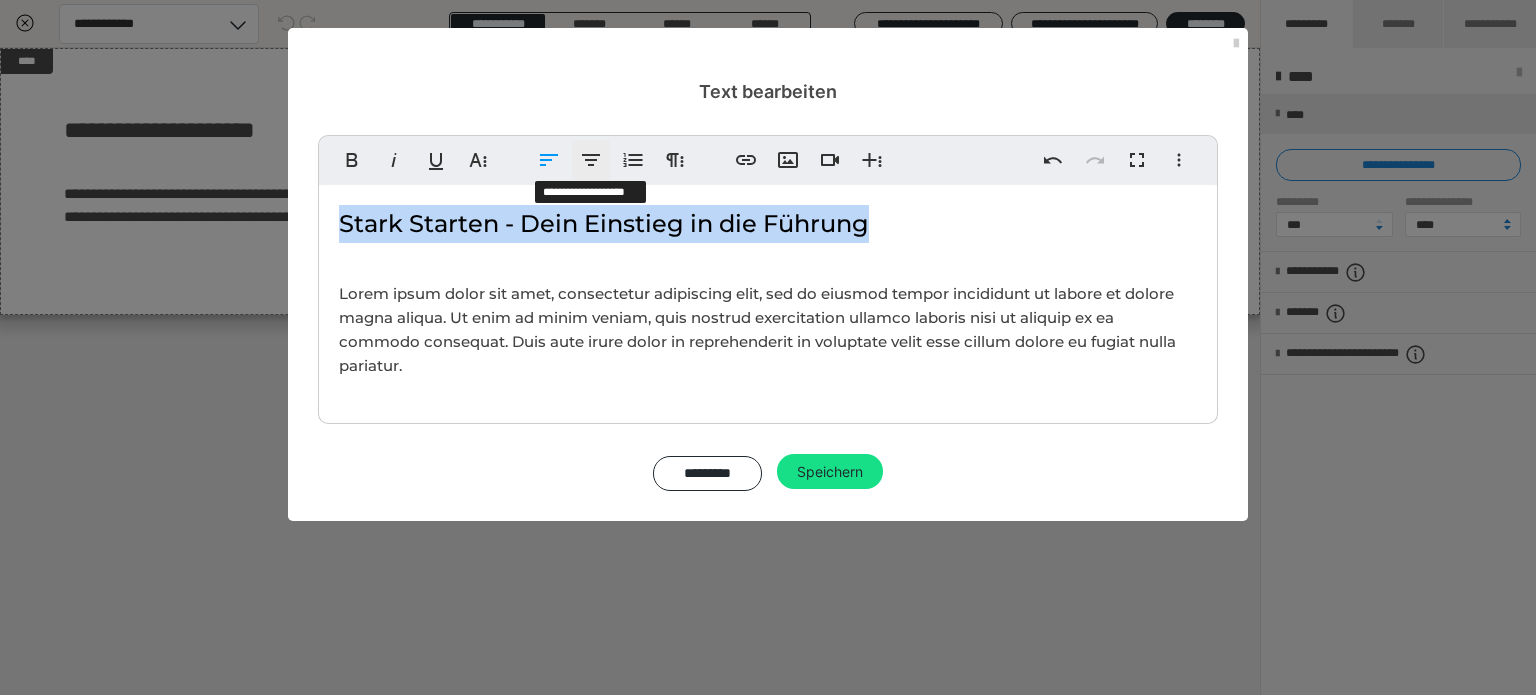 click 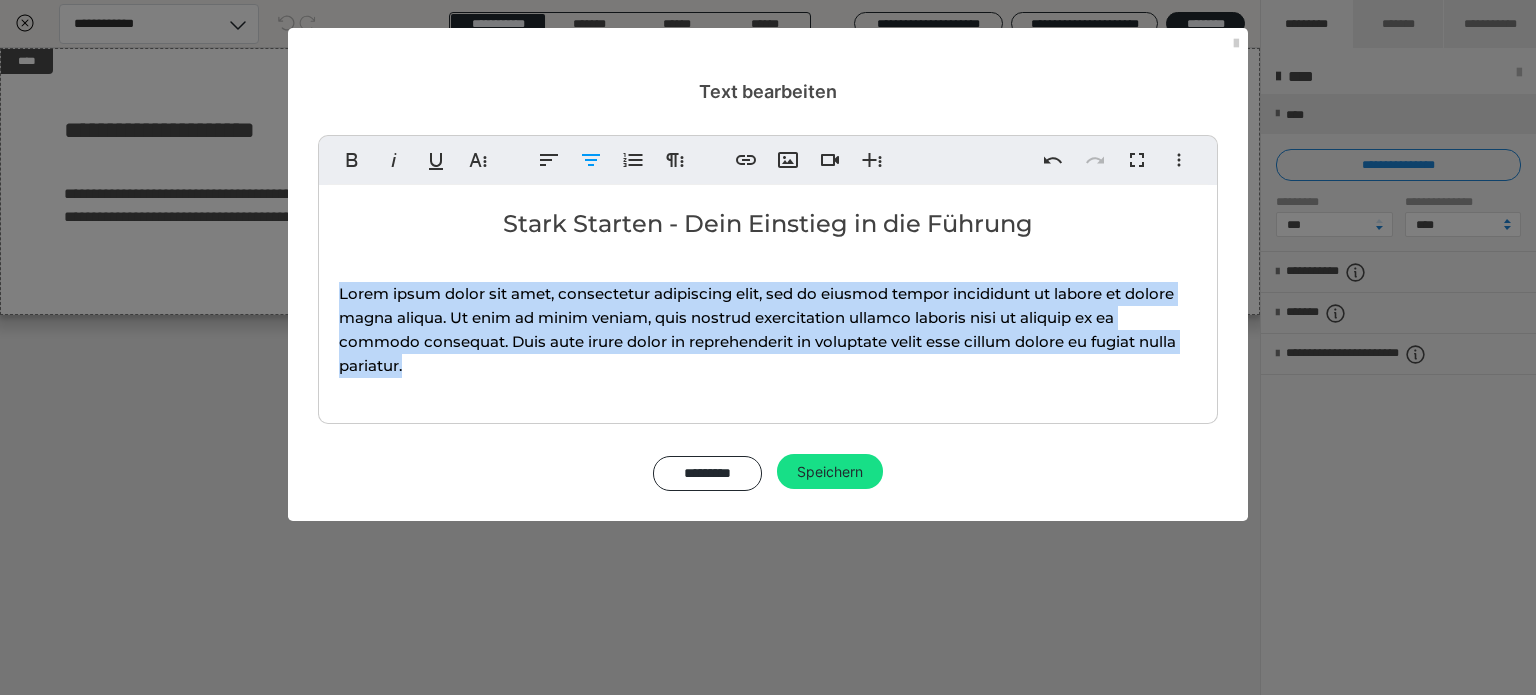 drag, startPoint x: 429, startPoint y: 364, endPoint x: 333, endPoint y: 294, distance: 118.810776 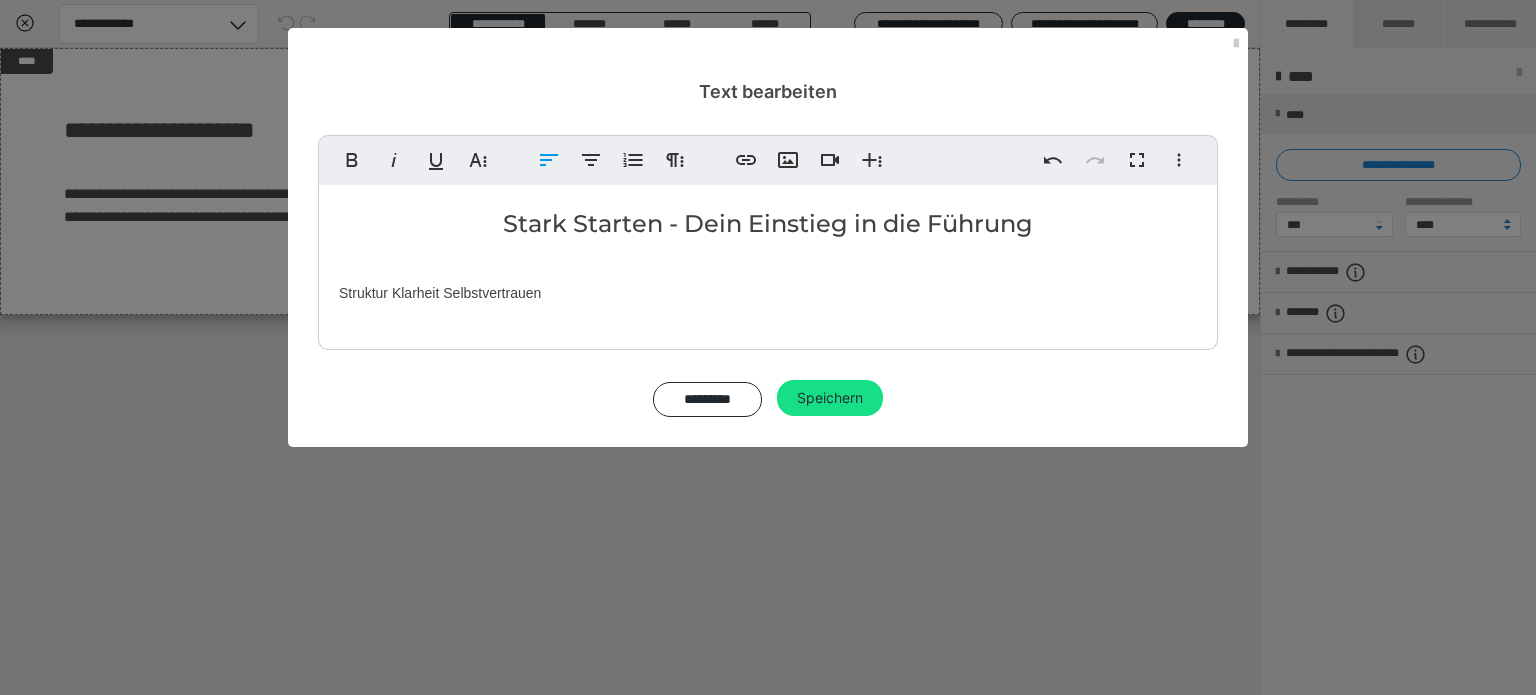 click on "Struktur Klarheit Selbstvertrauen" at bounding box center [768, 293] 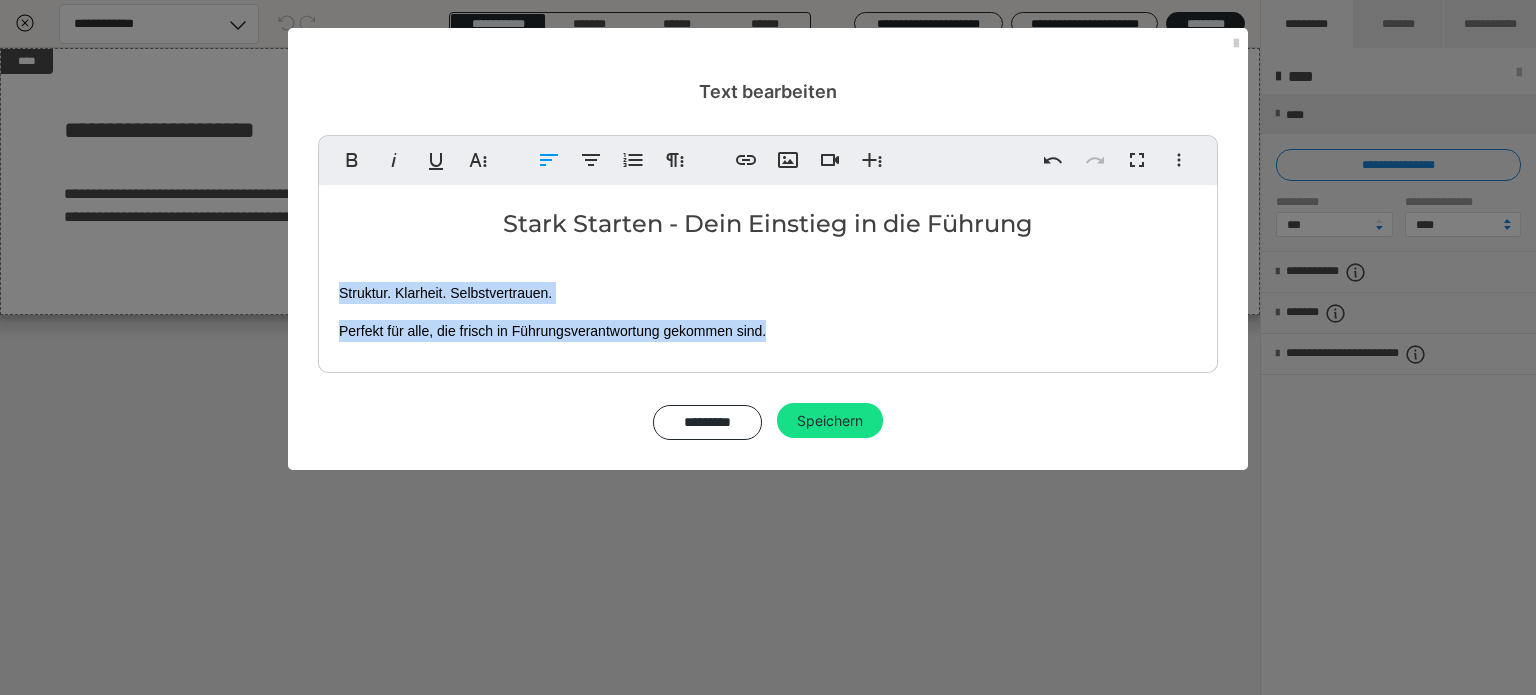 drag, startPoint x: 784, startPoint y: 327, endPoint x: 339, endPoint y: 299, distance: 445.88004 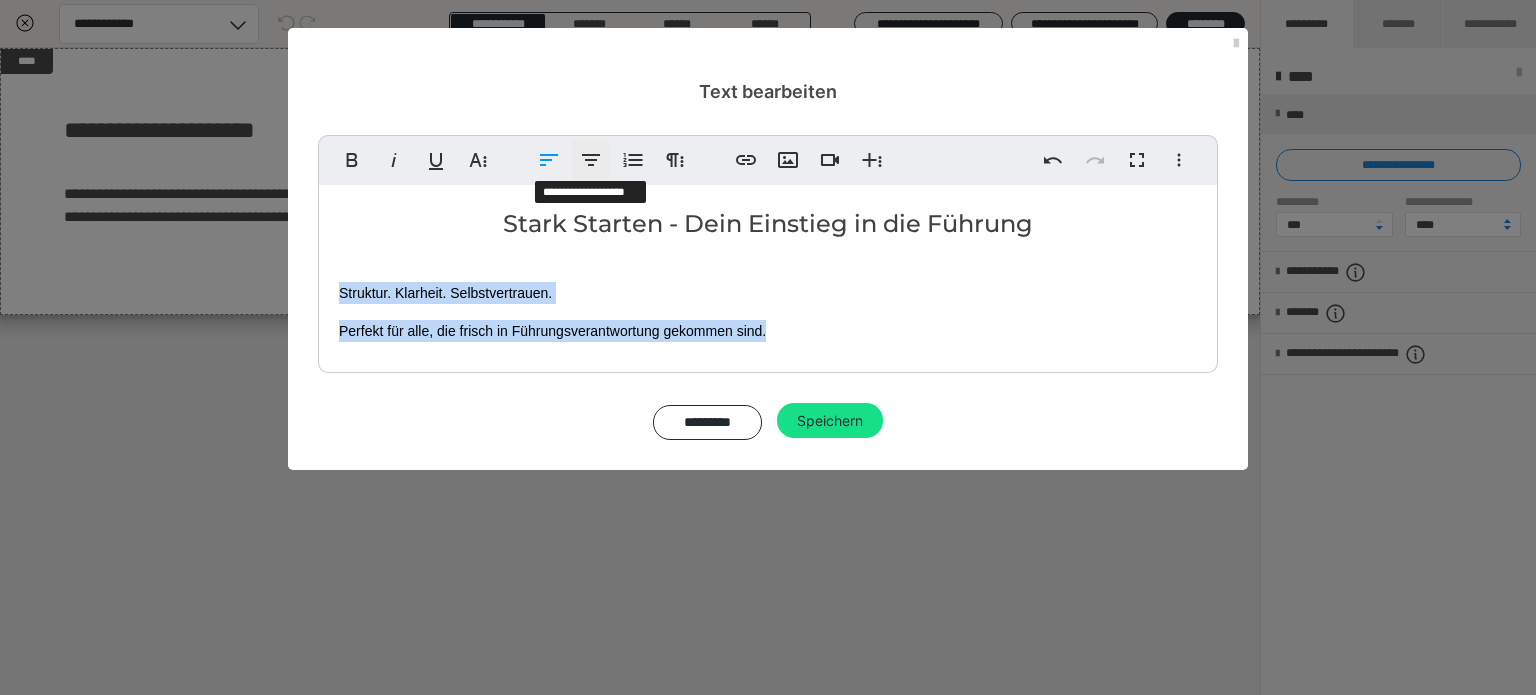 click 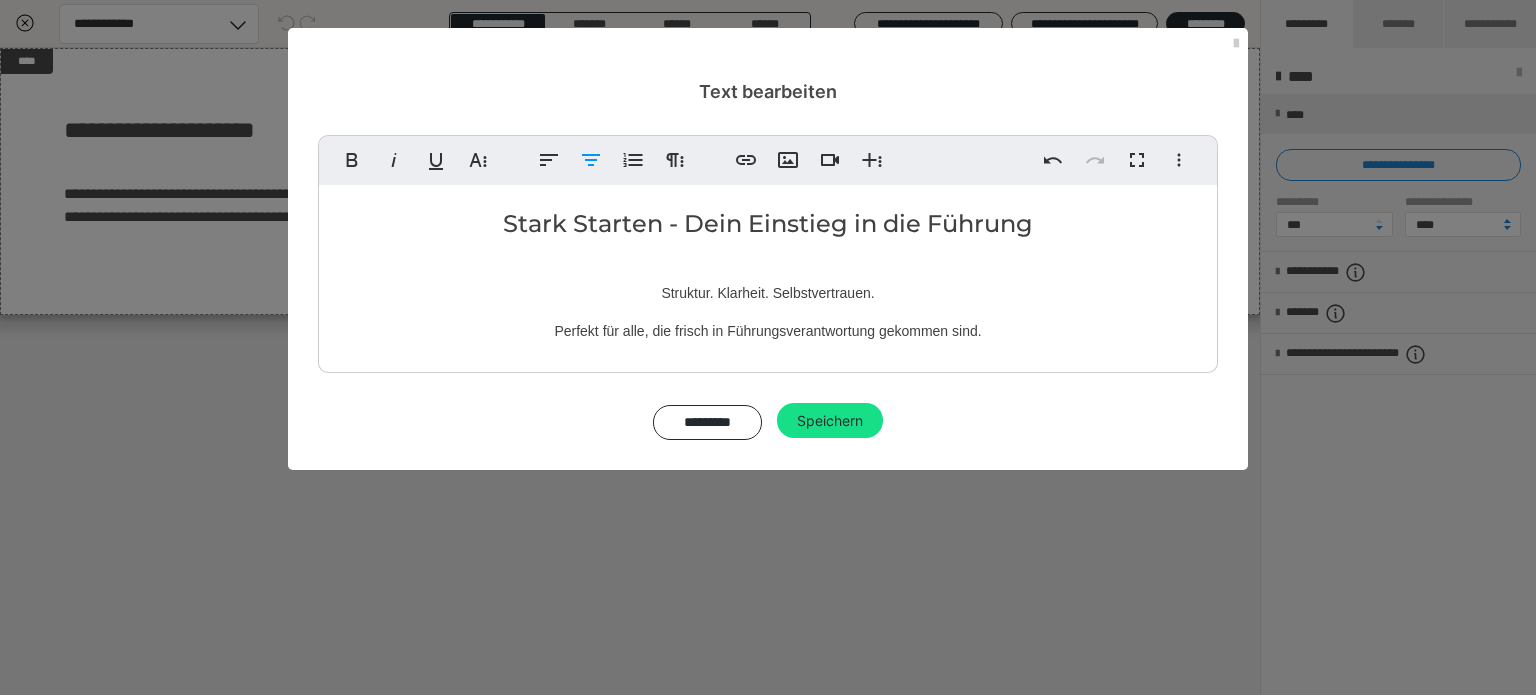 click on "Struktur. Klarheit. Selbstvertrauen." at bounding box center [768, 293] 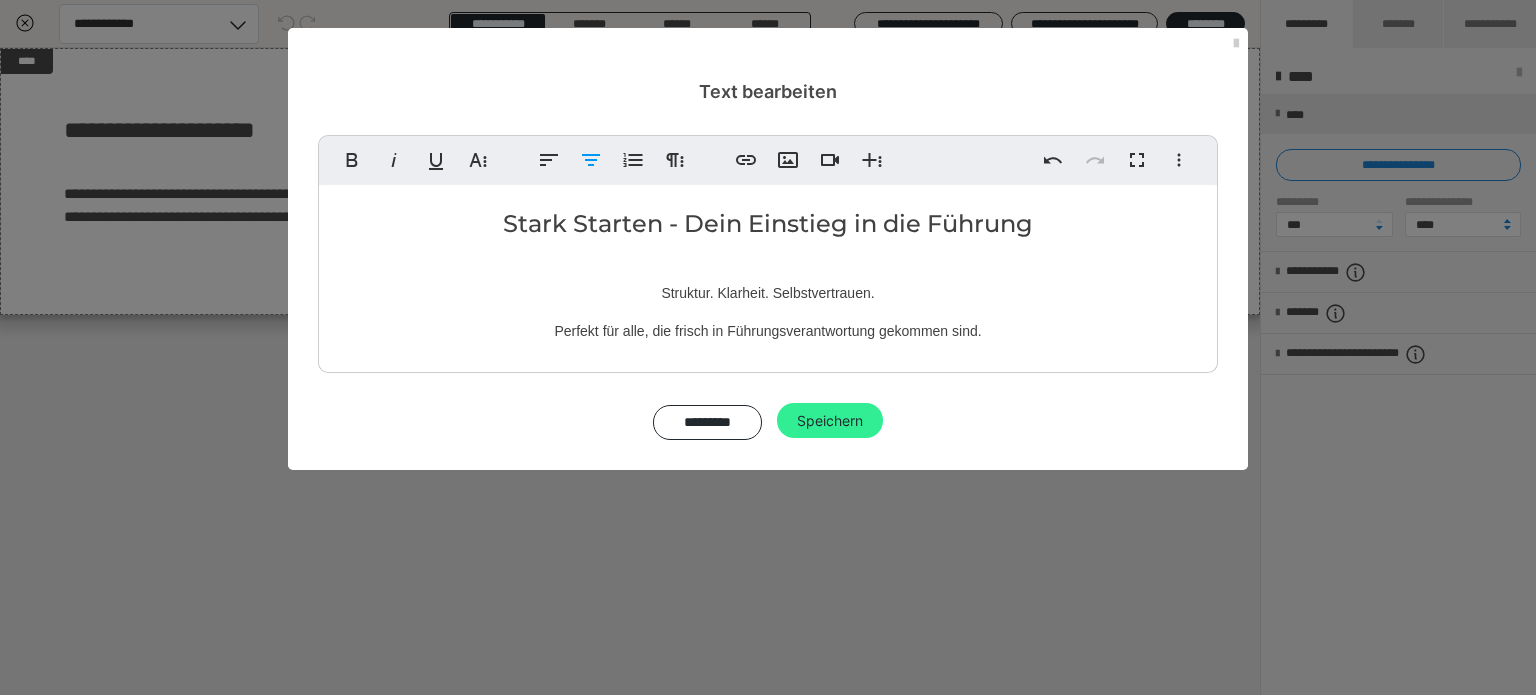 click on "Speichern" at bounding box center (830, 421) 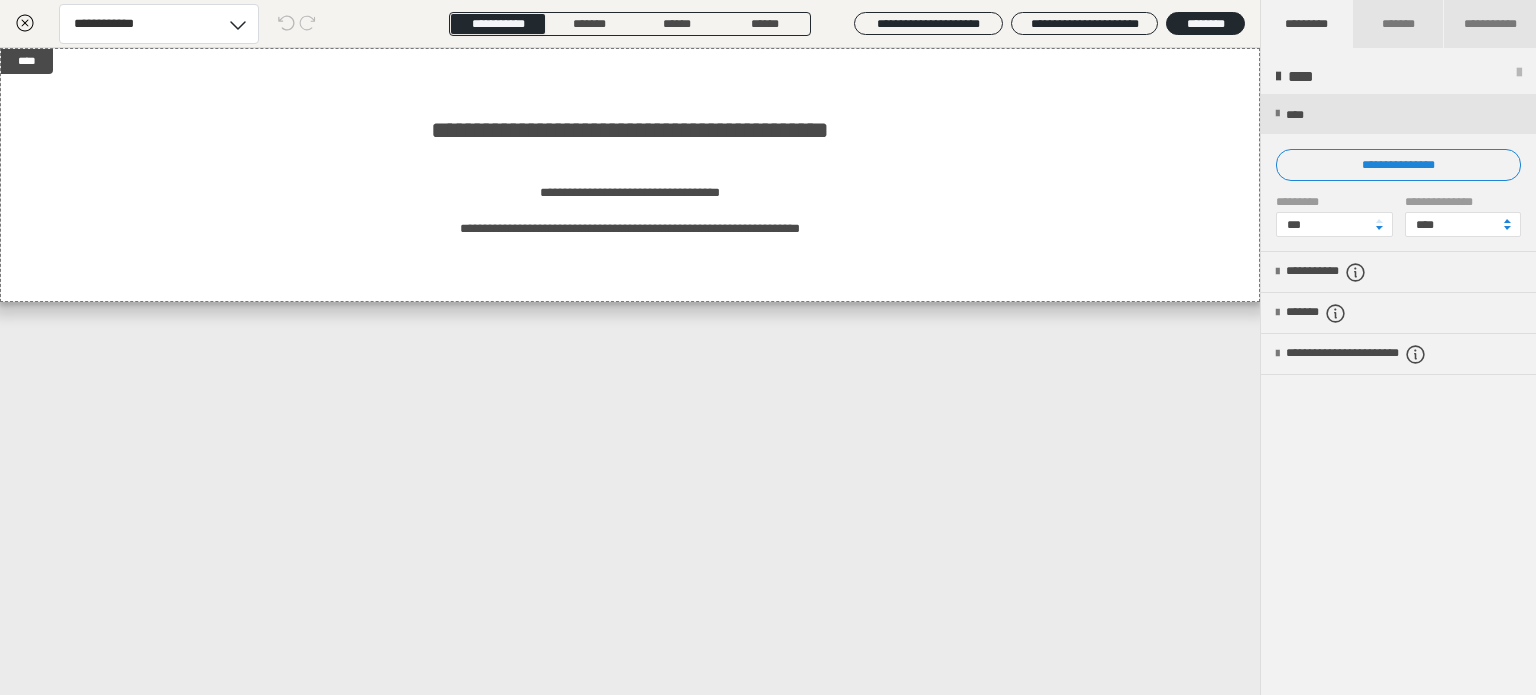click at bounding box center (1519, 77) 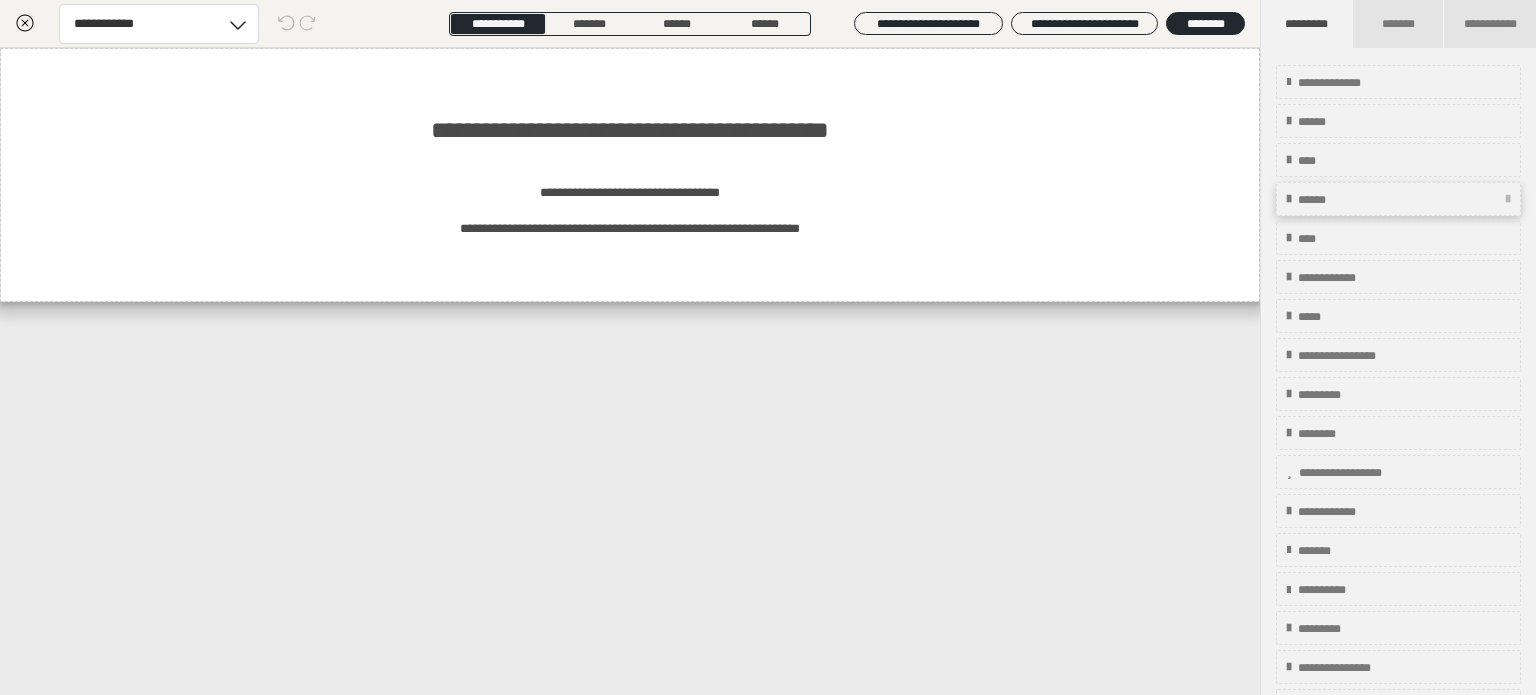 click on "******" at bounding box center (1398, 199) 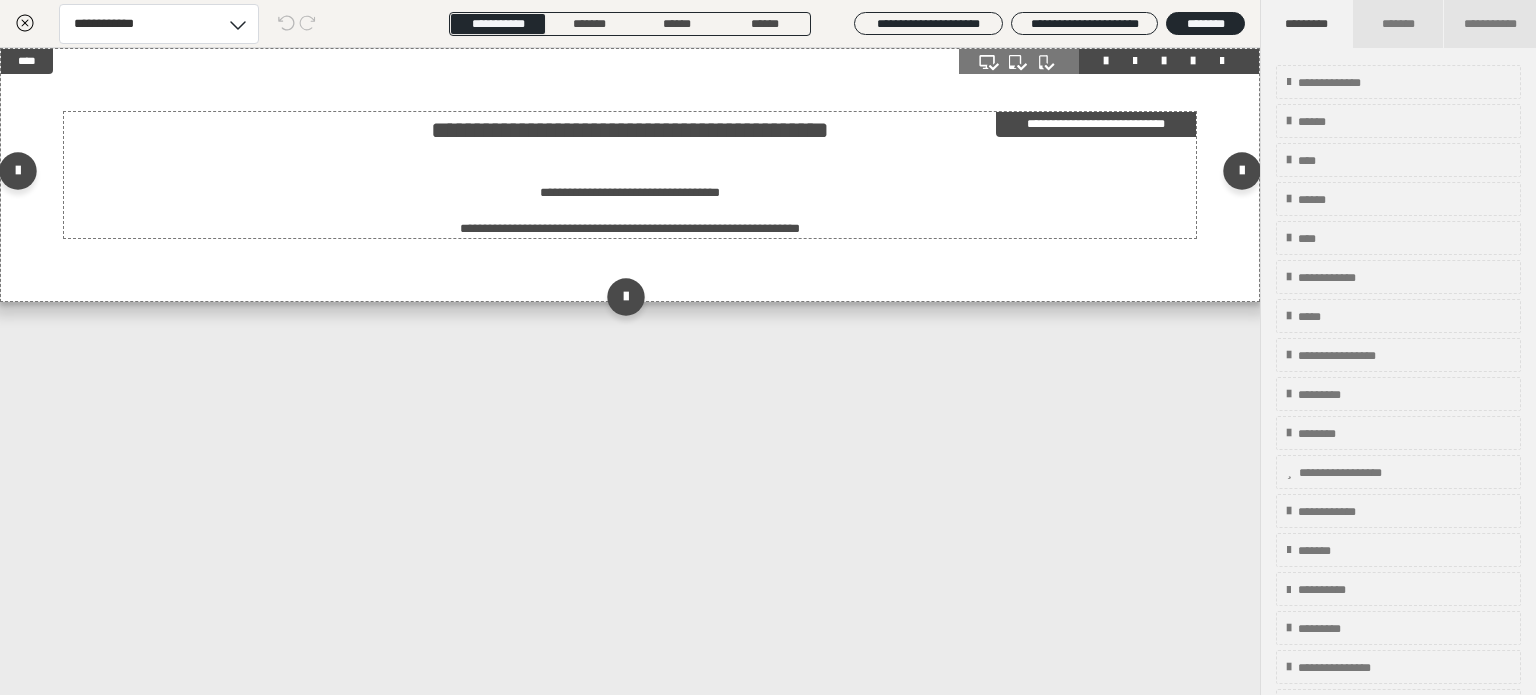 click on "**********" at bounding box center [630, 175] 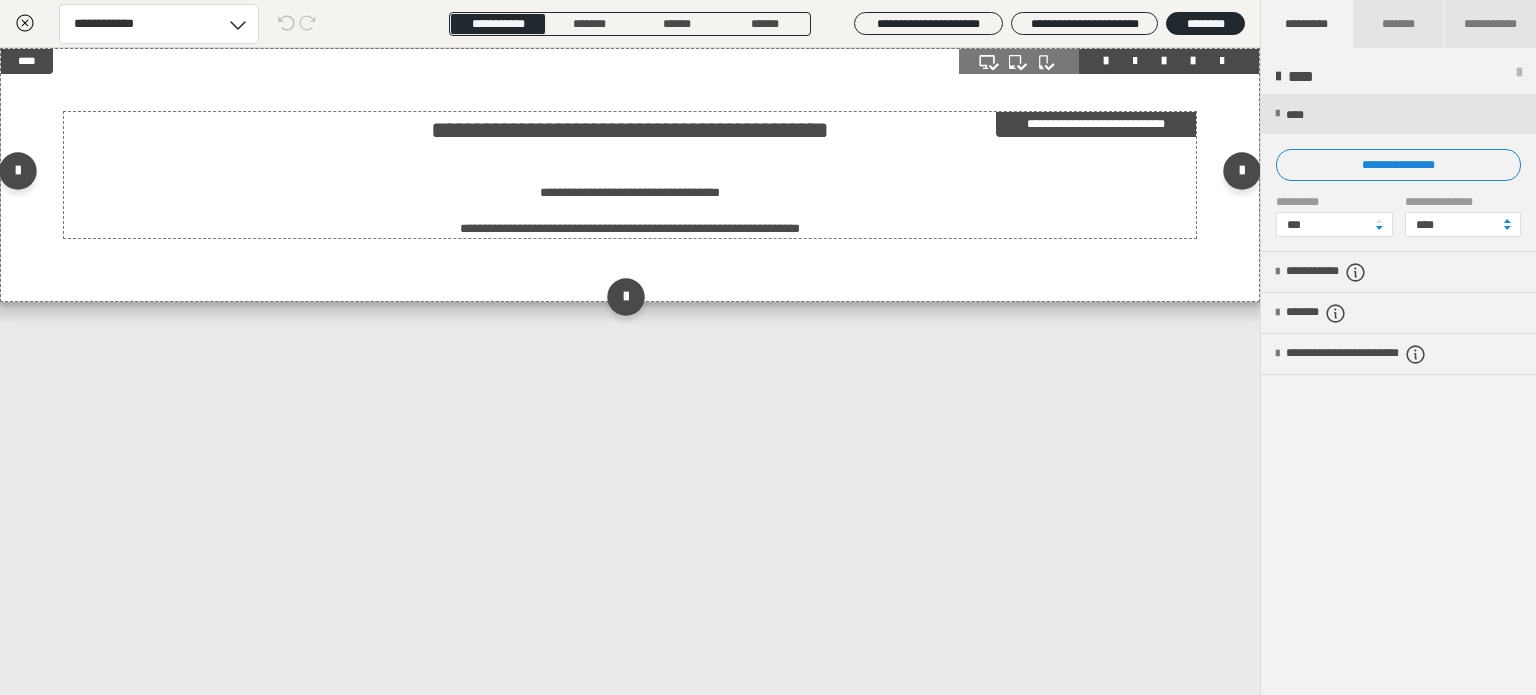 click on "**********" at bounding box center (630, 175) 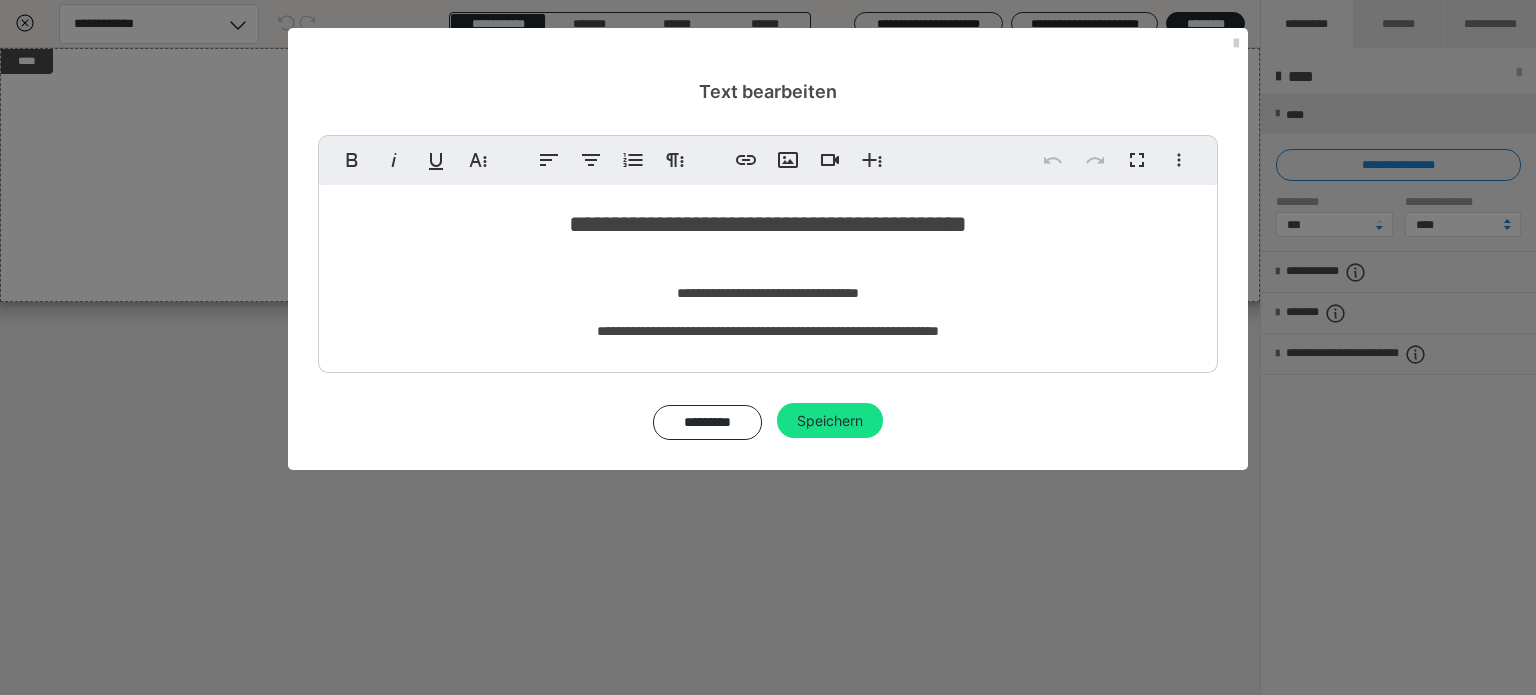 click at bounding box center [1236, 44] 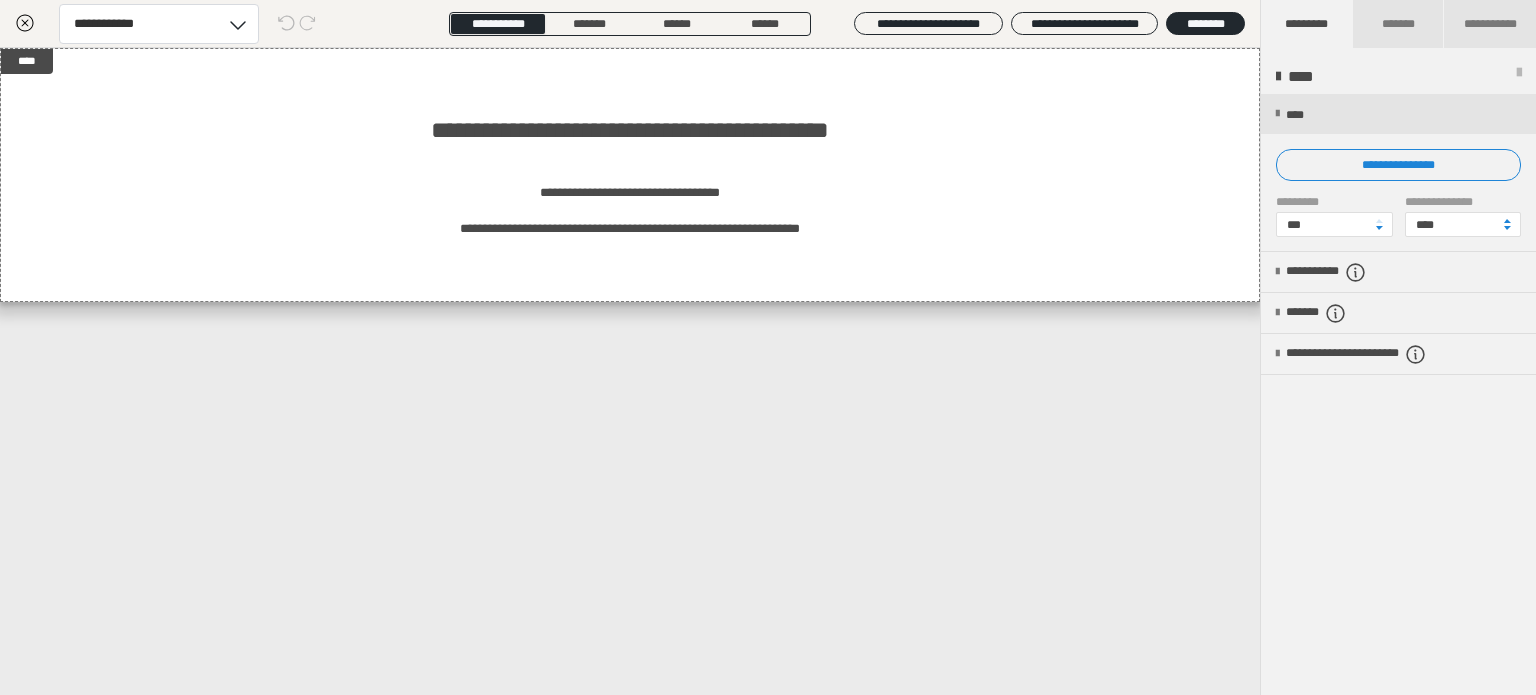 click at bounding box center (1519, 77) 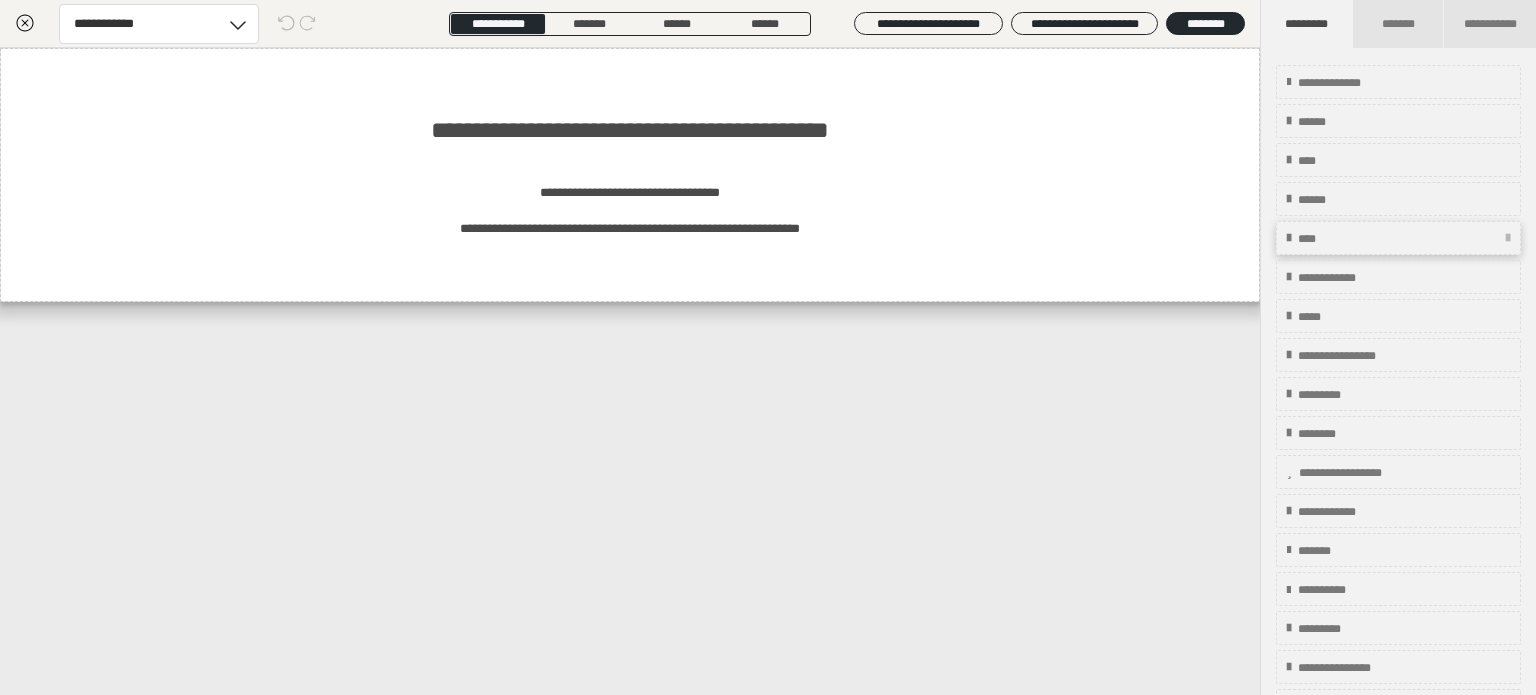 click on "****" at bounding box center (1398, 238) 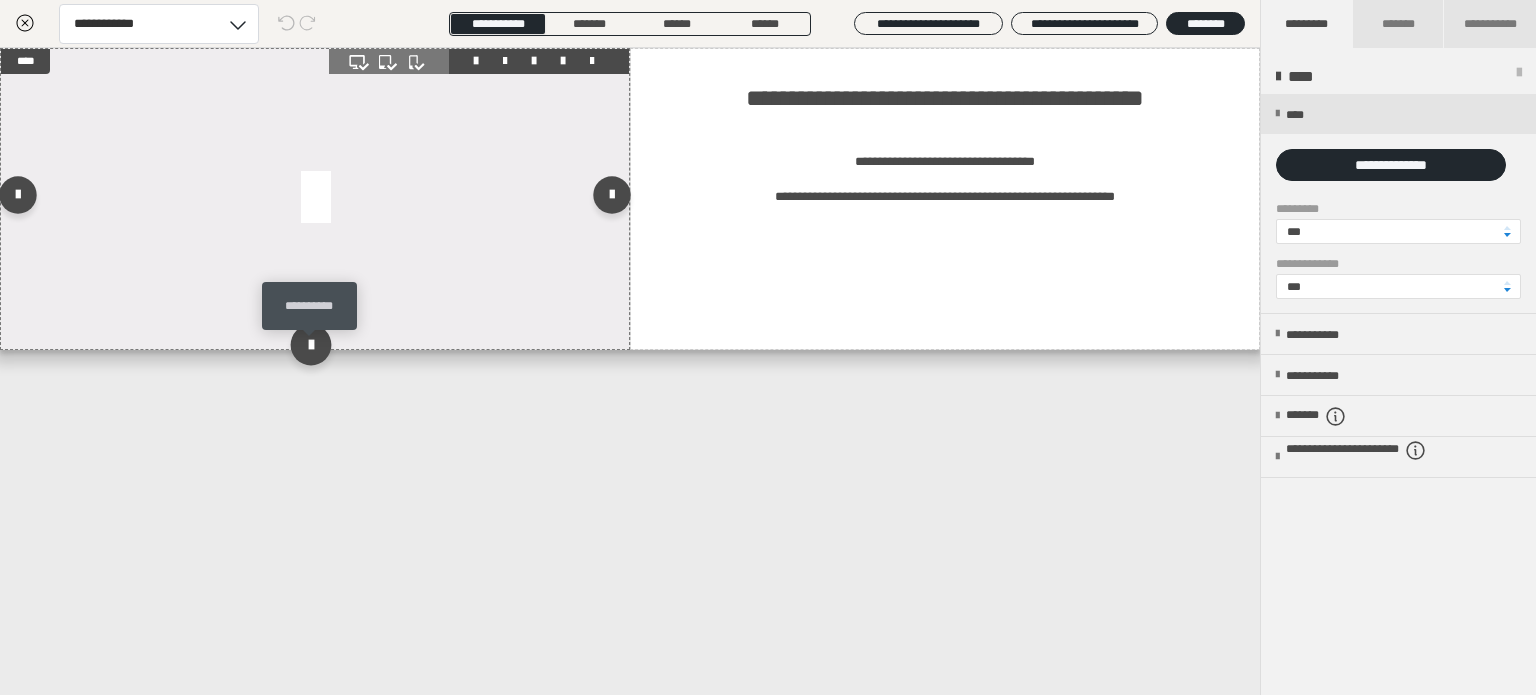 click at bounding box center (310, 344) 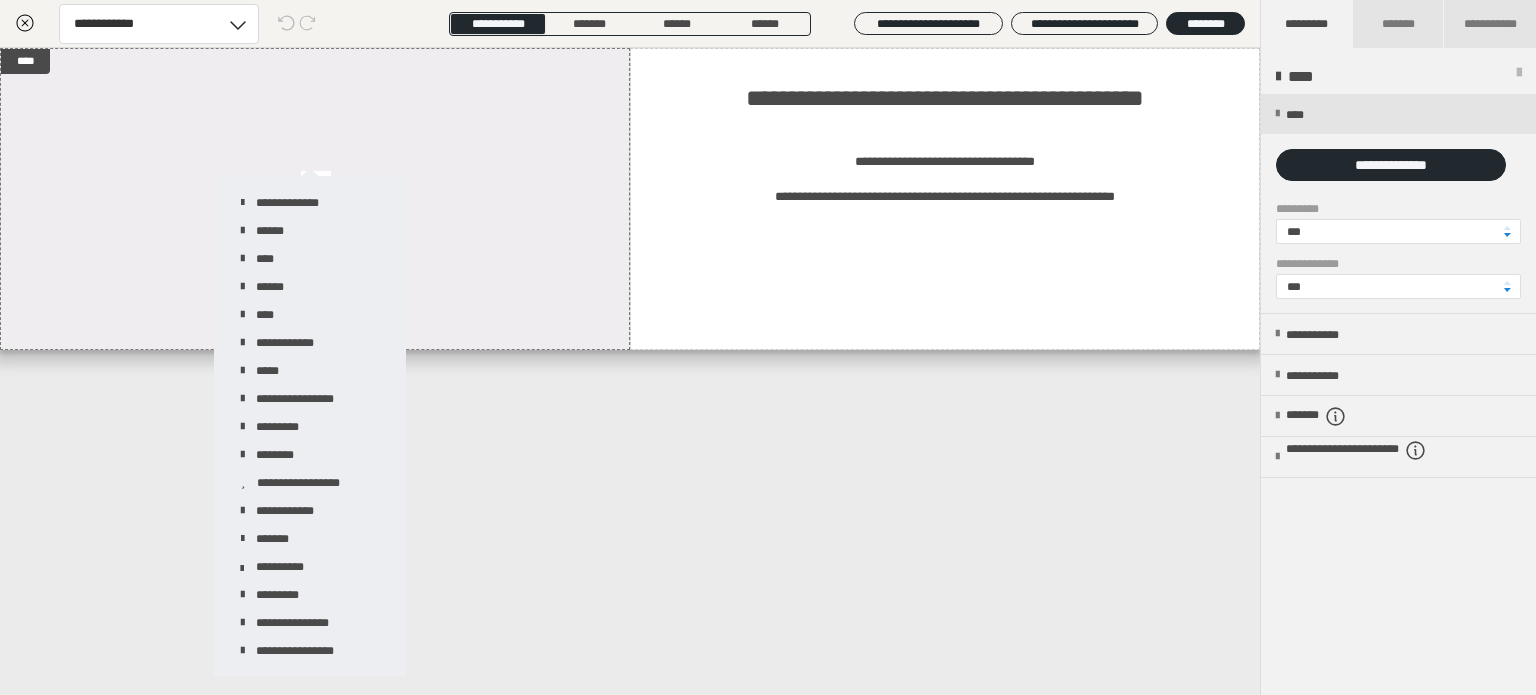 click on "**********" at bounding box center [630, 371] 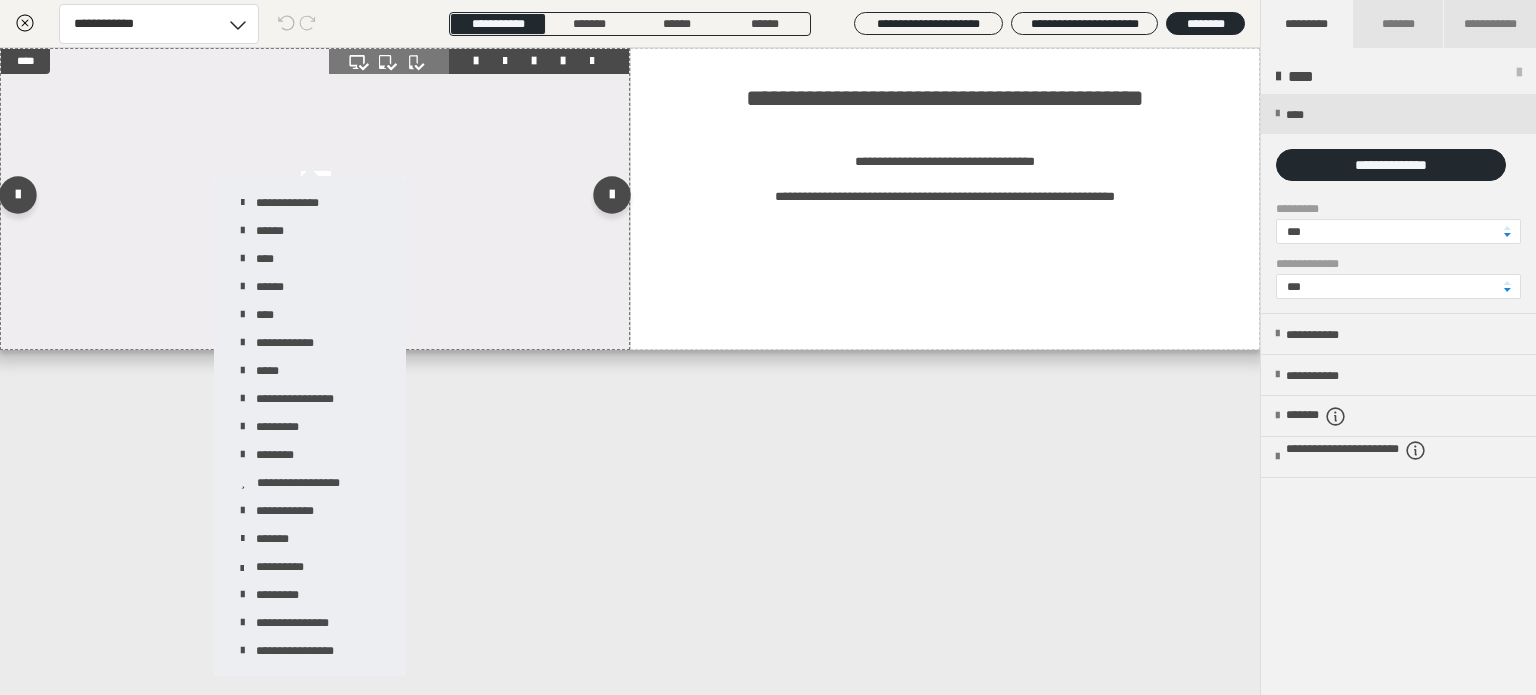 click at bounding box center (315, 199) 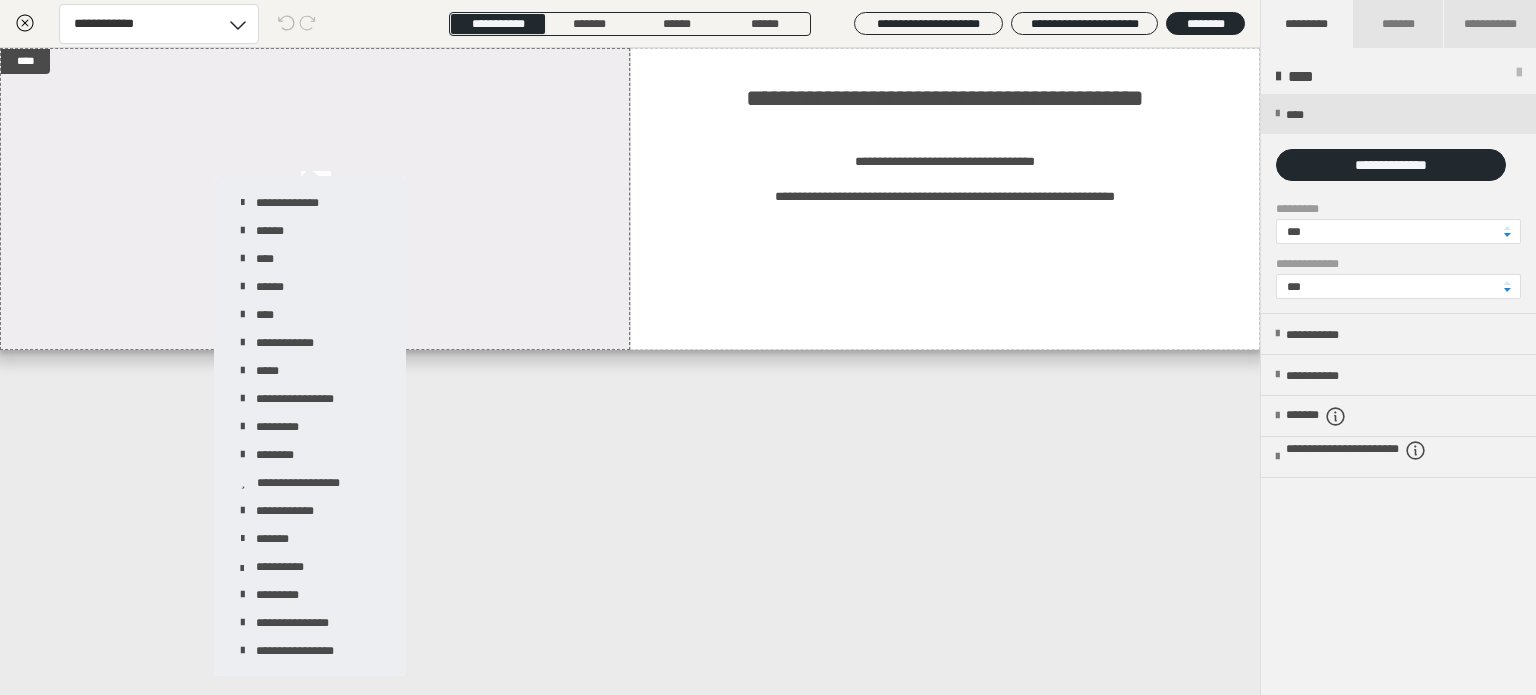 click on "**********" at bounding box center [630, 371] 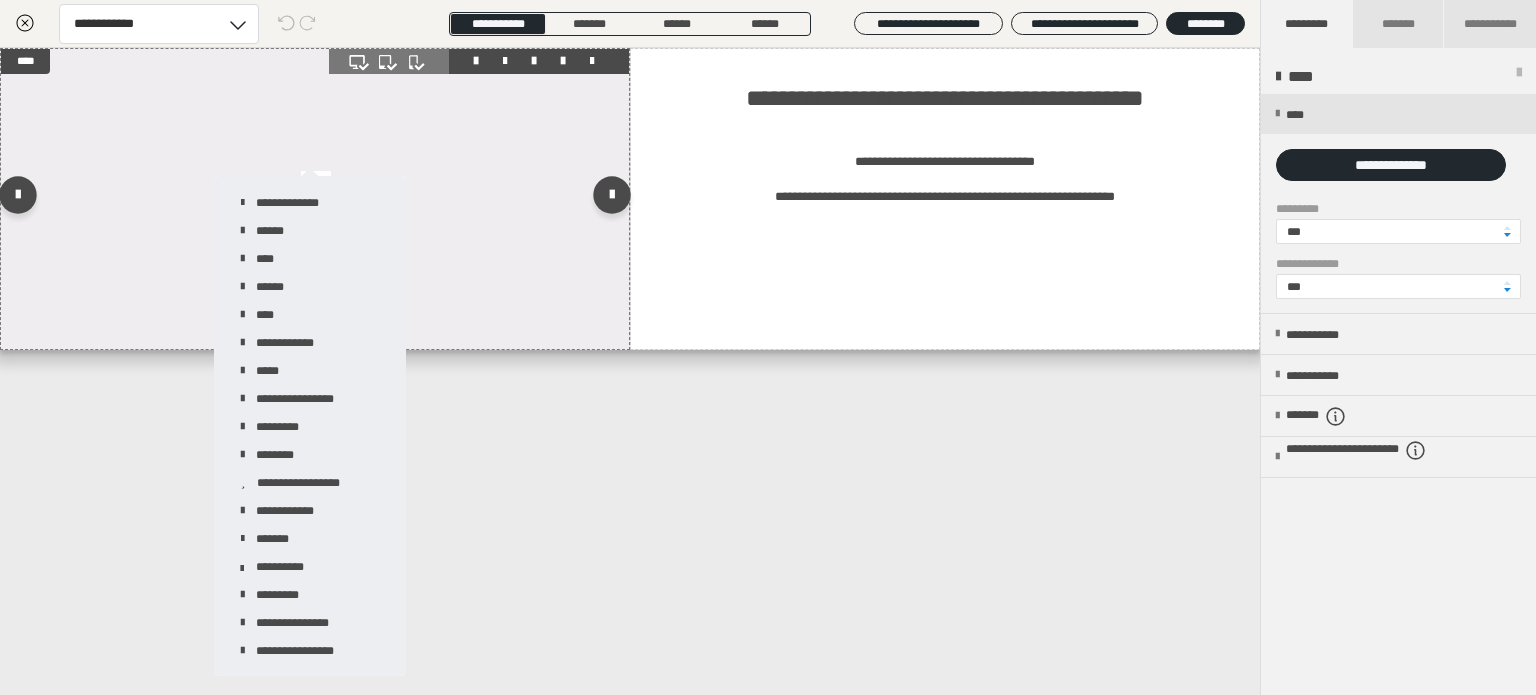 click at bounding box center (315, 199) 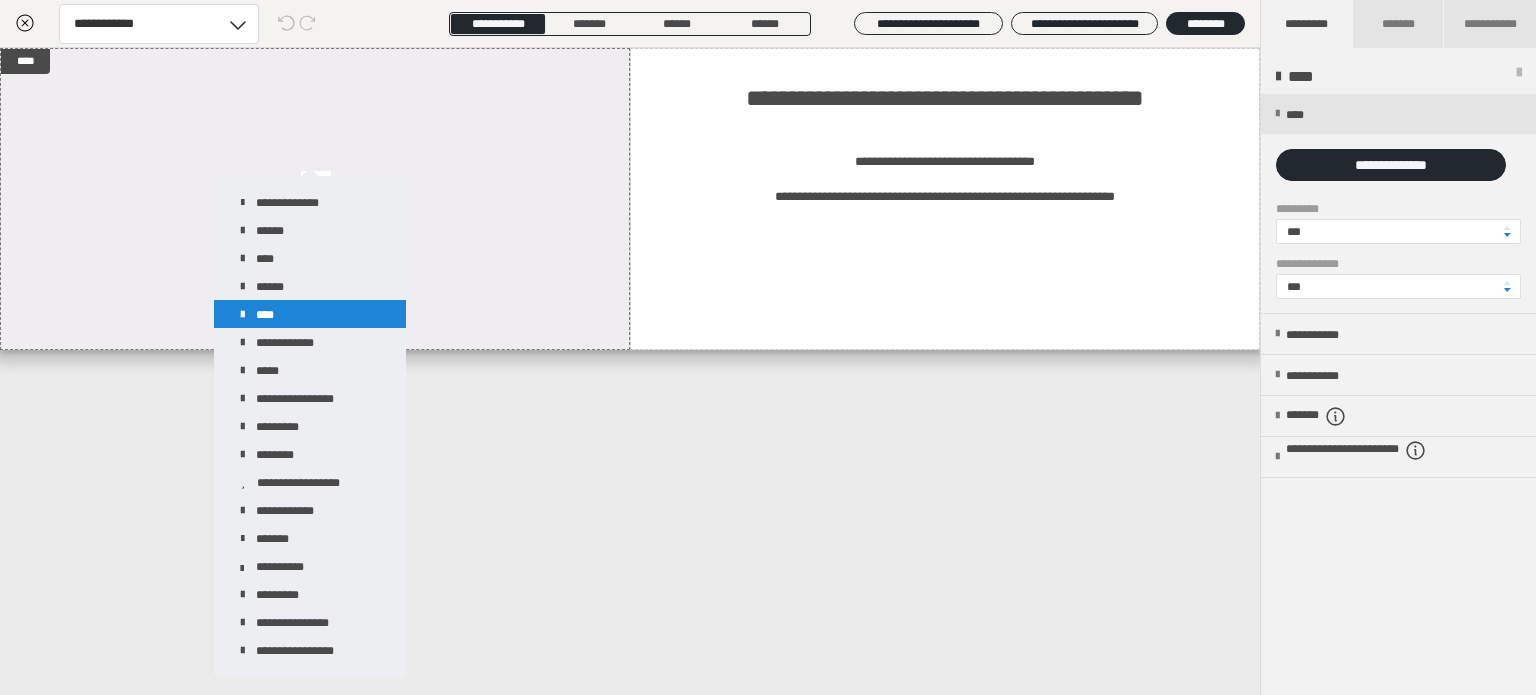 click on "****" at bounding box center [310, 314] 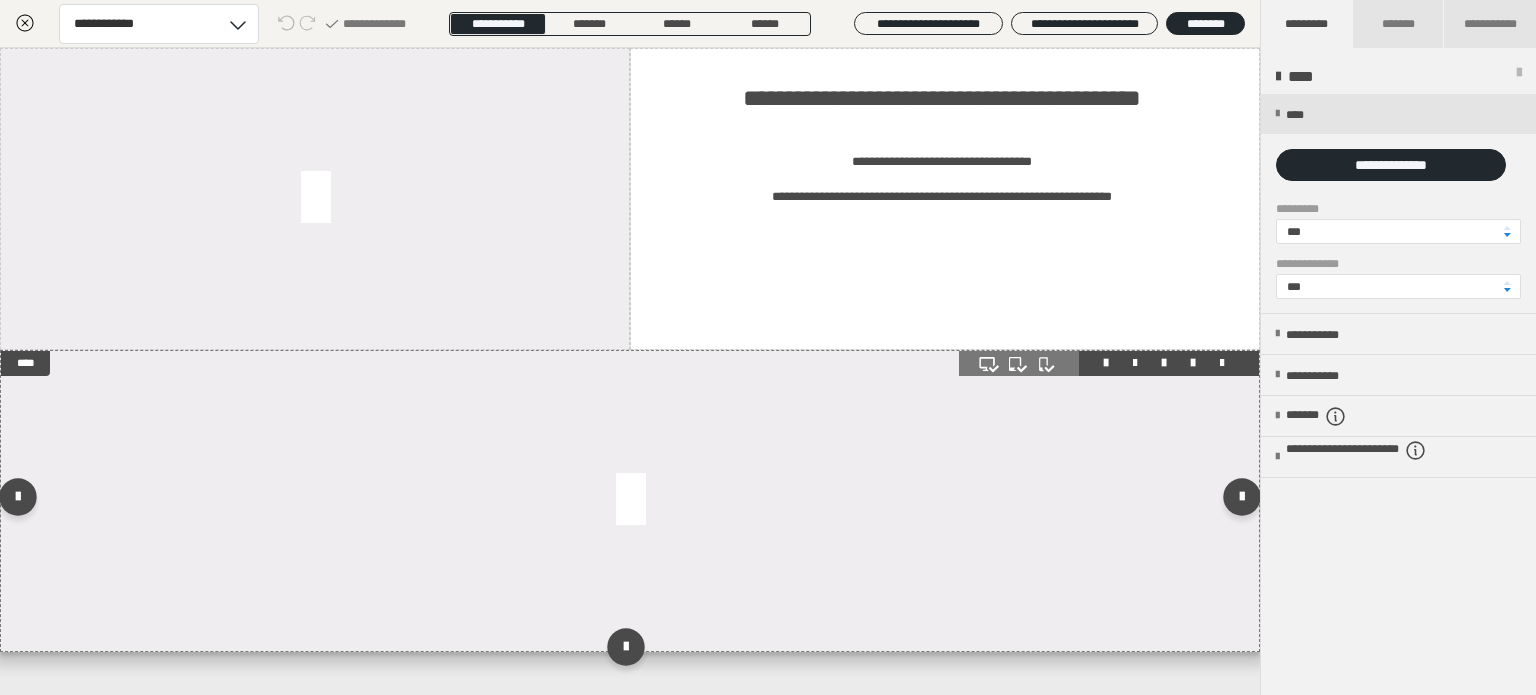scroll, scrollTop: 0, scrollLeft: 0, axis: both 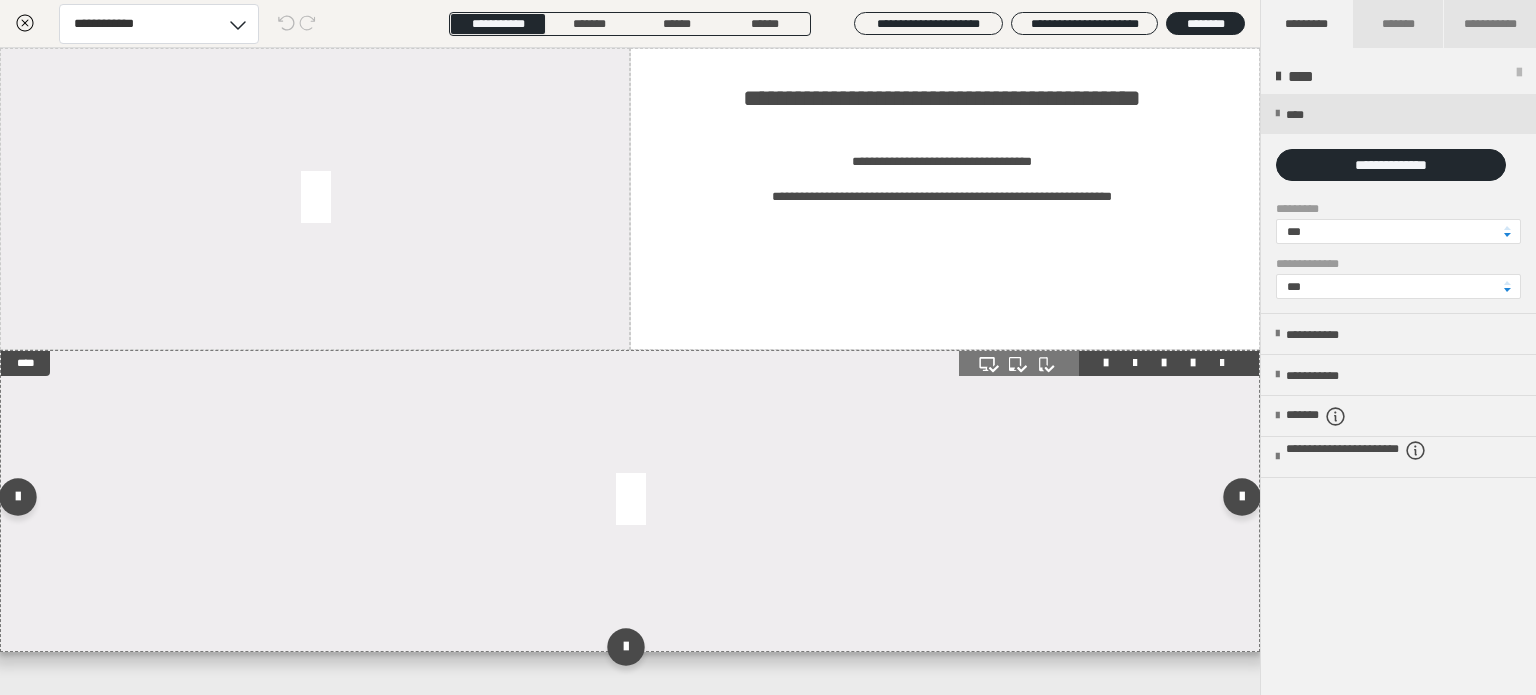 click at bounding box center (1222, 363) 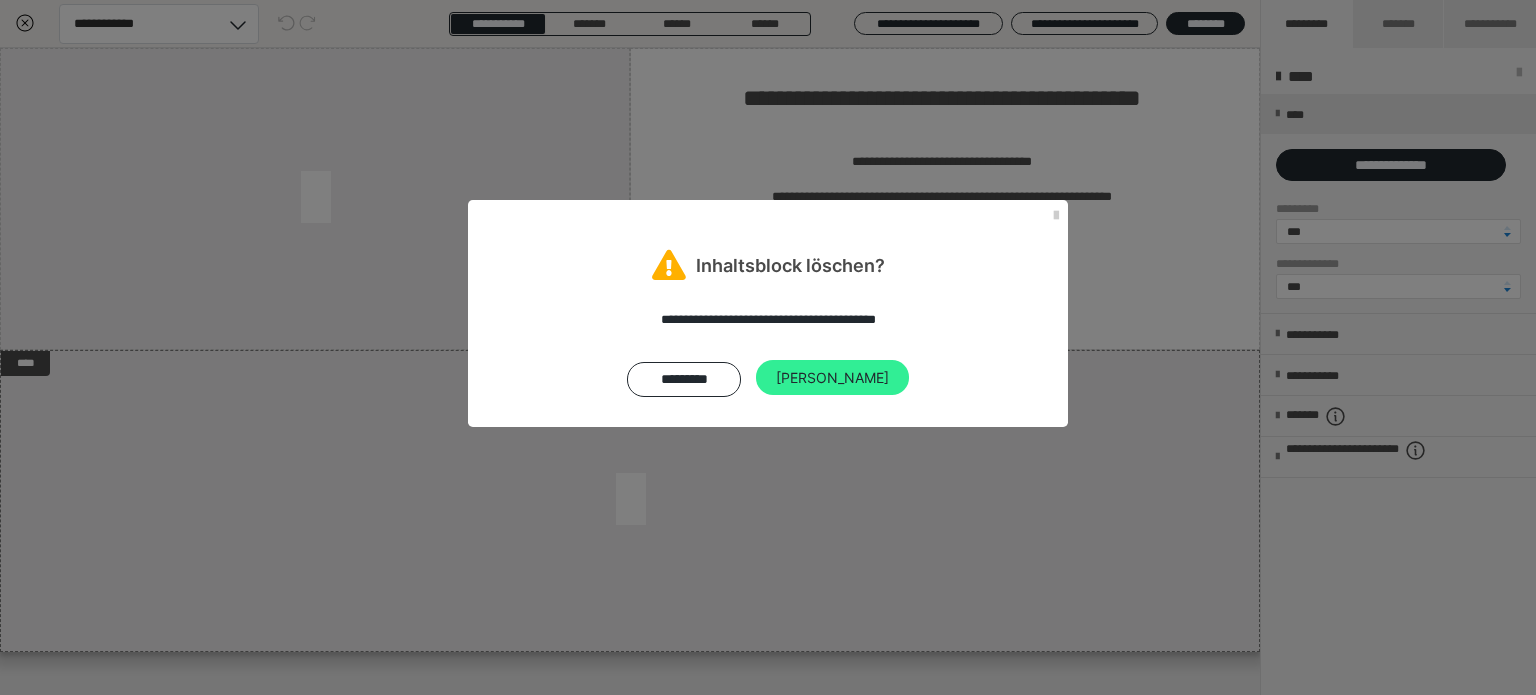 click on "[PERSON_NAME]" at bounding box center [832, 378] 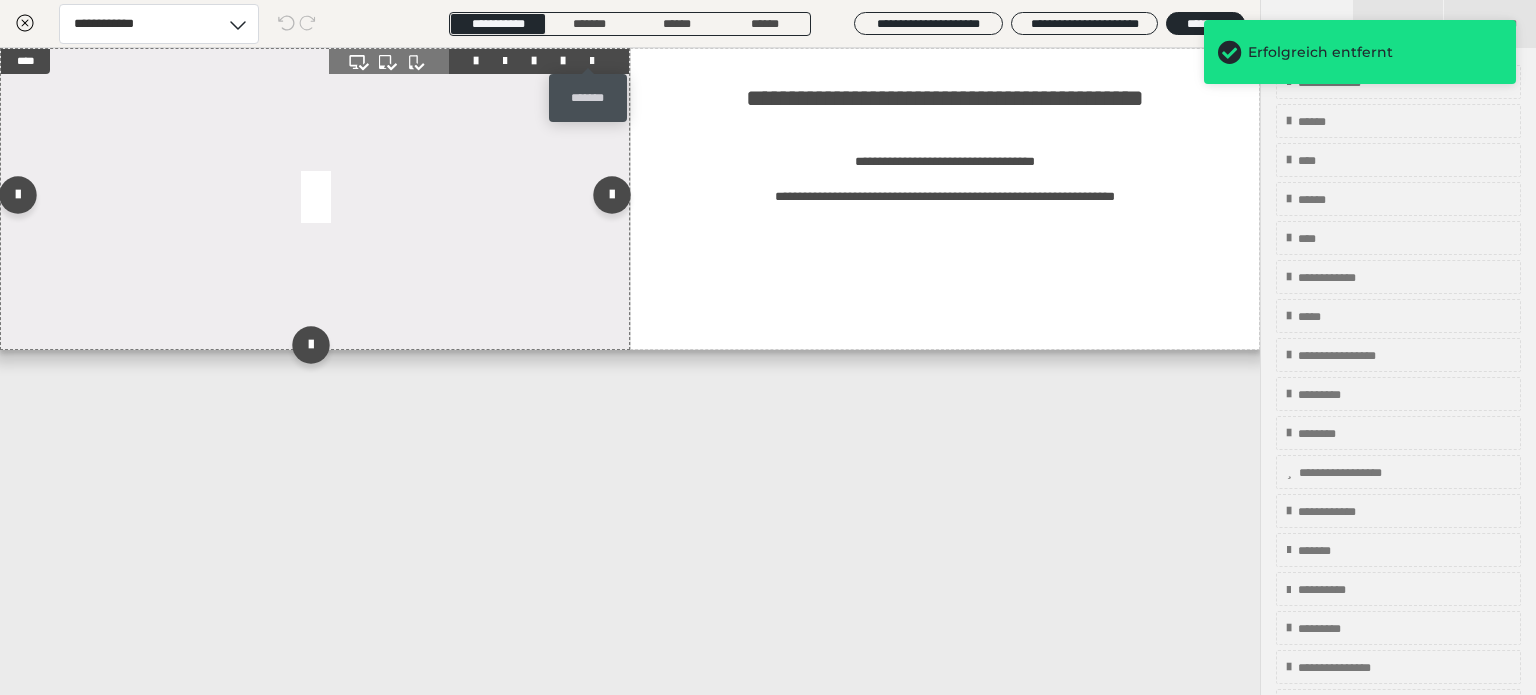 click at bounding box center [592, 61] 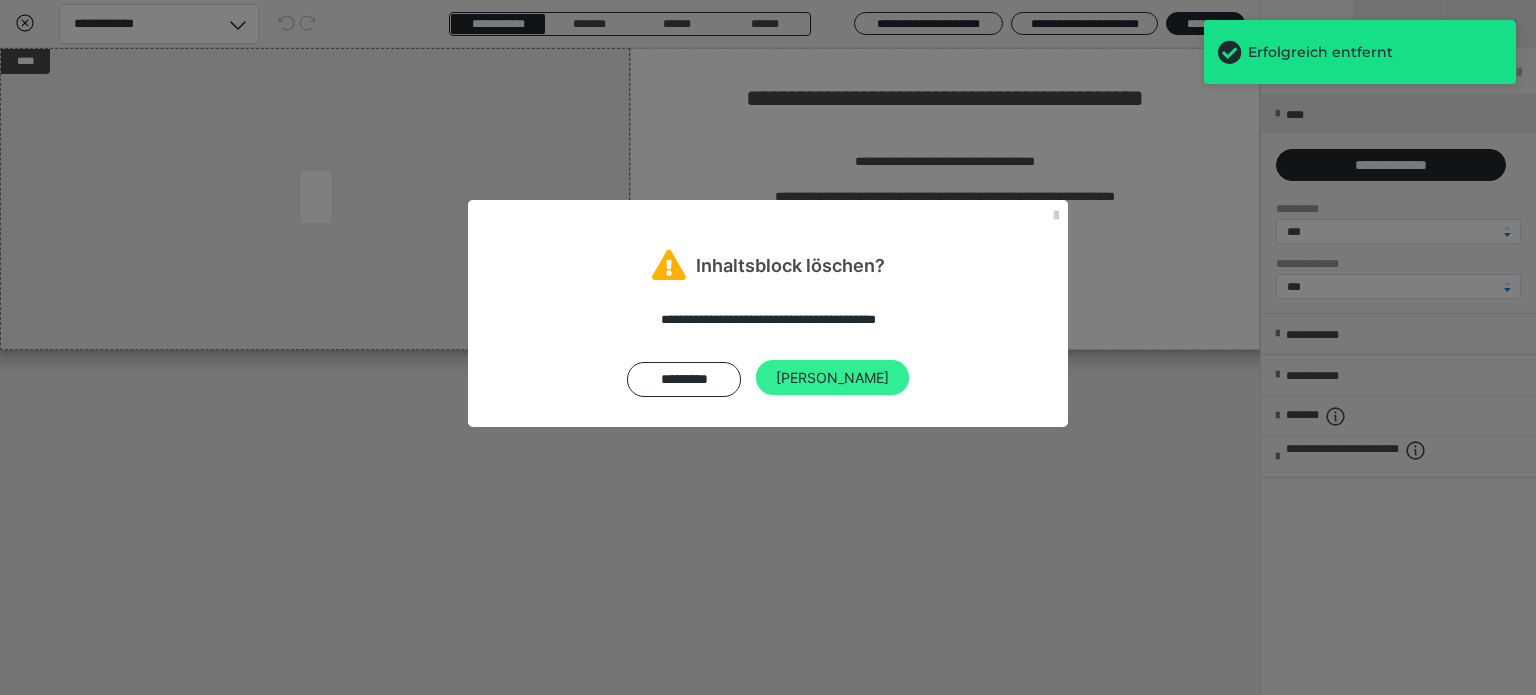 click on "[PERSON_NAME]" at bounding box center (832, 378) 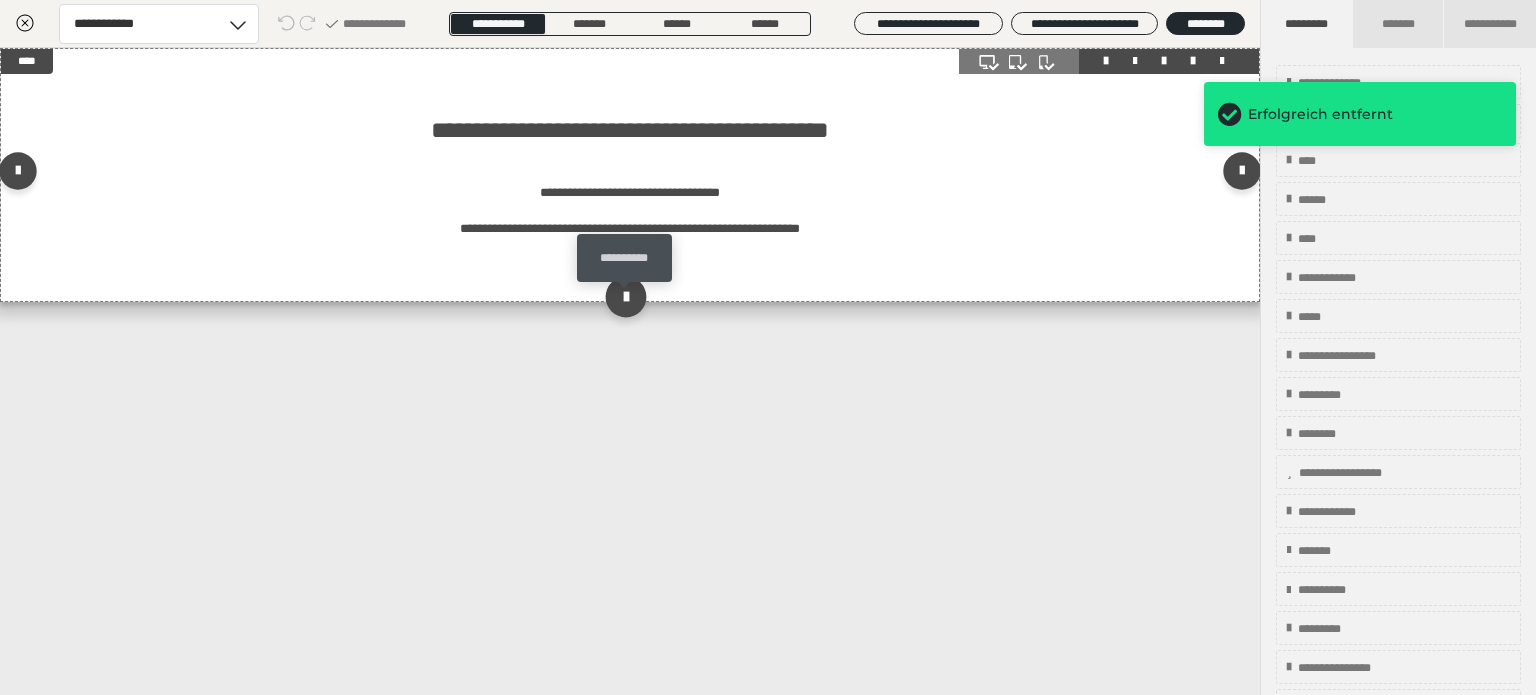 click at bounding box center [625, 296] 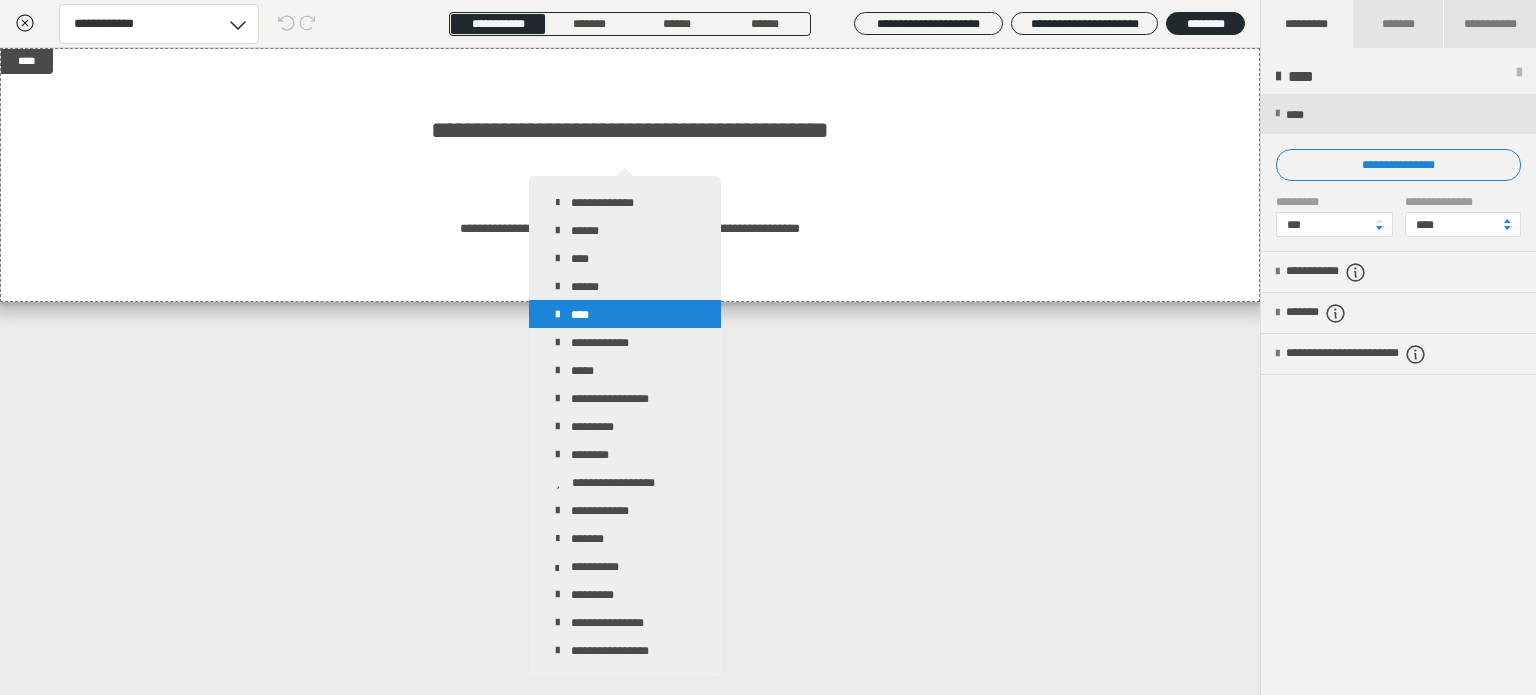 click on "****" at bounding box center [625, 314] 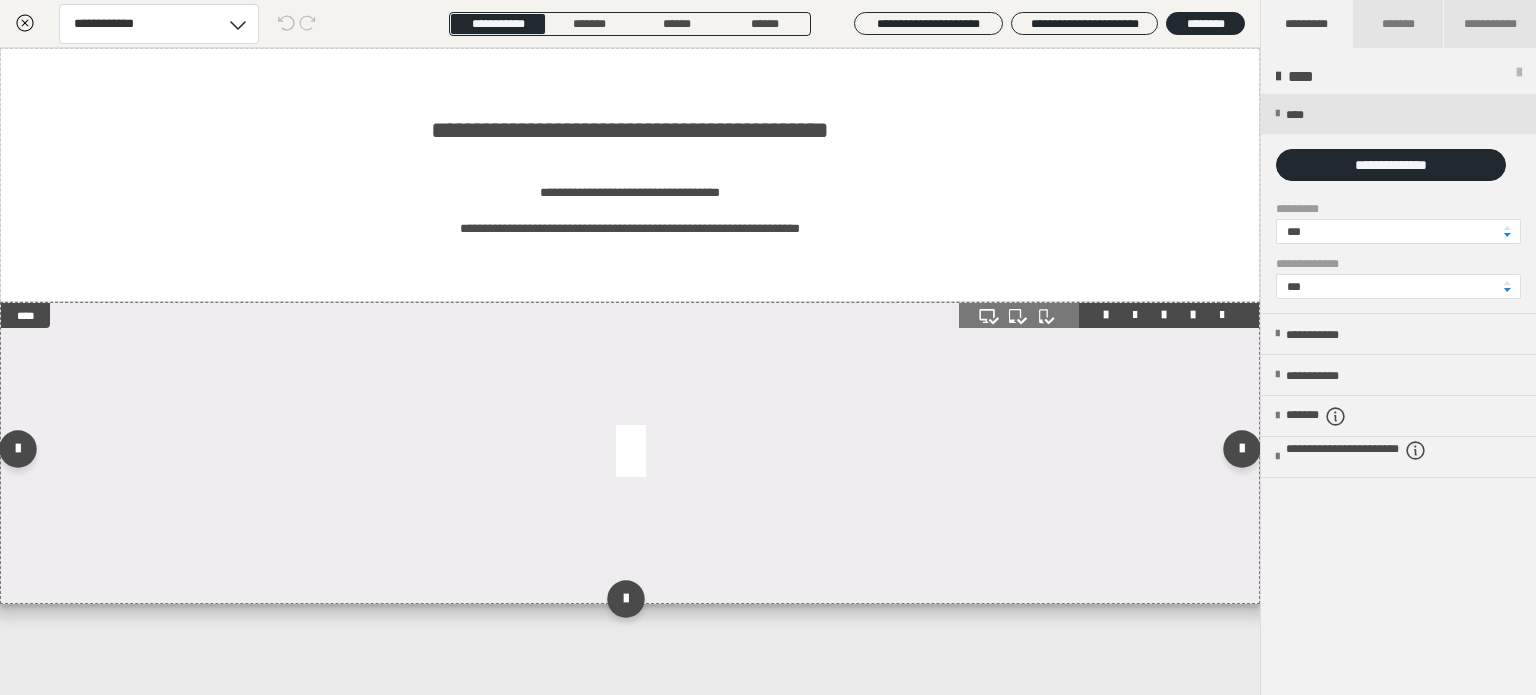click at bounding box center [630, 453] 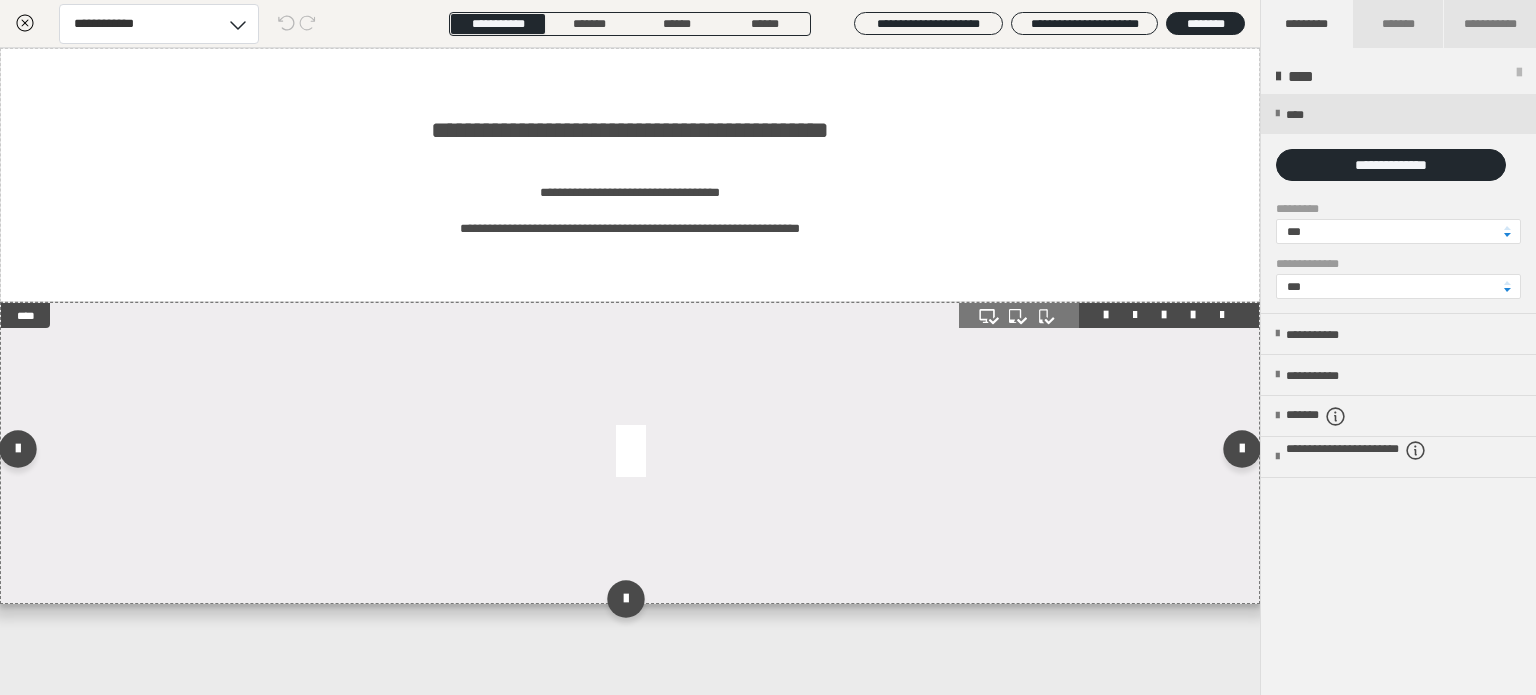 click at bounding box center [630, 453] 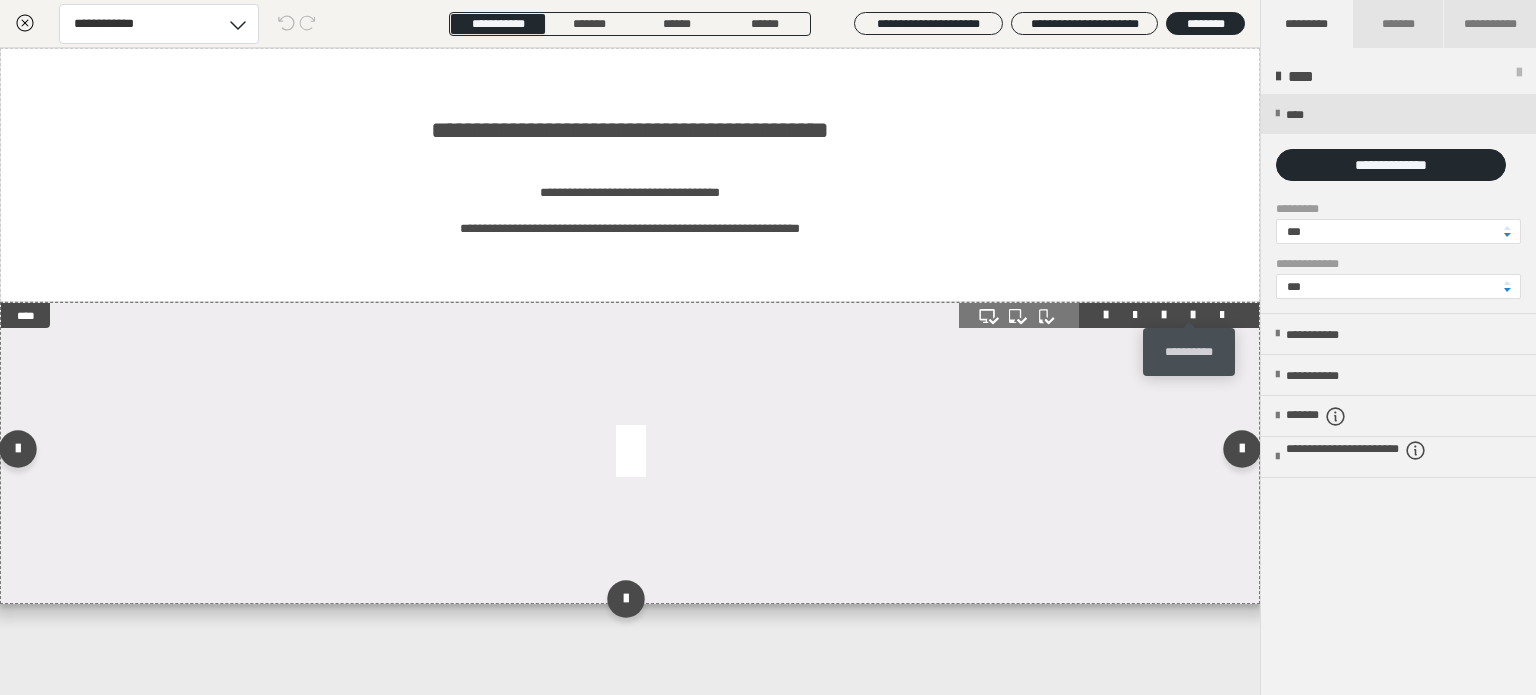 click at bounding box center (1193, 315) 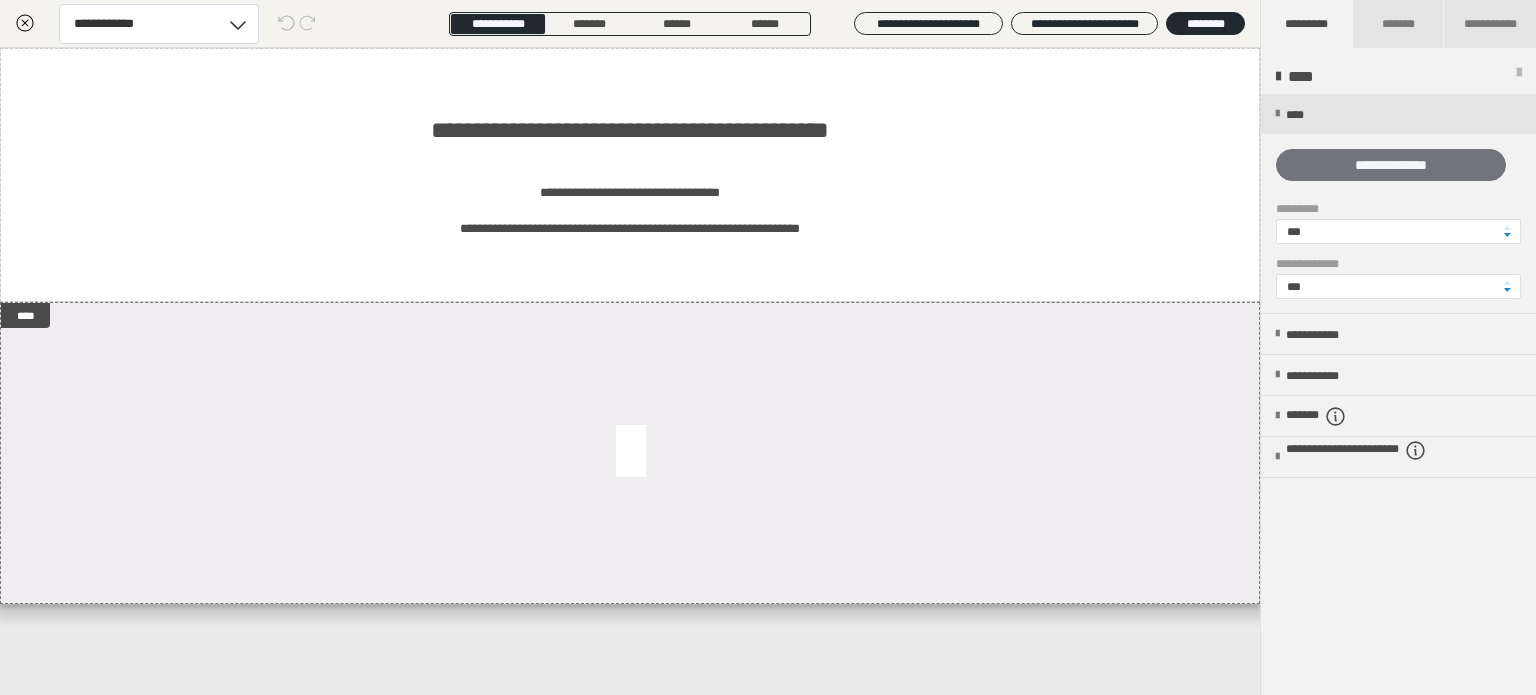 click on "**********" at bounding box center (1391, 165) 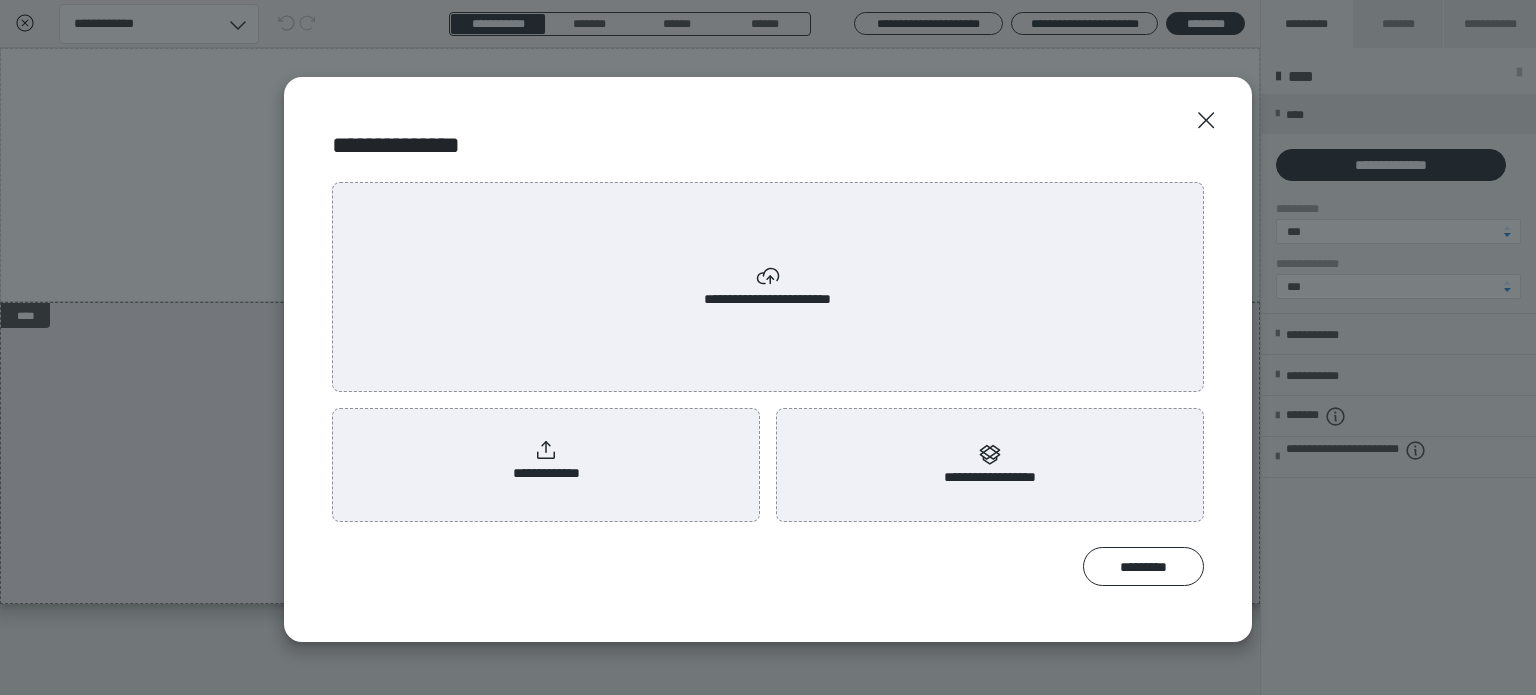 click on "**********" at bounding box center [546, 461] 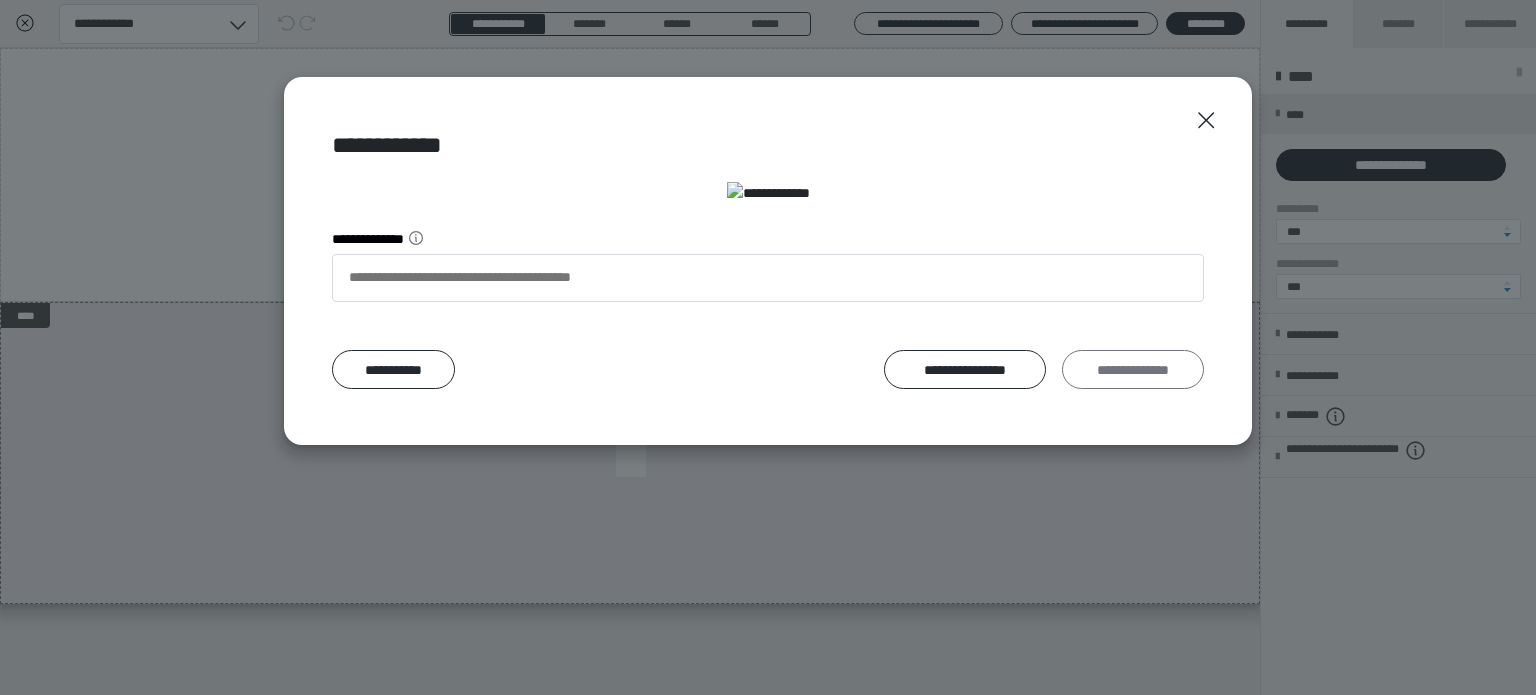 click on "**********" at bounding box center [1133, 370] 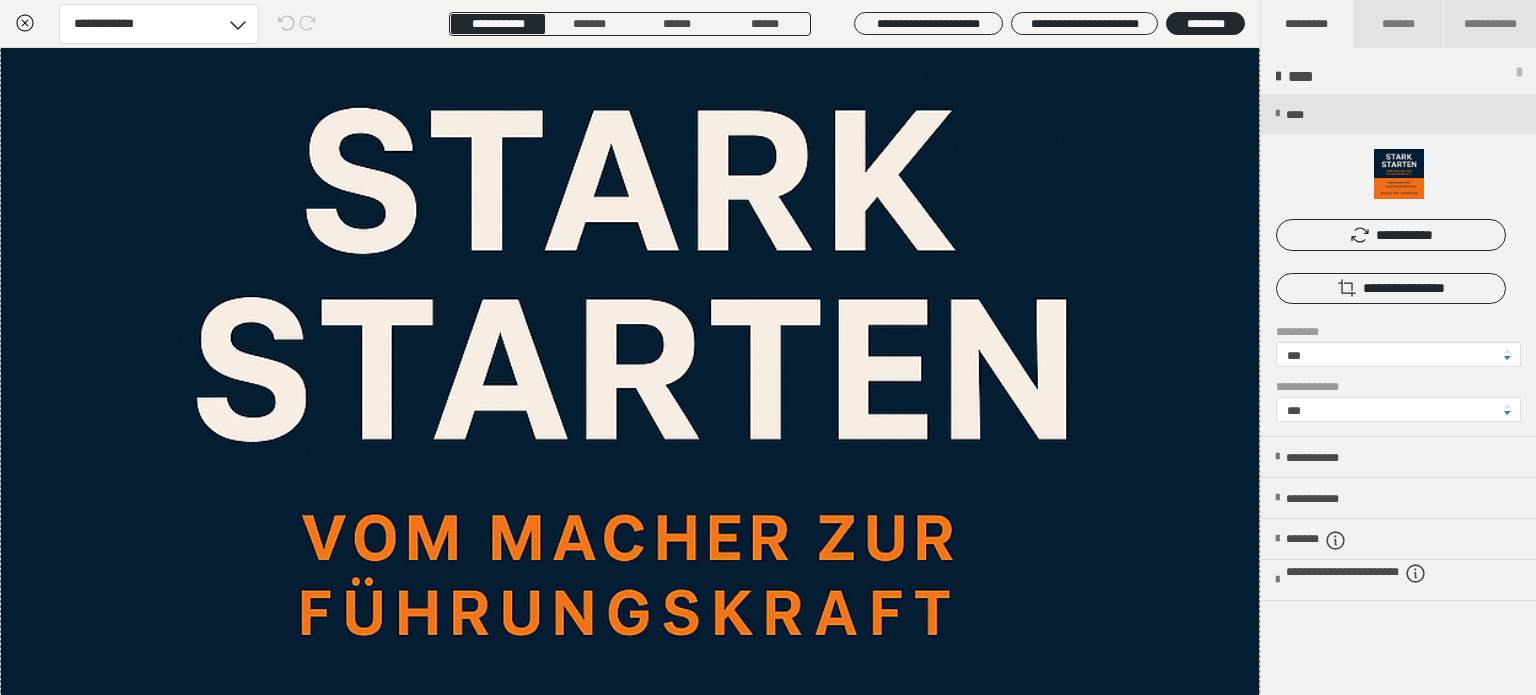 scroll, scrollTop: 0, scrollLeft: 0, axis: both 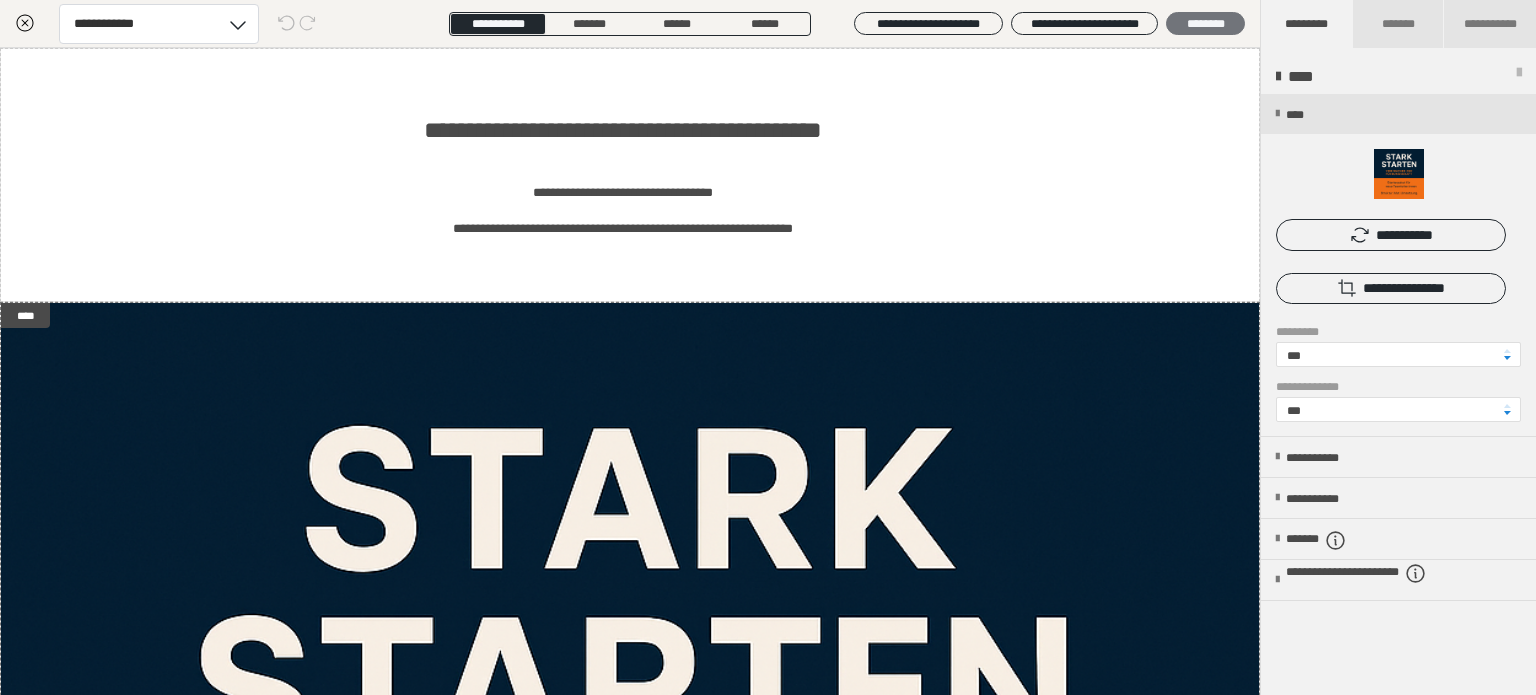 click on "********" at bounding box center (1205, 24) 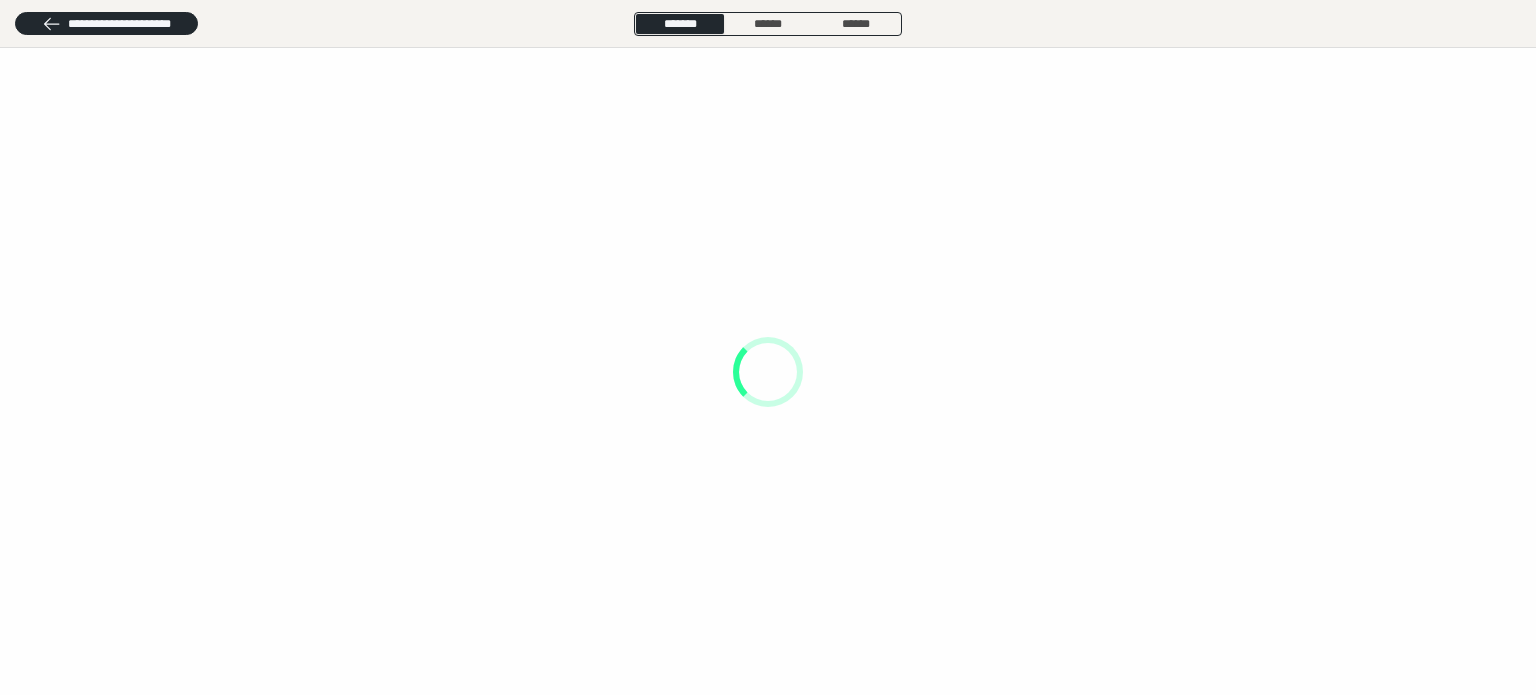 scroll, scrollTop: 0, scrollLeft: 0, axis: both 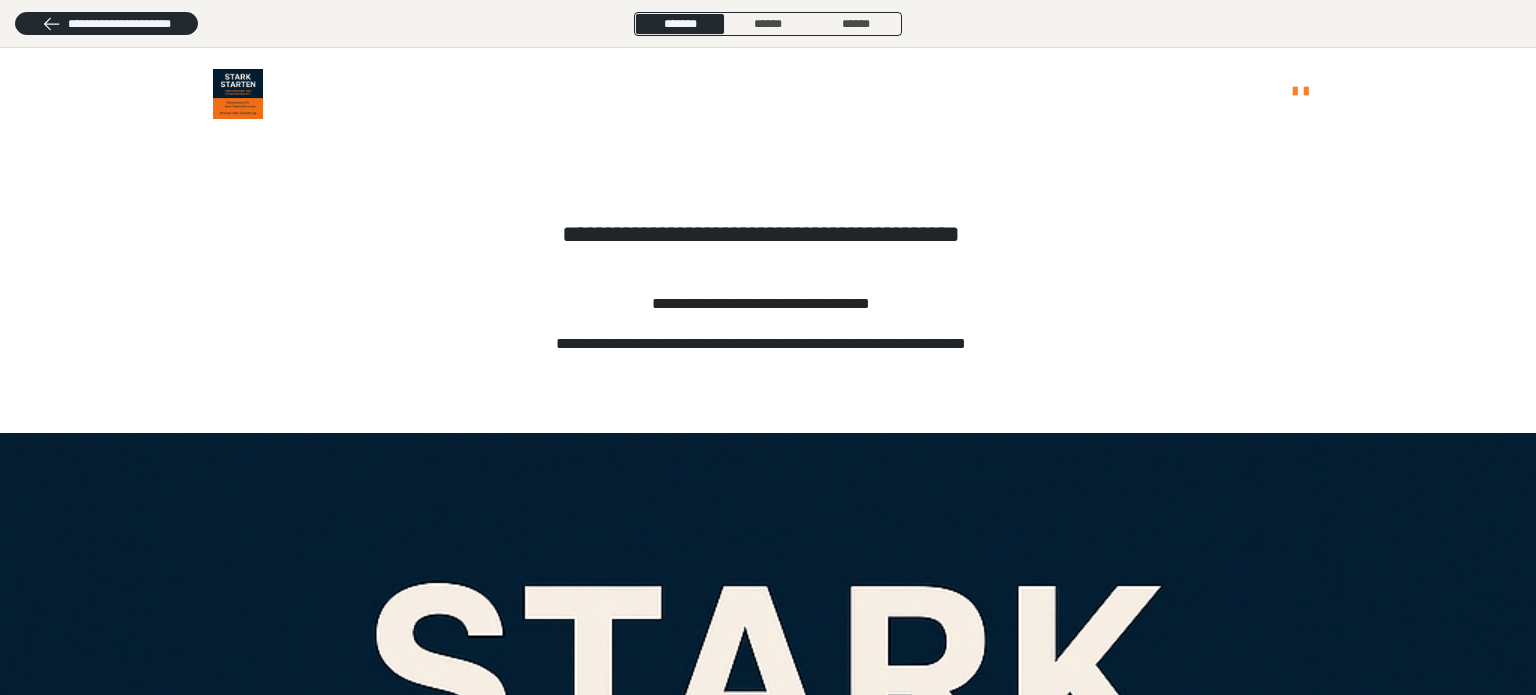 click on "**********" at bounding box center [768, 24] 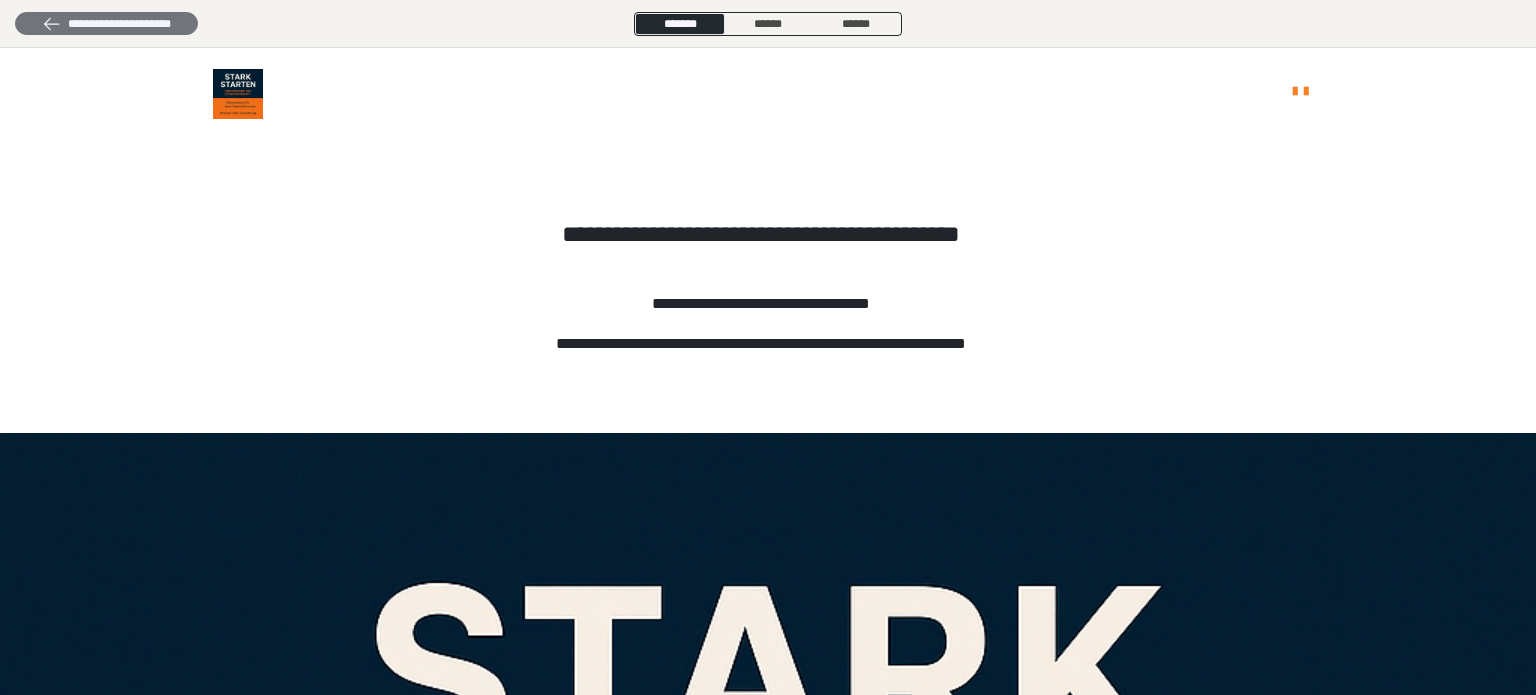 click on "**********" at bounding box center [106, 24] 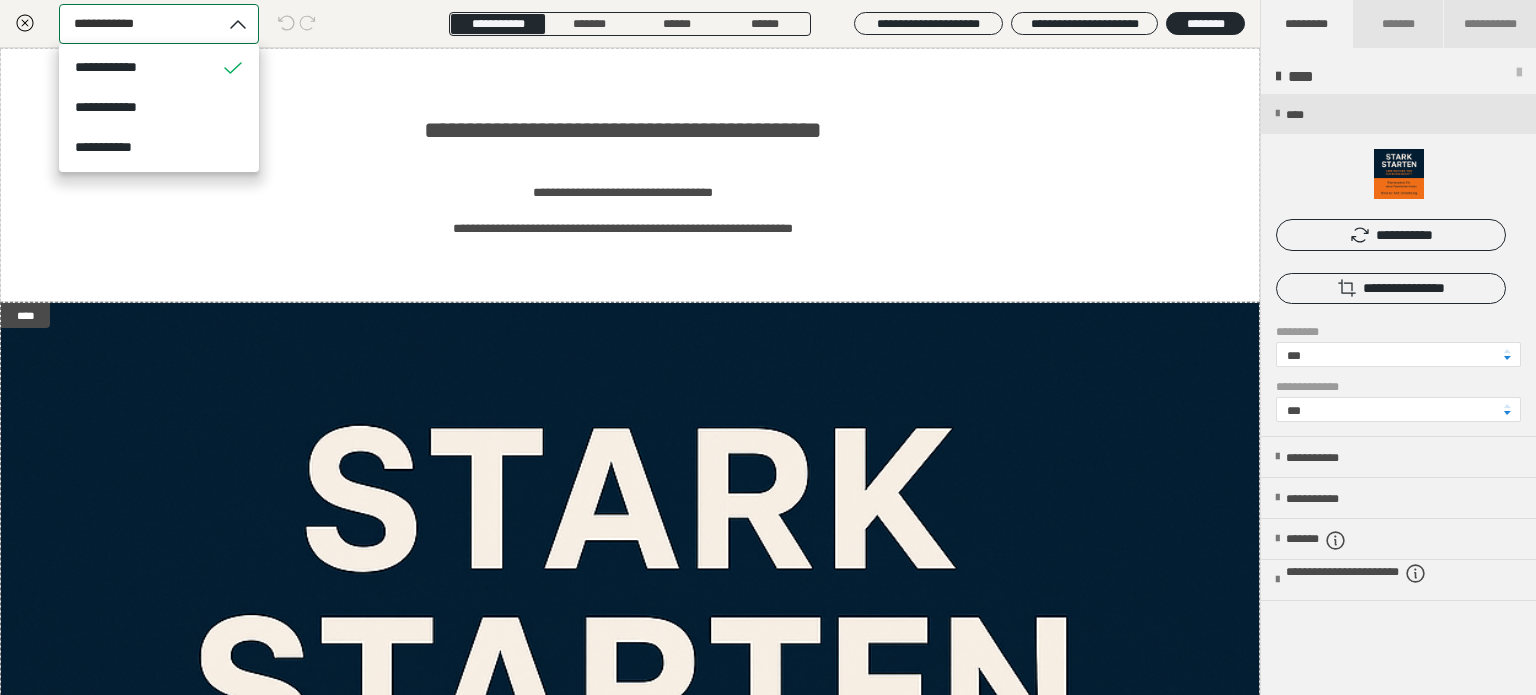 click on "**********" at bounding box center (115, 24) 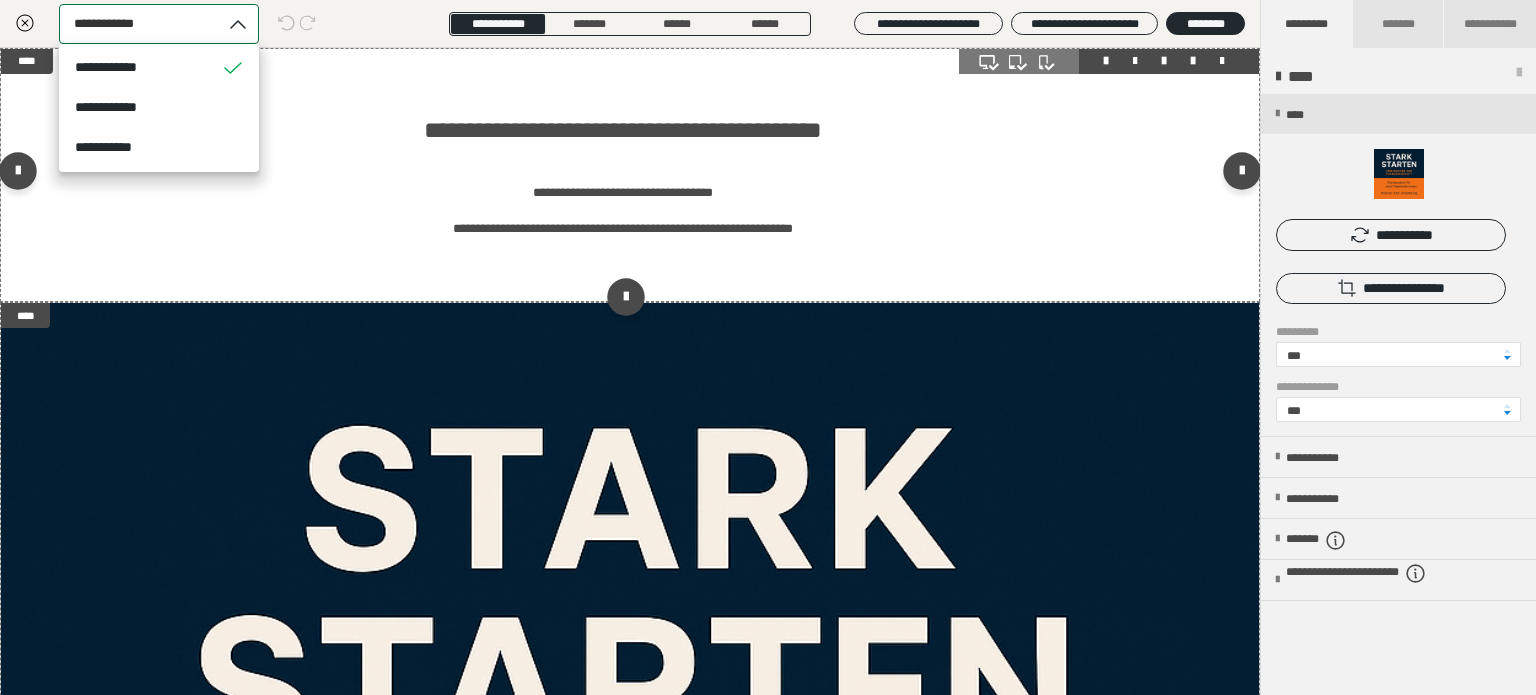 scroll, scrollTop: 533, scrollLeft: 0, axis: vertical 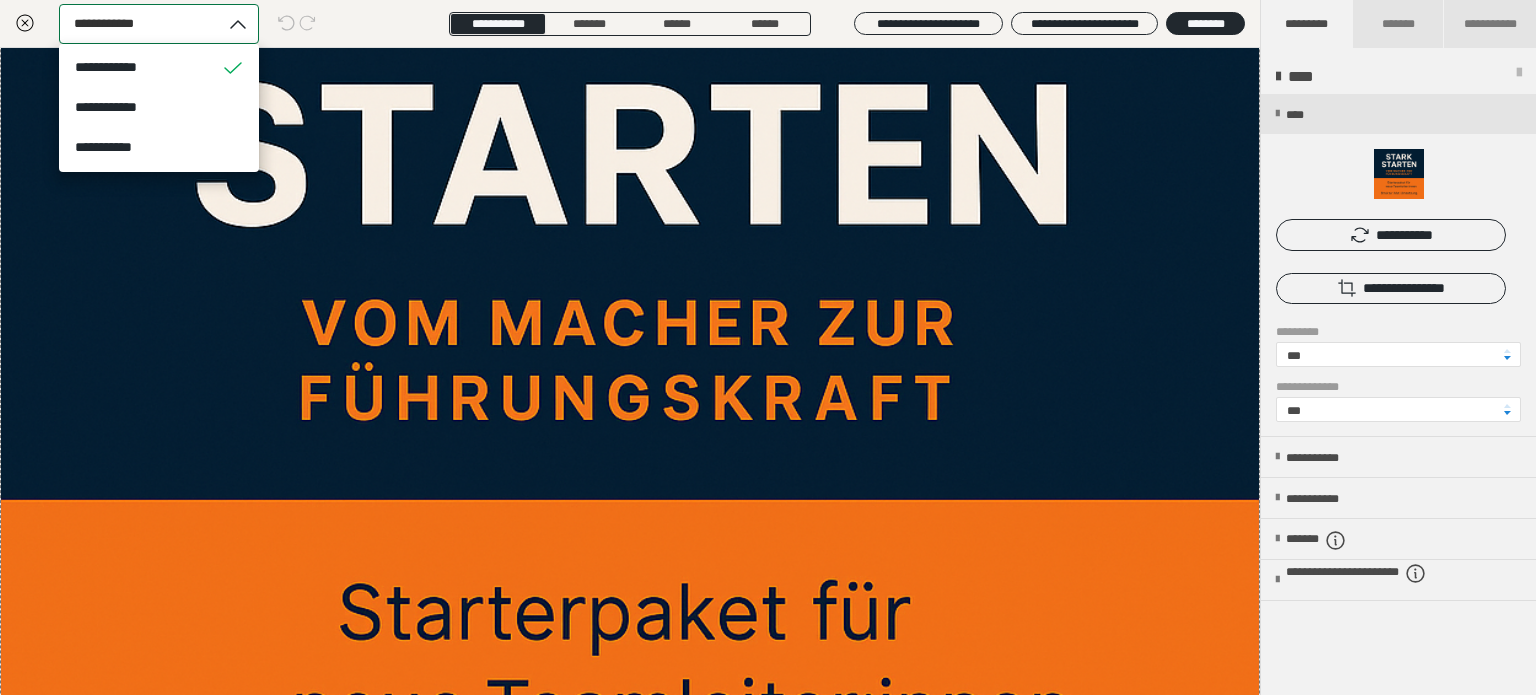 click on "**********" at bounding box center (1398, 395) 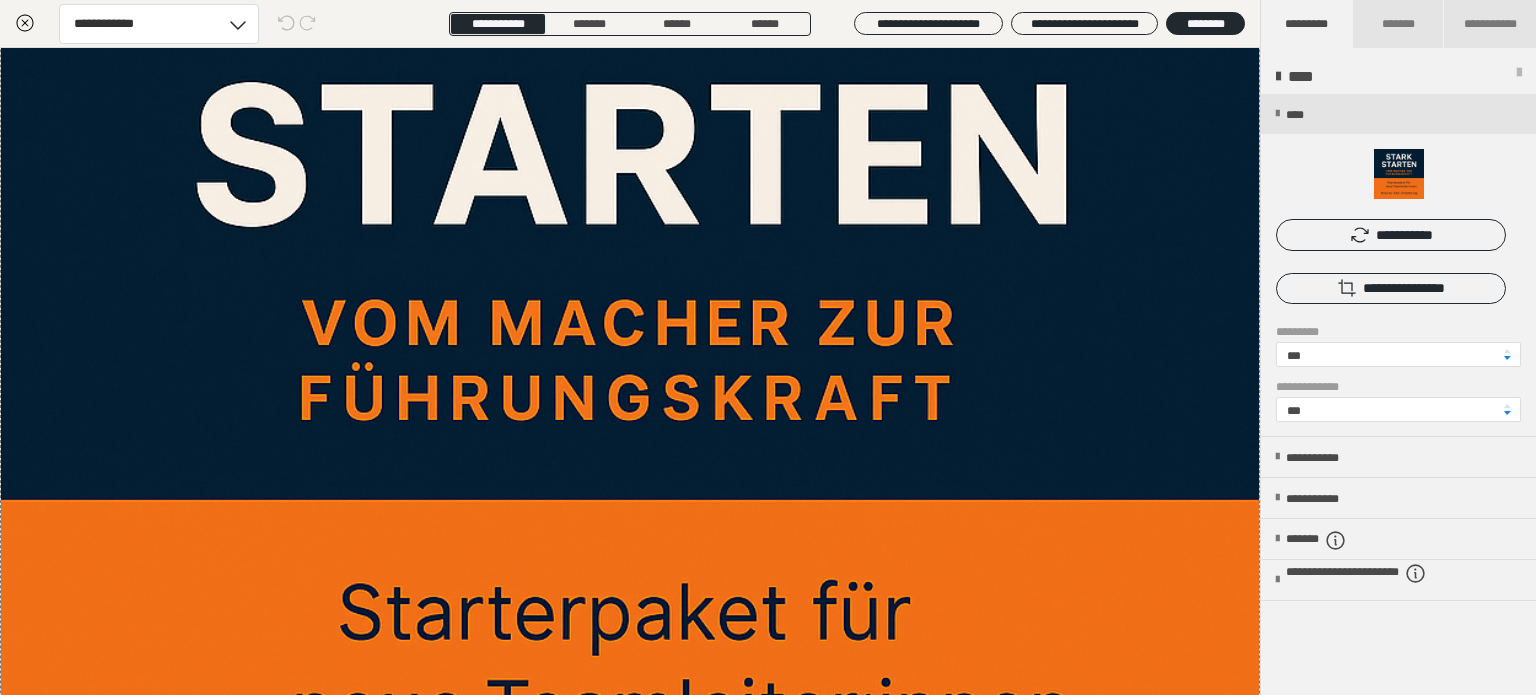 click at bounding box center [1519, 77] 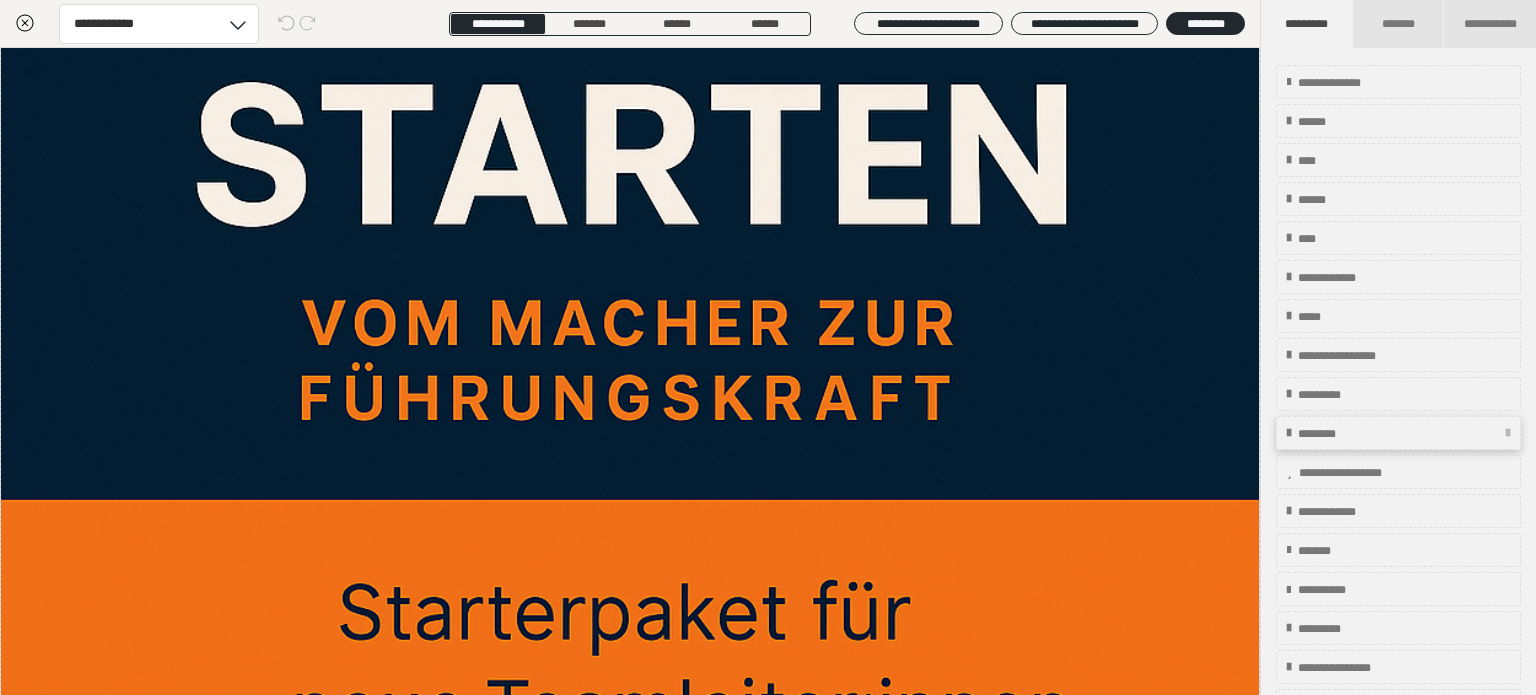 click on "********" at bounding box center [1333, 434] 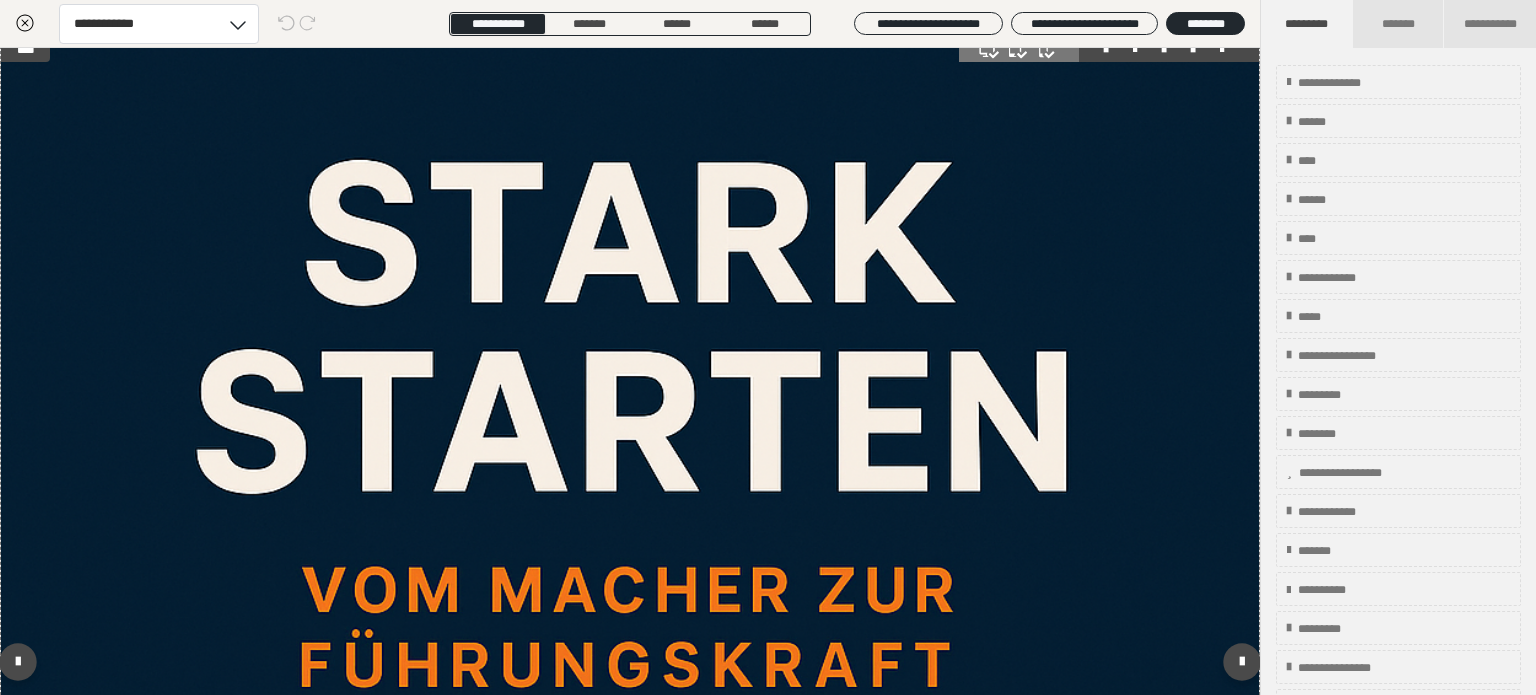 scroll, scrollTop: 0, scrollLeft: 0, axis: both 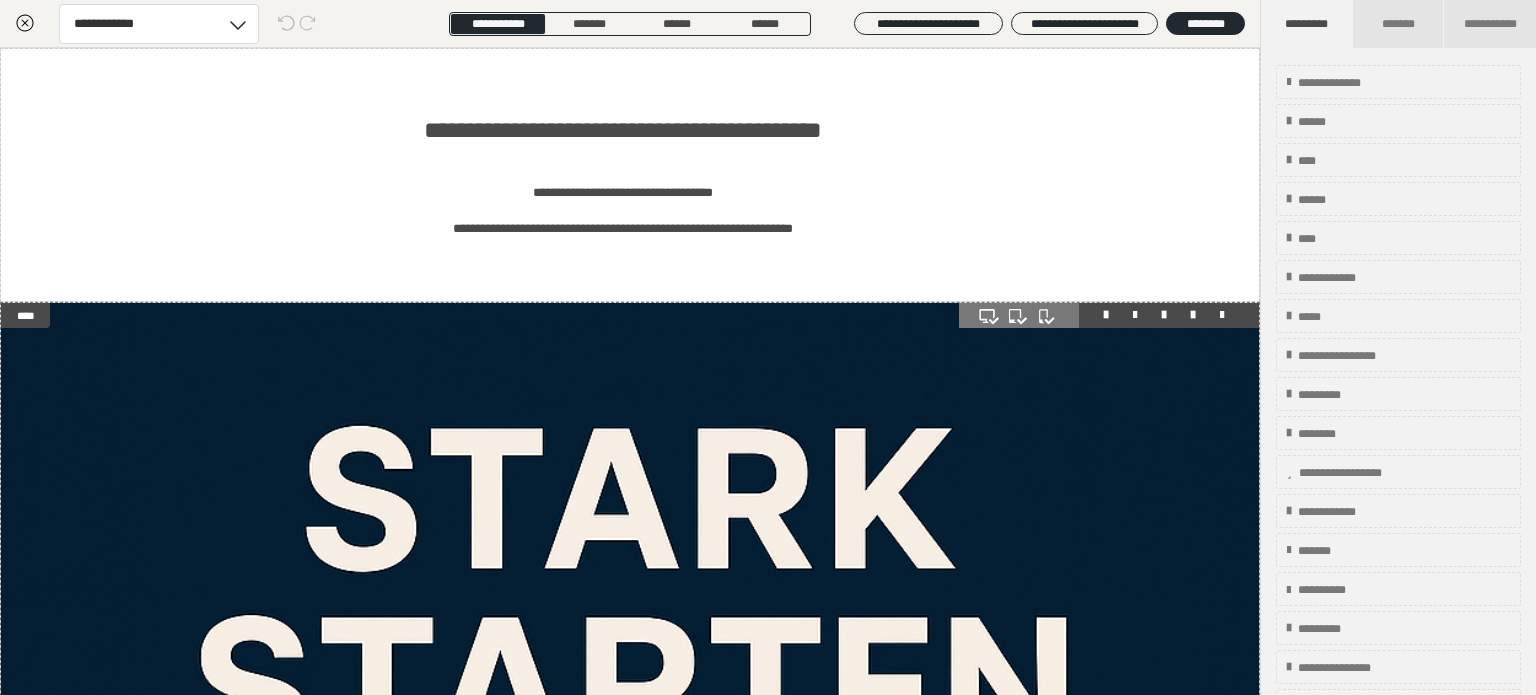 click at bounding box center [1222, 315] 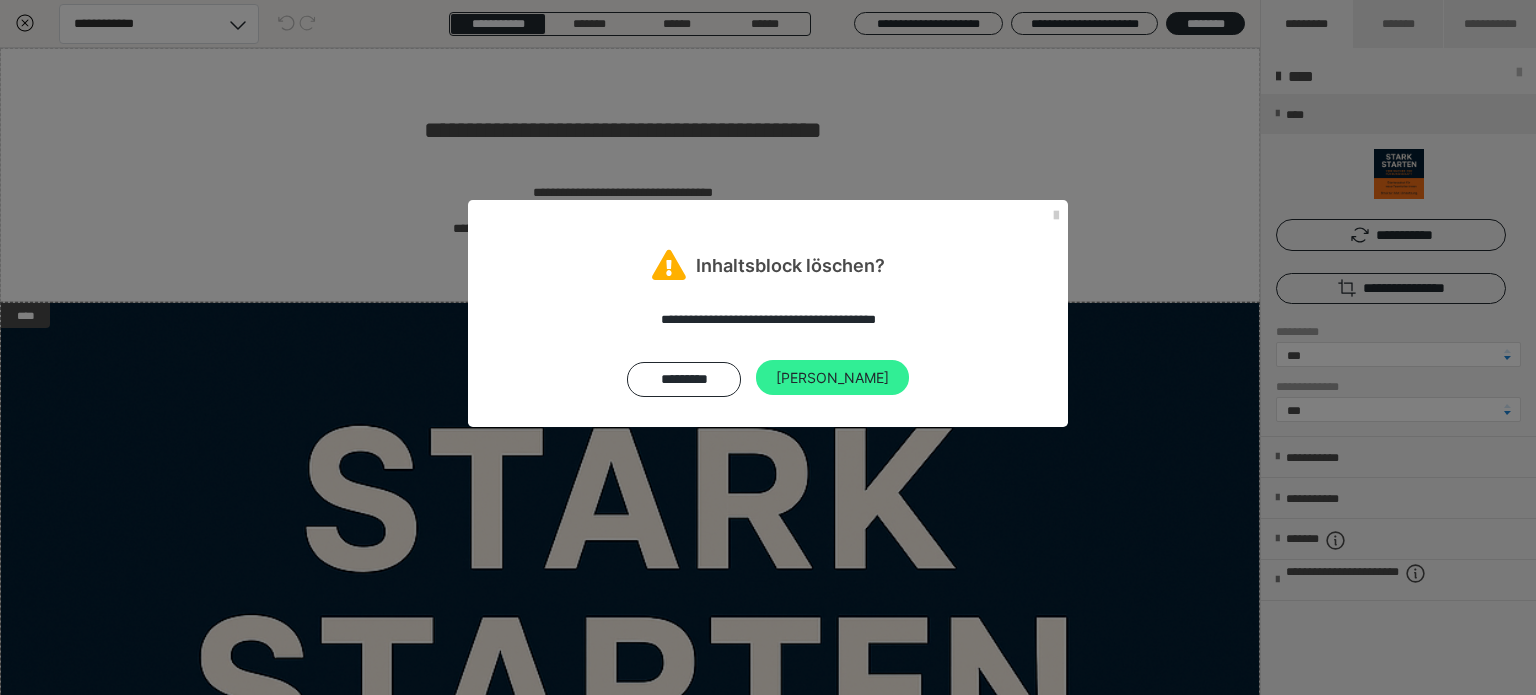 click on "[PERSON_NAME]" at bounding box center [832, 378] 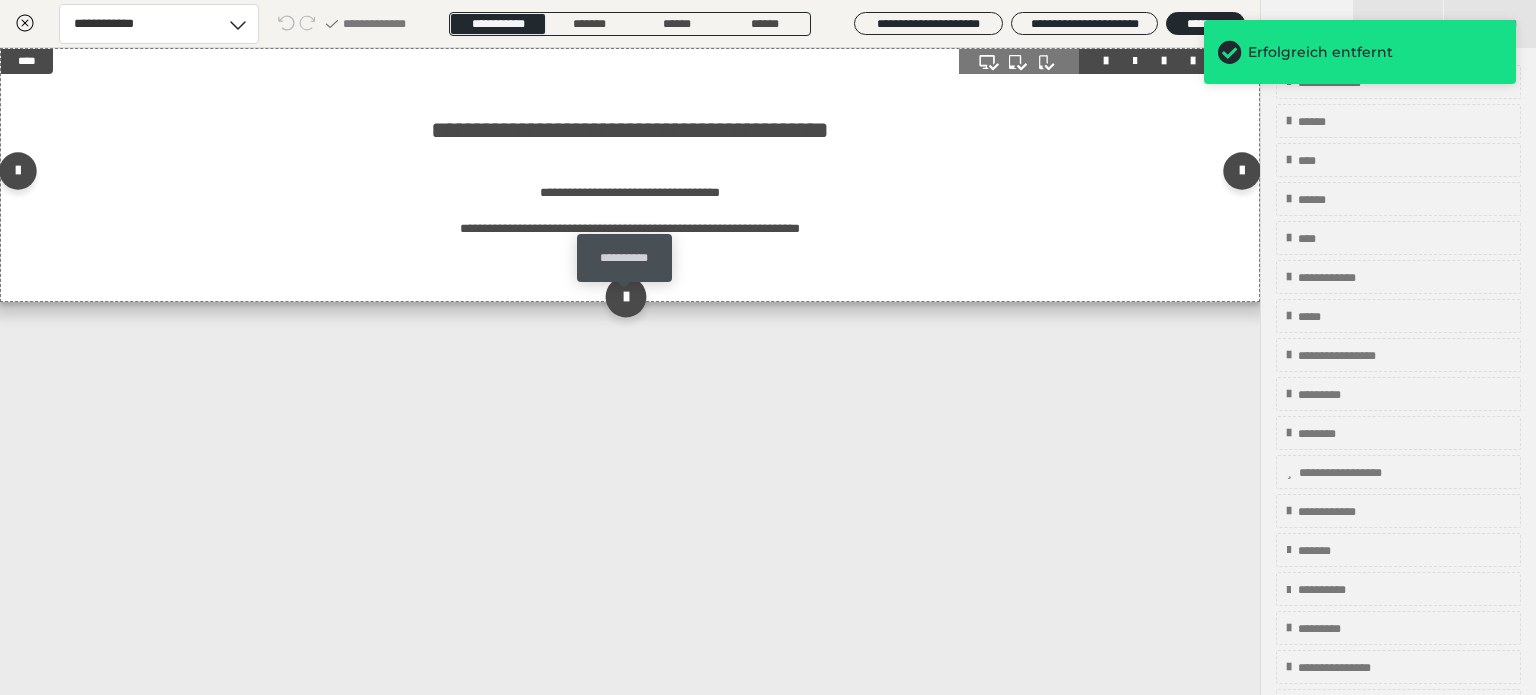 click at bounding box center [625, 296] 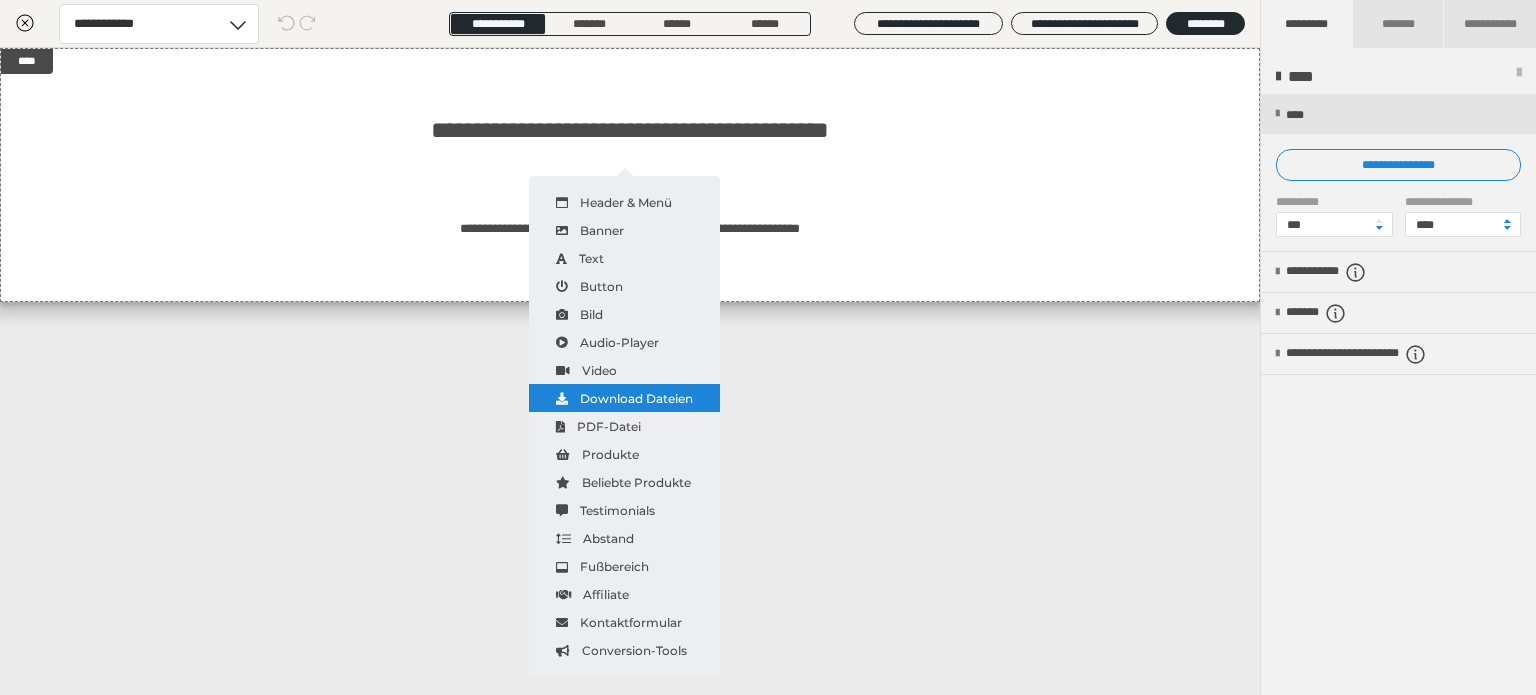 click on "Download Dateien" at bounding box center [624, 398] 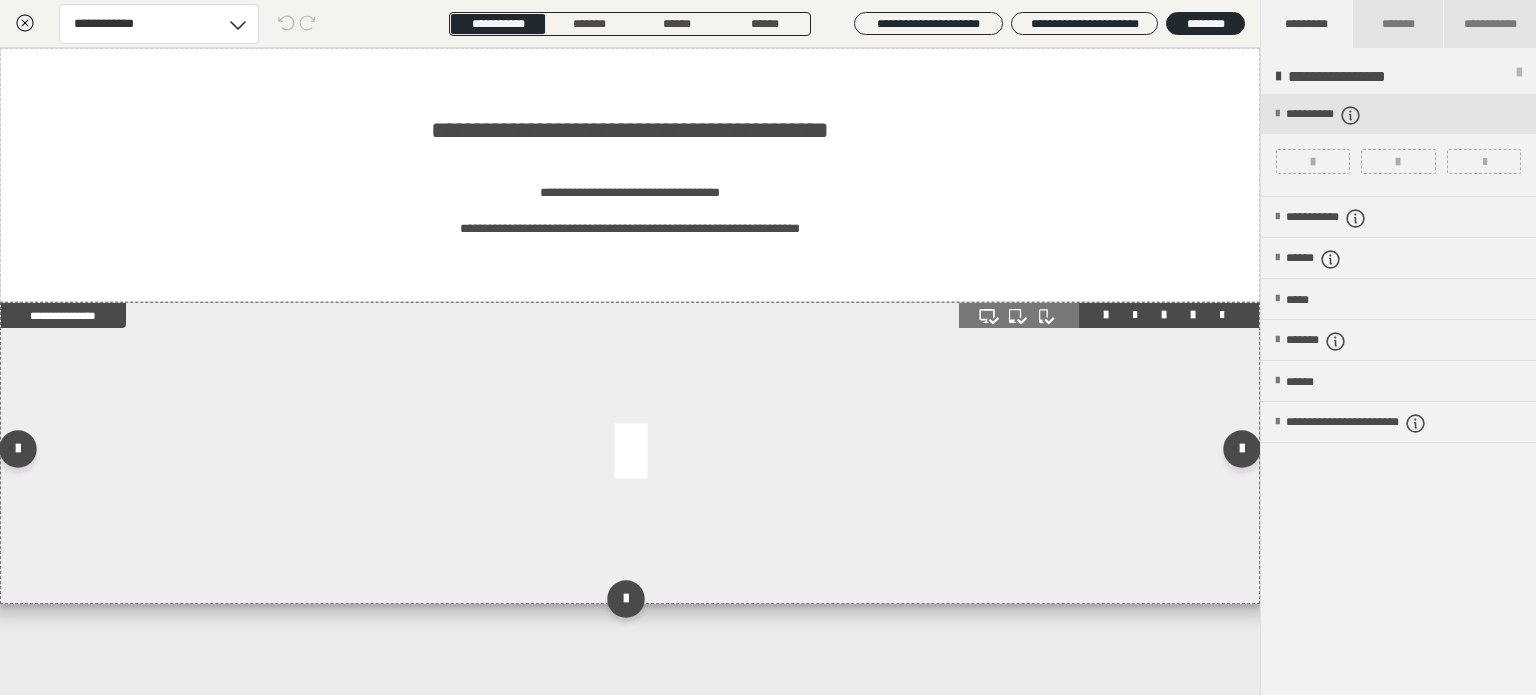 click at bounding box center (1222, 315) 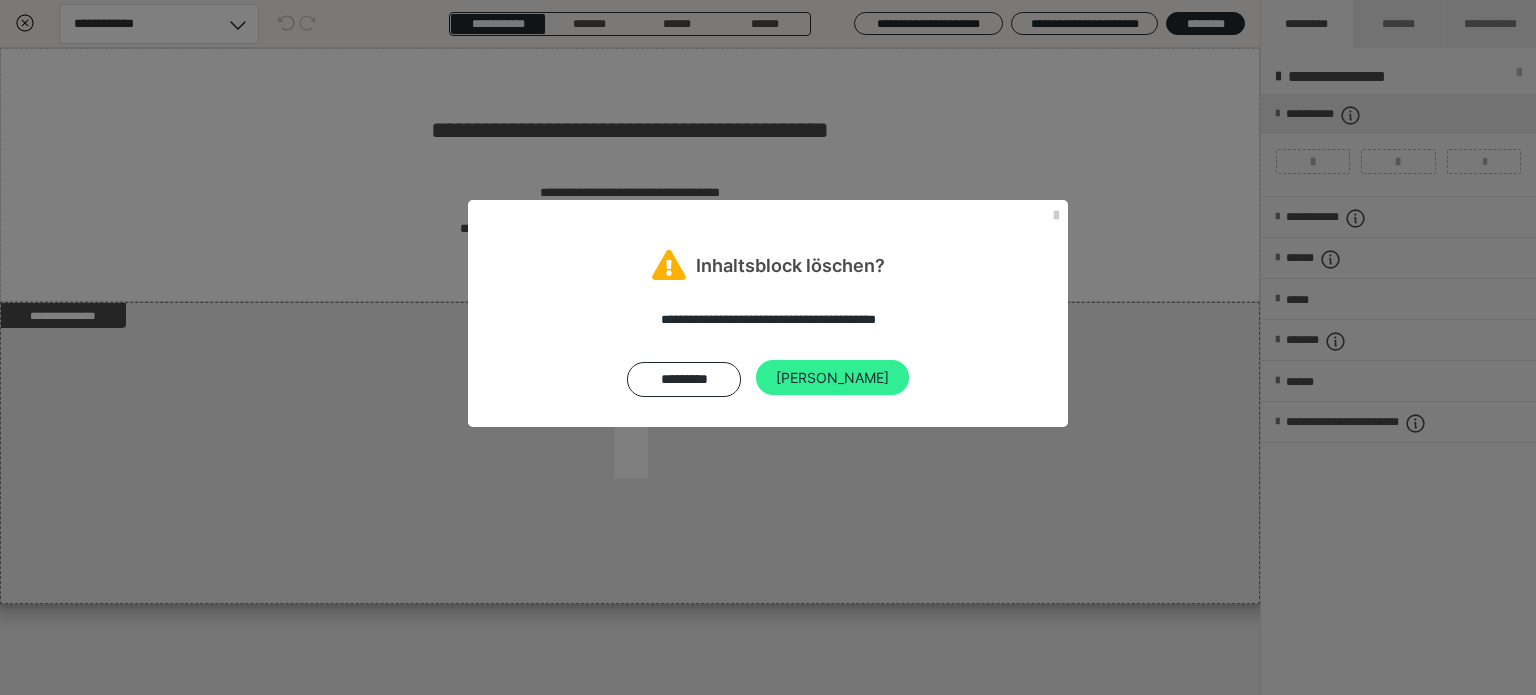 click on "[PERSON_NAME]" at bounding box center (832, 378) 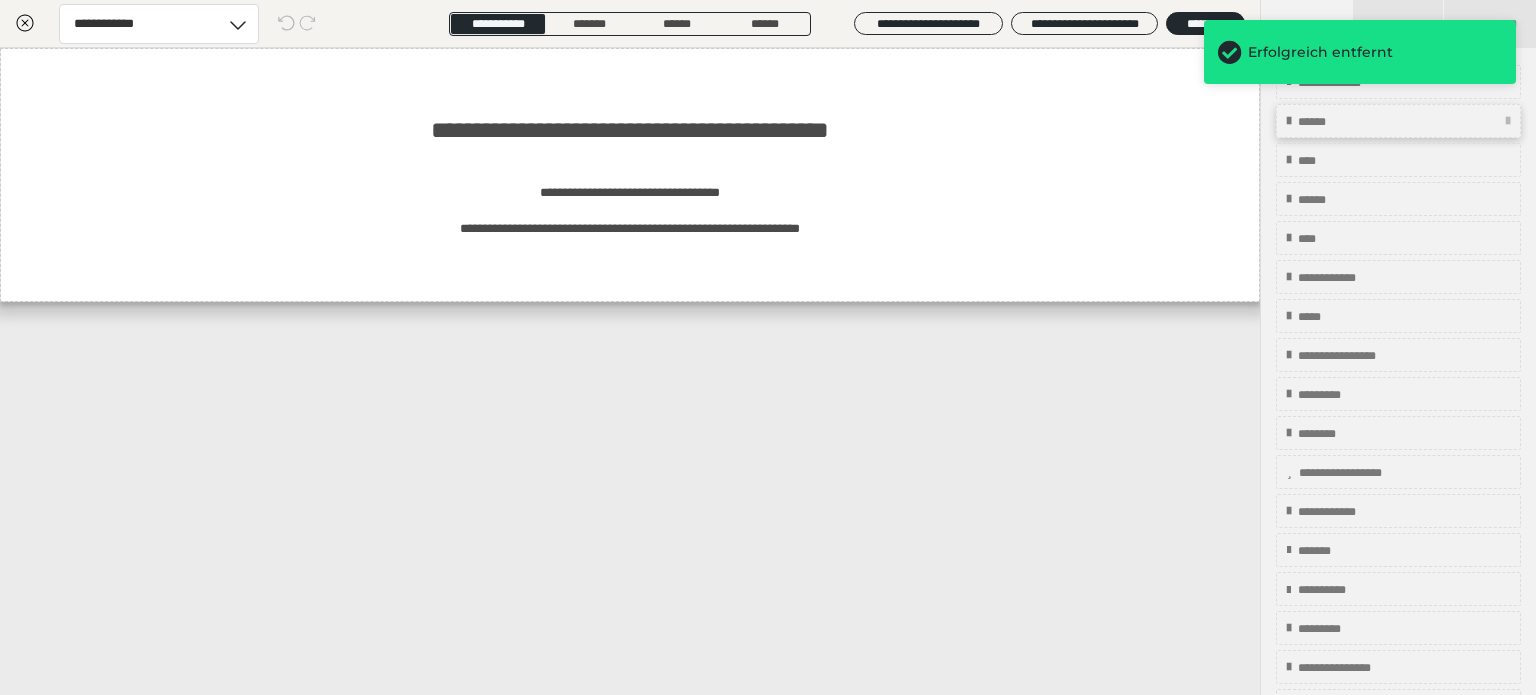 click on "******" at bounding box center [1398, 121] 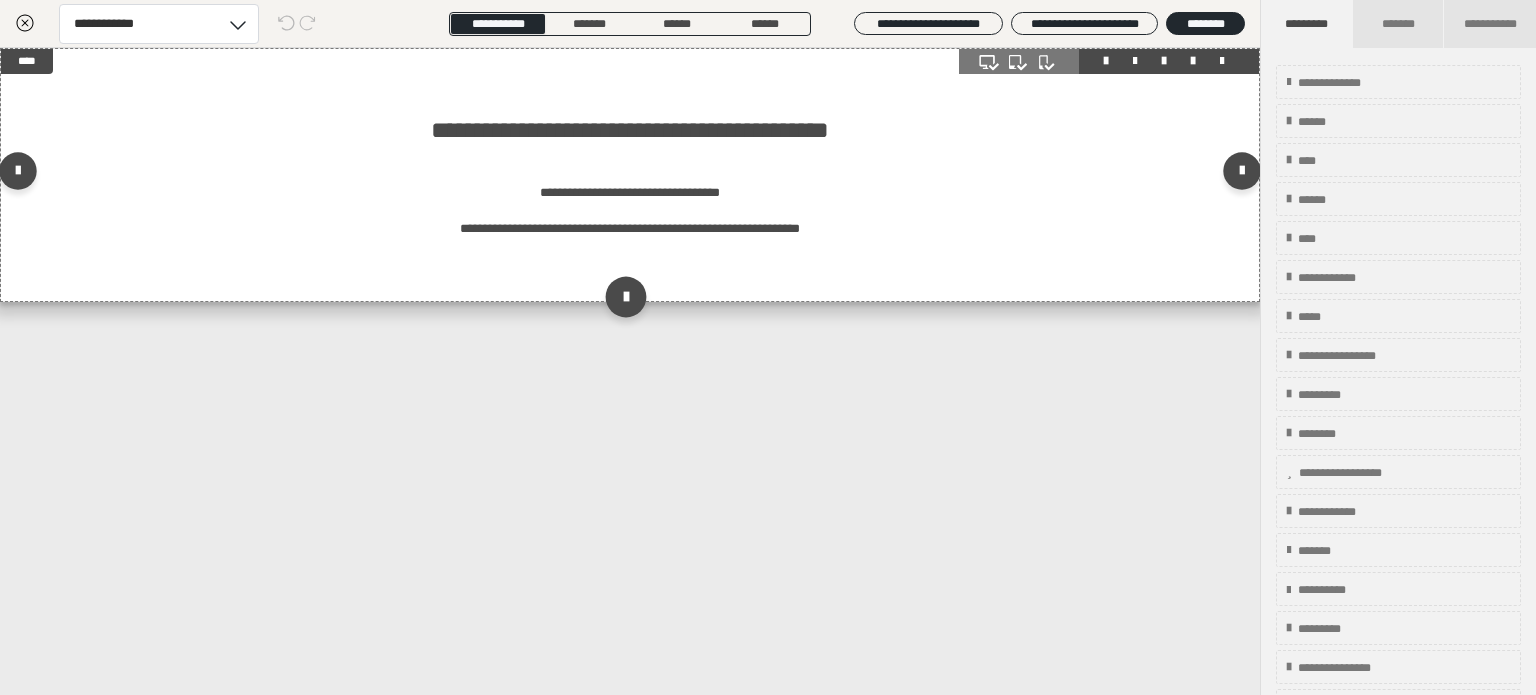 click at bounding box center [625, 296] 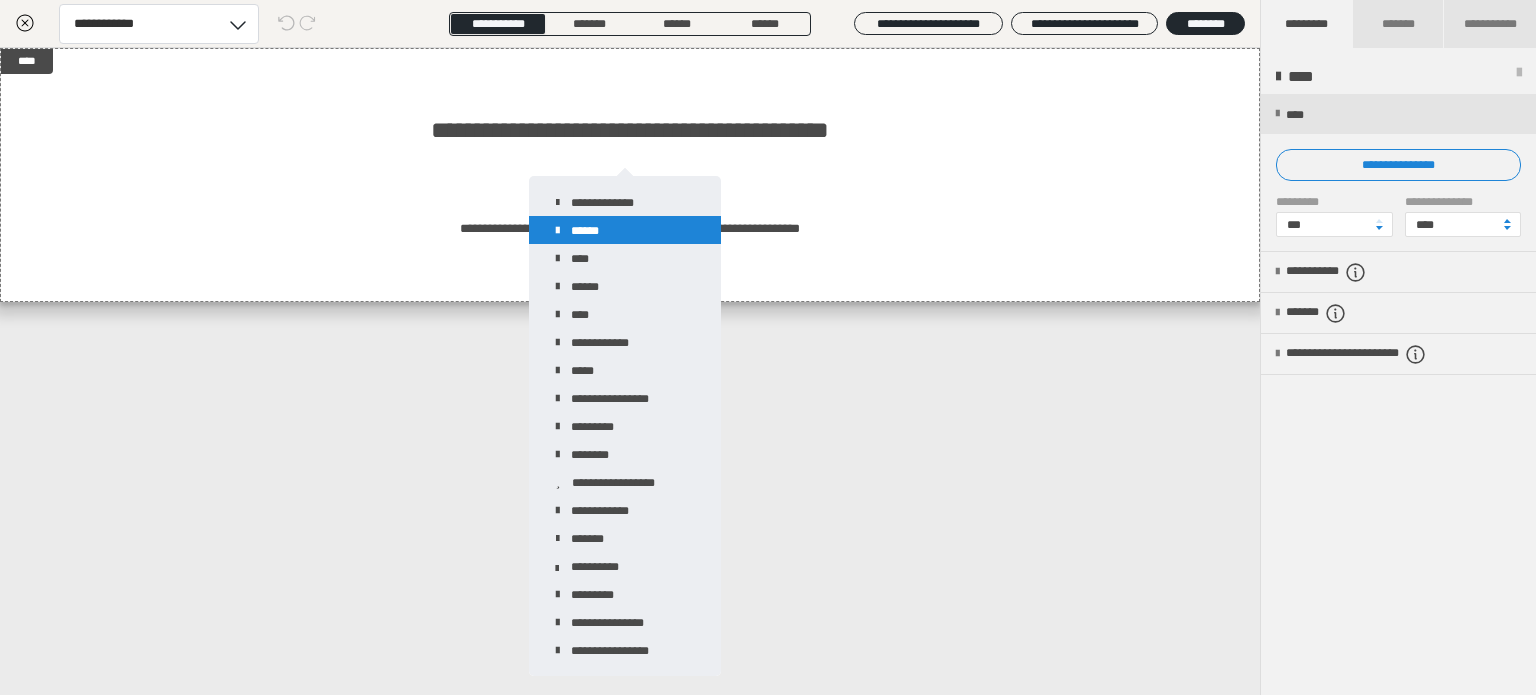 click on "******" at bounding box center (625, 230) 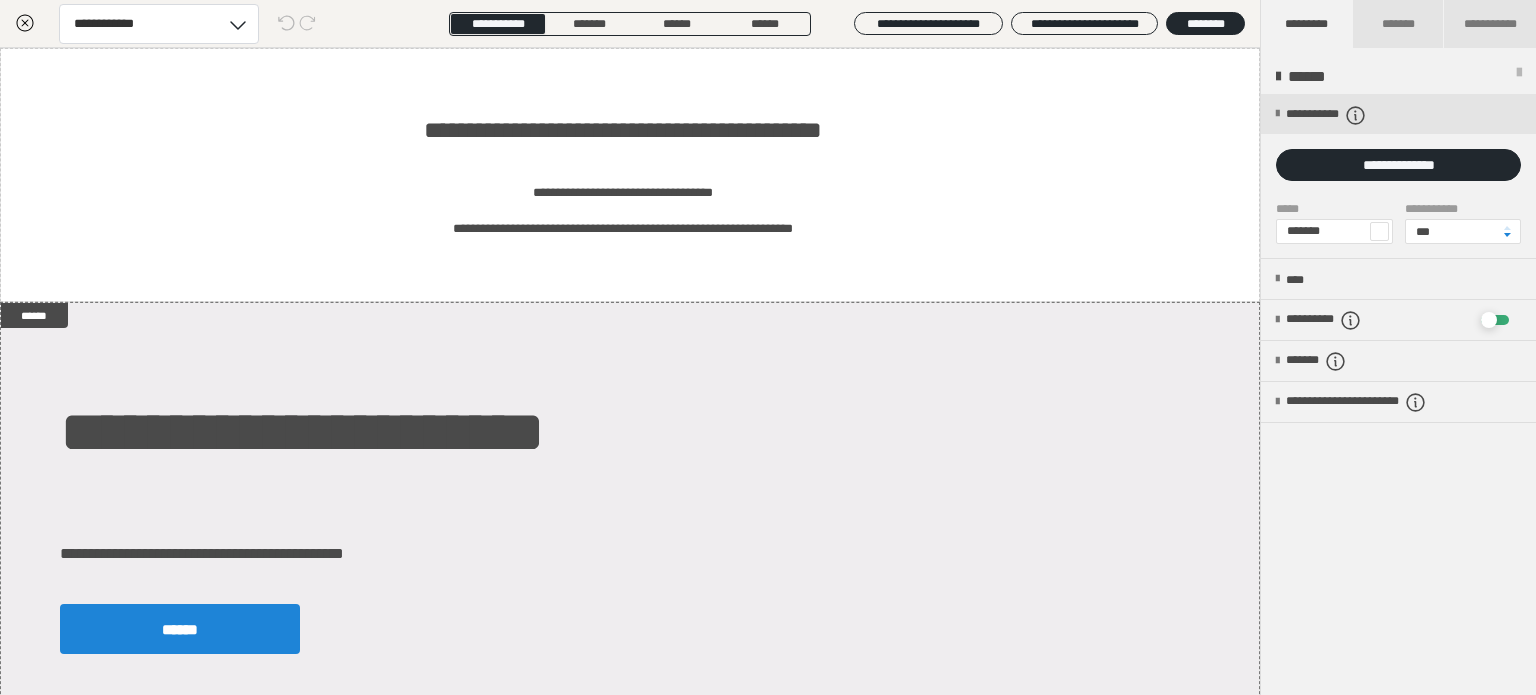 scroll, scrollTop: 0, scrollLeft: 0, axis: both 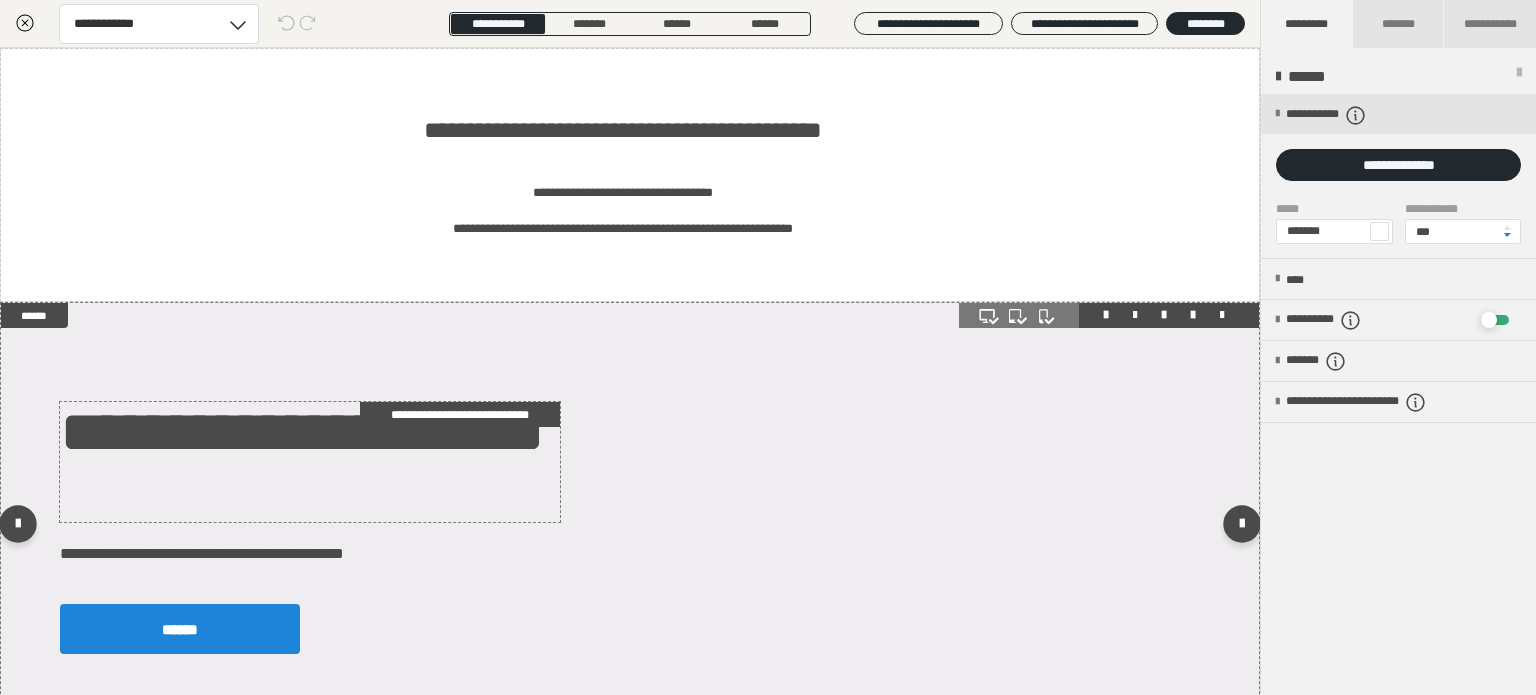 click on "**********" at bounding box center (310, 462) 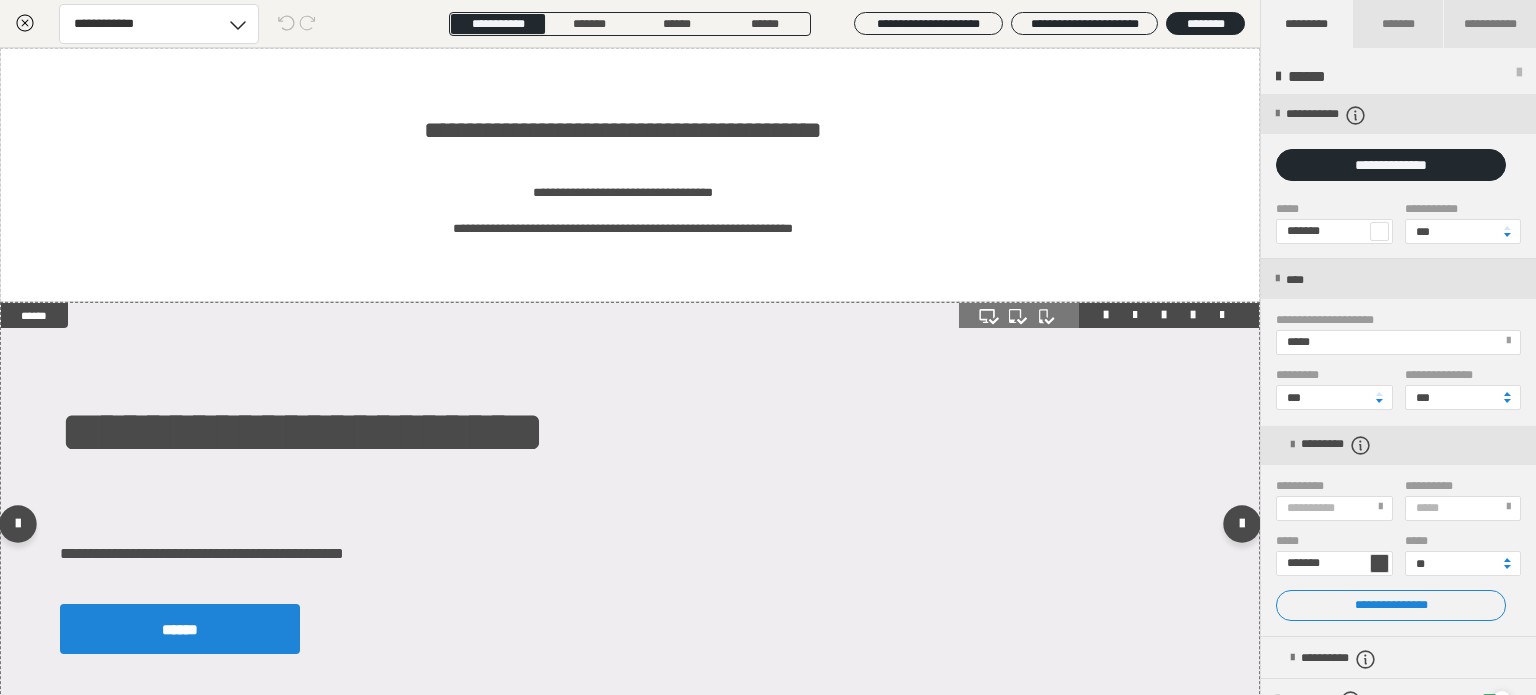 click at bounding box center [1193, 315] 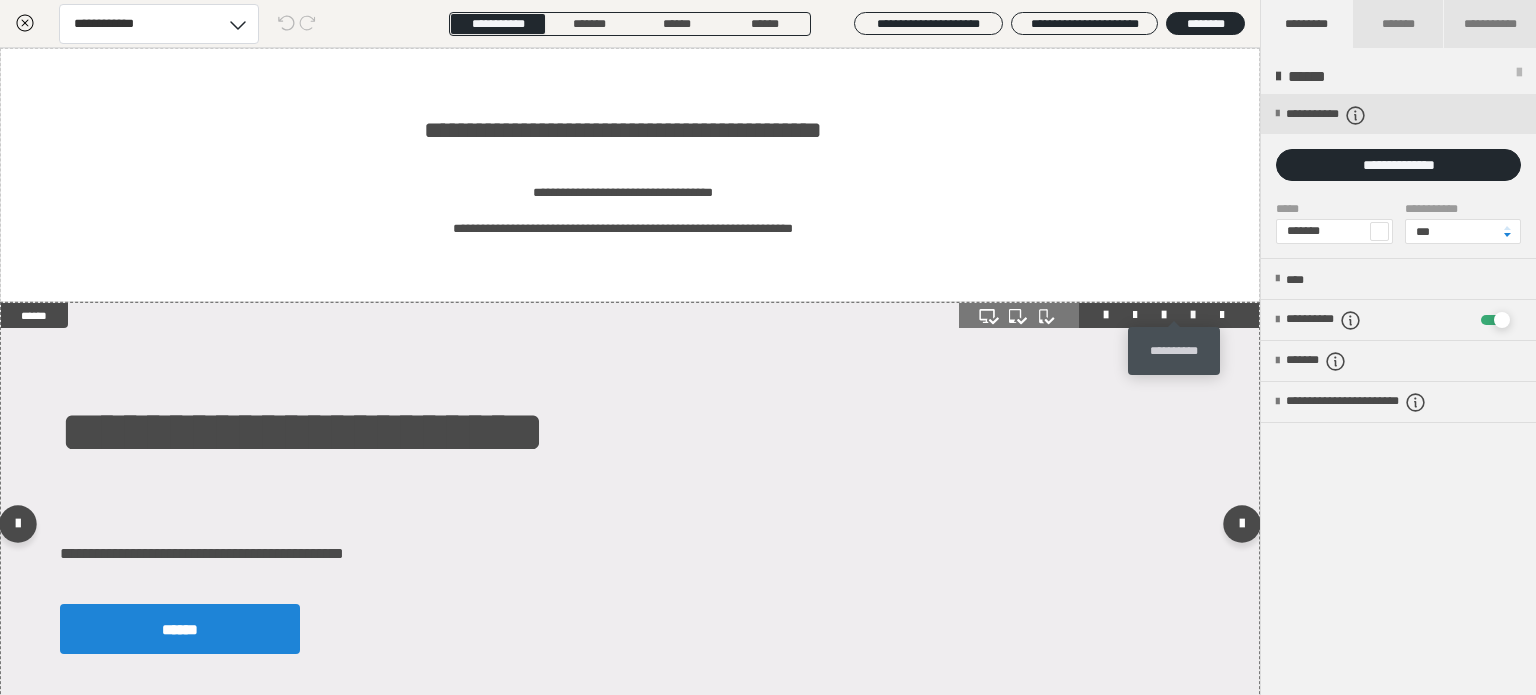 click at bounding box center (1193, 315) 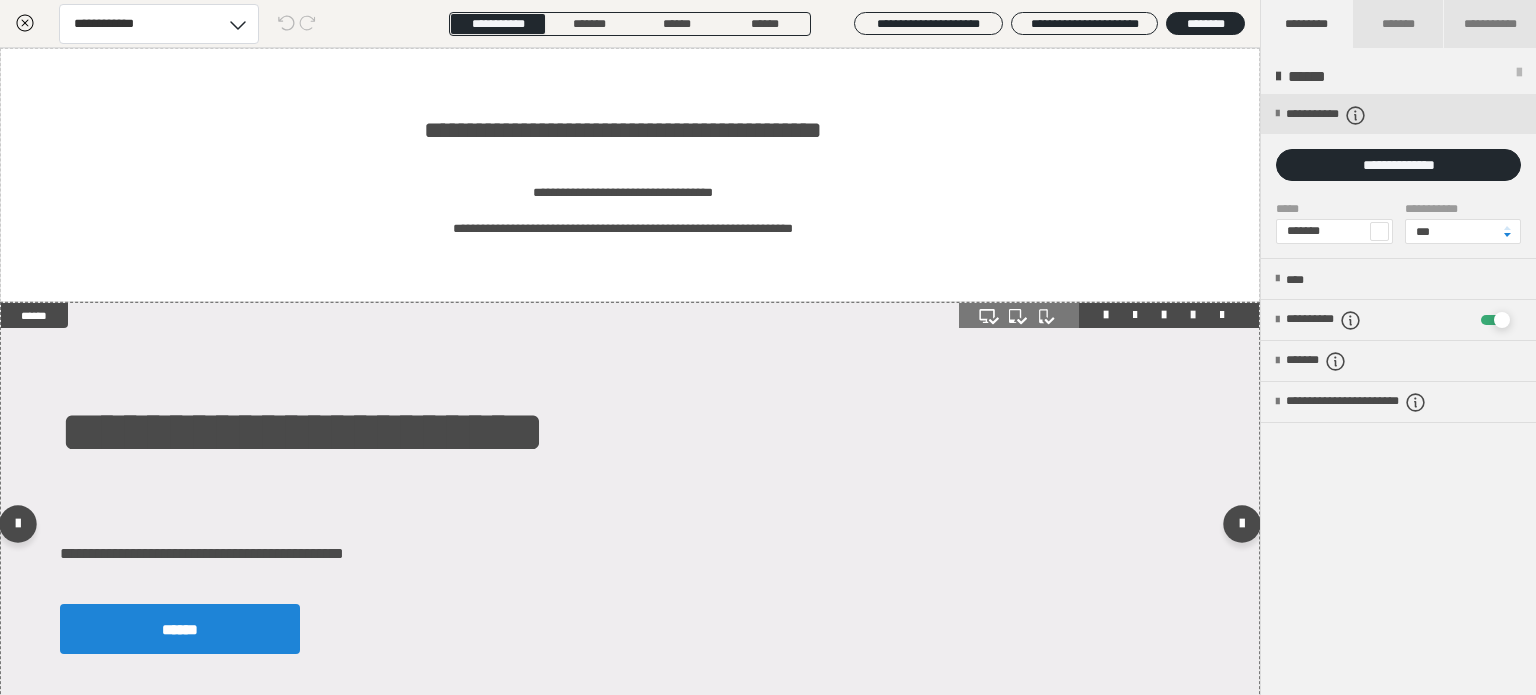 click at bounding box center (1193, 315) 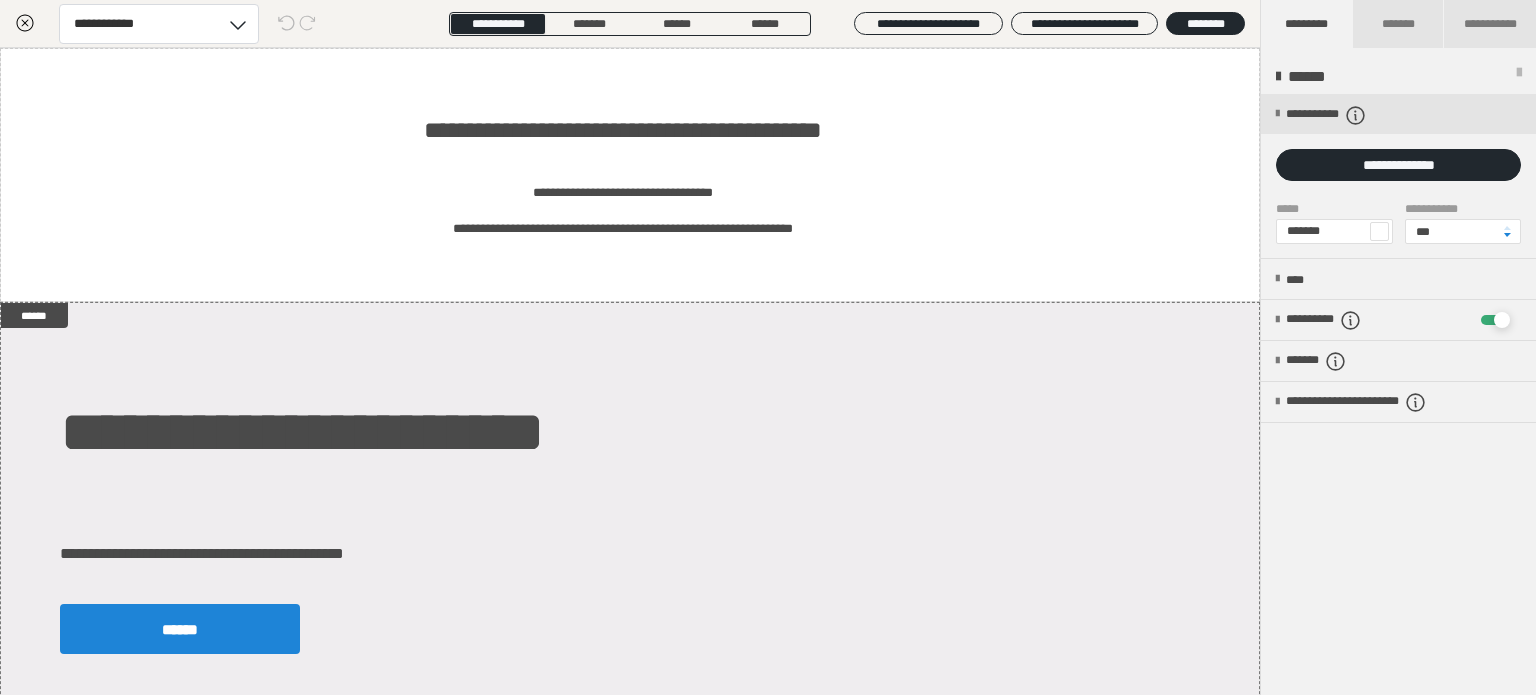click on "**********" at bounding box center [1398, 395] 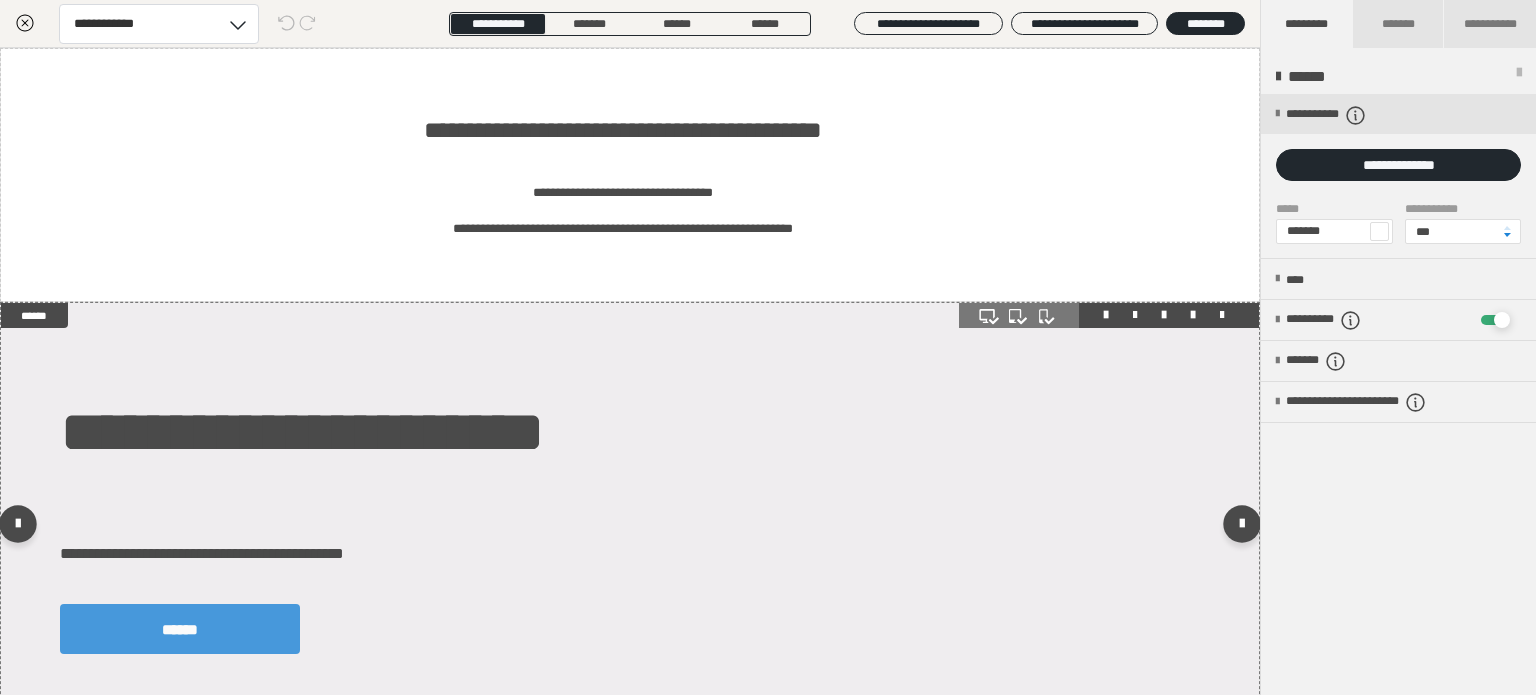 click on "******" at bounding box center (180, 629) 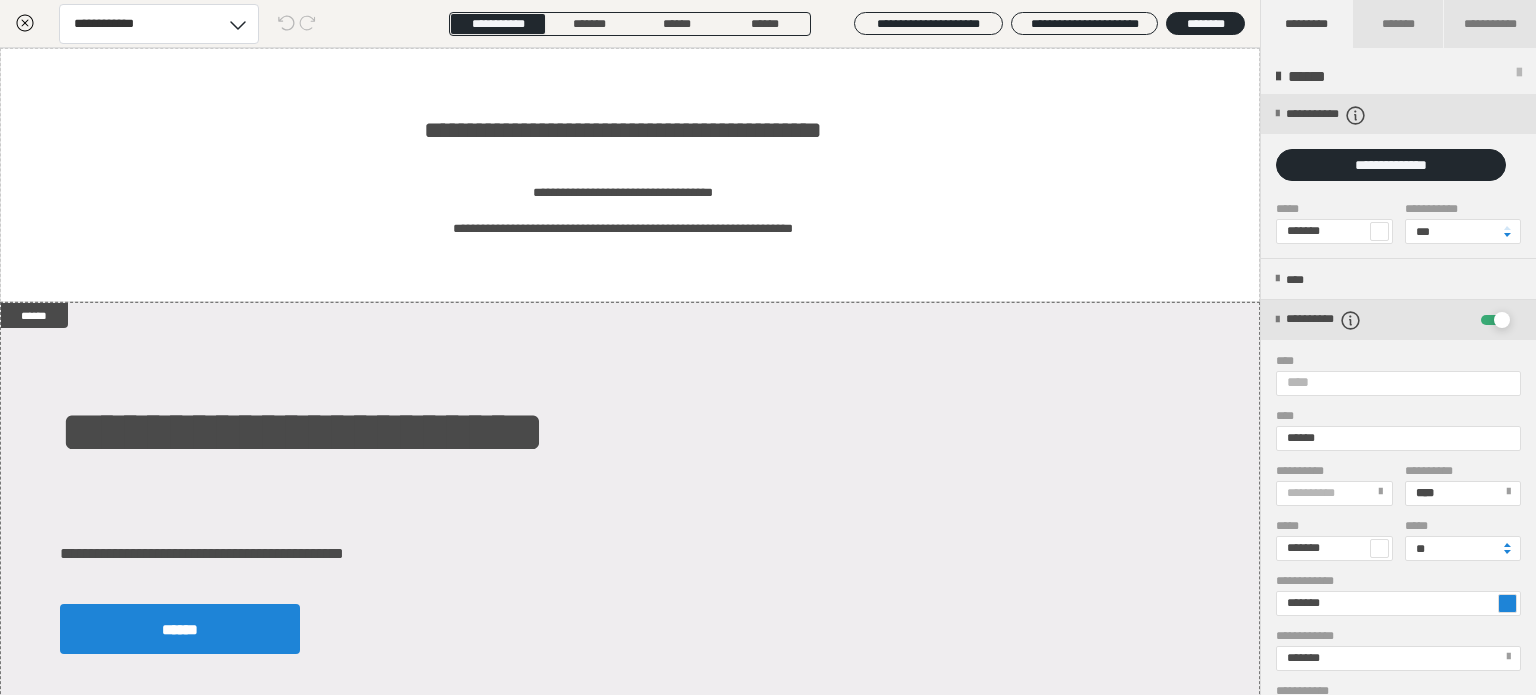 scroll, scrollTop: 266, scrollLeft: 0, axis: vertical 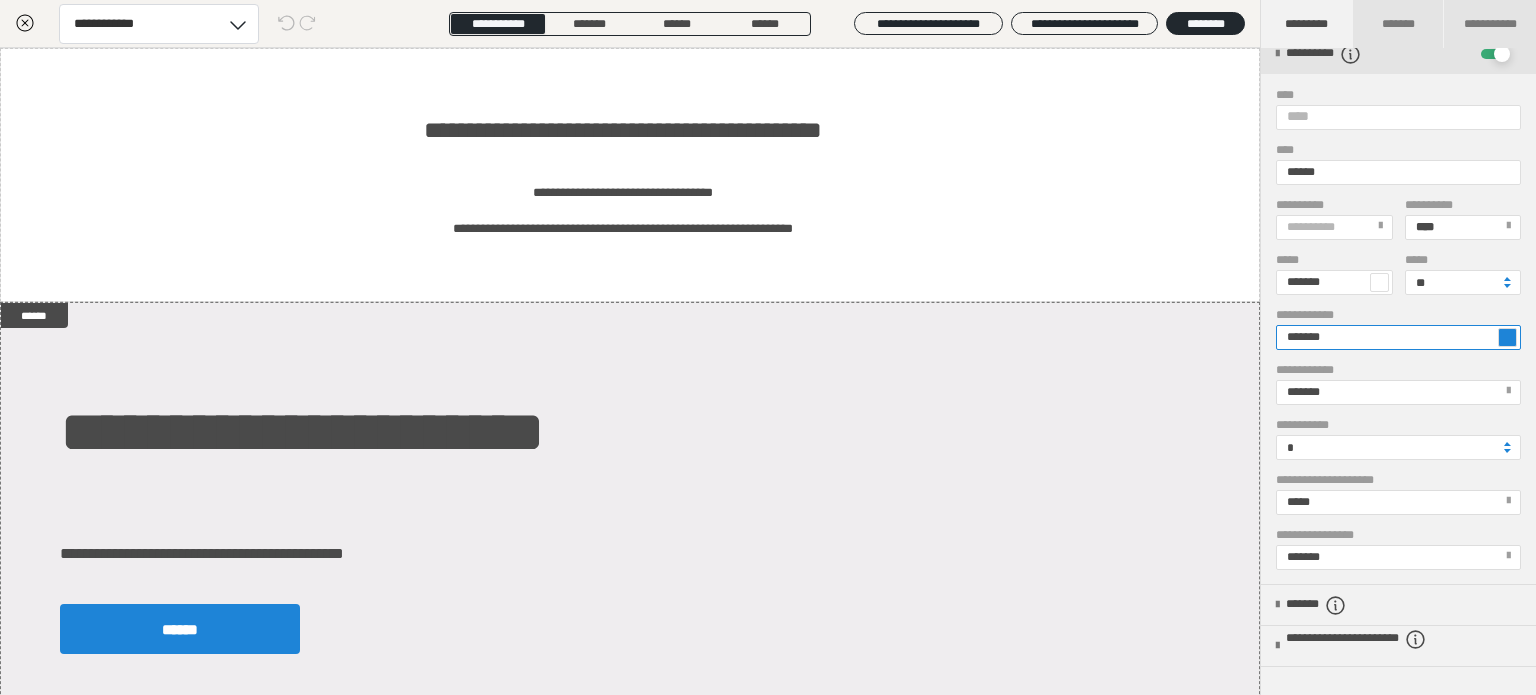 drag, startPoint x: 1368, startPoint y: 343, endPoint x: 1295, endPoint y: 355, distance: 73.97973 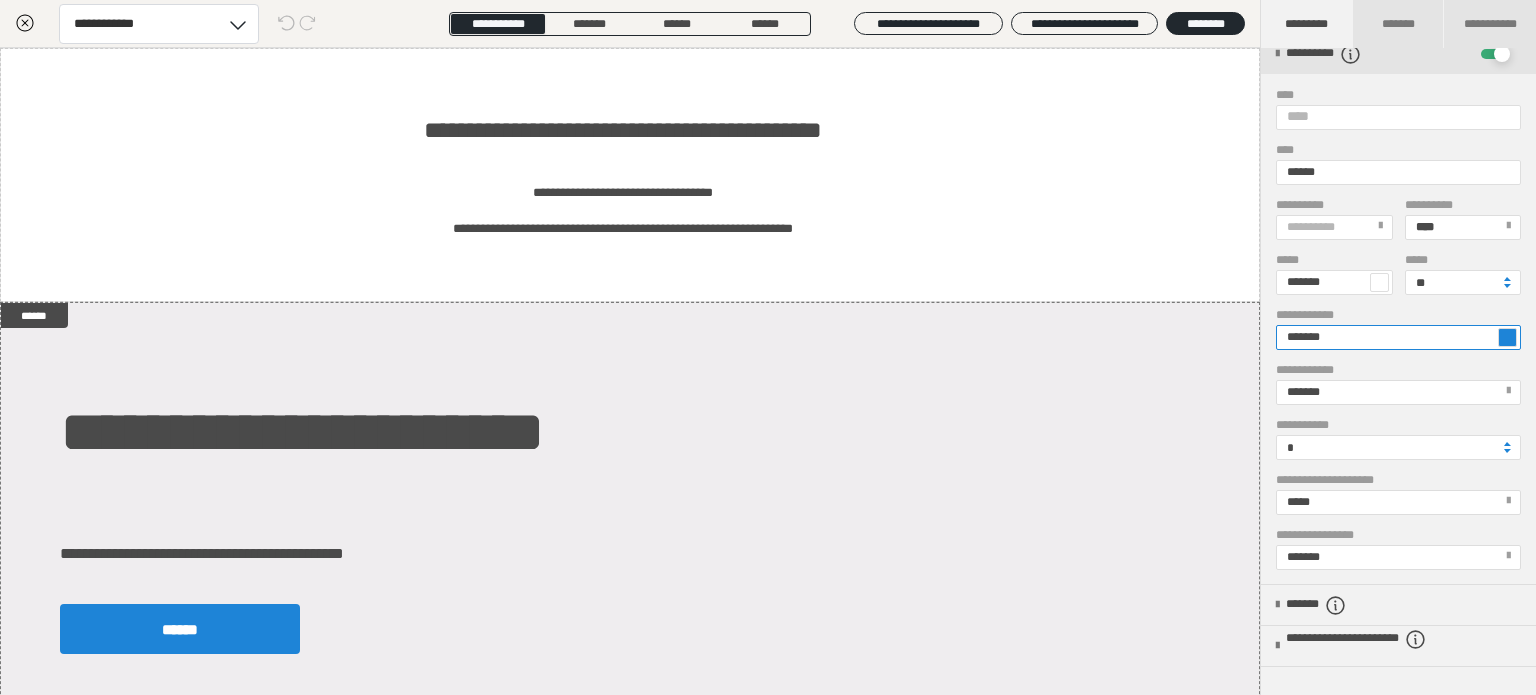 paste 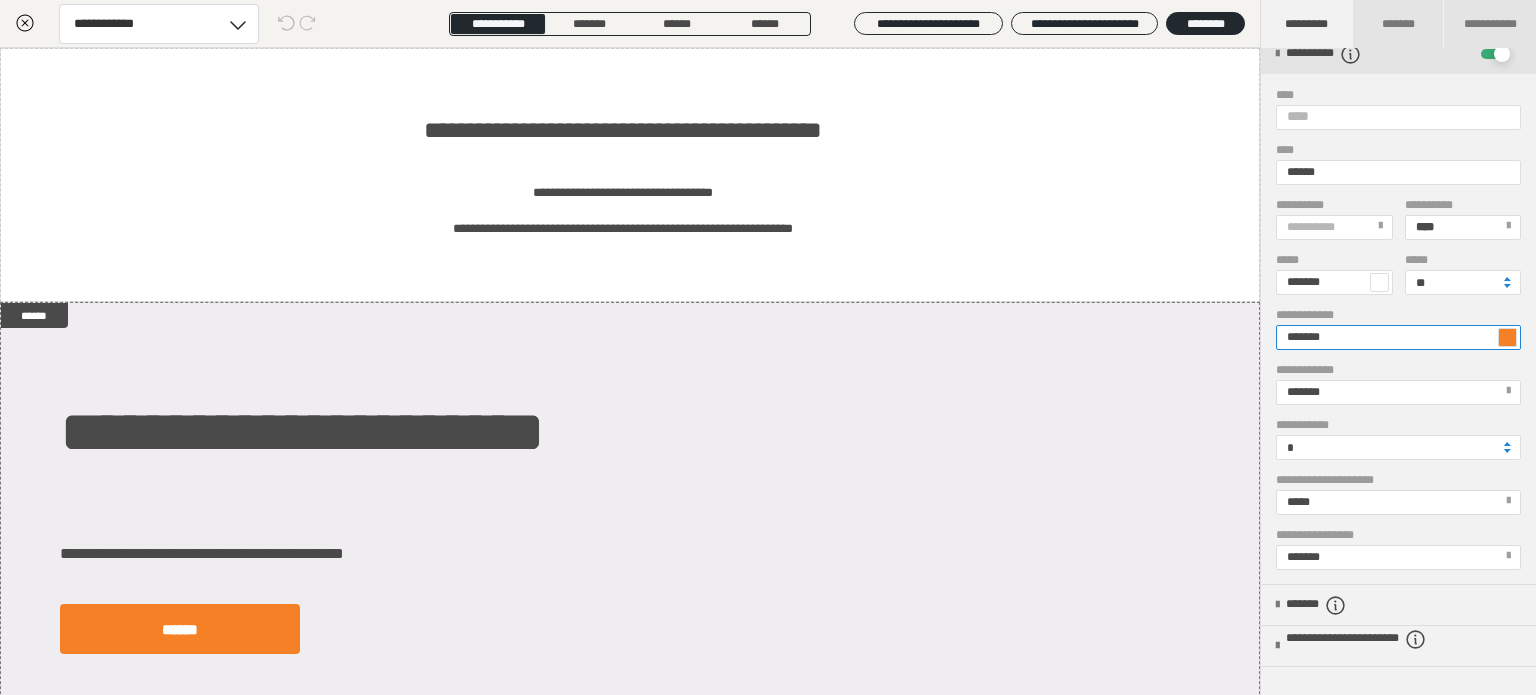 type on "*******" 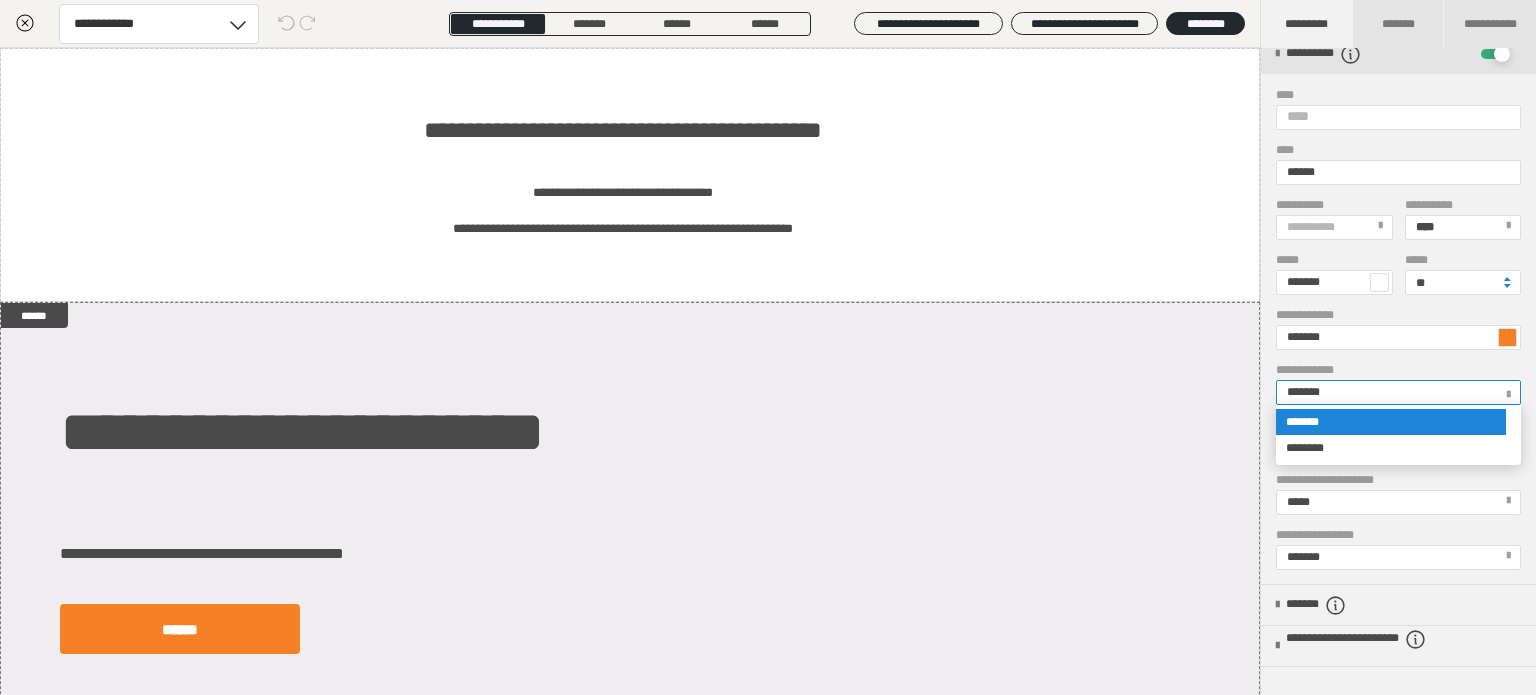 click at bounding box center (1508, 391) 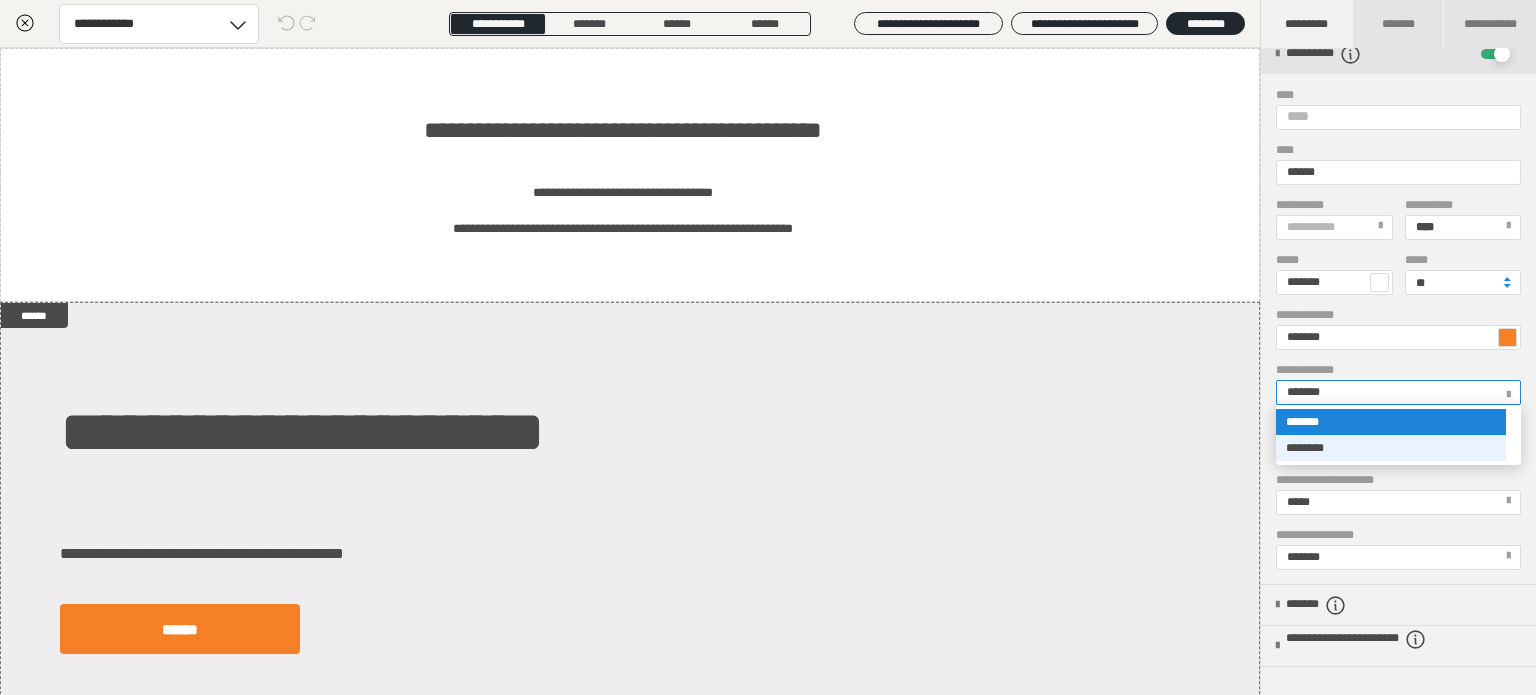 click on "********" at bounding box center (1391, 448) 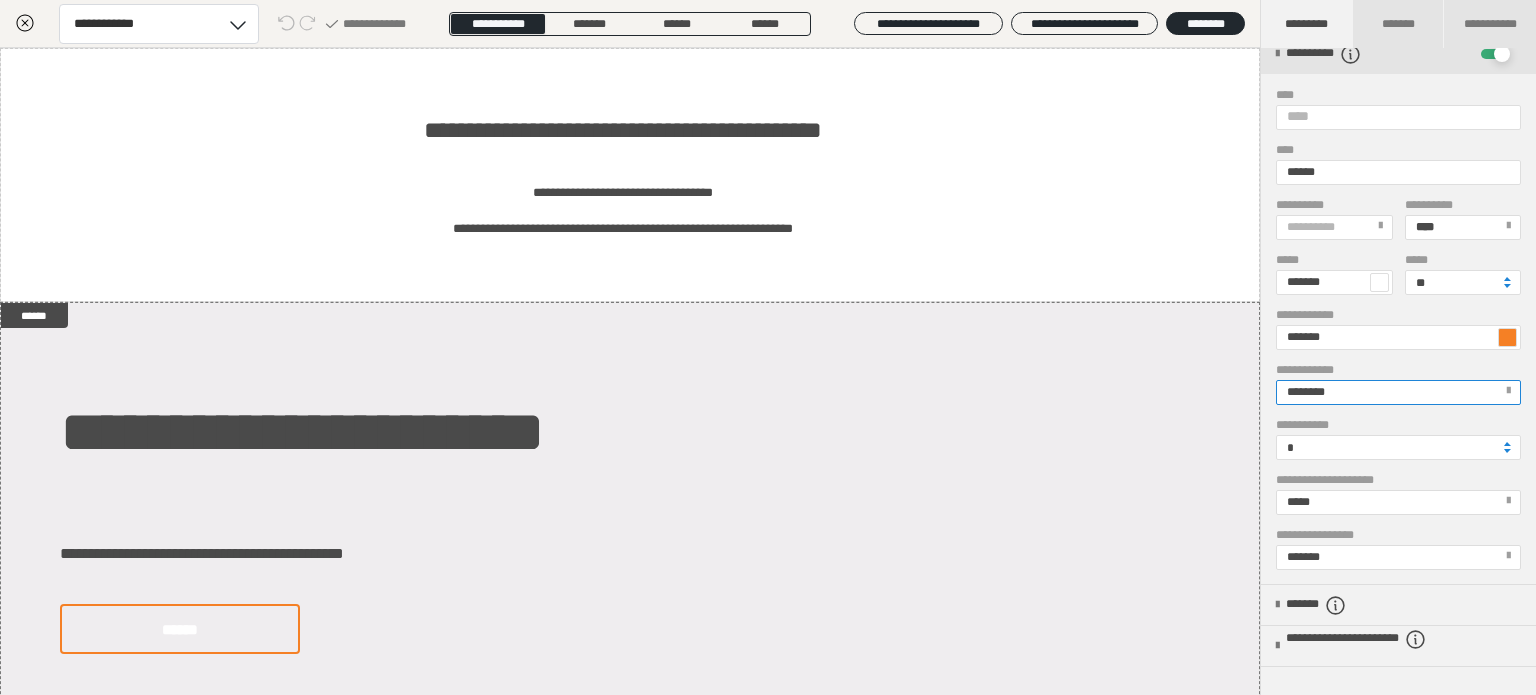 click at bounding box center (1508, 391) 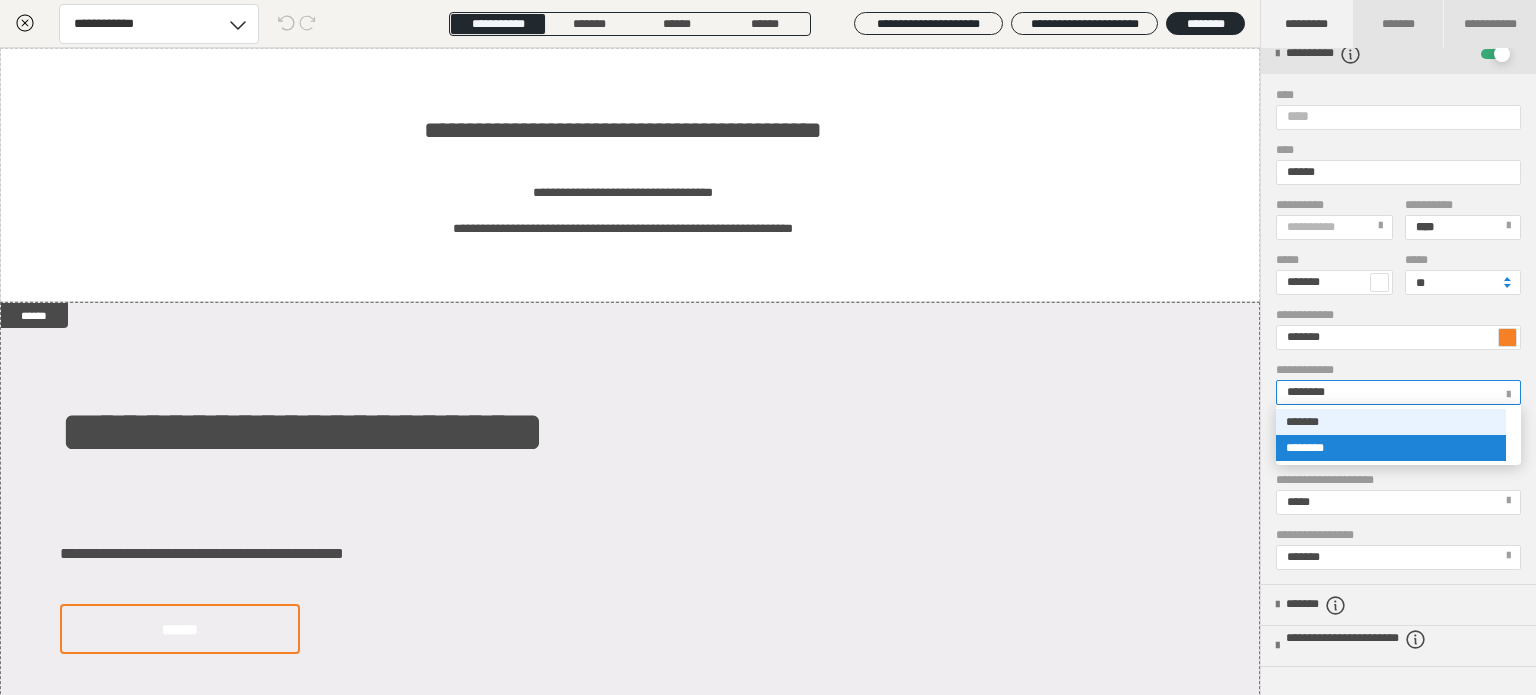 click on "*******" at bounding box center (1391, 422) 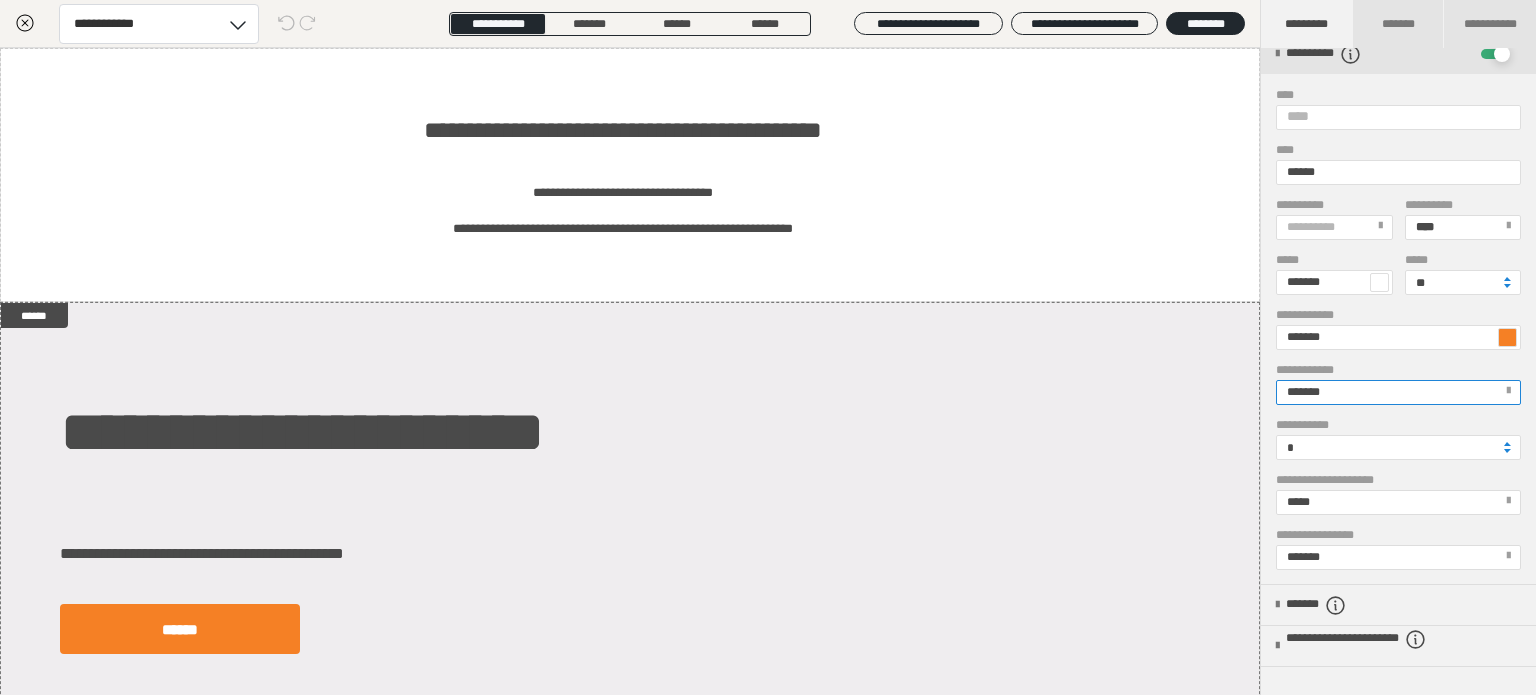 click on "*******" at bounding box center (1397, 557) 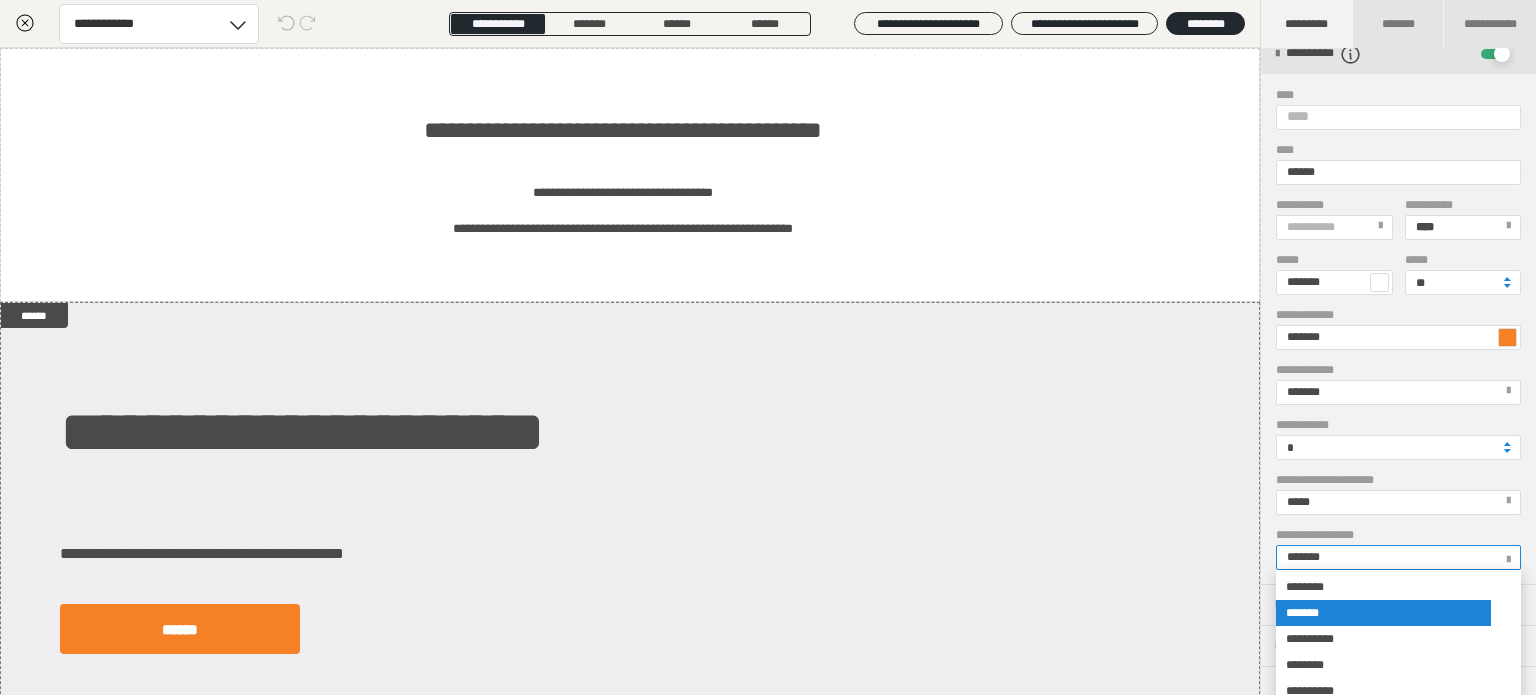 scroll, scrollTop: 348, scrollLeft: 0, axis: vertical 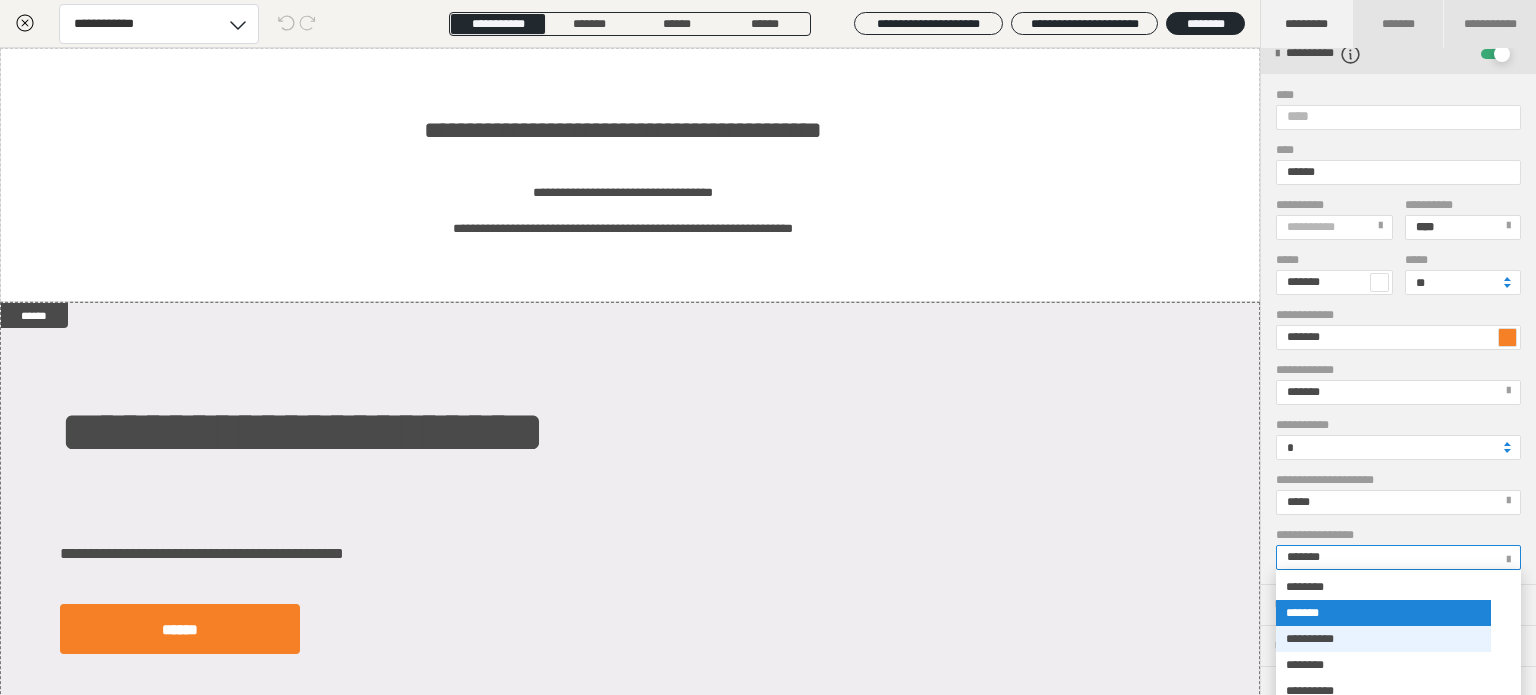 click on "**********" at bounding box center (1383, 639) 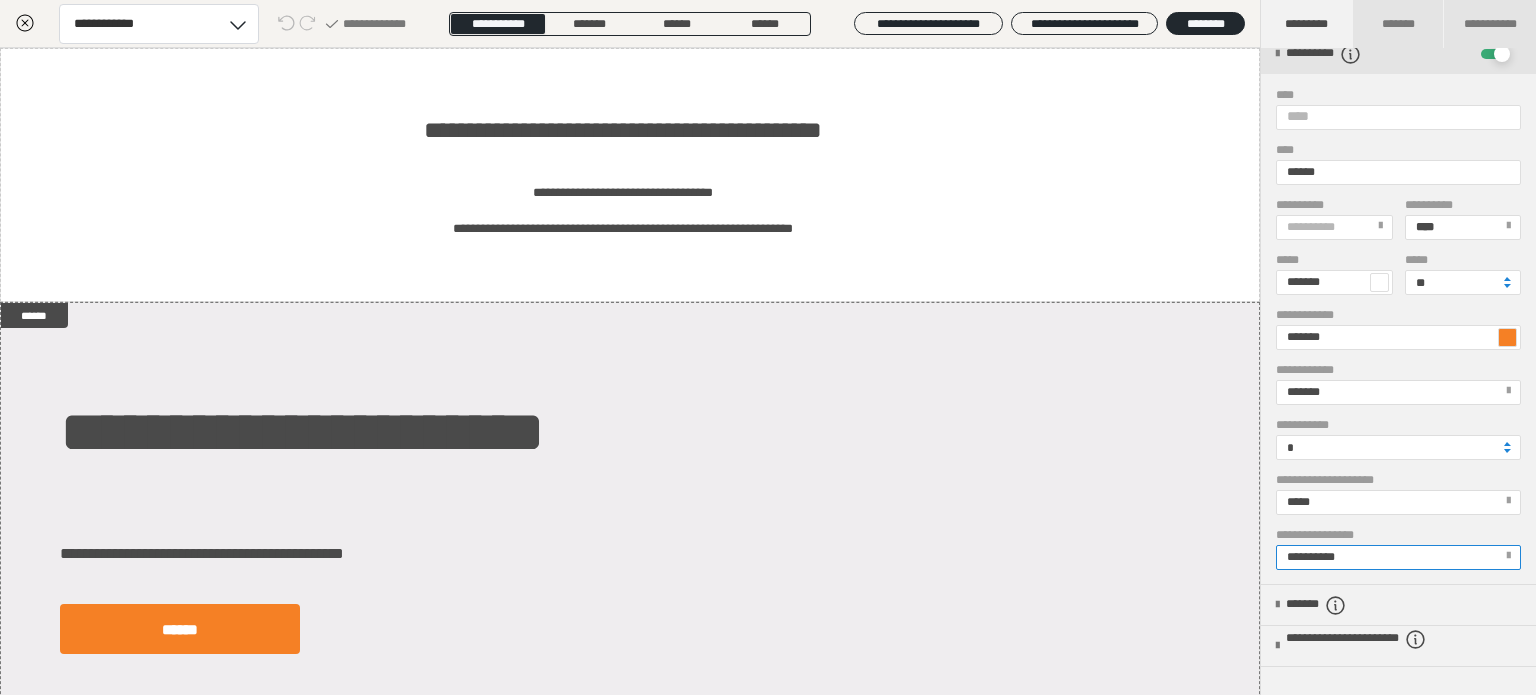 click on "**********" at bounding box center (1397, 557) 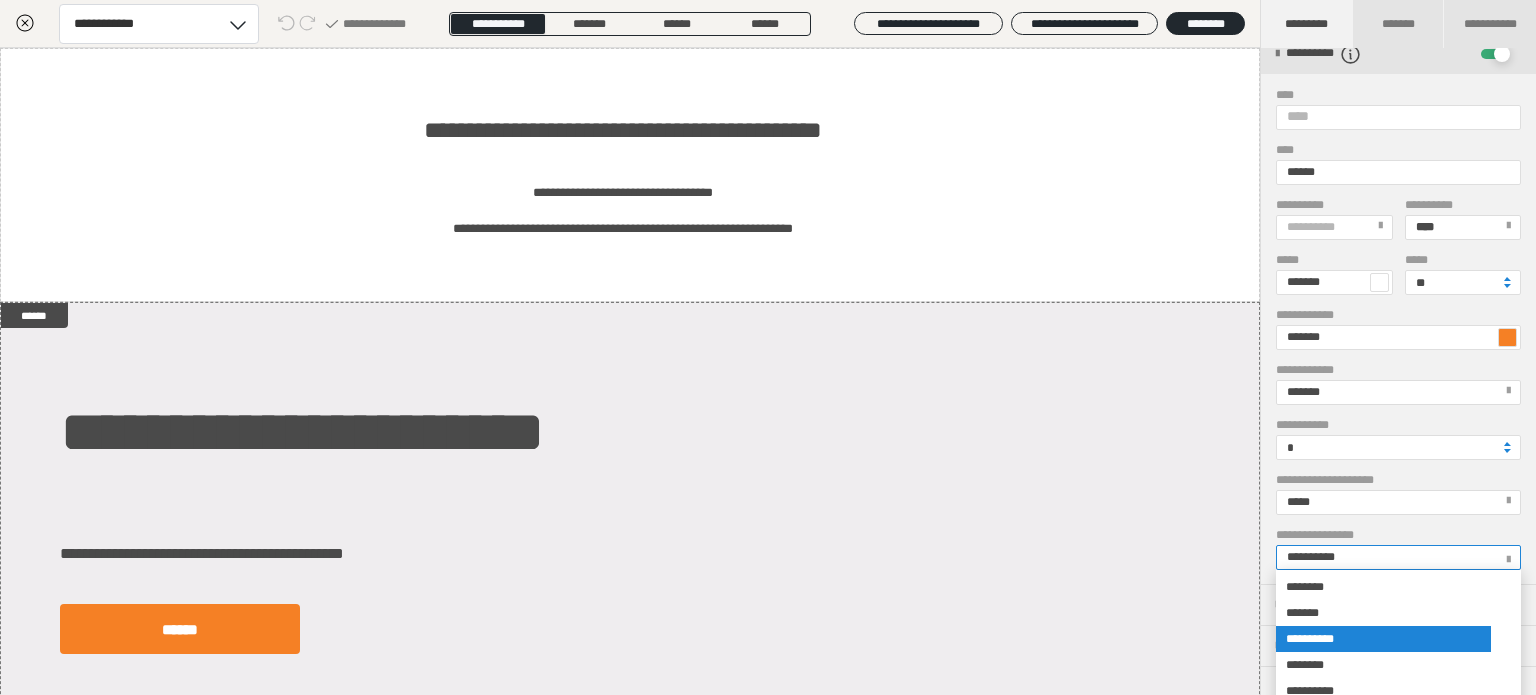 scroll, scrollTop: 429, scrollLeft: 0, axis: vertical 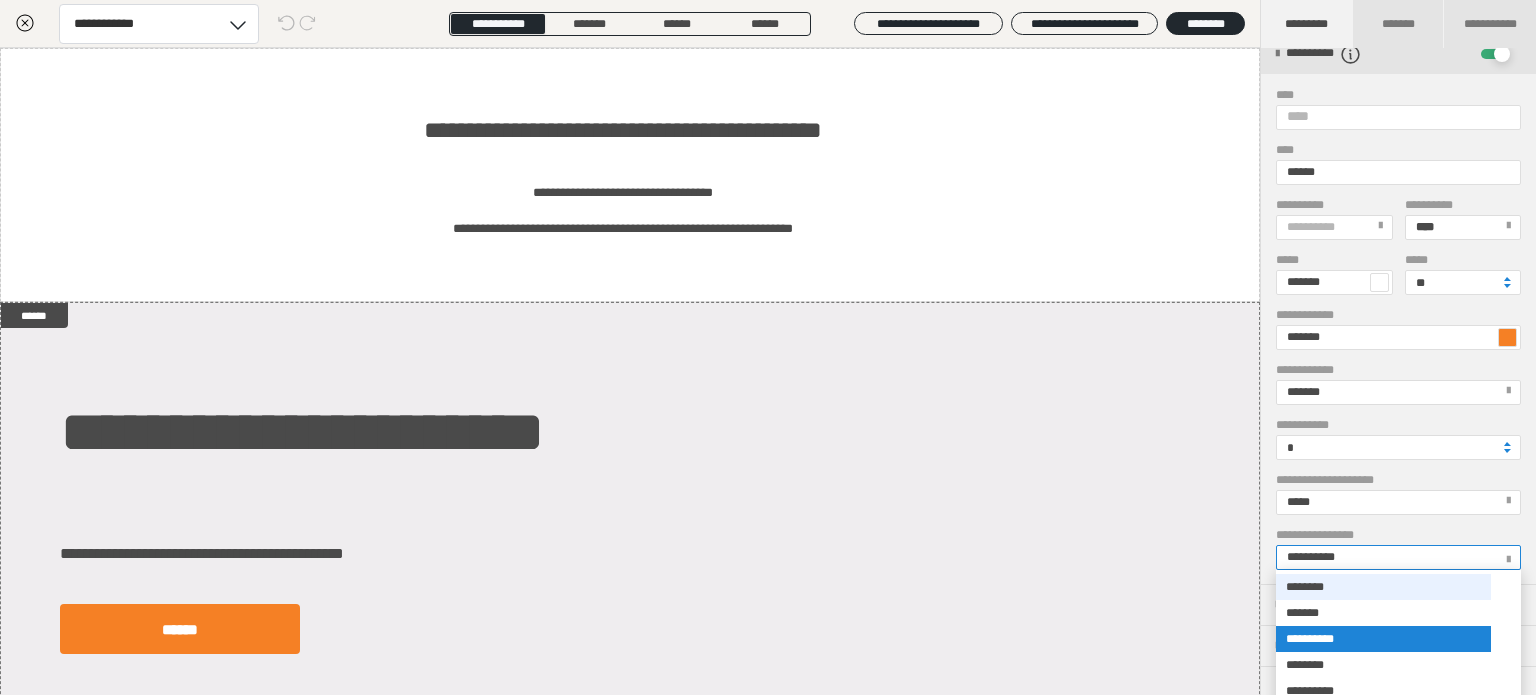 click on "********" at bounding box center (1383, 587) 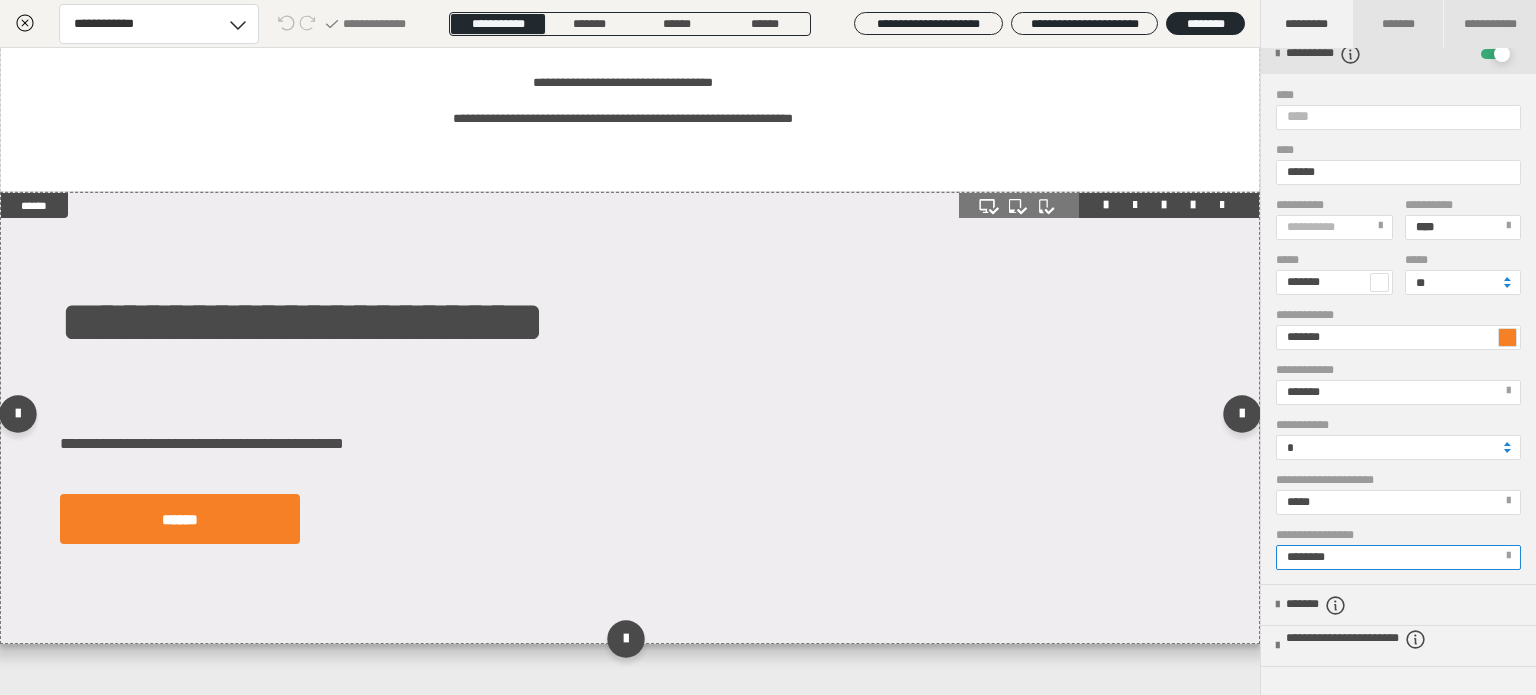 scroll, scrollTop: 142, scrollLeft: 0, axis: vertical 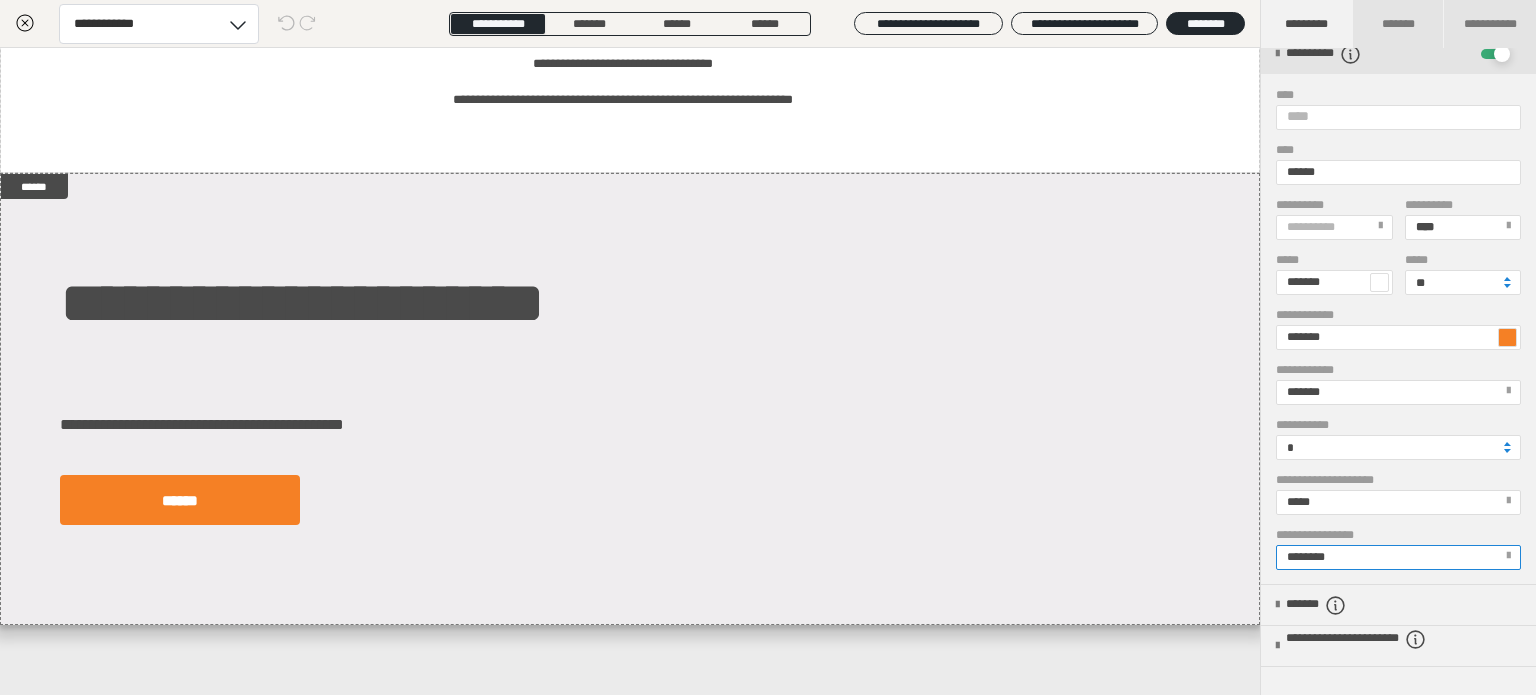 click on "********" at bounding box center (1314, 557) 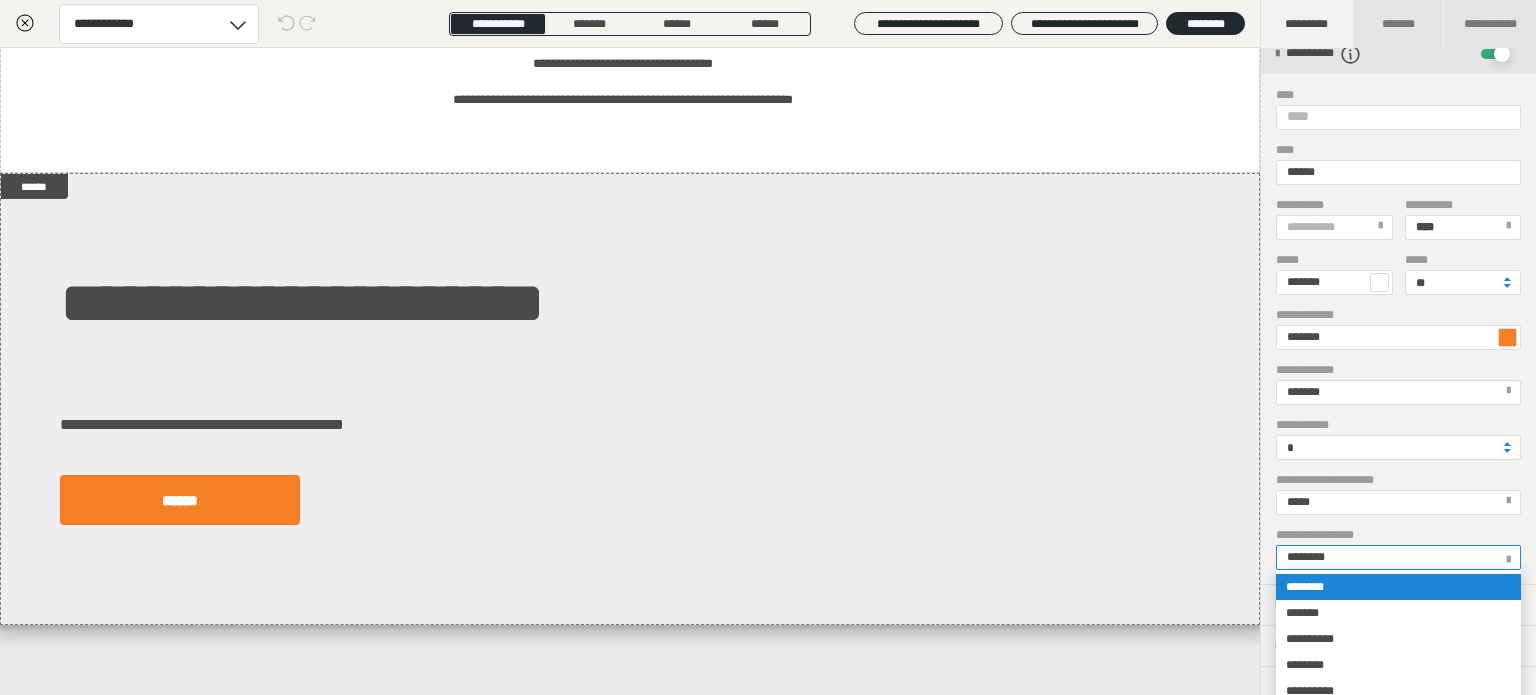 scroll, scrollTop: 511, scrollLeft: 0, axis: vertical 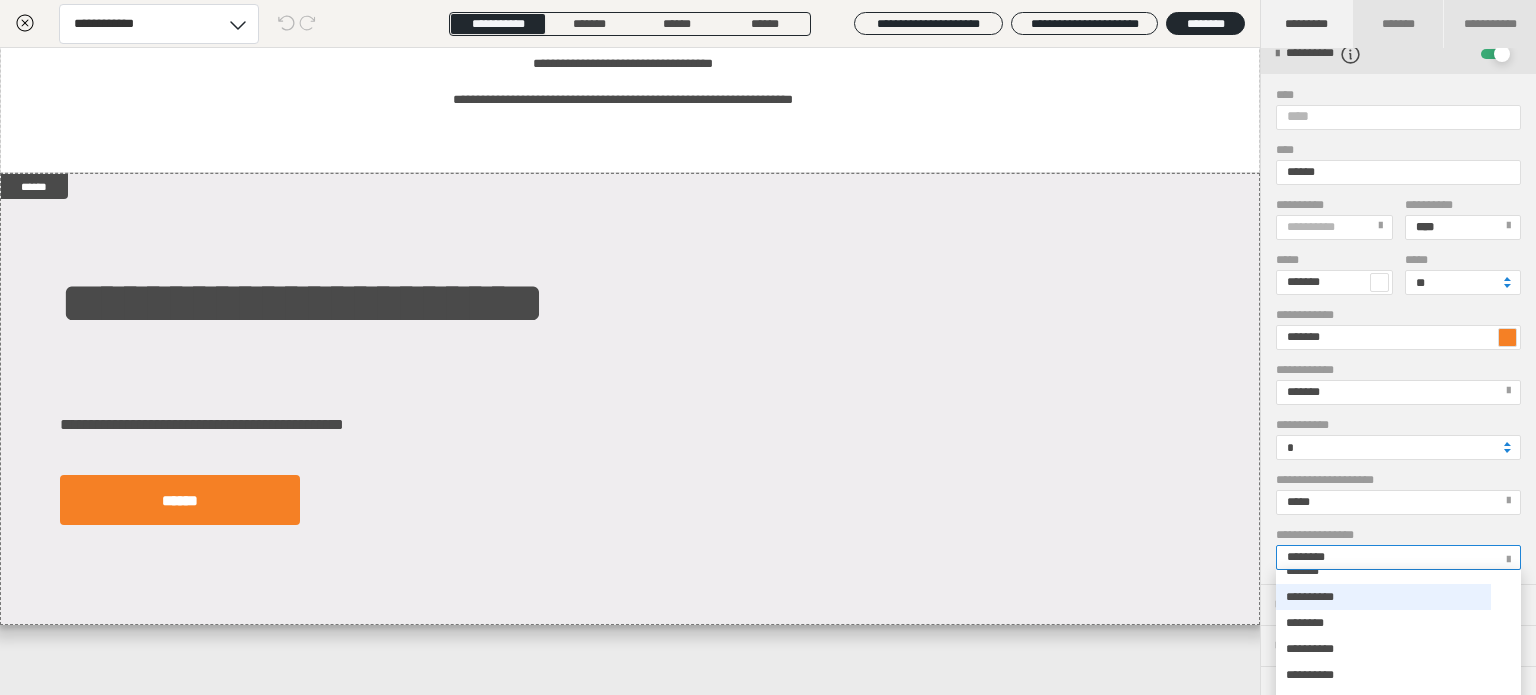click on "**********" at bounding box center (1383, 597) 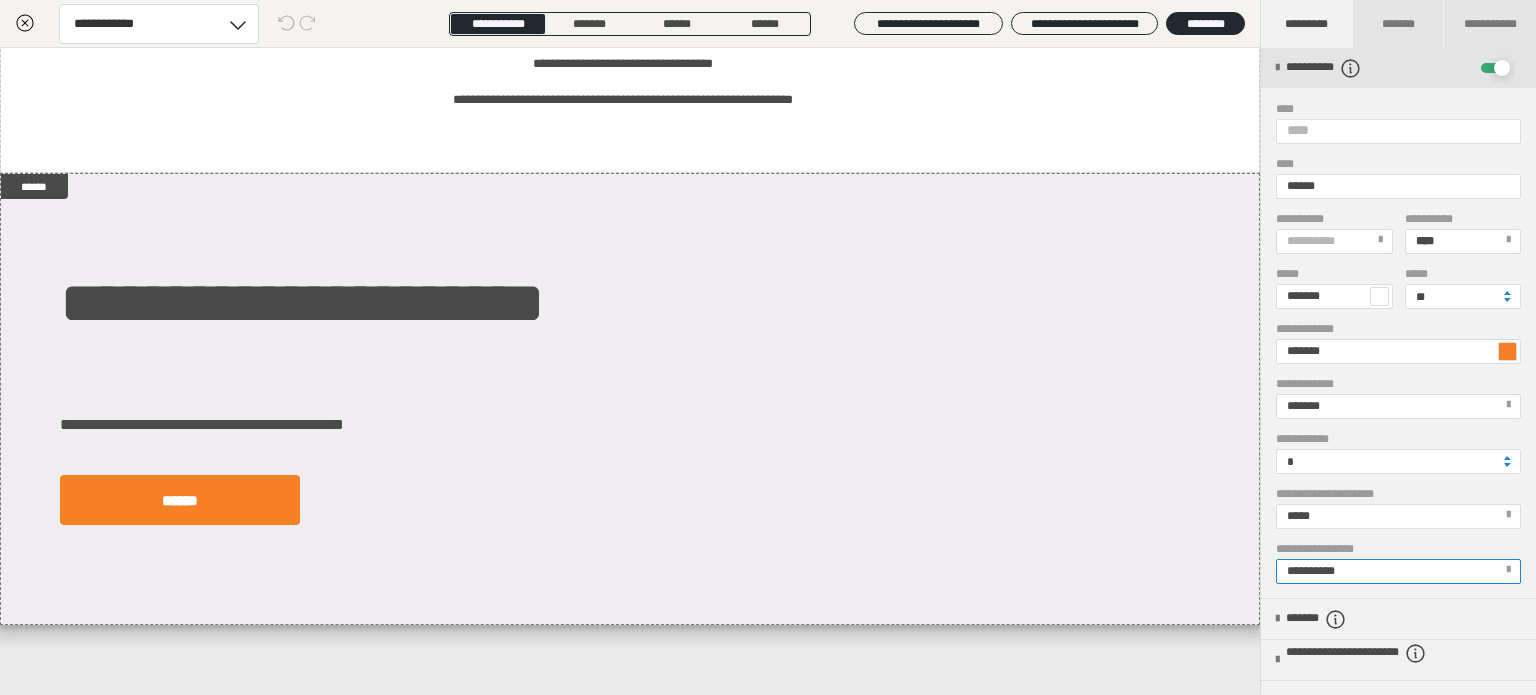 scroll, scrollTop: 266, scrollLeft: 0, axis: vertical 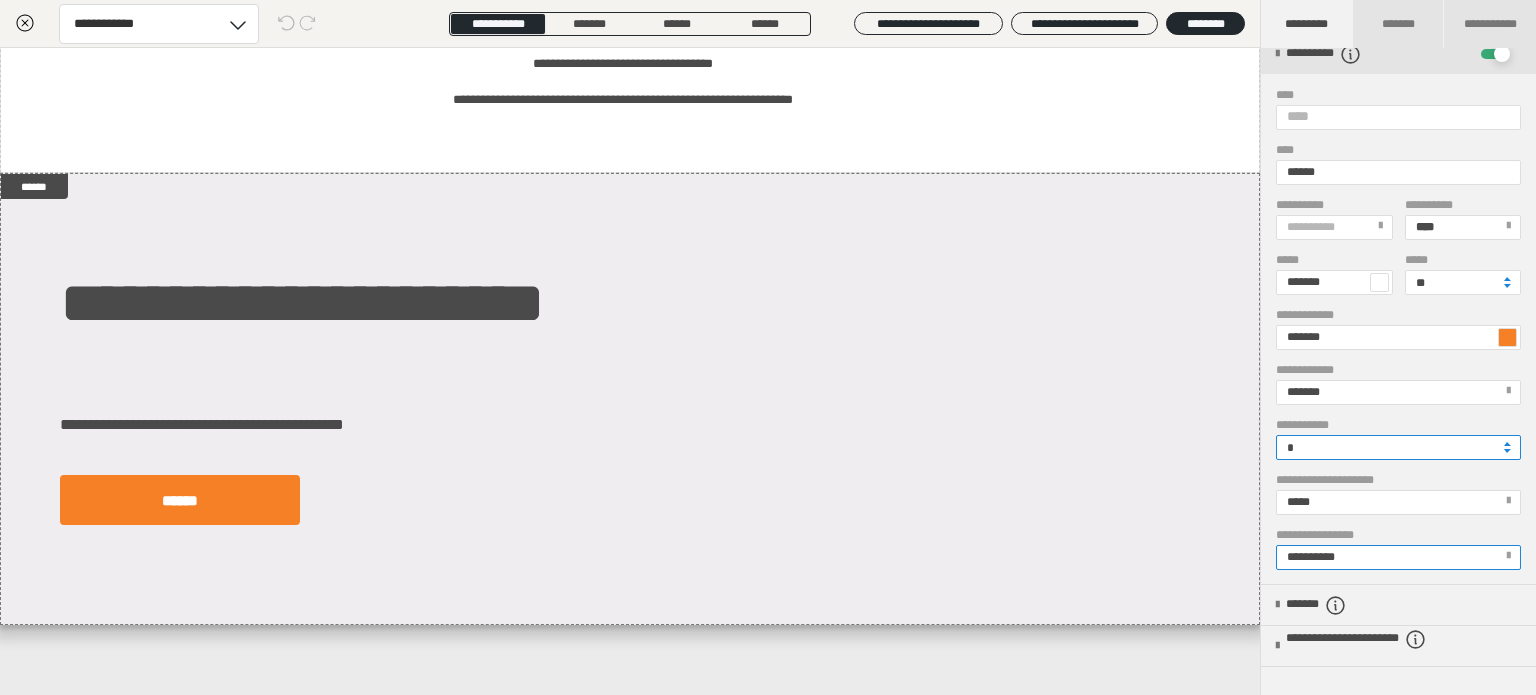 click on "*" at bounding box center (1398, 447) 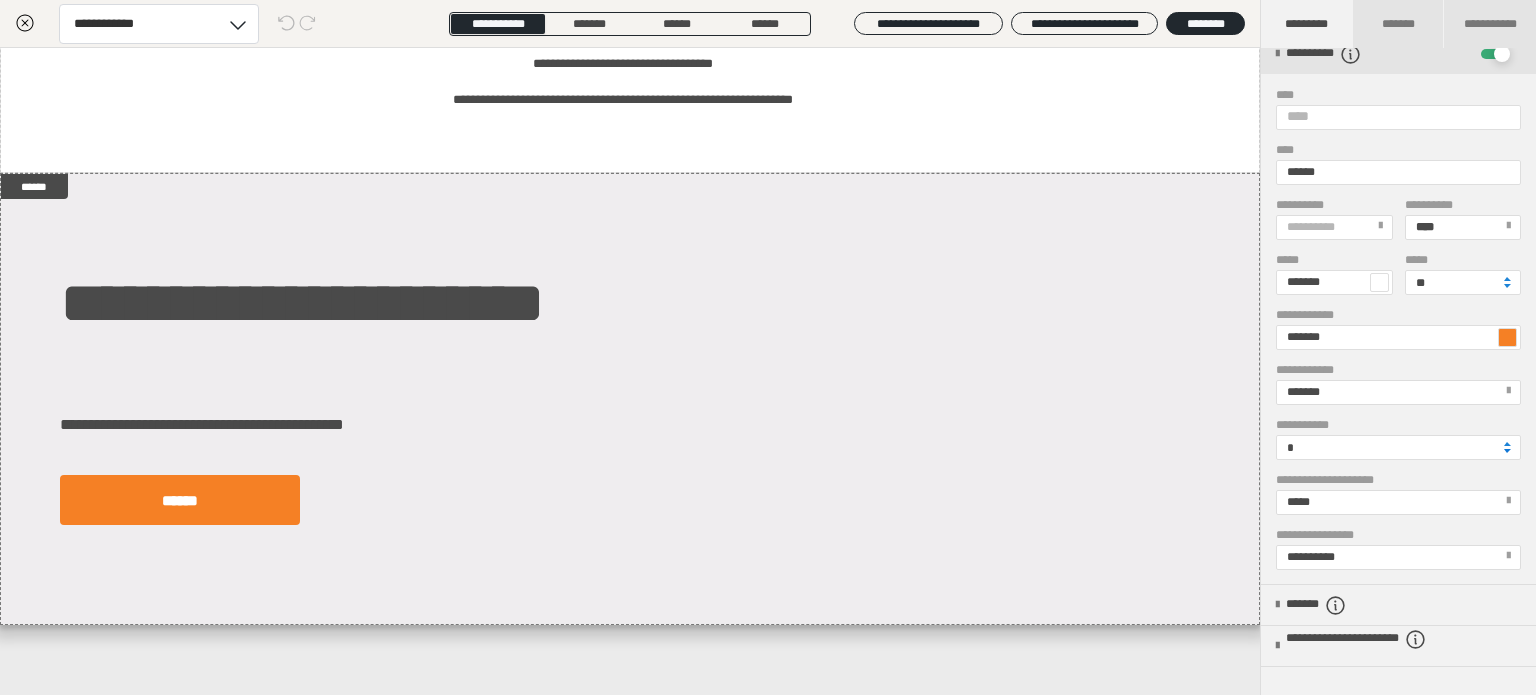 click at bounding box center [1507, 451] 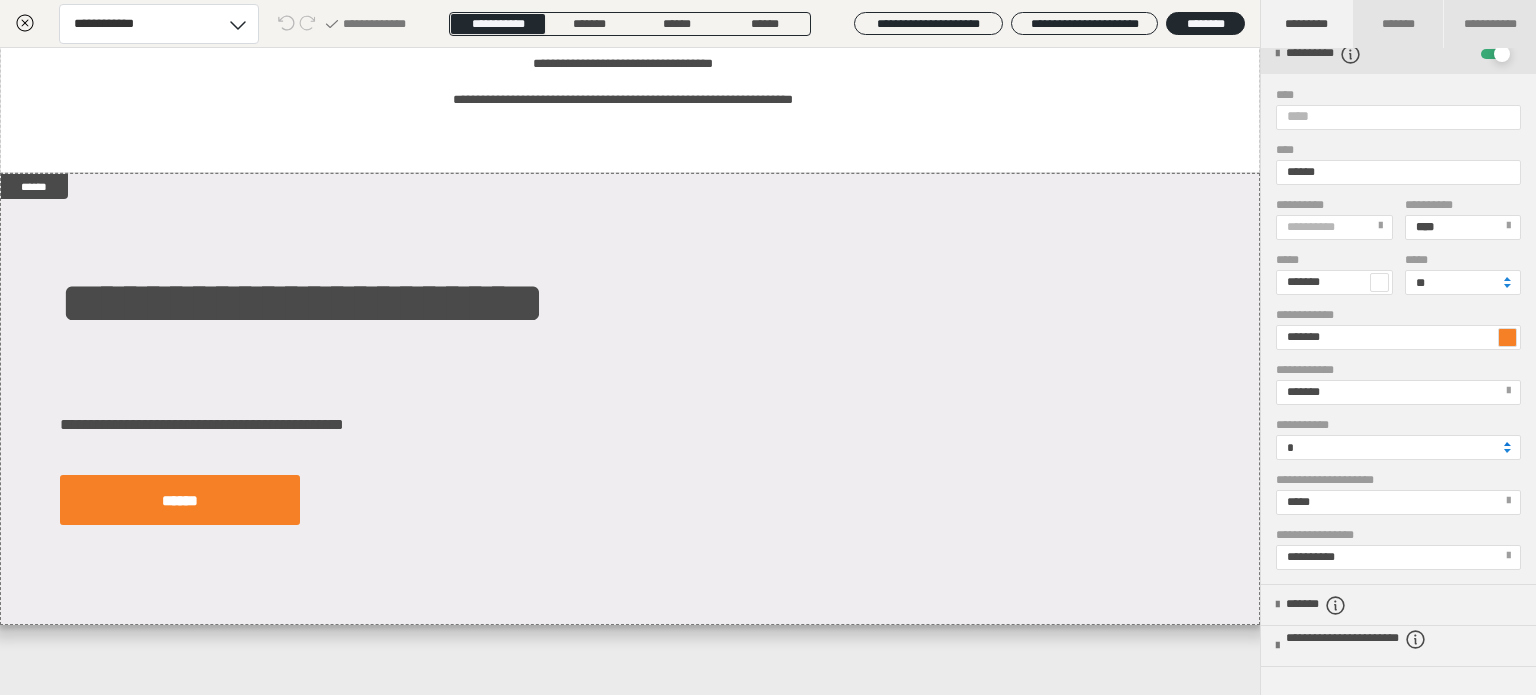 click at bounding box center [1507, 444] 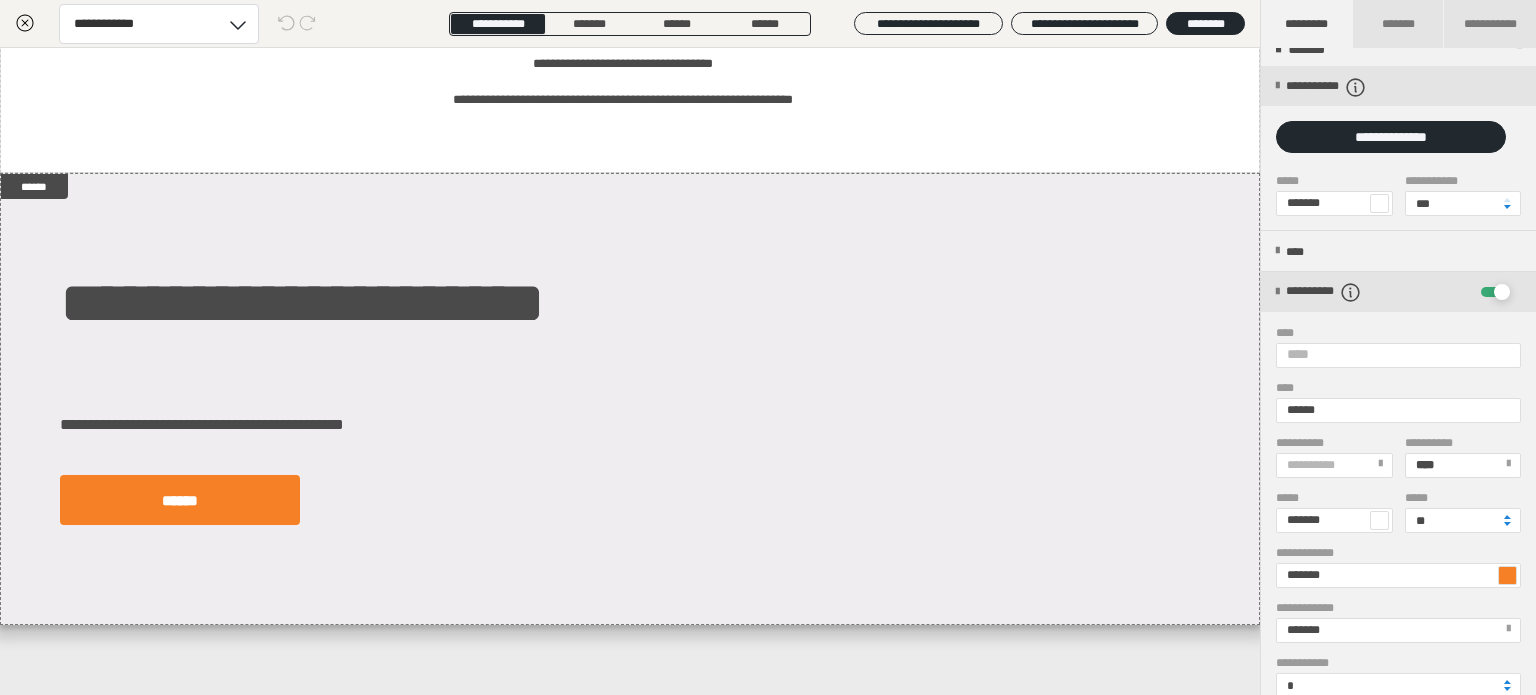 scroll, scrollTop: 0, scrollLeft: 0, axis: both 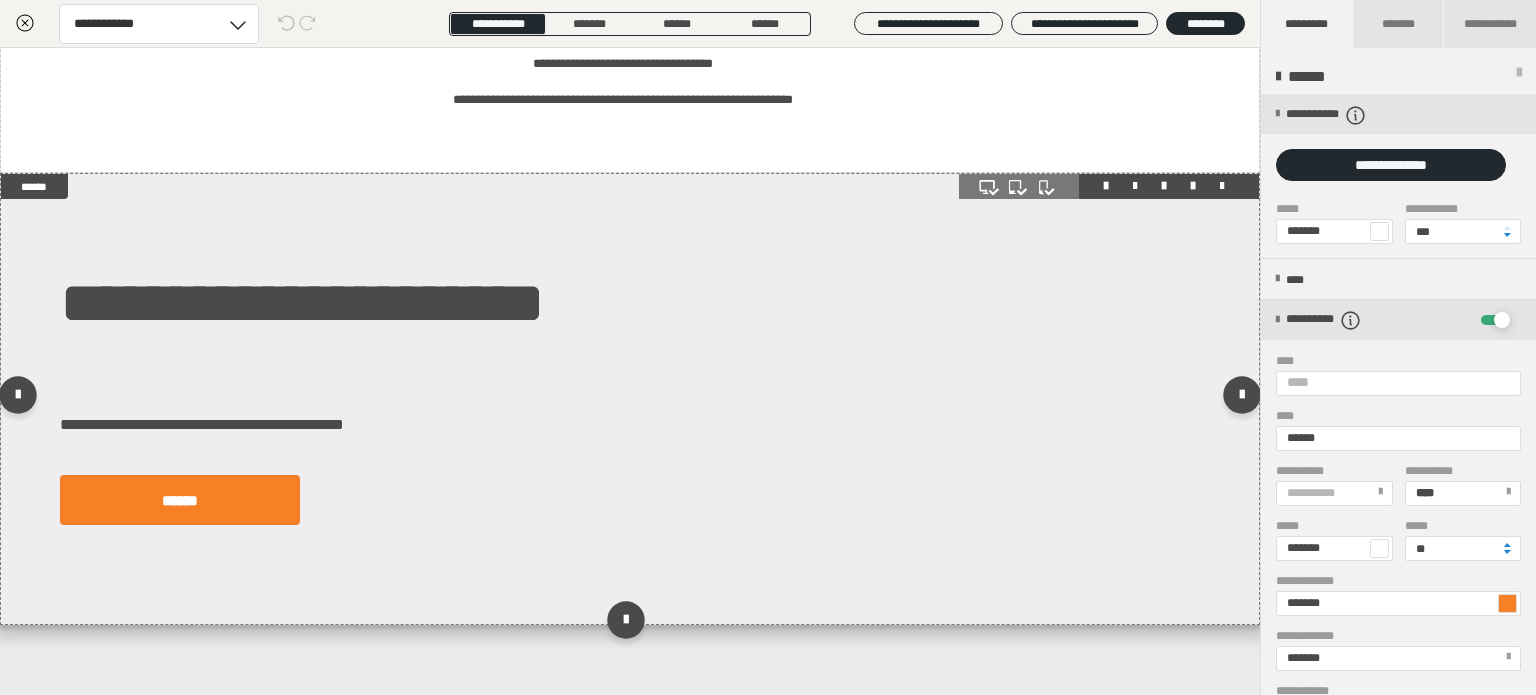 click at bounding box center [630, 399] 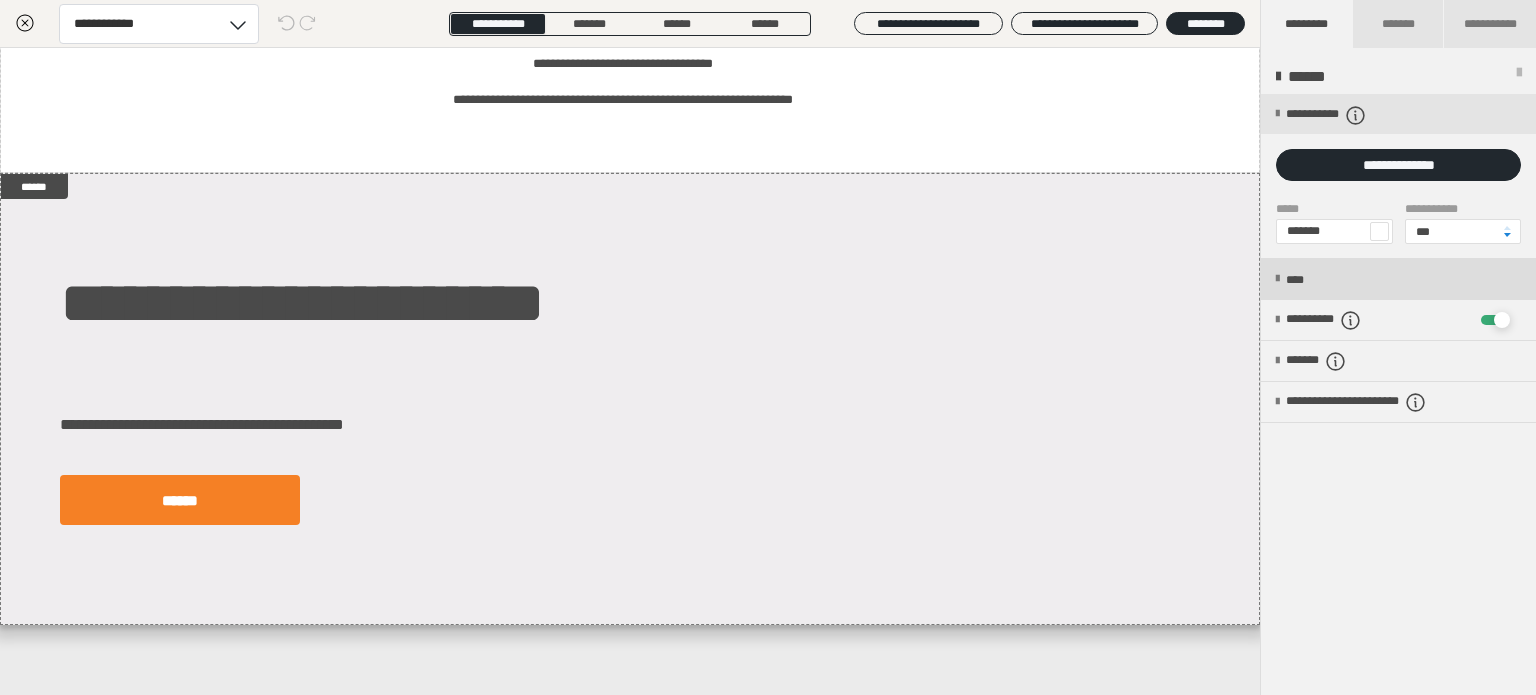 click on "****" at bounding box center [1301, 280] 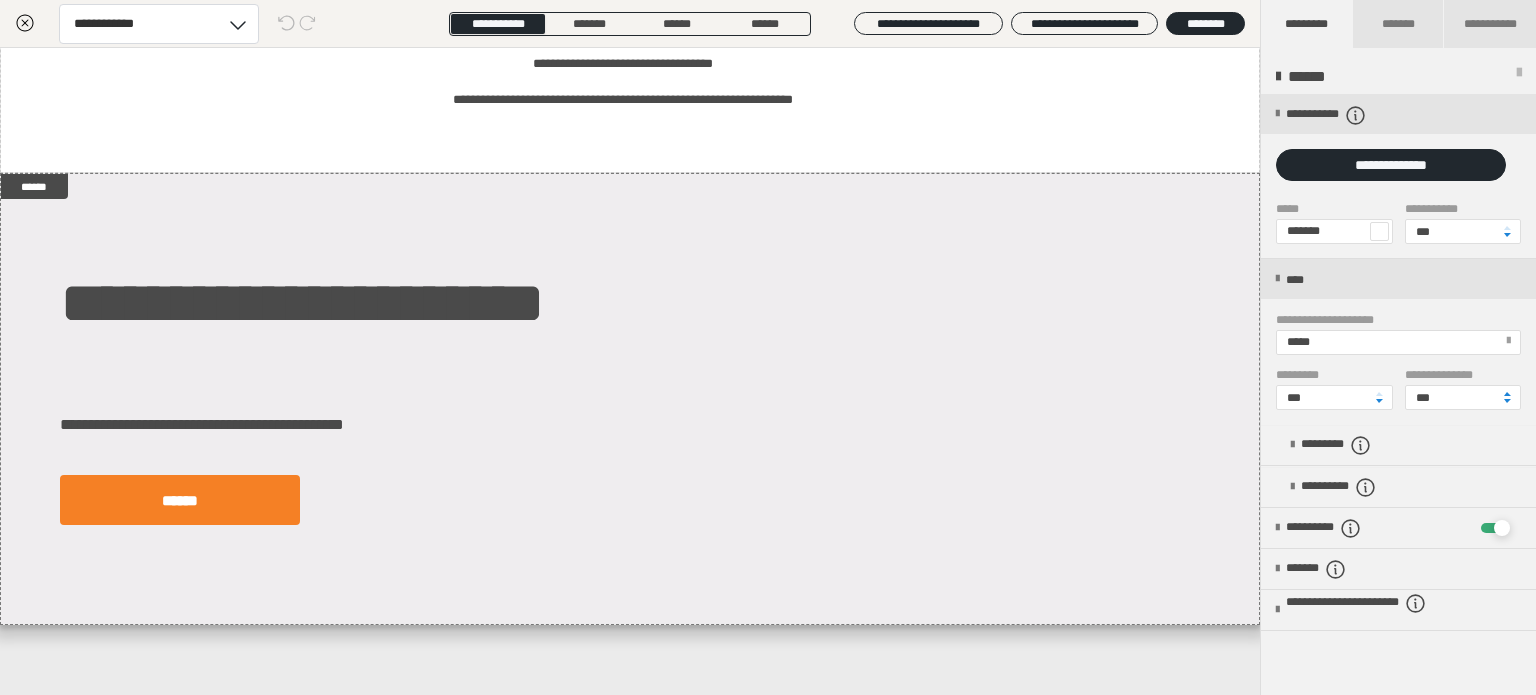 click on "*****" at bounding box center [1397, 342] 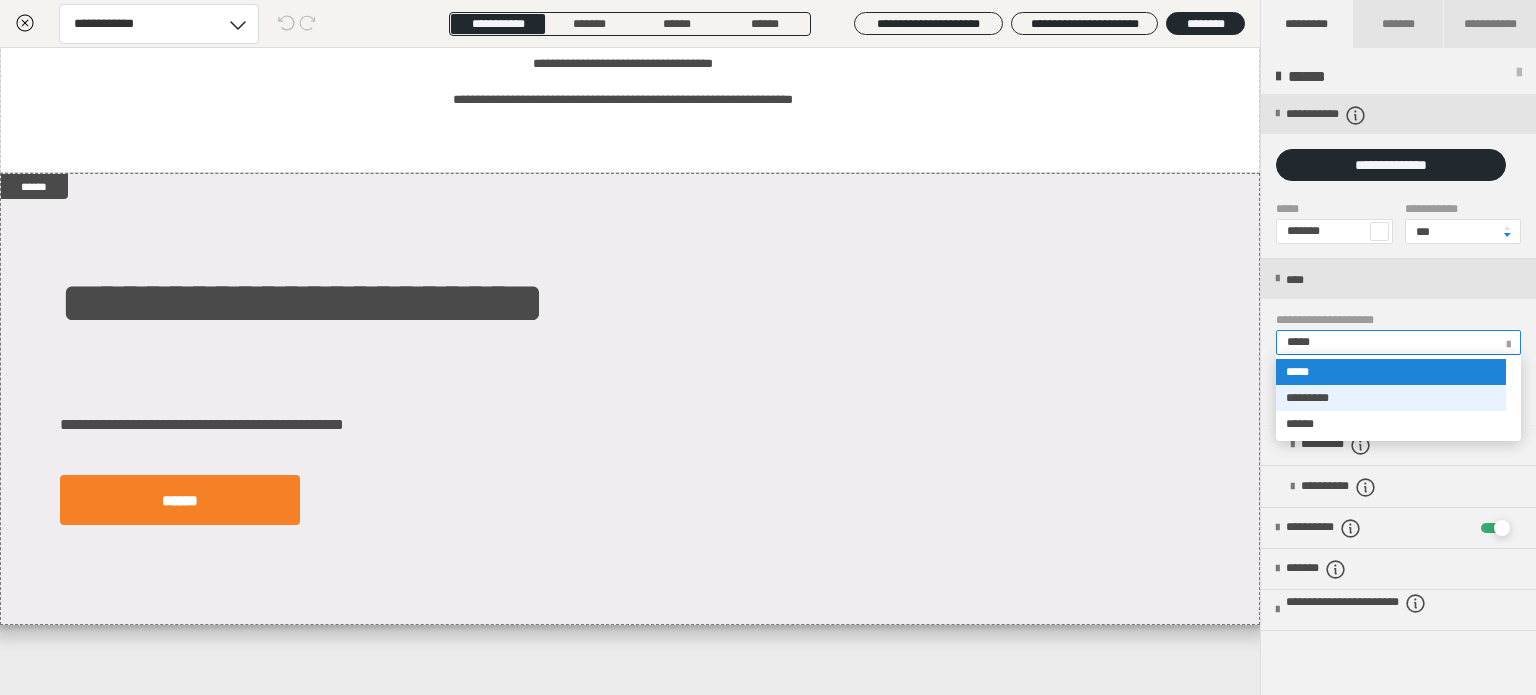 click on "*********" at bounding box center (1391, 398) 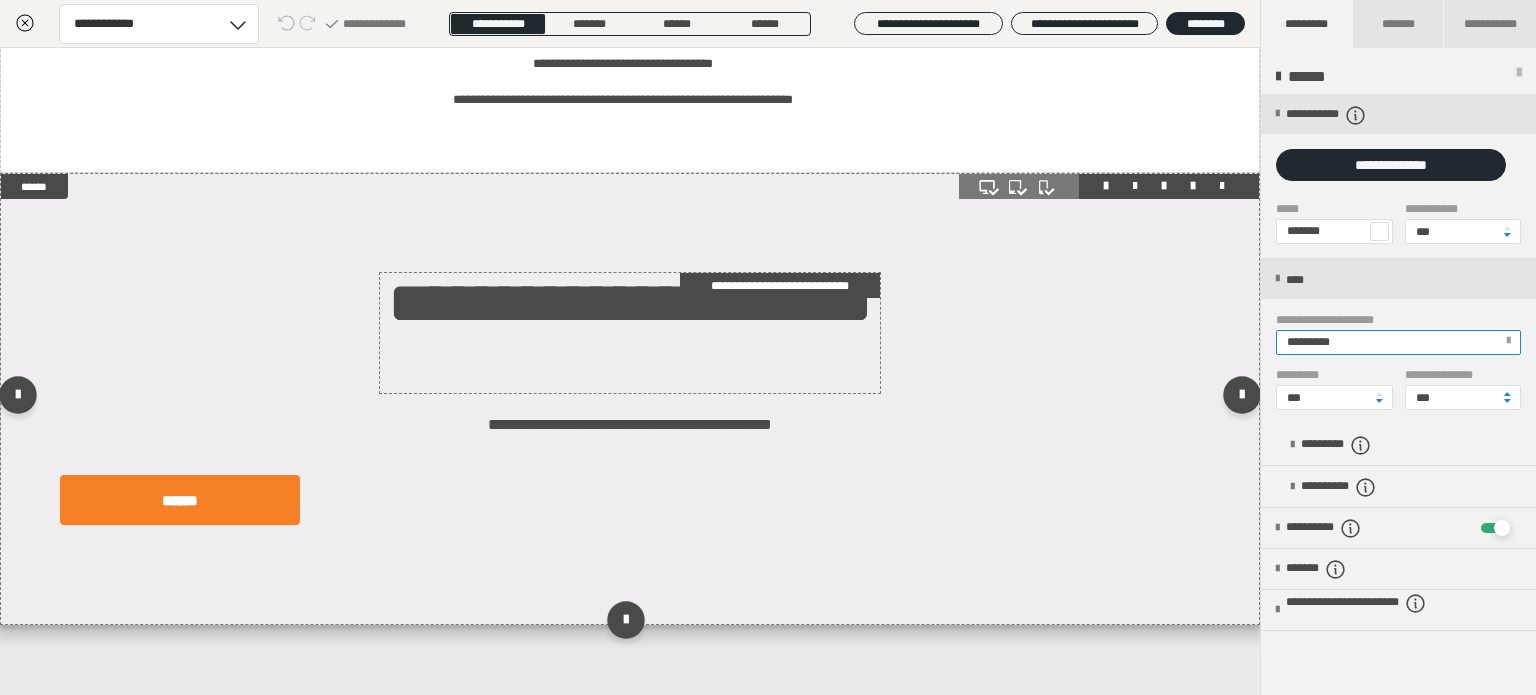 scroll, scrollTop: 0, scrollLeft: 0, axis: both 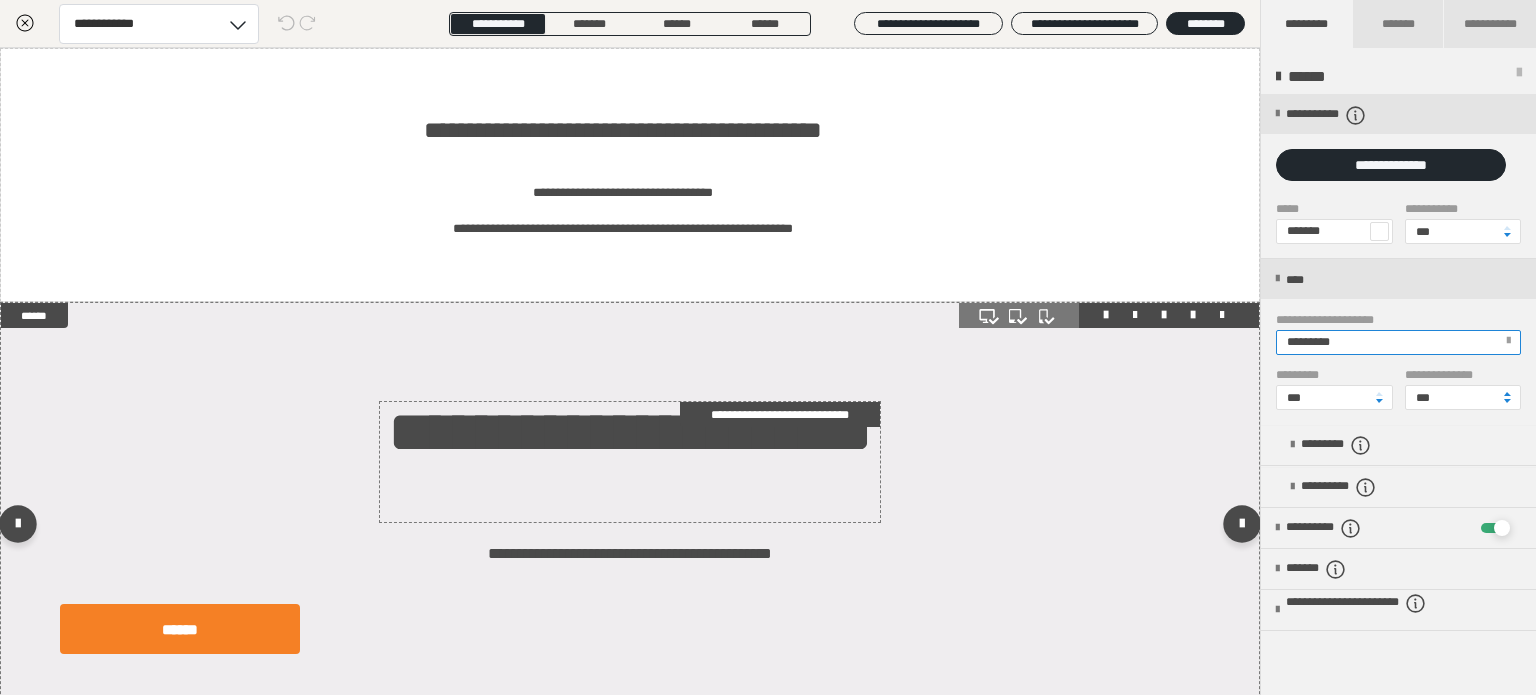 click on "**********" at bounding box center [630, 462] 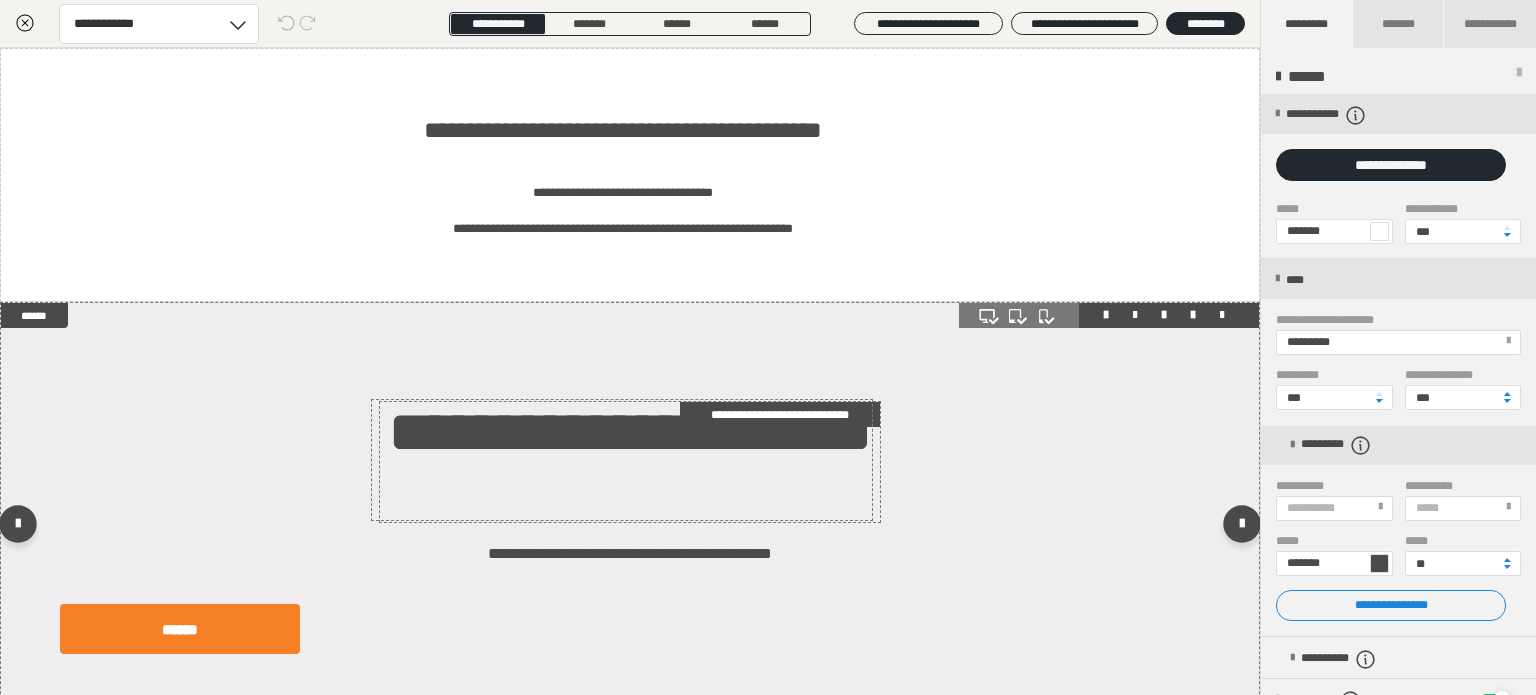 click on "**********" at bounding box center (630, 462) 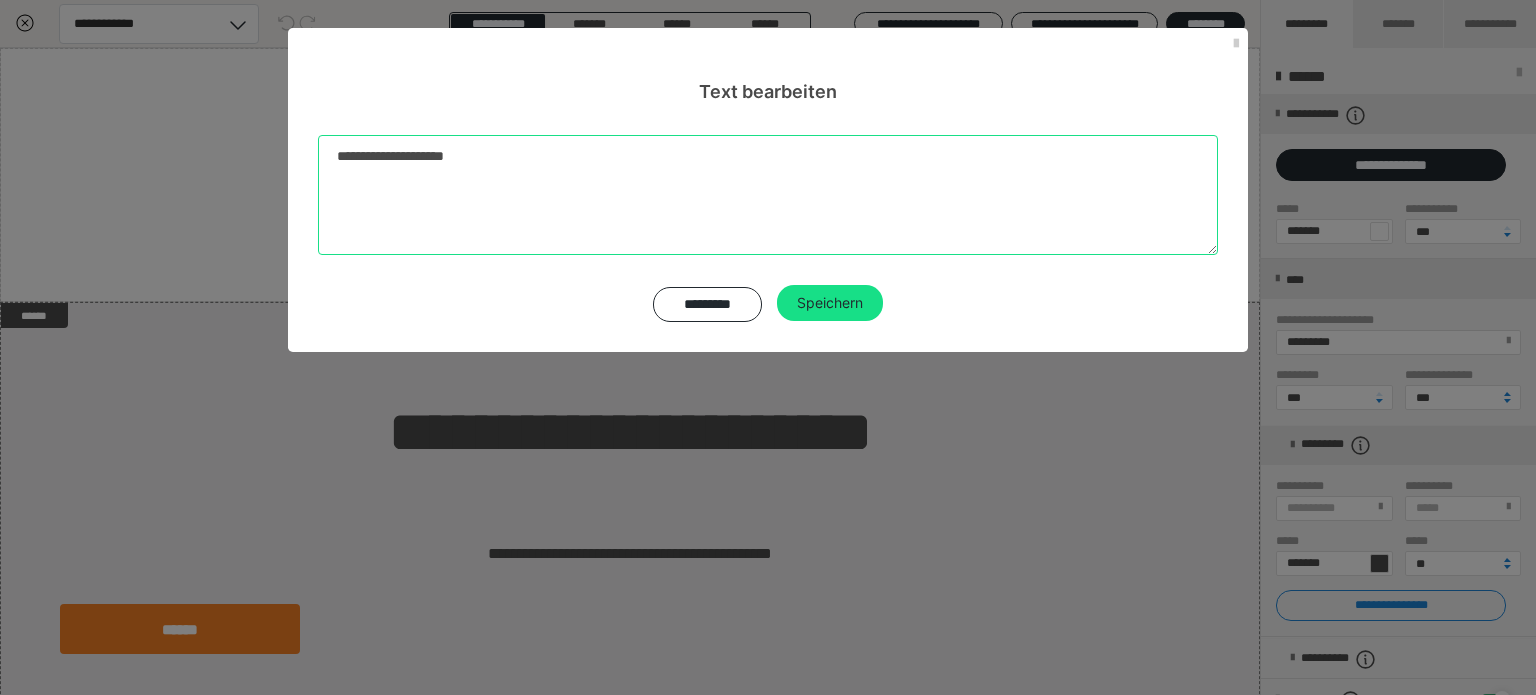 drag, startPoint x: 523, startPoint y: 156, endPoint x: 292, endPoint y: 141, distance: 231.4865 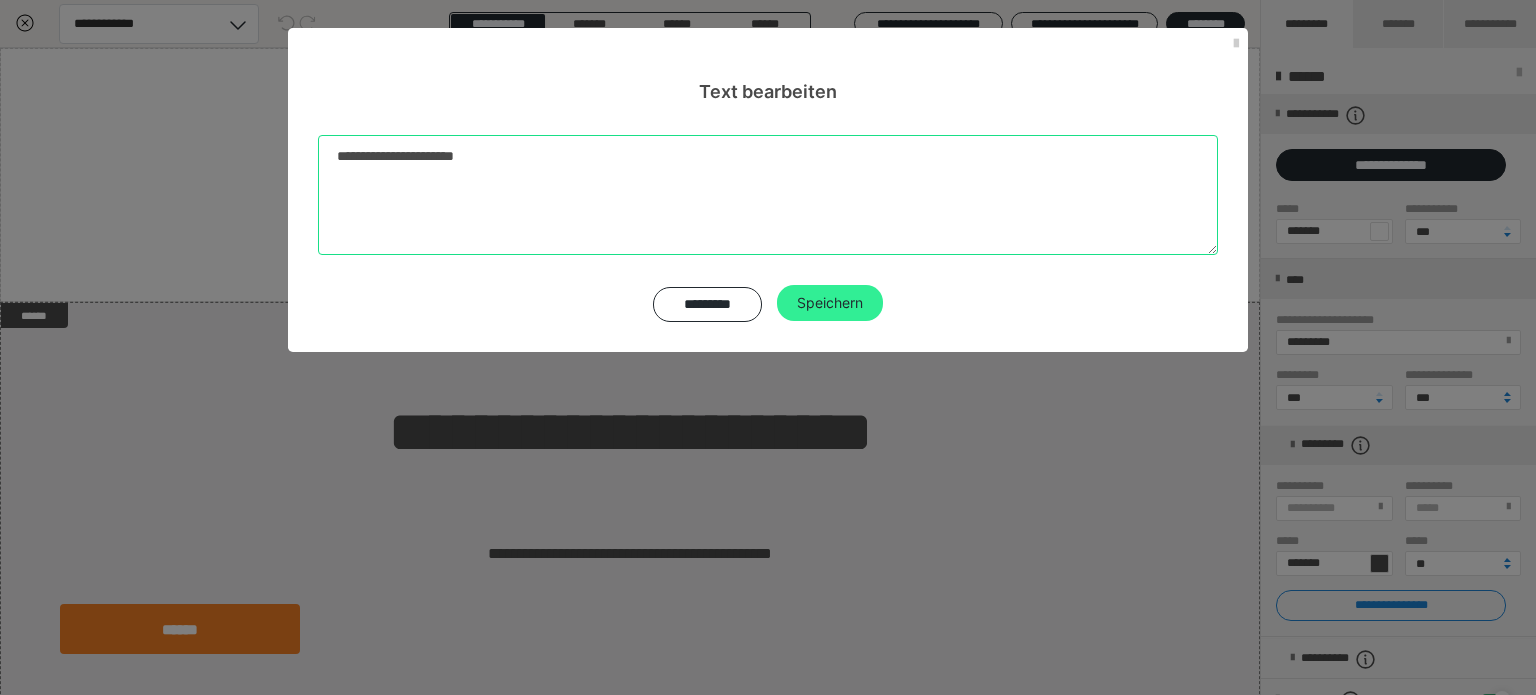 type on "**********" 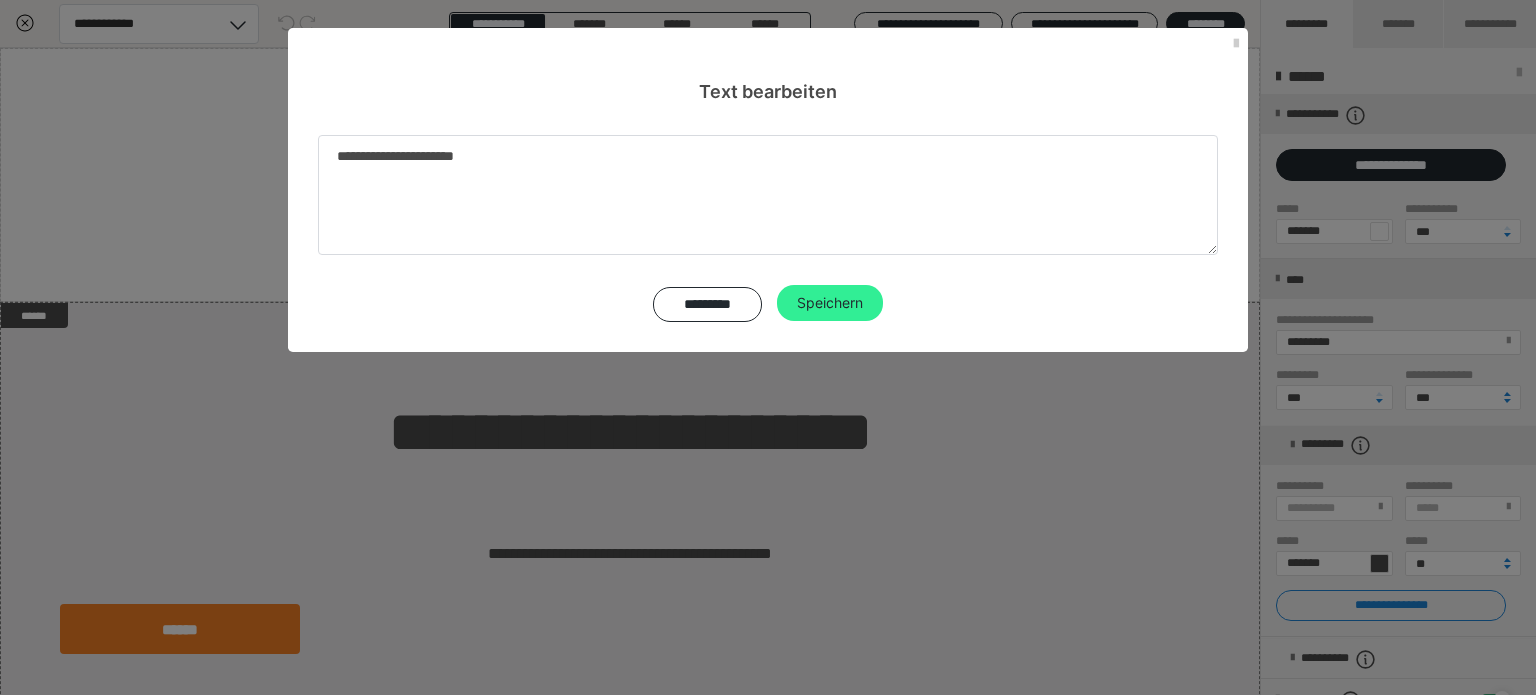 click on "Speichern" at bounding box center [830, 303] 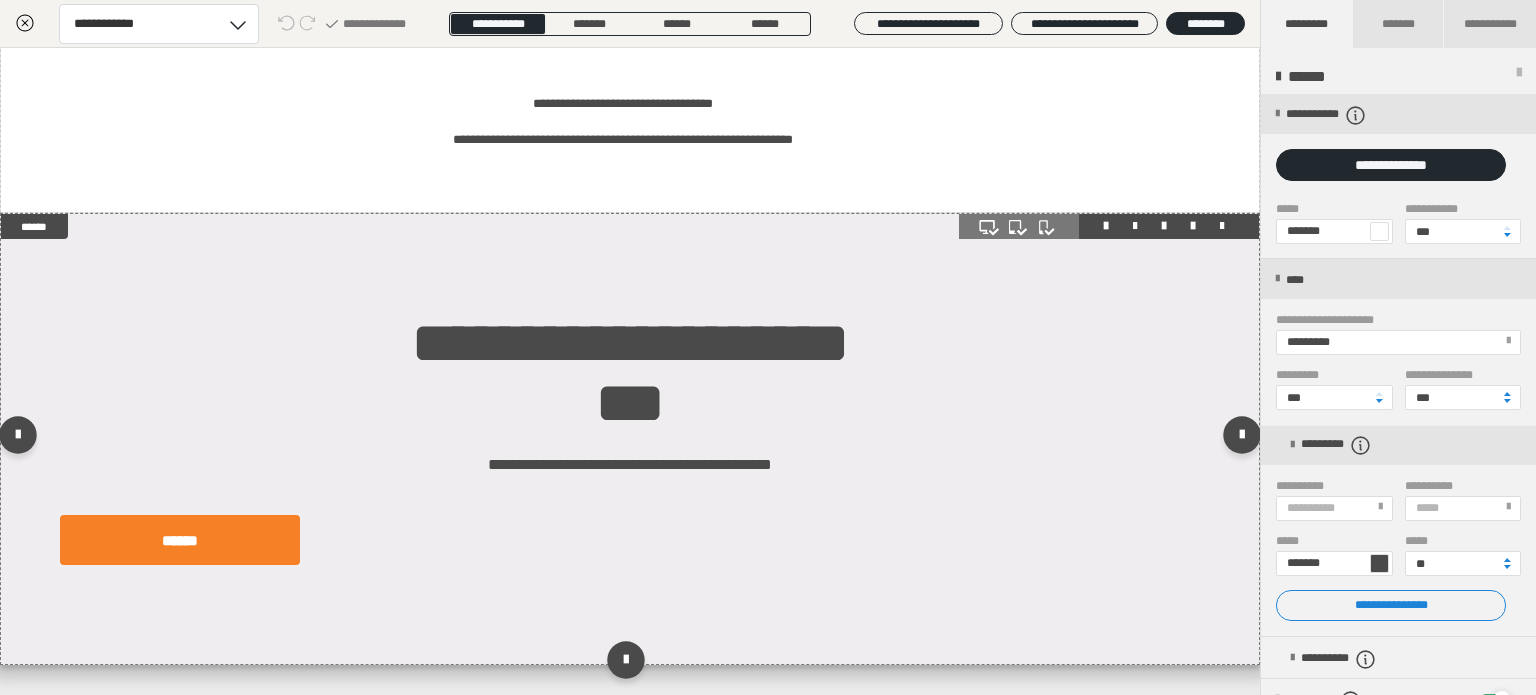 scroll, scrollTop: 142, scrollLeft: 0, axis: vertical 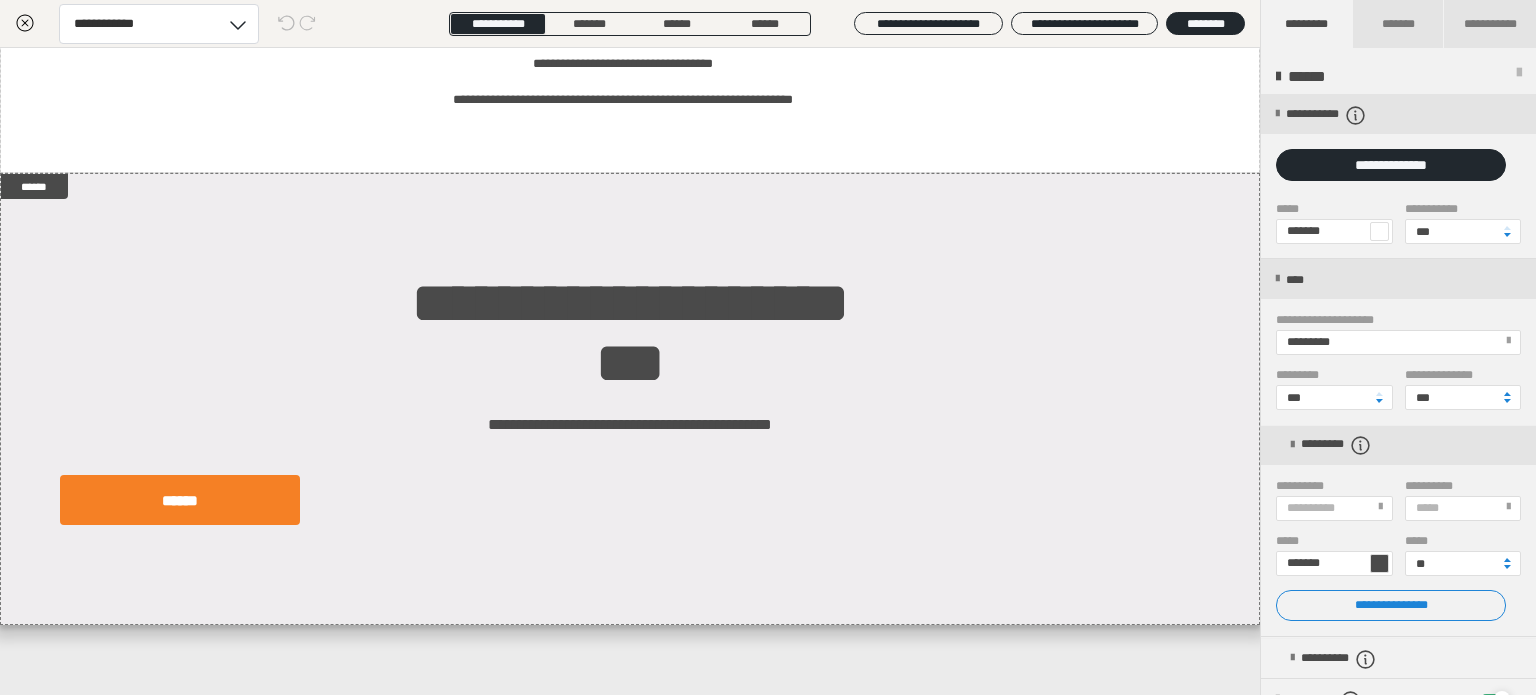 click on "**********" at bounding box center [630, 371] 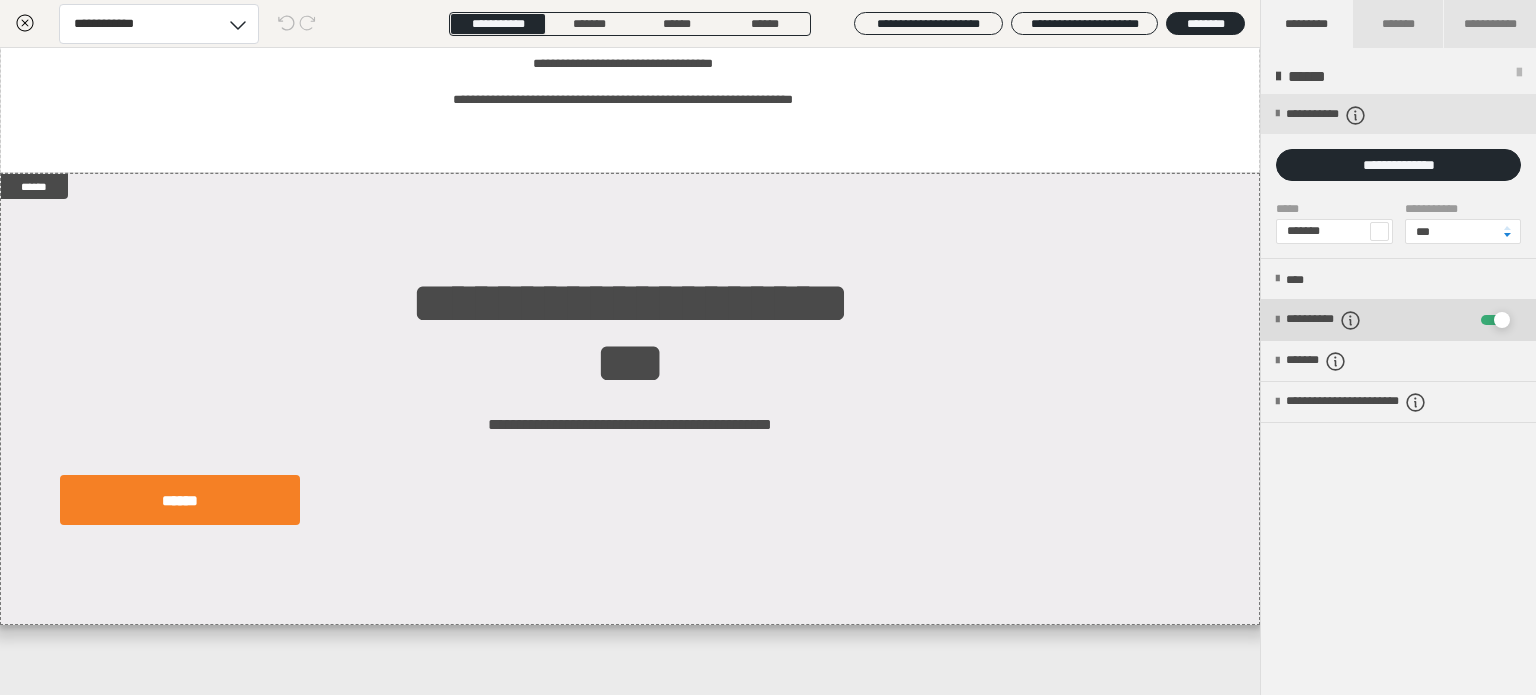 click on "**********" at bounding box center [1343, 320] 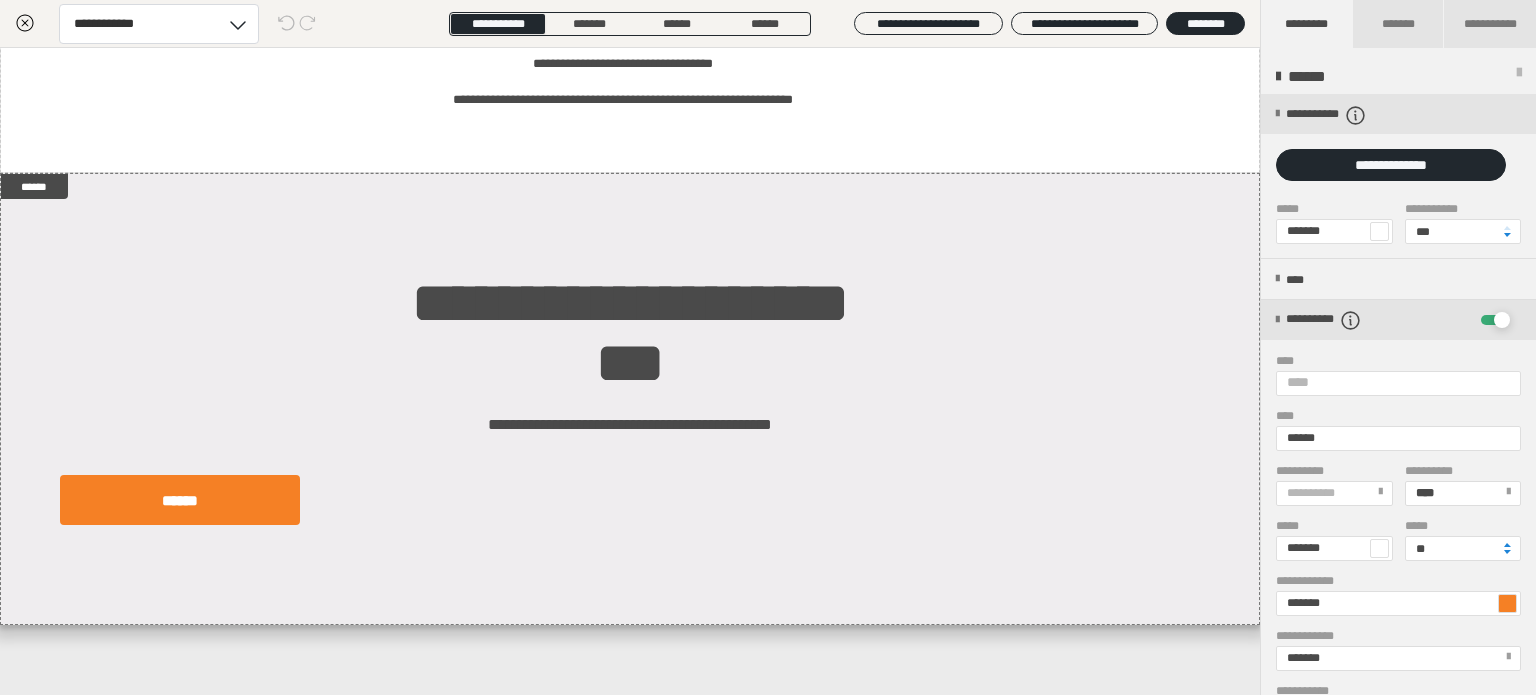scroll, scrollTop: 266, scrollLeft: 0, axis: vertical 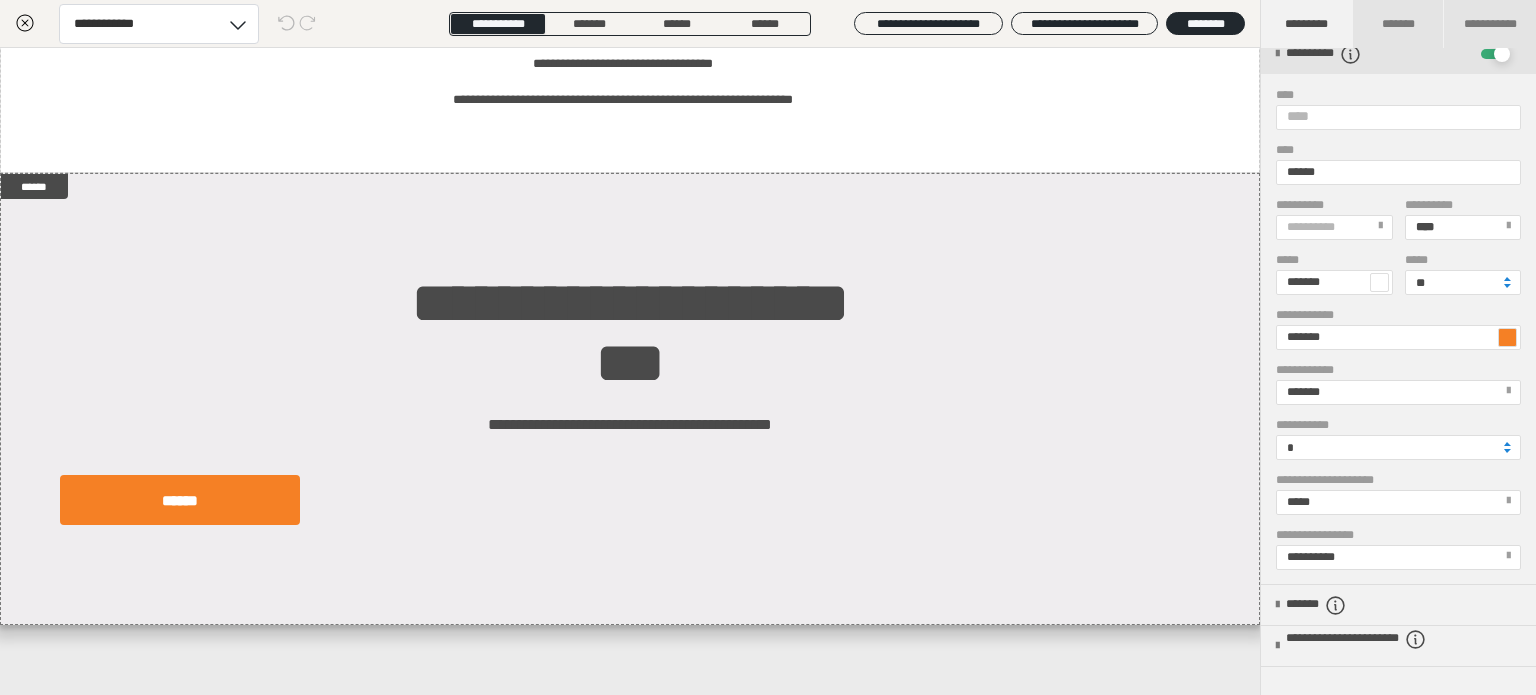 click on "*****" at bounding box center [1397, 502] 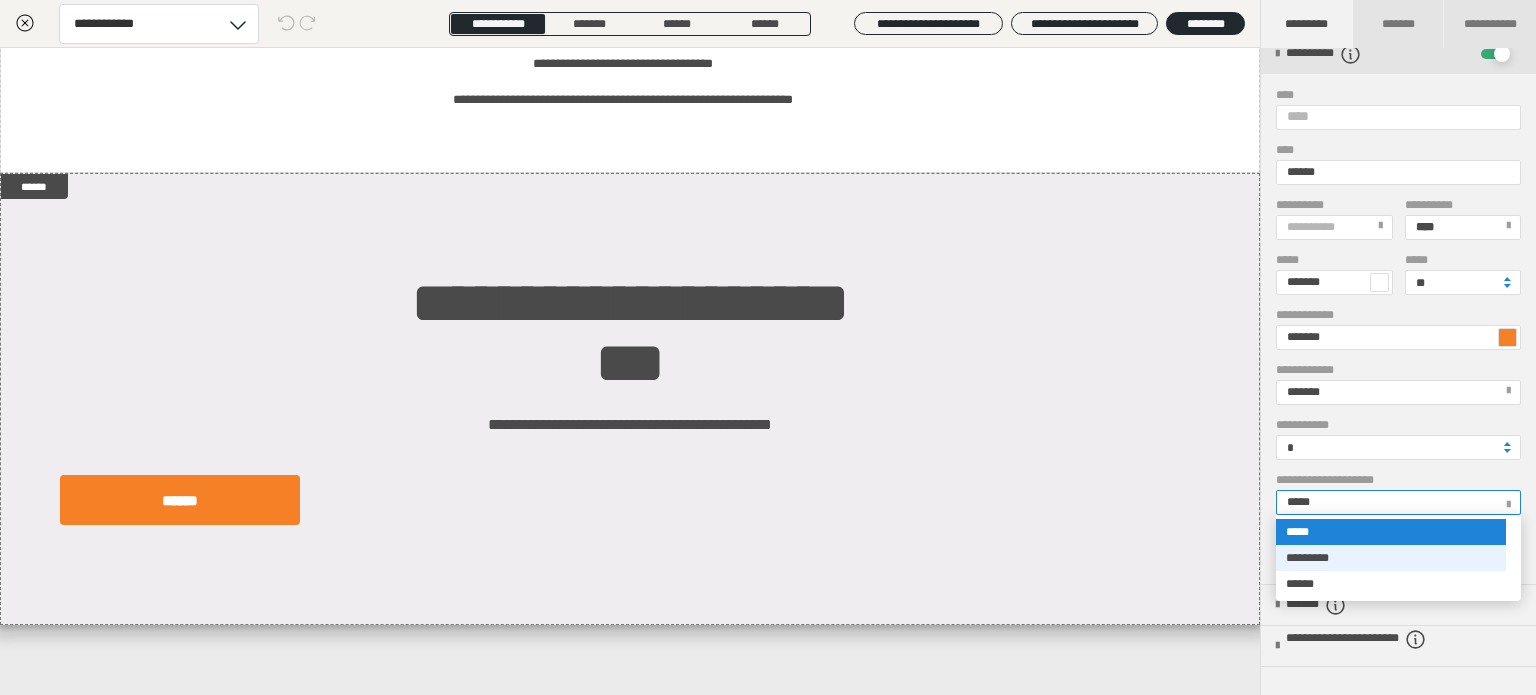 click on "*********" at bounding box center [1391, 558] 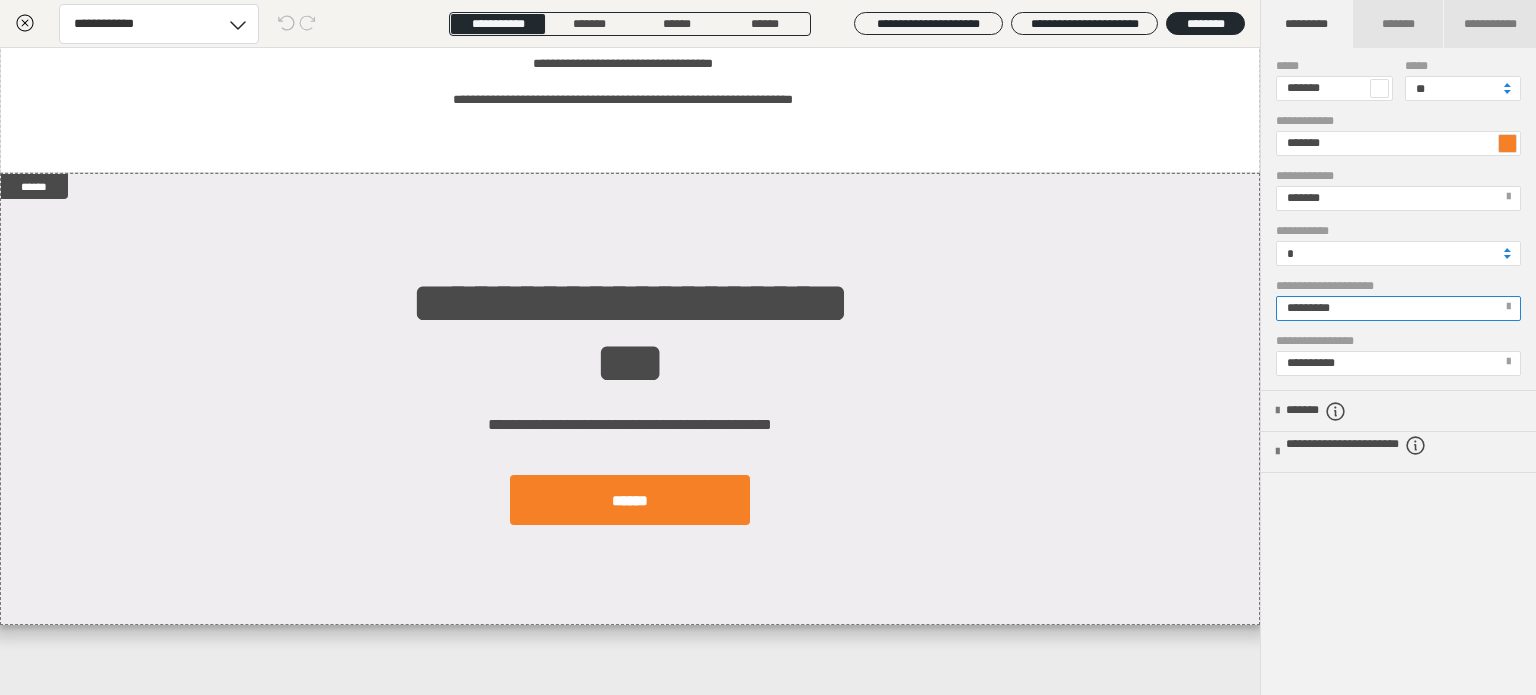 scroll, scrollTop: 488, scrollLeft: 0, axis: vertical 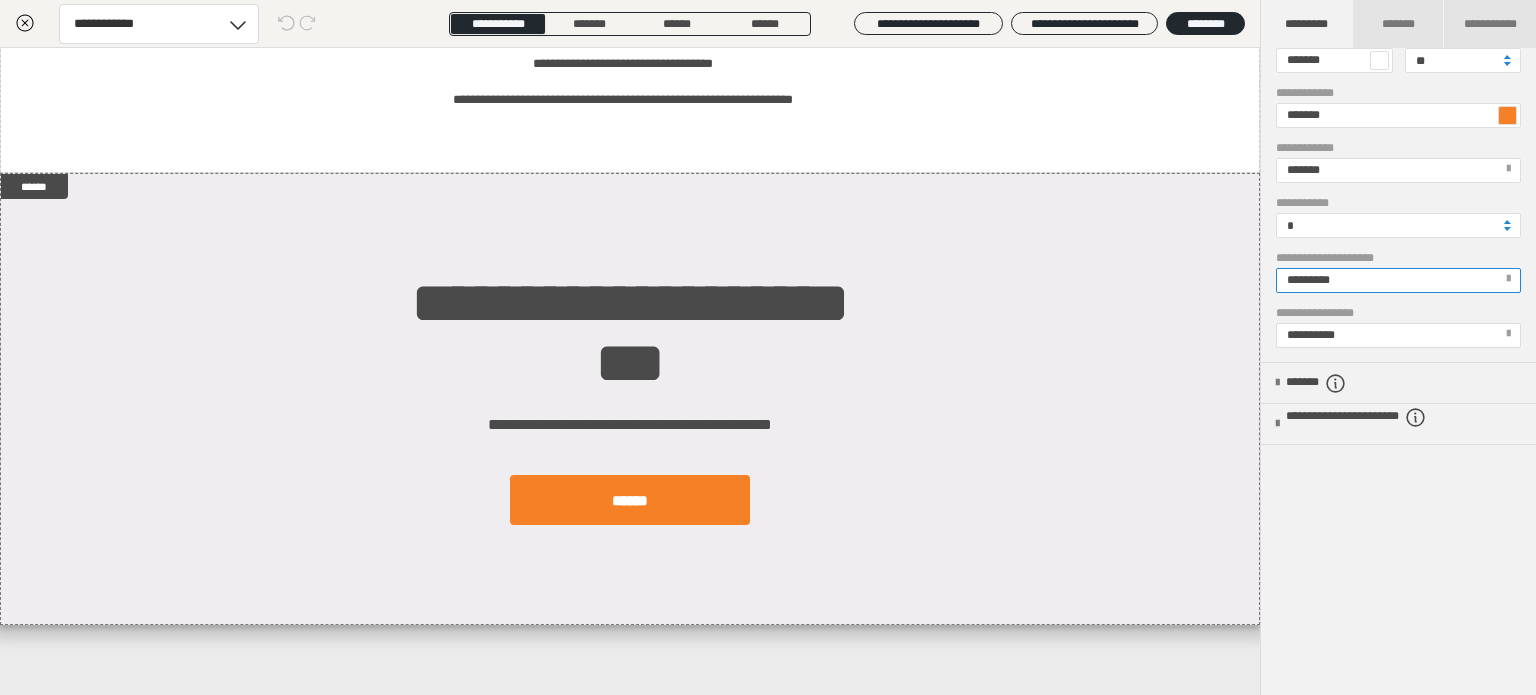 click on "**********" at bounding box center [630, 371] 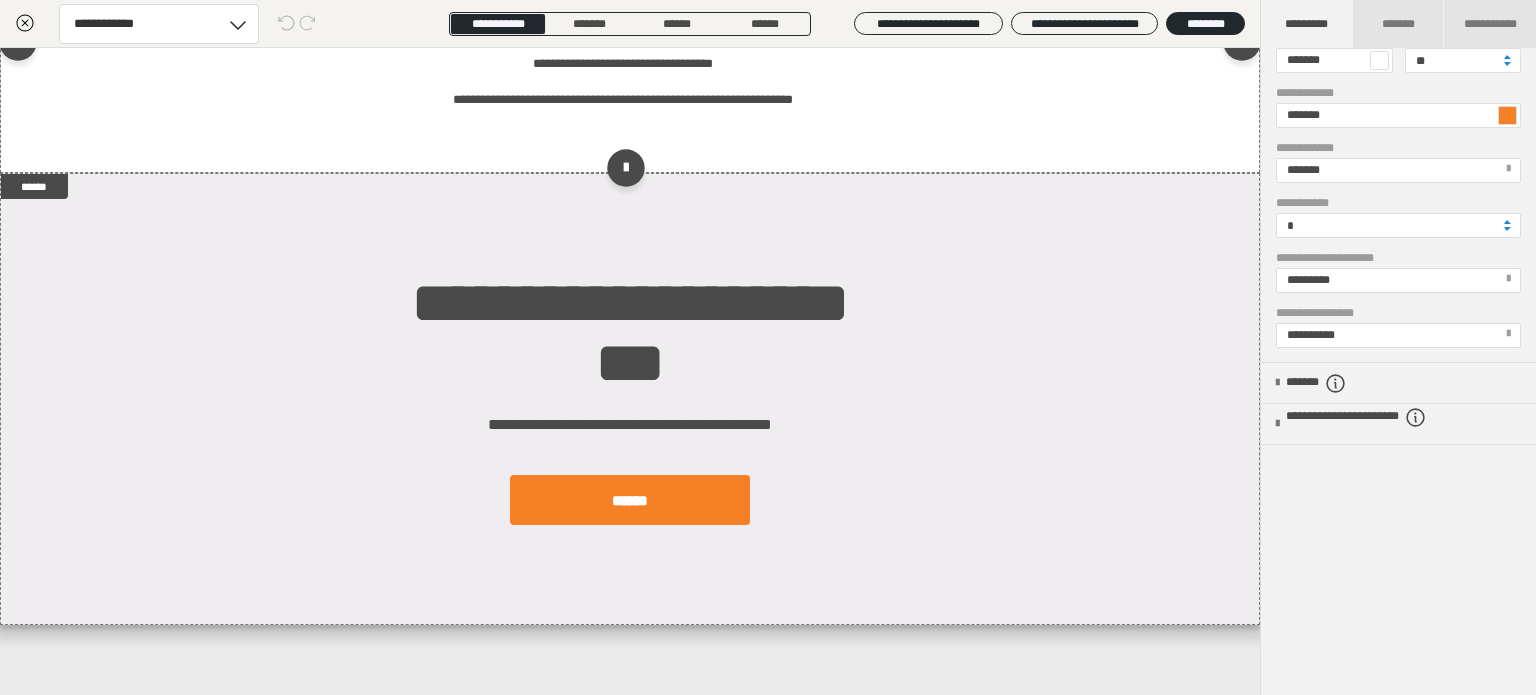 scroll, scrollTop: 0, scrollLeft: 0, axis: both 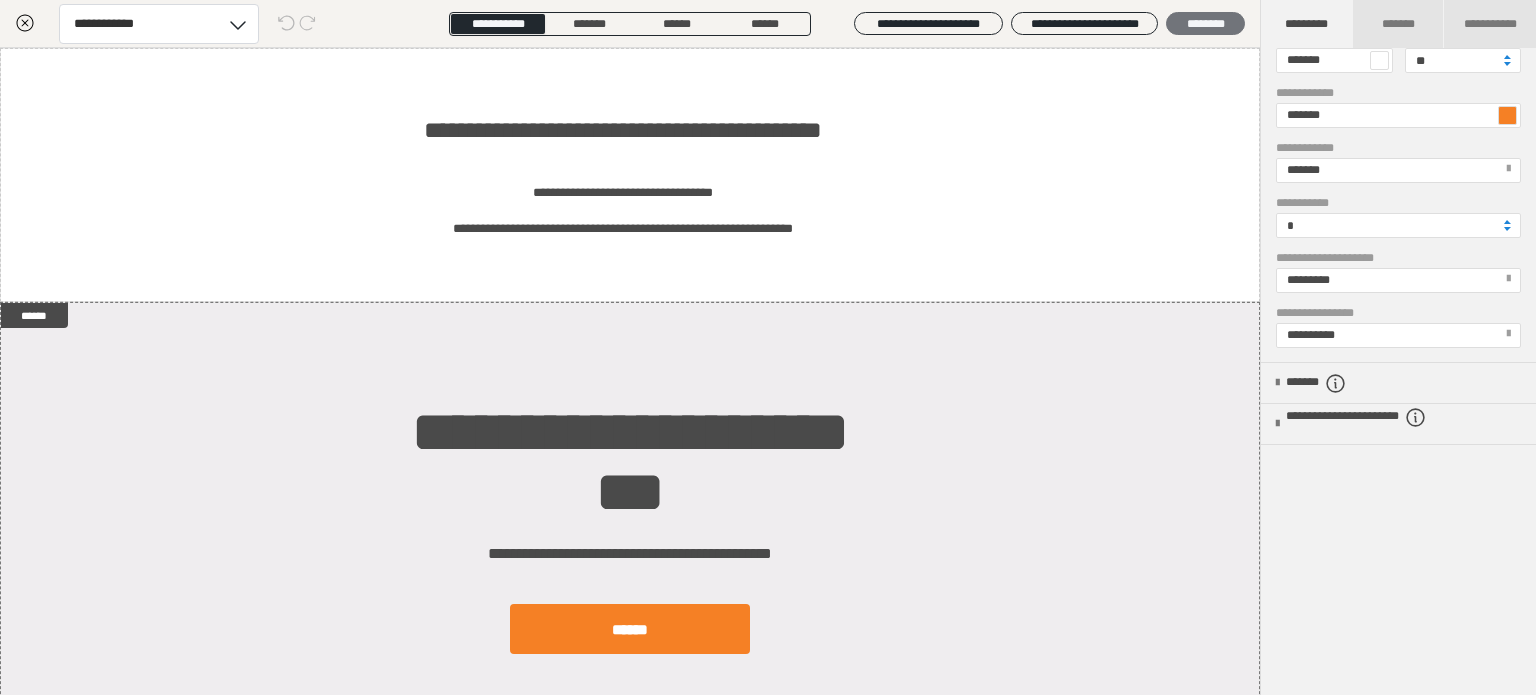 click on "********" at bounding box center [1205, 24] 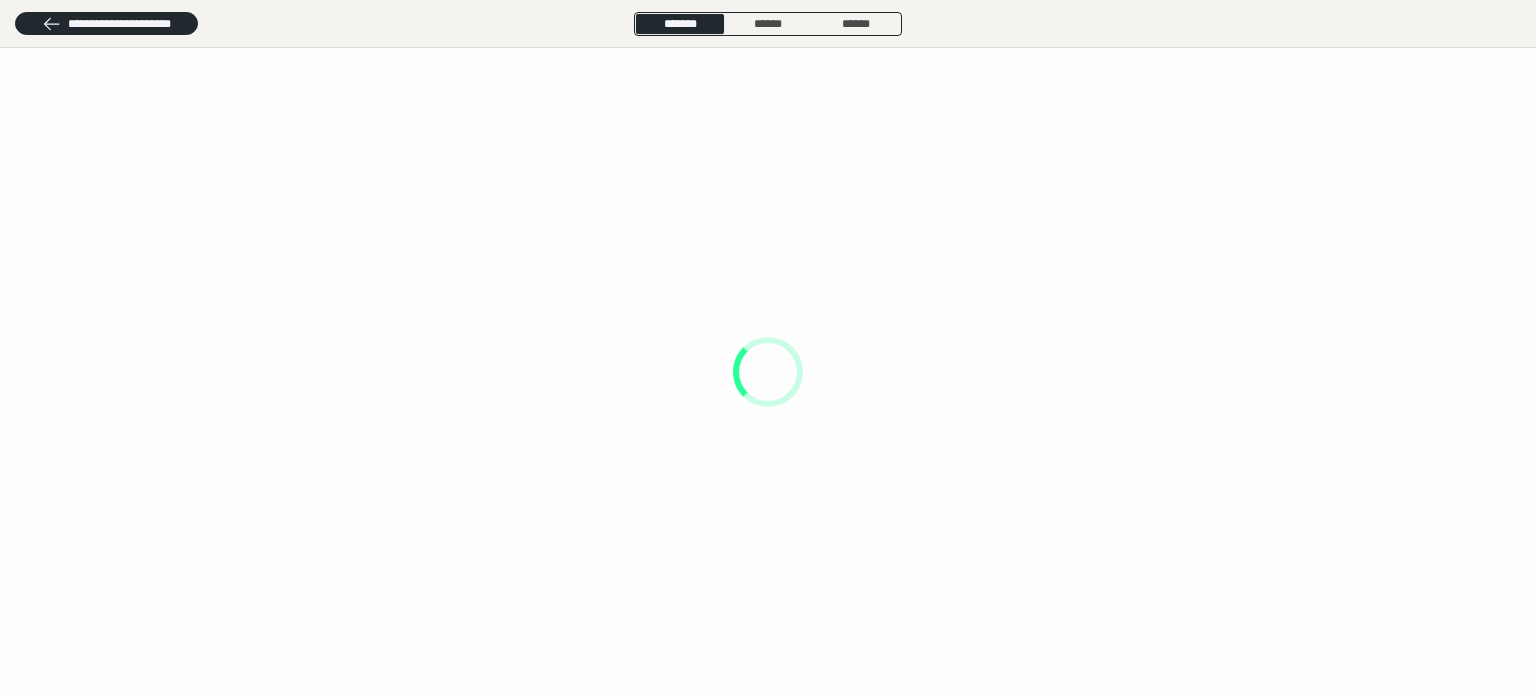 scroll, scrollTop: 0, scrollLeft: 0, axis: both 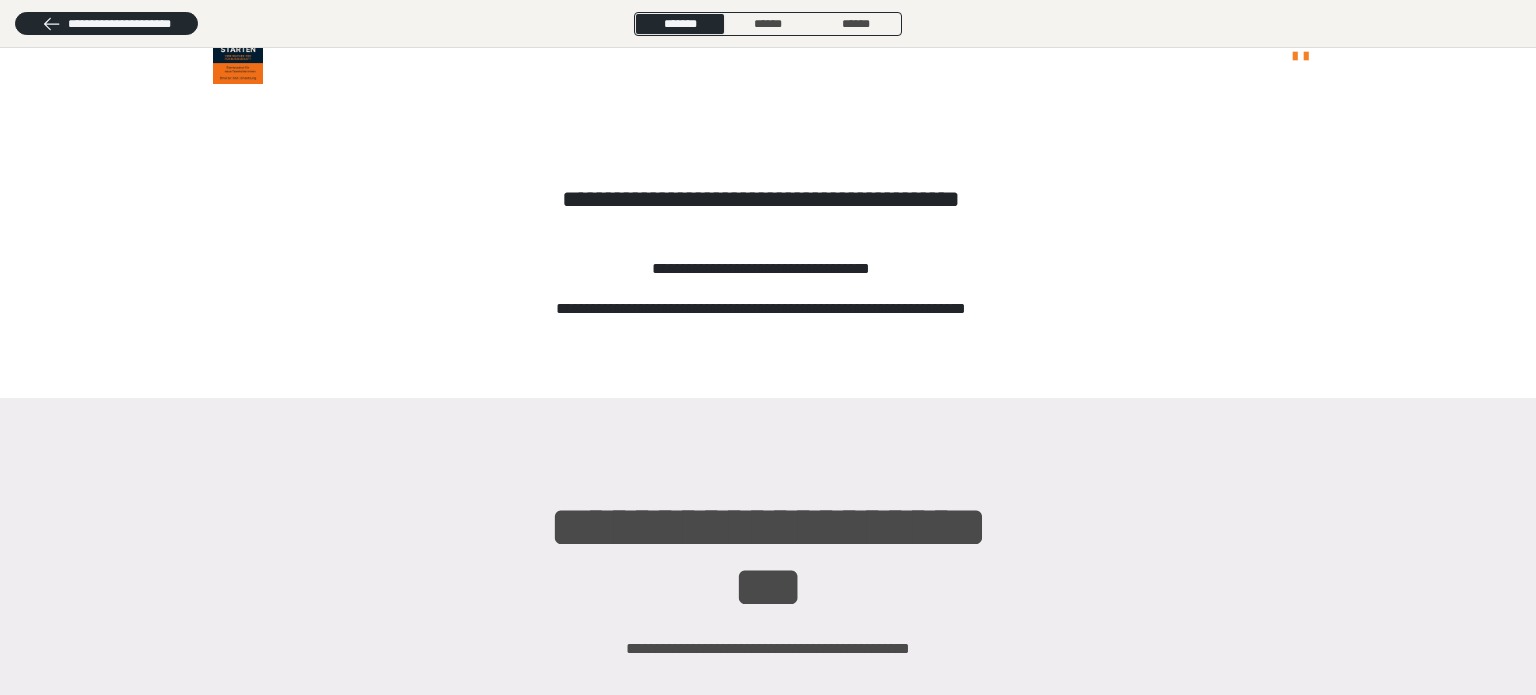 type 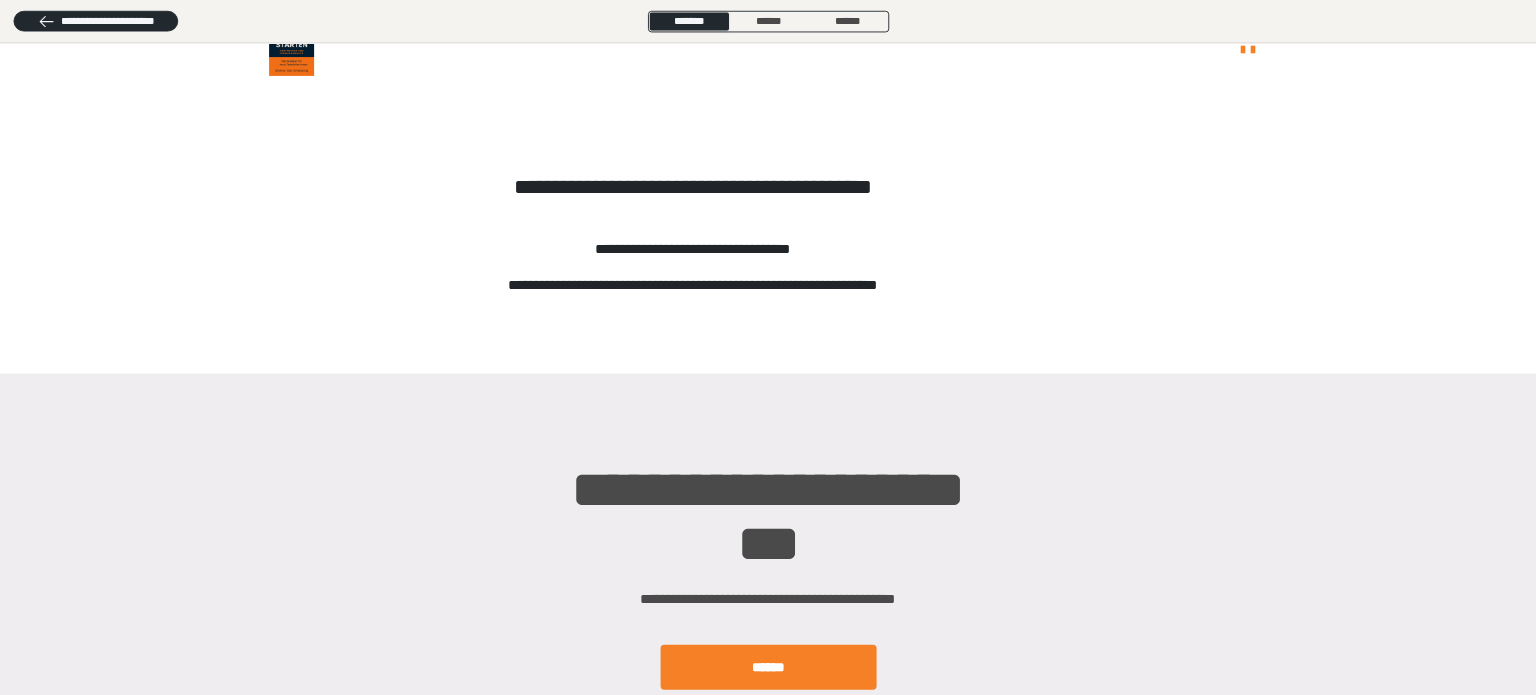 scroll, scrollTop: 35, scrollLeft: 0, axis: vertical 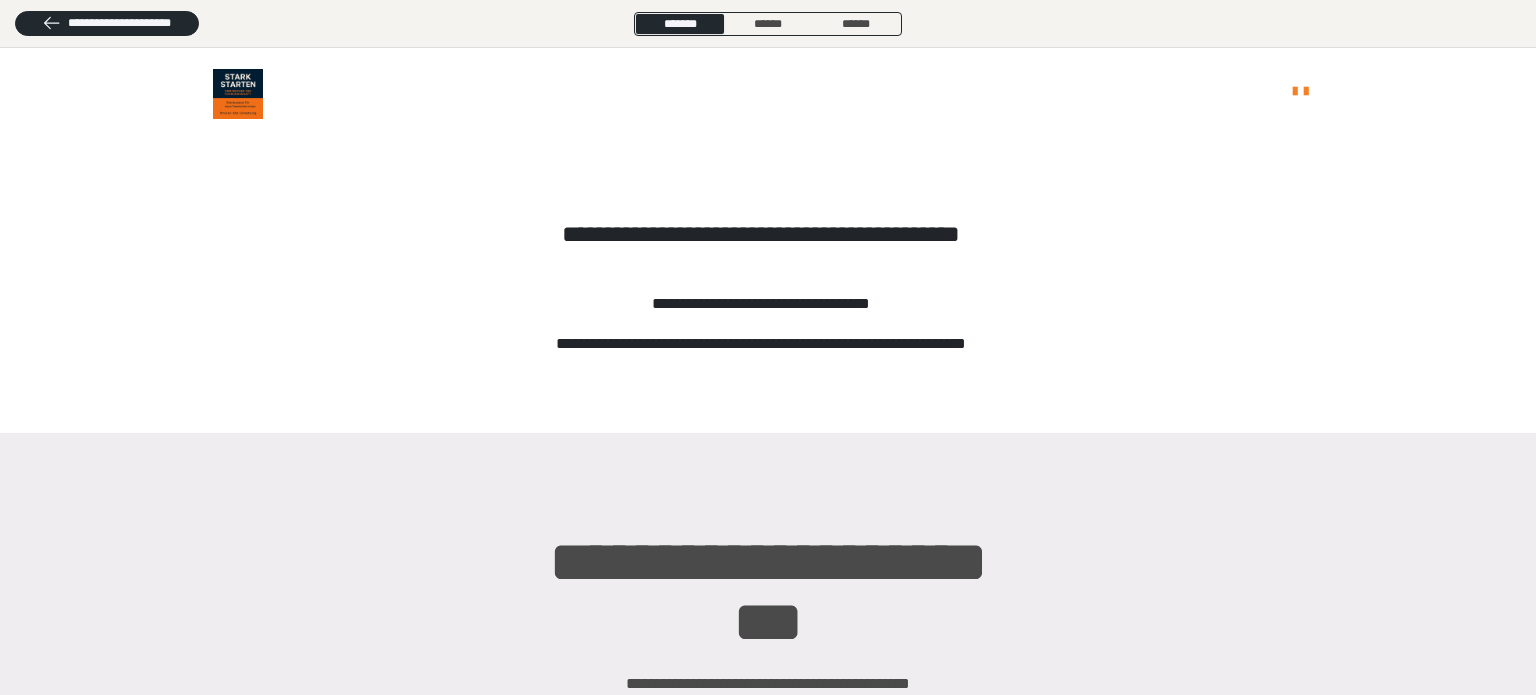click on "**********" at bounding box center (761, 234) 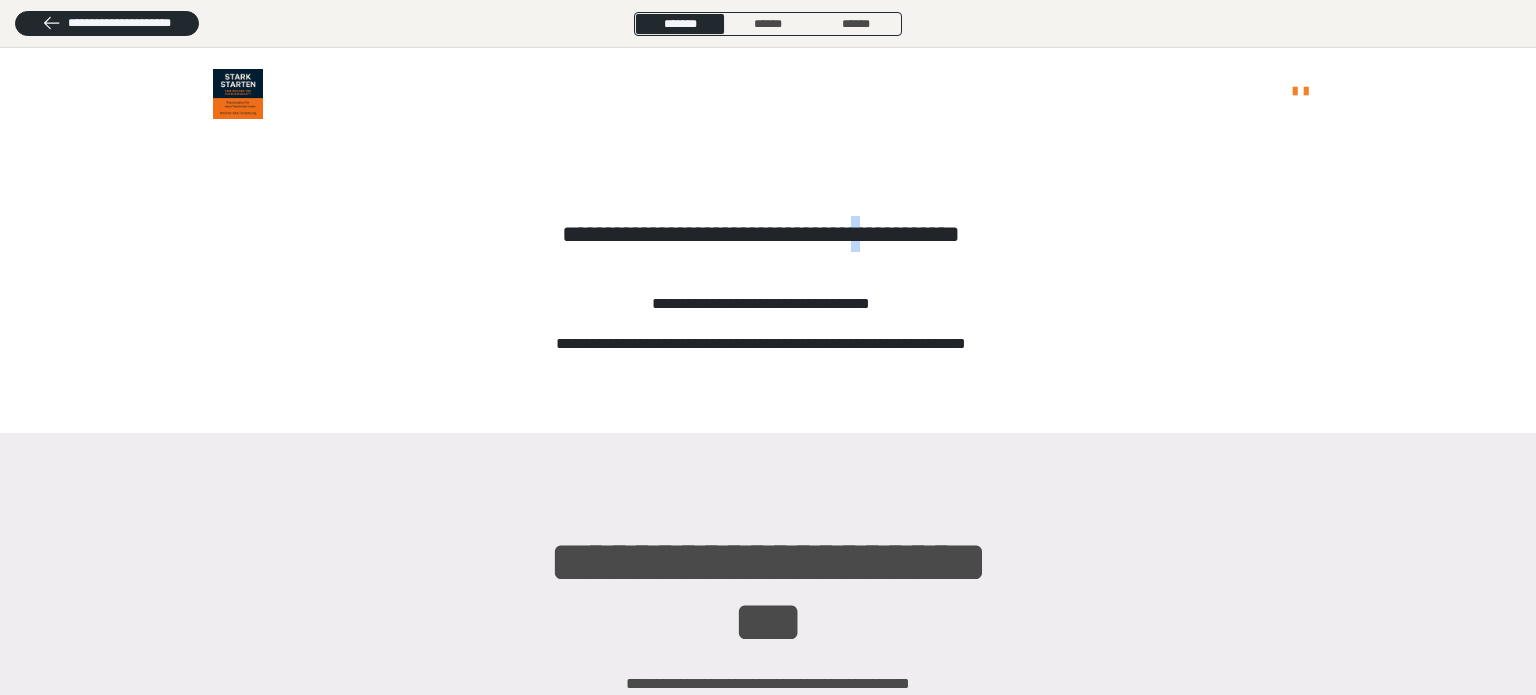 click on "**********" at bounding box center [761, 234] 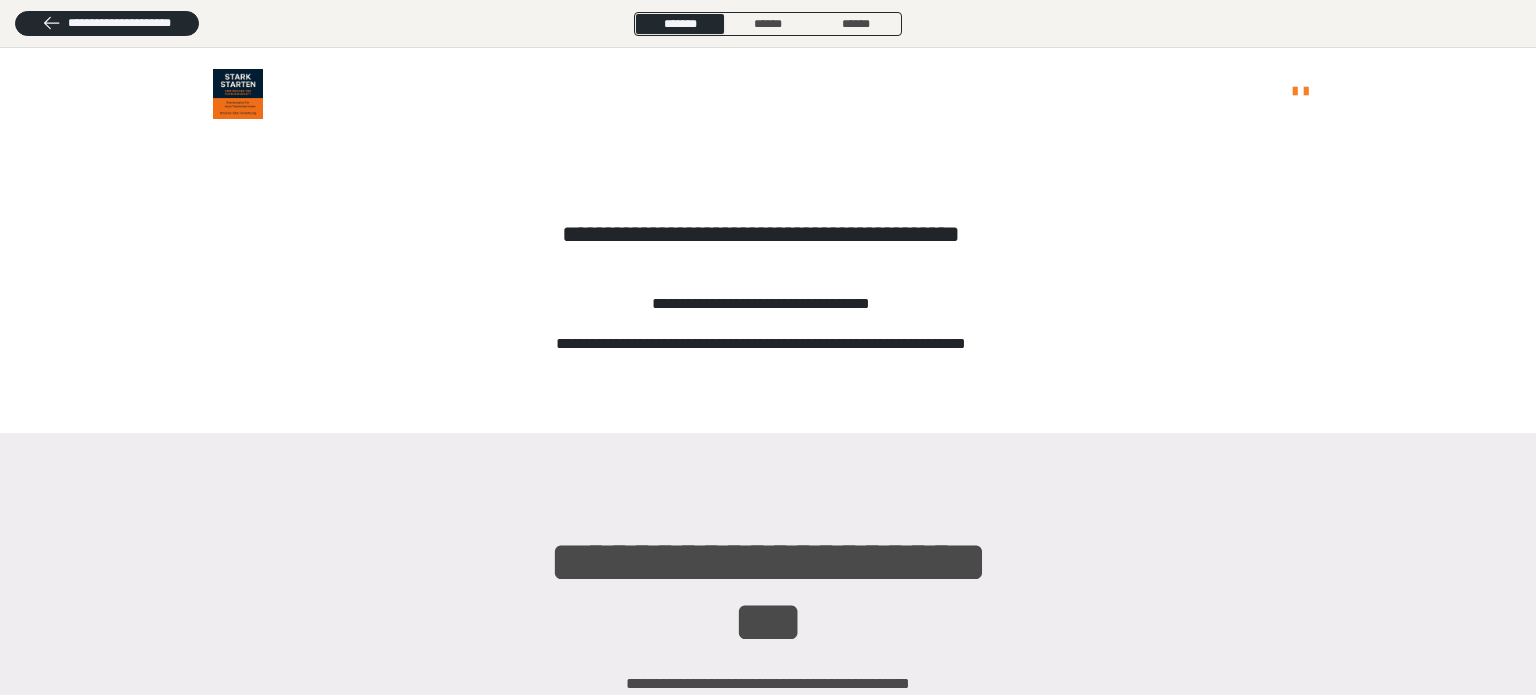 click on "**********" at bounding box center (761, 234) 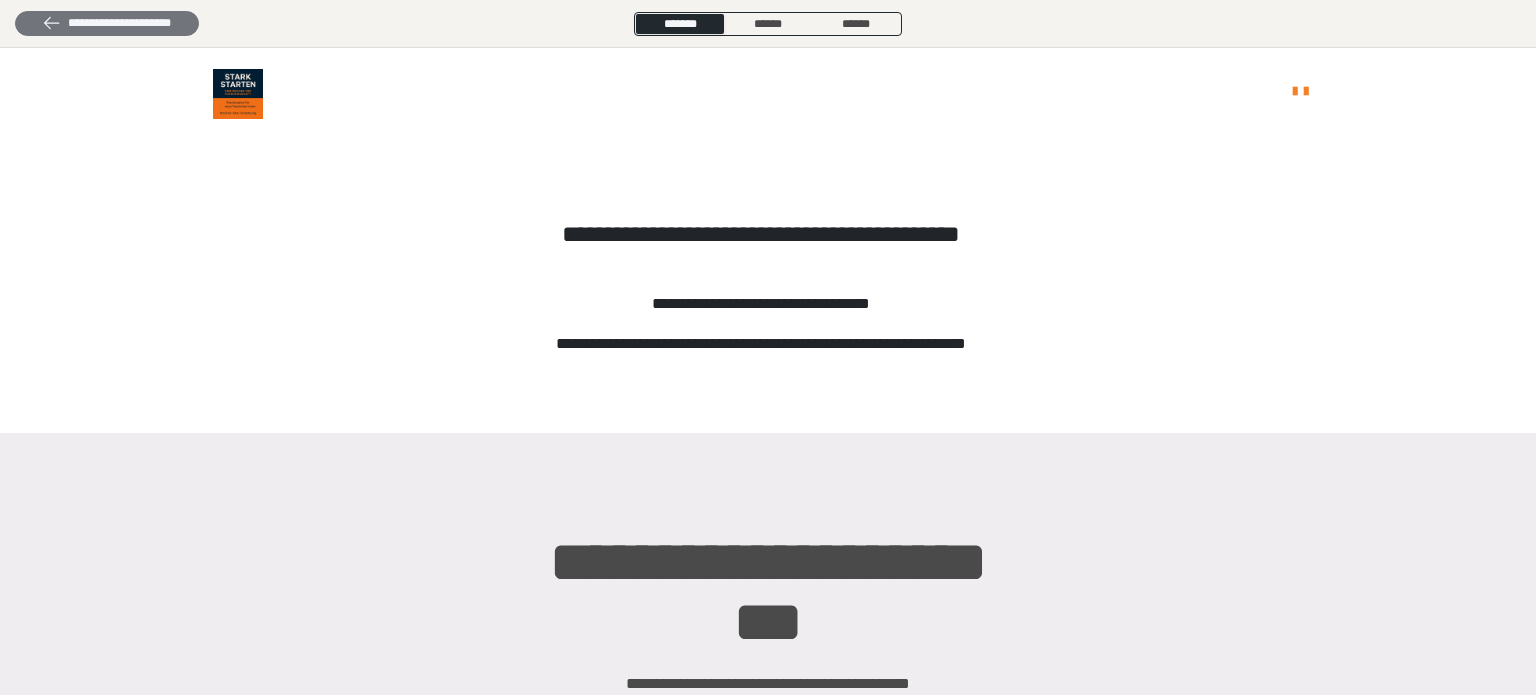 click on "**********" at bounding box center (107, 23) 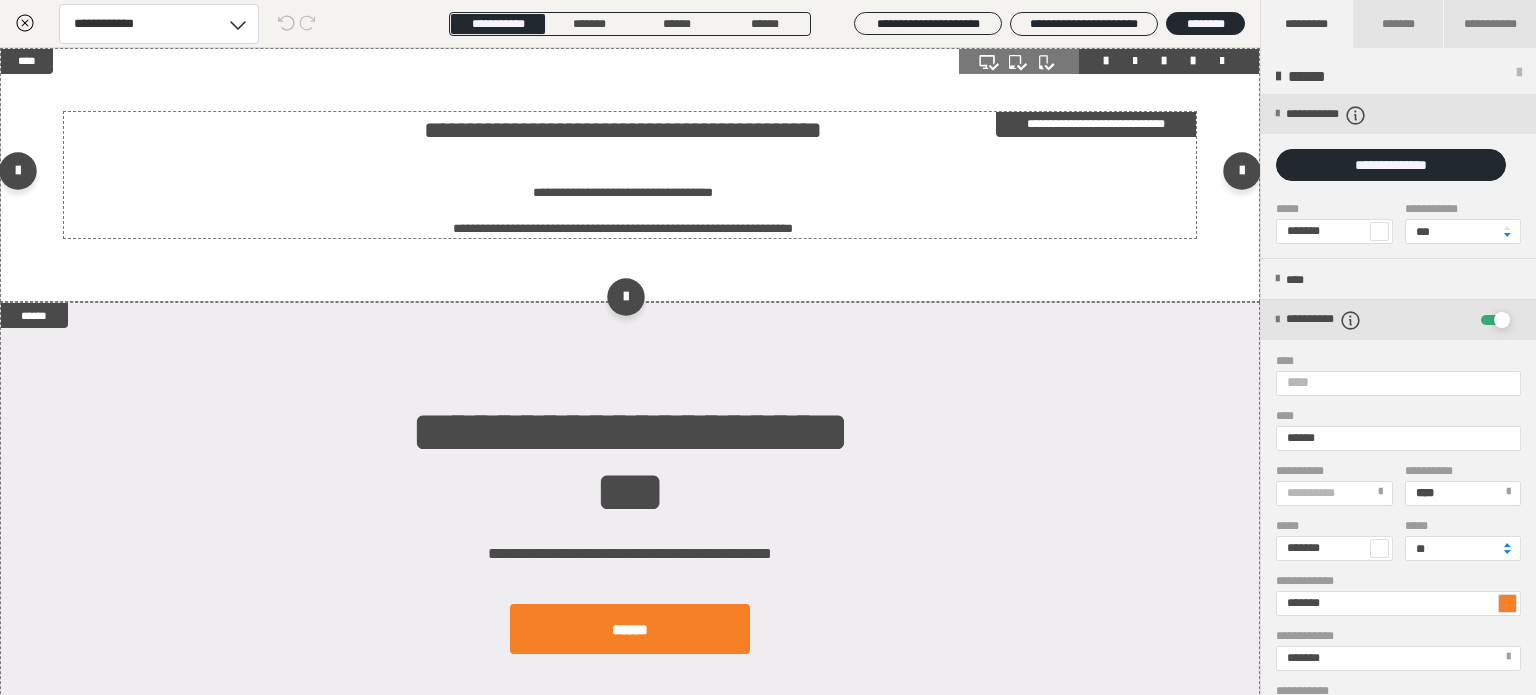click on "**********" at bounding box center [623, 130] 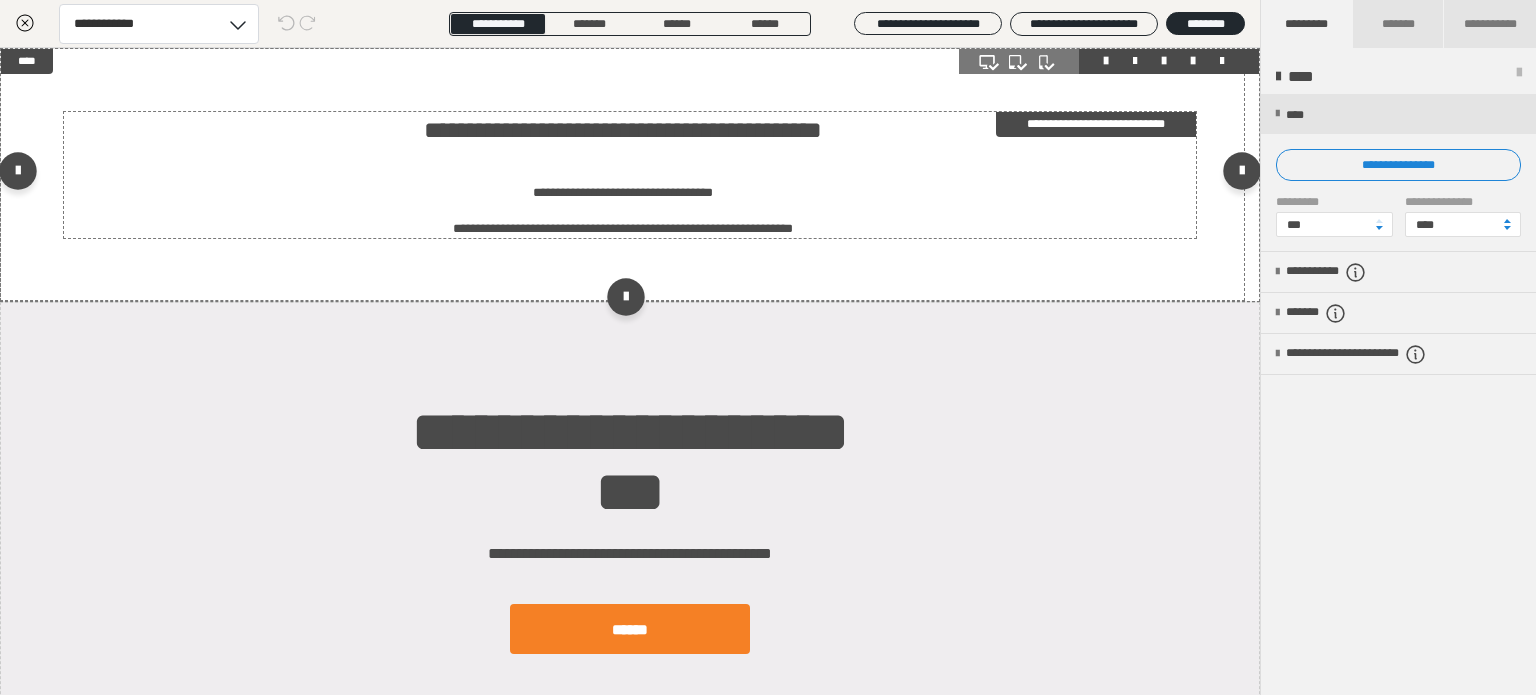click on "**********" at bounding box center (623, 130) 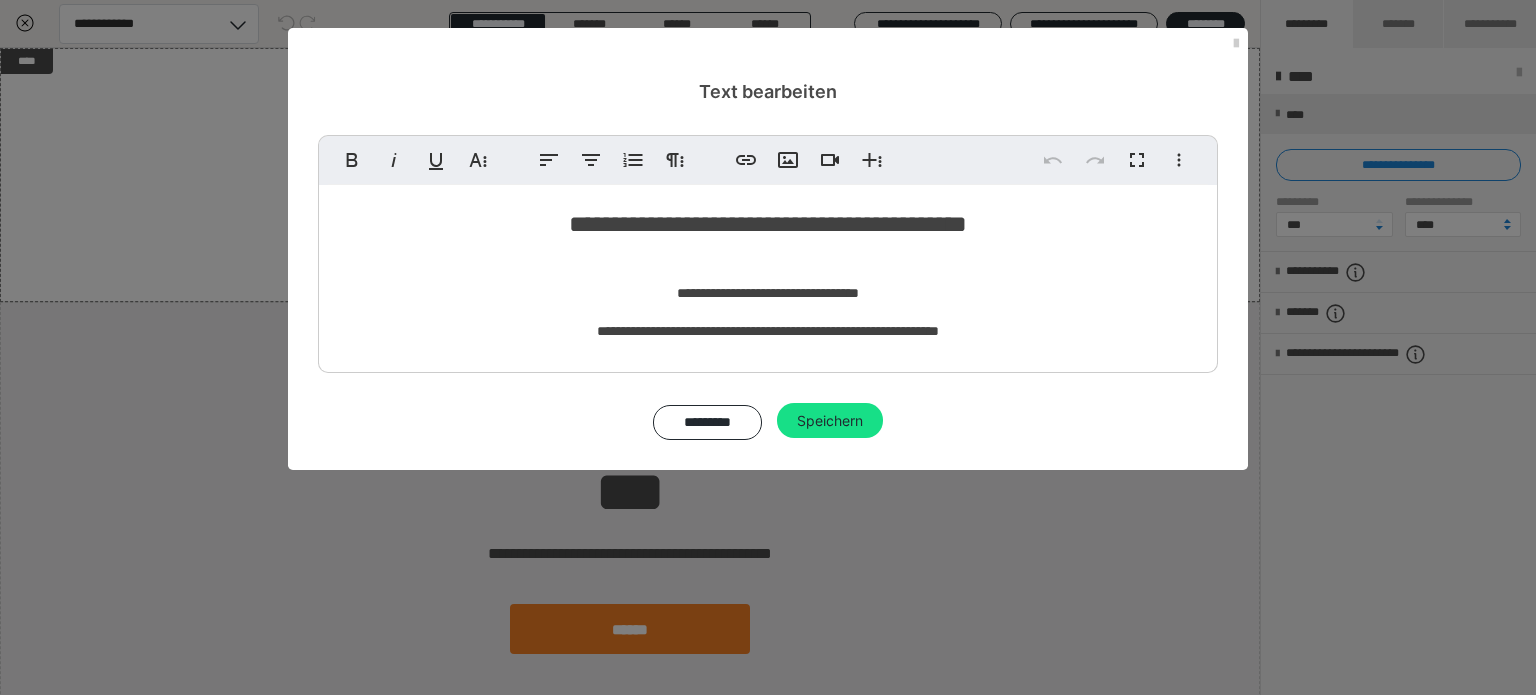 click on "**********" at bounding box center (768, 224) 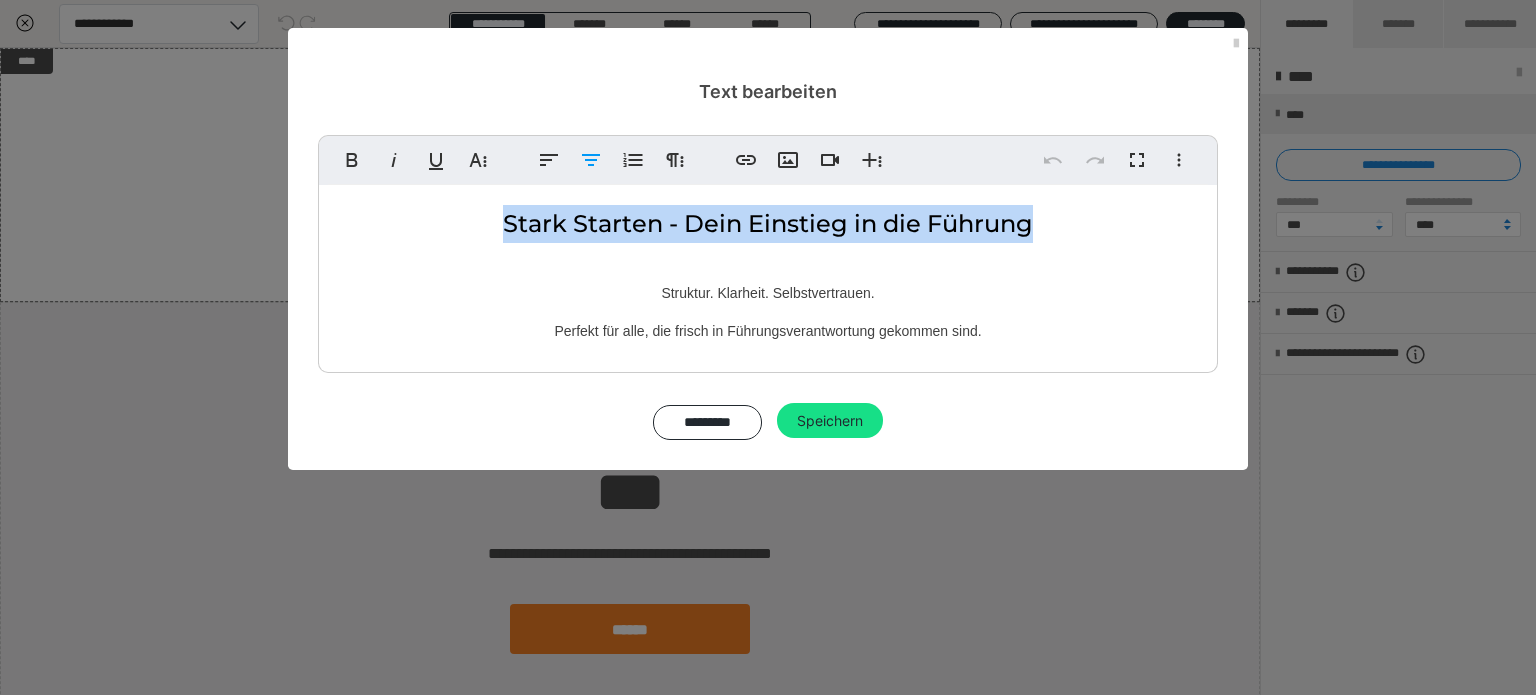 drag, startPoint x: 1040, startPoint y: 225, endPoint x: 507, endPoint y: 240, distance: 533.211 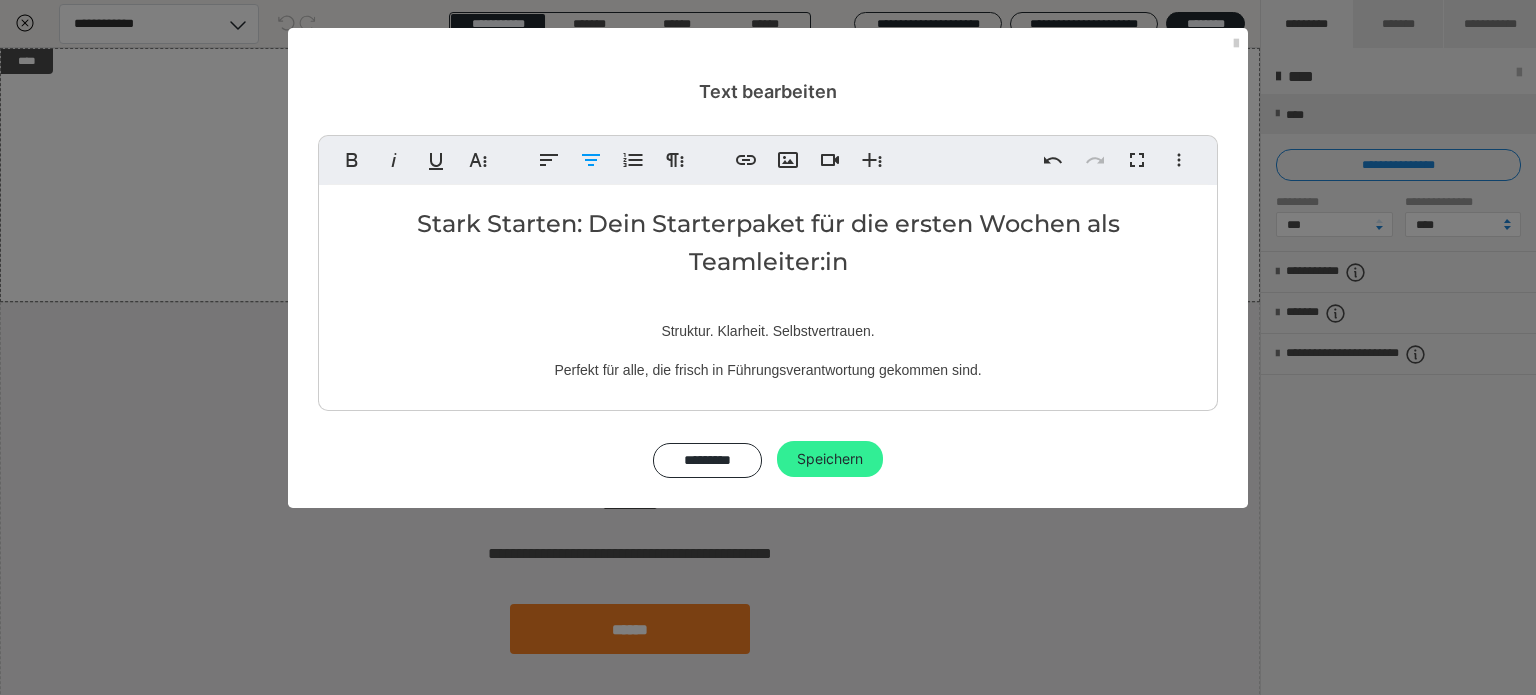 click on "Speichern" at bounding box center [830, 459] 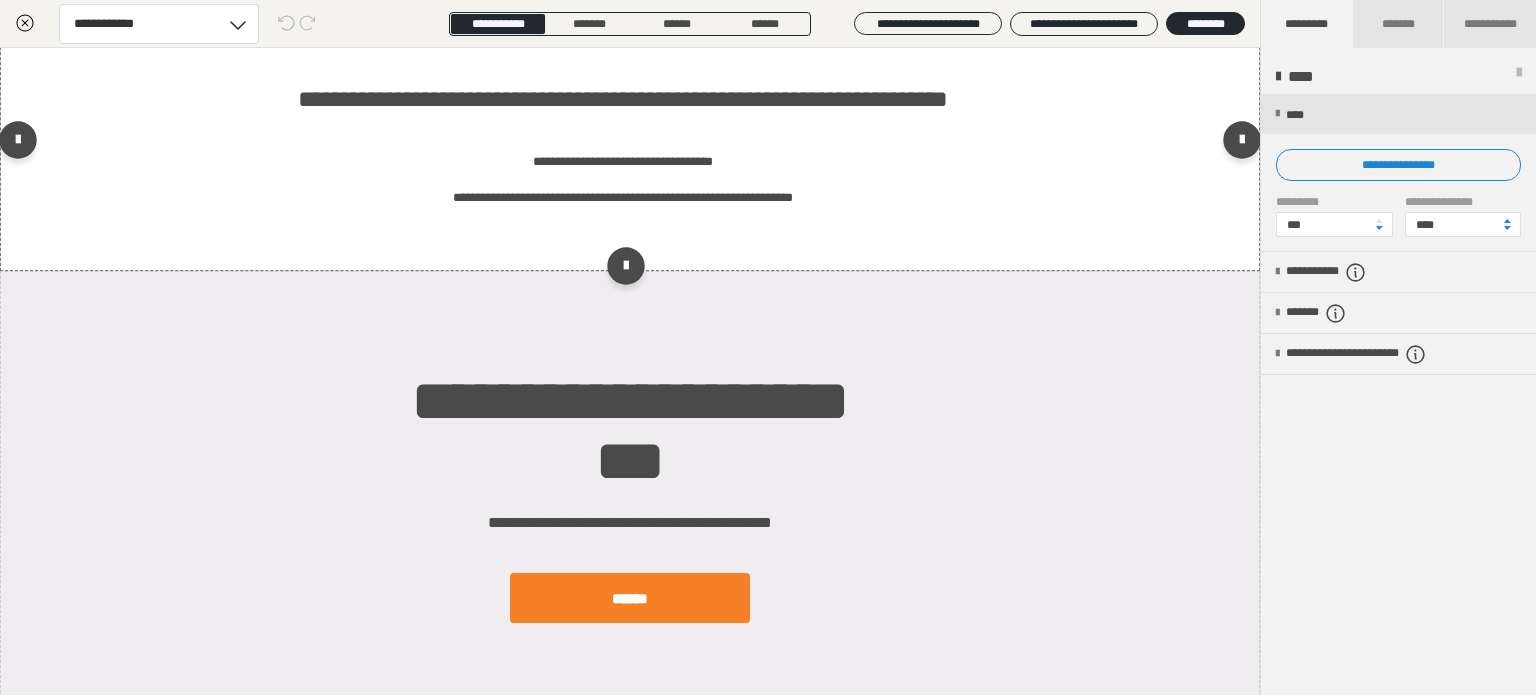 scroll, scrollTop: 0, scrollLeft: 0, axis: both 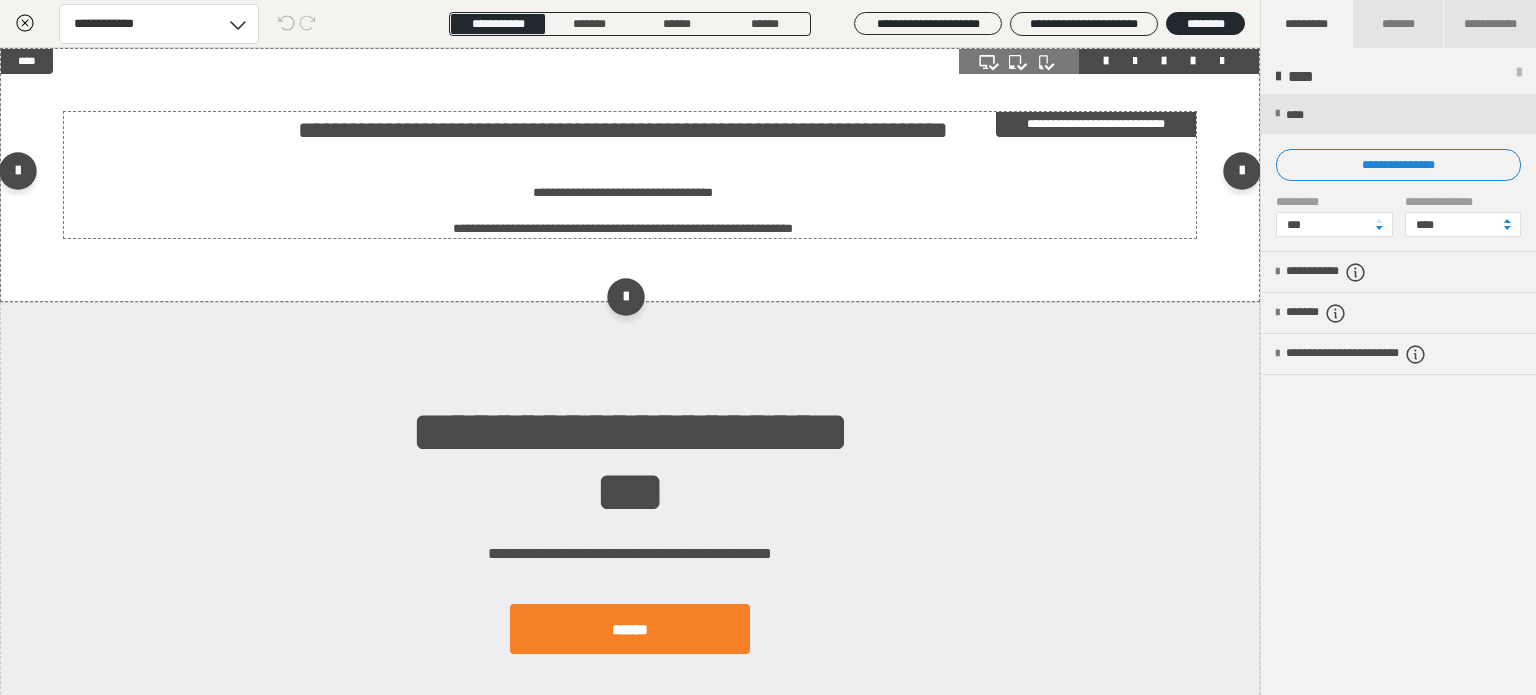 click on "**********" at bounding box center [630, 175] 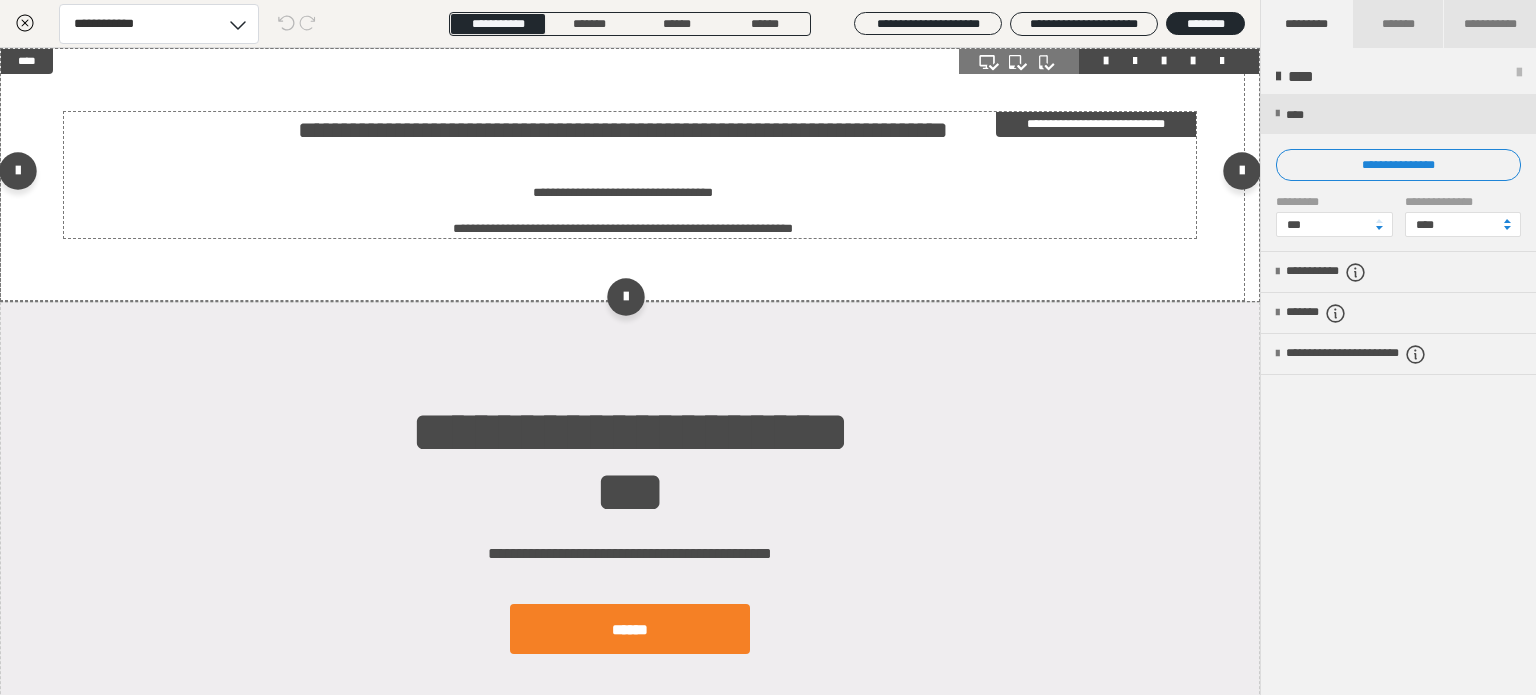 click on "**********" at bounding box center (630, 175) 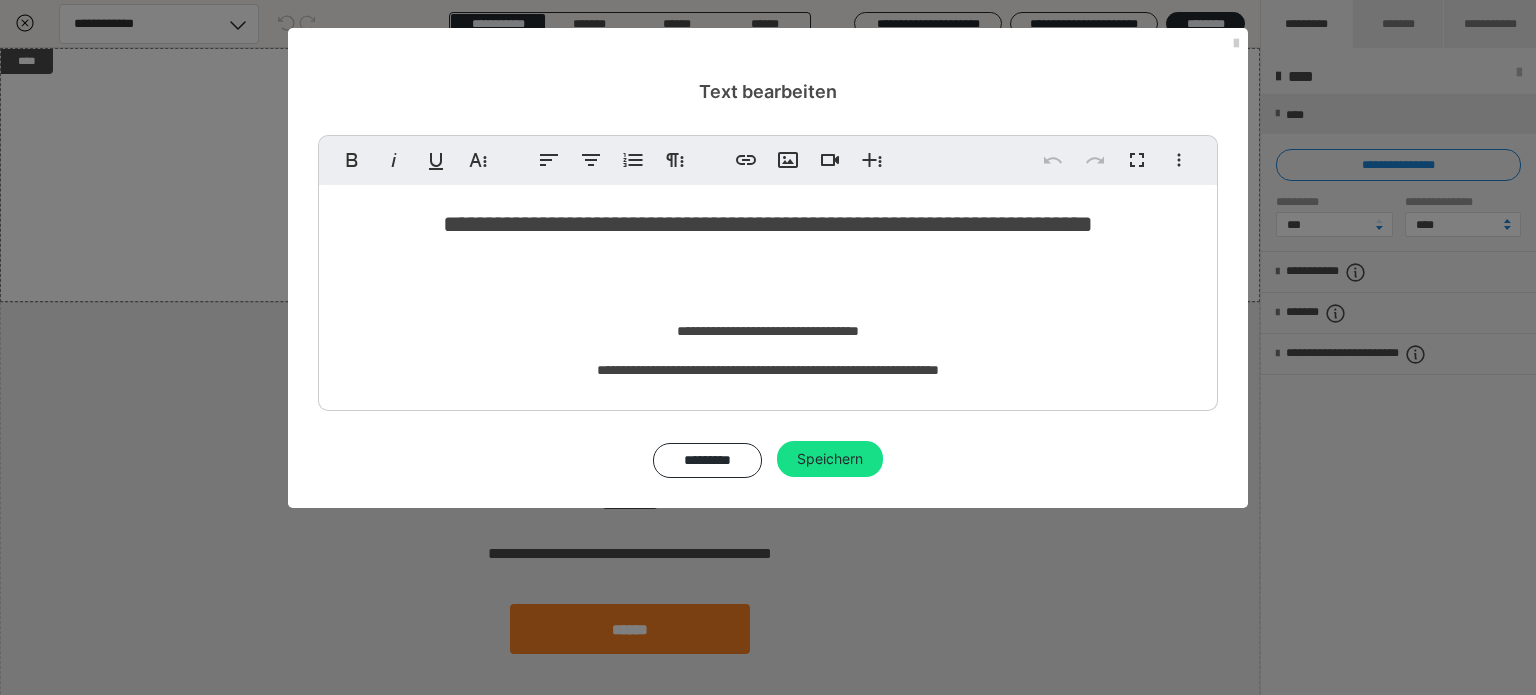 click on "**********" at bounding box center (768, 331) 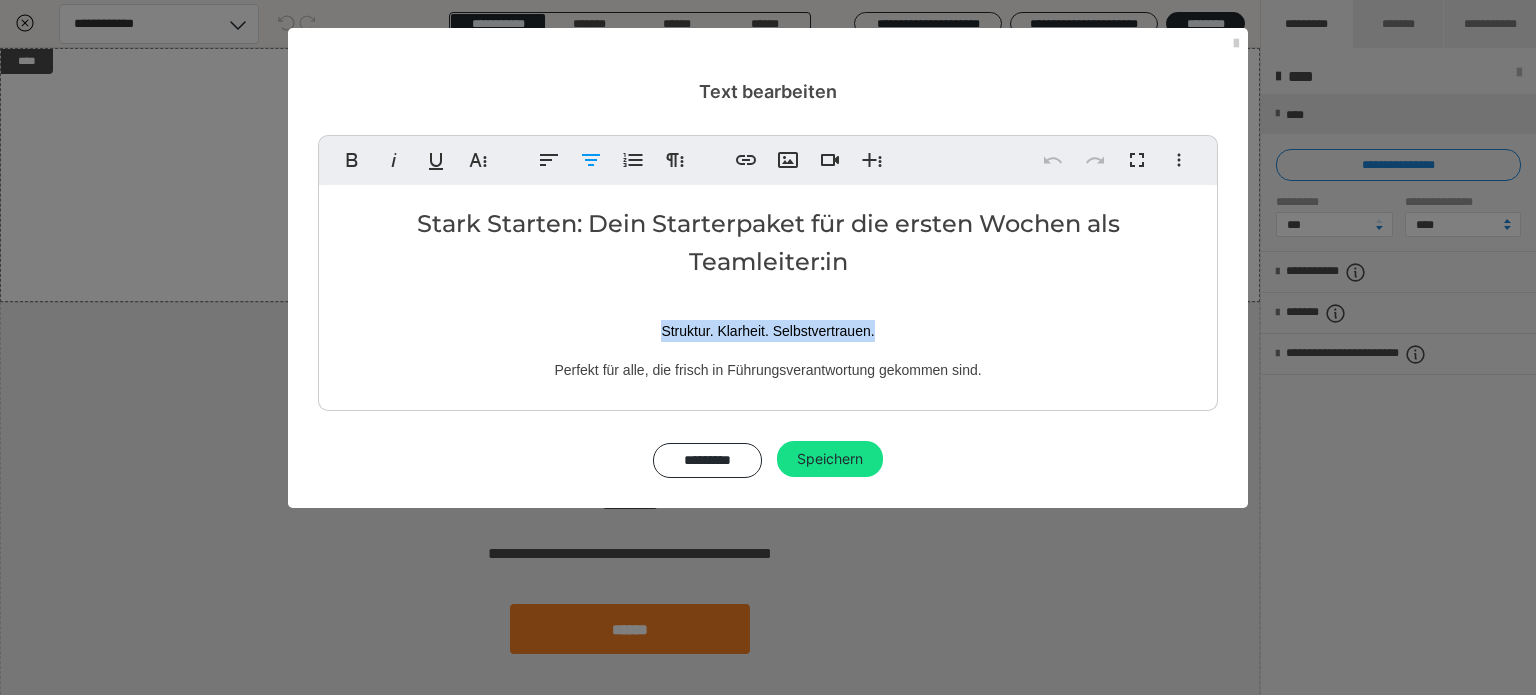 drag, startPoint x: 880, startPoint y: 334, endPoint x: 663, endPoint y: 340, distance: 217.08293 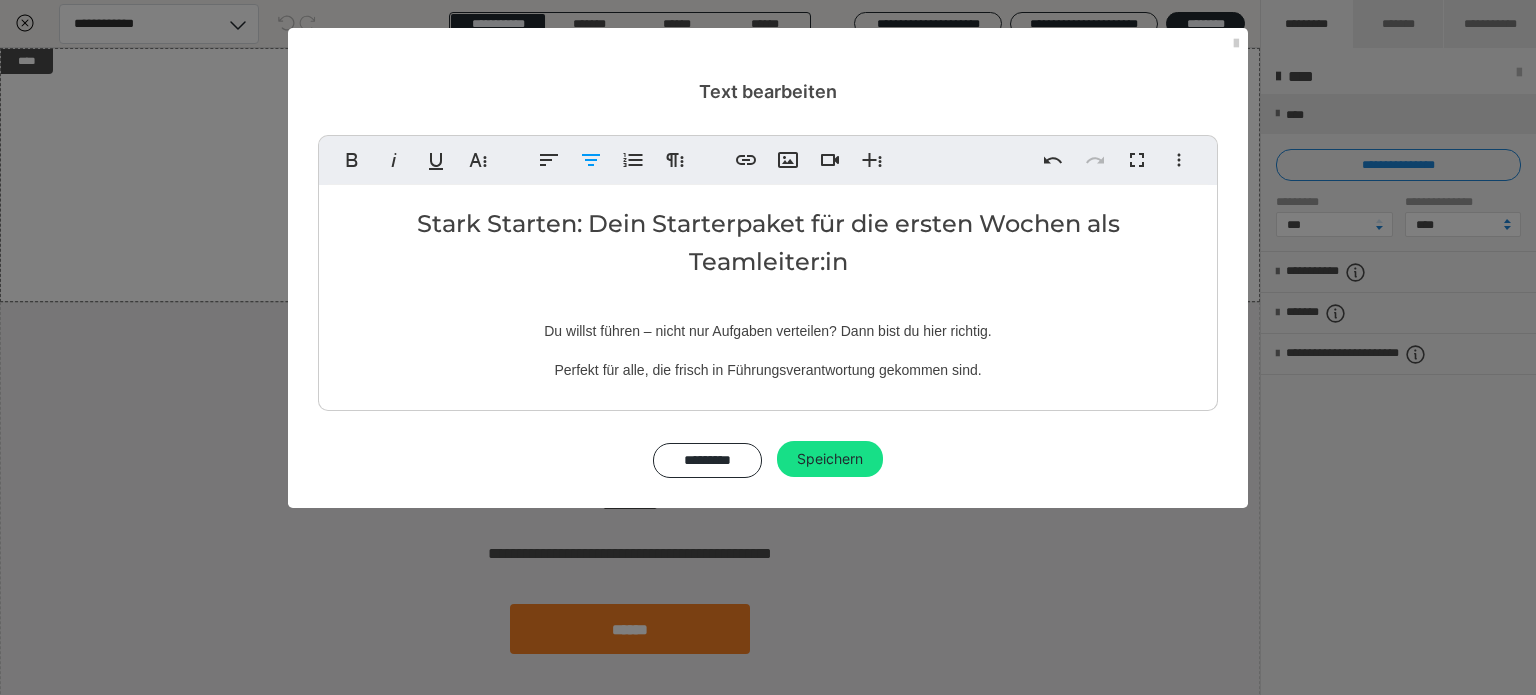 click on "Perfekt für alle, die frisch in Führungsverantwortung gekommen sind." at bounding box center (768, 370) 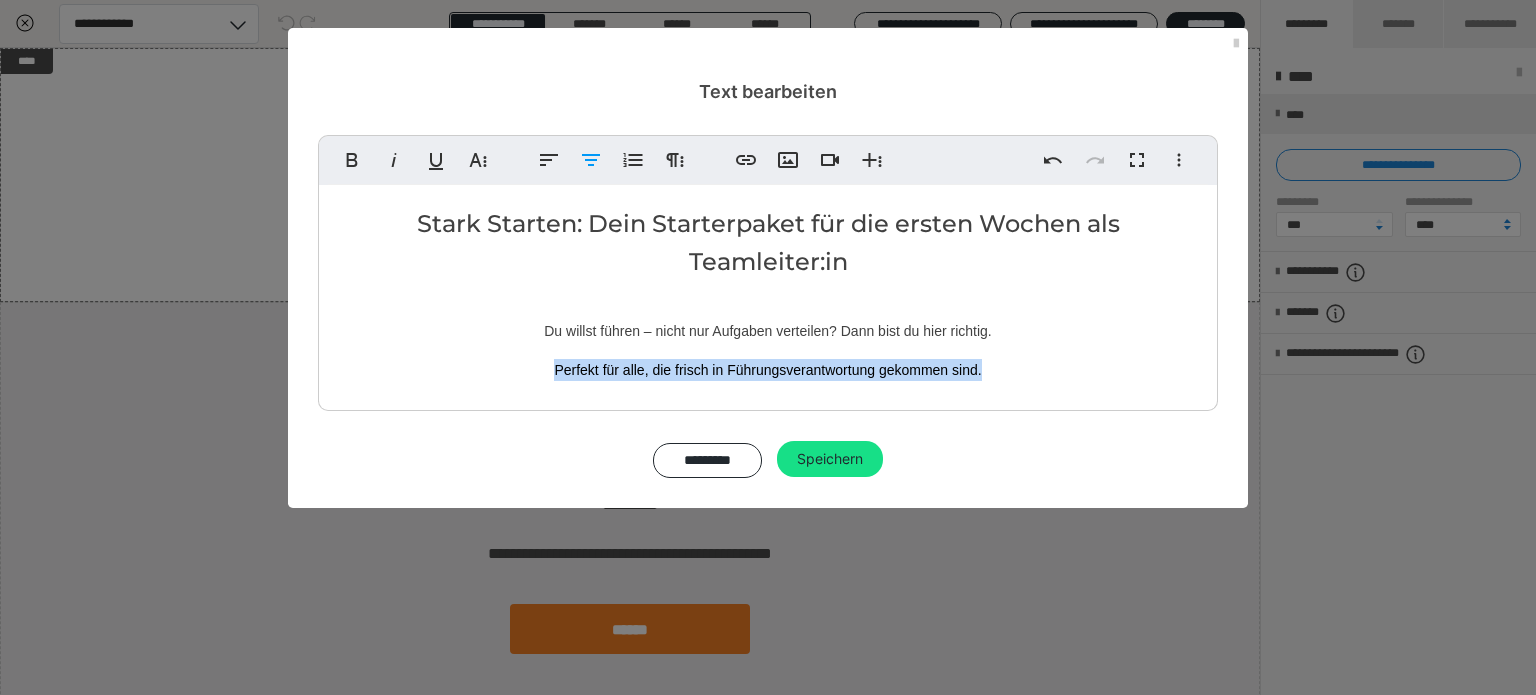 drag, startPoint x: 997, startPoint y: 367, endPoint x: 529, endPoint y: 392, distance: 468.66727 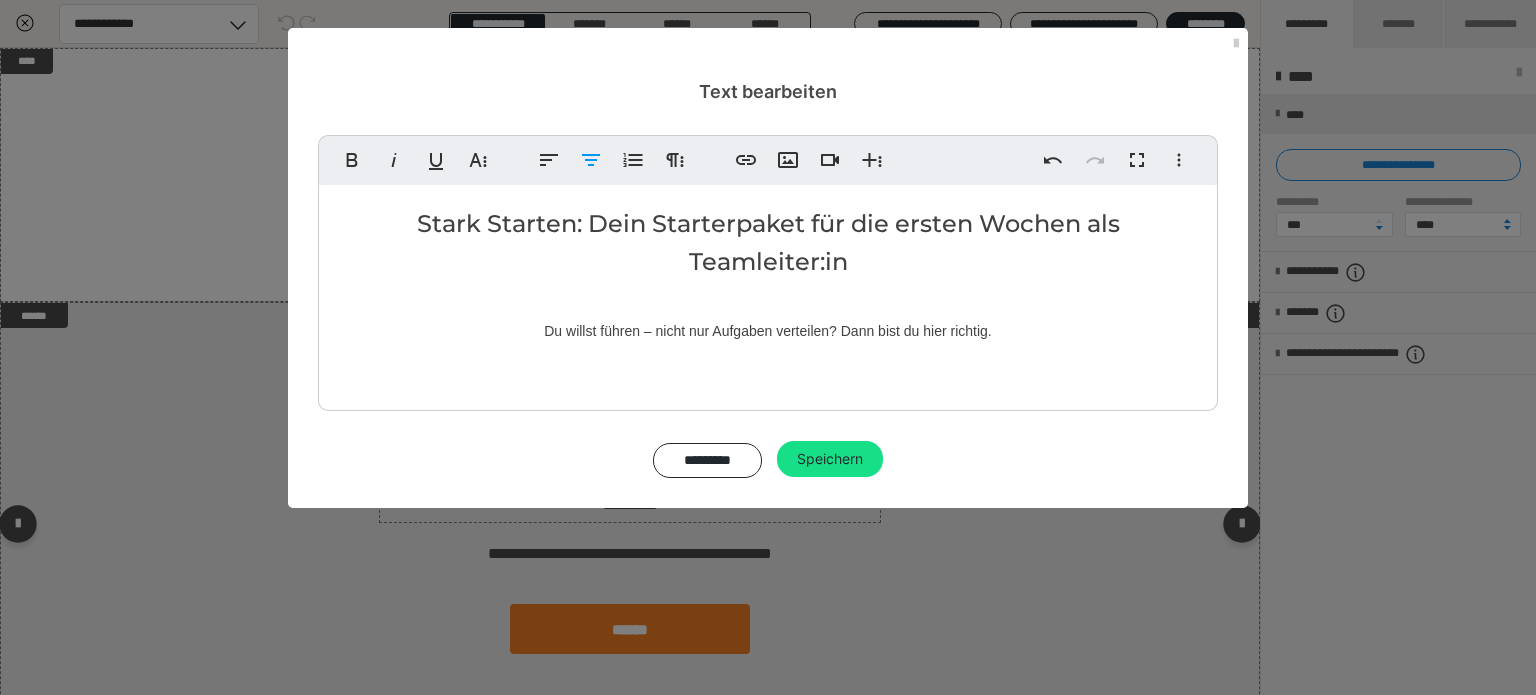 click on "Speichern" at bounding box center [830, 459] 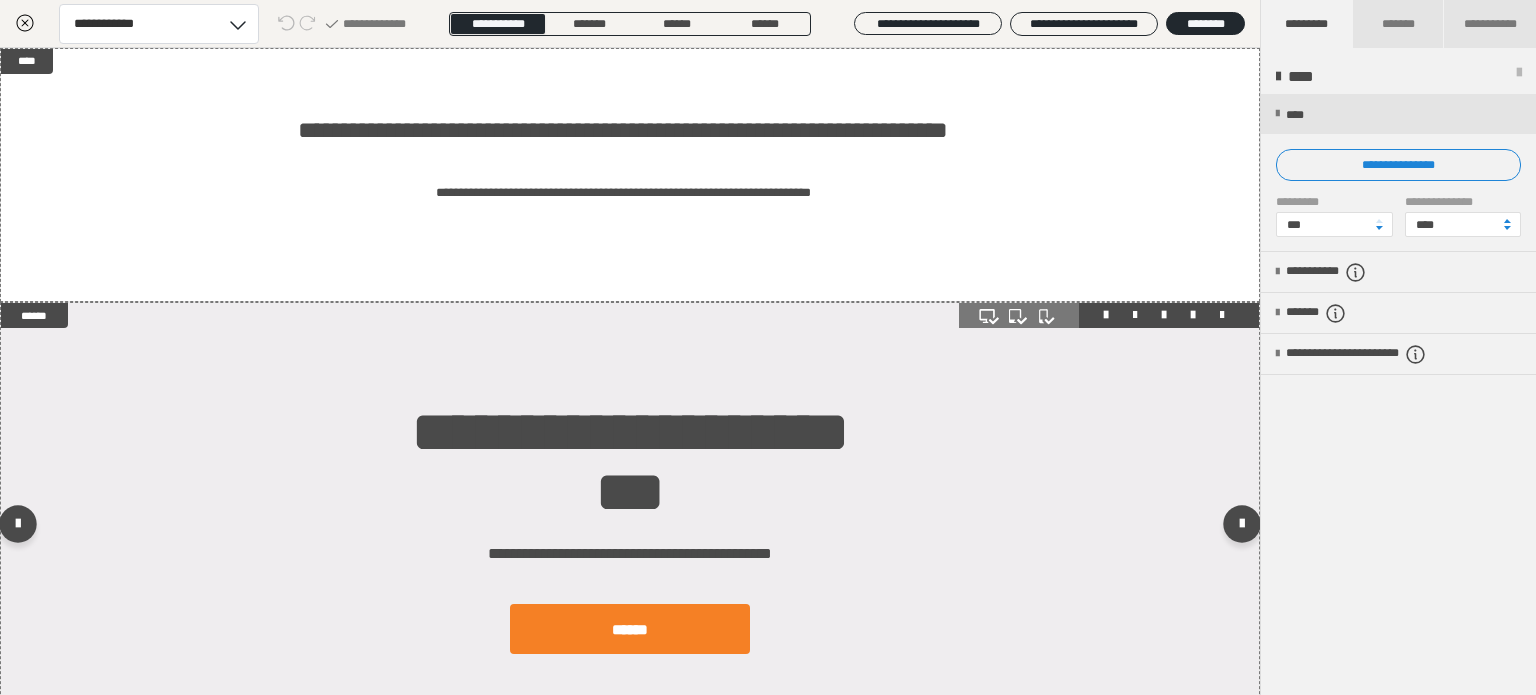 click on "**********" at bounding box center [630, 528] 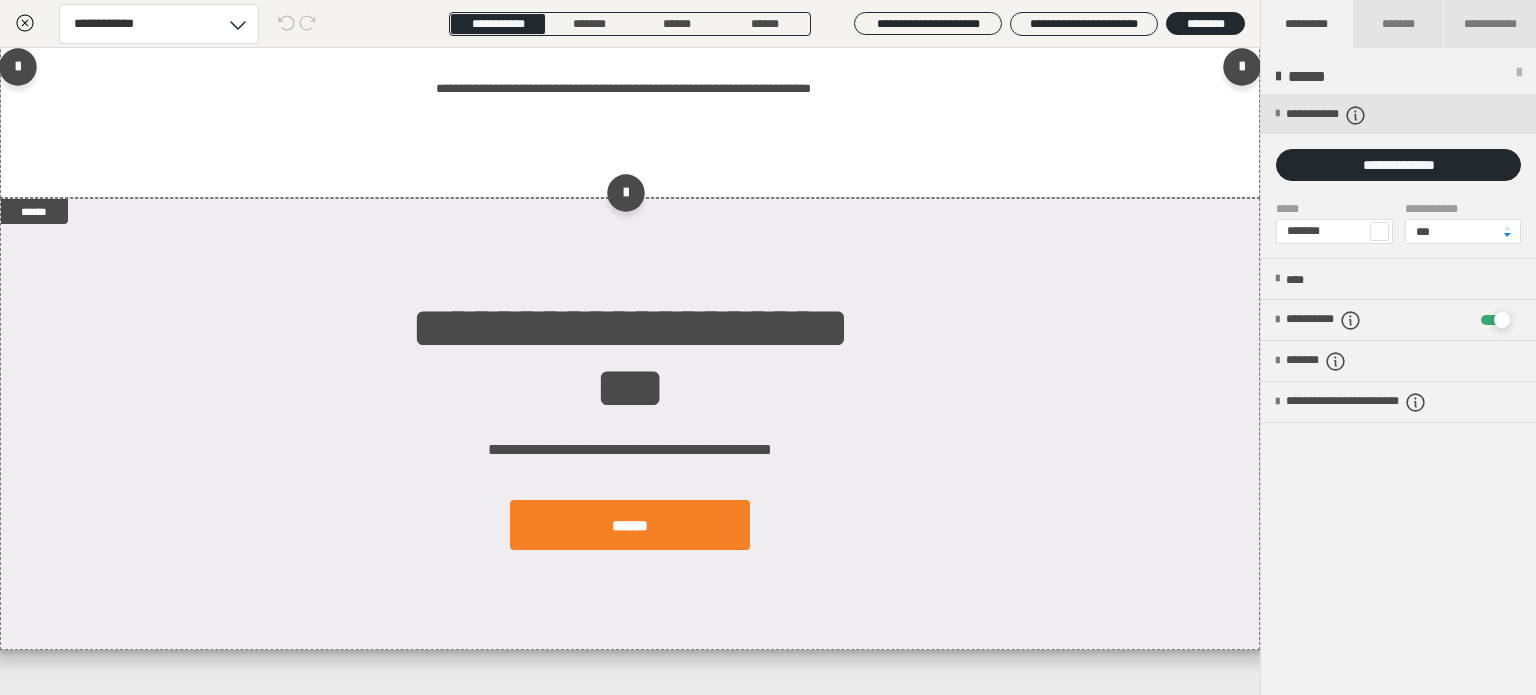 scroll, scrollTop: 142, scrollLeft: 0, axis: vertical 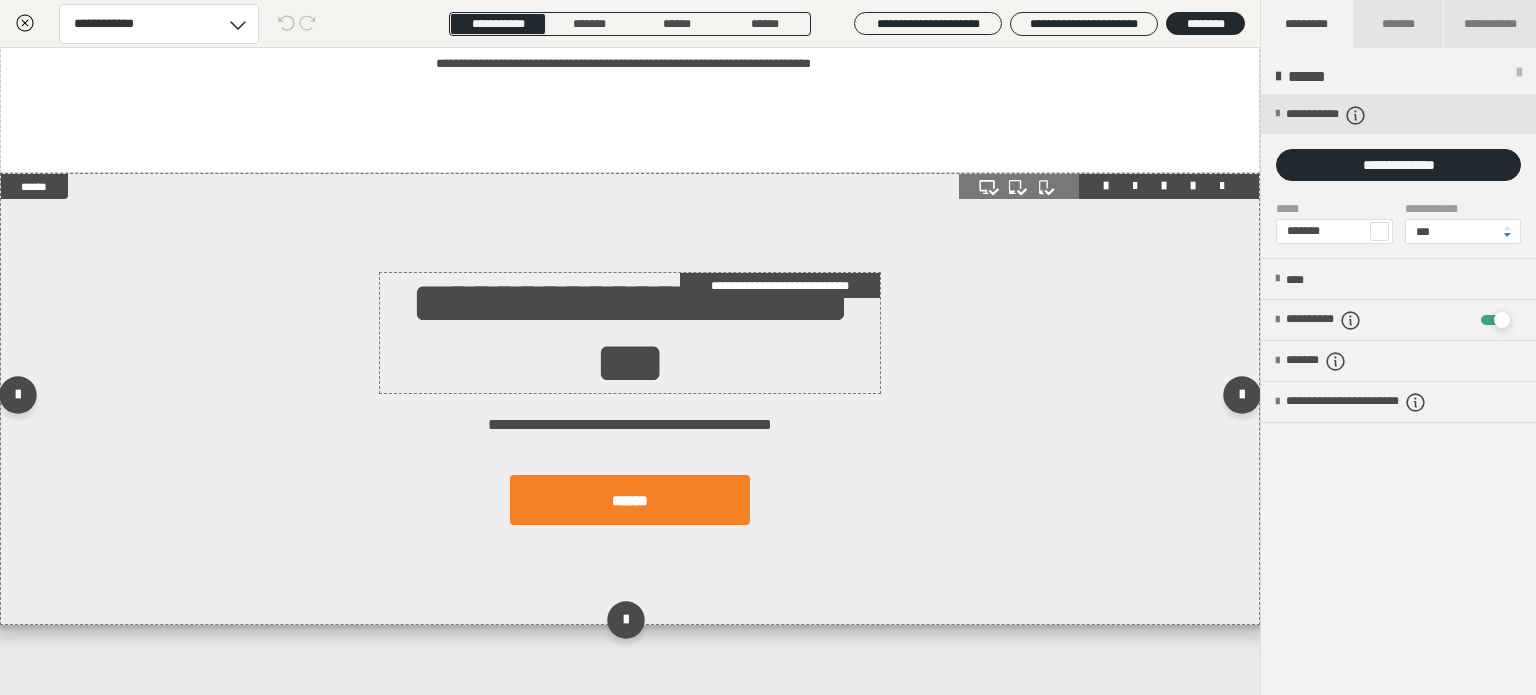 click on "**********" at bounding box center [630, 333] 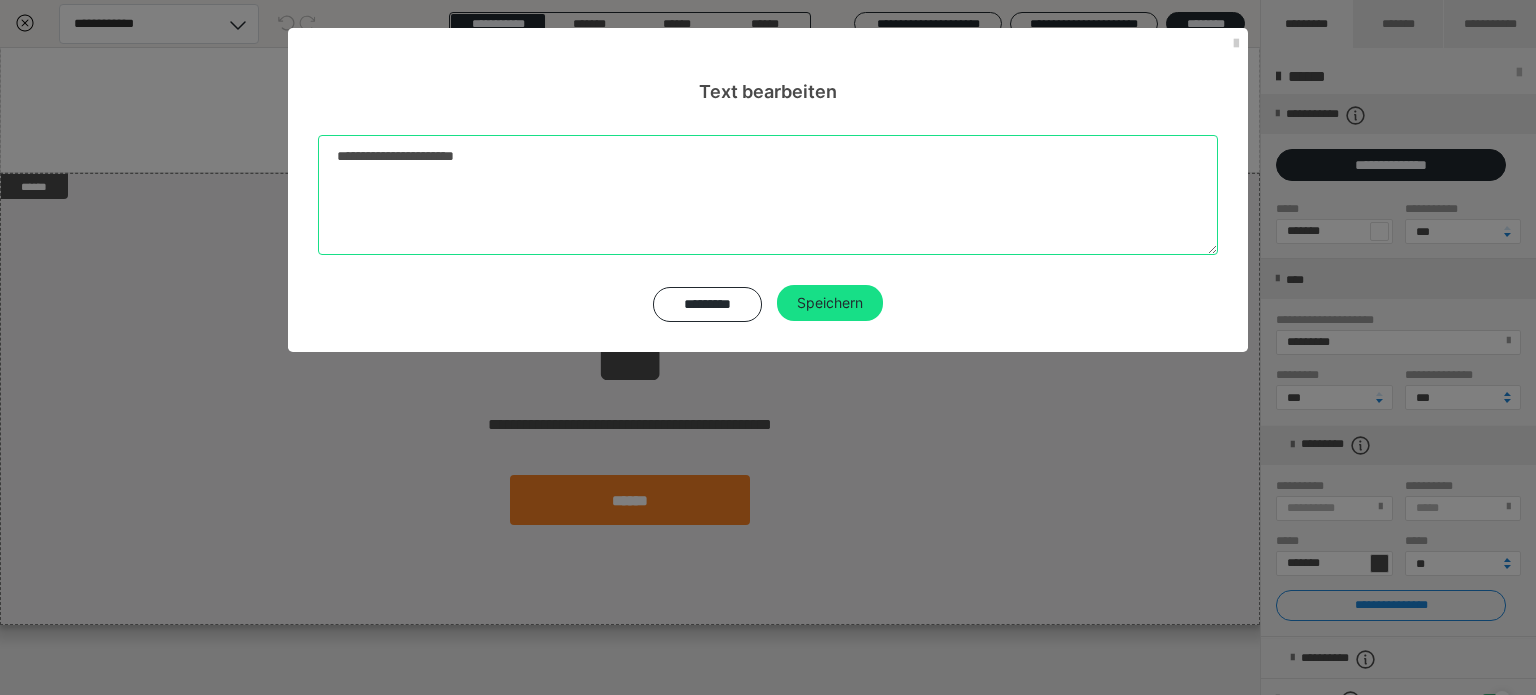 drag, startPoint x: 592, startPoint y: 164, endPoint x: 258, endPoint y: 185, distance: 334.65952 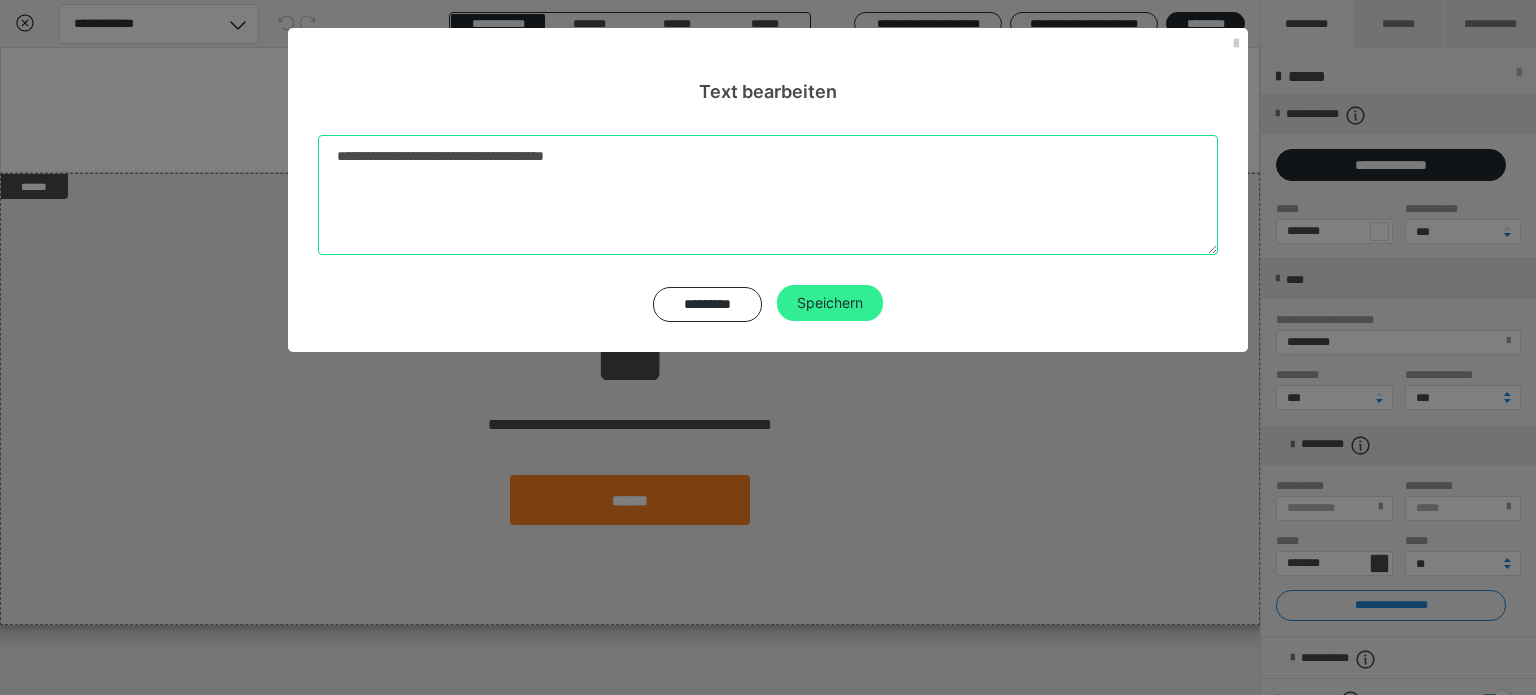 type on "**********" 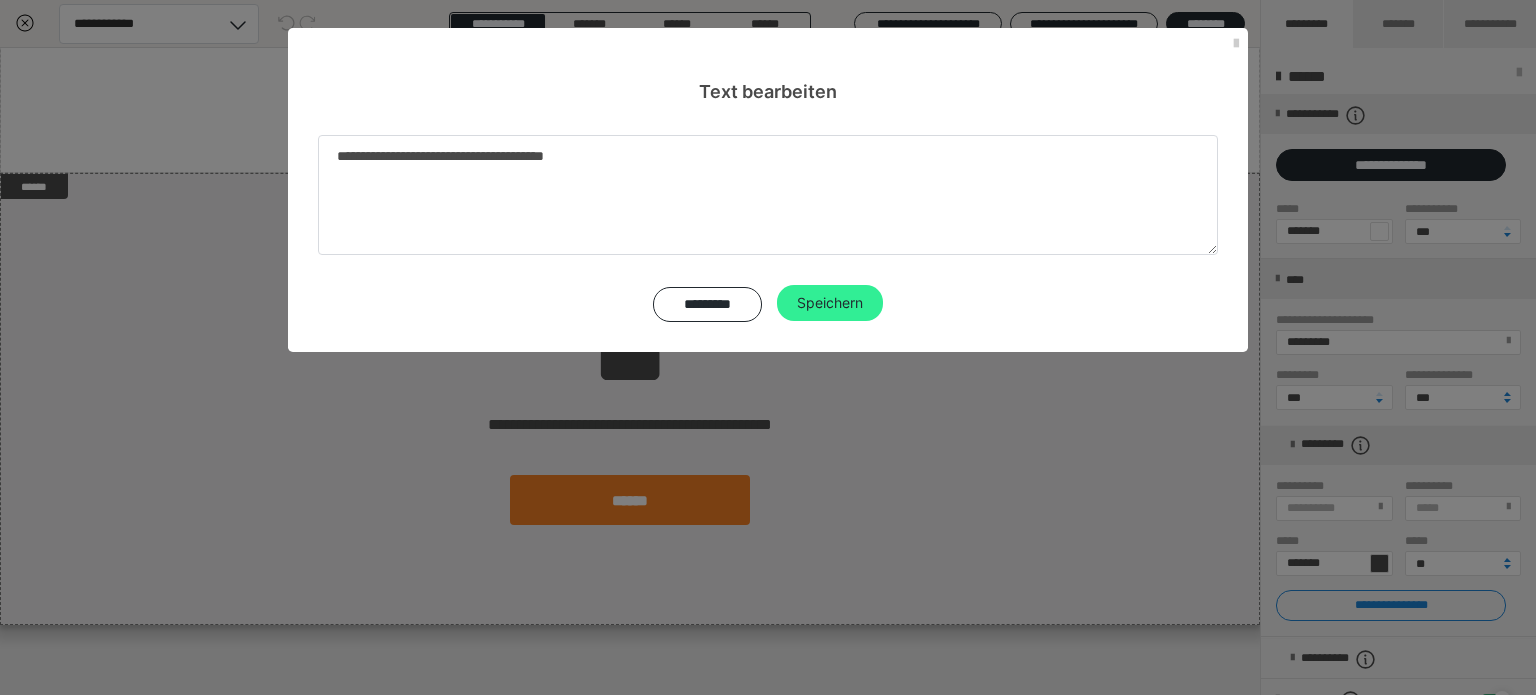 click on "Speichern" at bounding box center (830, 303) 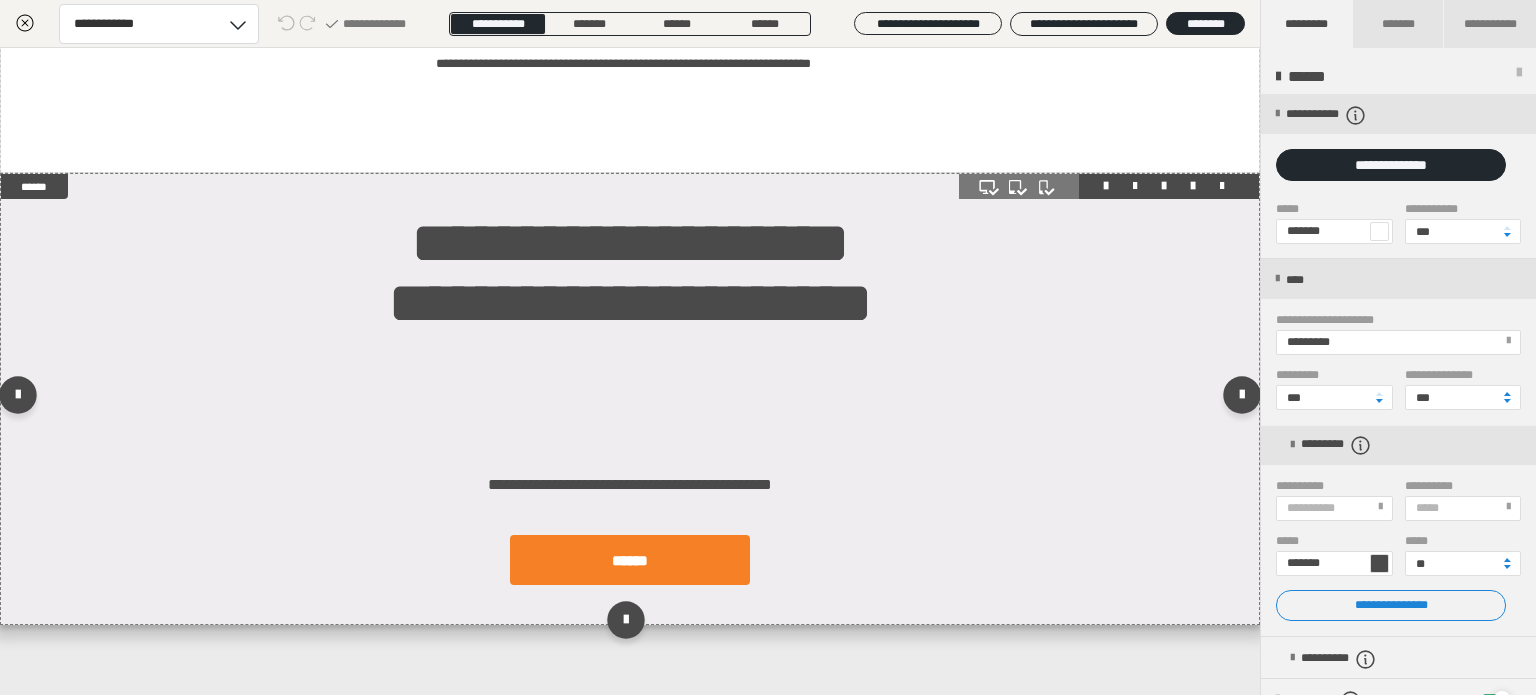 click on "**********" at bounding box center (630, 399) 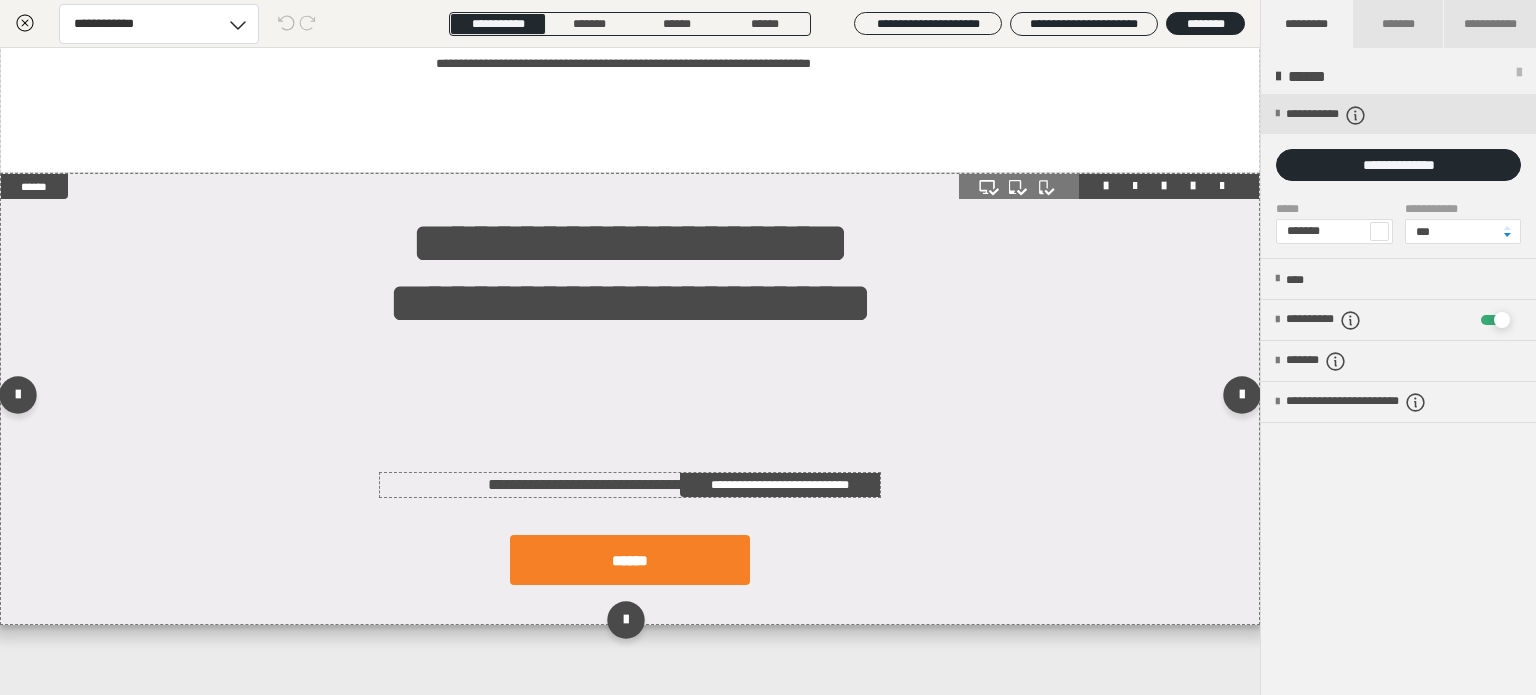 click on "**********" at bounding box center [780, 485] 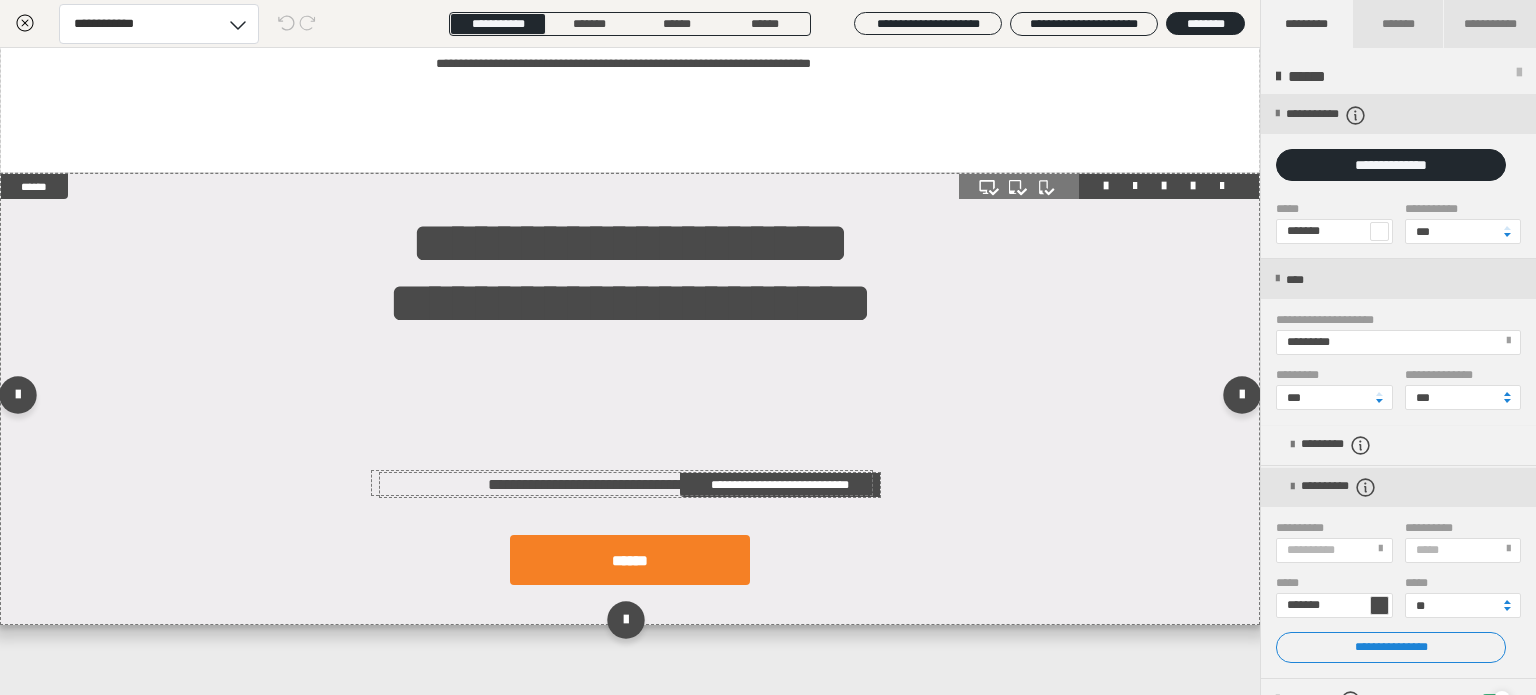 click on "**********" at bounding box center [780, 485] 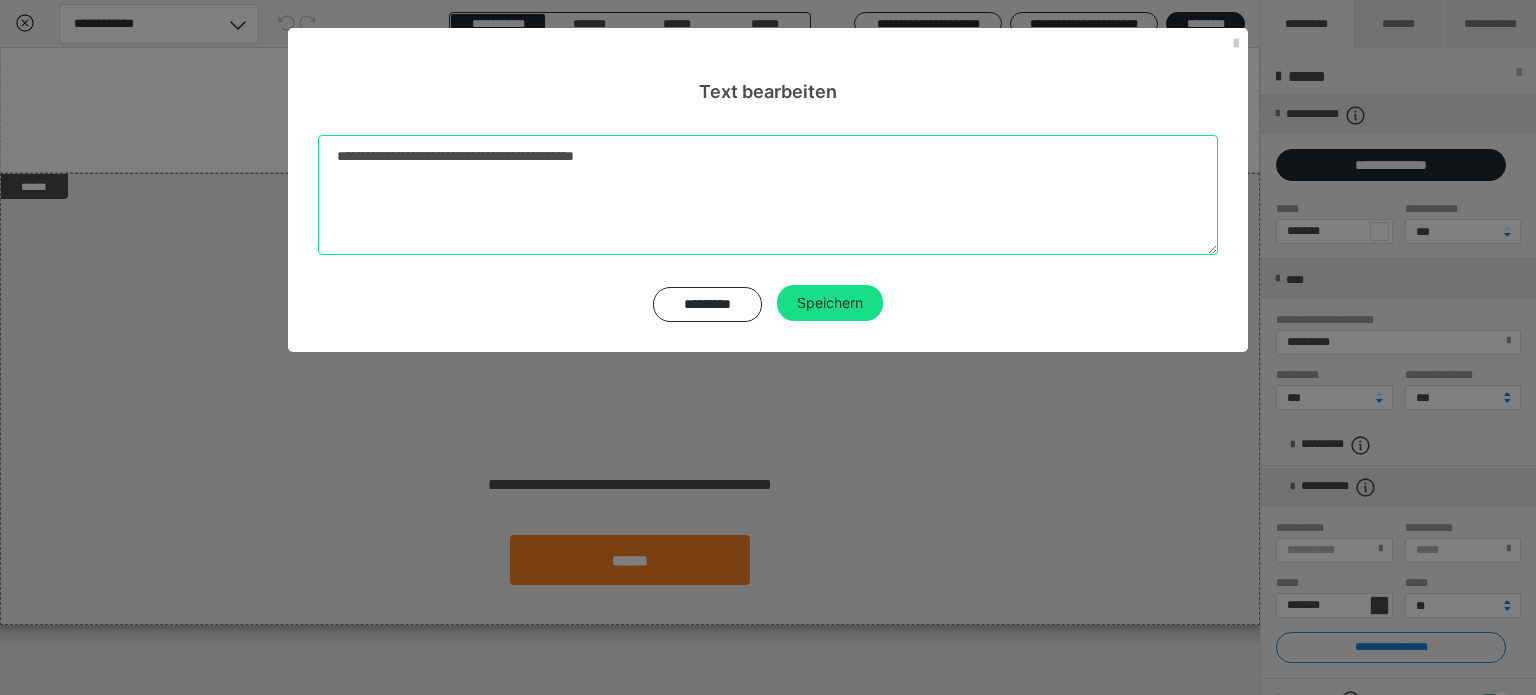 drag, startPoint x: 668, startPoint y: 159, endPoint x: 272, endPoint y: 190, distance: 397.21152 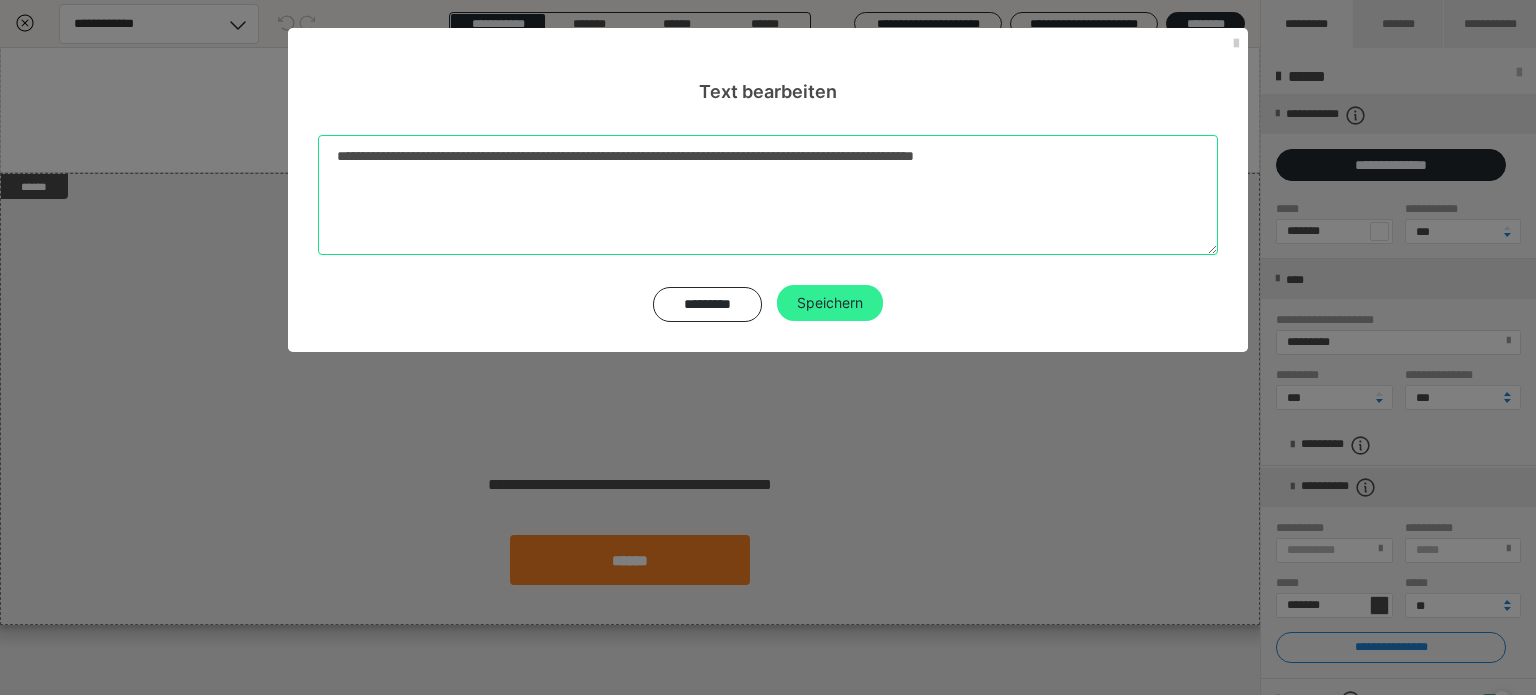 type on "**********" 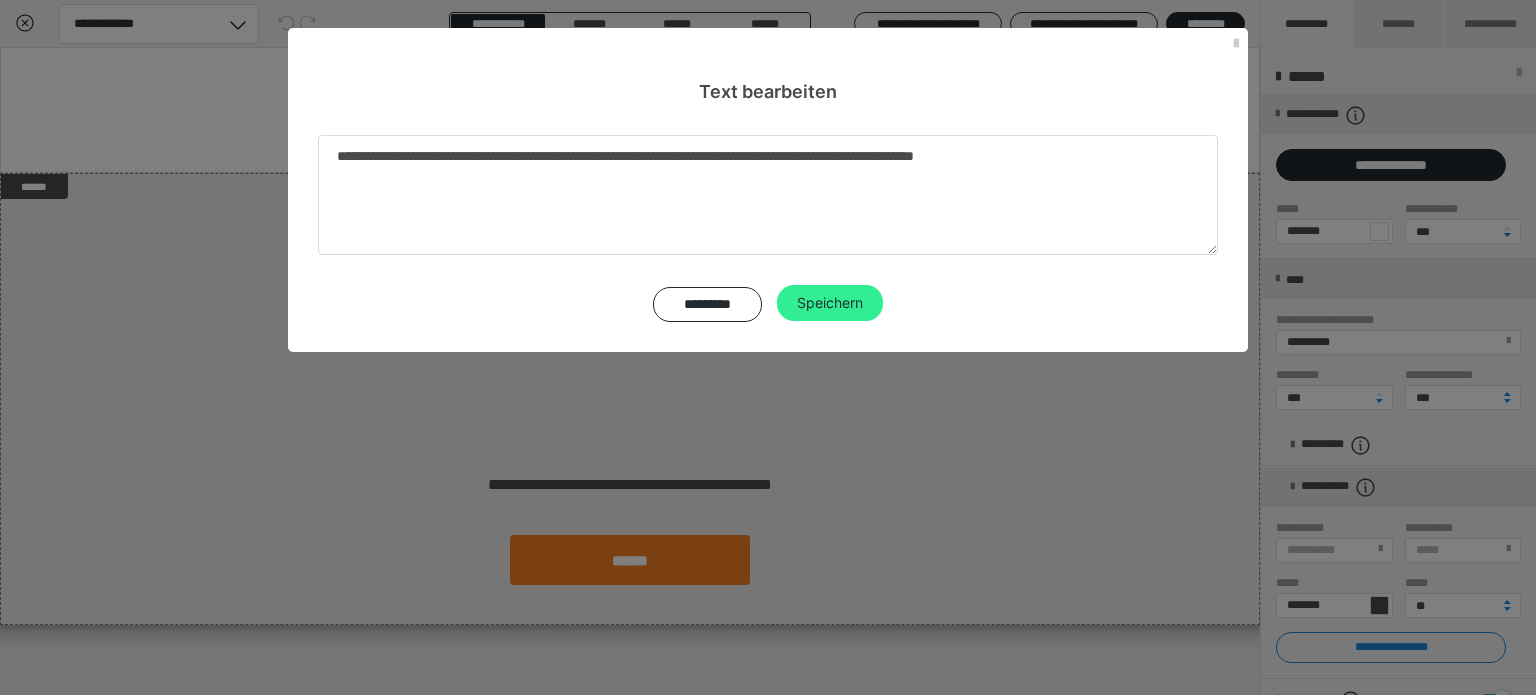 click on "Speichern" at bounding box center (830, 303) 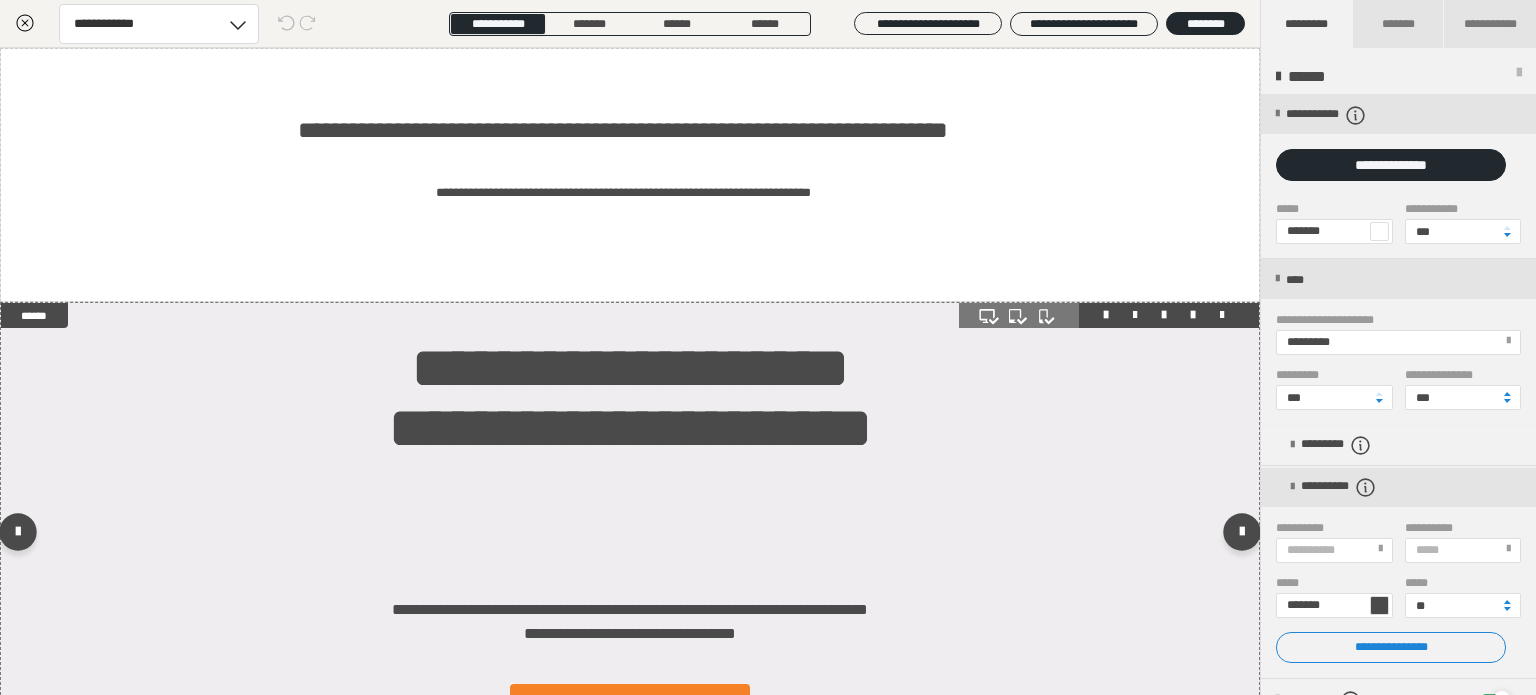 scroll, scrollTop: 158, scrollLeft: 0, axis: vertical 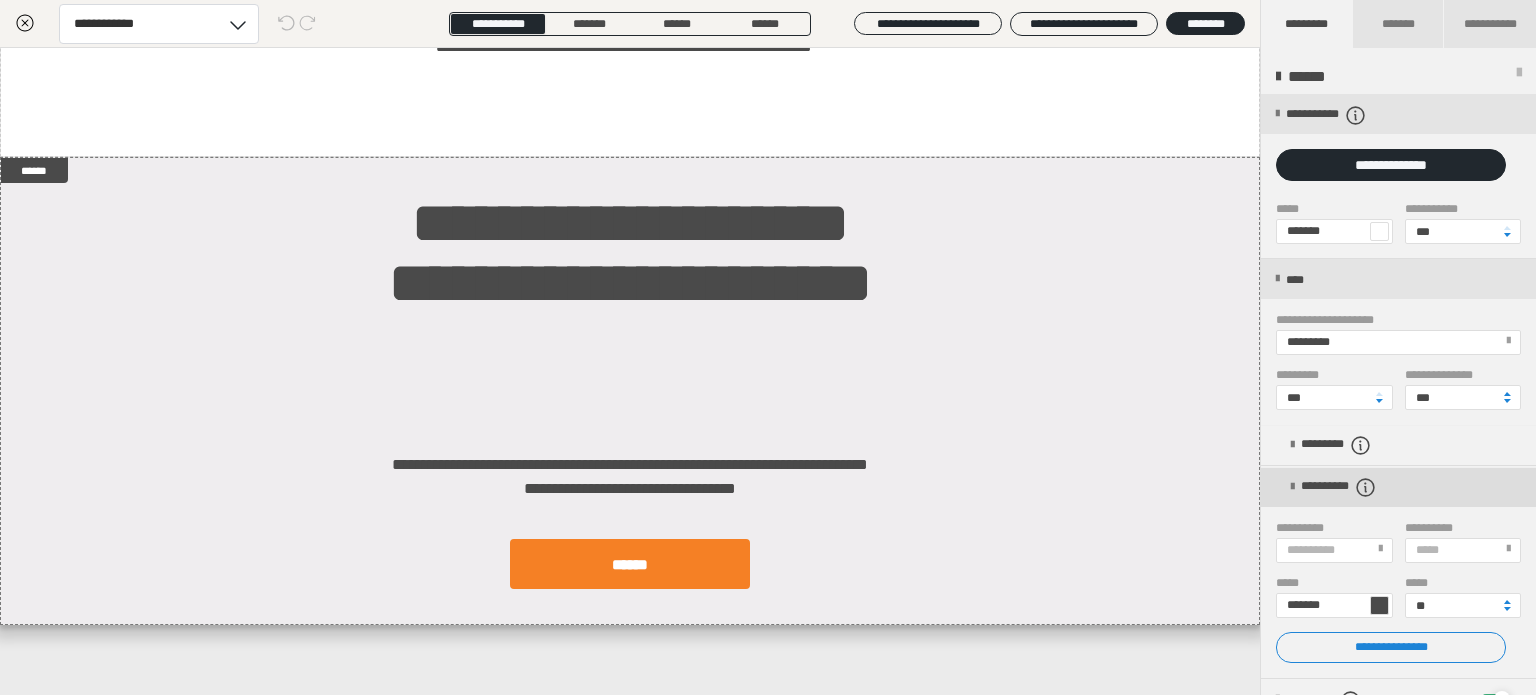 click on "**********" at bounding box center (1350, 487) 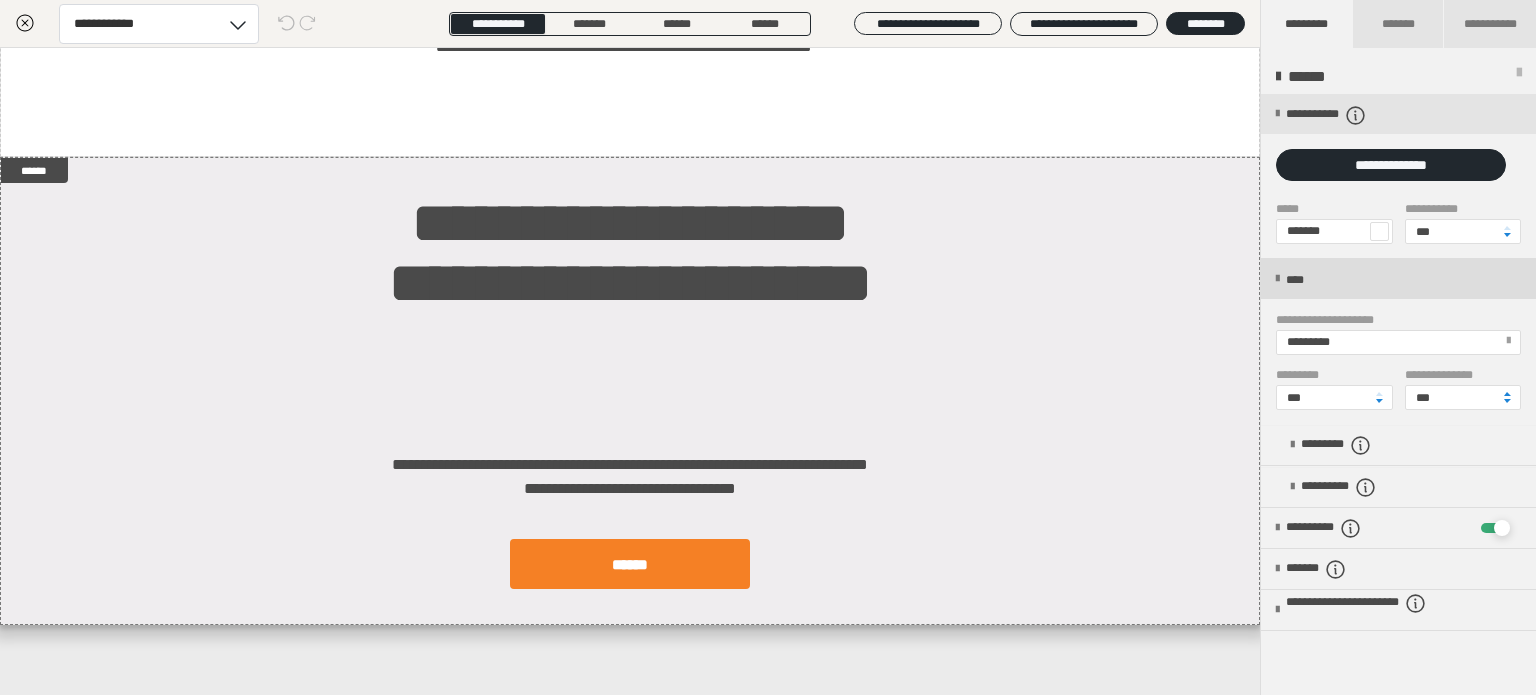 click on "****" at bounding box center [1398, 279] 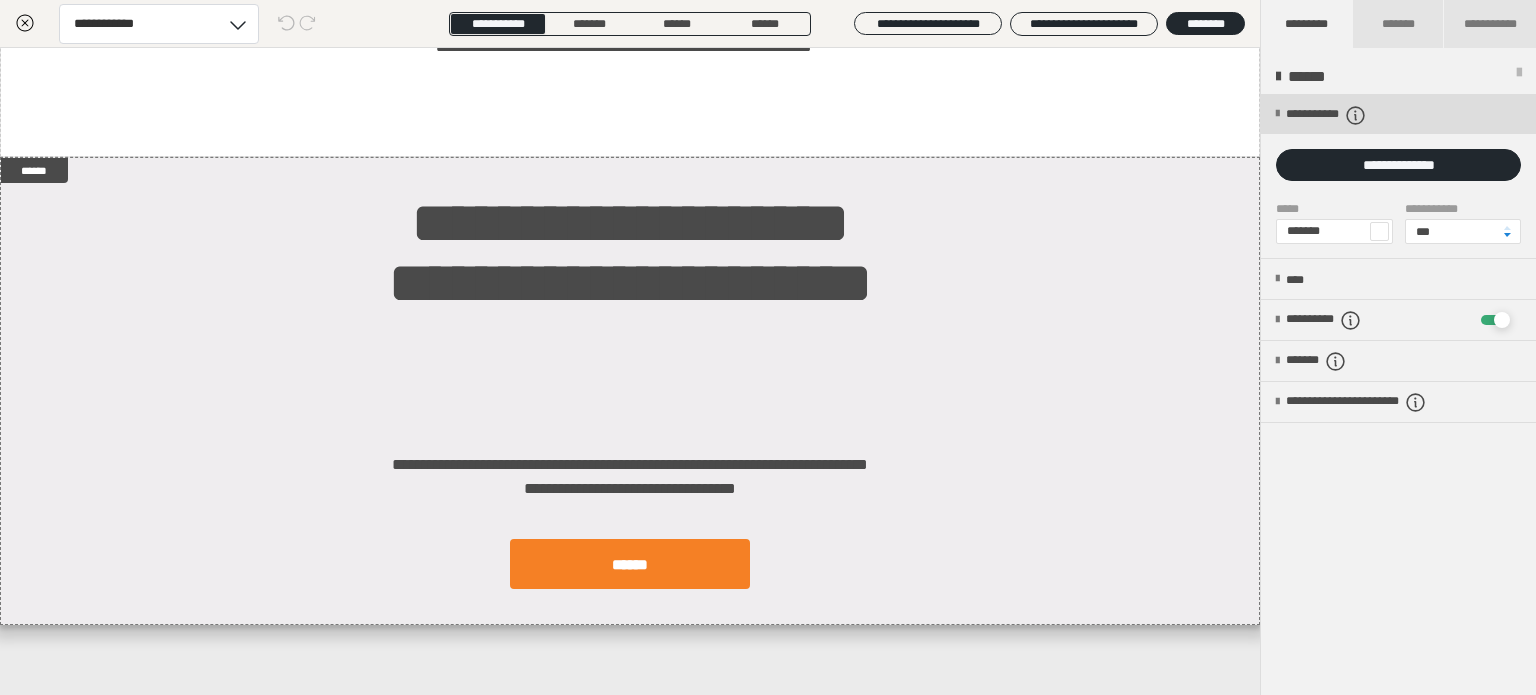 click on "**********" at bounding box center [1398, 114] 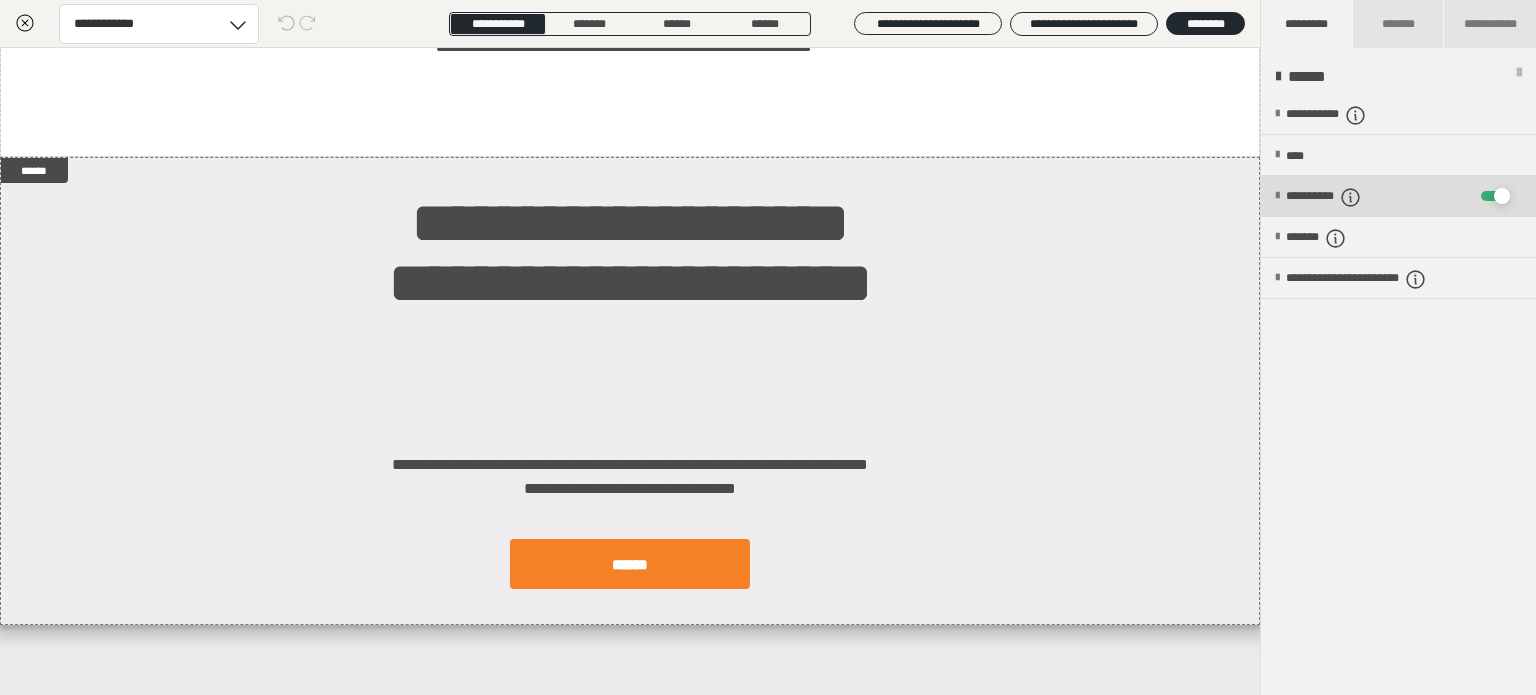 click on "**********" at bounding box center (1378, 196) 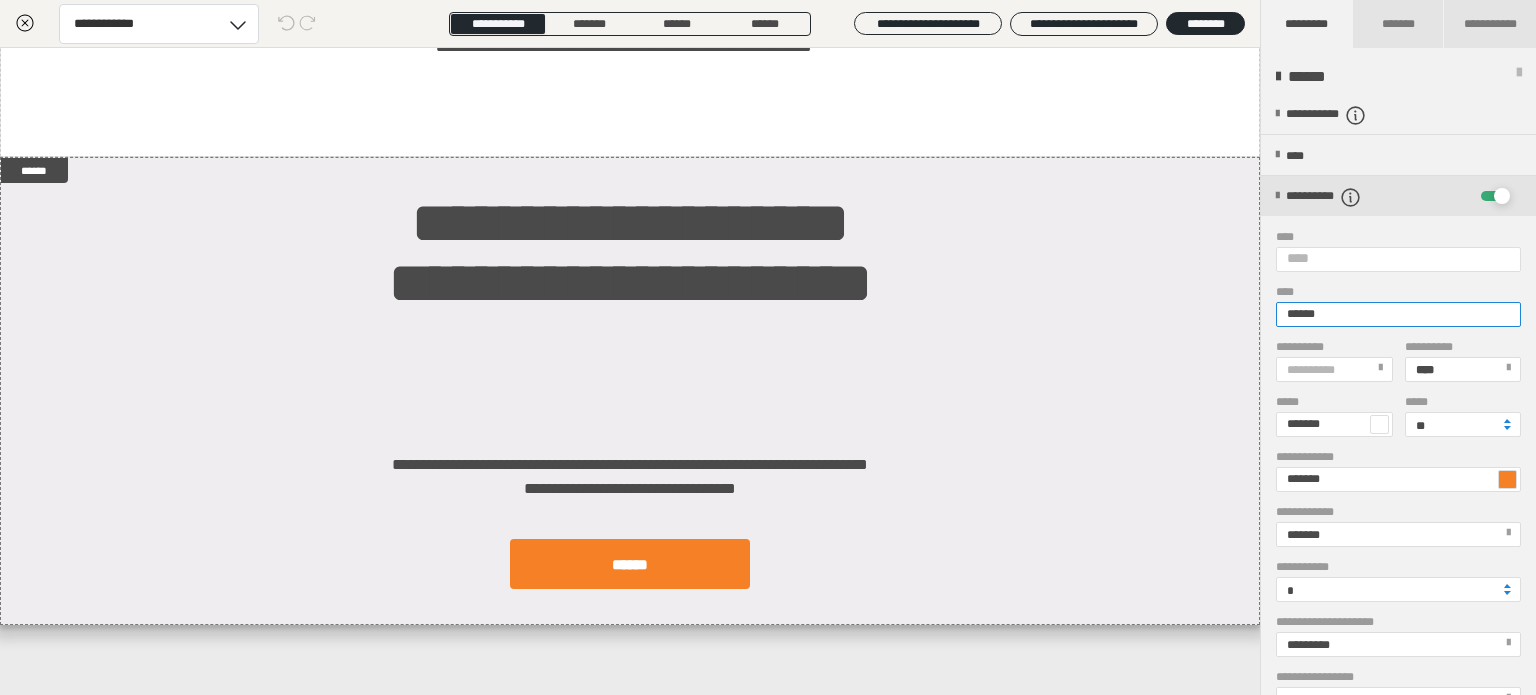 drag, startPoint x: 1392, startPoint y: 305, endPoint x: 1245, endPoint y: 303, distance: 147.01361 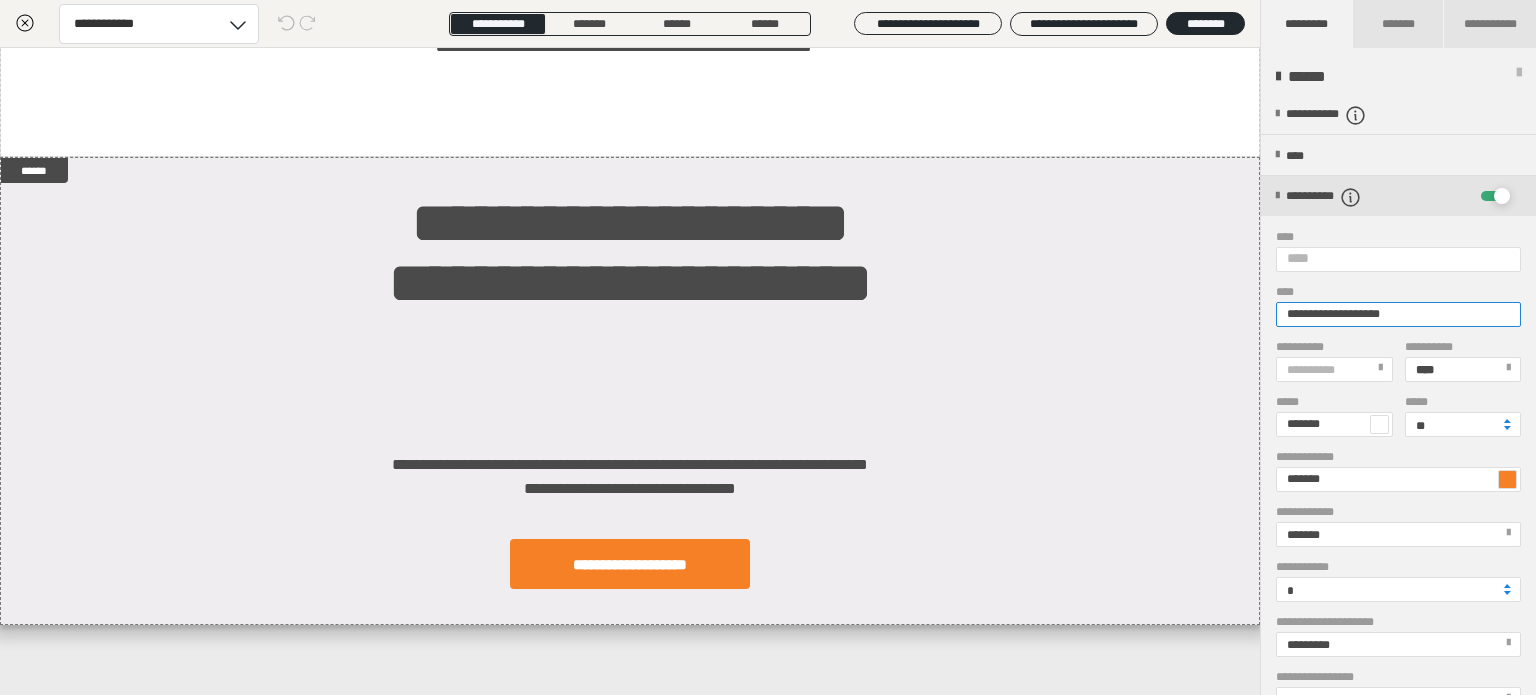 type on "**********" 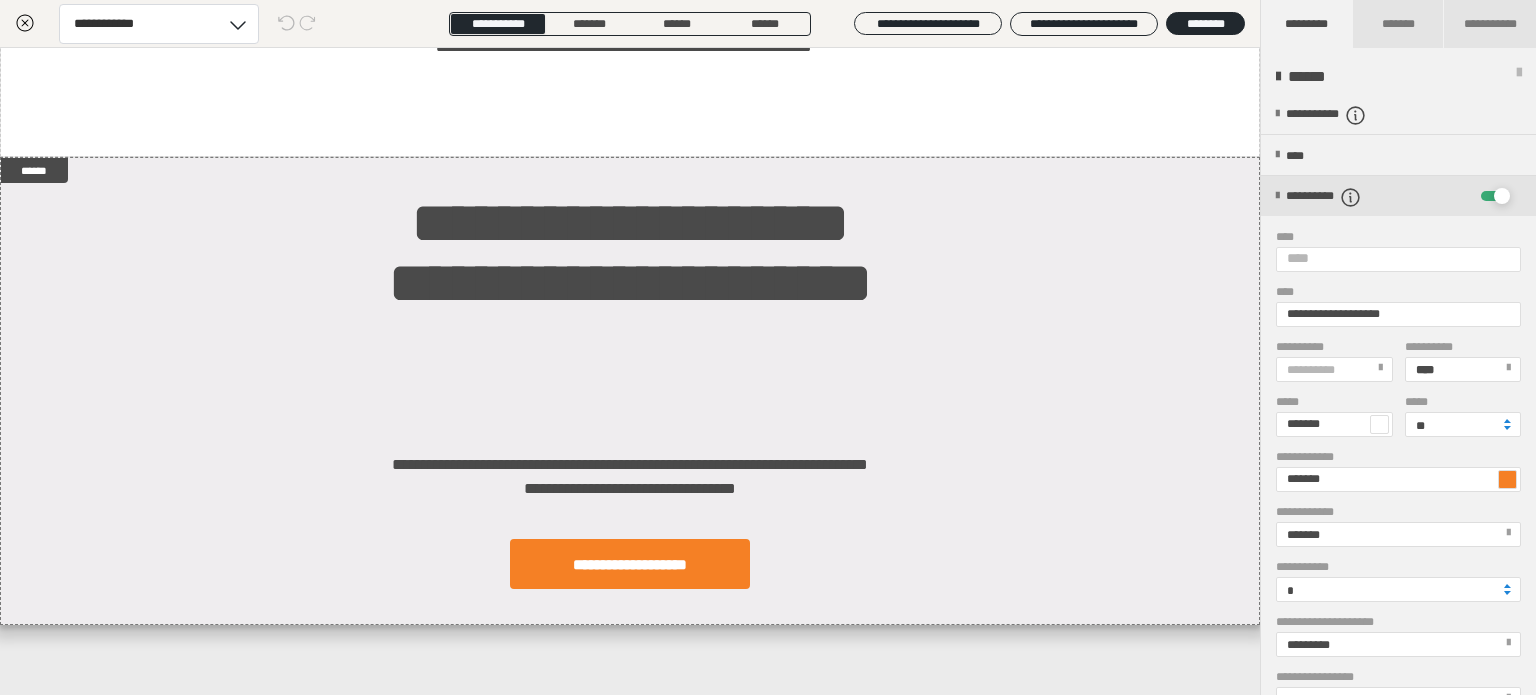 click on "**********" at bounding box center [630, 371] 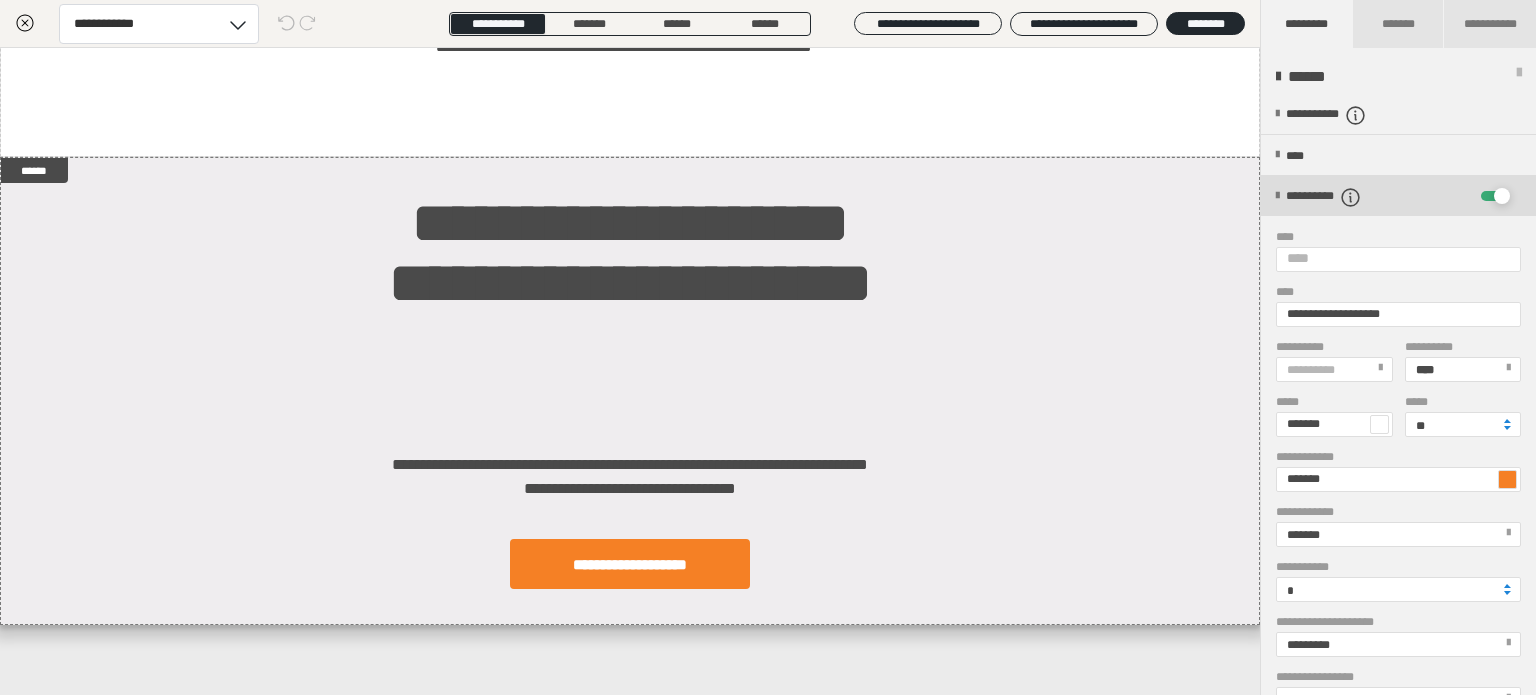 click on "**********" at bounding box center [1378, 196] 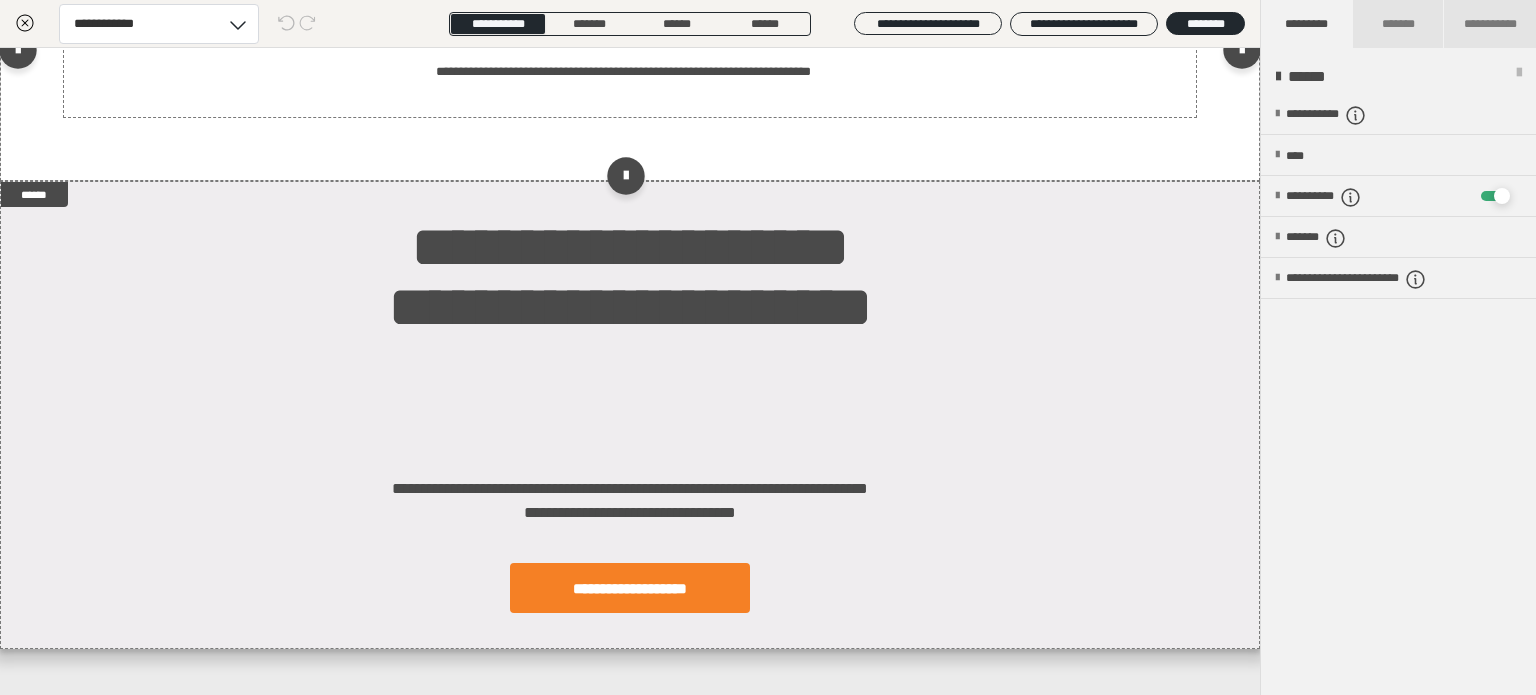 scroll, scrollTop: 158, scrollLeft: 0, axis: vertical 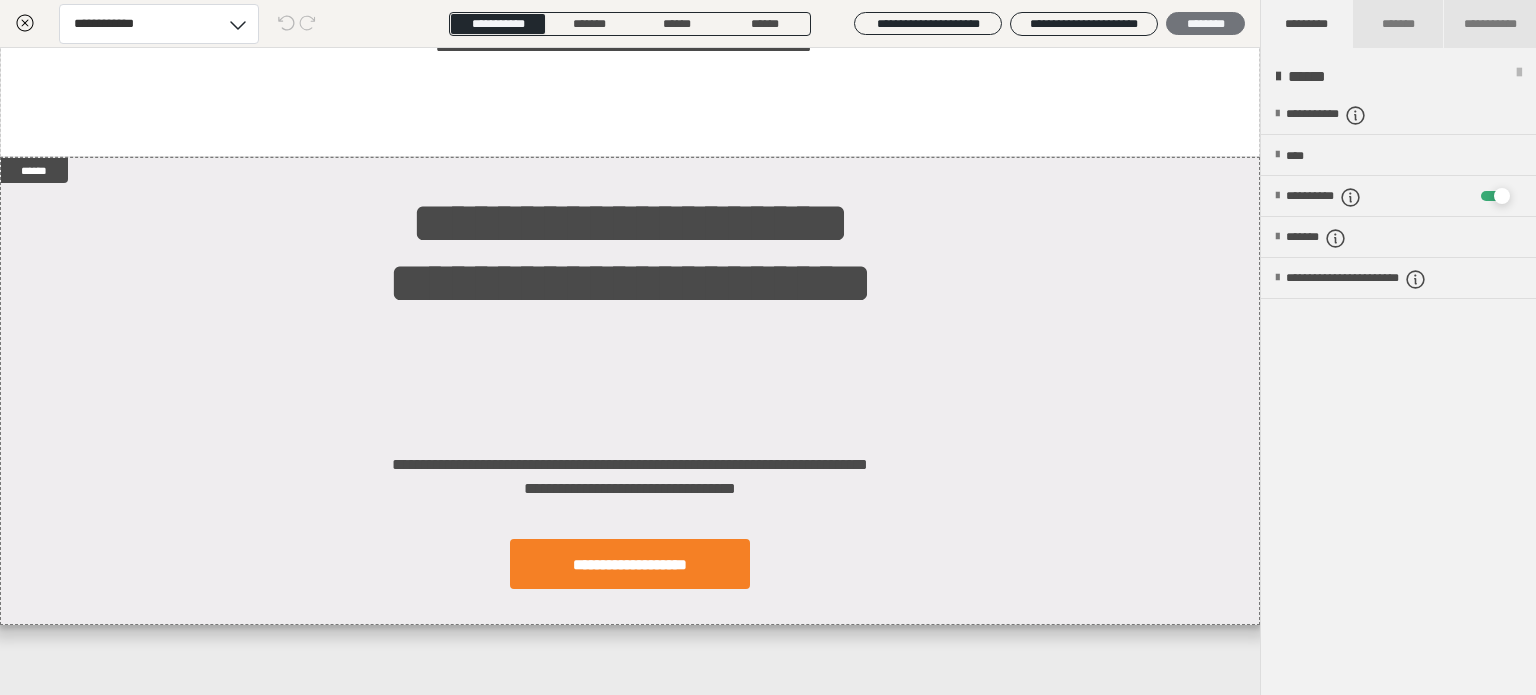 click on "********" at bounding box center [1205, 24] 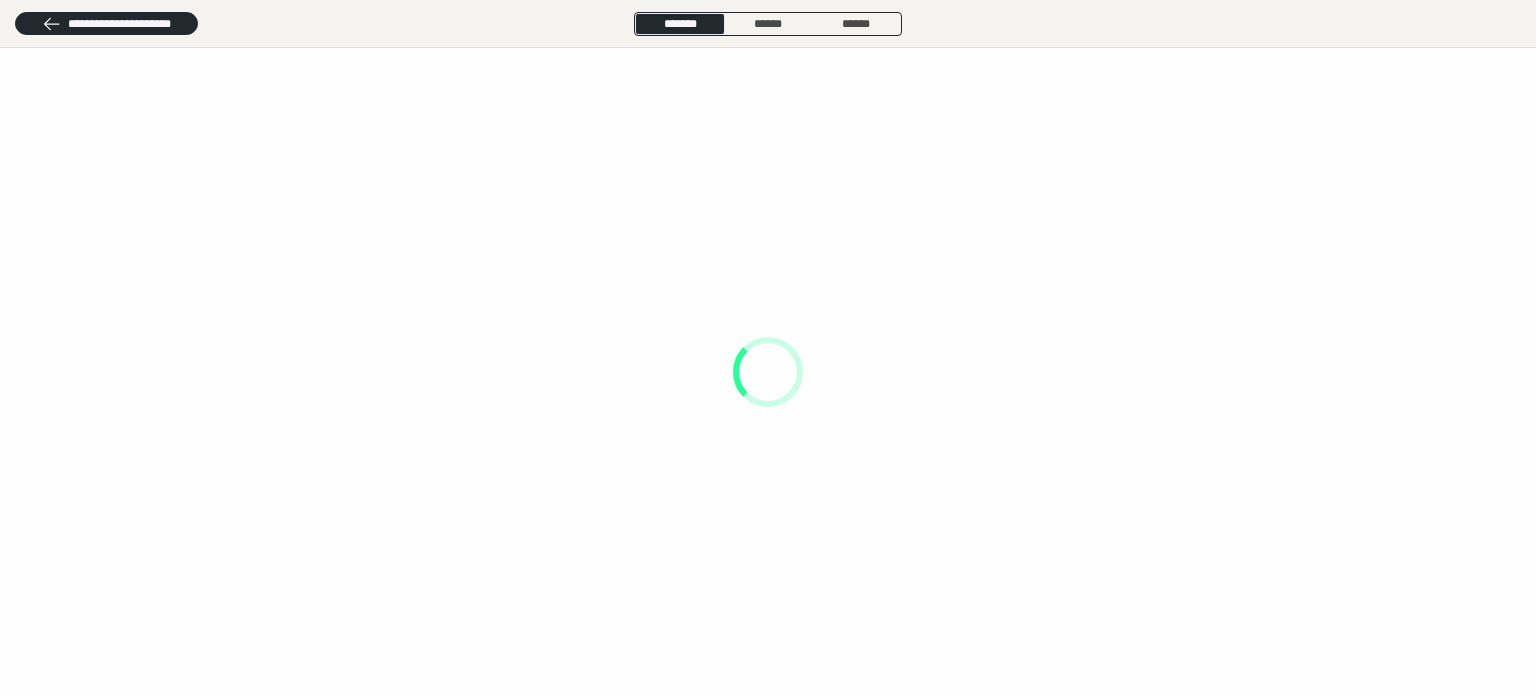 scroll, scrollTop: 0, scrollLeft: 0, axis: both 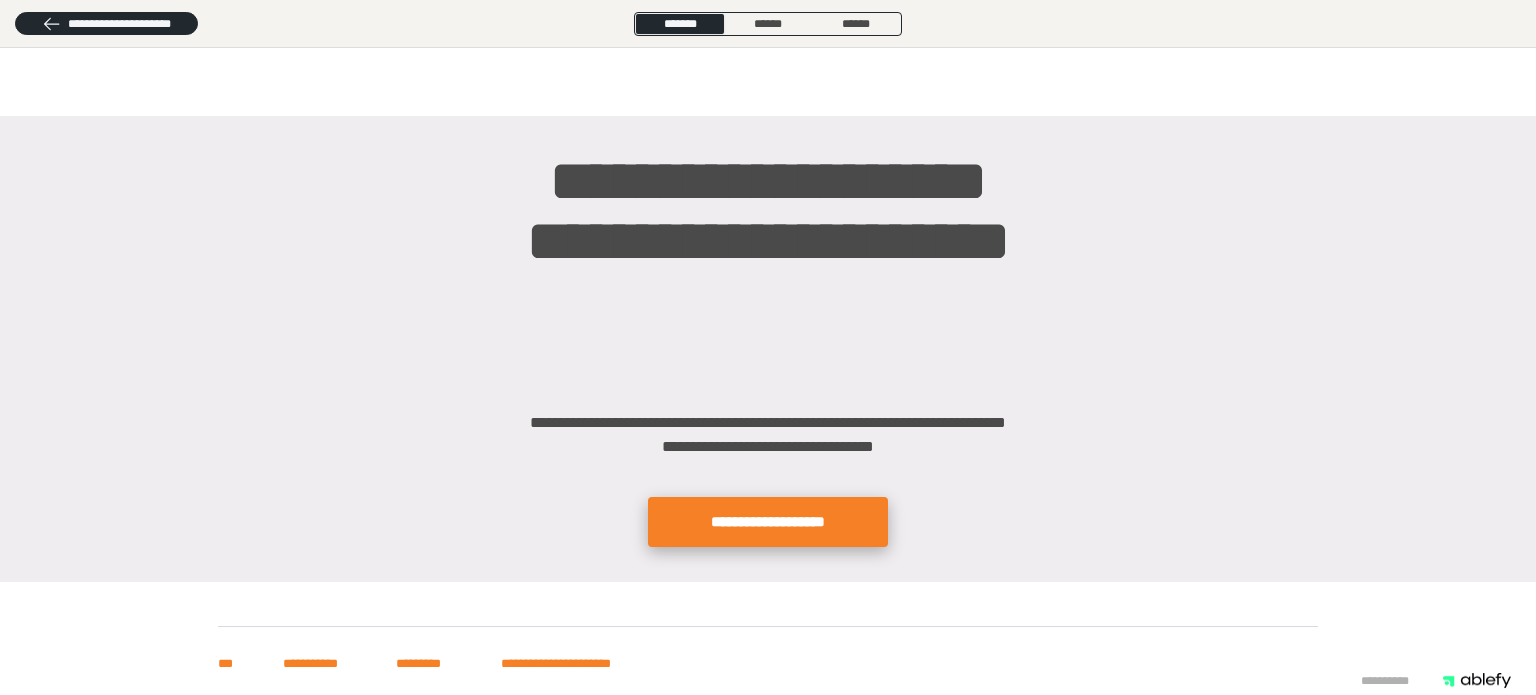 click on "**********" at bounding box center [768, 522] 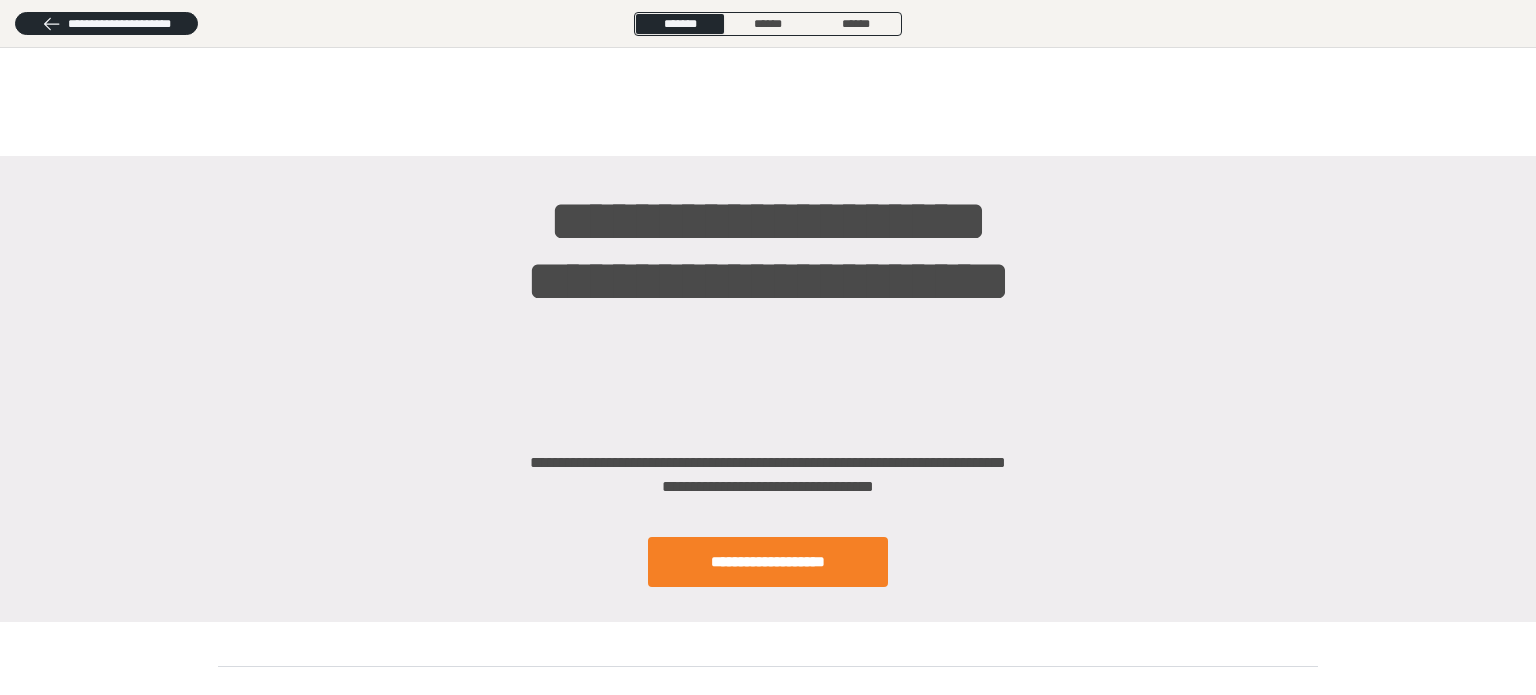 scroll, scrollTop: 317, scrollLeft: 0, axis: vertical 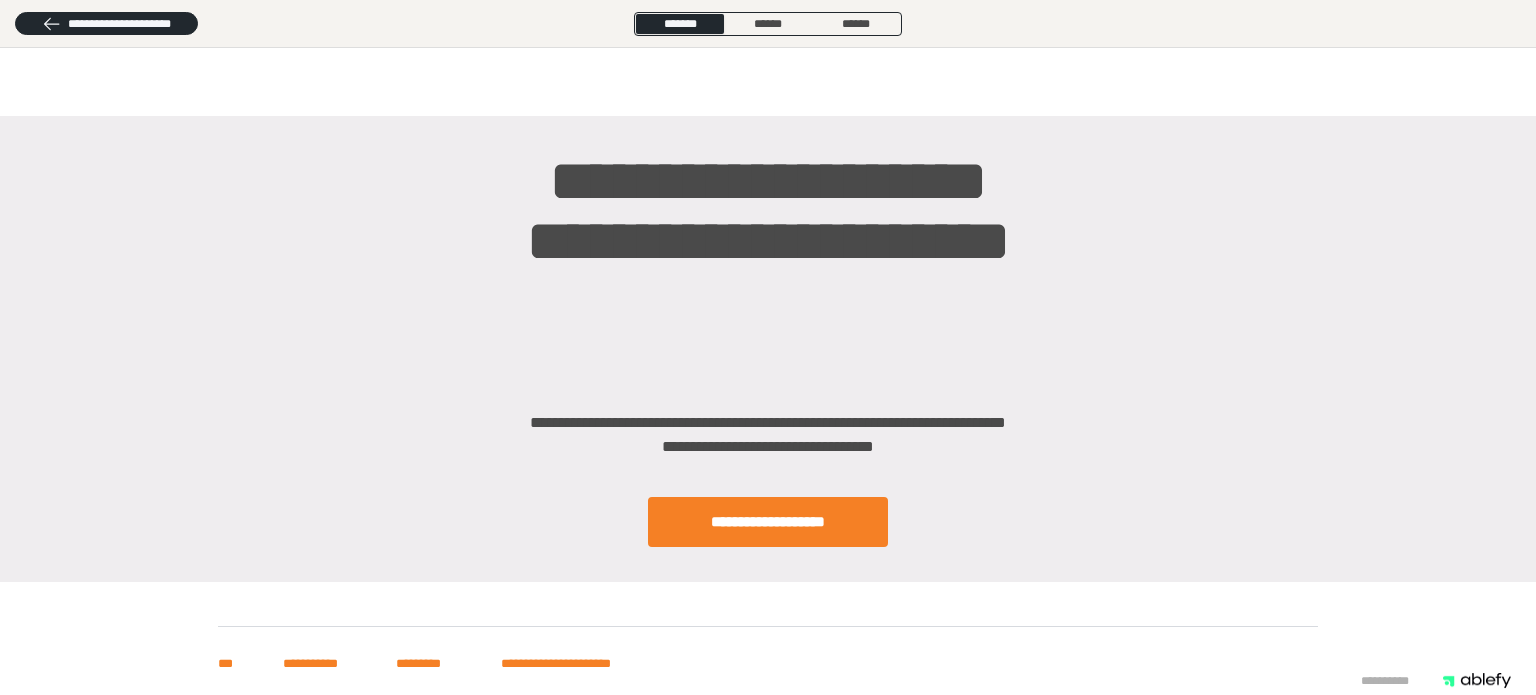 click on "**********" at bounding box center [768, 271] 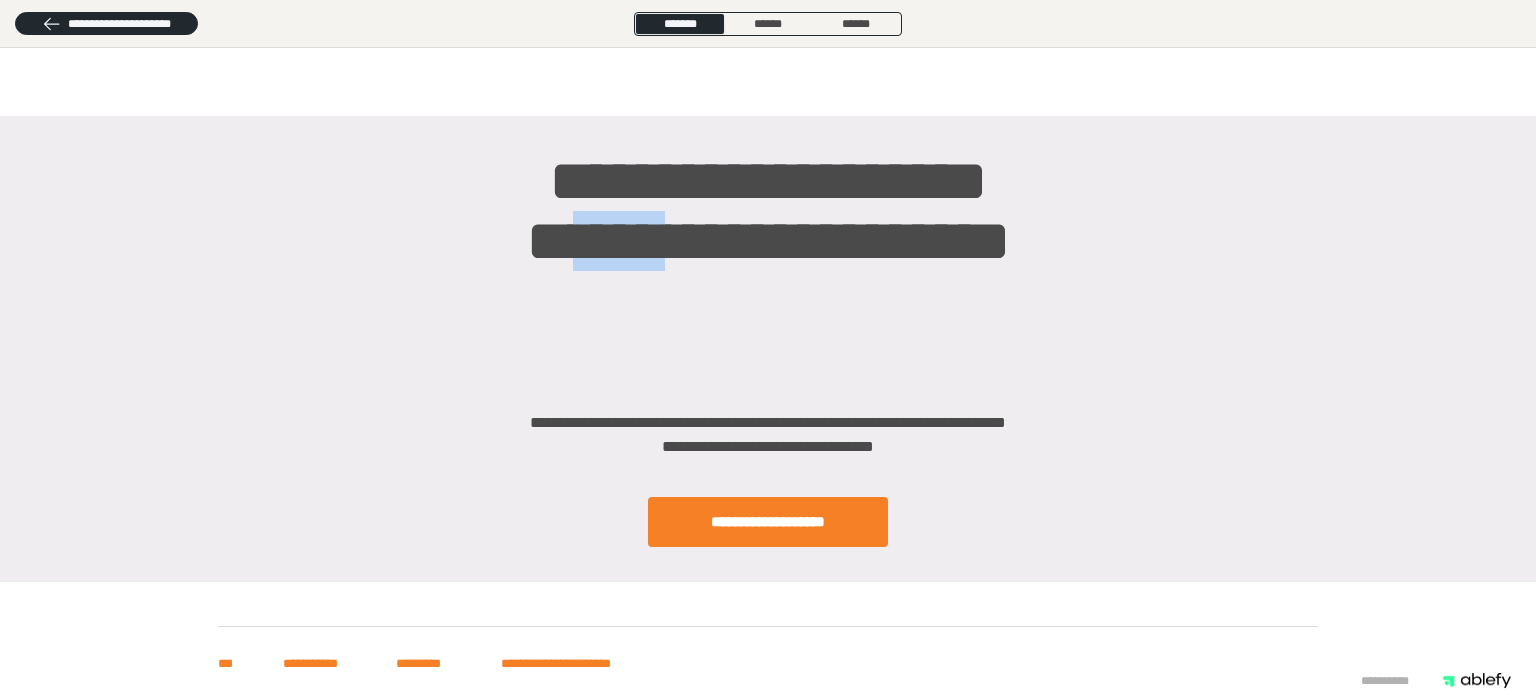 click on "**********" at bounding box center [768, 271] 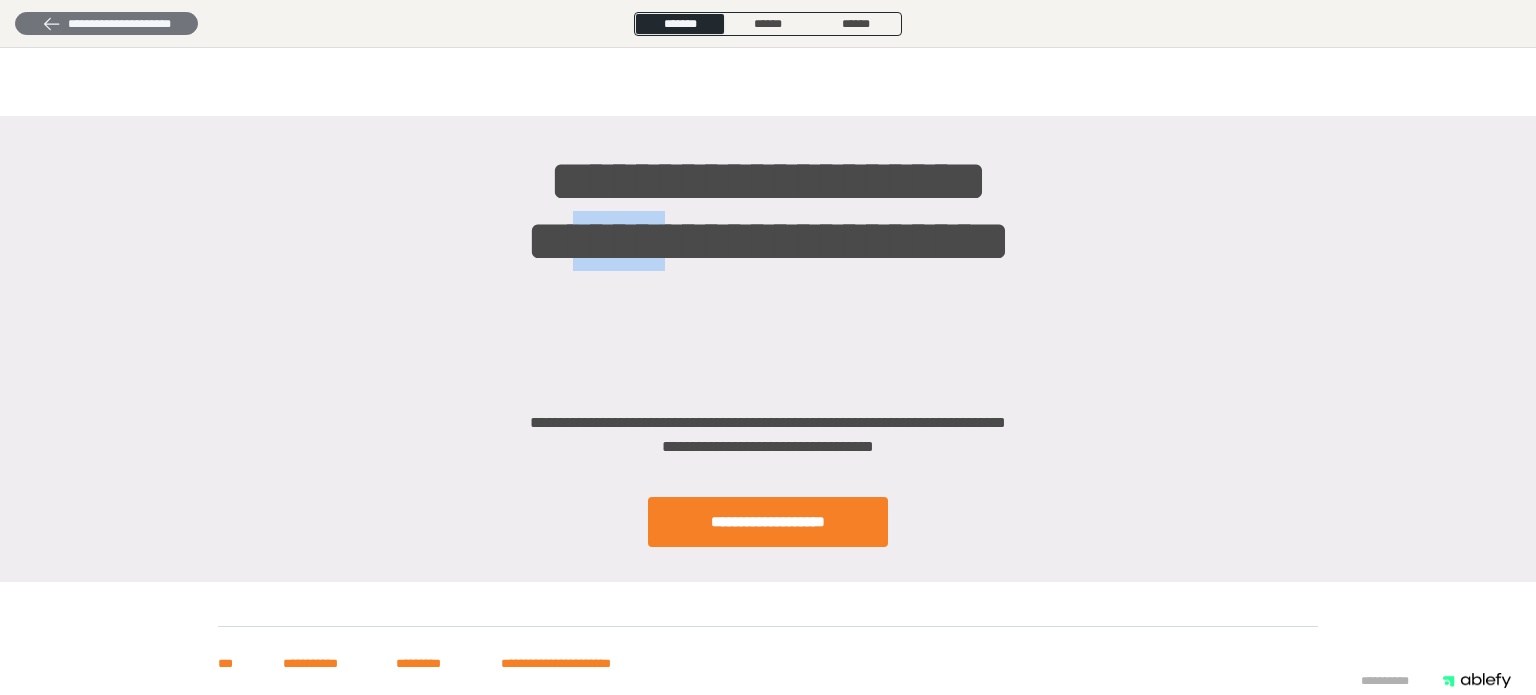 click on "**********" at bounding box center [106, 24] 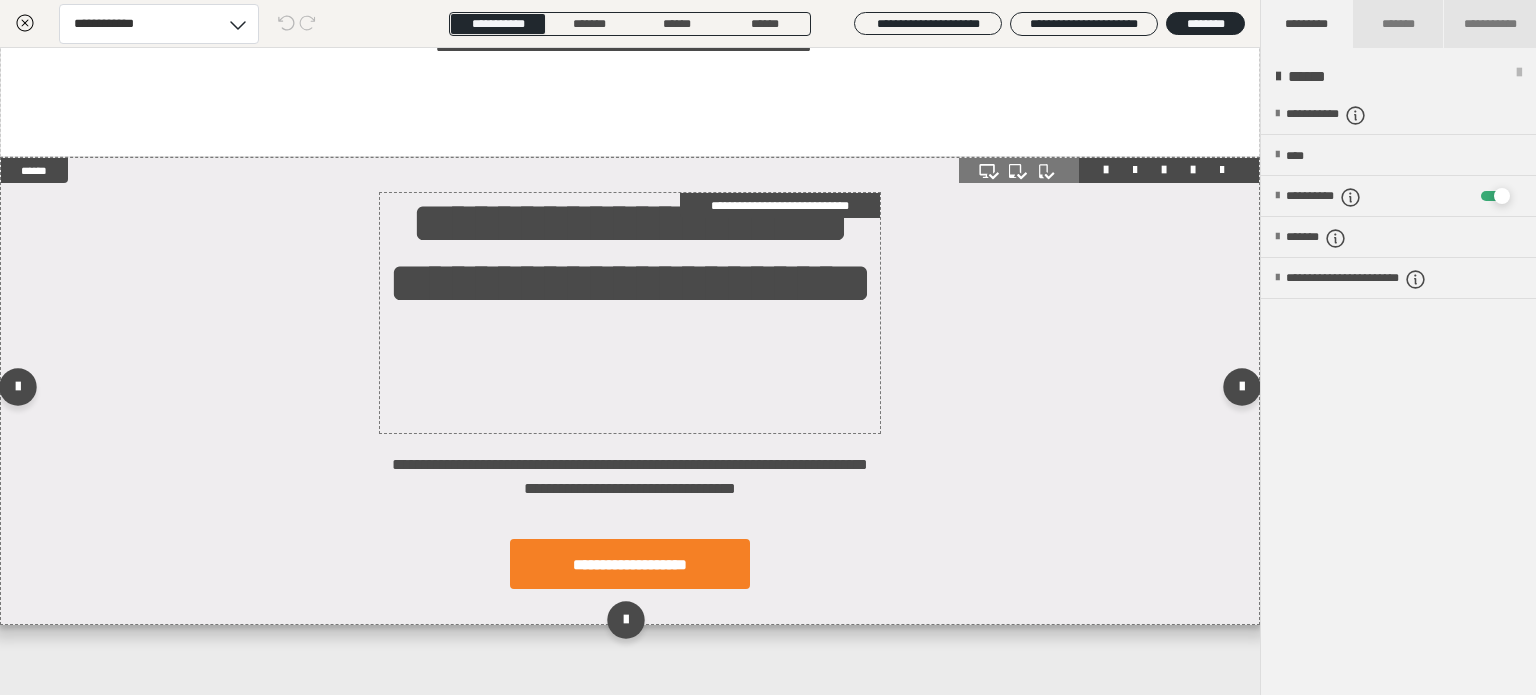click on "**********" at bounding box center (630, 313) 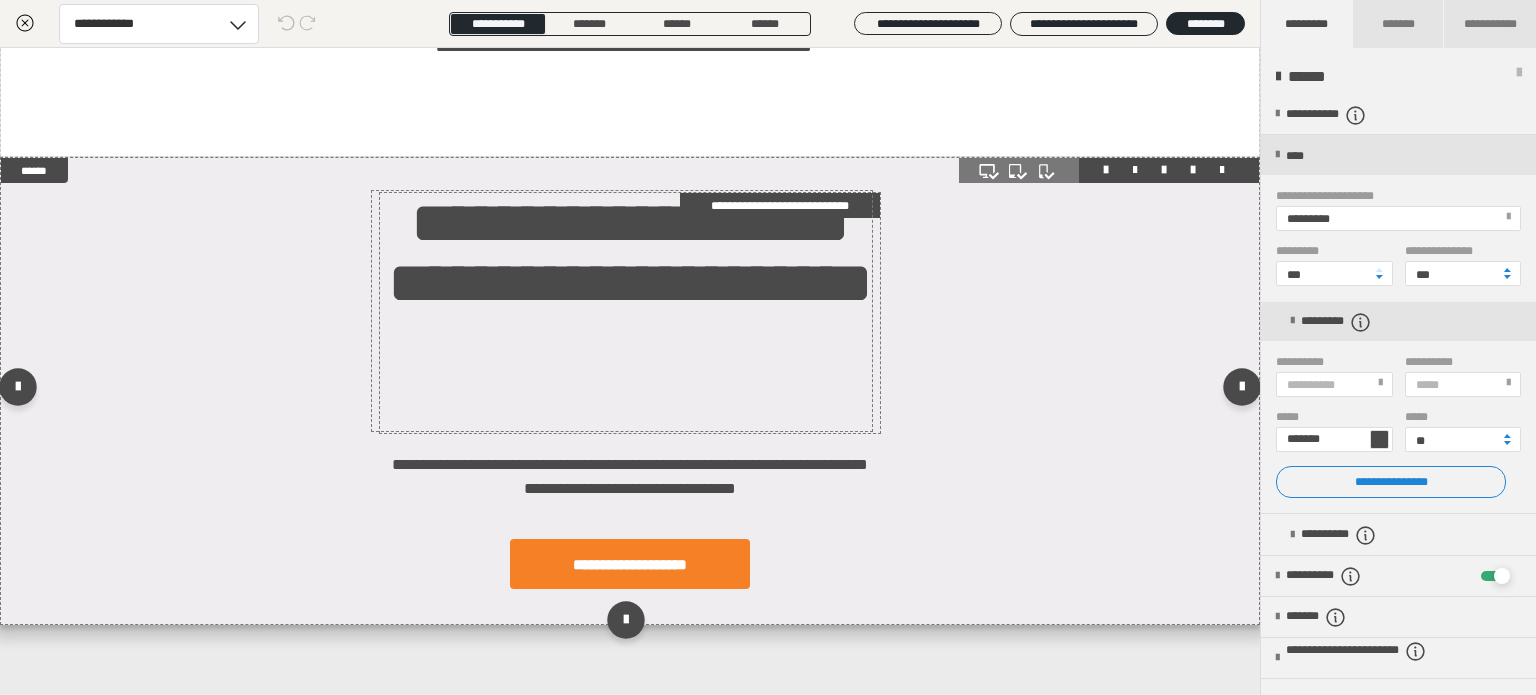 click on "**********" at bounding box center [630, 313] 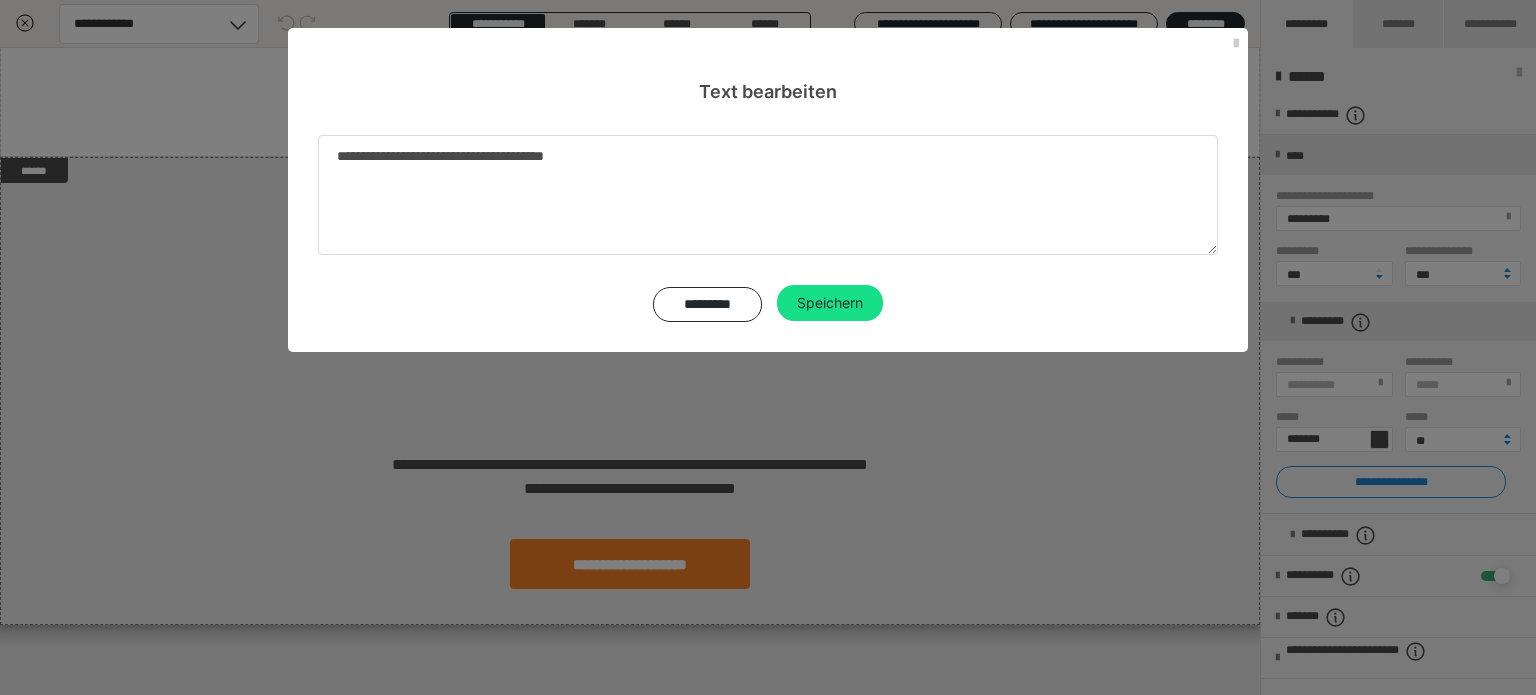 click on "**********" at bounding box center [768, 347] 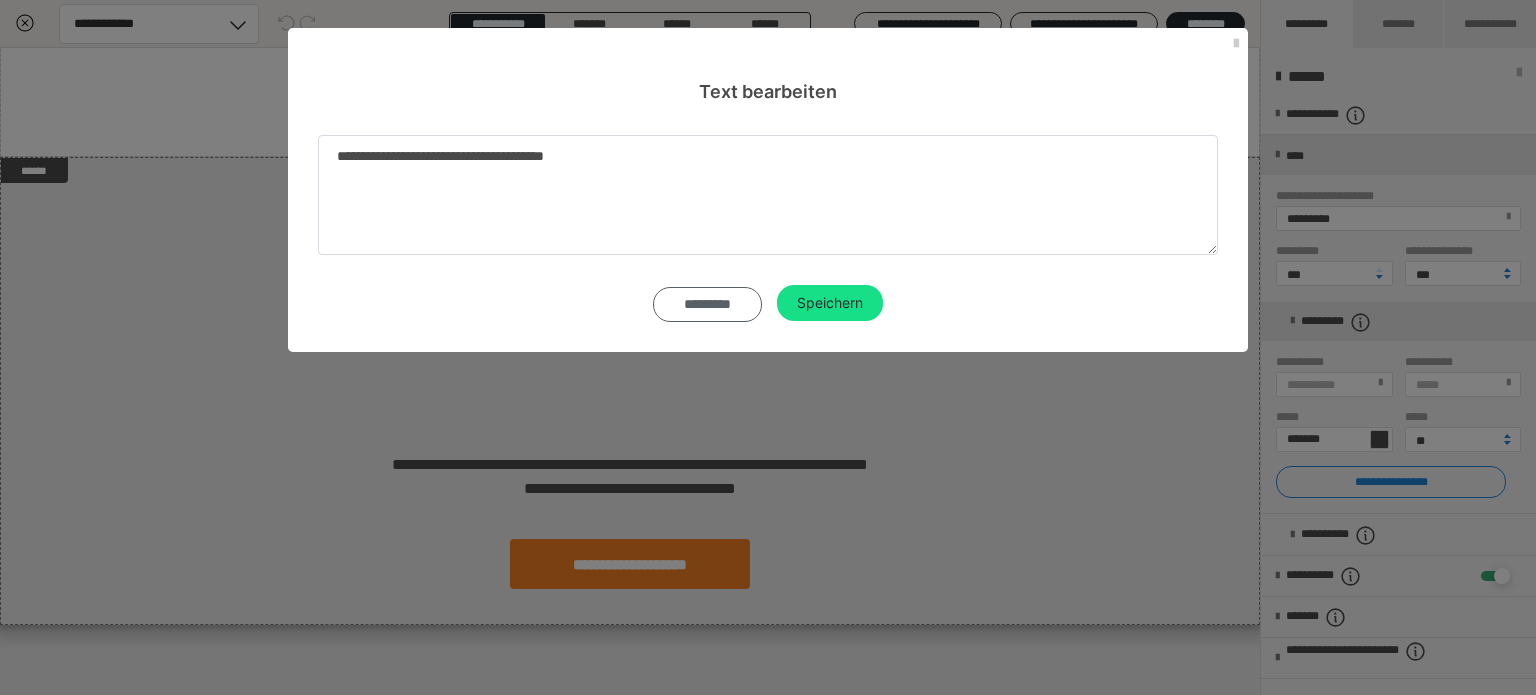 click on "*********" at bounding box center (708, 304) 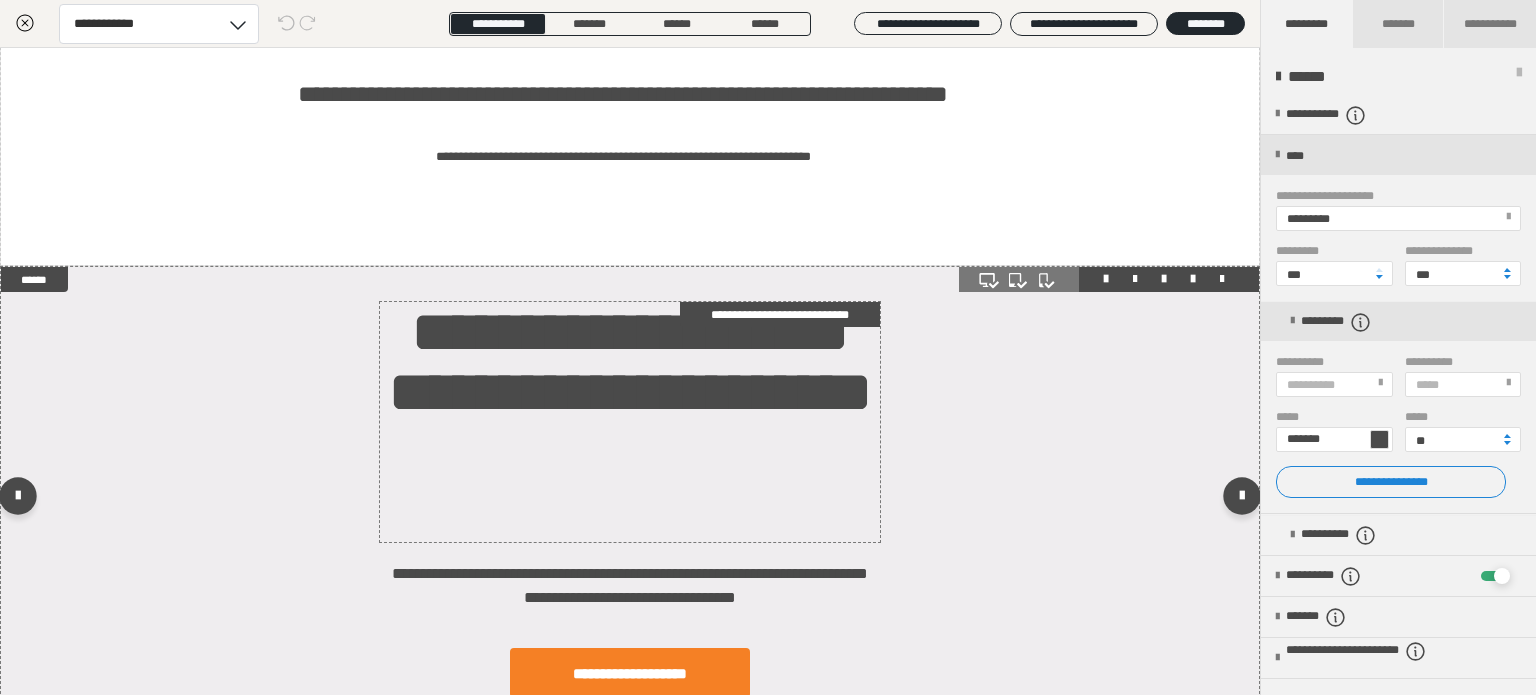 scroll, scrollTop: 0, scrollLeft: 0, axis: both 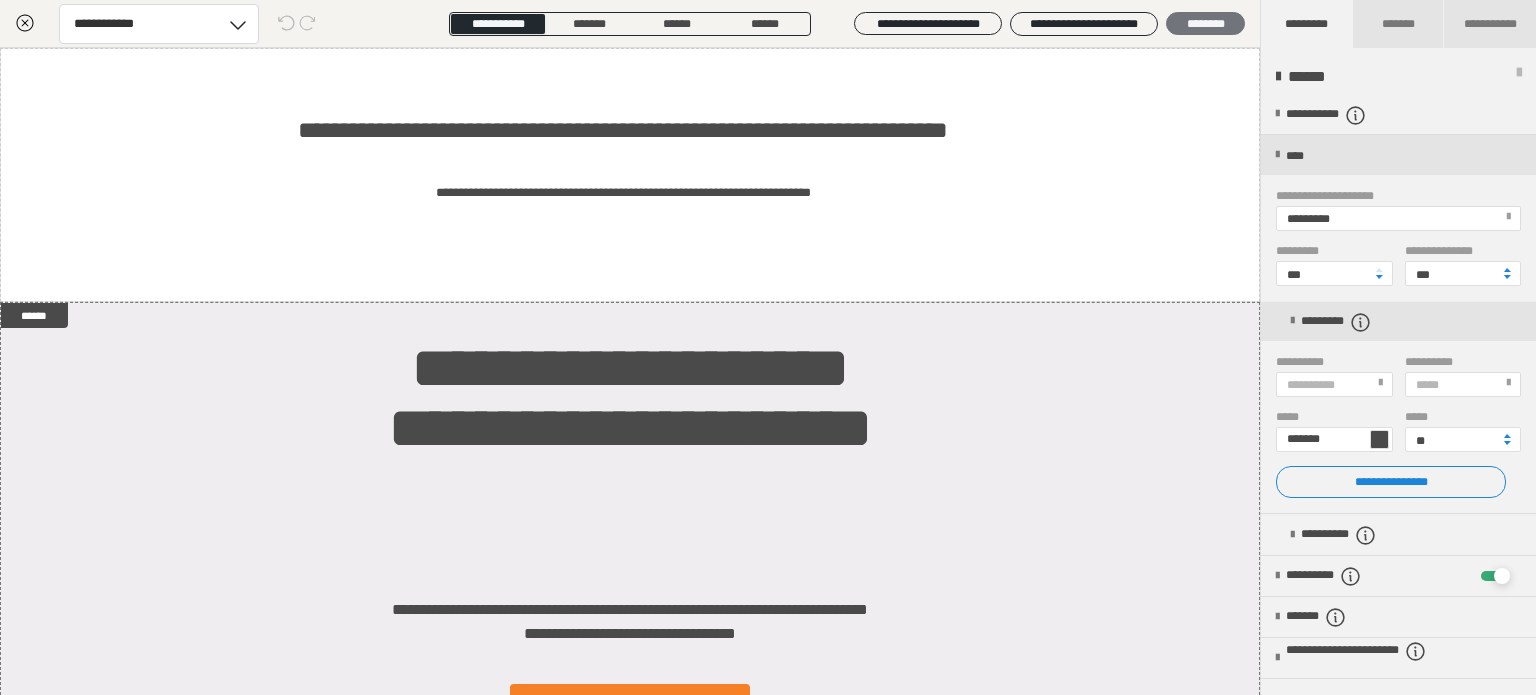 click on "********" at bounding box center (1205, 24) 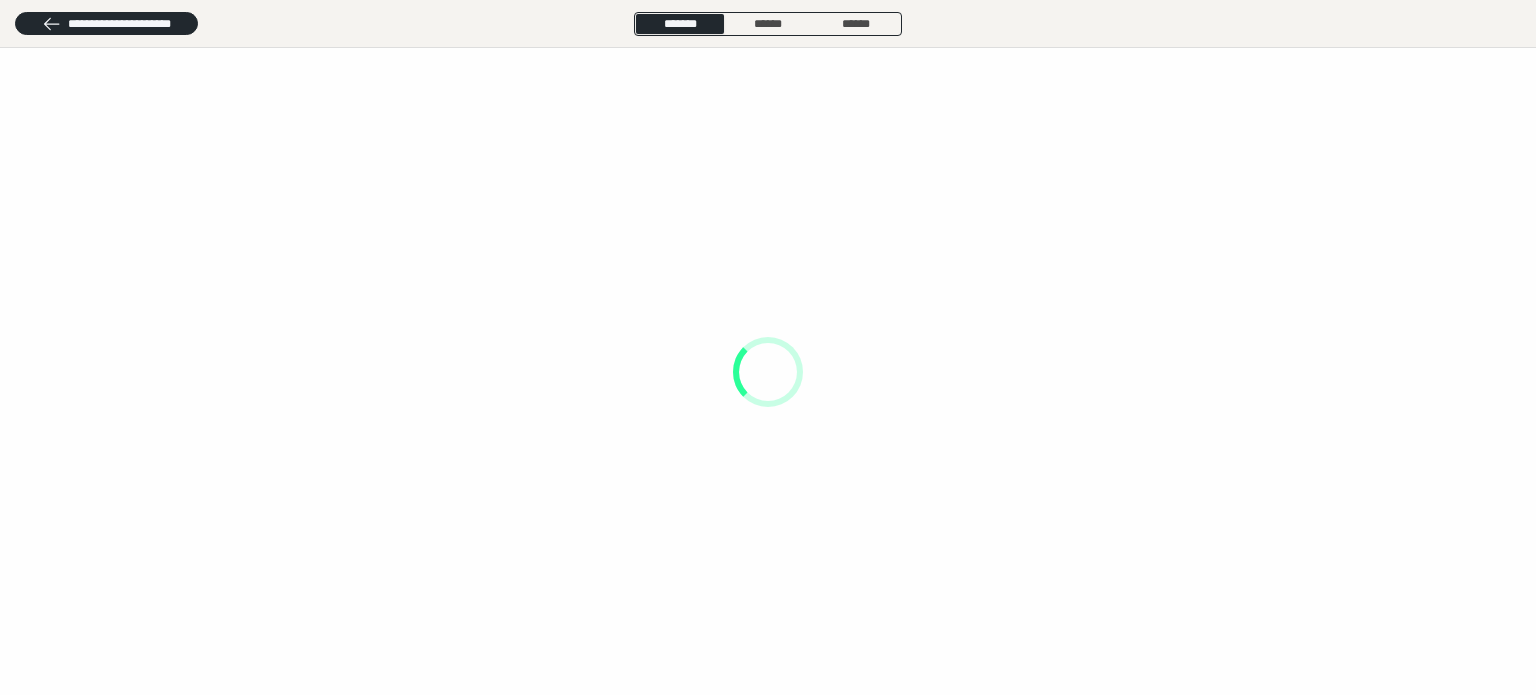 scroll, scrollTop: 0, scrollLeft: 0, axis: both 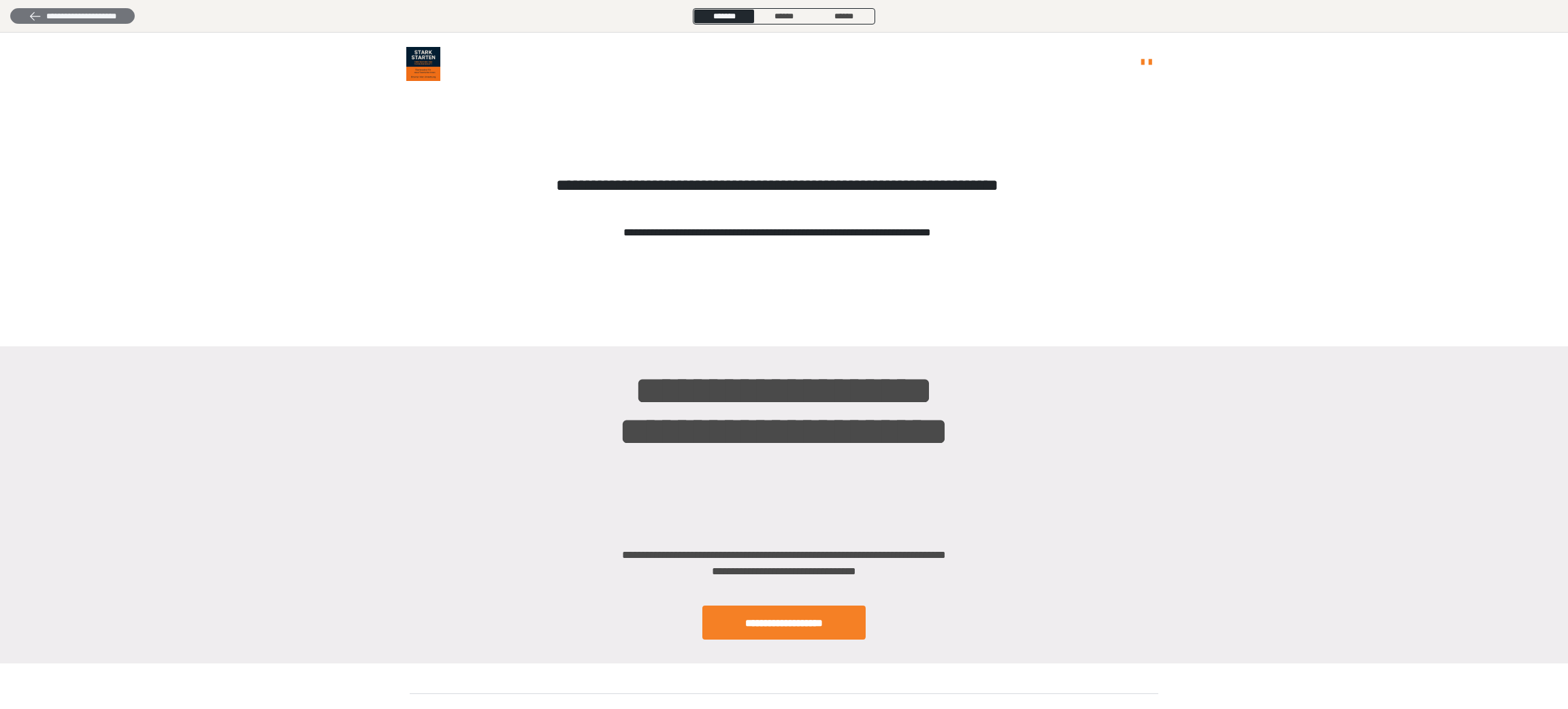 click on "**********" at bounding box center [72, 16] 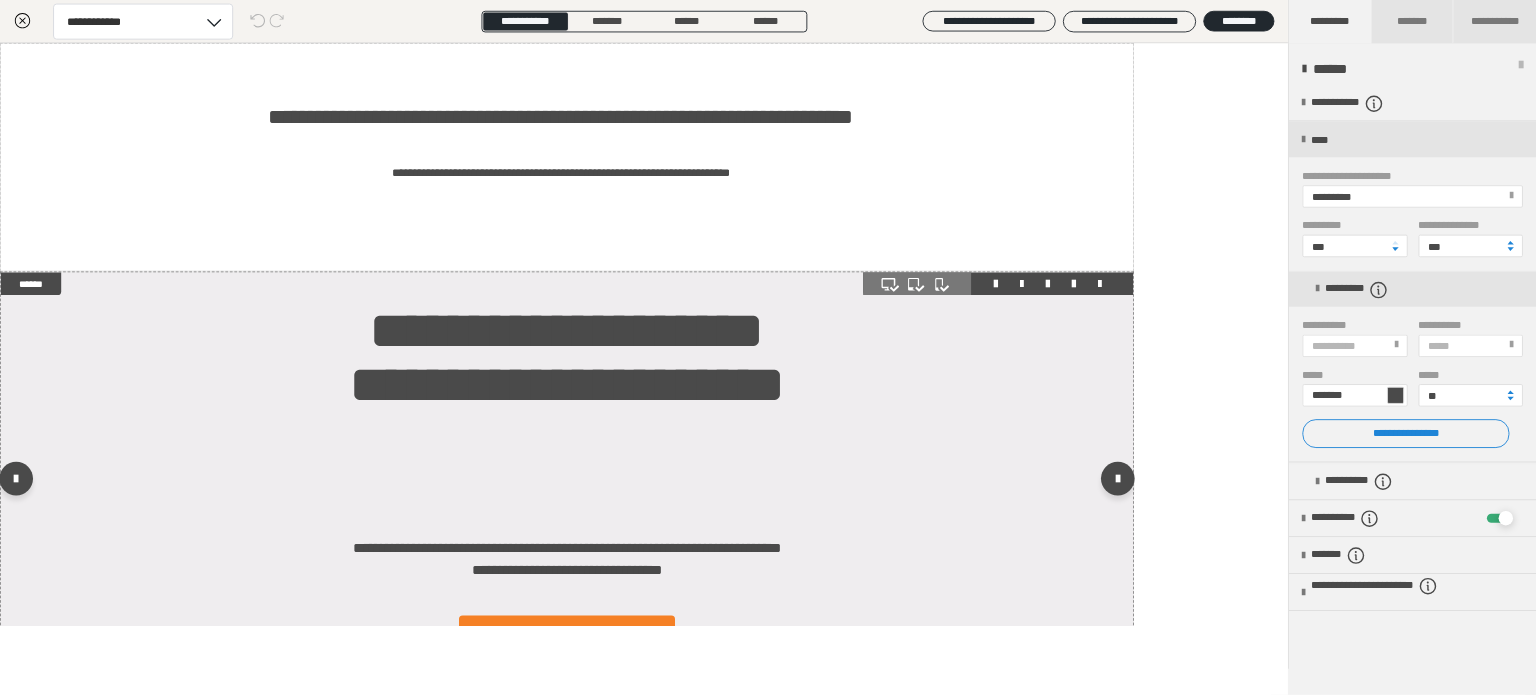 scroll, scrollTop: 510, scrollLeft: 0, axis: vertical 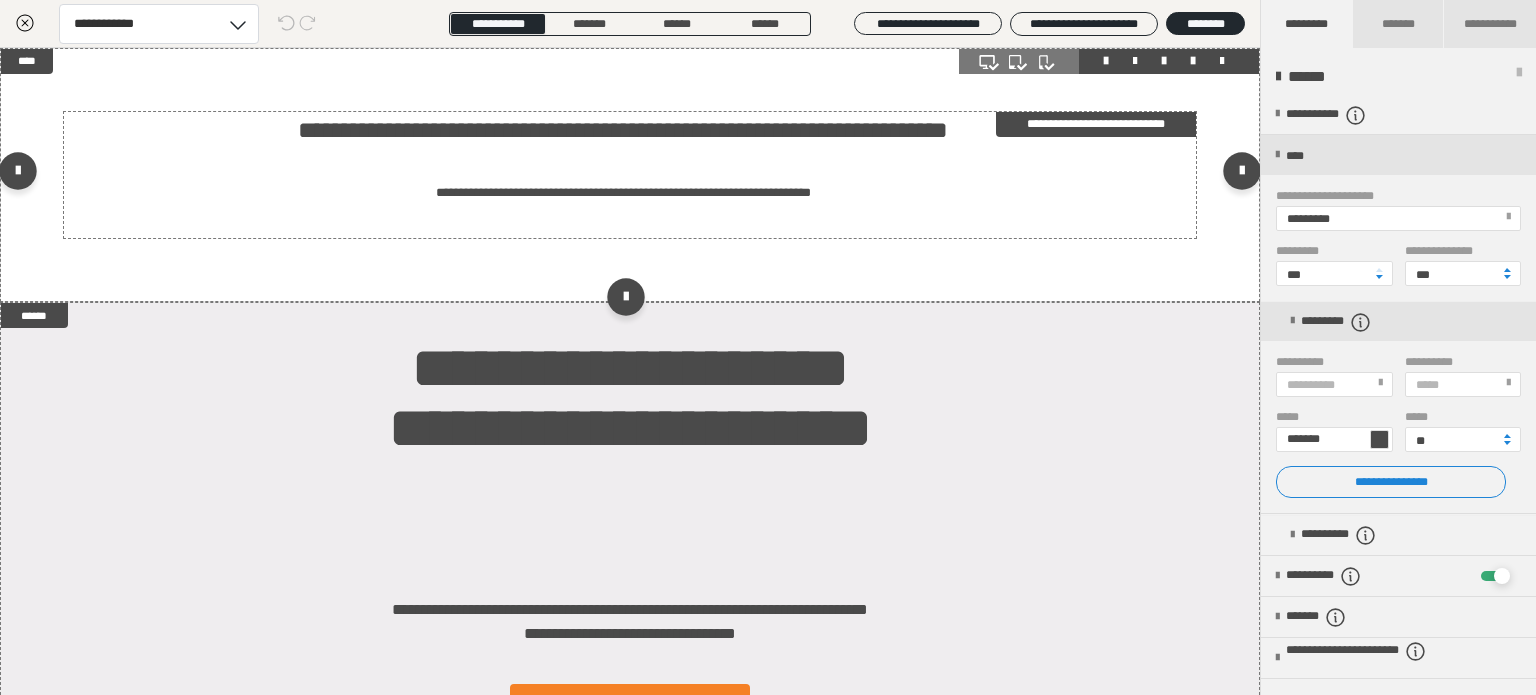 click at bounding box center (630, 229) 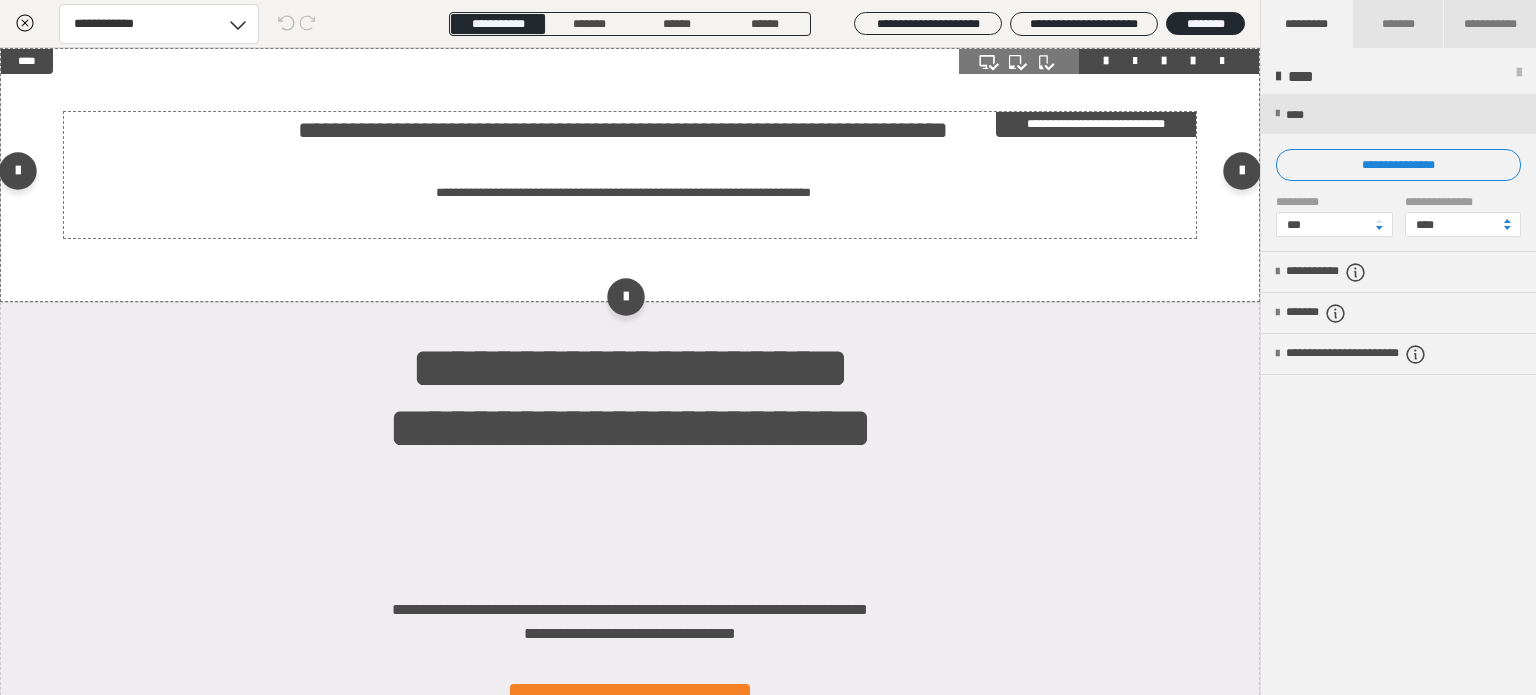 click on "**********" at bounding box center [623, 193] 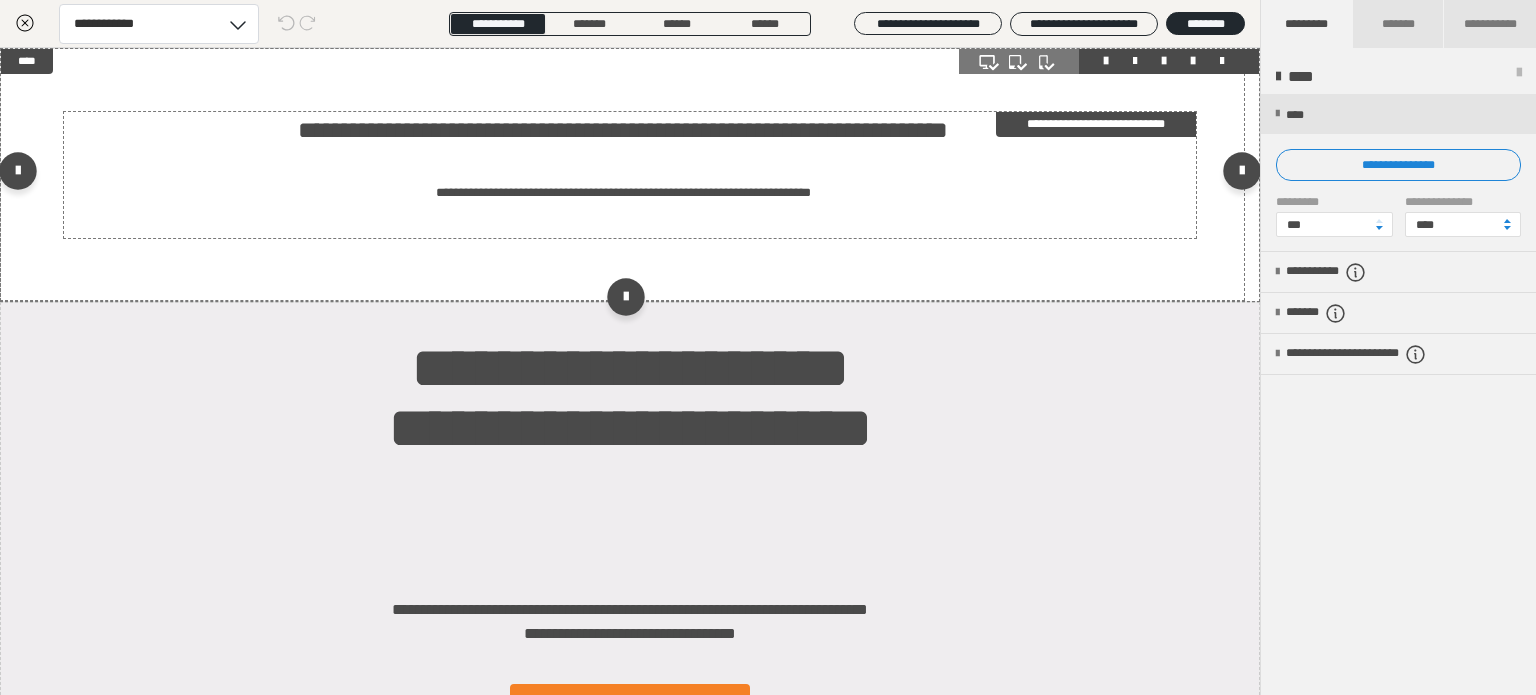 click on "**********" at bounding box center (623, 193) 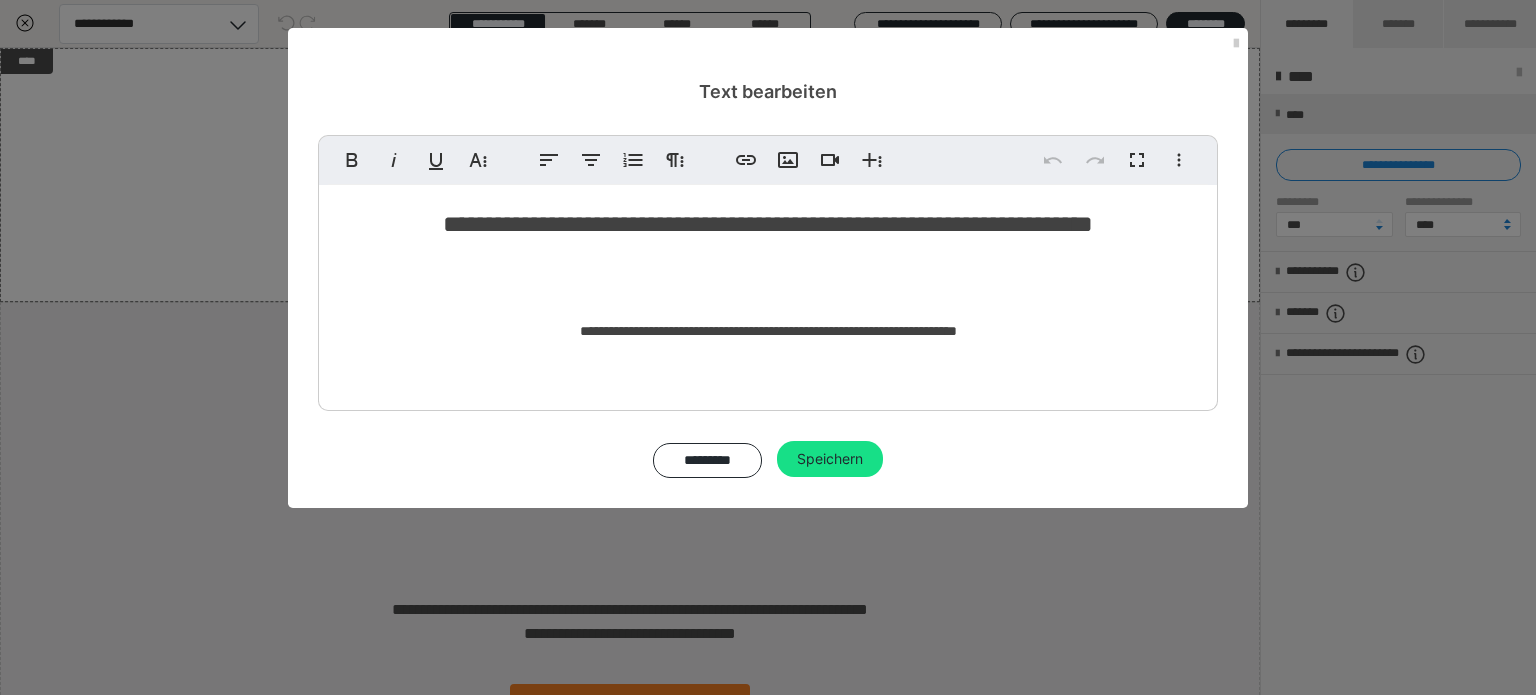 click on "**********" at bounding box center (768, 293) 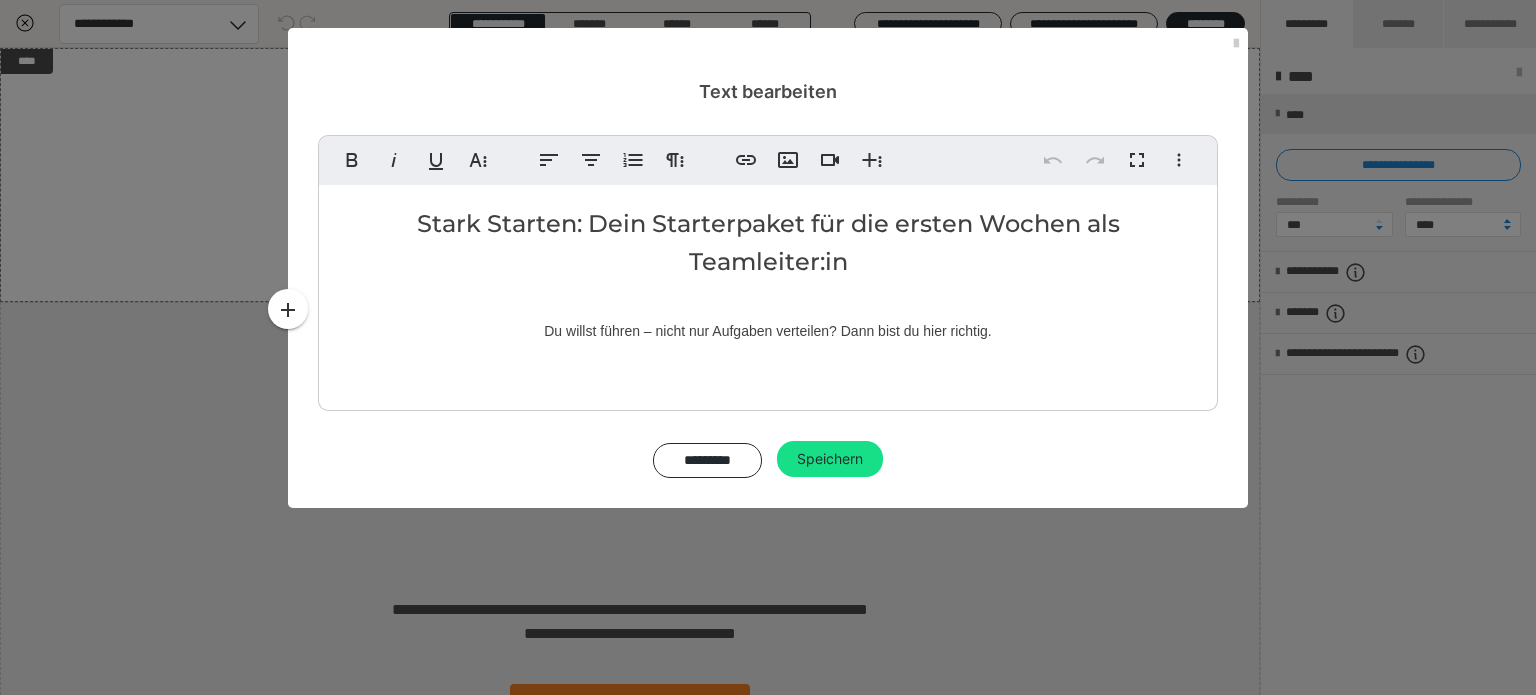 click on "Du willst führen – nicht nur Aufgaben verteilen? Dann bist du hier richtig." at bounding box center (768, 331) 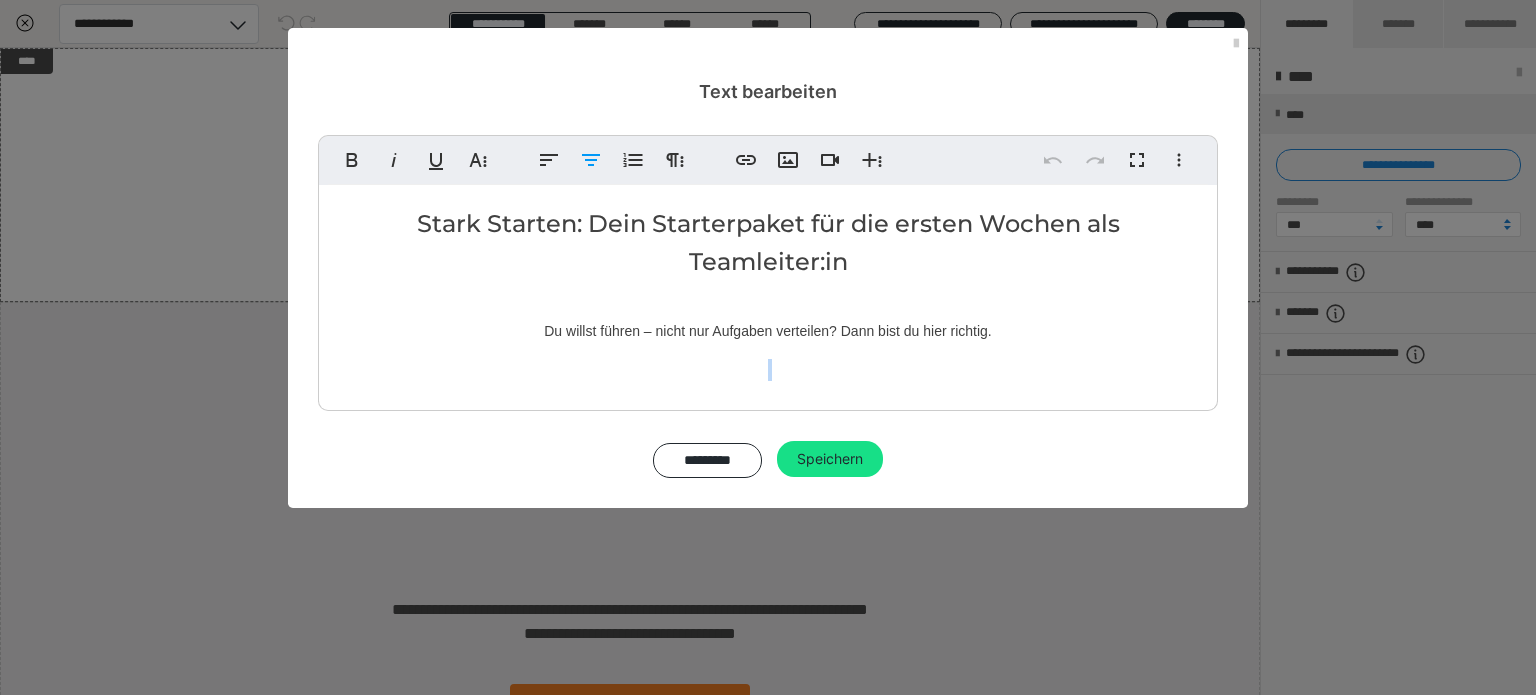 click on "Du willst führen – nicht nur Aufgaben verteilen? Dann bist du hier richtig." at bounding box center (768, 331) 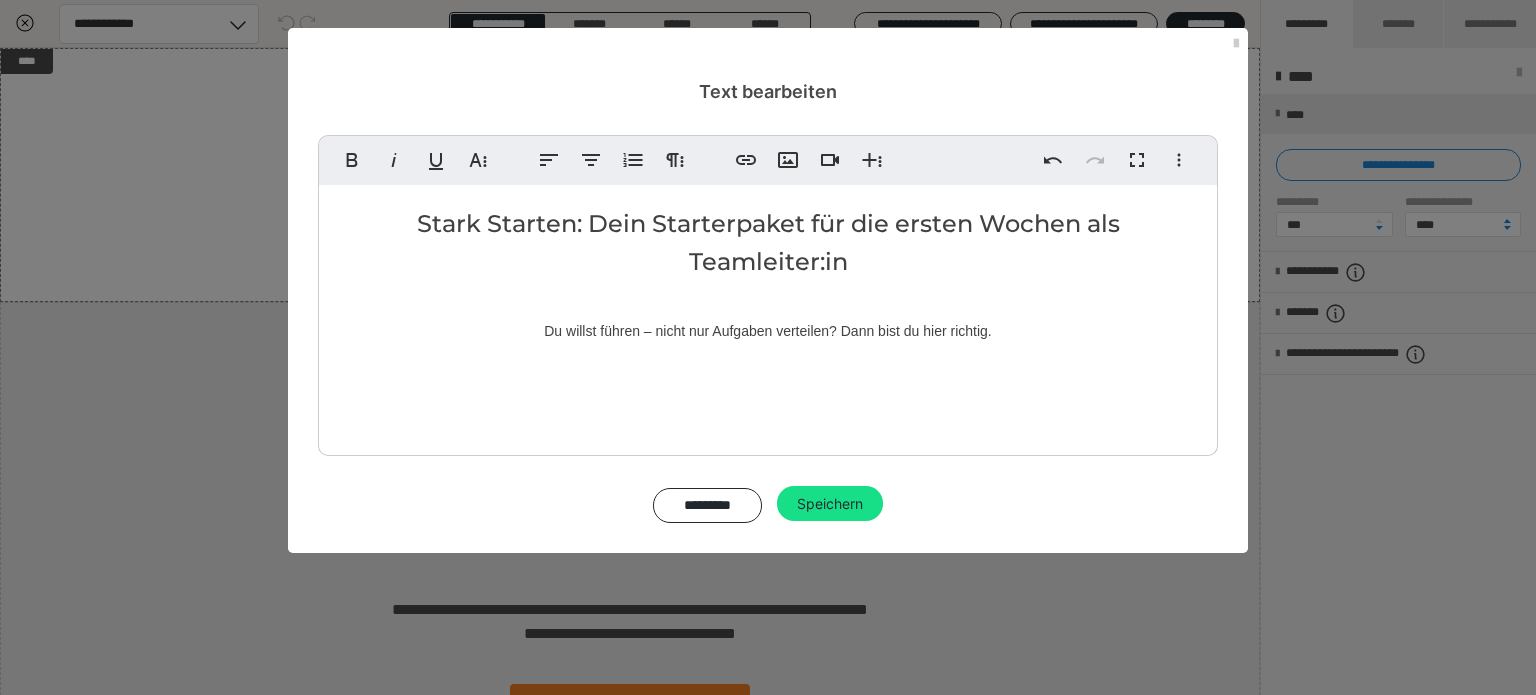 click on "Stark Starten: Dein Starterpaket für die ersten Wochen als Teamleiter:in Du willst führen – nicht nur Aufgaben verteilen? Dann bist du hier richtig." at bounding box center (768, 315) 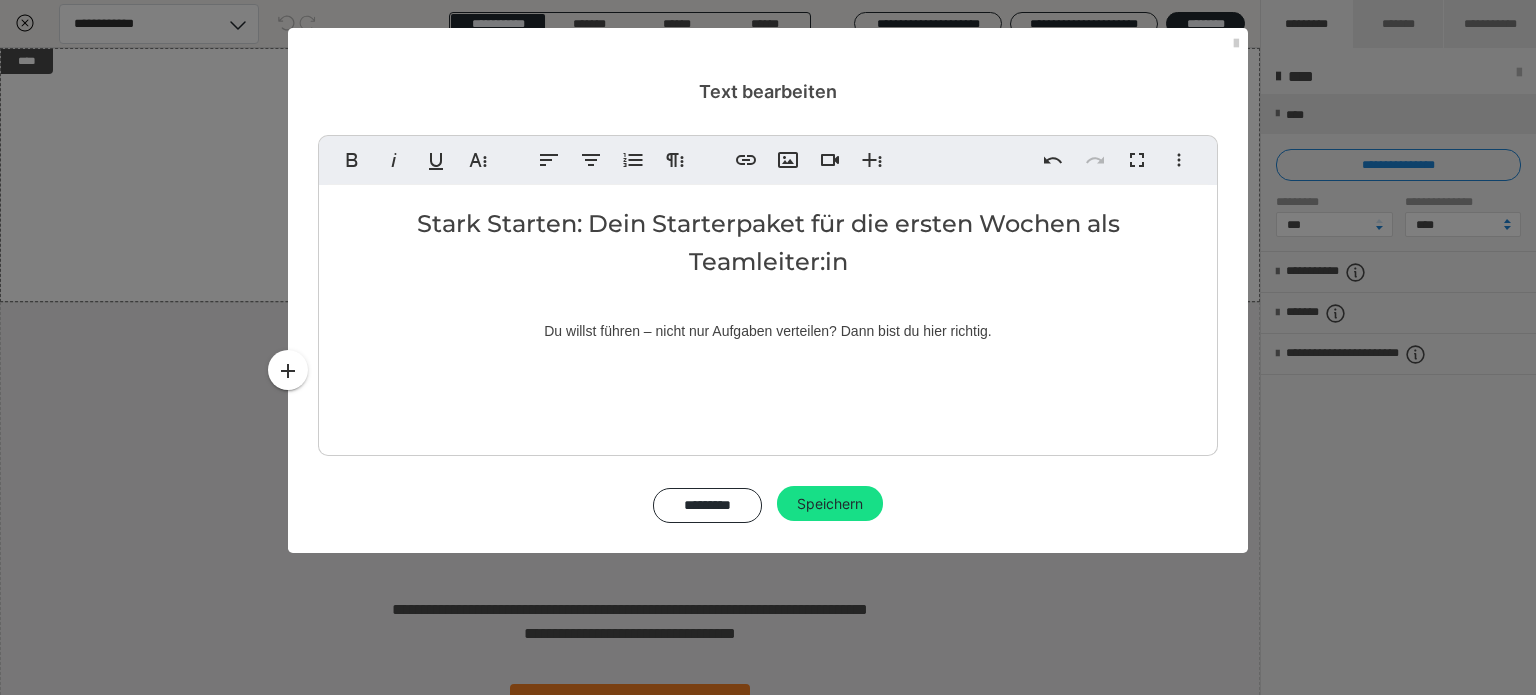 click on "Stark Starten: Dein Starterpaket für die ersten Wochen als Teamleiter:in Du willst führen – nicht nur Aufgaben verteilen? Dann bist du hier richtig." at bounding box center (768, 315) 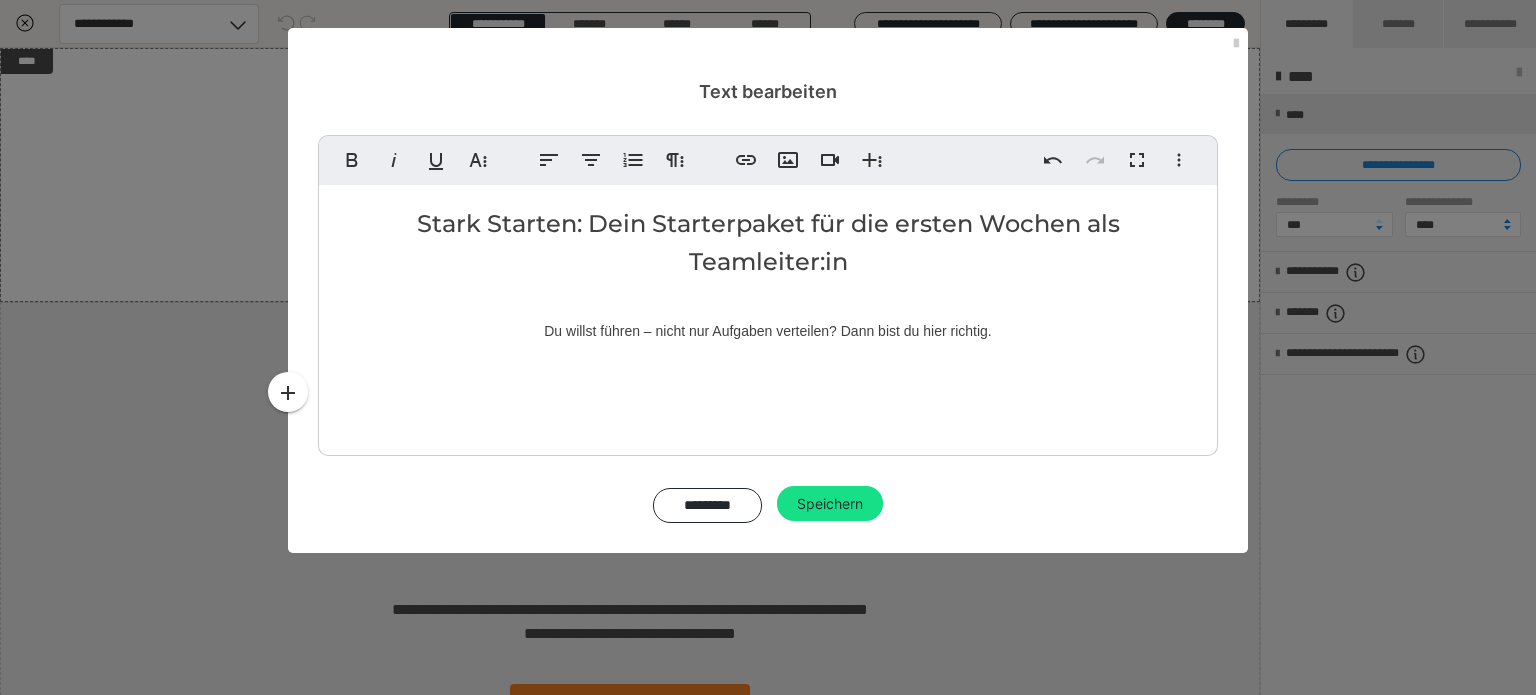 click at bounding box center (768, 414) 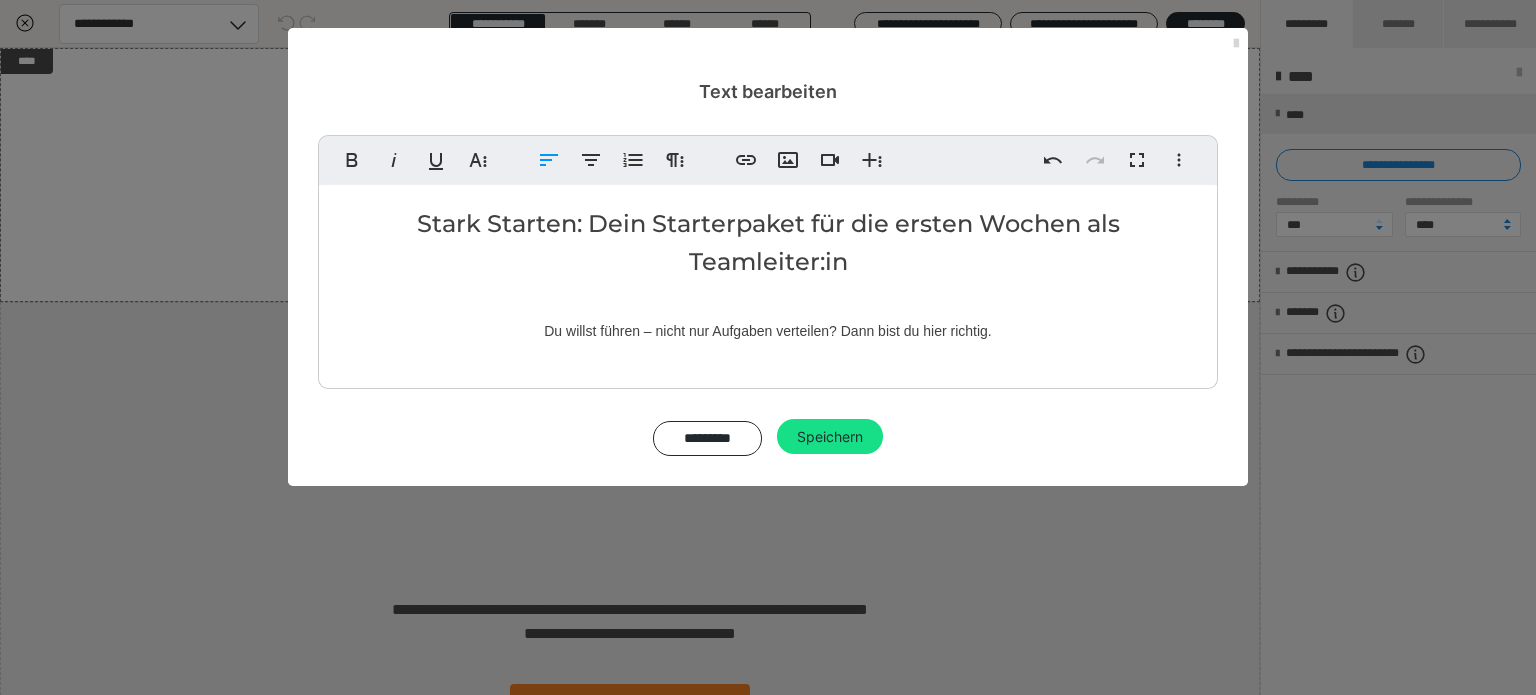 click at bounding box center (1236, 44) 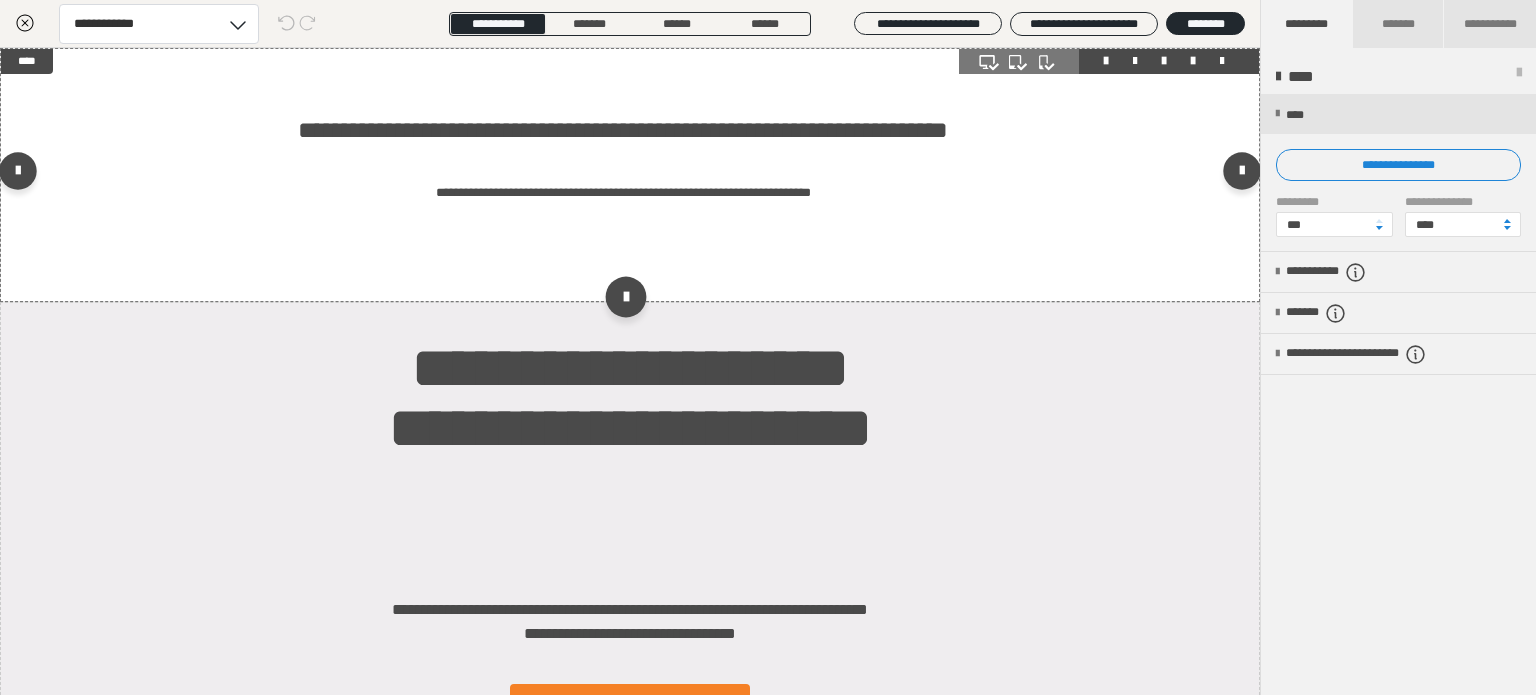 click at bounding box center [625, 296] 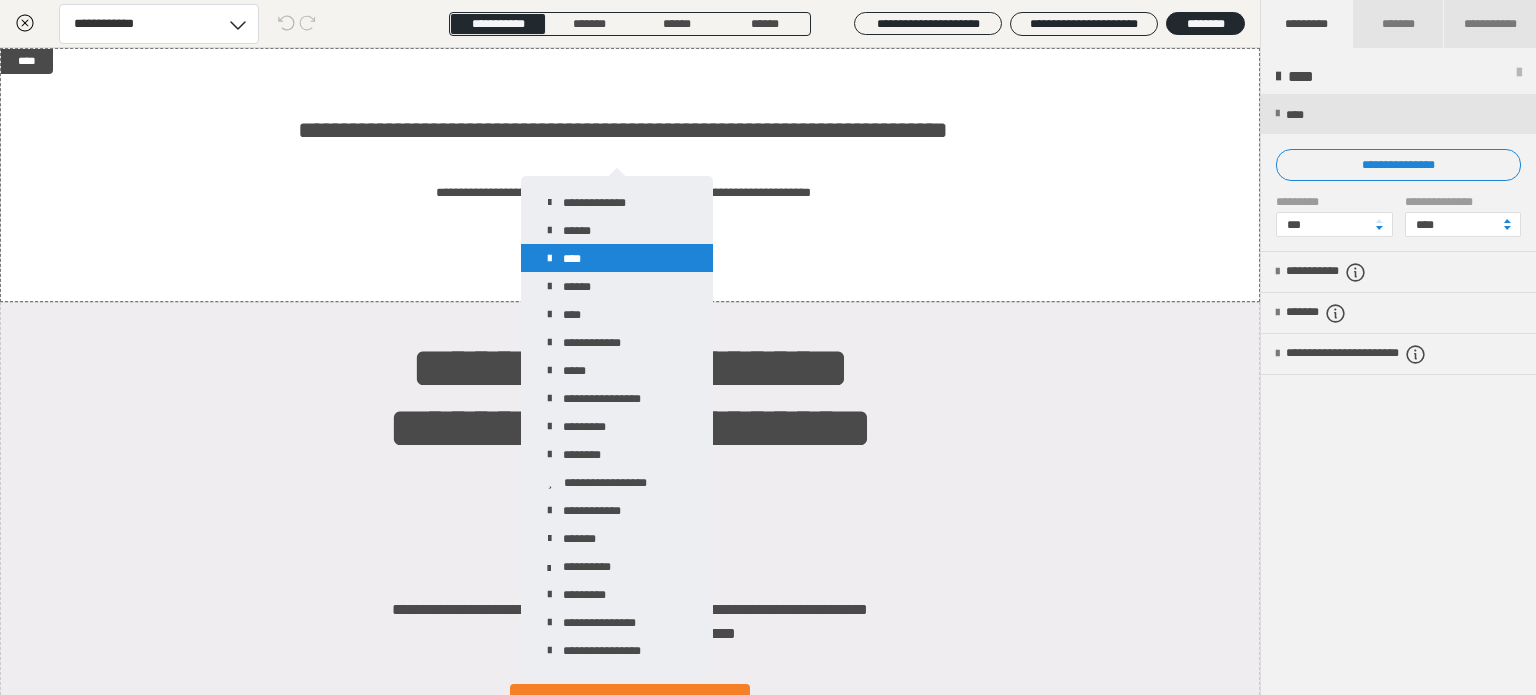 click on "****" at bounding box center [617, 258] 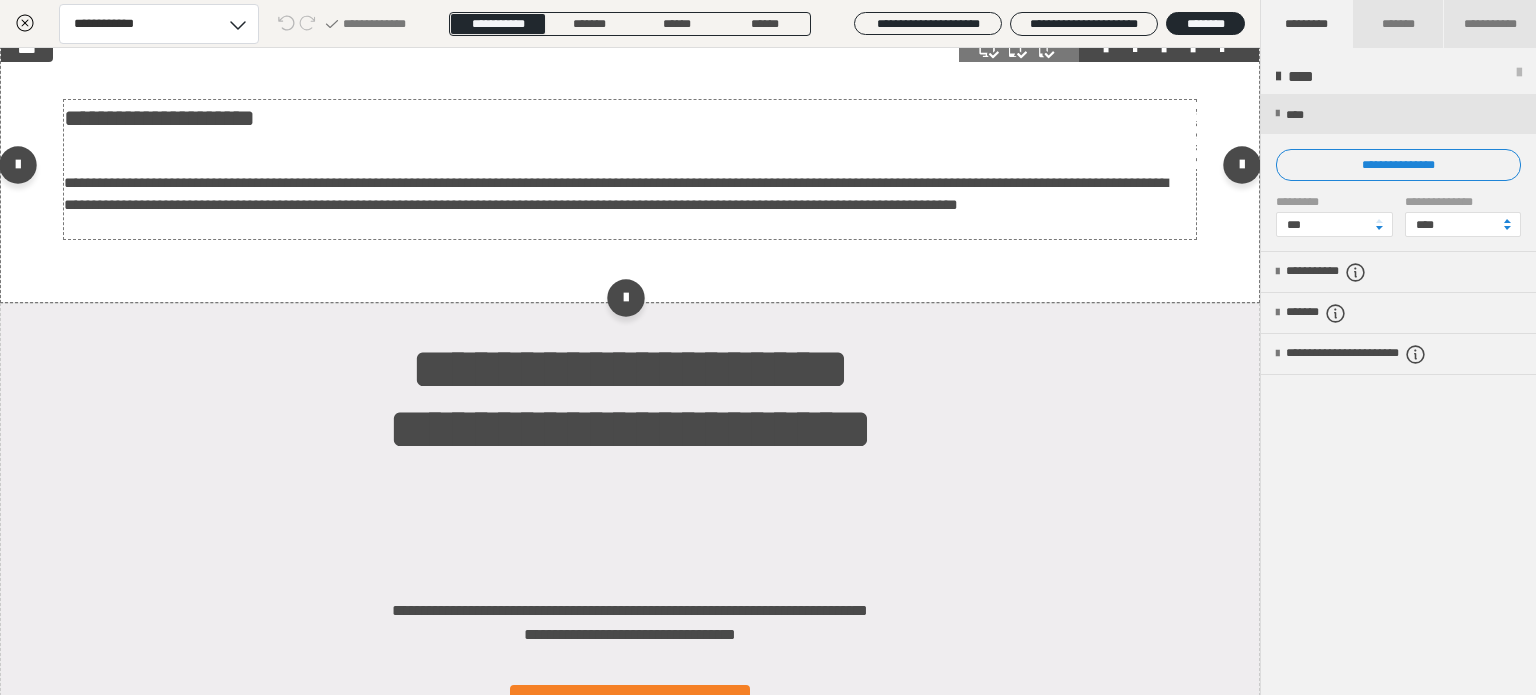 scroll, scrollTop: 0, scrollLeft: 0, axis: both 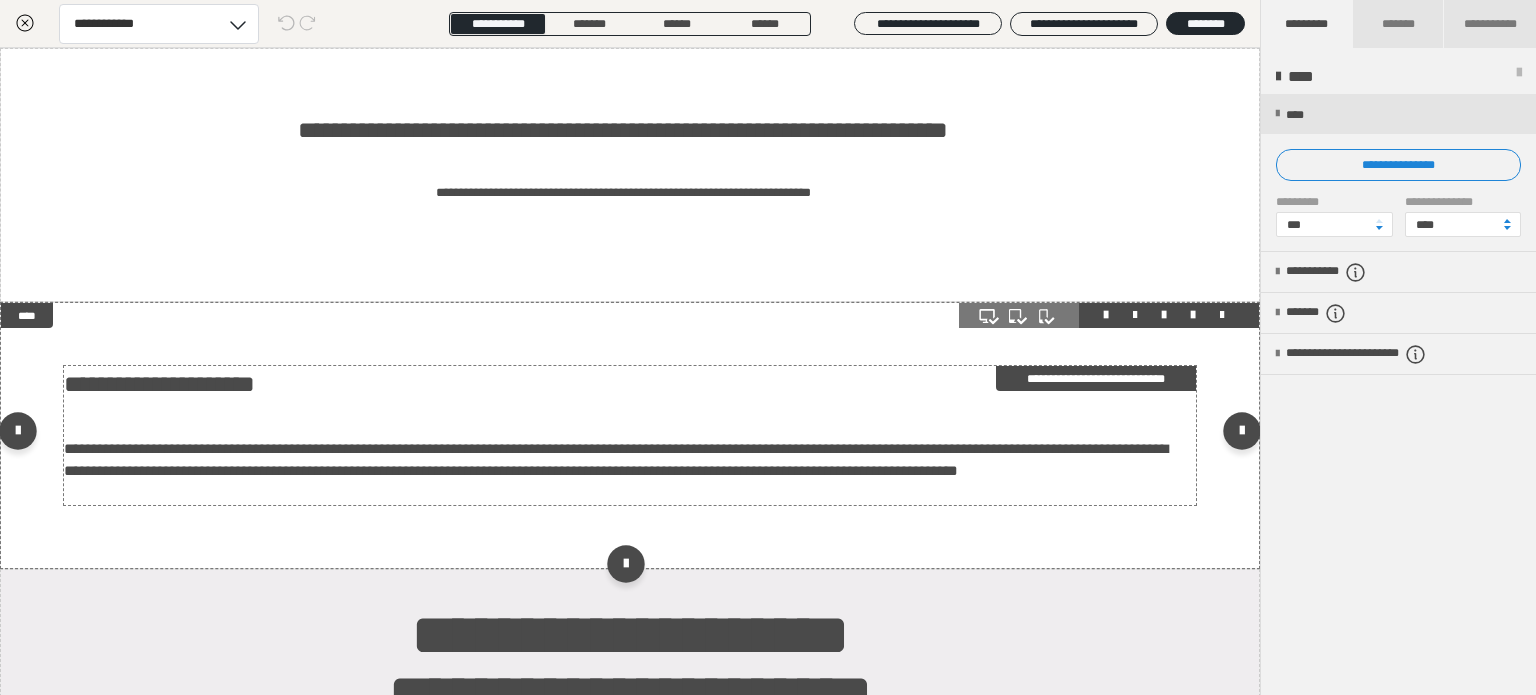 click on "**********" at bounding box center [623, 384] 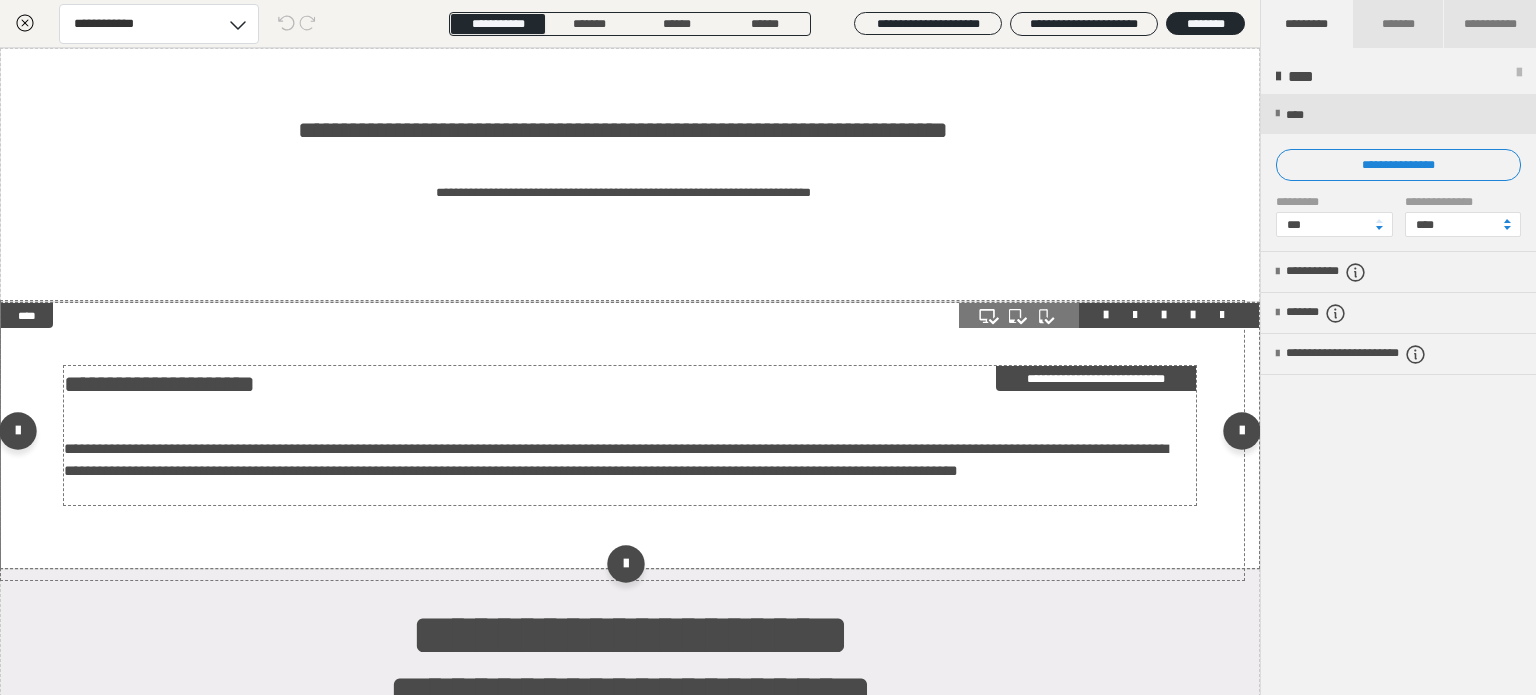 click on "**********" at bounding box center [623, 384] 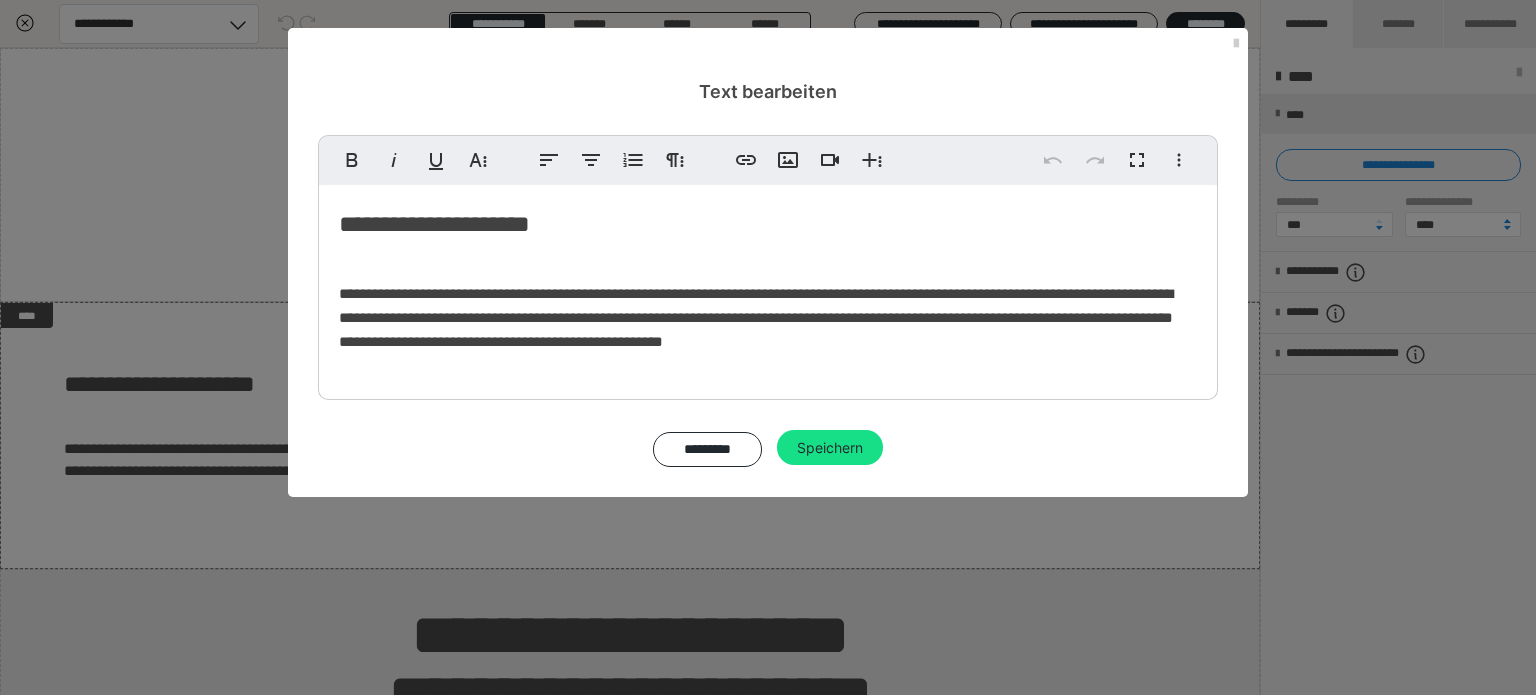 click on "**********" at bounding box center (768, 318) 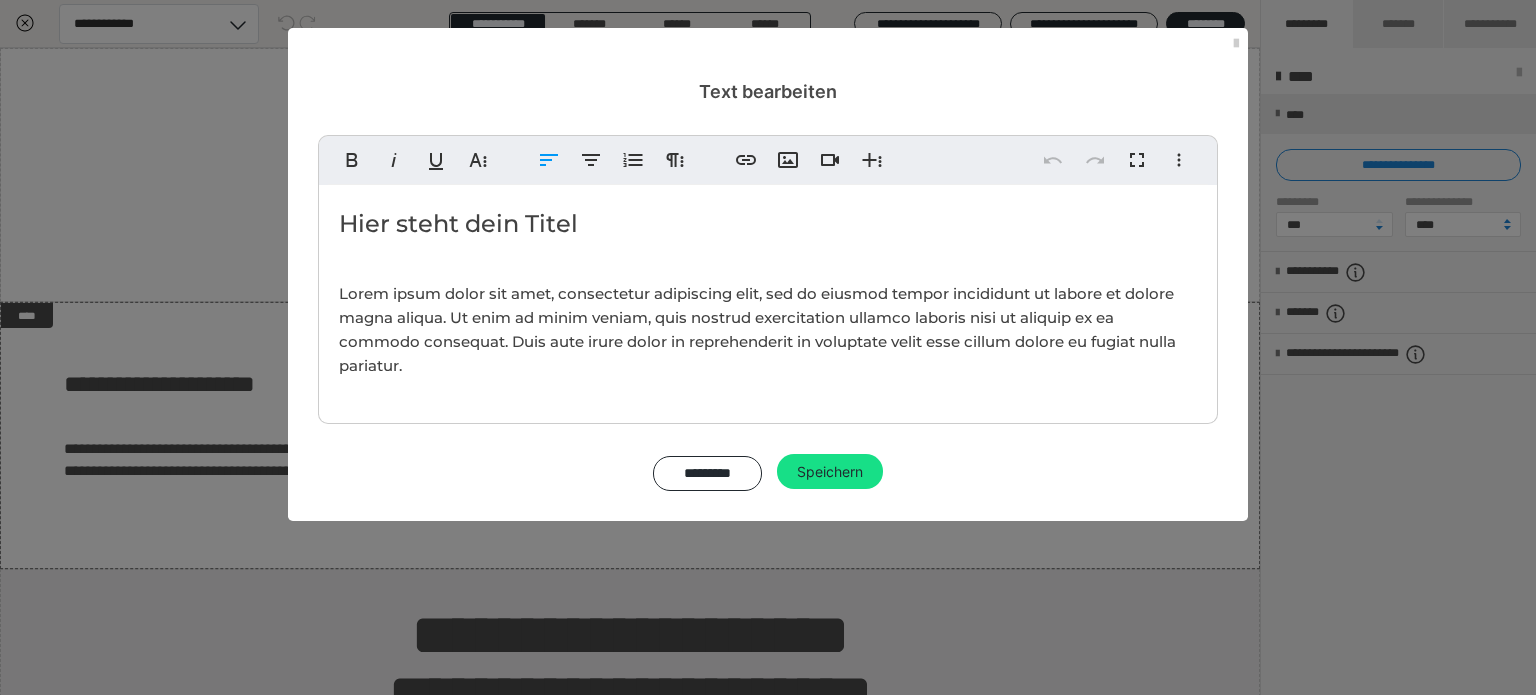 click on "Hier steht dein Titel" at bounding box center (768, 224) 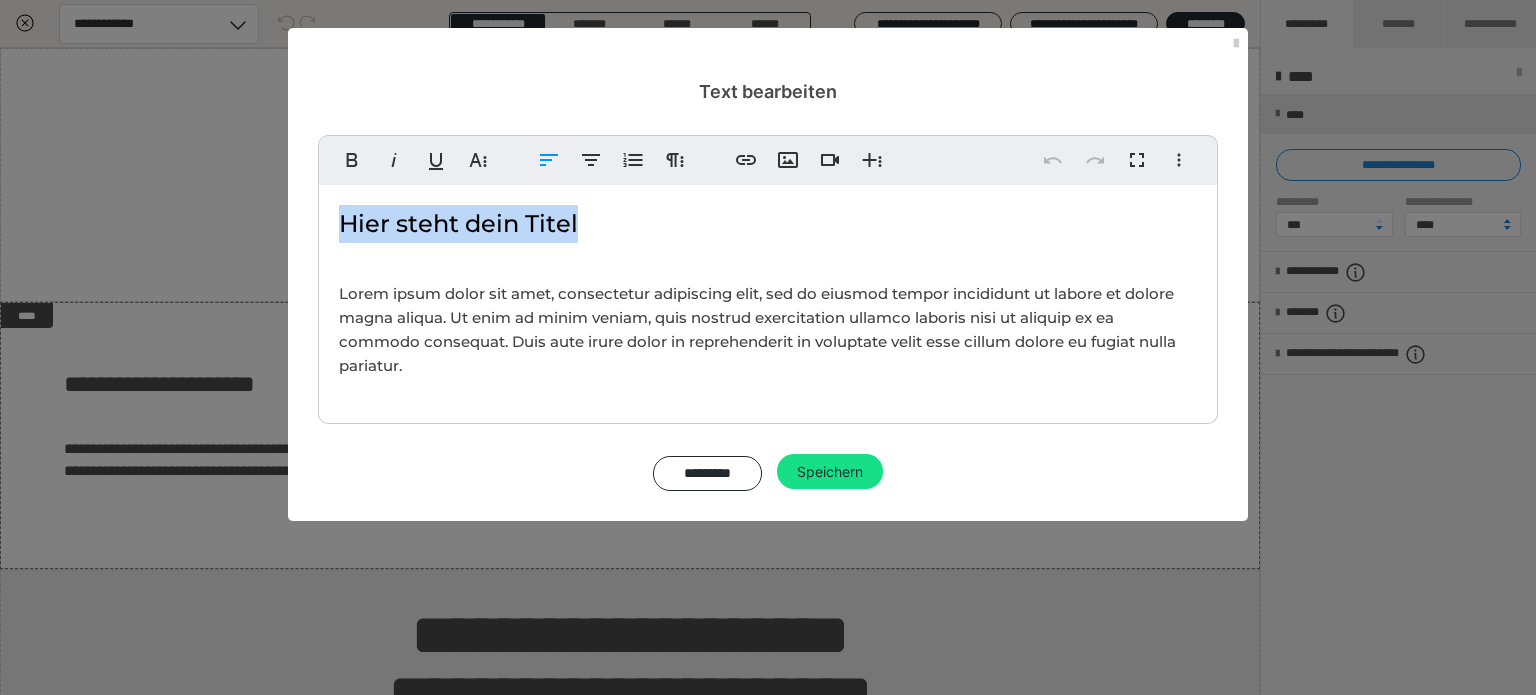 drag, startPoint x: 589, startPoint y: 234, endPoint x: 342, endPoint y: 242, distance: 247.12952 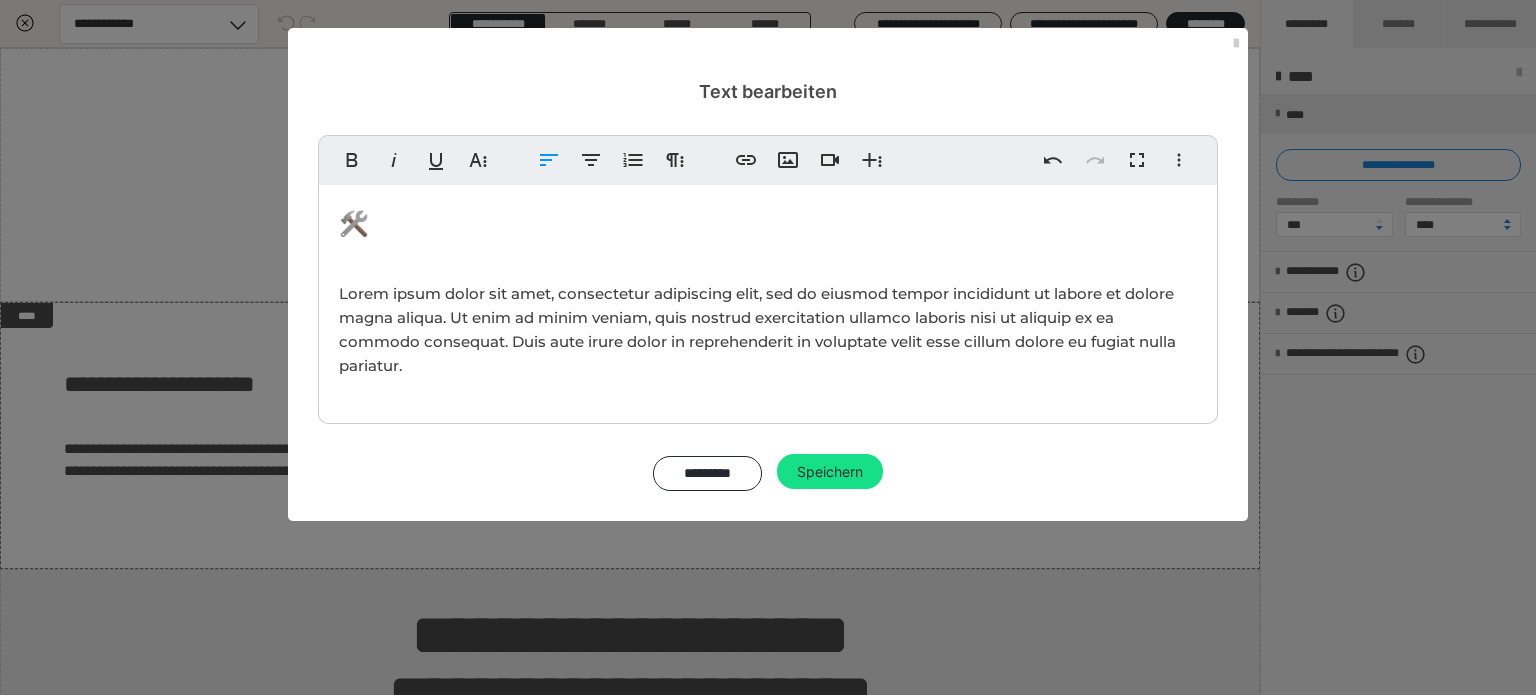 click on "🛠️" at bounding box center [768, 224] 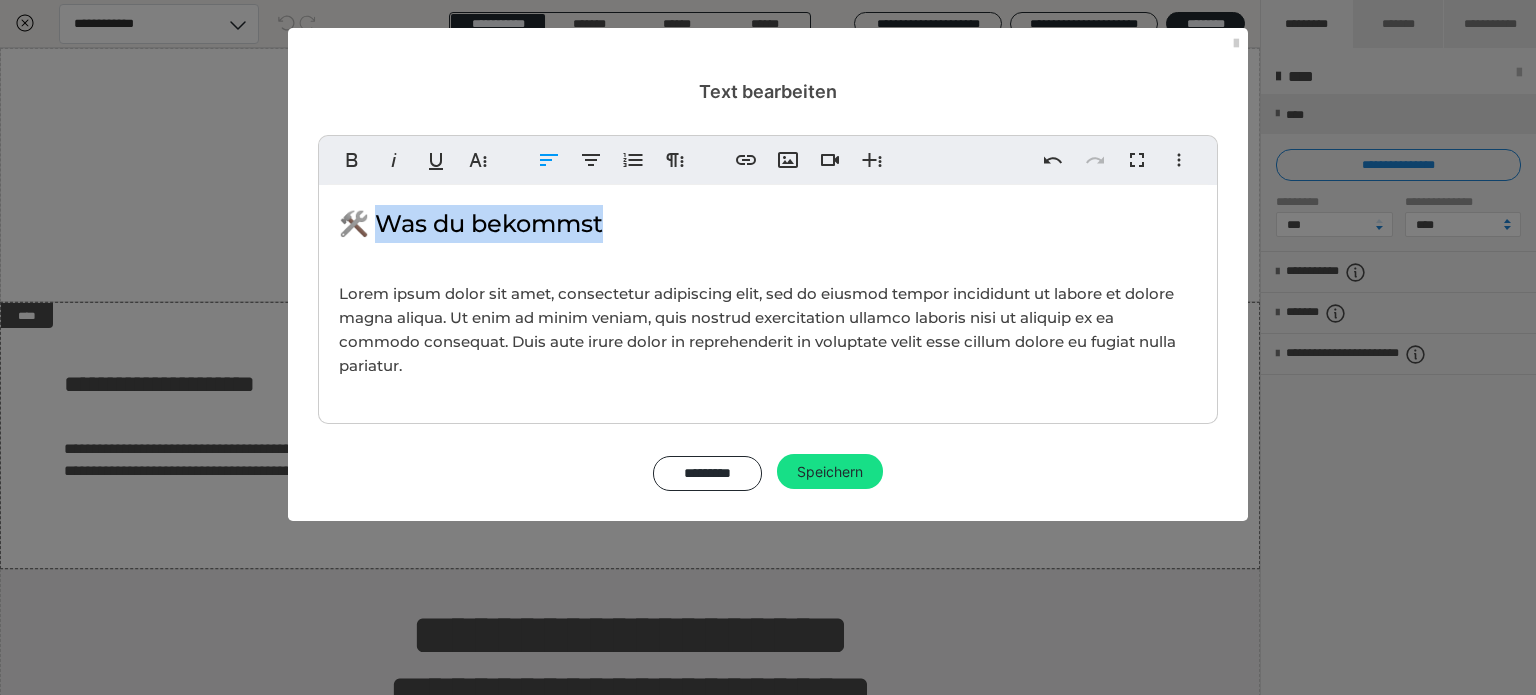 drag, startPoint x: 604, startPoint y: 222, endPoint x: 358, endPoint y: 201, distance: 246.89471 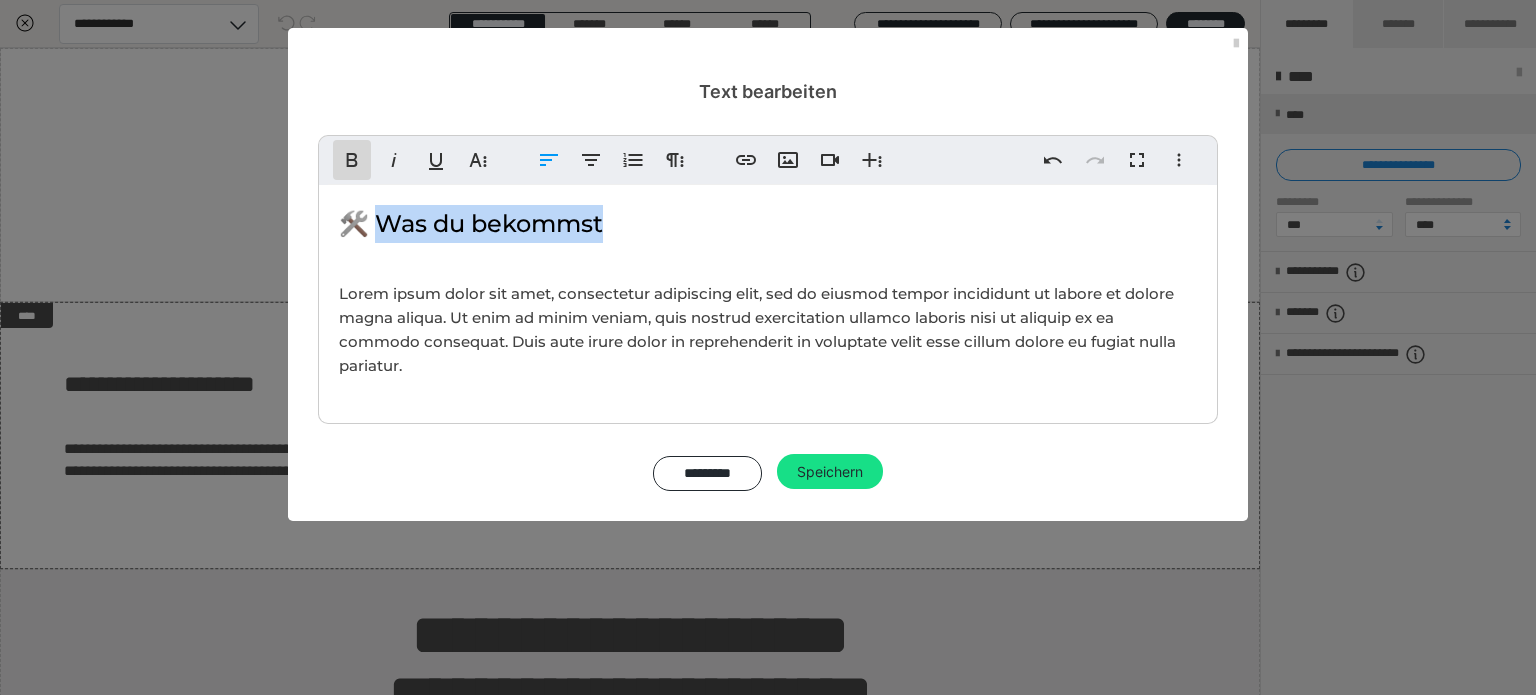 click 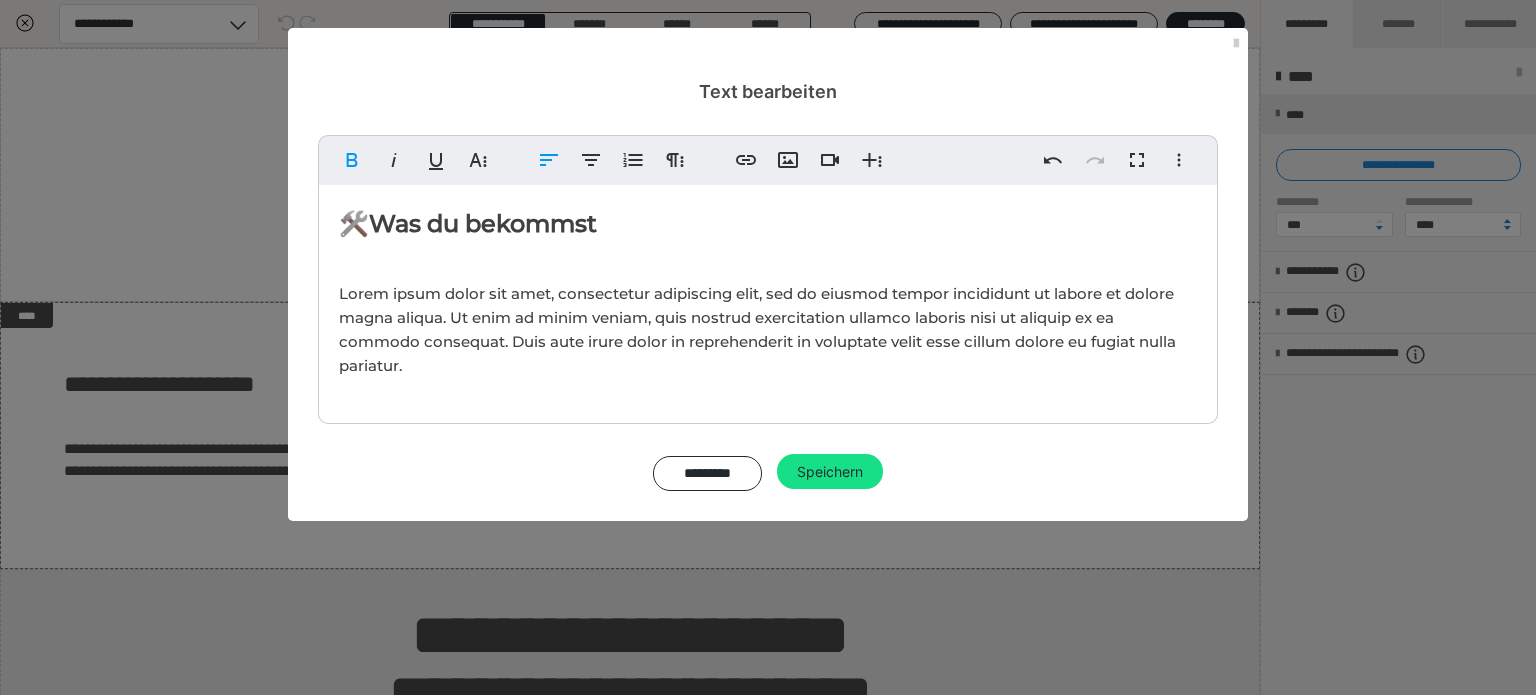 click on "🛠️  Was du bekommst Lorem ipsum dolor sit amet, consectetur adipiscing elit, sed do eiusmod tempor incididunt ut labore et dolore magna aliqua. Ut enim ad minim veniam, quis nostrud exercitation ullamco laboris nisi ut aliquip ex ea commodo consequat. Duis aute irure dolor in reprehenderit in voluptate velit esse cillum dolore eu fugiat nulla pariatur." at bounding box center (768, 299) 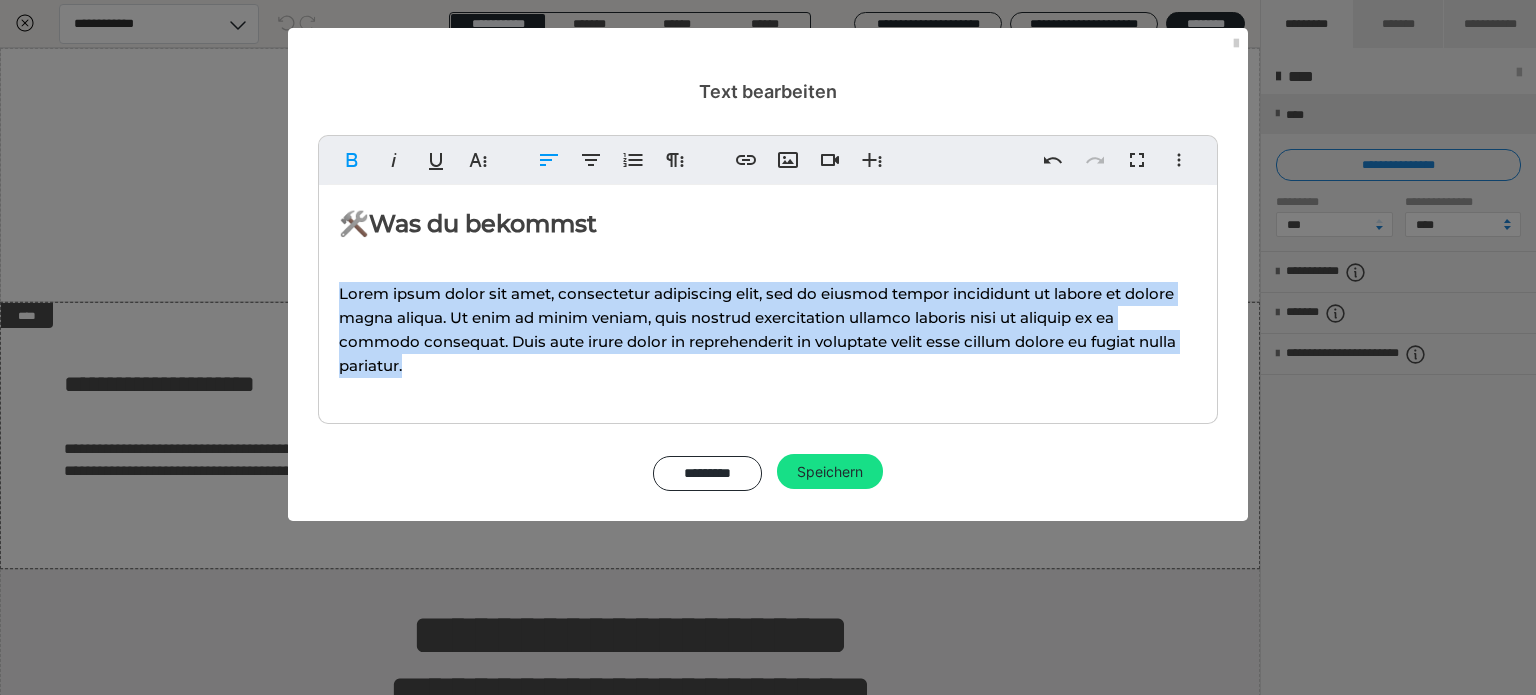 drag, startPoint x: 428, startPoint y: 363, endPoint x: 336, endPoint y: 299, distance: 112.0714 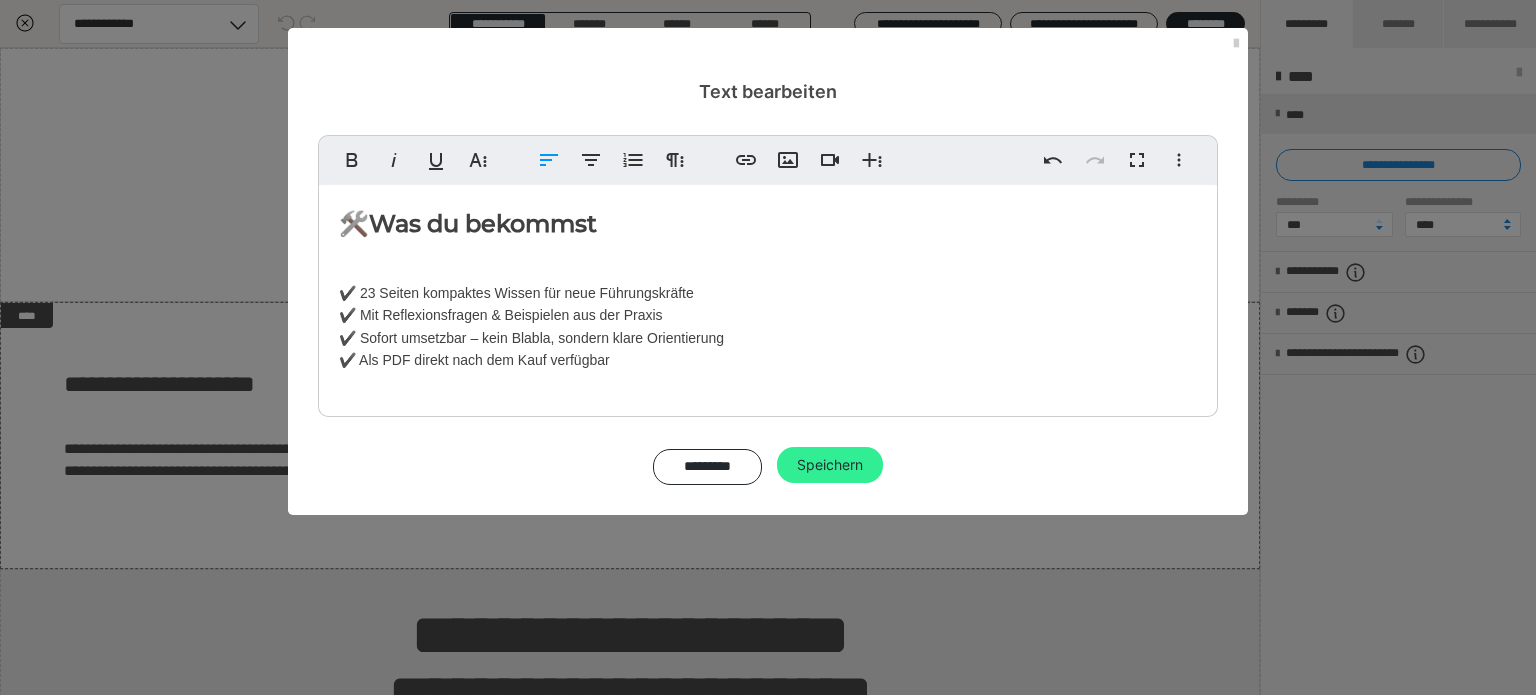 click on "Speichern" at bounding box center (830, 465) 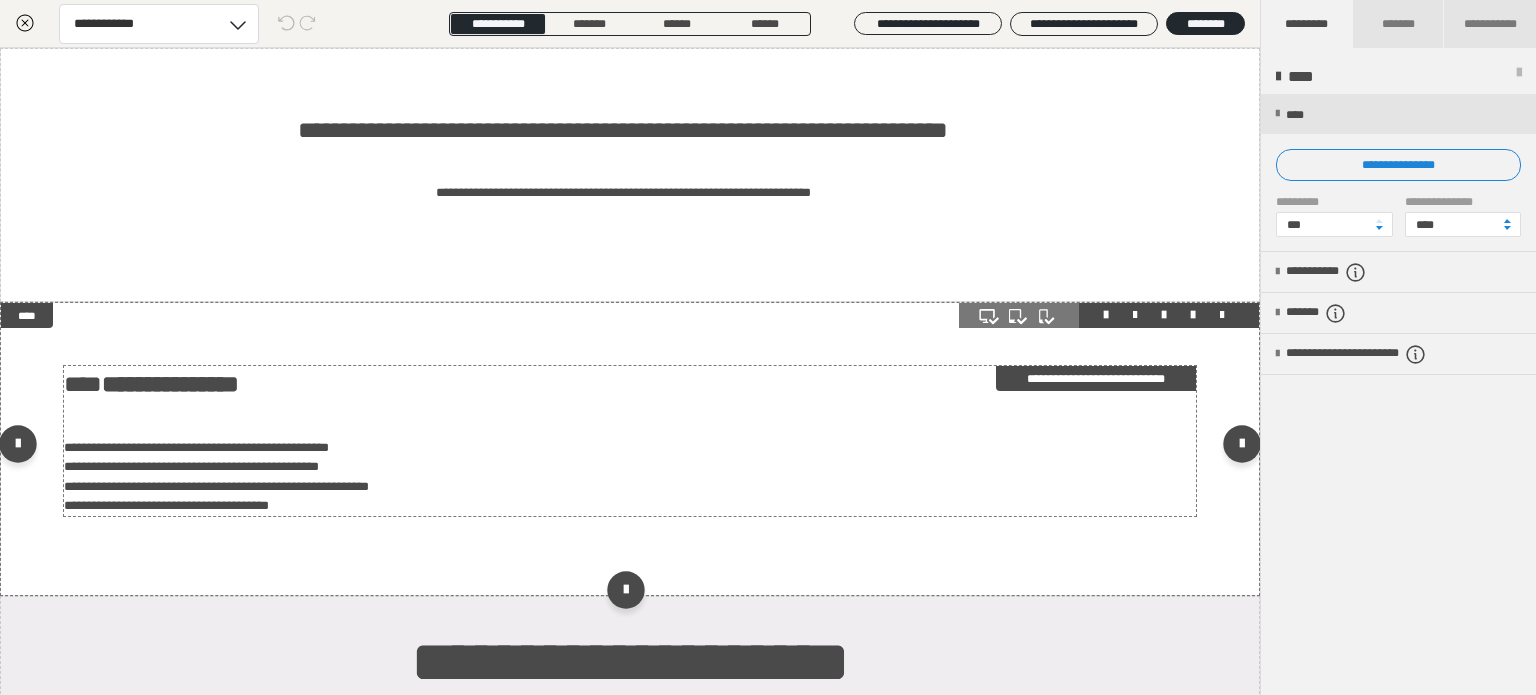 click on "**********" at bounding box center (623, 477) 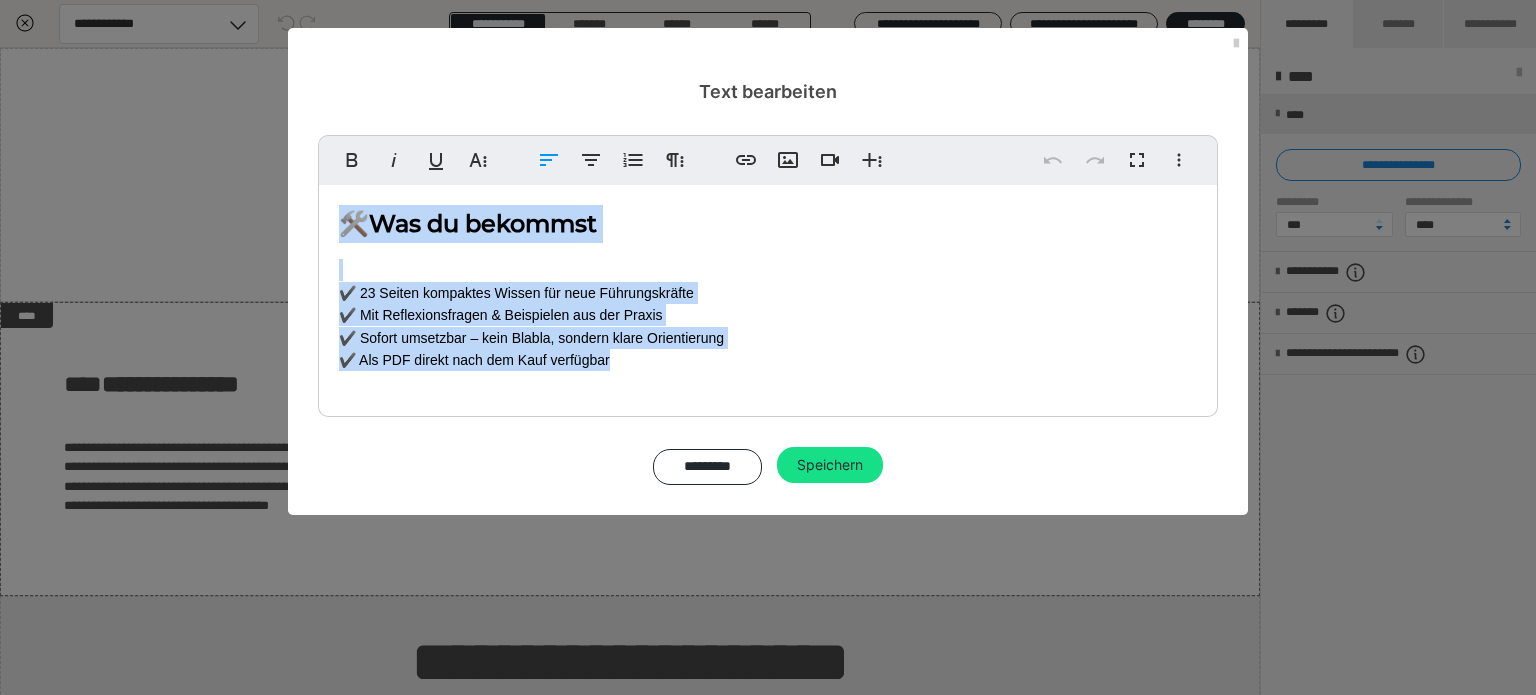 drag, startPoint x: 704, startPoint y: 366, endPoint x: 348, endPoint y: 231, distance: 380.73746 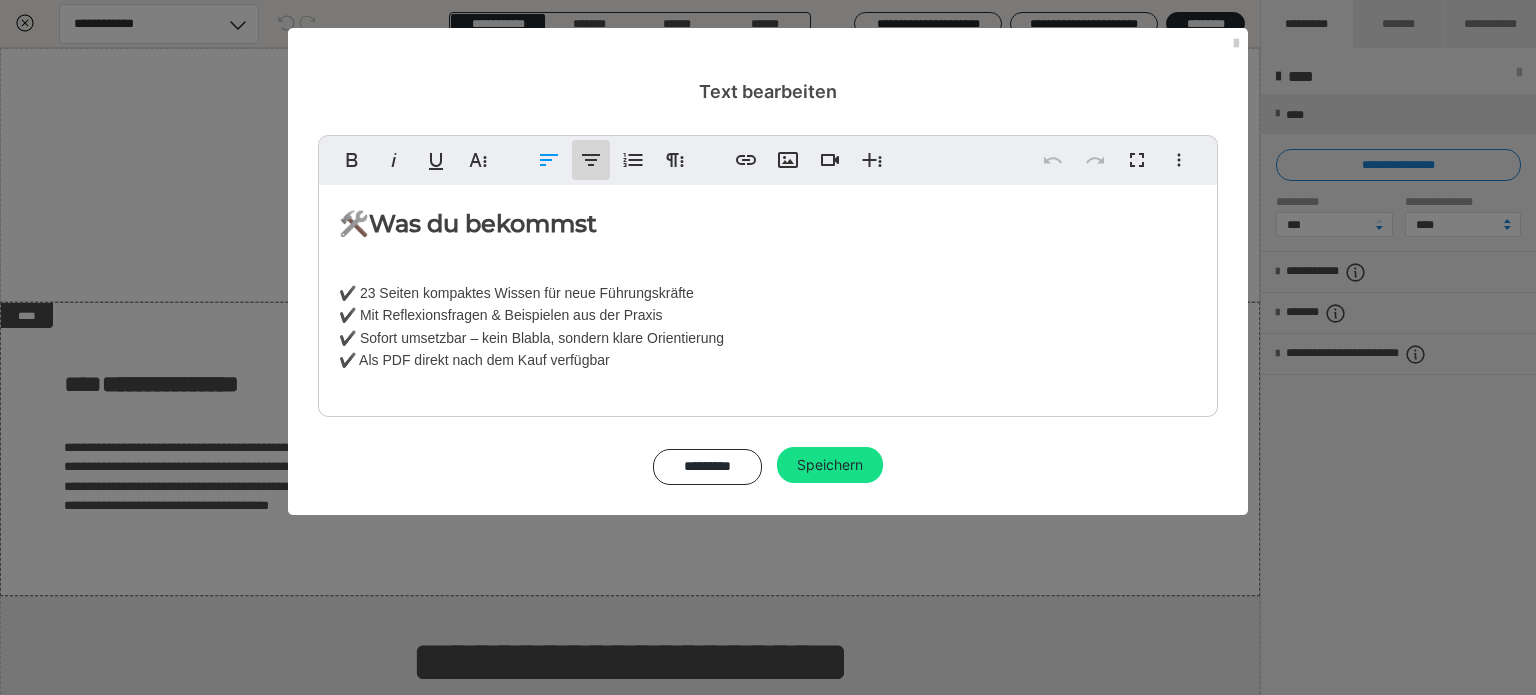 click 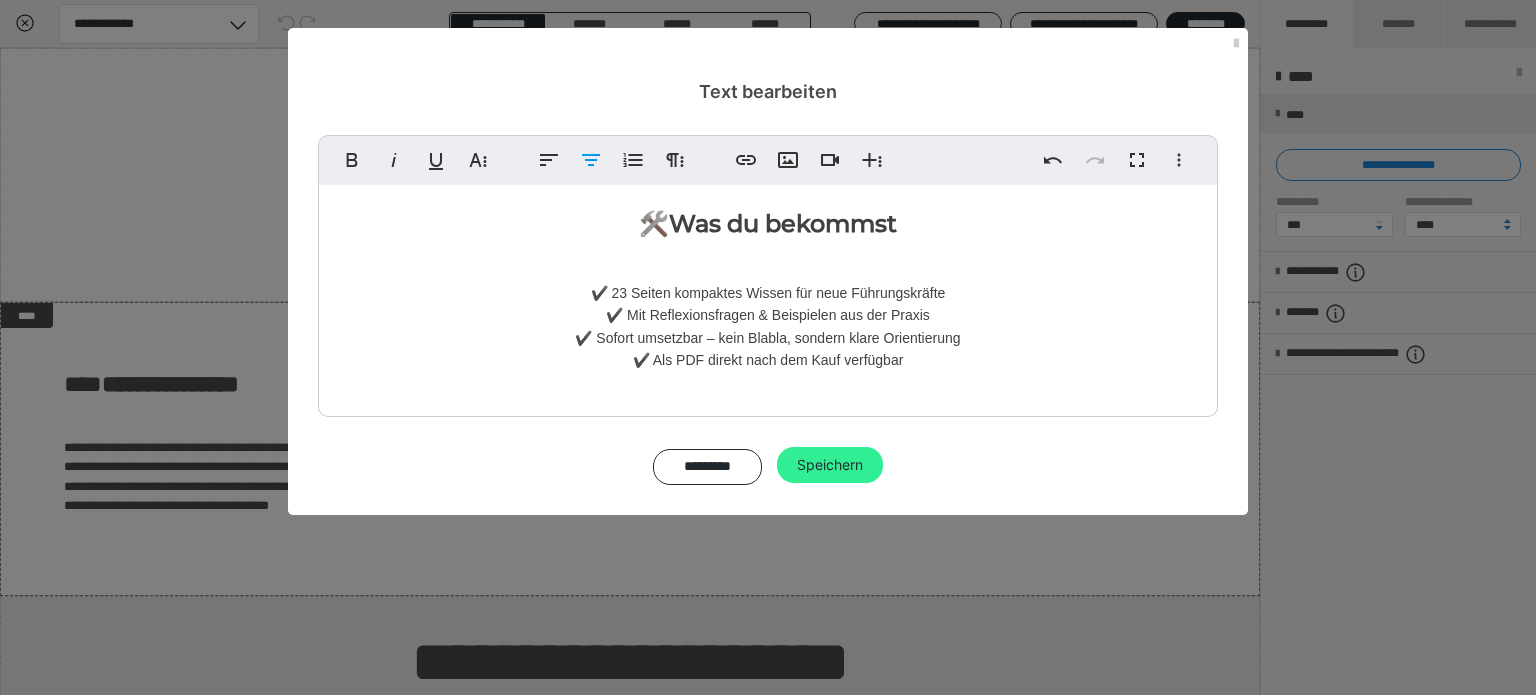 click on "Speichern" at bounding box center (830, 465) 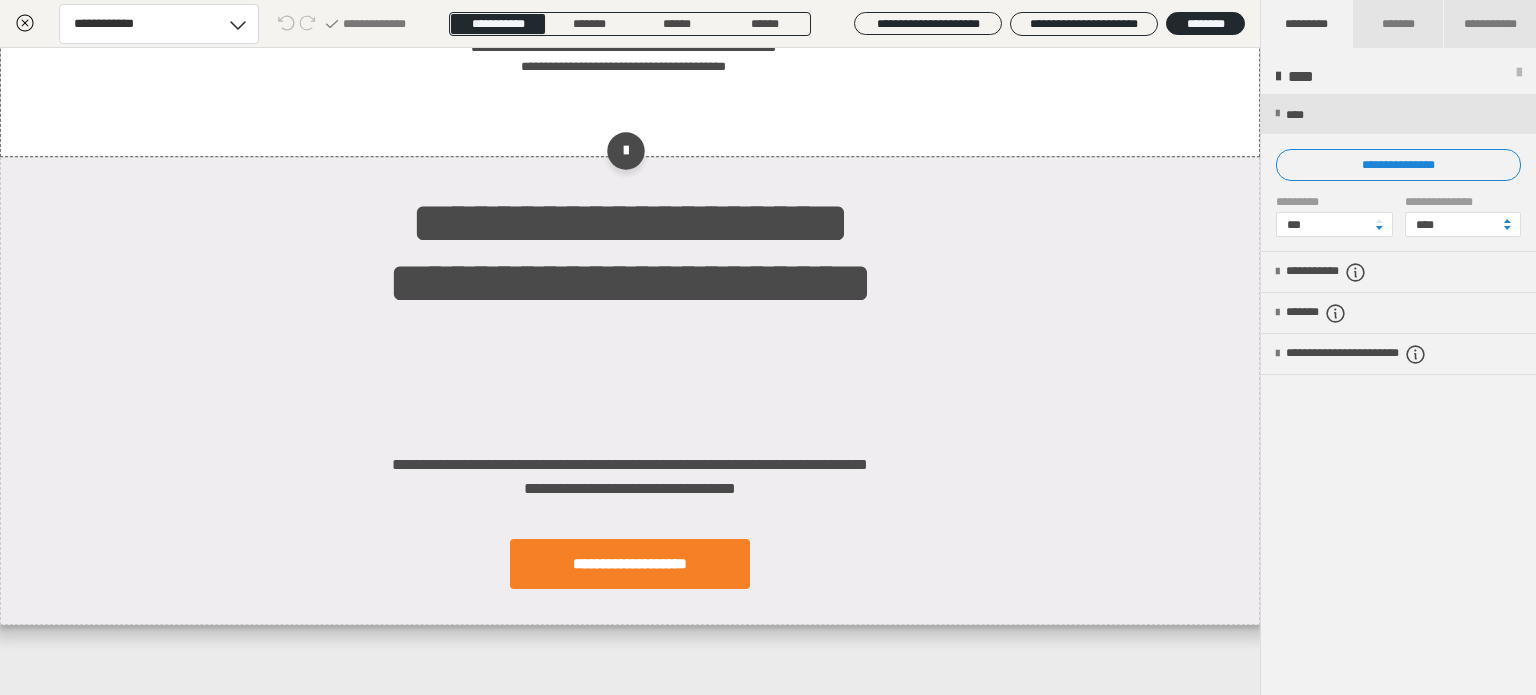 scroll, scrollTop: 0, scrollLeft: 0, axis: both 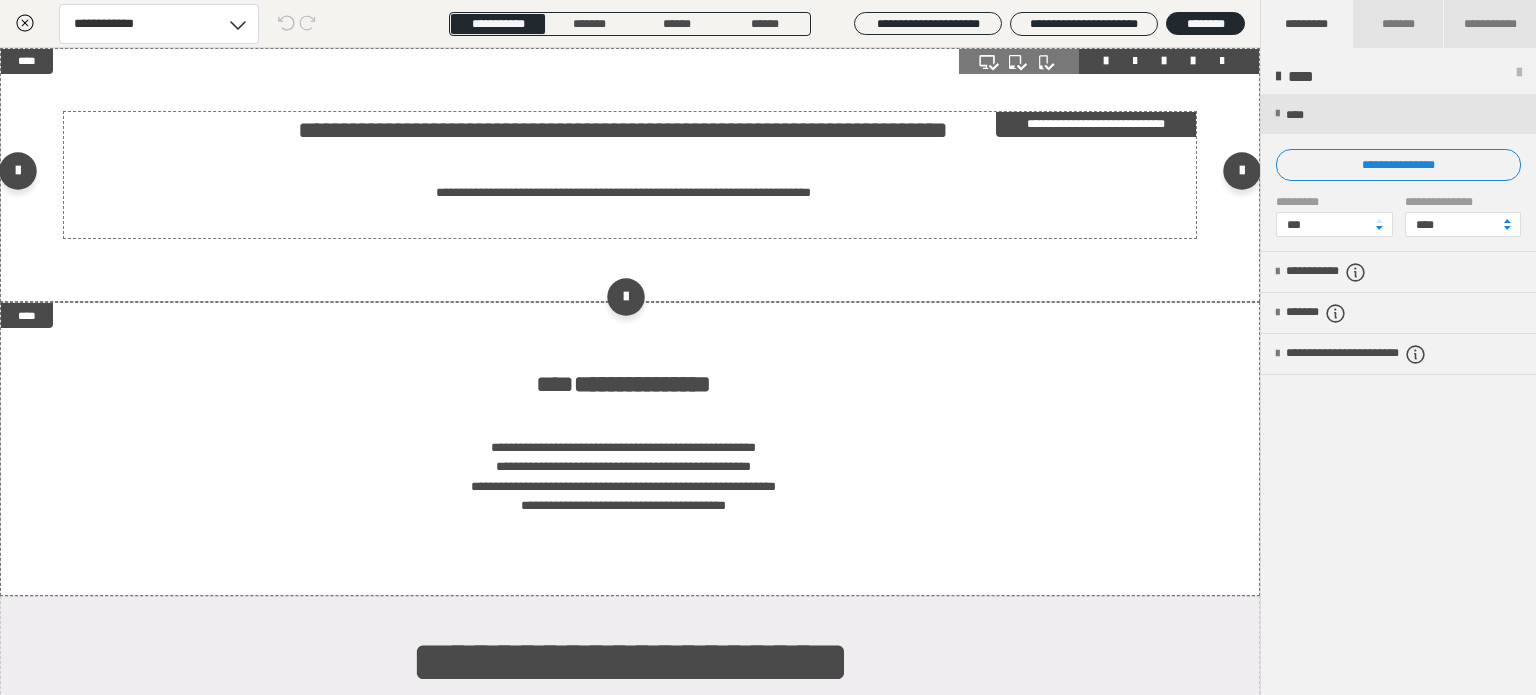 click on "**********" at bounding box center [623, 130] 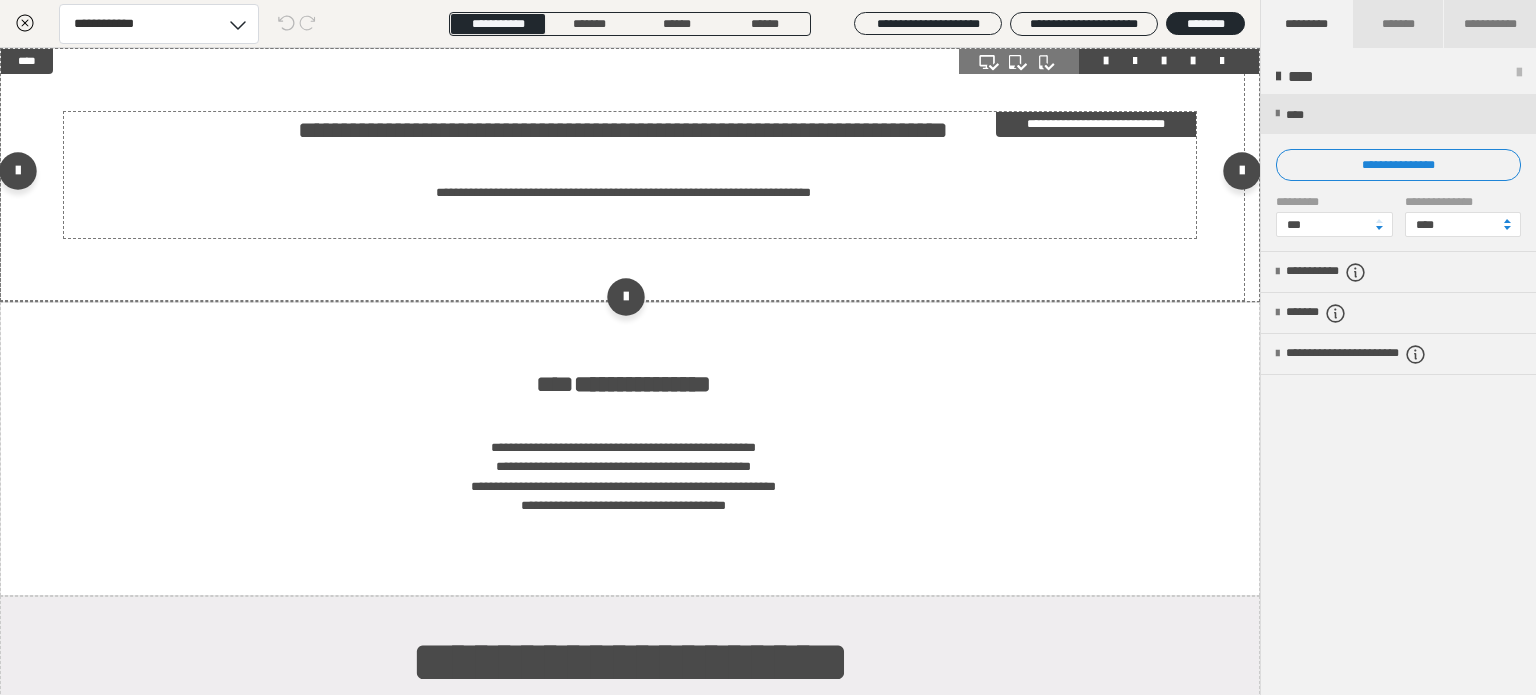 click on "**********" at bounding box center [623, 130] 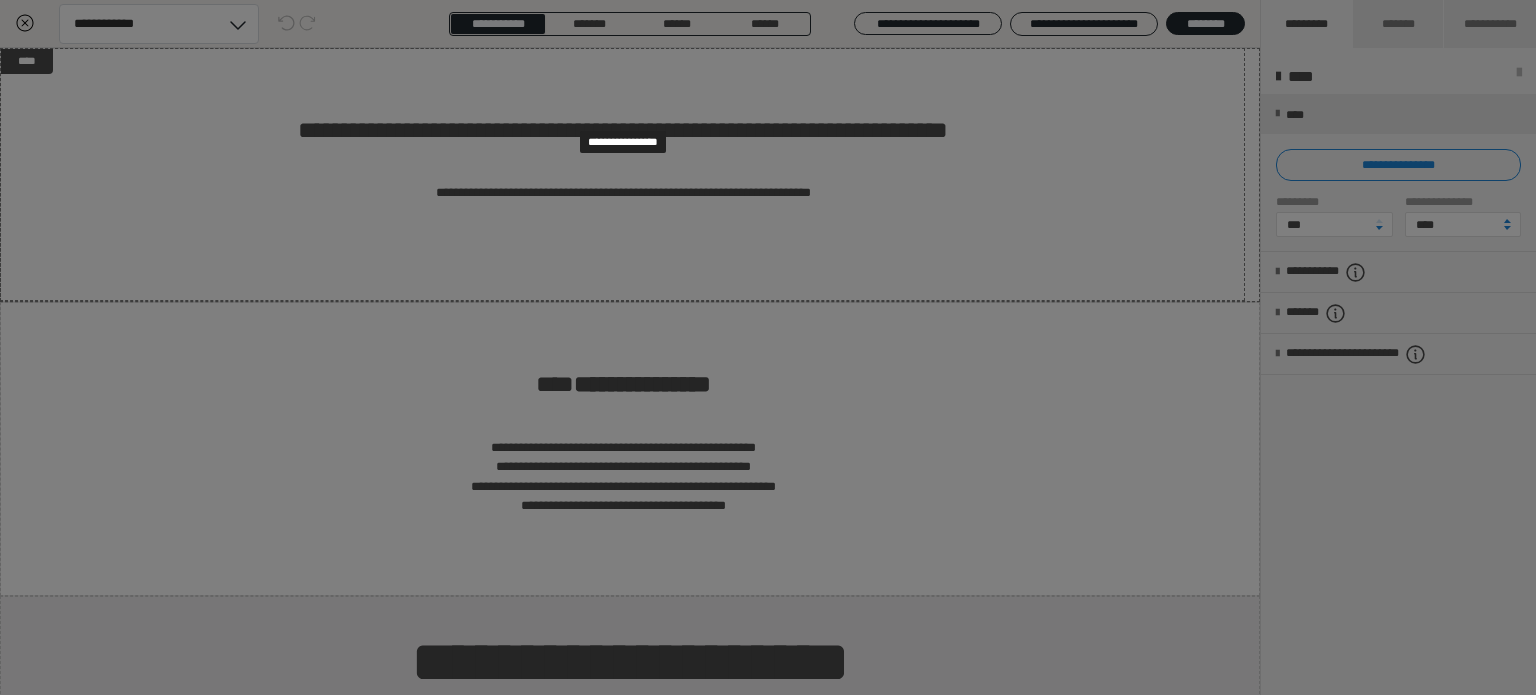 click on "**********" at bounding box center [768, 224] 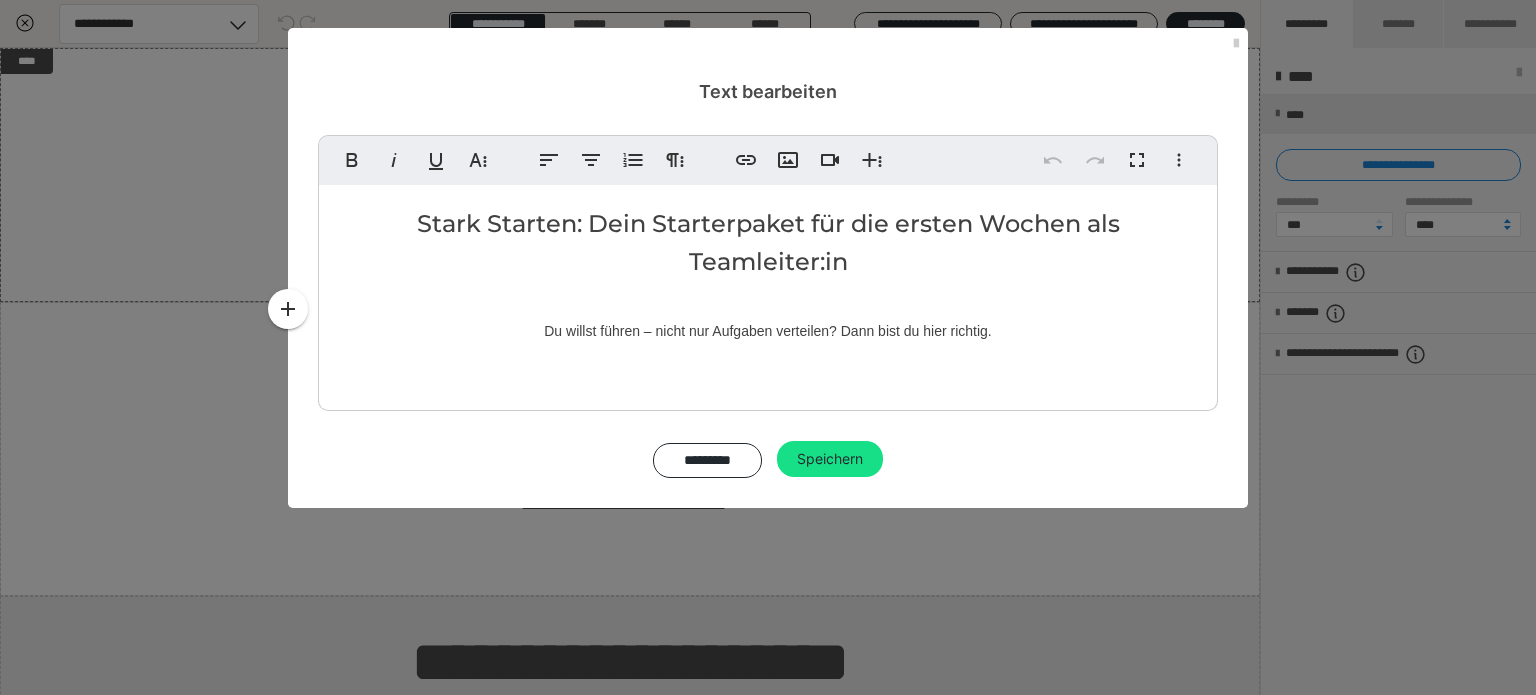 click on "**********" at bounding box center [768, 347] 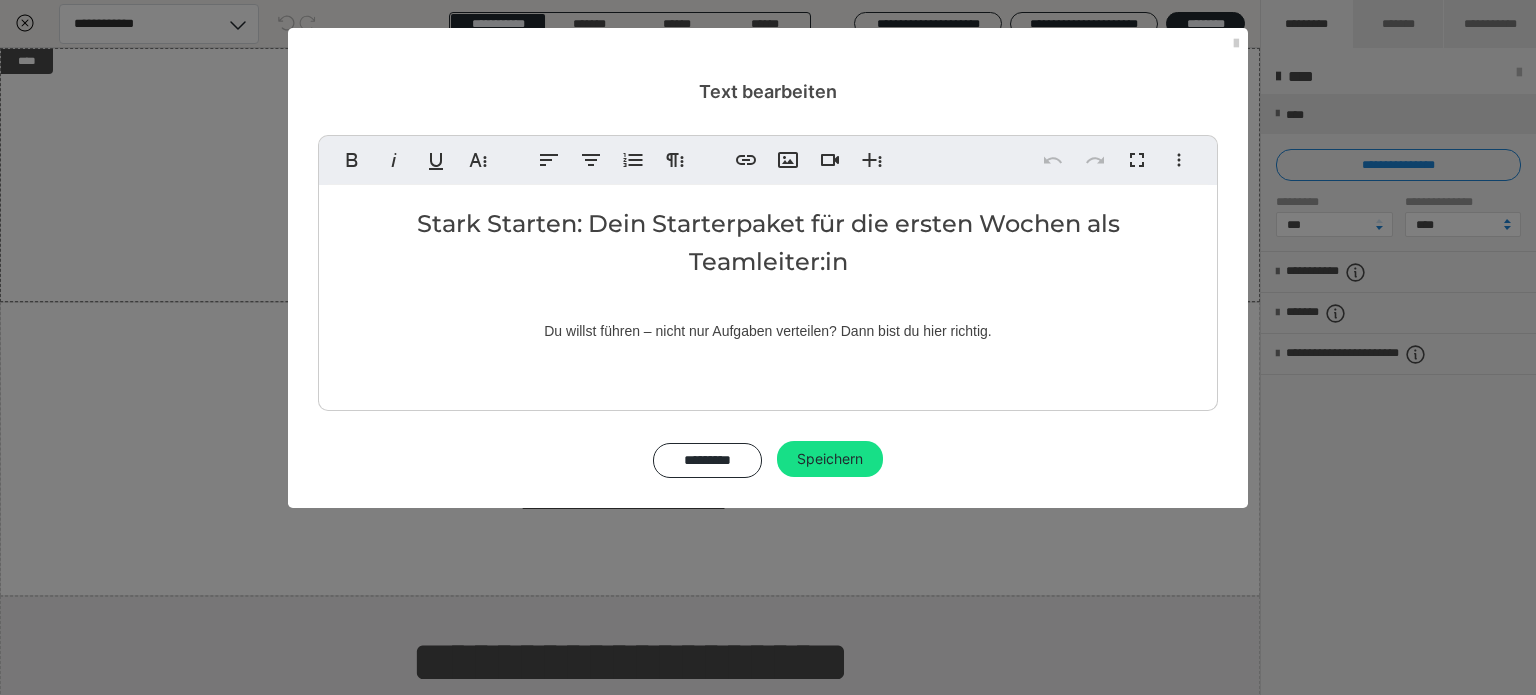 click on "**********" at bounding box center (768, 347) 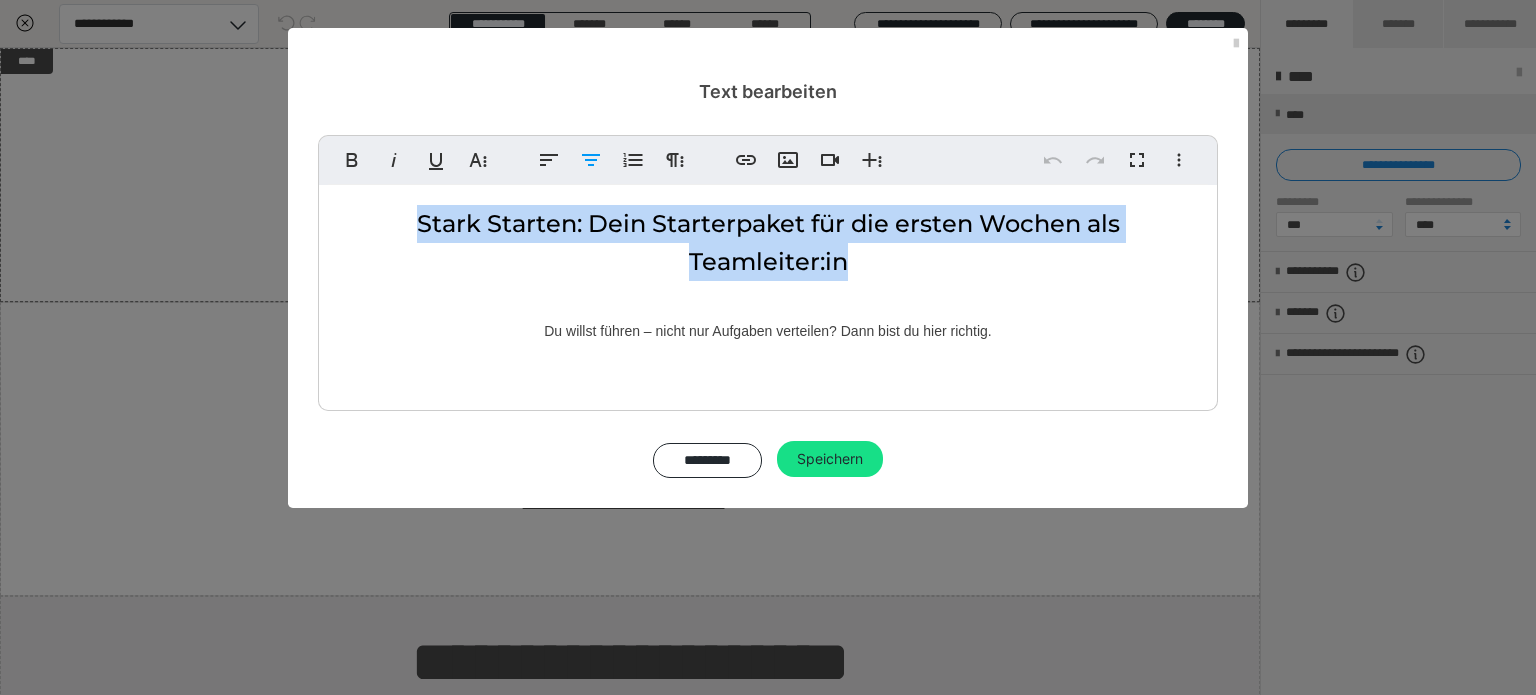 drag, startPoint x: 855, startPoint y: 268, endPoint x: 411, endPoint y: 221, distance: 446.48068 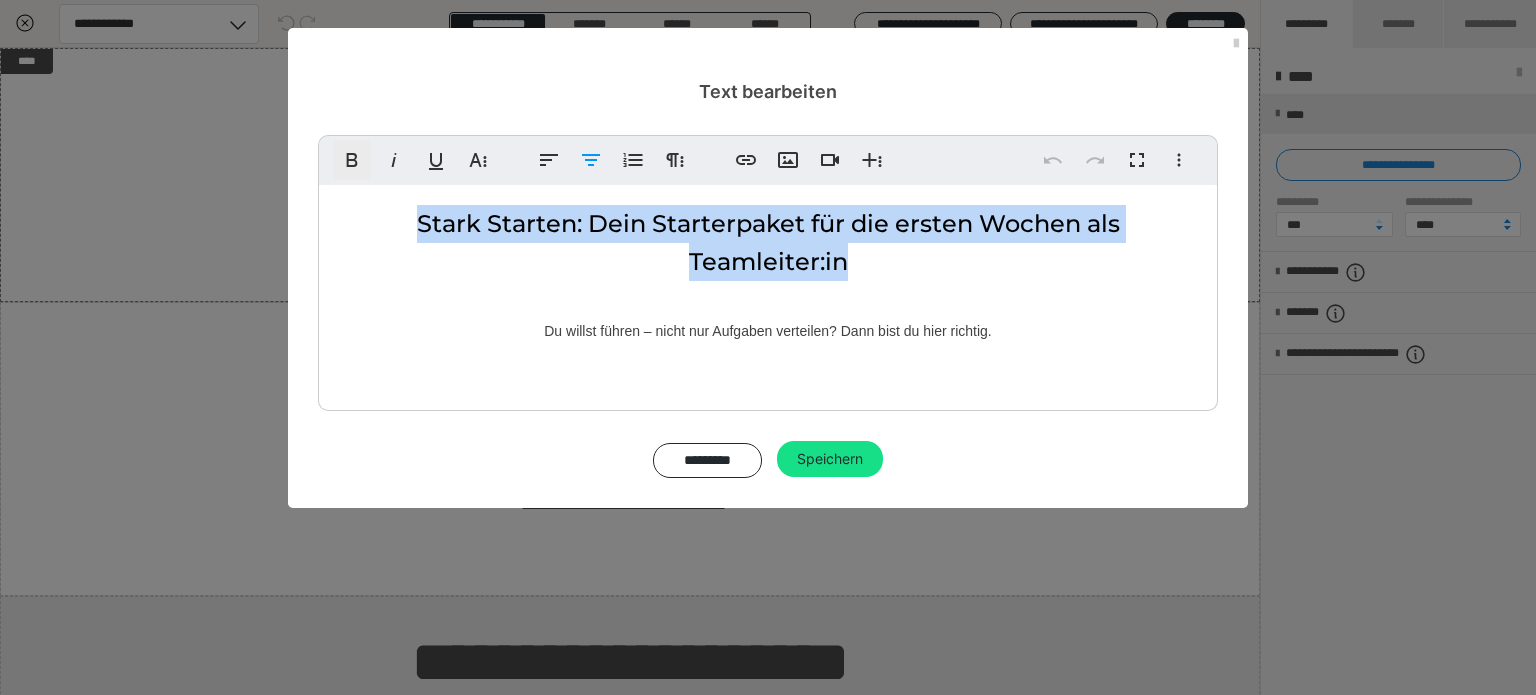 click on "Fett" at bounding box center (352, 160) 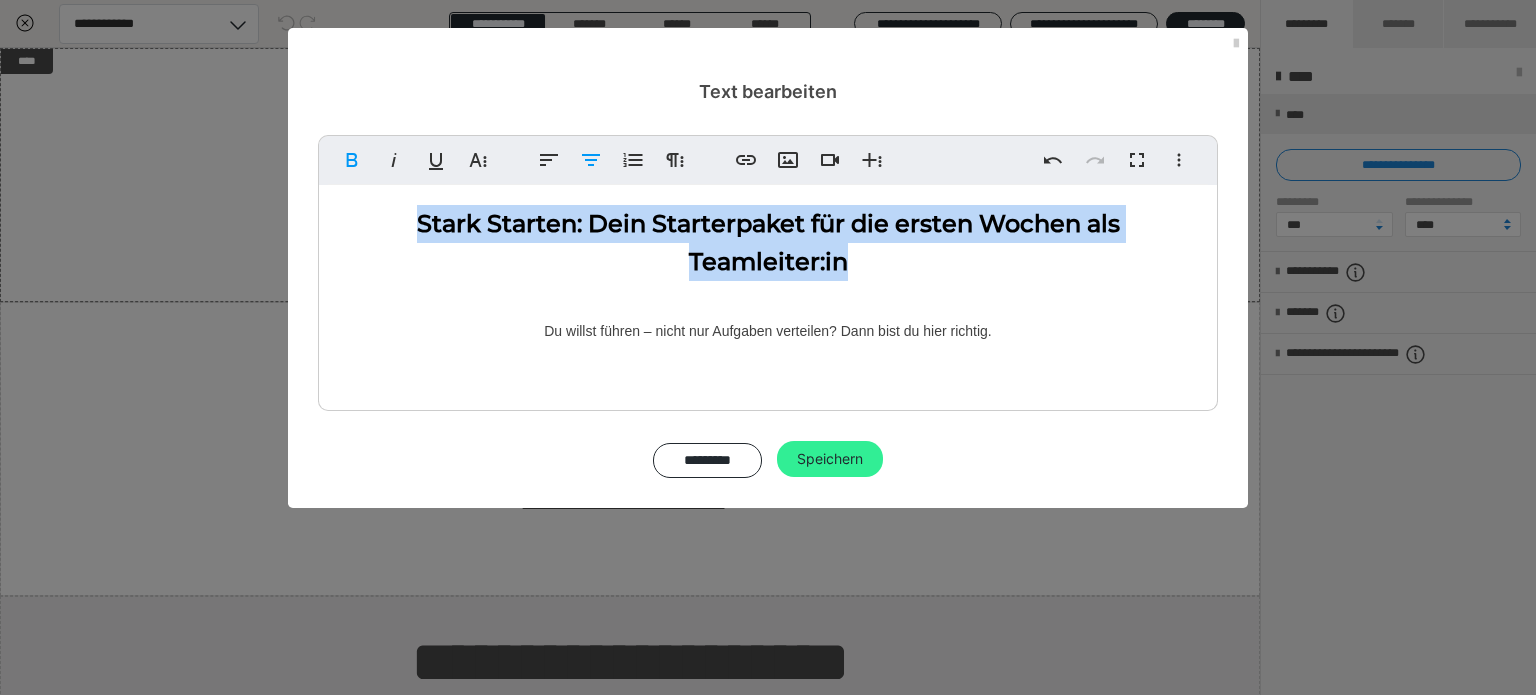 click on "Speichern" at bounding box center [830, 459] 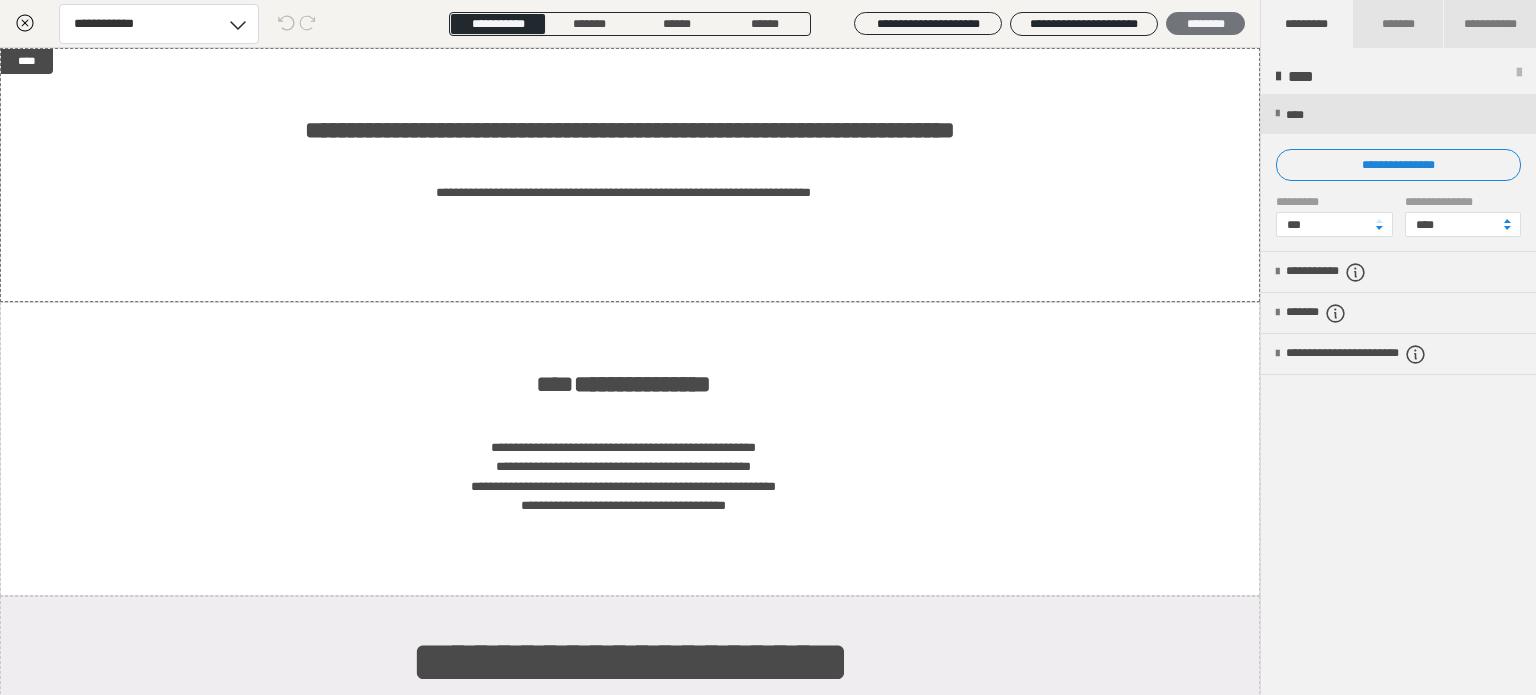 click on "********" at bounding box center (1205, 24) 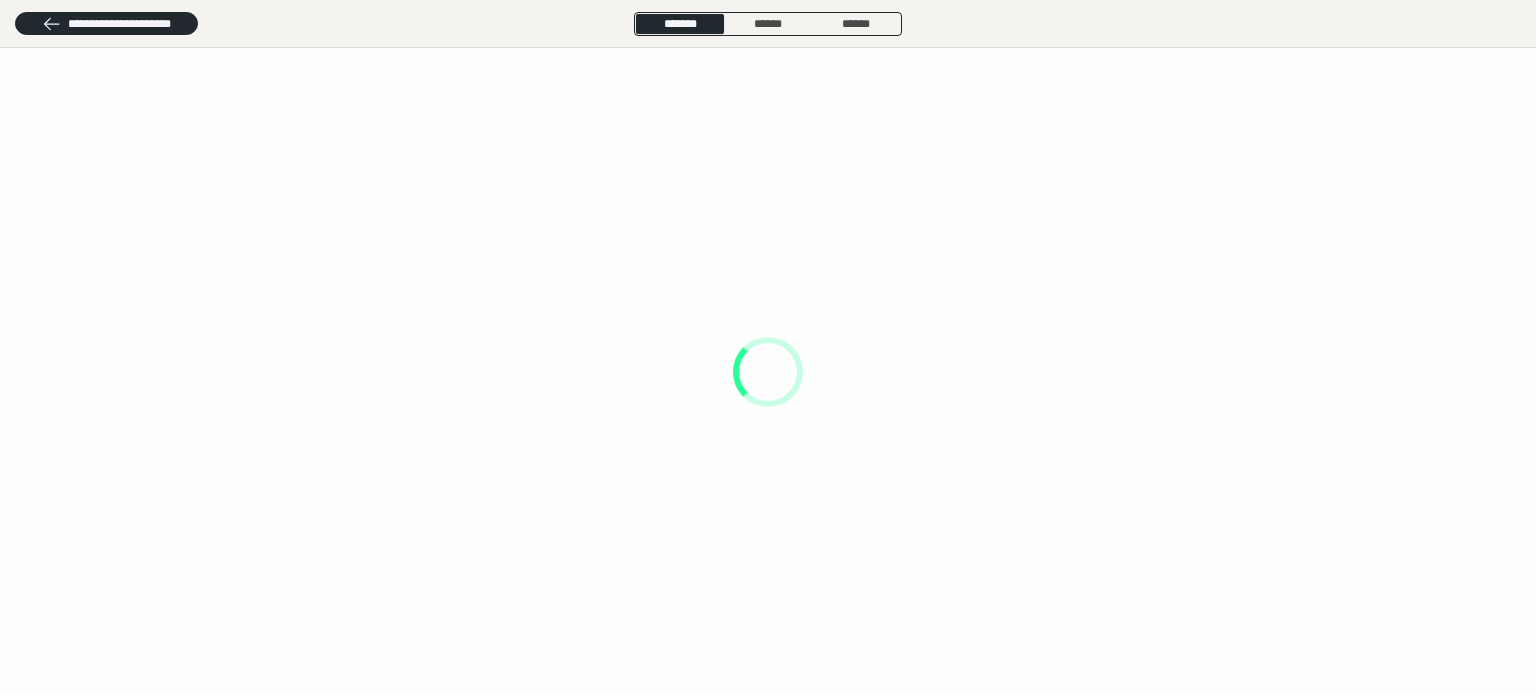 scroll, scrollTop: 0, scrollLeft: 0, axis: both 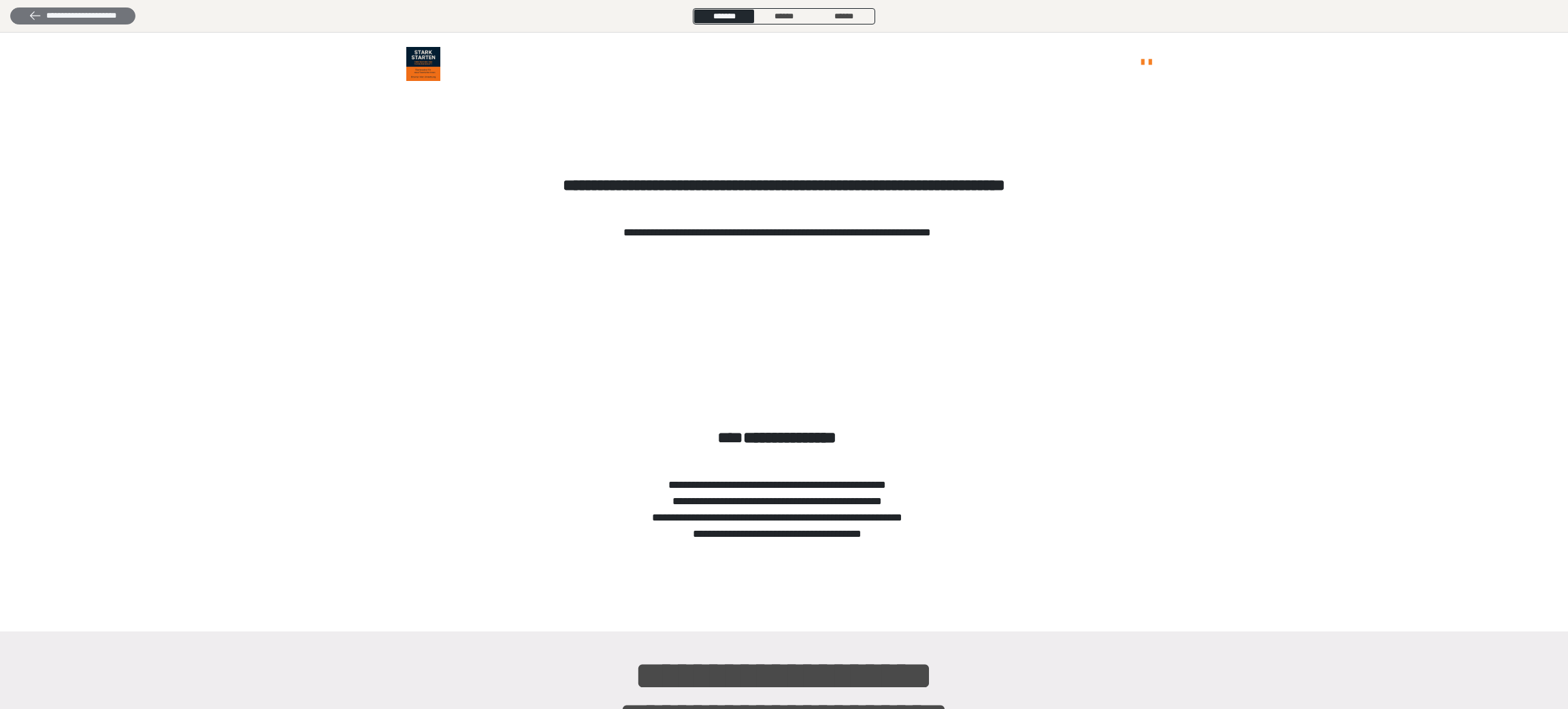 click on "**********" at bounding box center [73, 16] 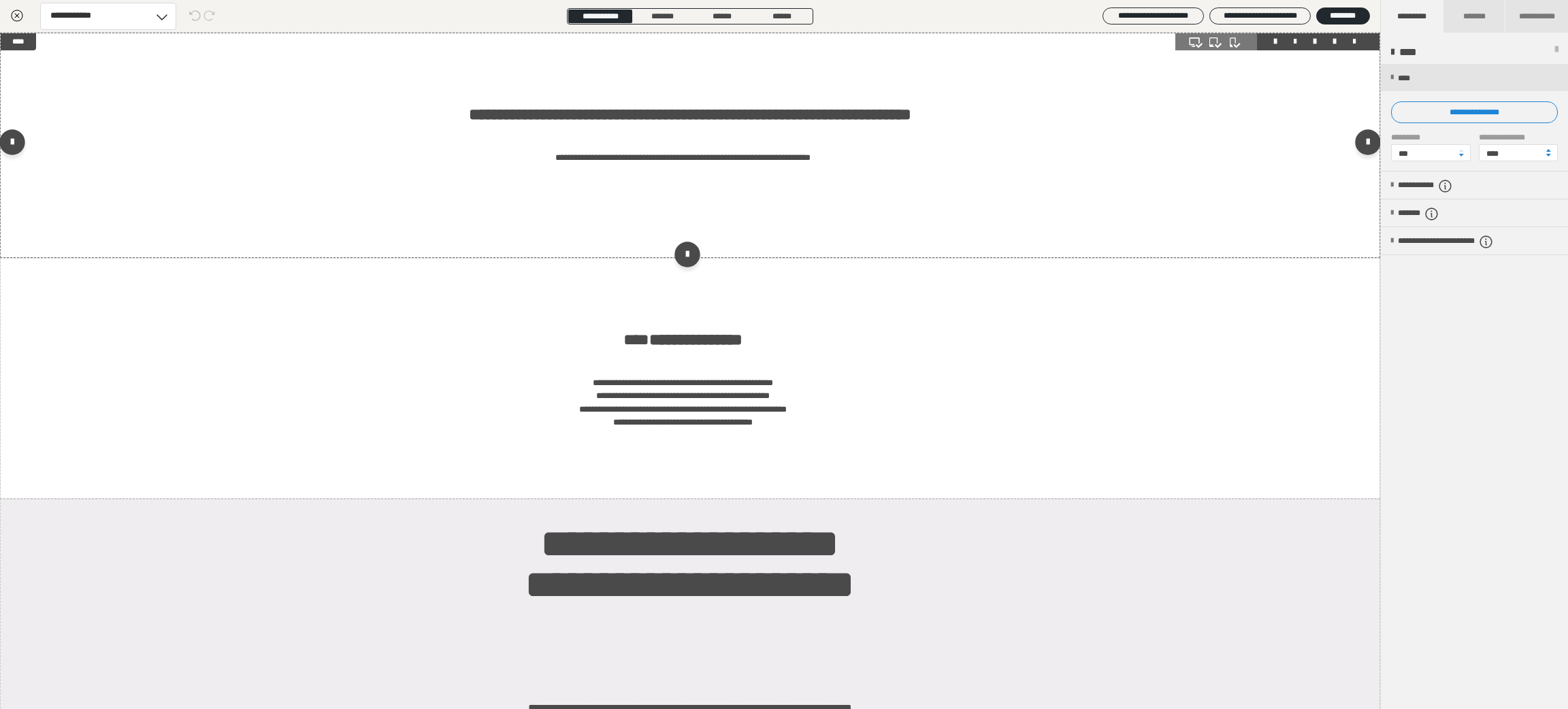 click on "**********" at bounding box center (690, 145) 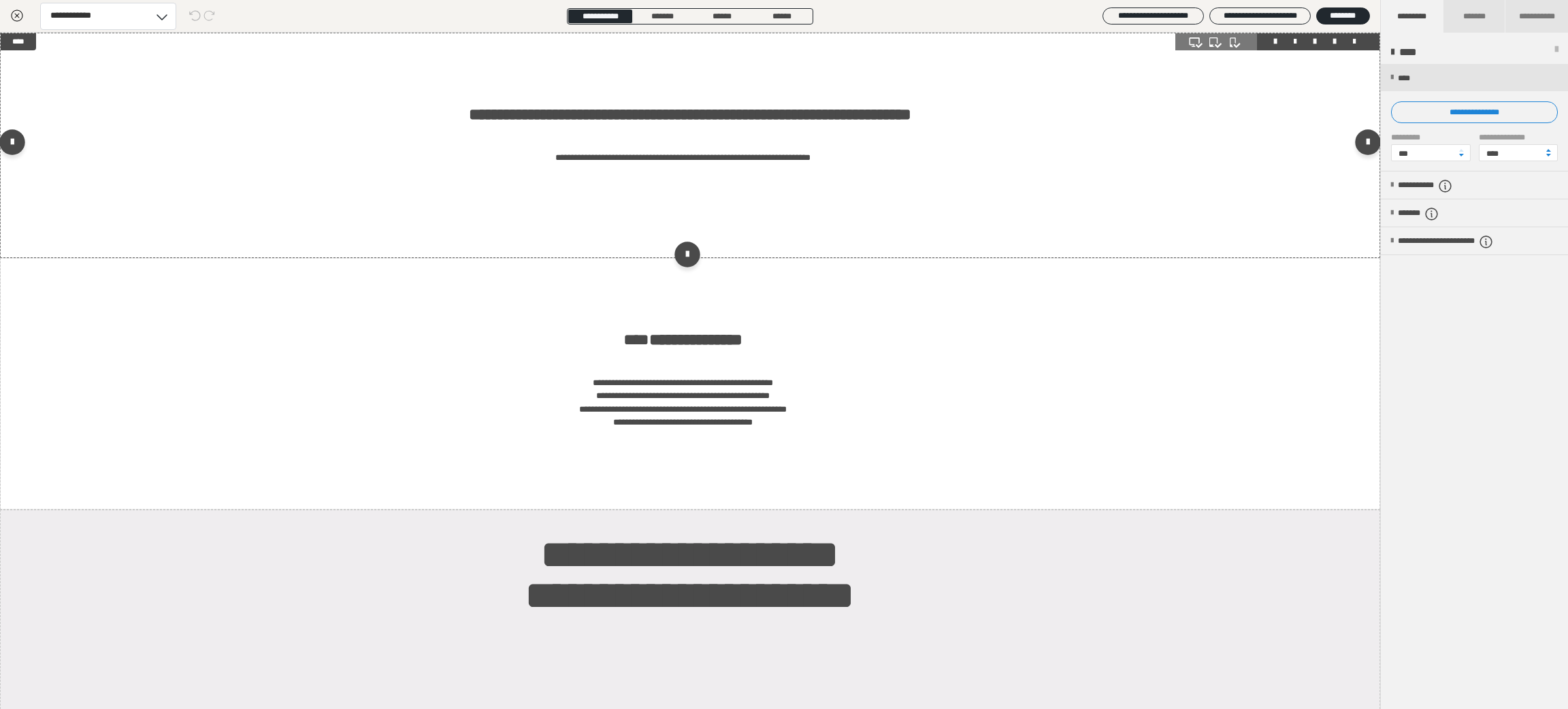 click on "**********" at bounding box center [690, 145] 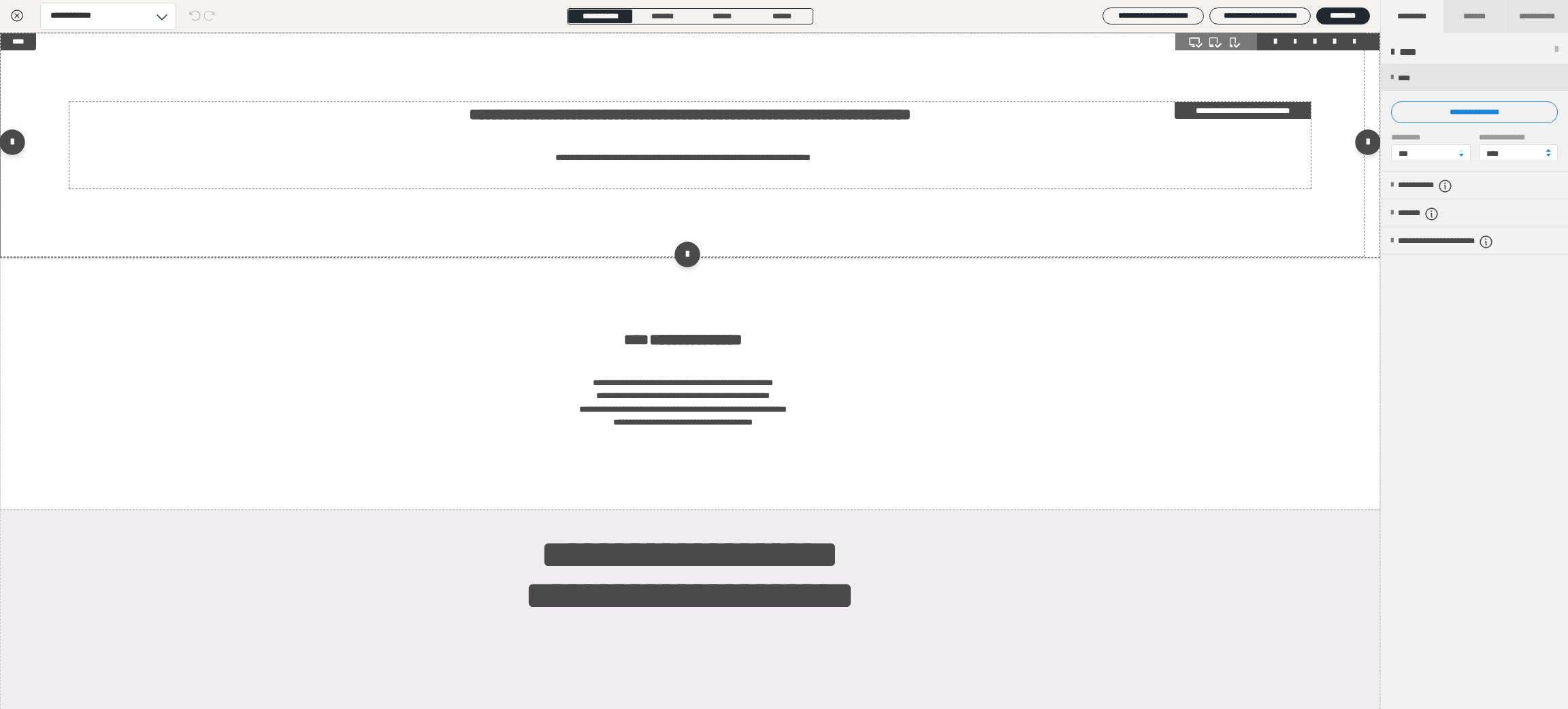 click on "**********" at bounding box center (689, 145) 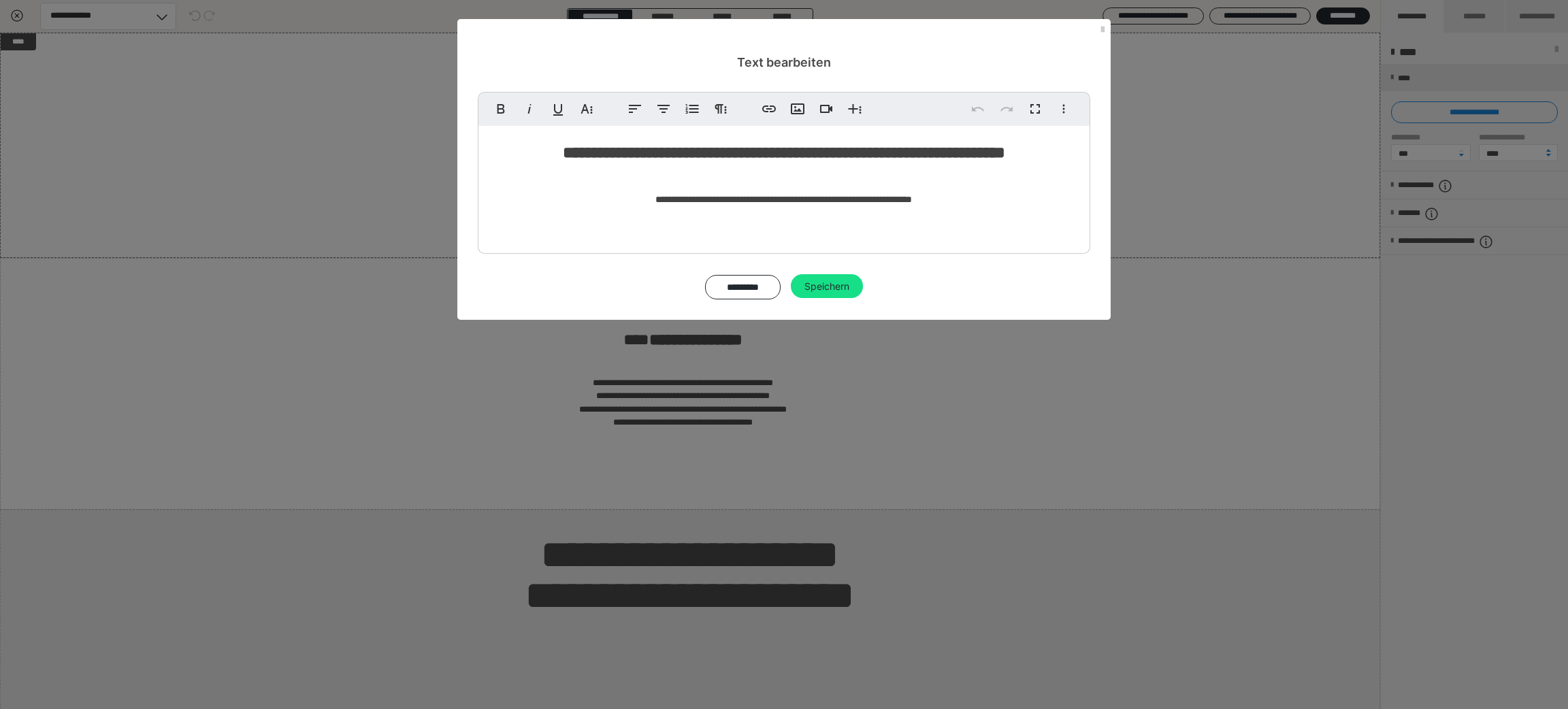 click on "**********" at bounding box center [784, 152] 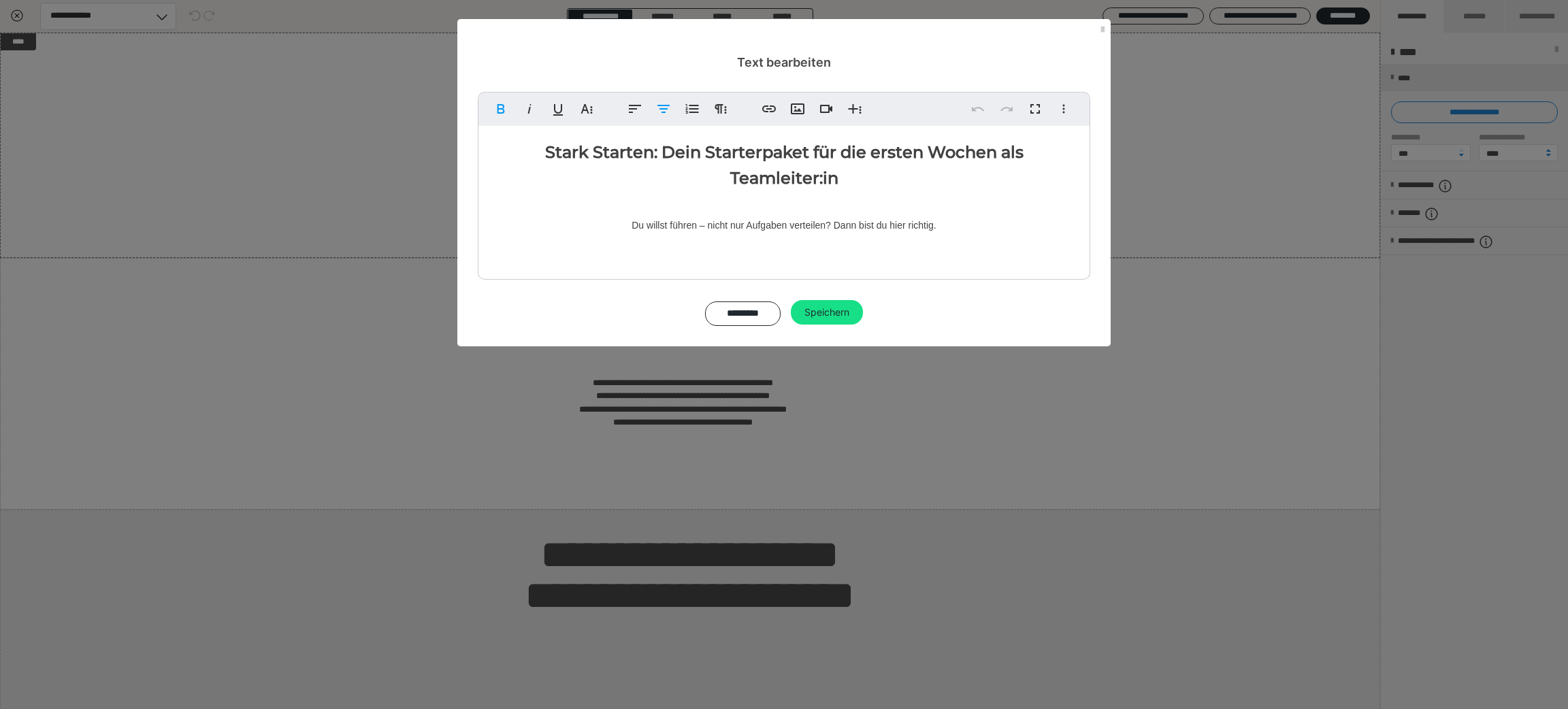 click on "Stark Starten: Dein Starterpaket für die ersten Wochen als Teamleiter:in Du willst führen – nicht nur Aufgaben verteilen? Dann bist du hier richtig." at bounding box center (784, 199) 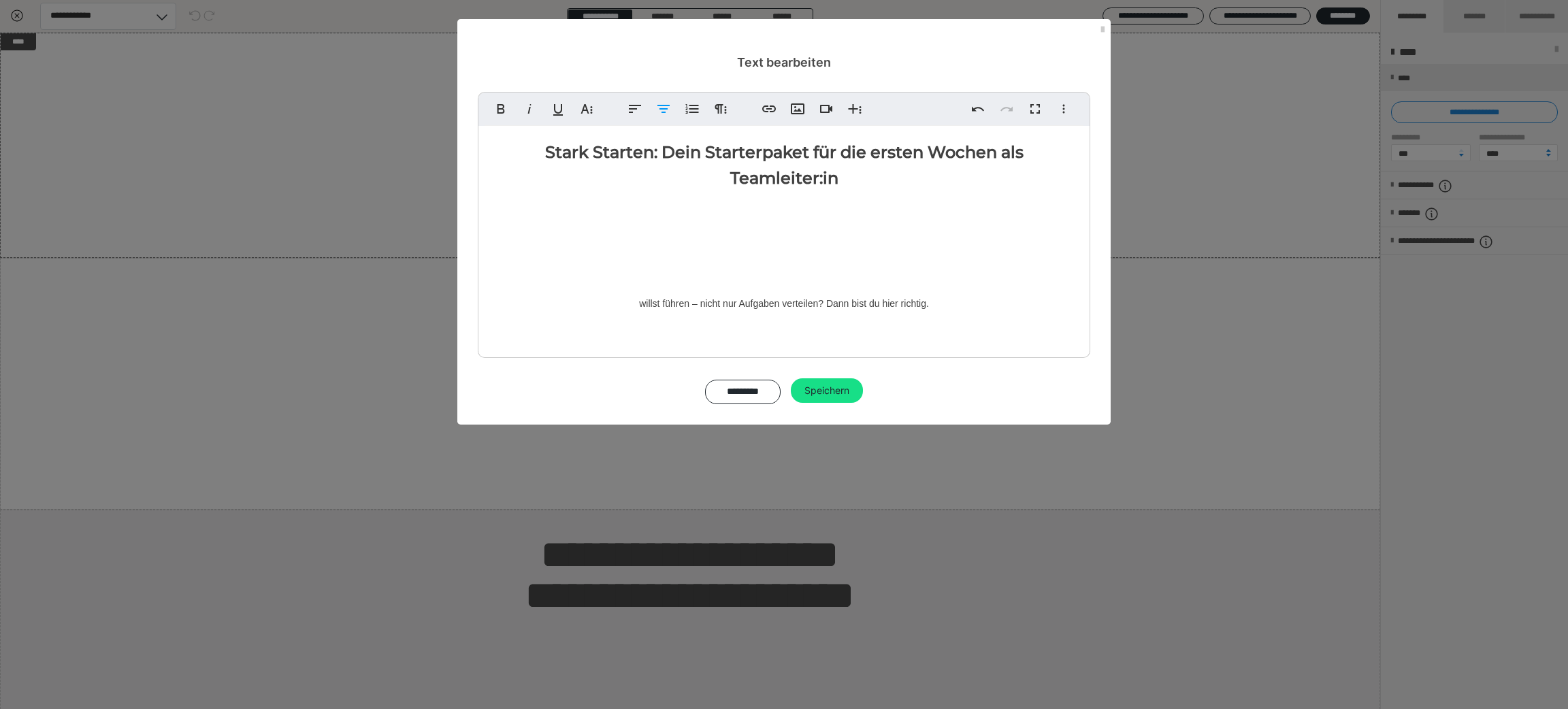 type 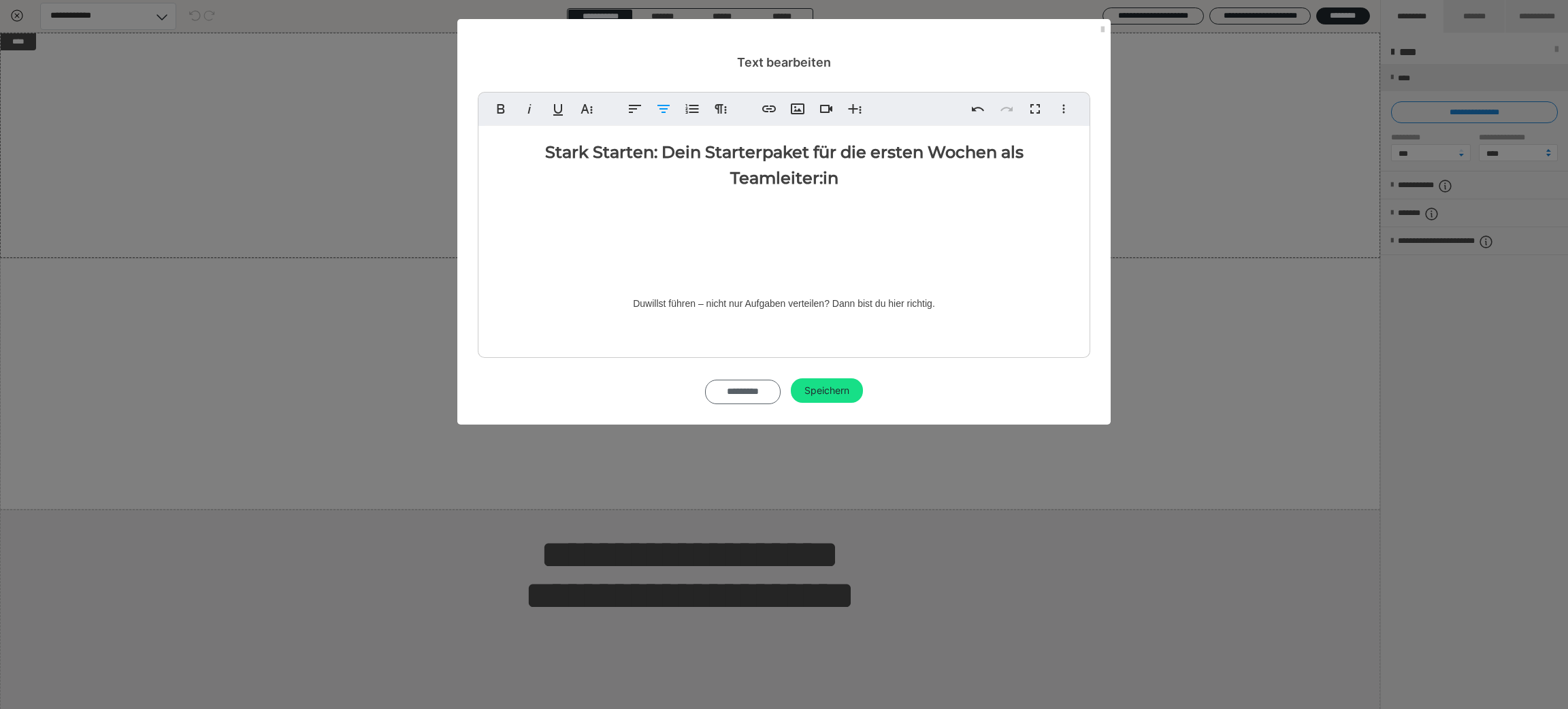 click on "*********" at bounding box center [742, 392] 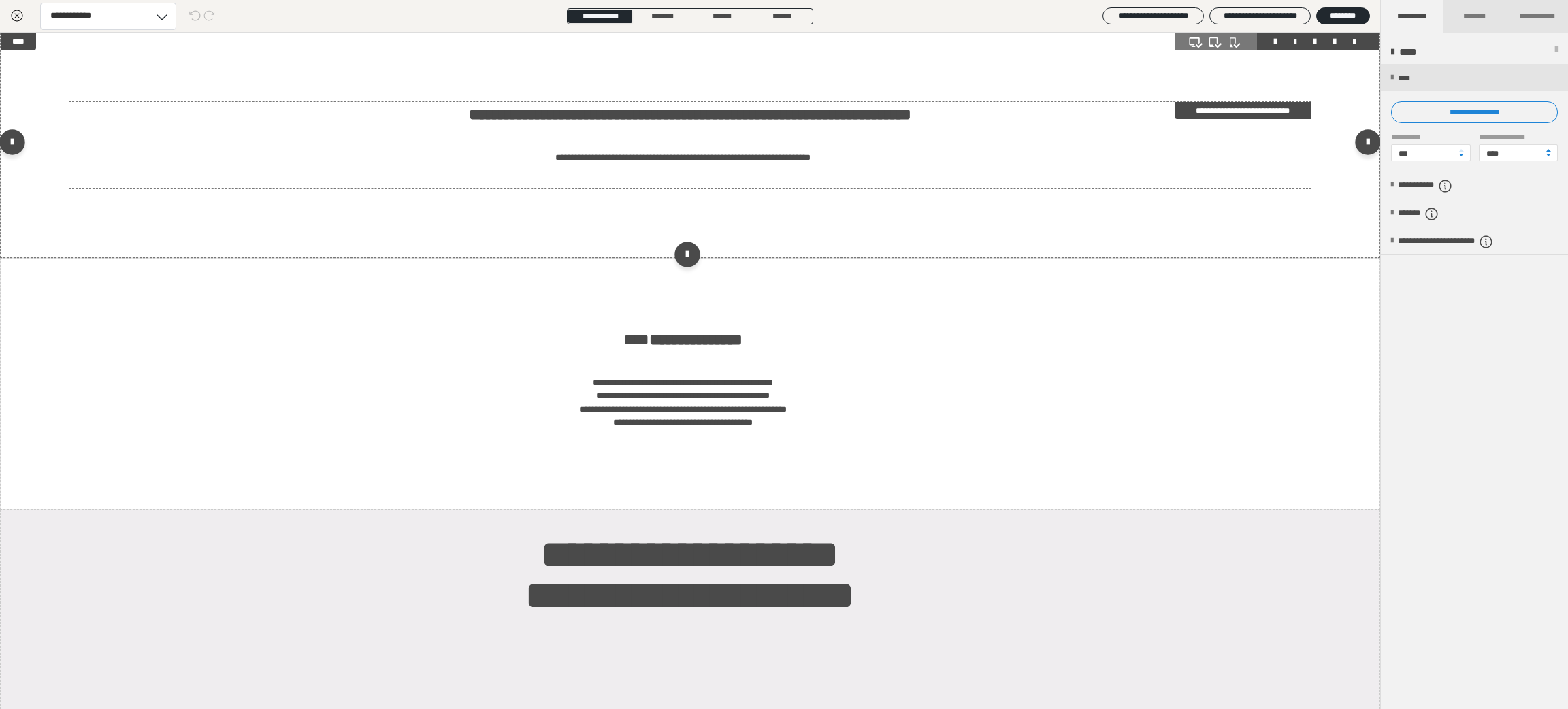 click on "**********" at bounding box center [683, 157] 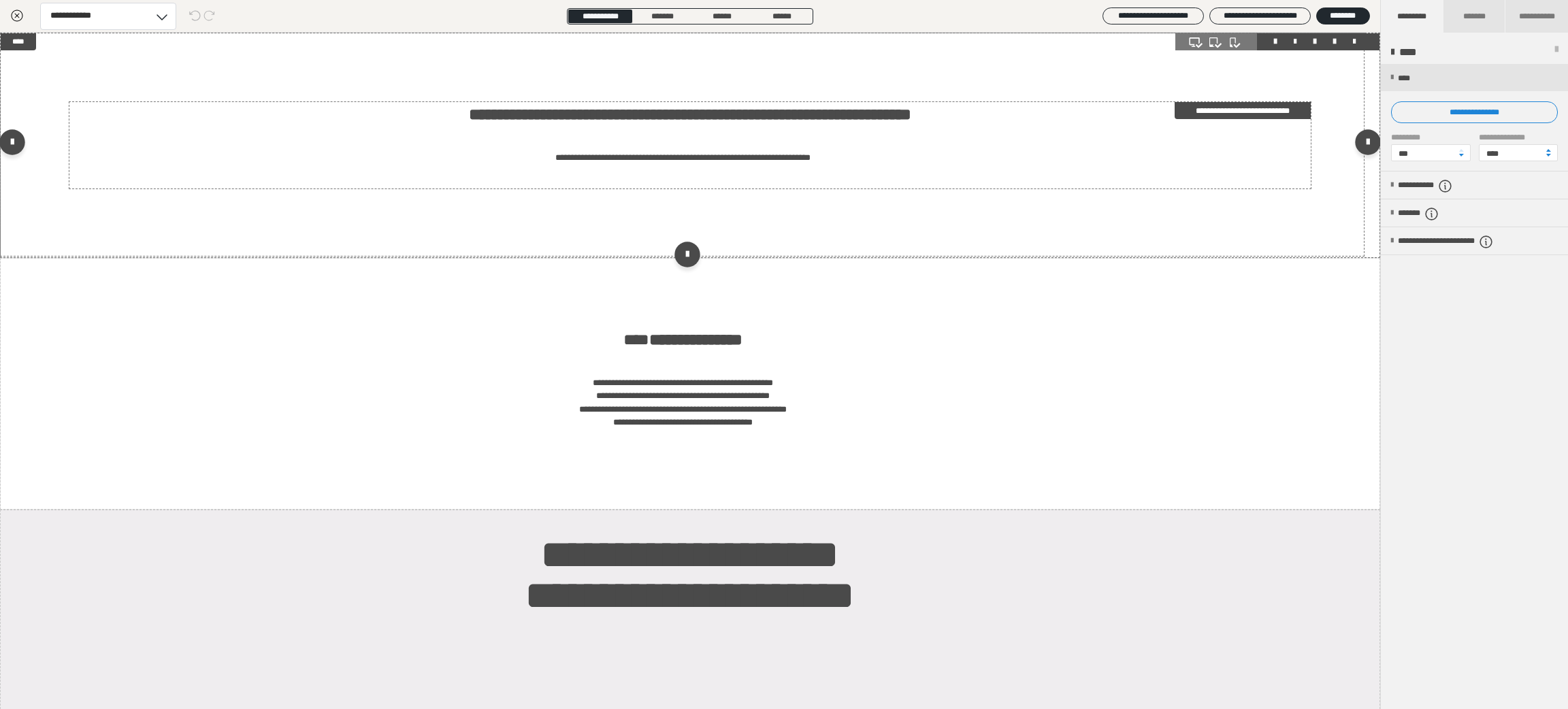 click on "**********" at bounding box center (689, 145) 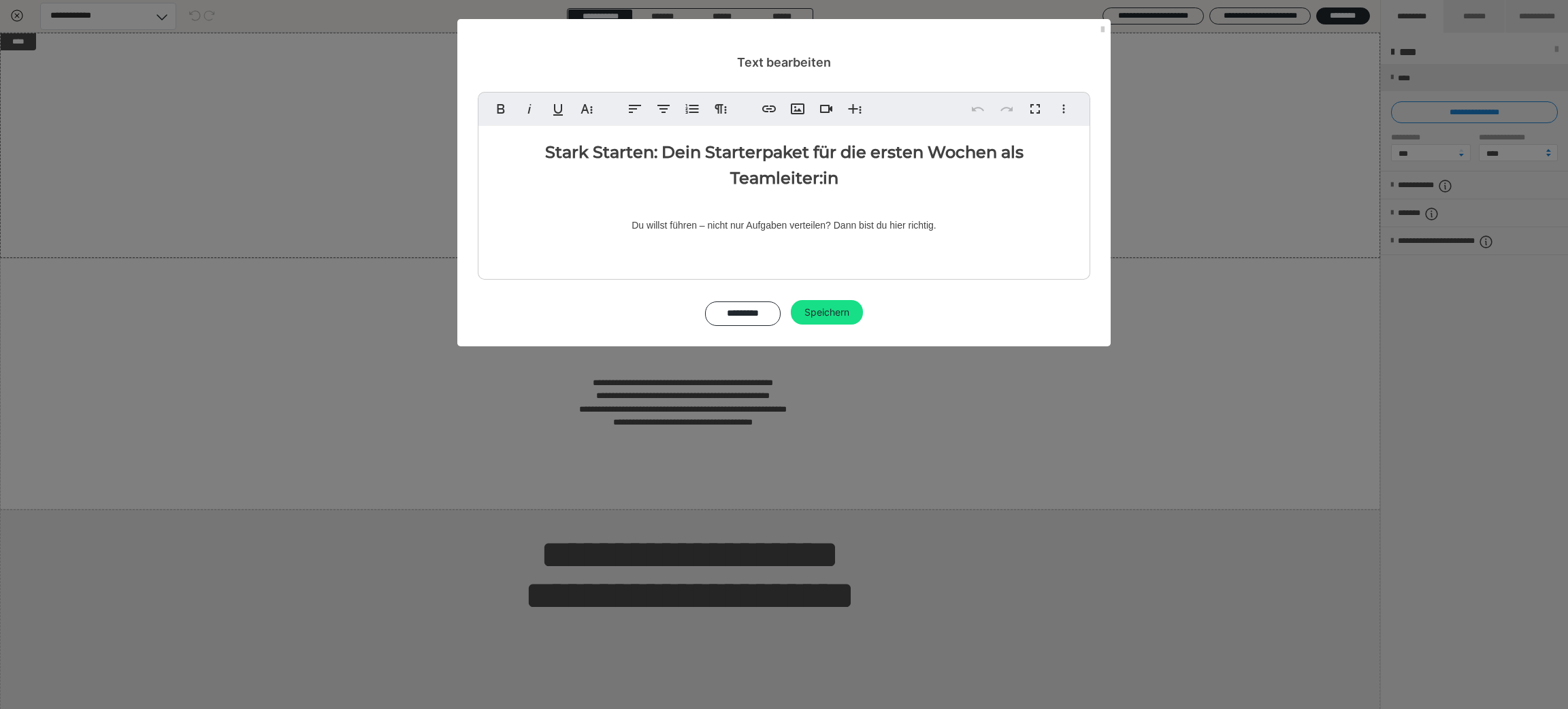 click on "Stark Starten: Dein Starterpaket für die ersten Wochen als Teamleiter:in Du willst führen – nicht nur Aufgaben verteilen? Dann bist du hier richtig." at bounding box center (784, 199) 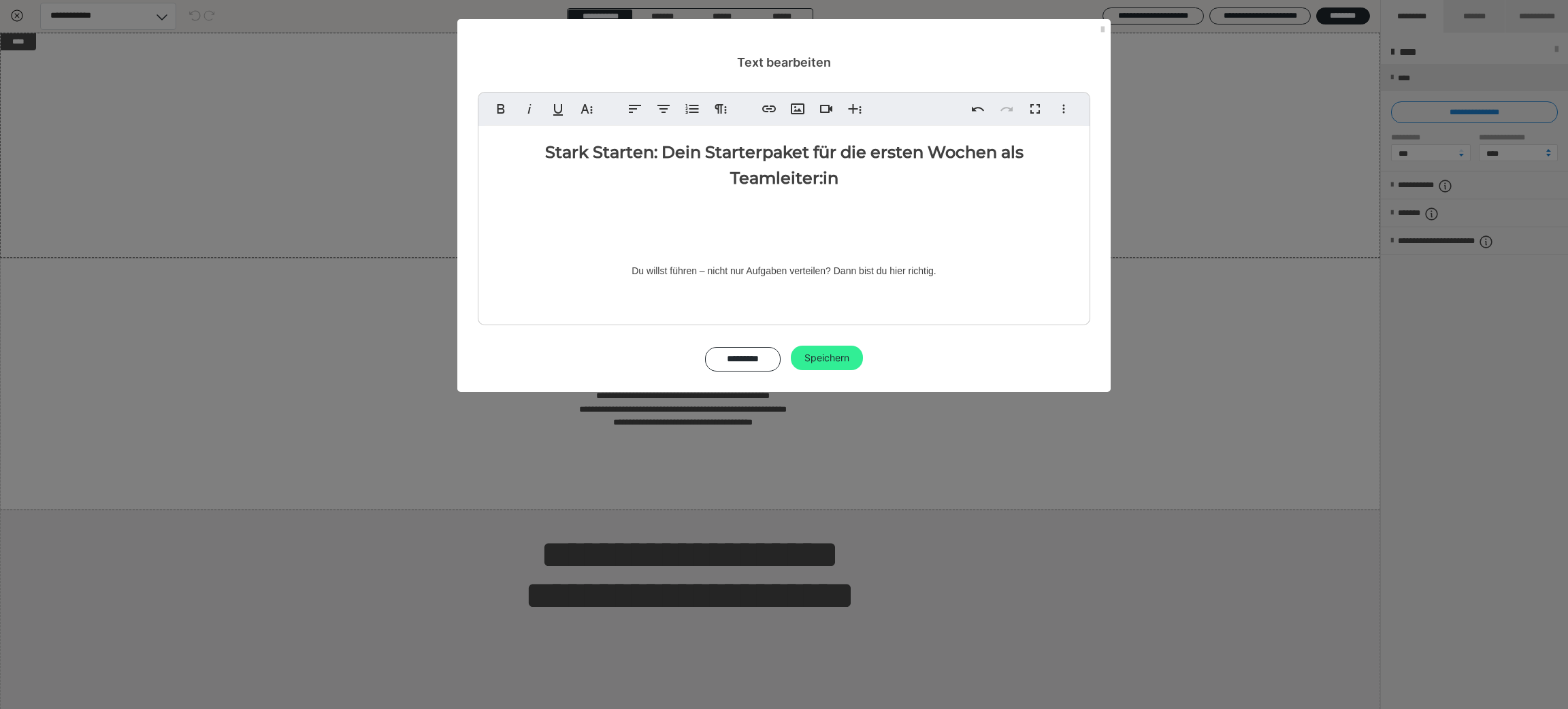 click on "Speichern" at bounding box center (827, 358) 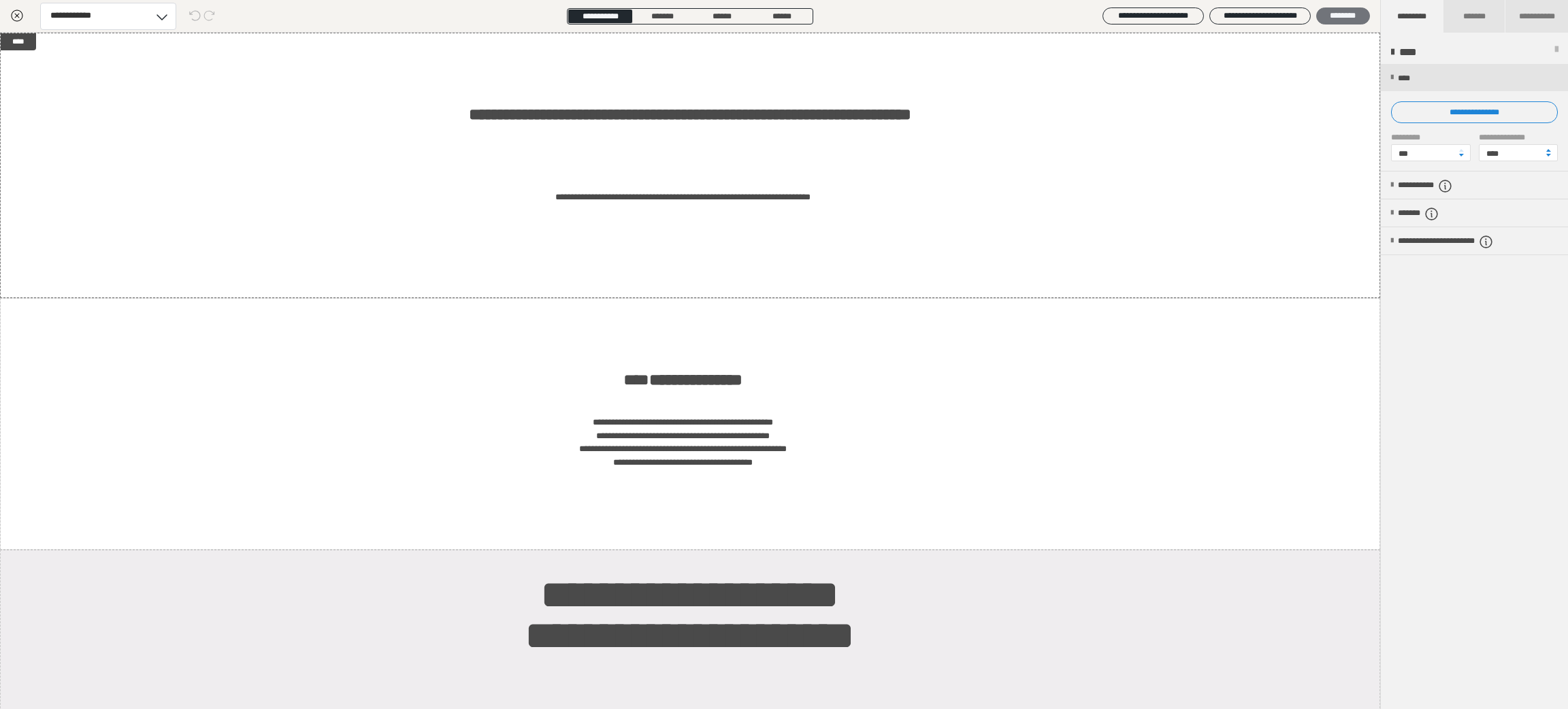 click on "********" at bounding box center [1343, 16] 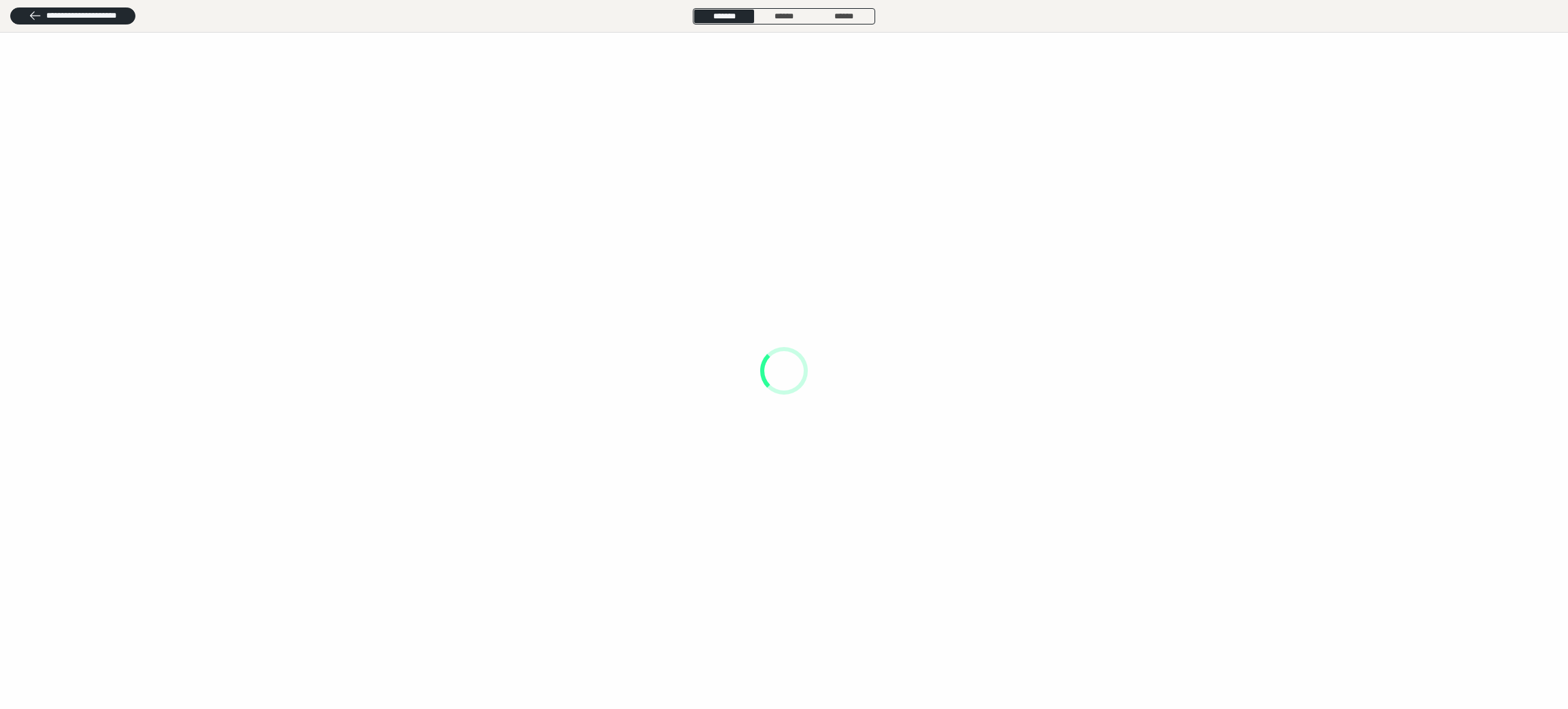 scroll, scrollTop: 0, scrollLeft: 0, axis: both 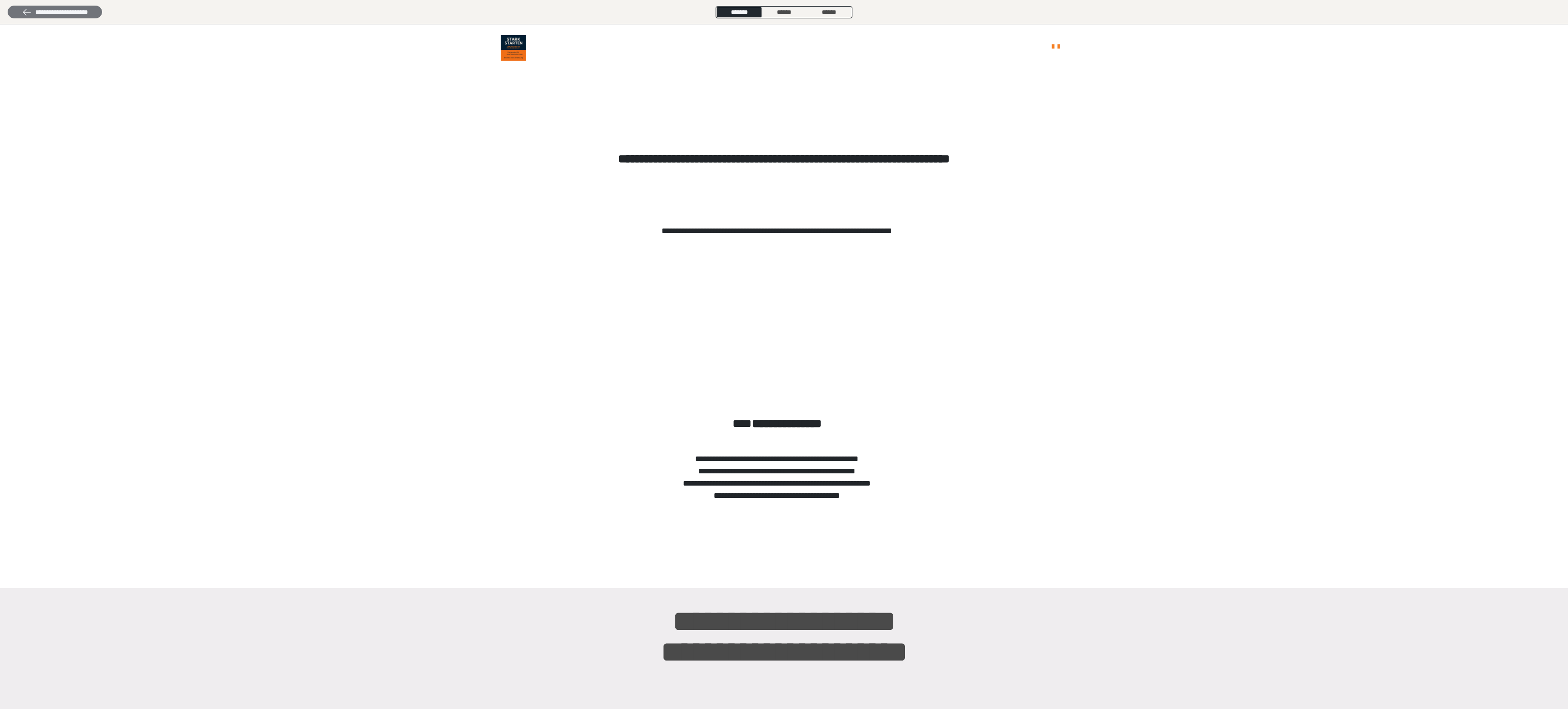click on "**********" at bounding box center [55, 12] 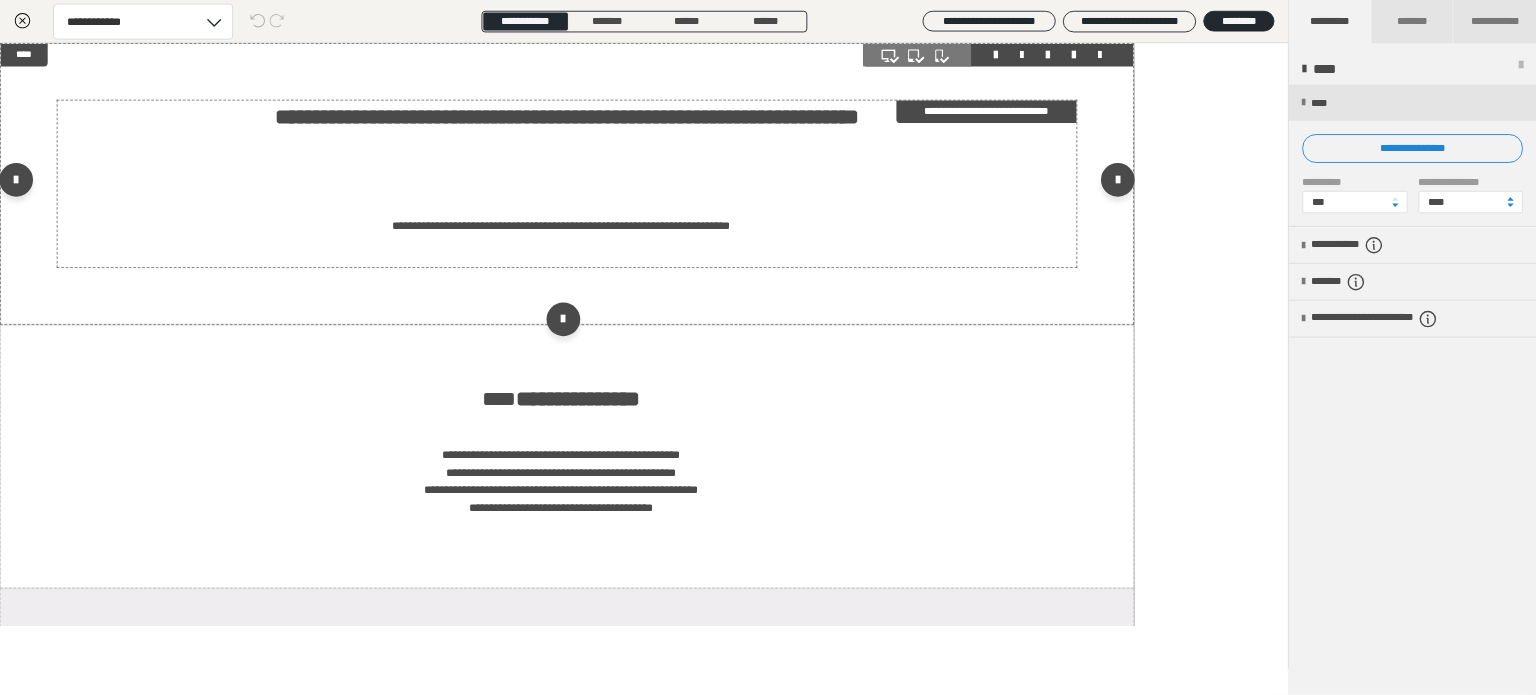 scroll, scrollTop: 86, scrollLeft: 0, axis: vertical 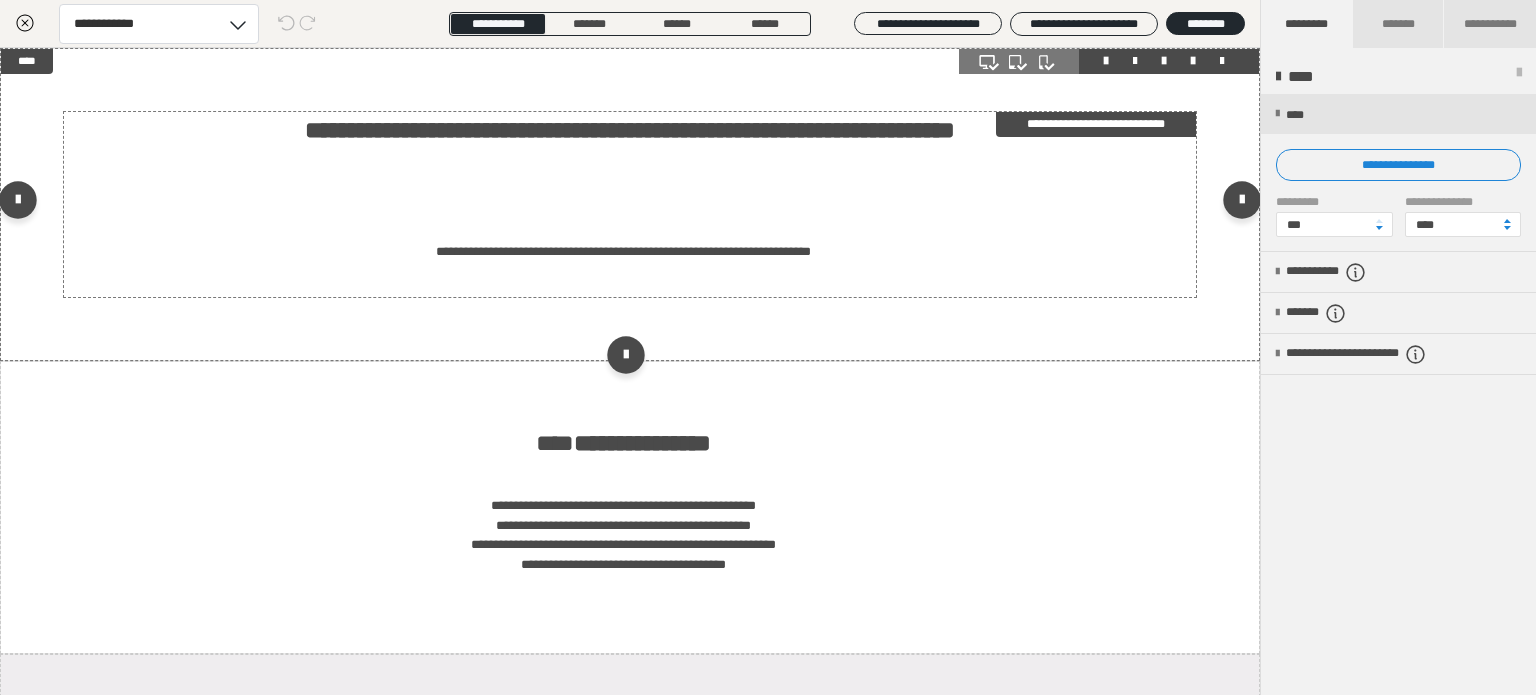 click on "**********" at bounding box center (630, 204) 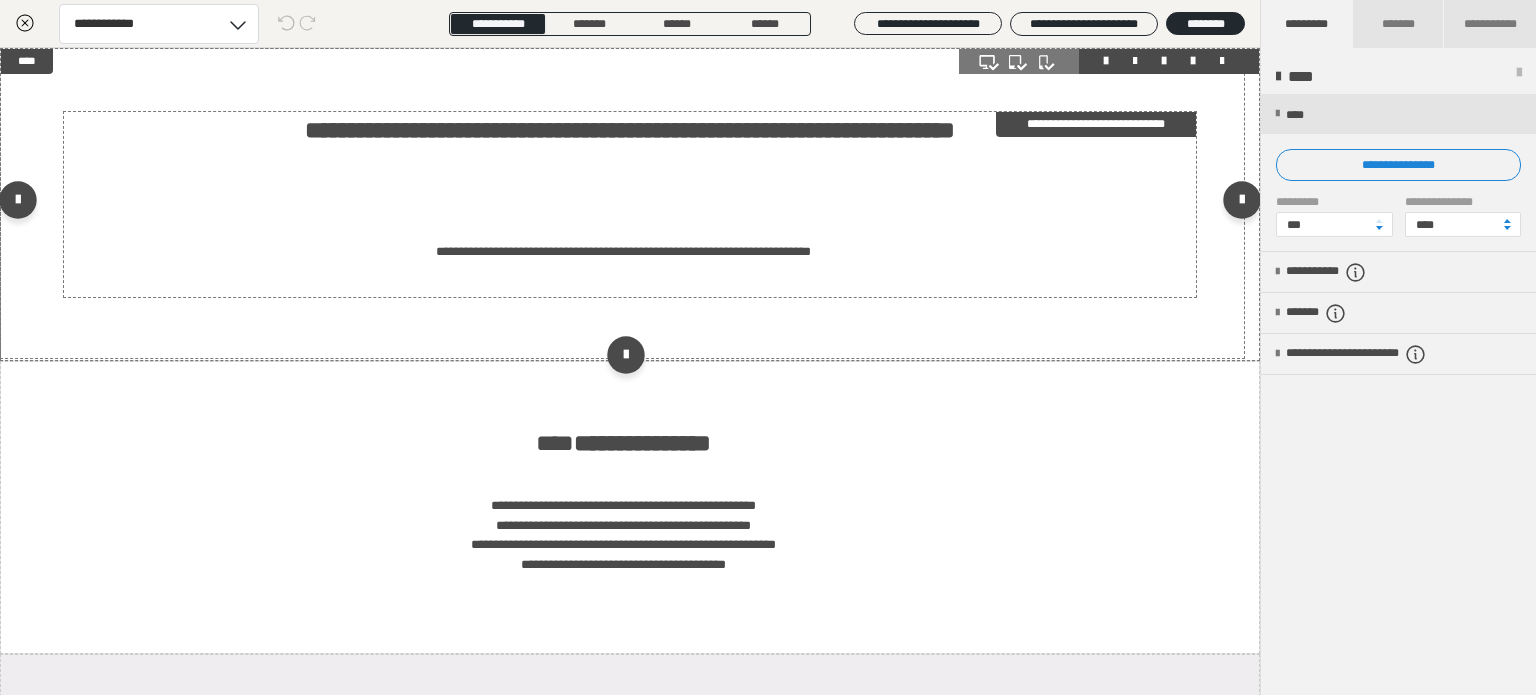 click on "**********" at bounding box center (630, 204) 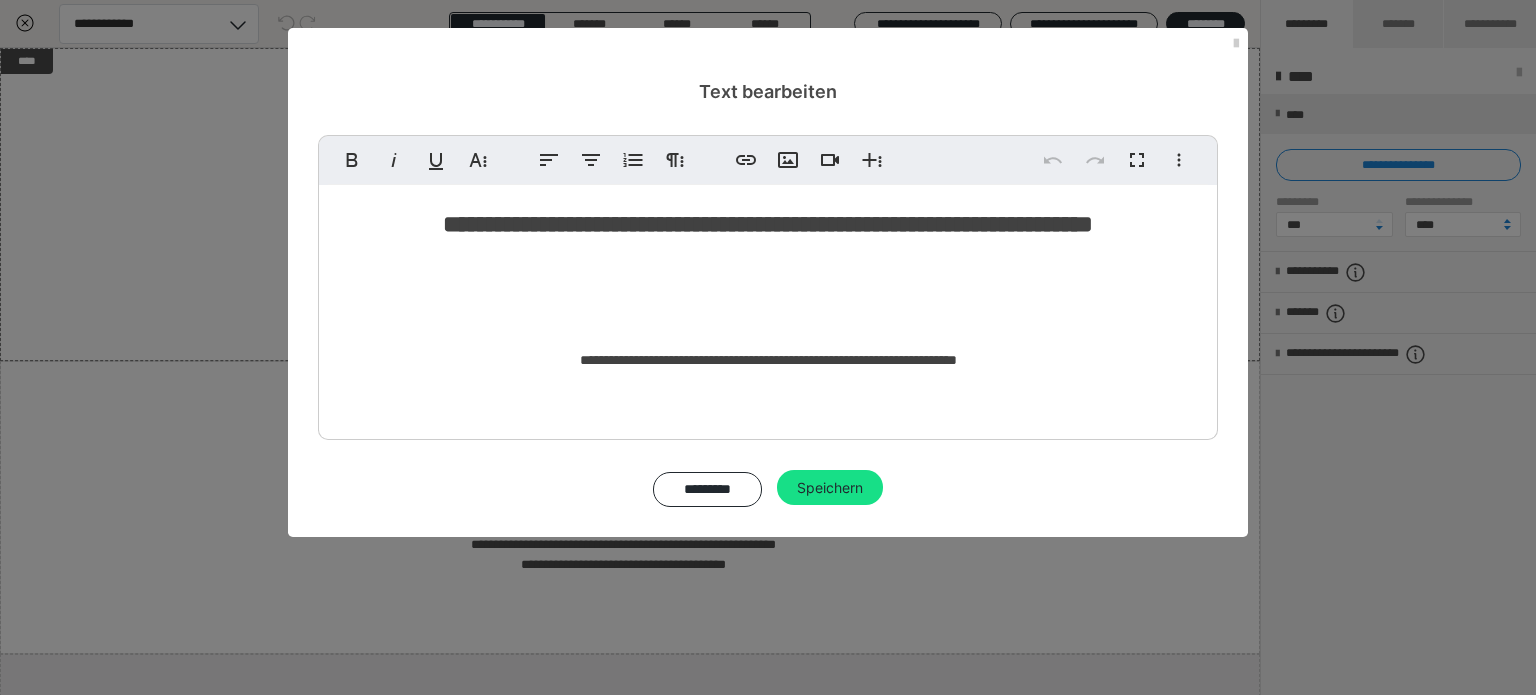 click on "**********" at bounding box center (768, 360) 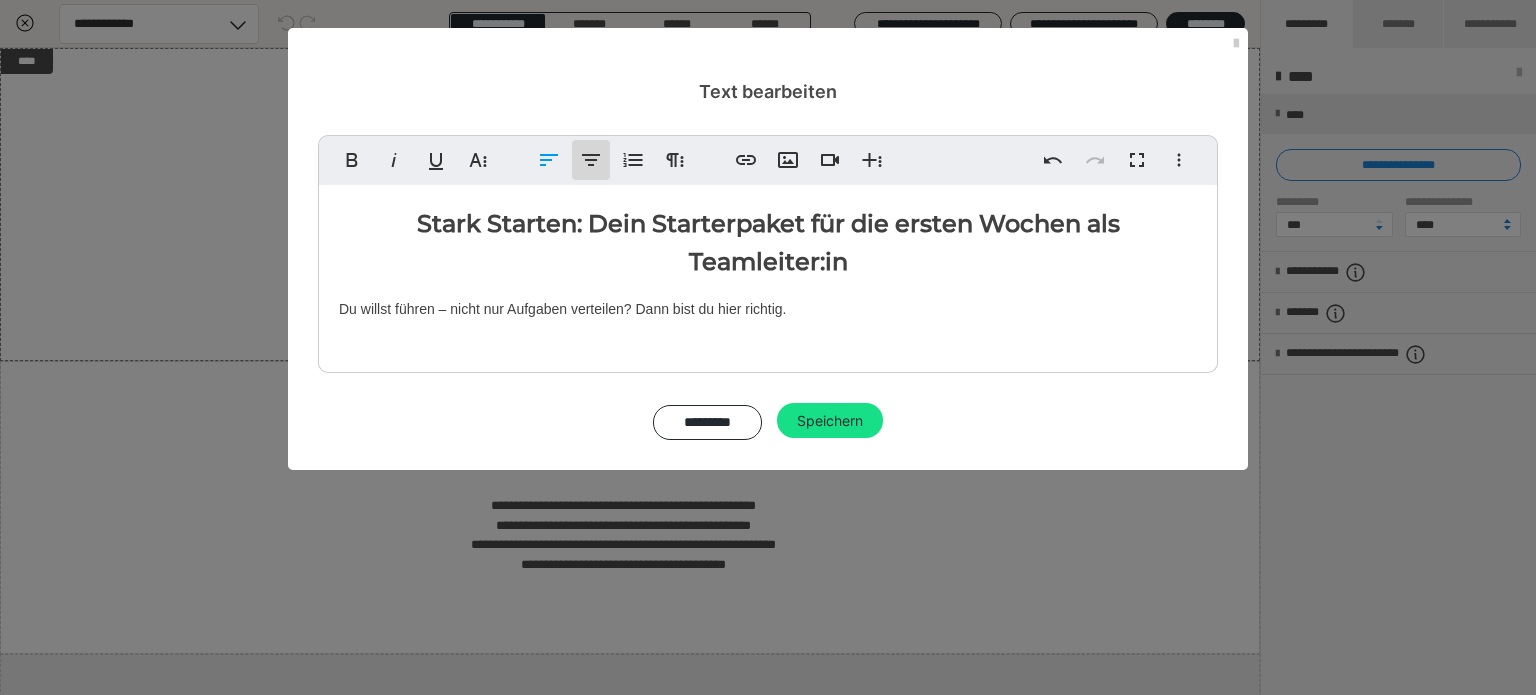 click 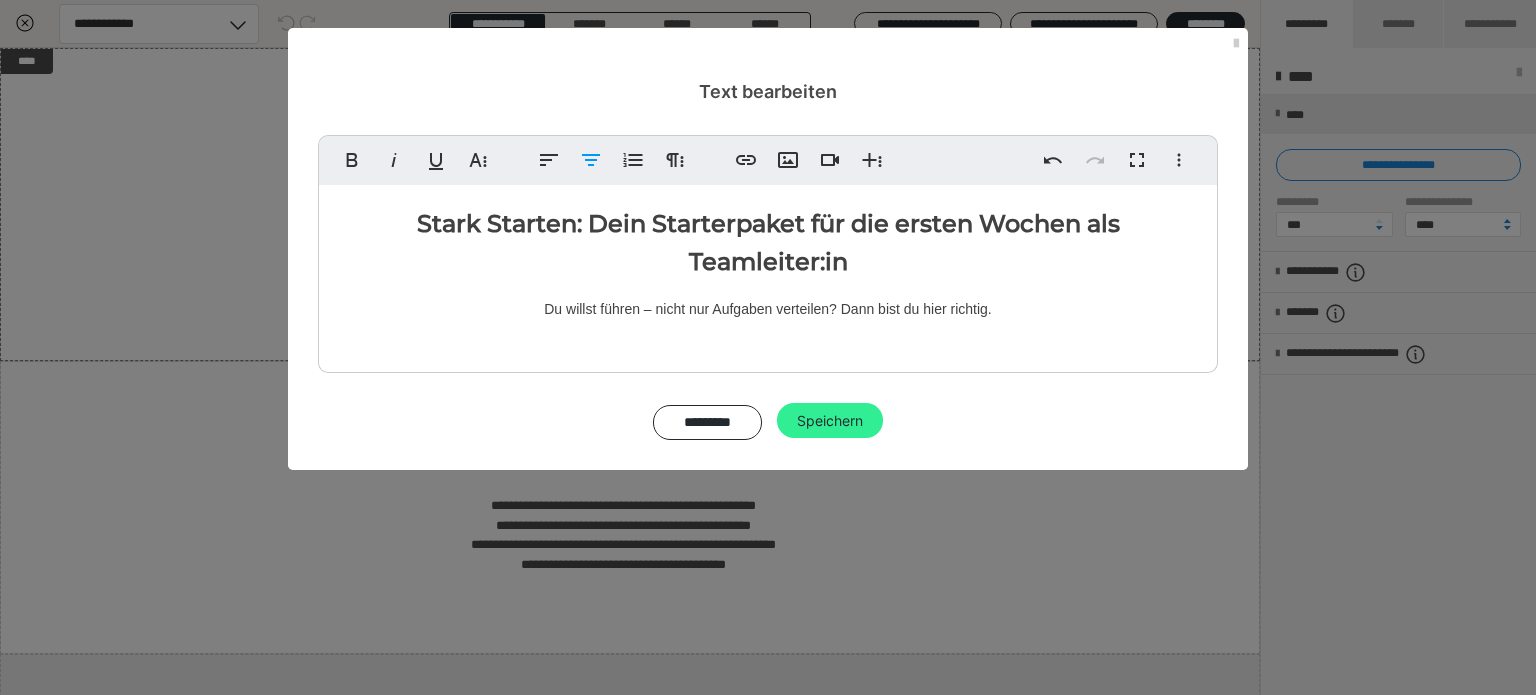 click on "Speichern" at bounding box center (830, 421) 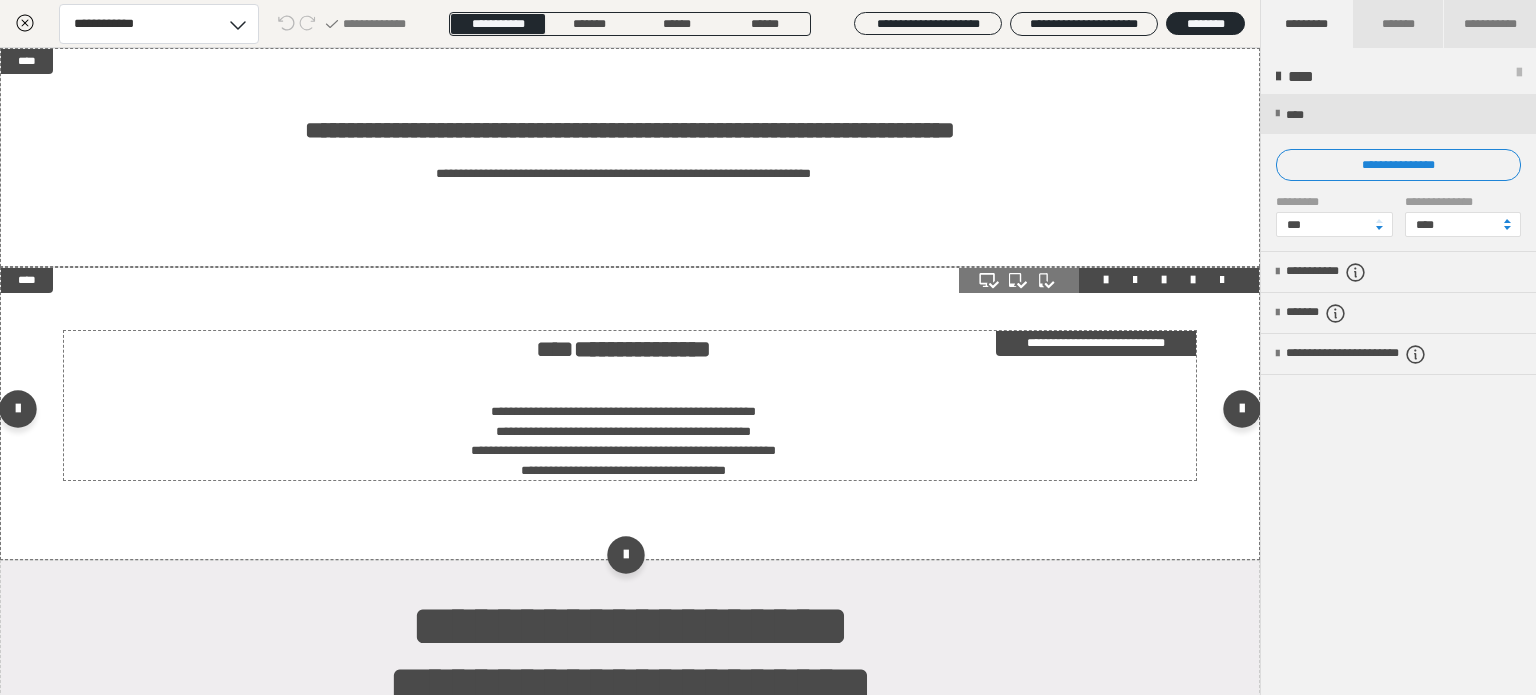 click at bounding box center (630, 393) 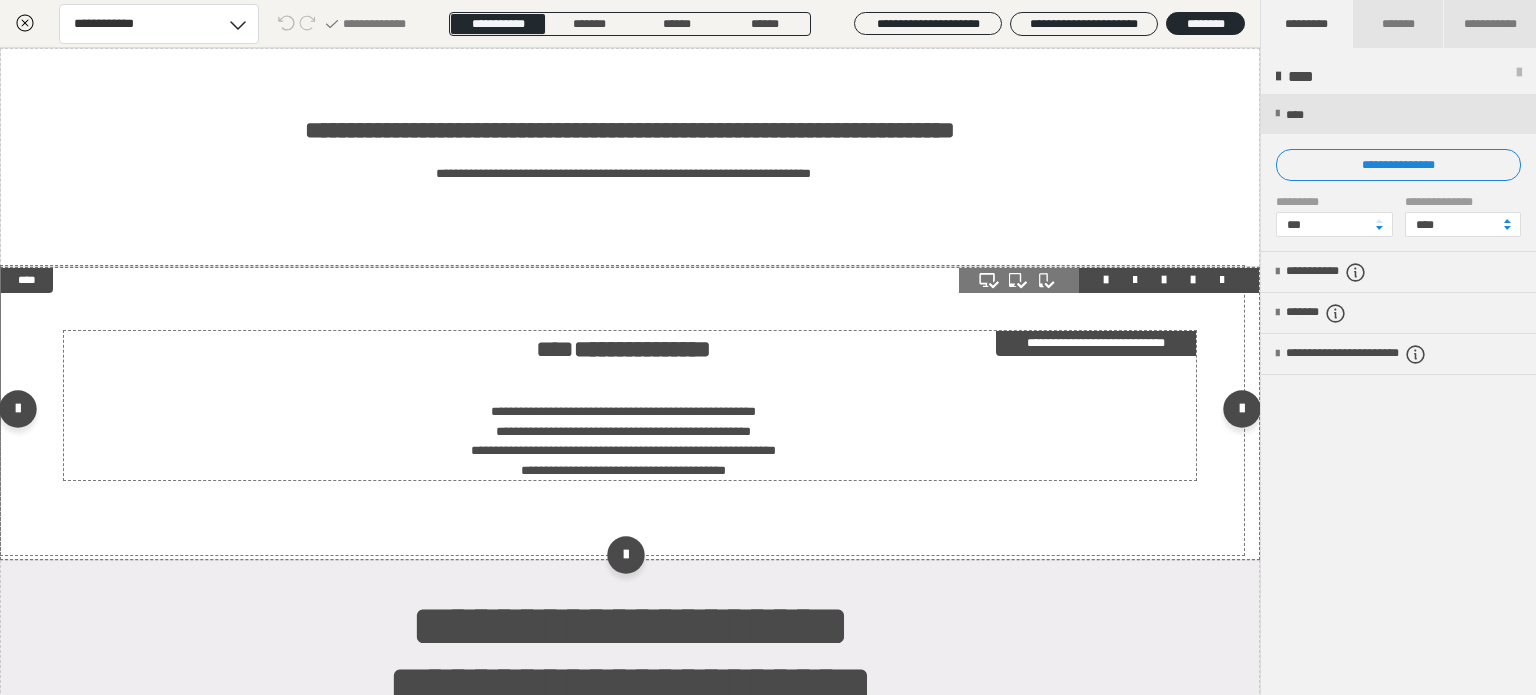 click at bounding box center [630, 393] 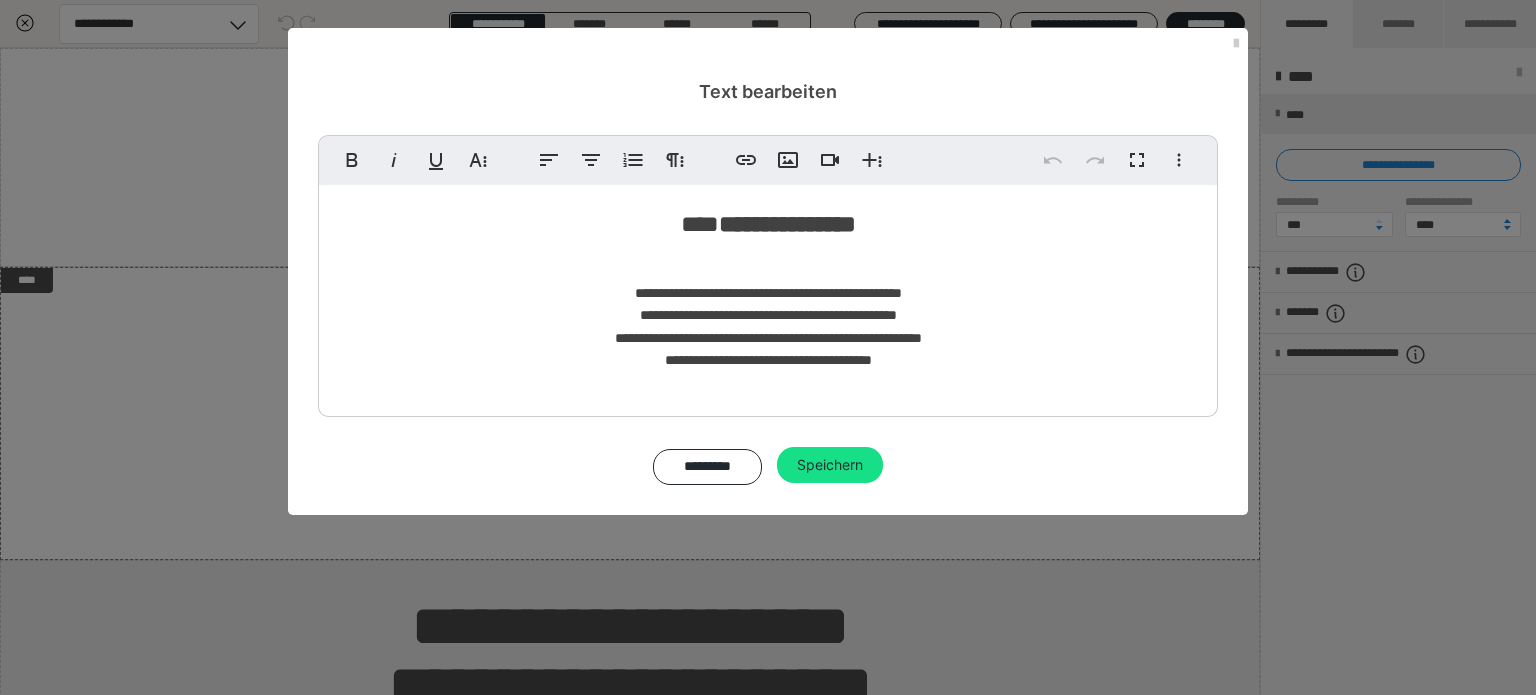 click on "**********" at bounding box center (768, 327) 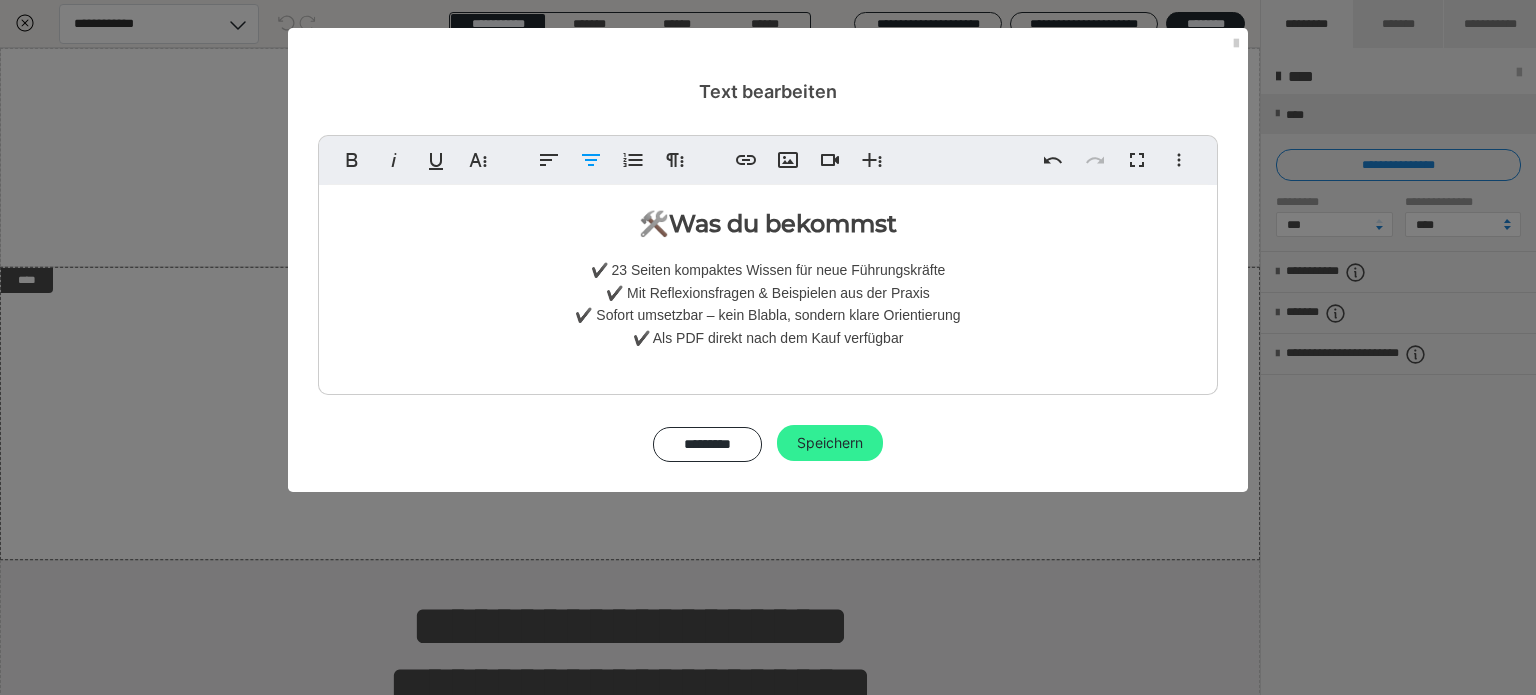 click on "Speichern" at bounding box center [830, 443] 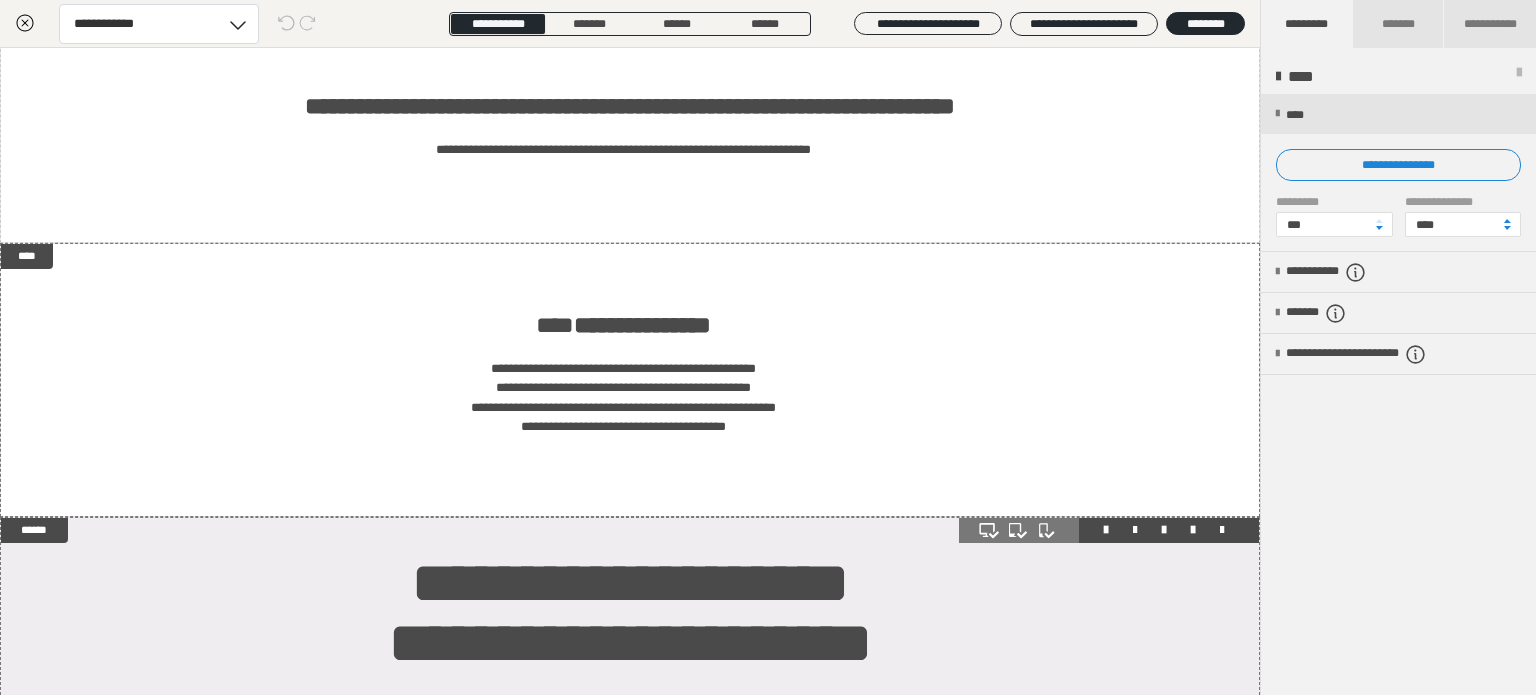scroll, scrollTop: 0, scrollLeft: 0, axis: both 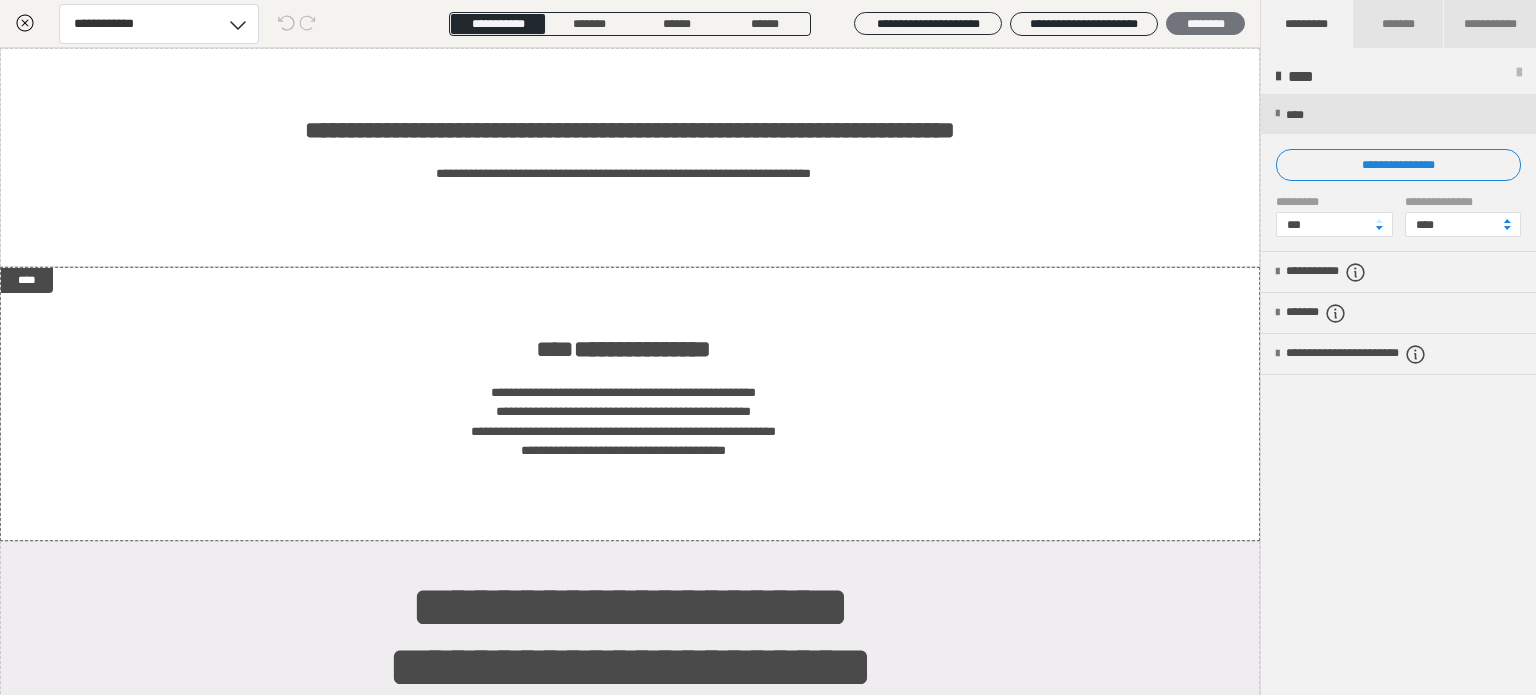 click on "********" at bounding box center [1205, 24] 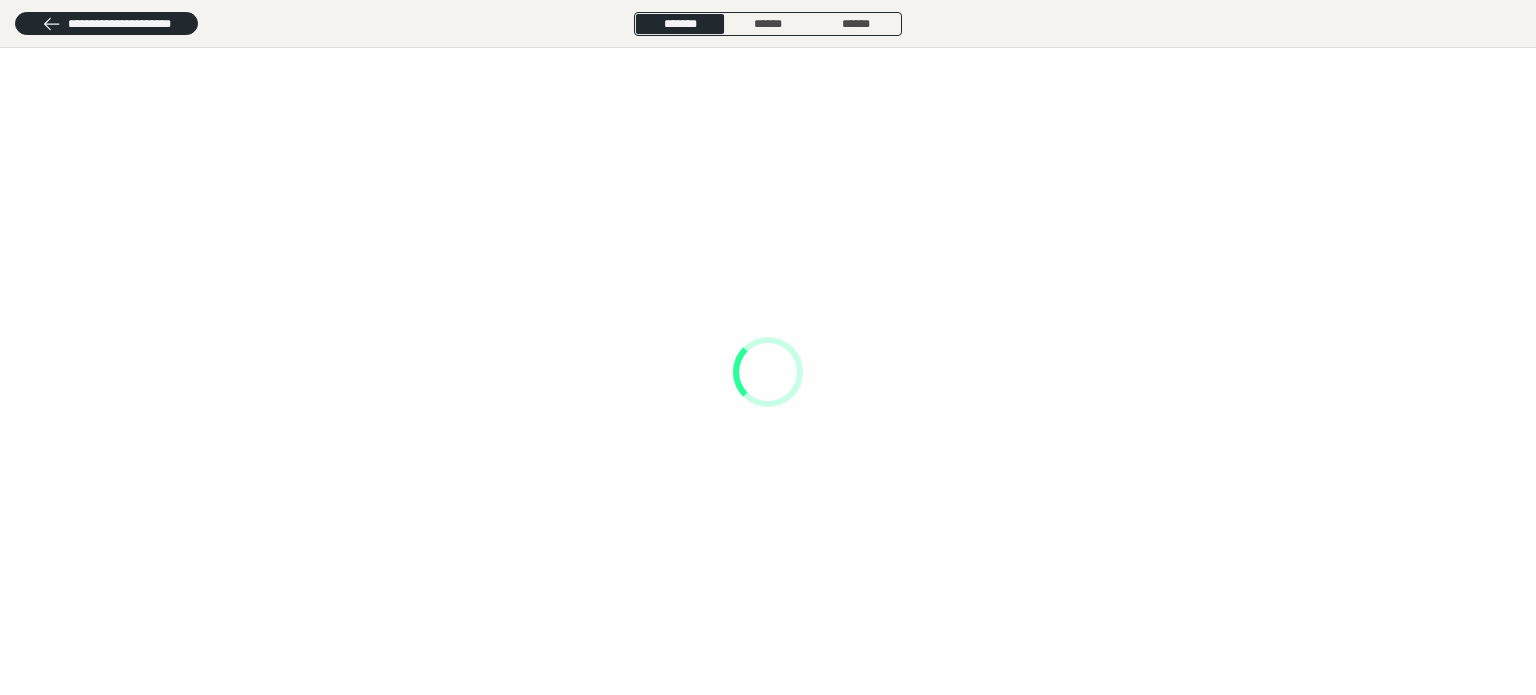 scroll, scrollTop: 0, scrollLeft: 0, axis: both 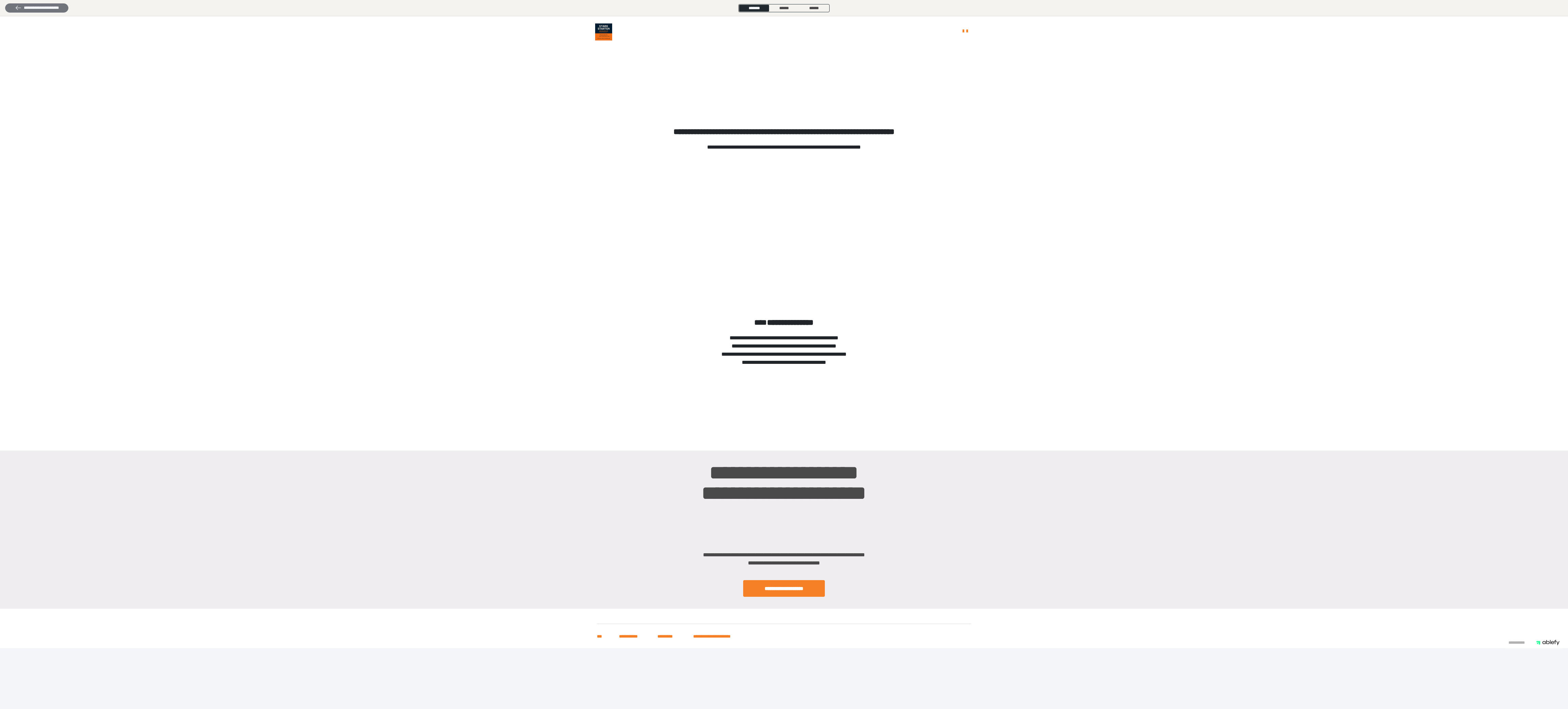 click on "**********" at bounding box center (37, 8) 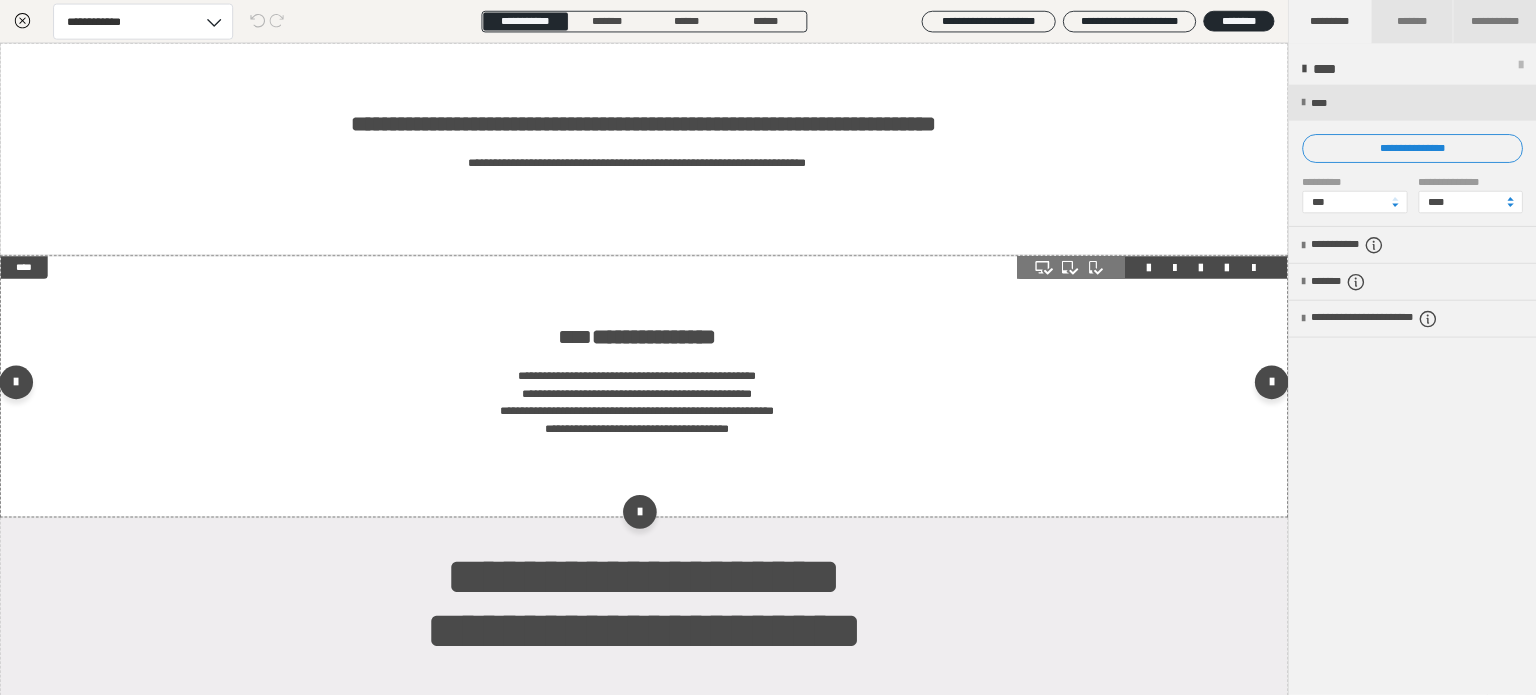 scroll, scrollTop: 86, scrollLeft: 0, axis: vertical 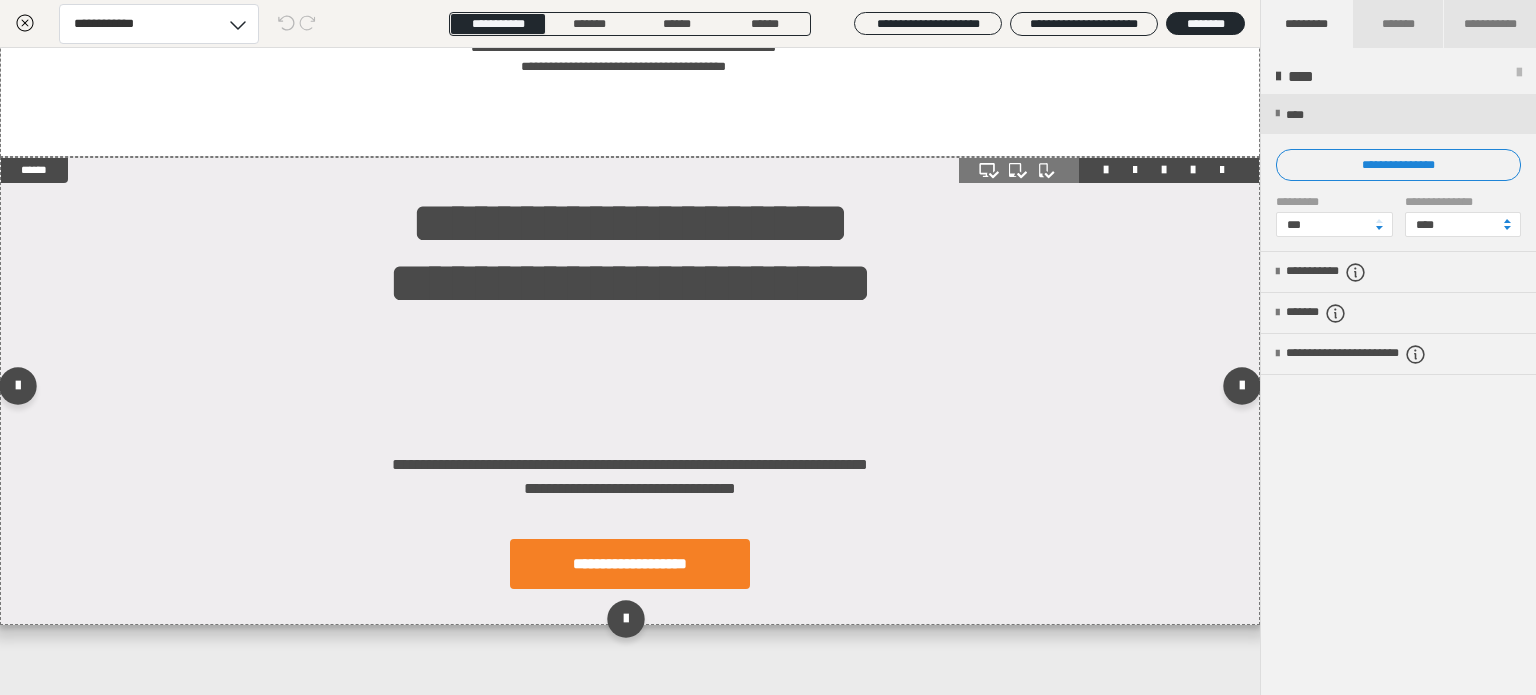 click on "**********" at bounding box center [630, 391] 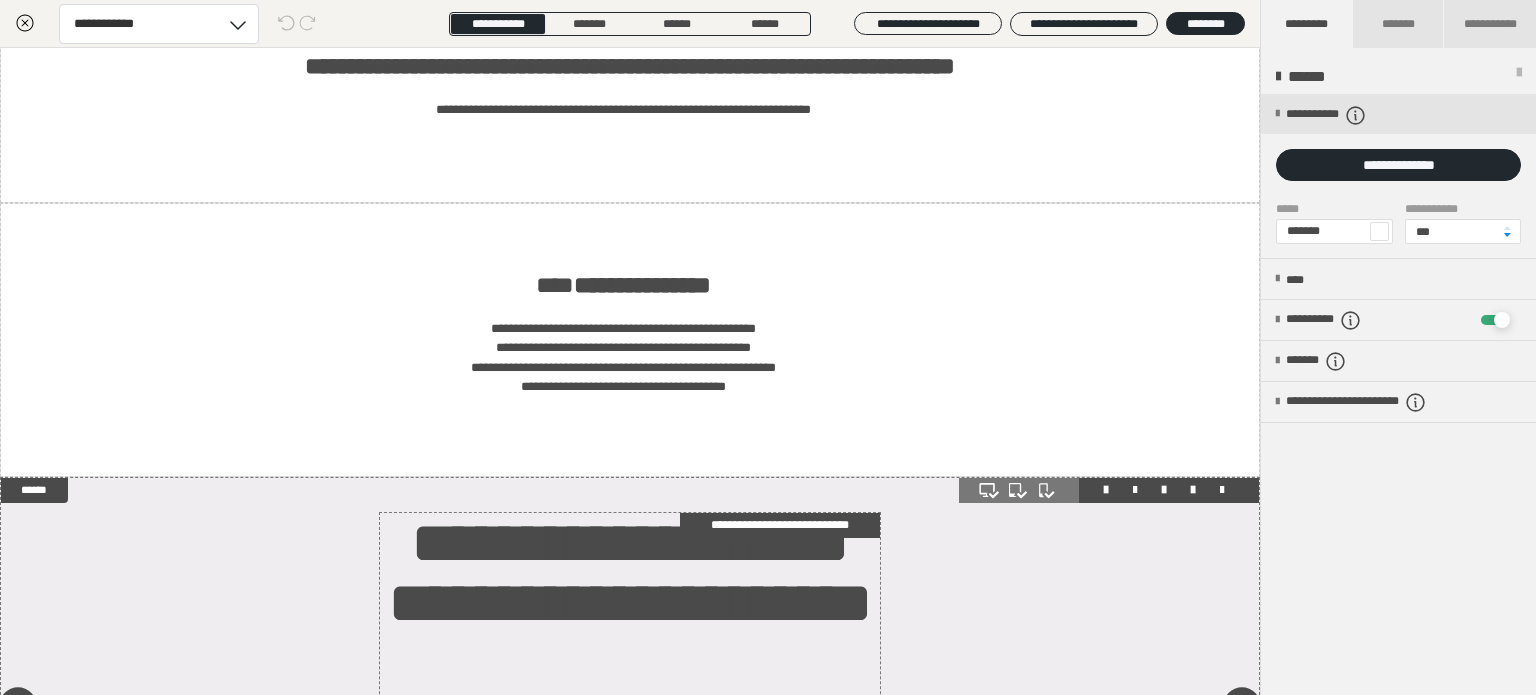 scroll, scrollTop: 0, scrollLeft: 0, axis: both 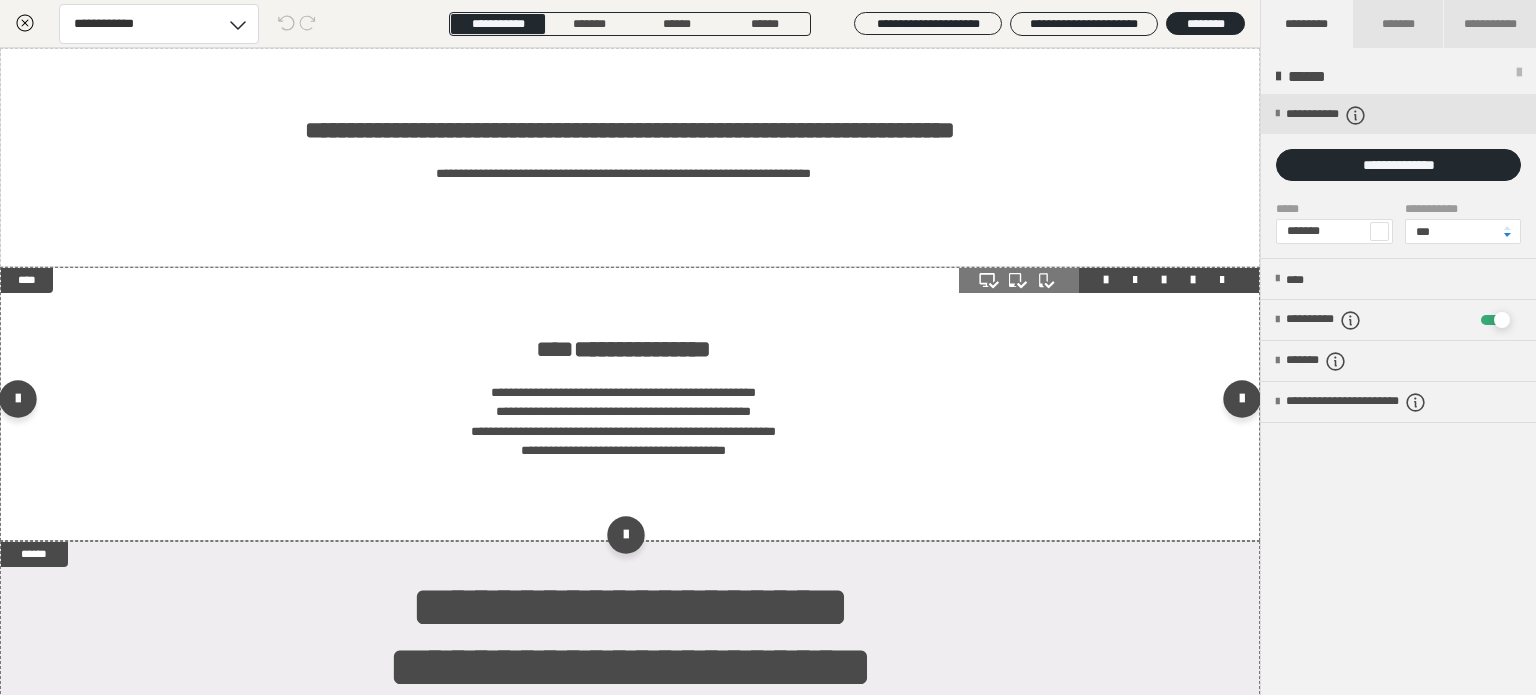 click on "**********" at bounding box center [630, 404] 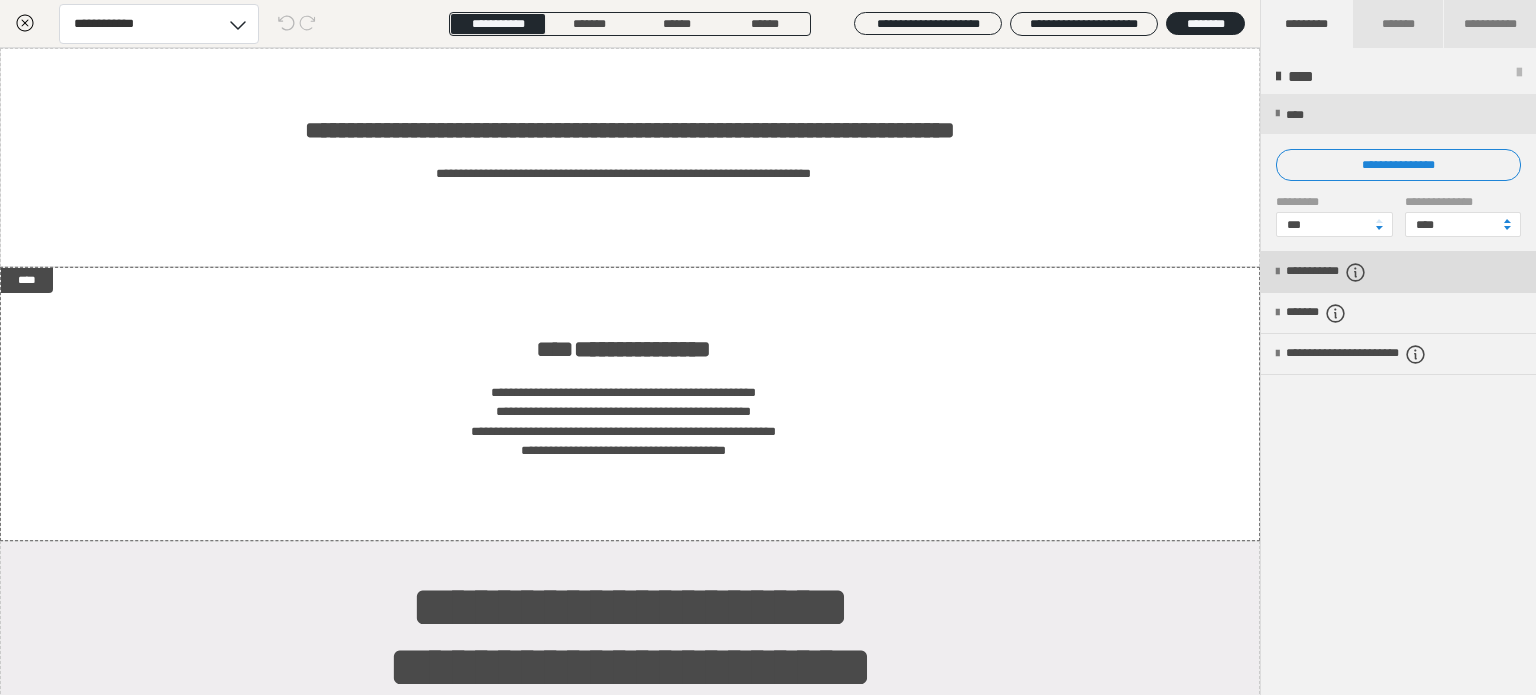 click on "**********" at bounding box center [1350, 272] 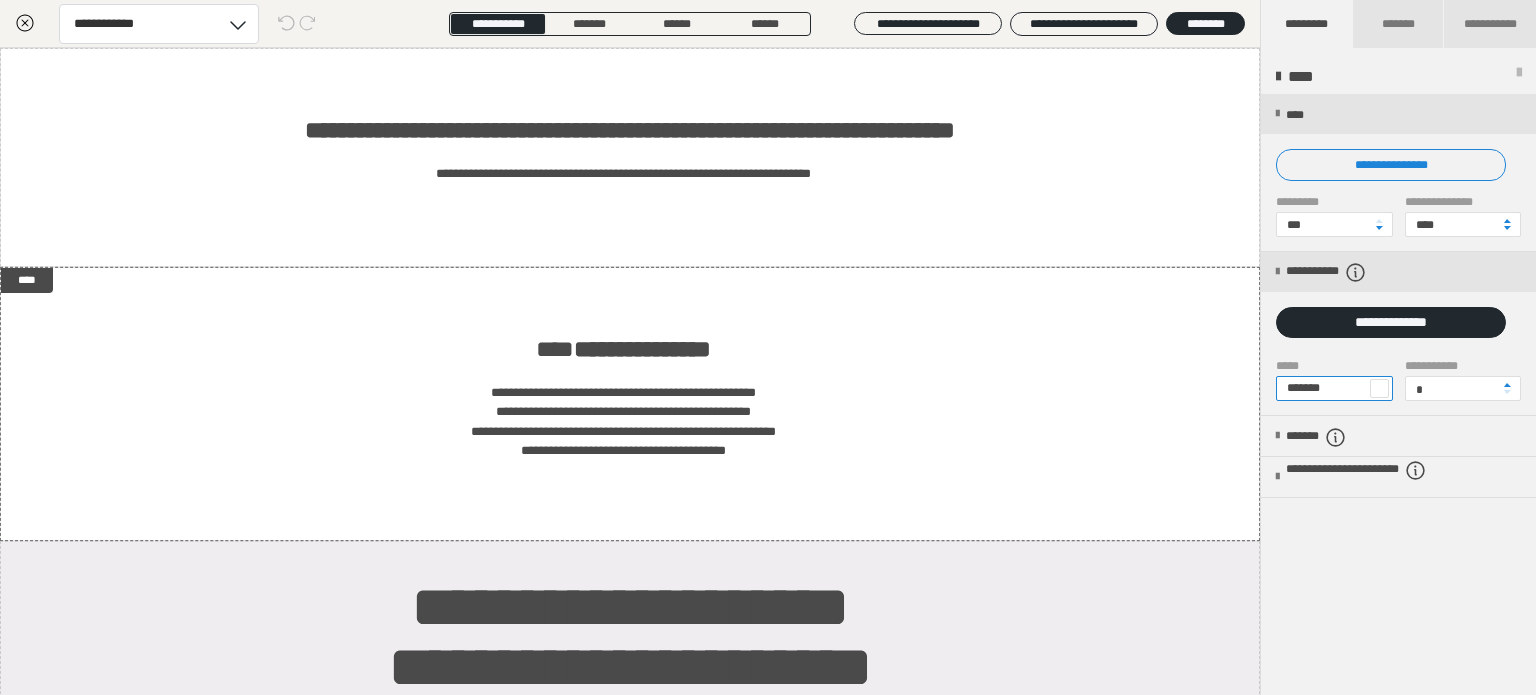 drag, startPoint x: 1348, startPoint y: 389, endPoint x: 1294, endPoint y: 407, distance: 56.920998 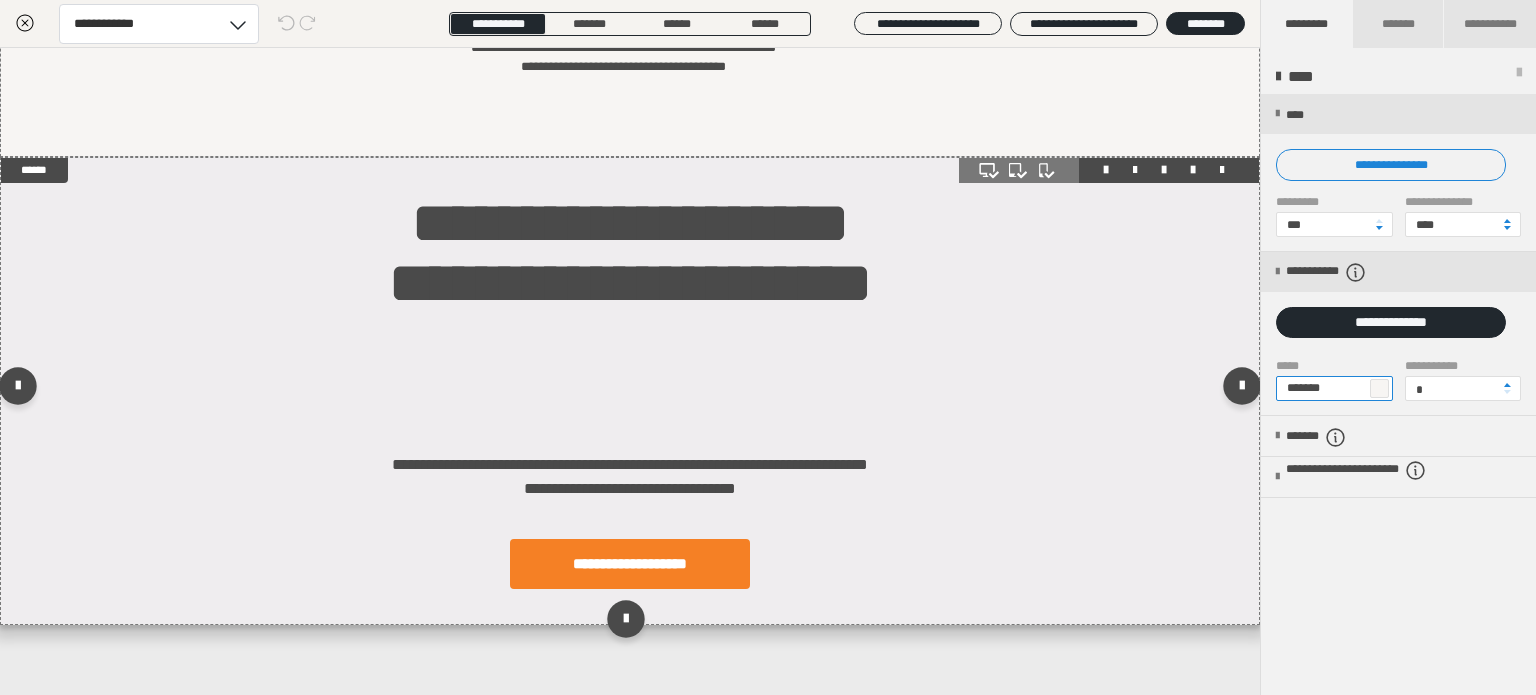 scroll, scrollTop: 128, scrollLeft: 0, axis: vertical 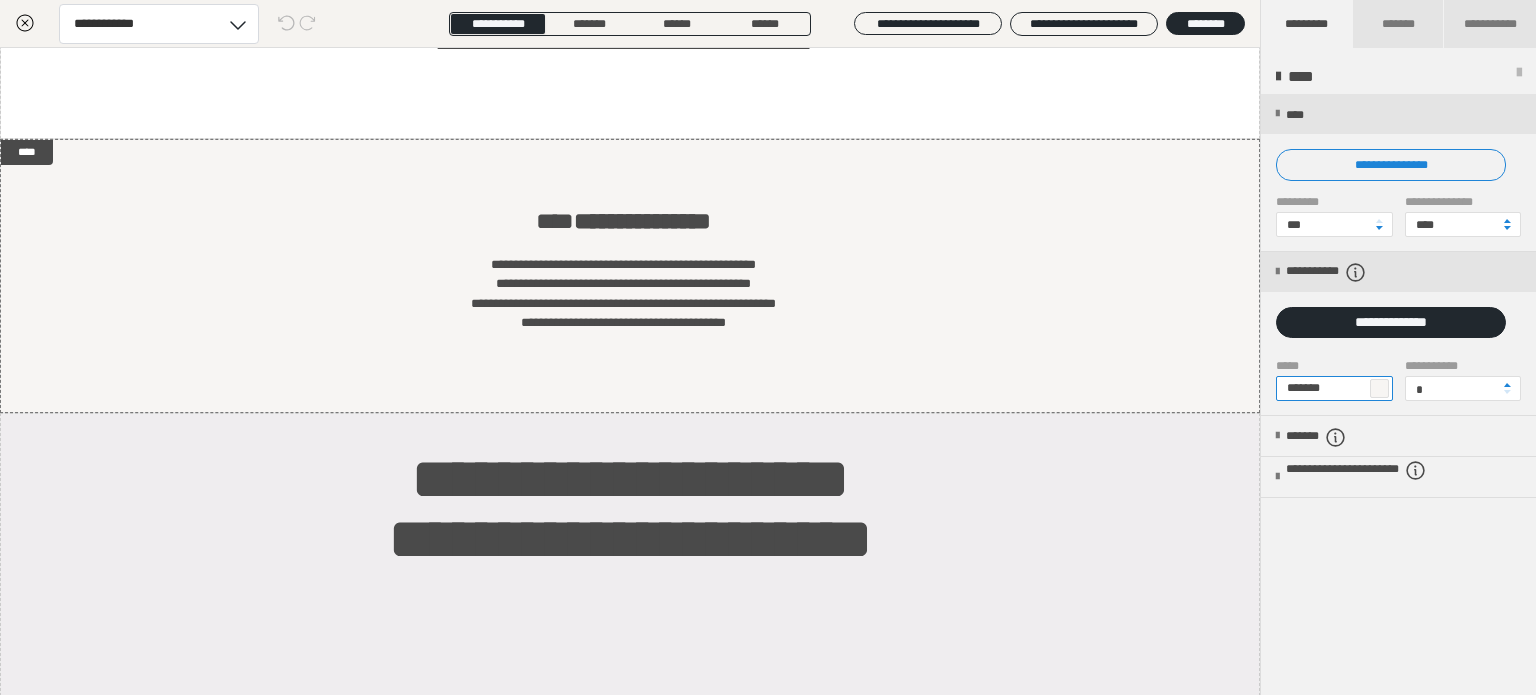type on "*******" 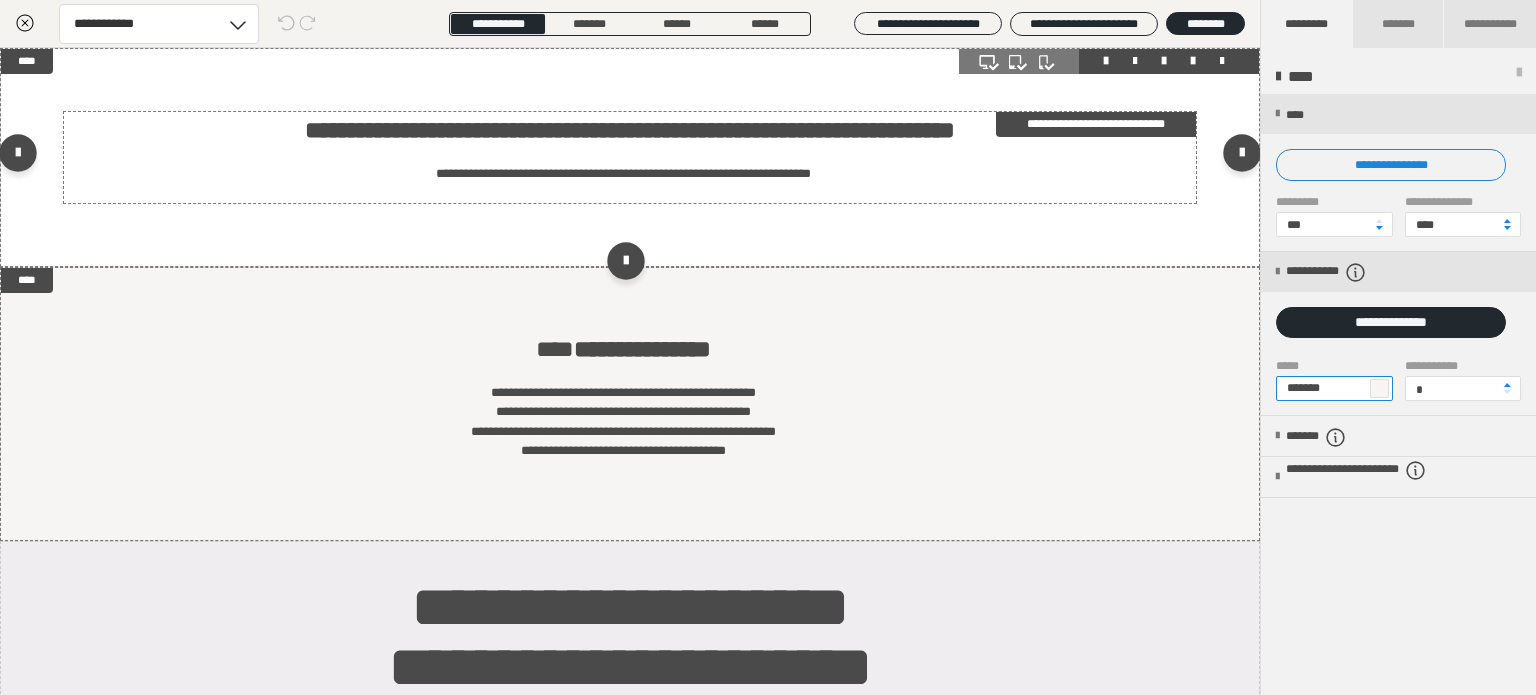 scroll, scrollTop: 266, scrollLeft: 0, axis: vertical 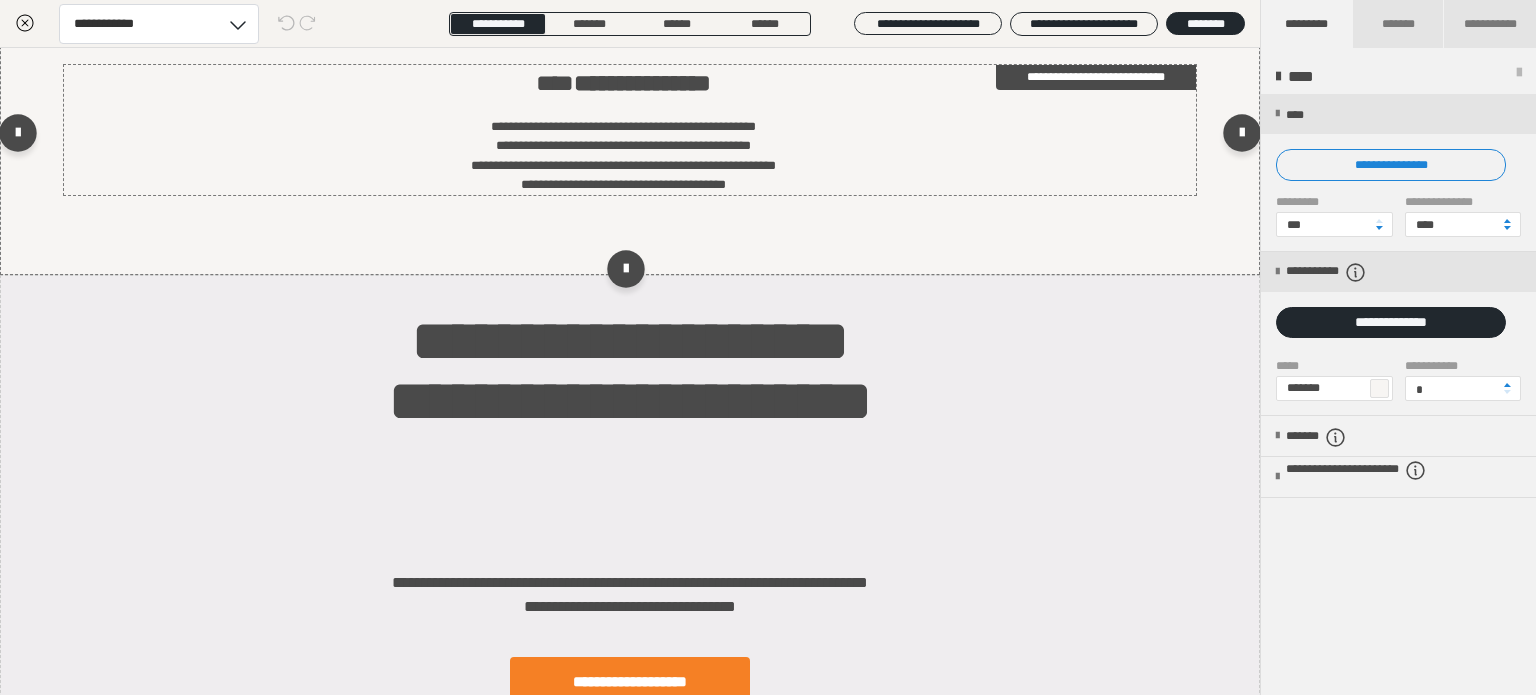 click on "**********" at bounding box center (623, 156) 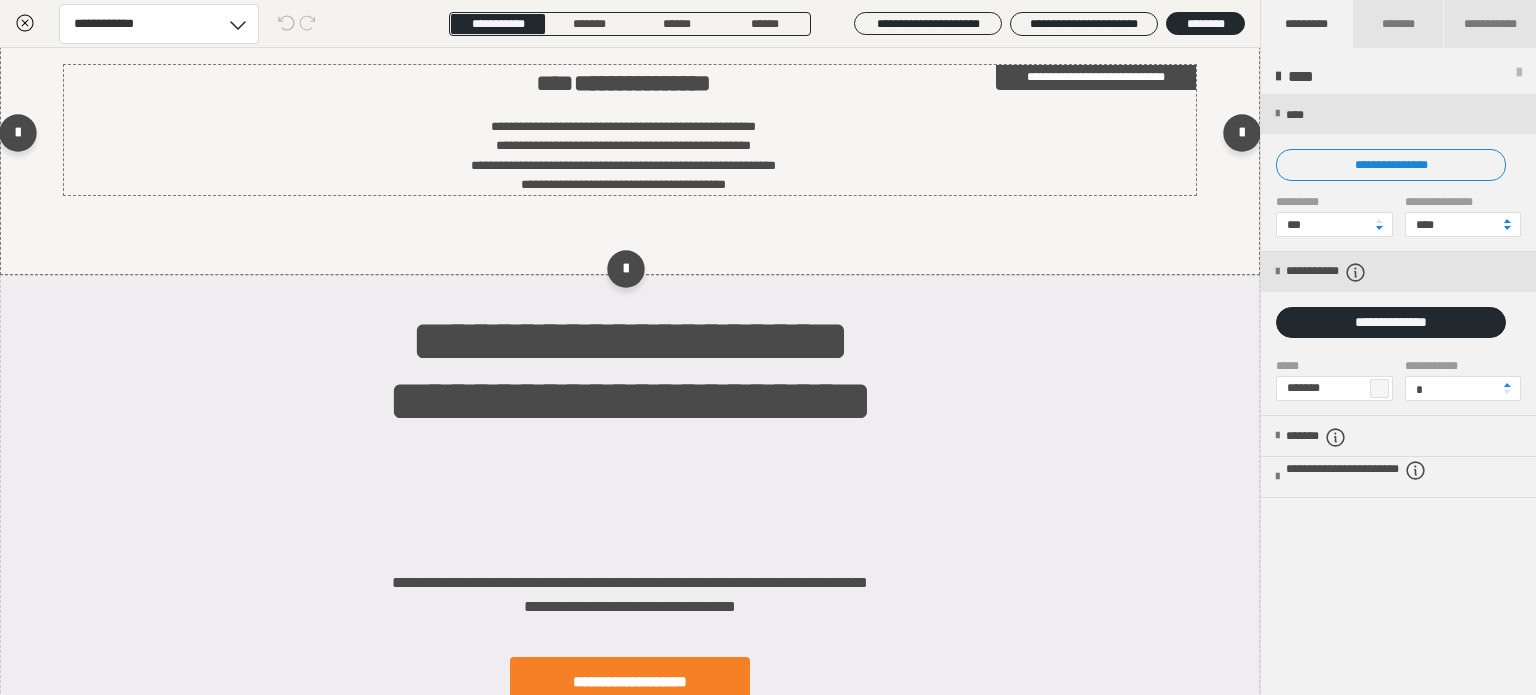 scroll, scrollTop: 0, scrollLeft: 0, axis: both 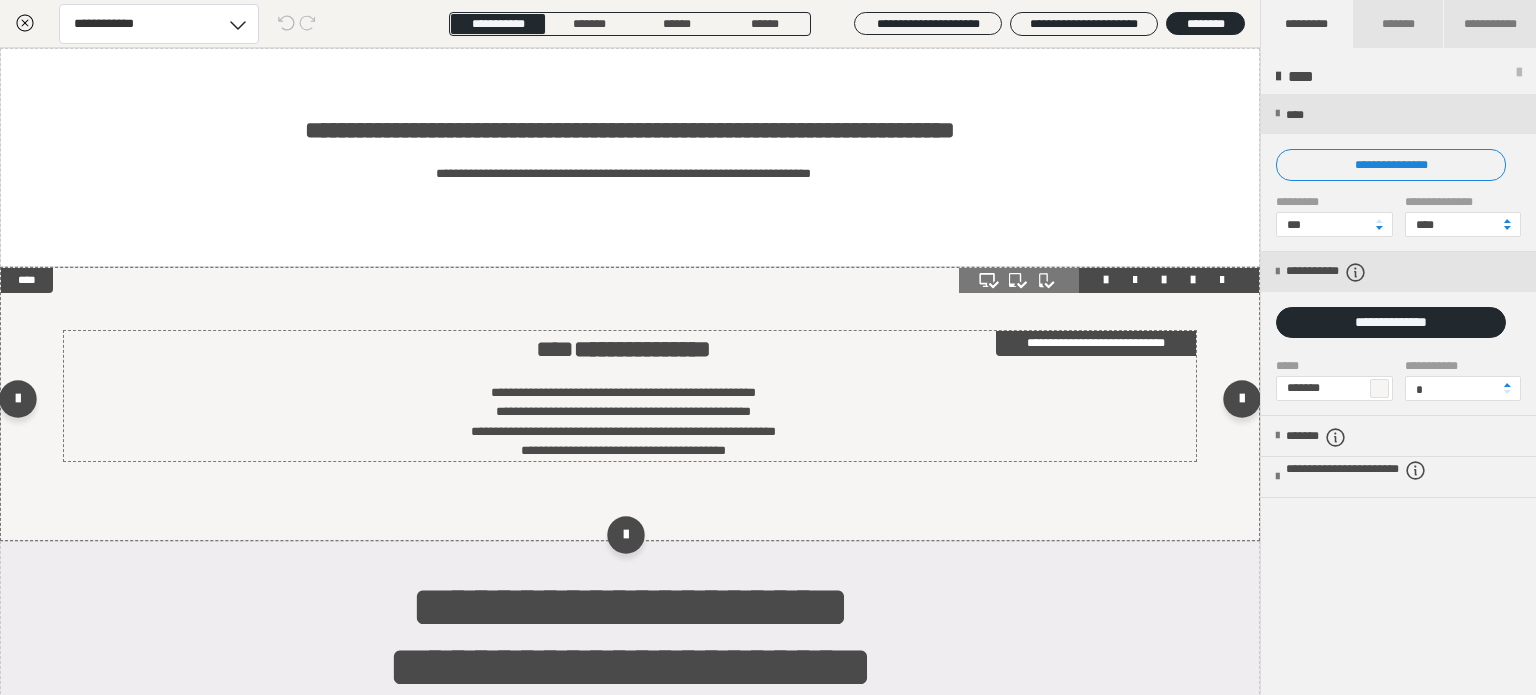 click on "**********" at bounding box center [623, 422] 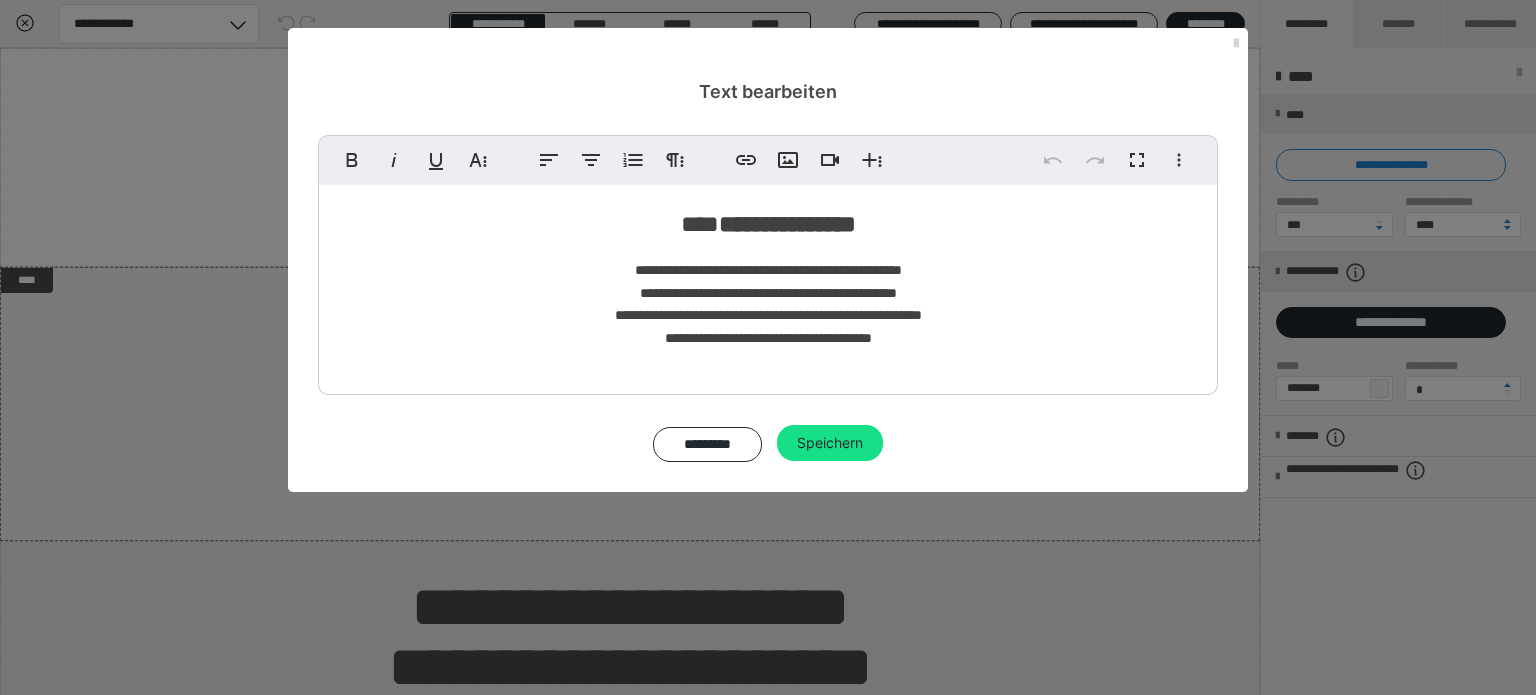 click at bounding box center (1236, 44) 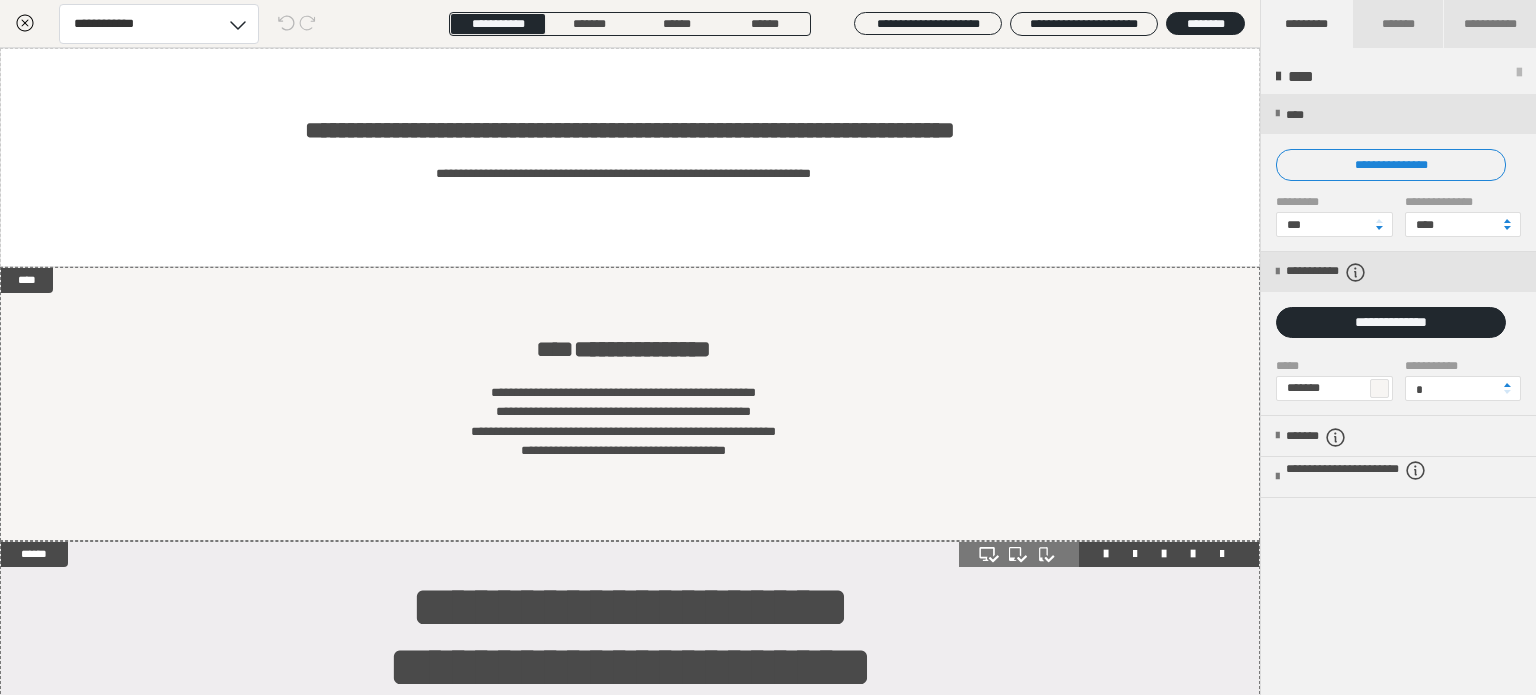 click on "**********" at bounding box center [630, 775] 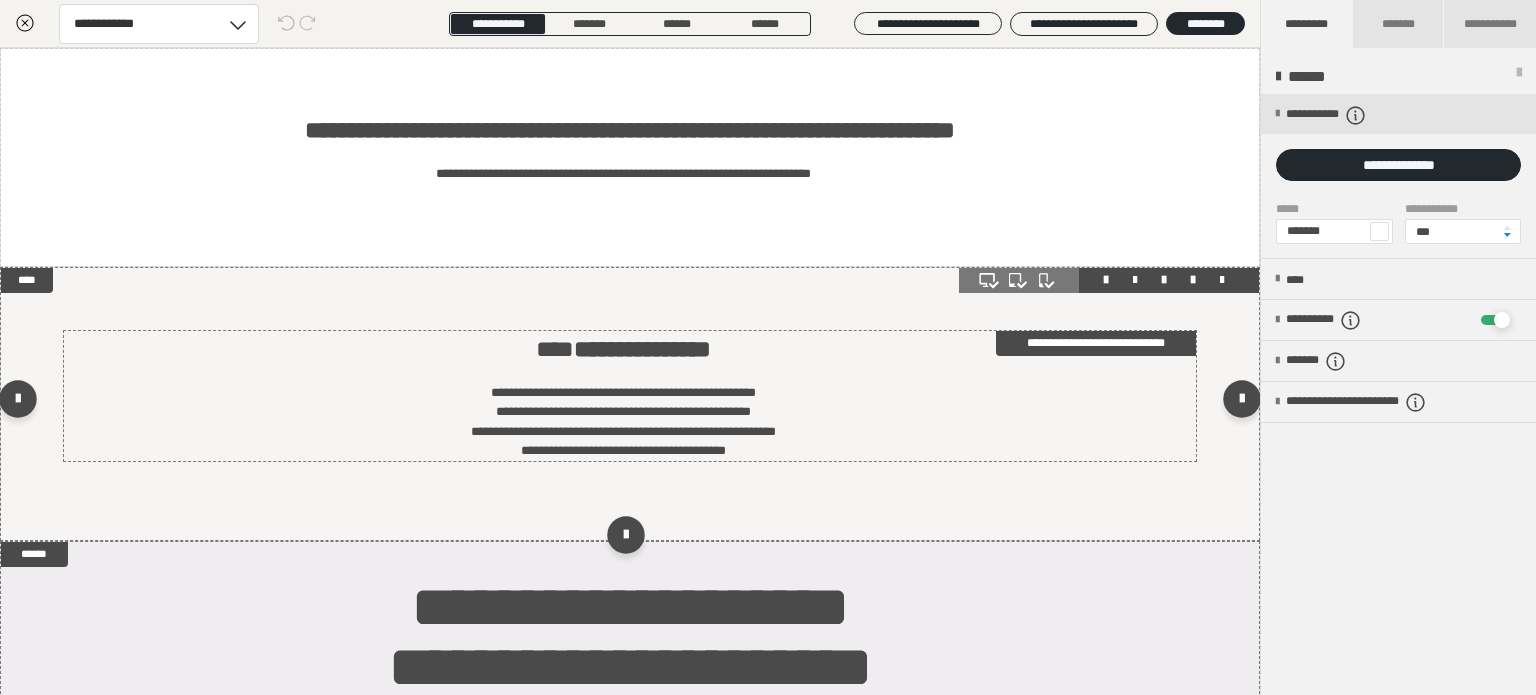 click on "**********" at bounding box center [623, 422] 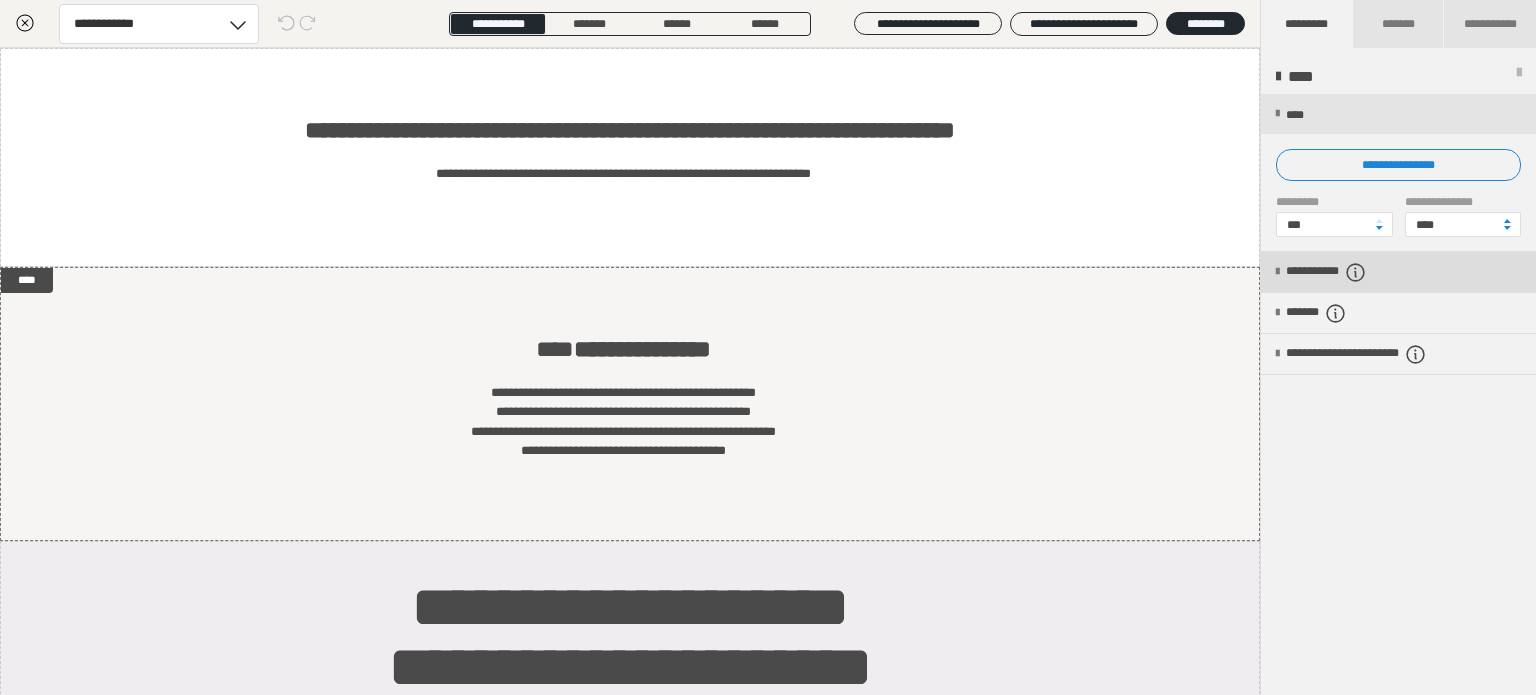 click on "**********" at bounding box center [1350, 272] 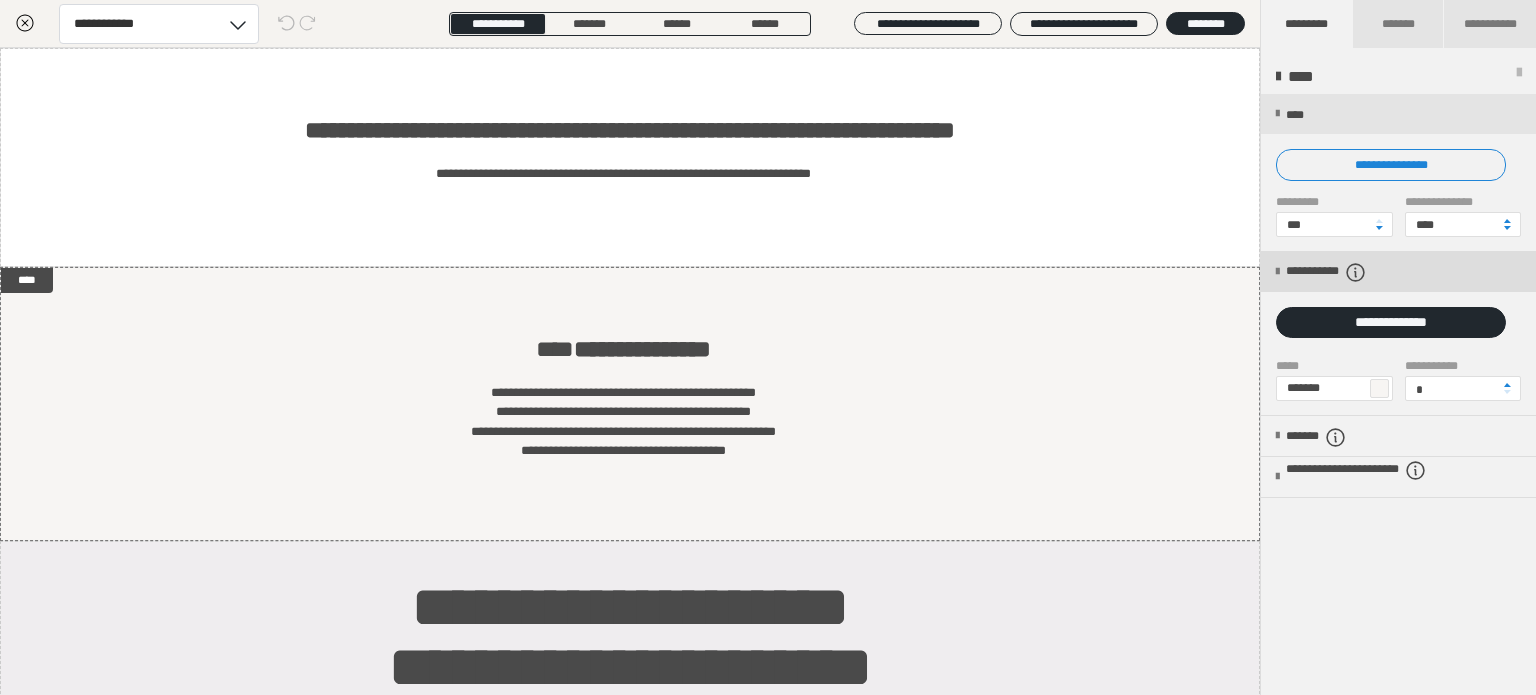 click at bounding box center [1277, 272] 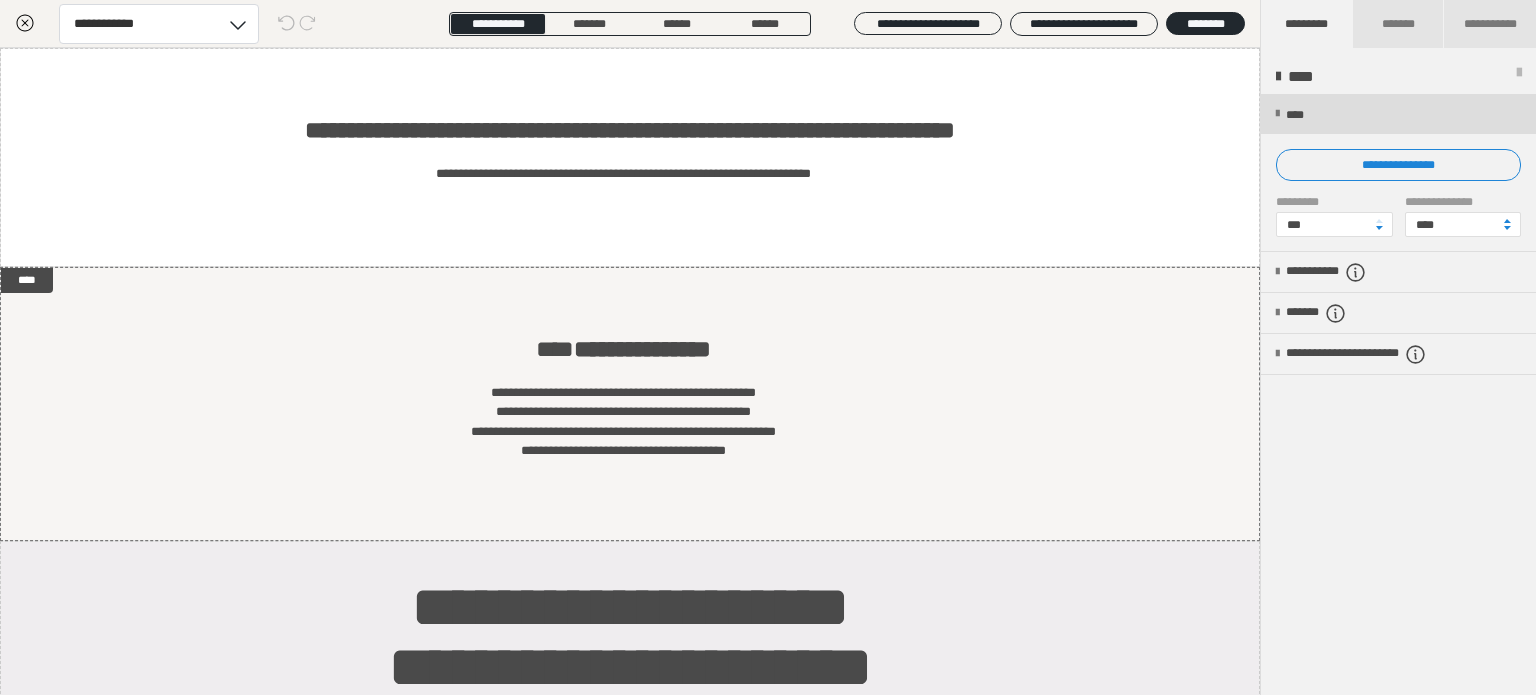 click on "****" at bounding box center (1398, 114) 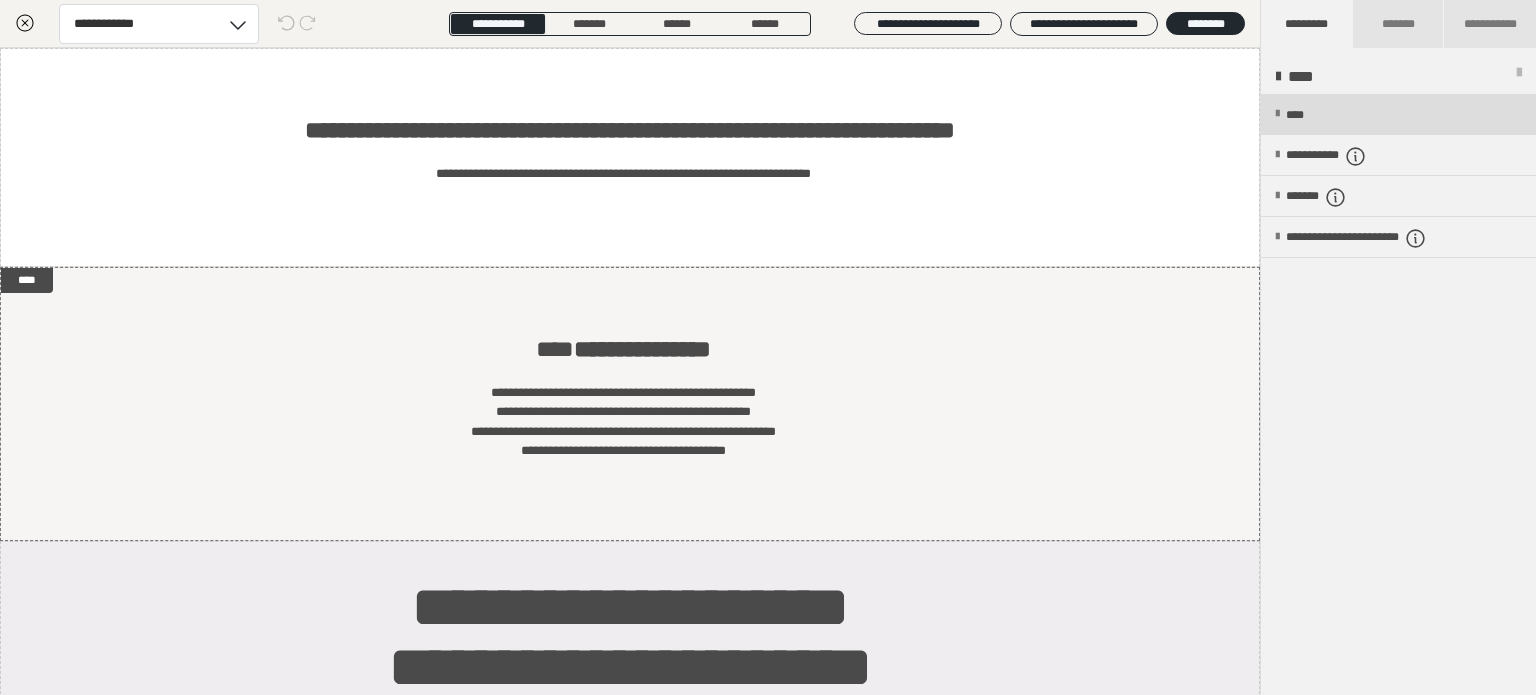 click on "****" at bounding box center [1301, 115] 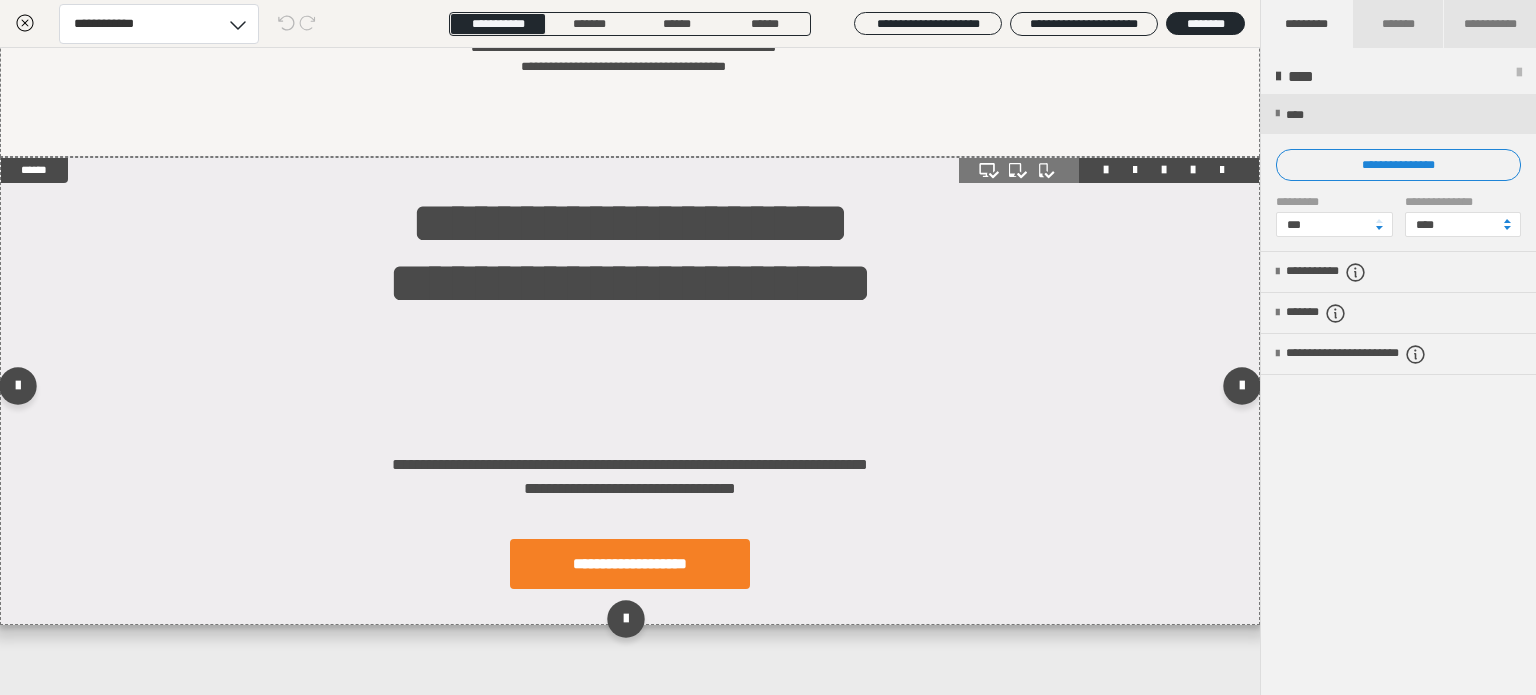 scroll, scrollTop: 0, scrollLeft: 0, axis: both 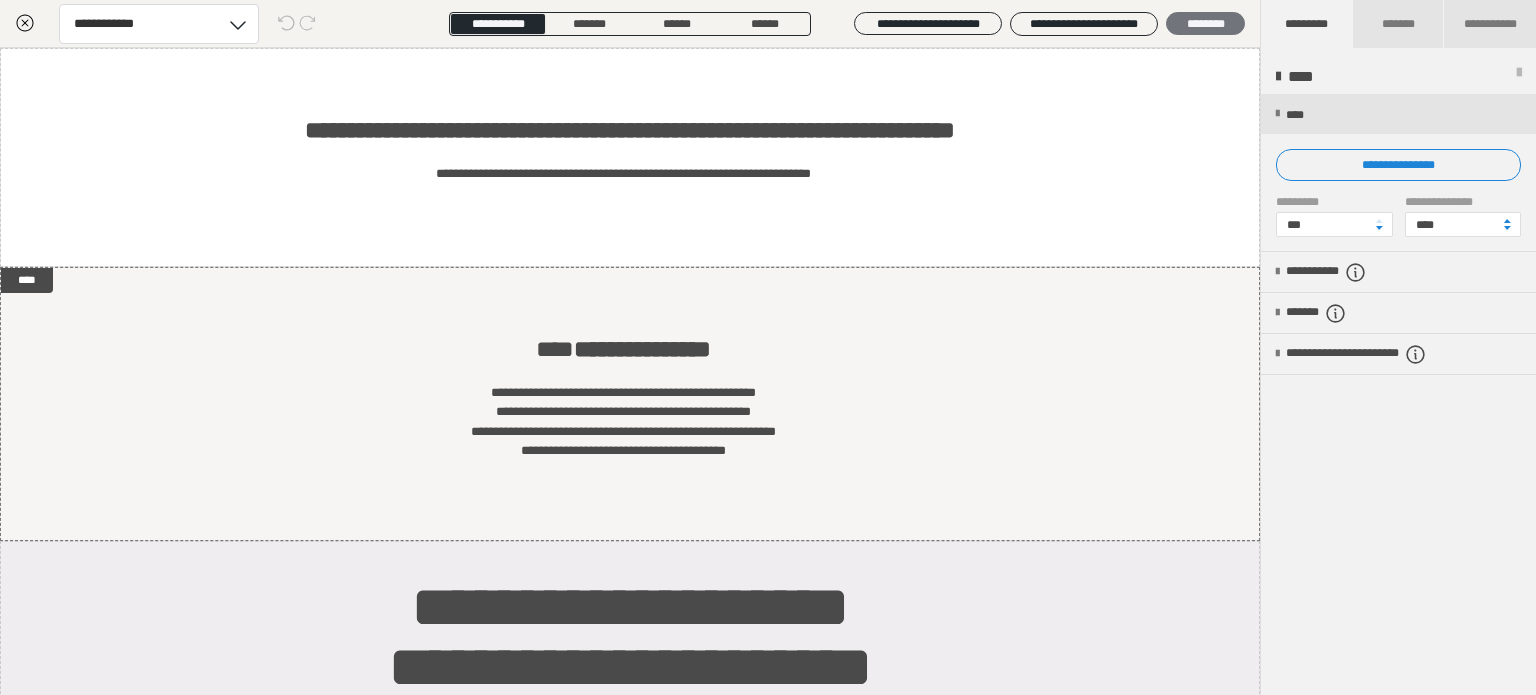 click on "********" at bounding box center [1205, 24] 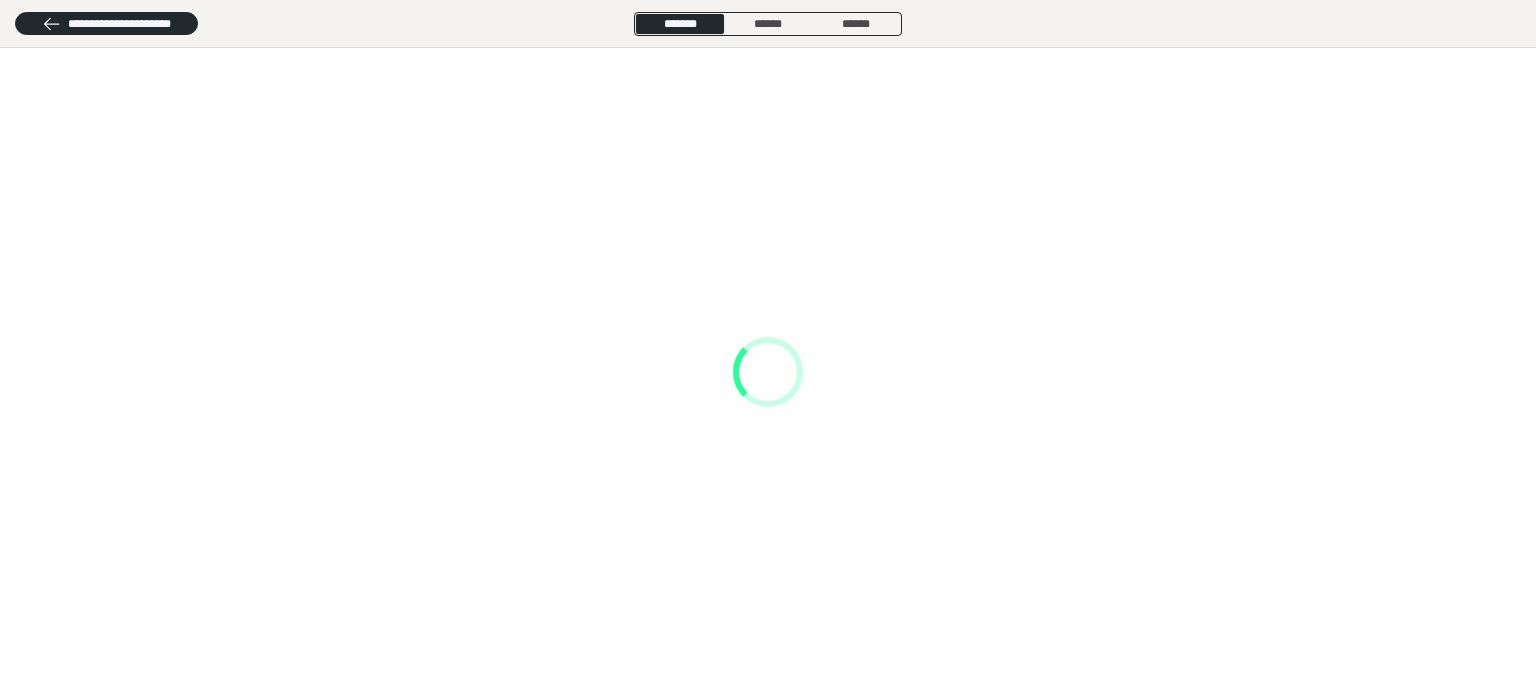 scroll, scrollTop: 0, scrollLeft: 0, axis: both 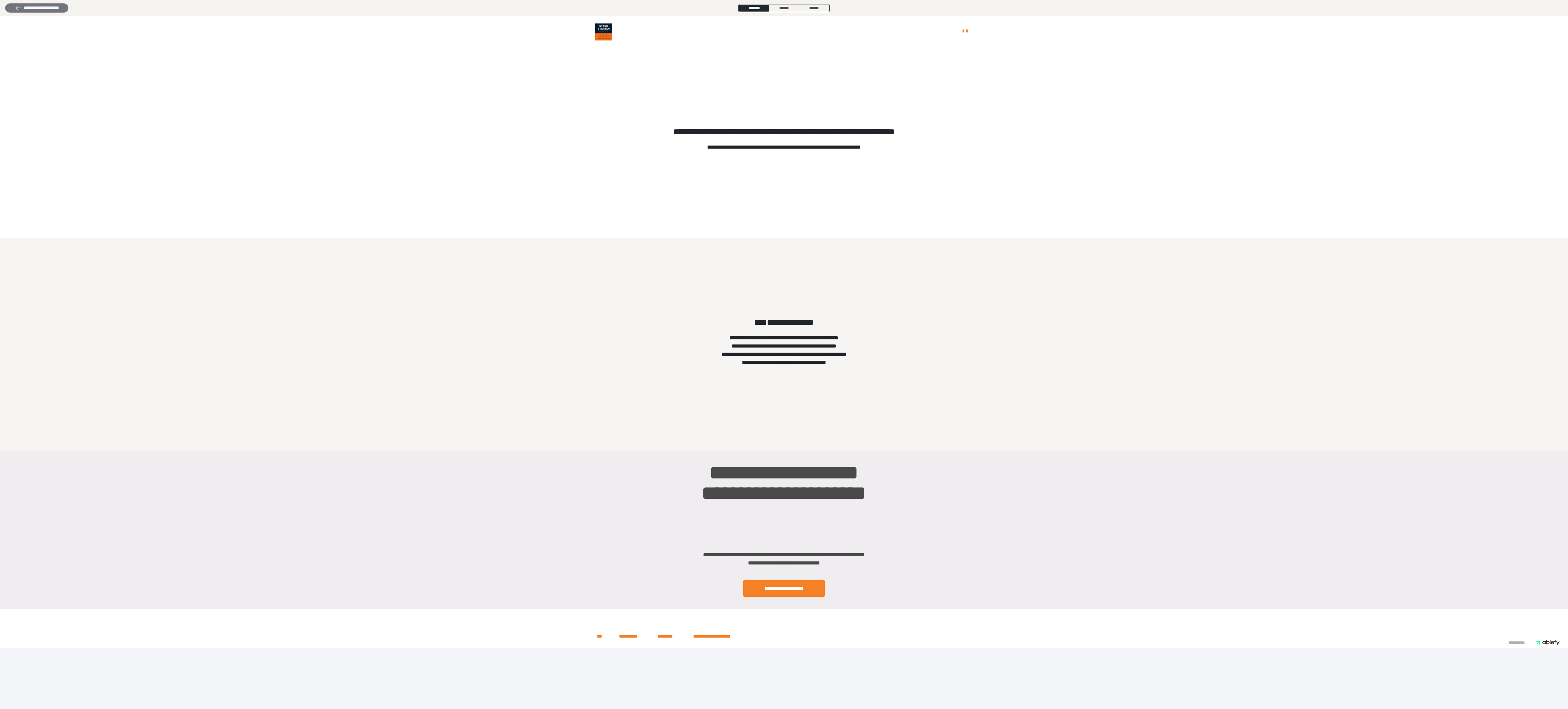 click on "**********" at bounding box center (37, 8) 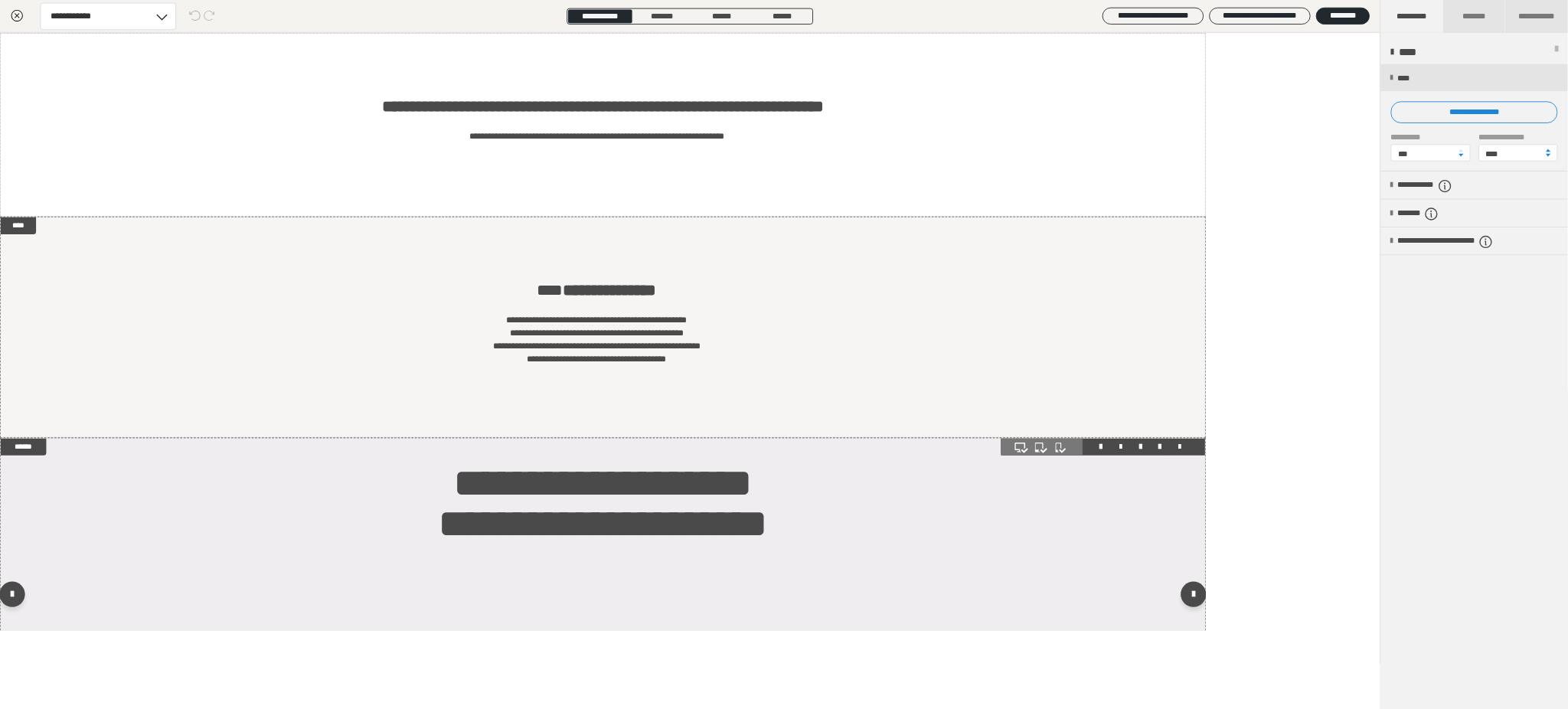 scroll, scrollTop: 66, scrollLeft: 0, axis: vertical 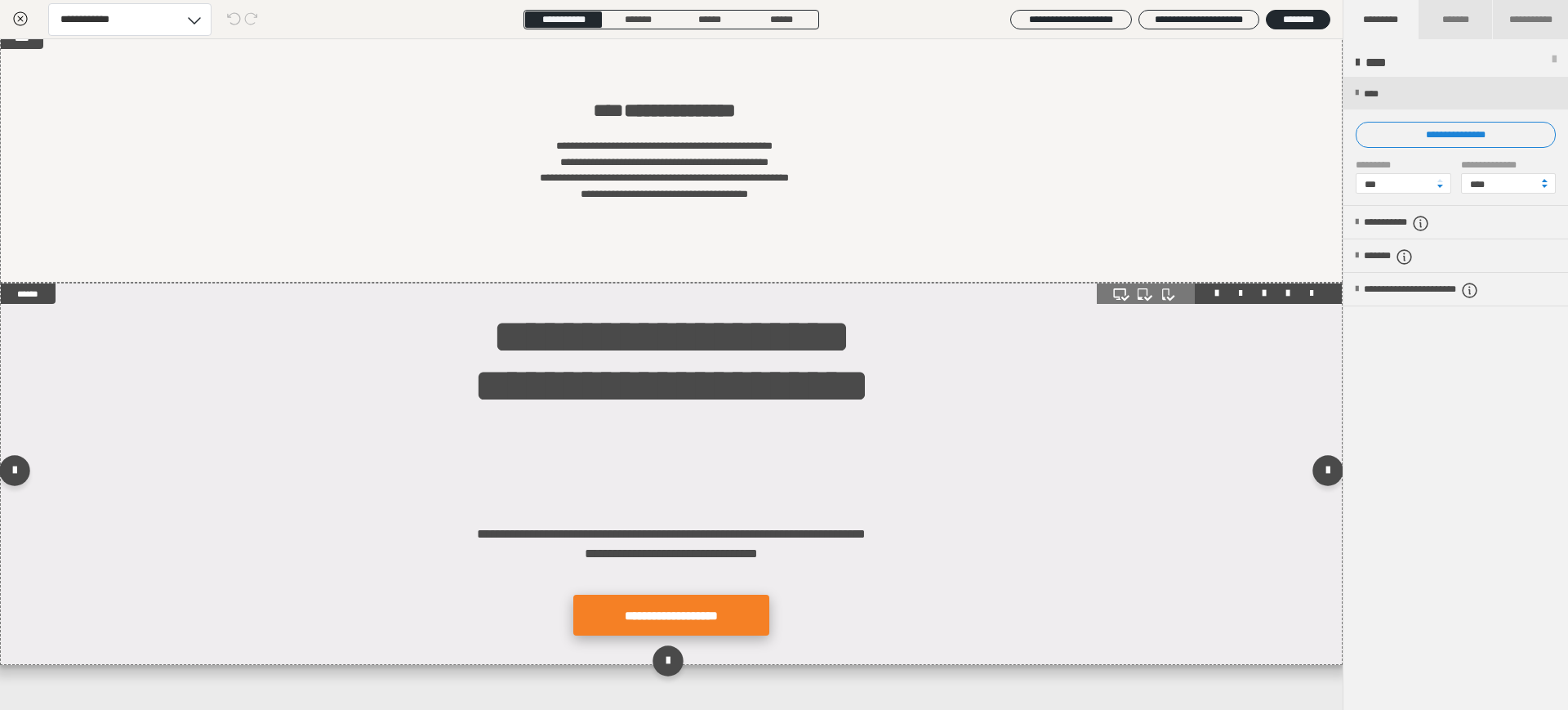 click on "**********" at bounding box center (671, 615) 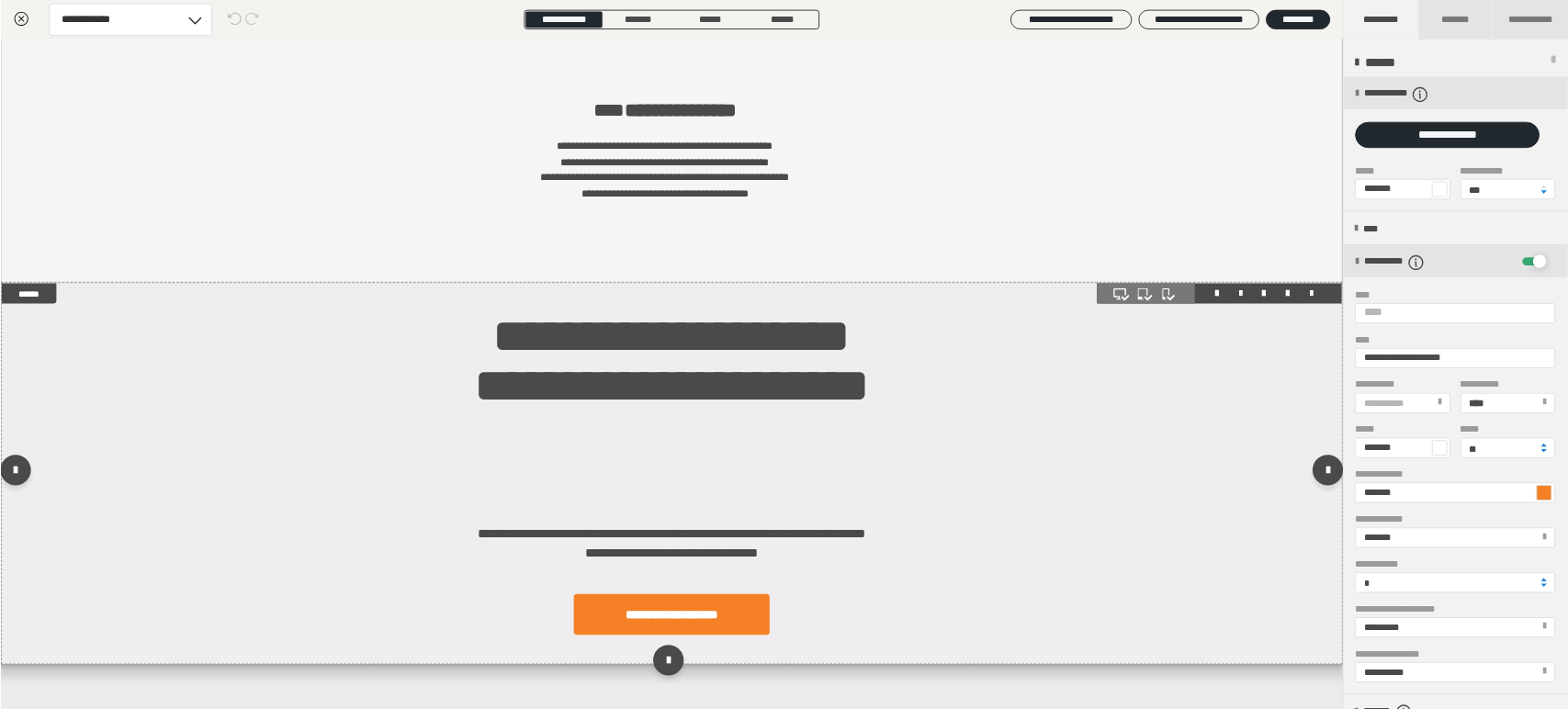 scroll, scrollTop: 79, scrollLeft: 0, axis: vertical 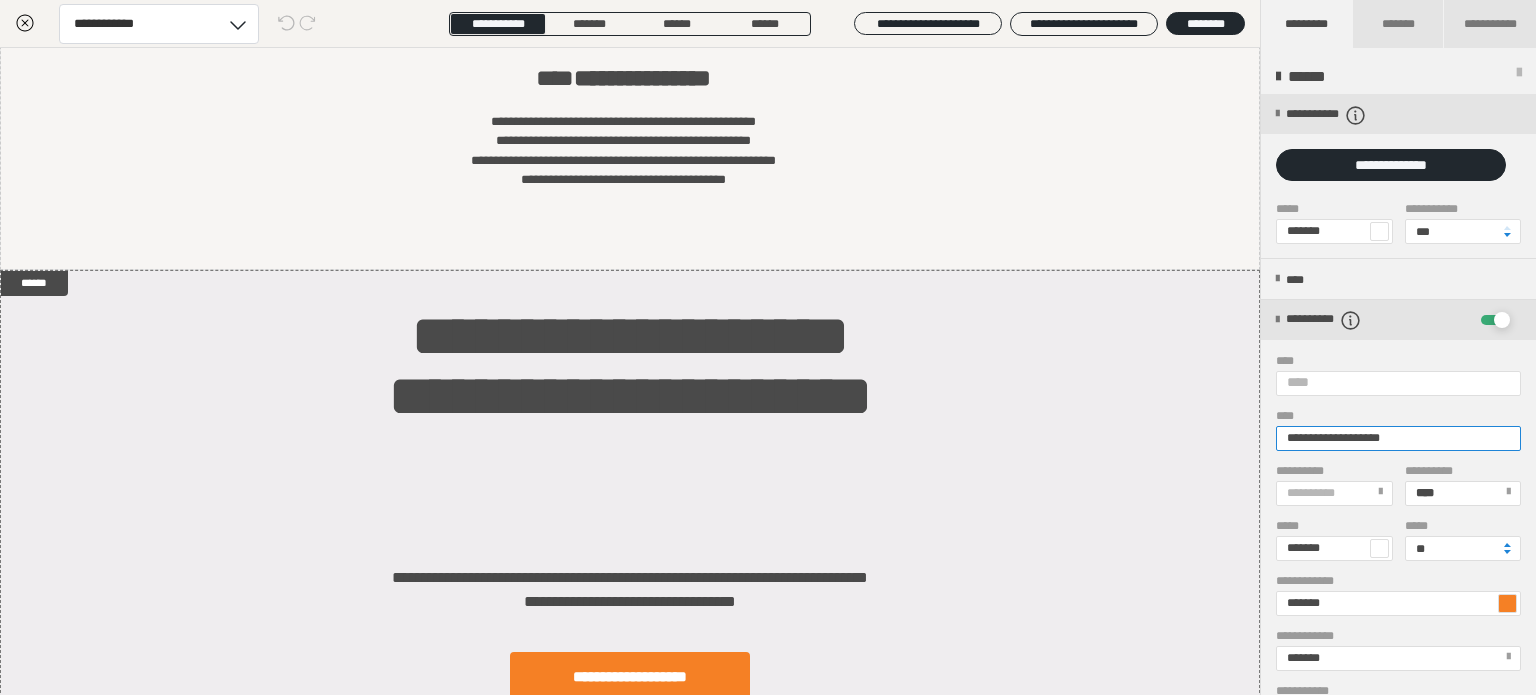 drag, startPoint x: 1435, startPoint y: 433, endPoint x: 1264, endPoint y: 450, distance: 171.84296 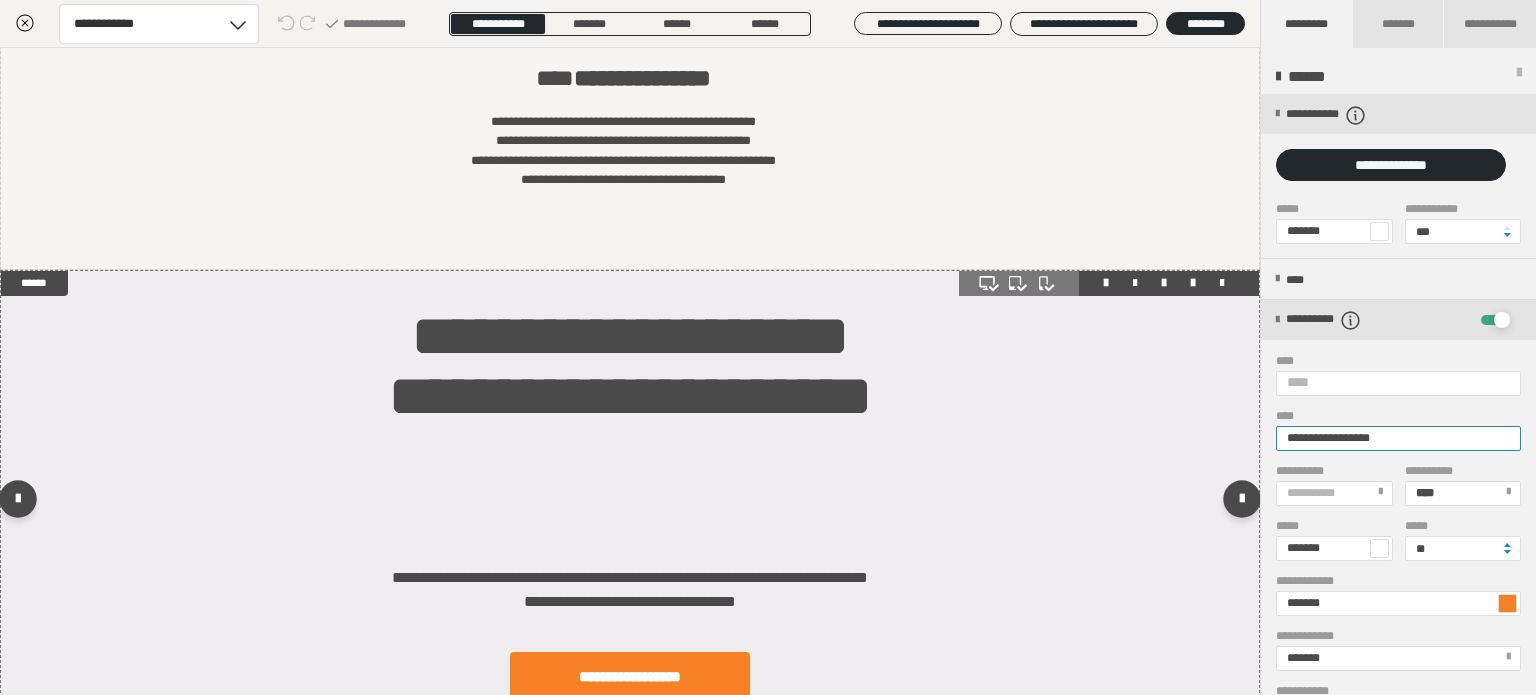 type on "**********" 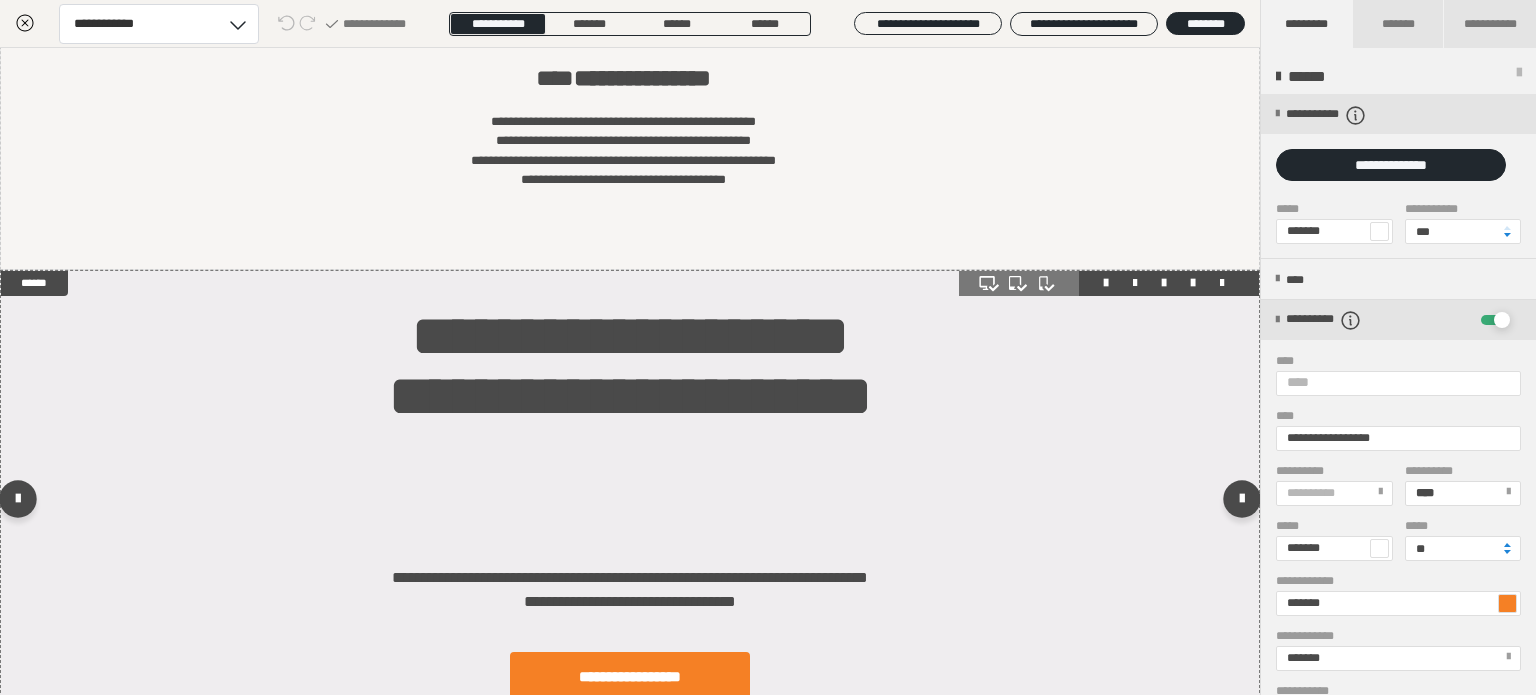 click at bounding box center [630, 504] 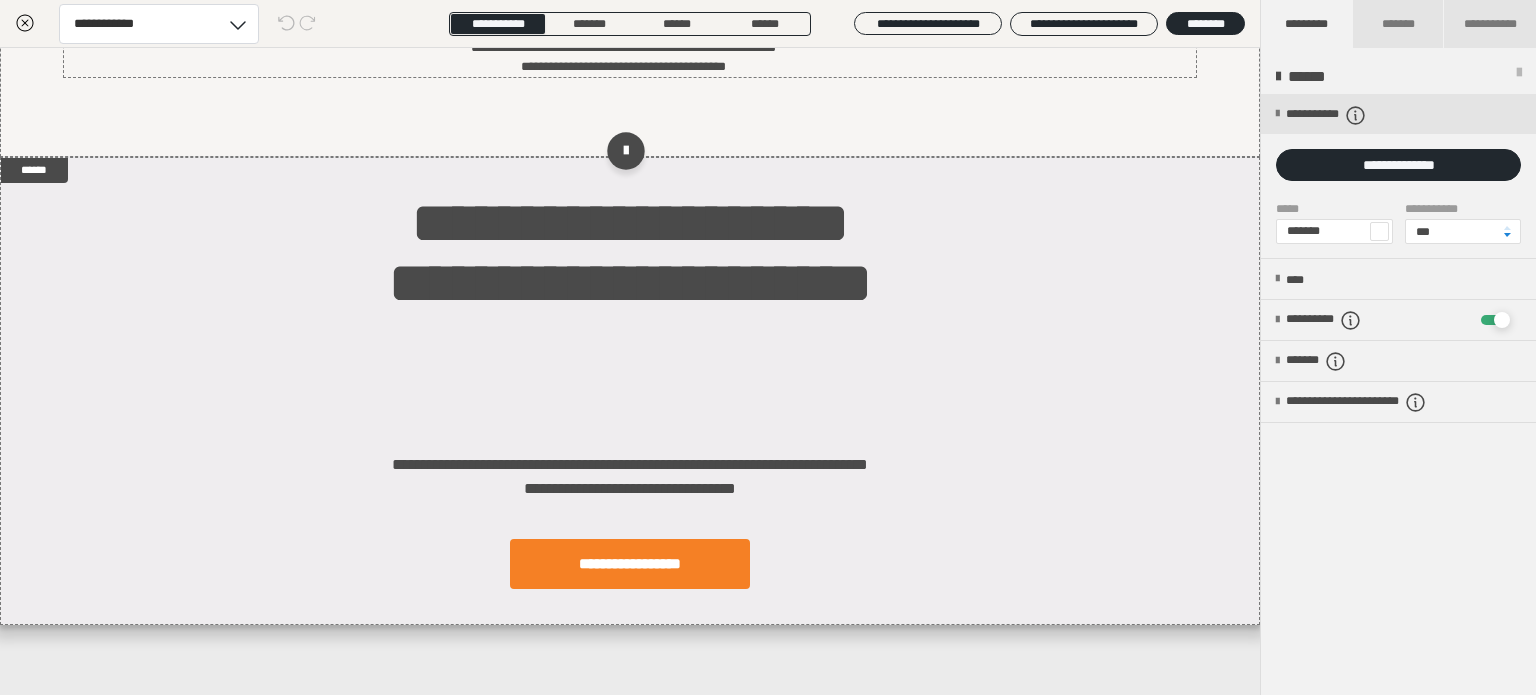 scroll, scrollTop: 0, scrollLeft: 0, axis: both 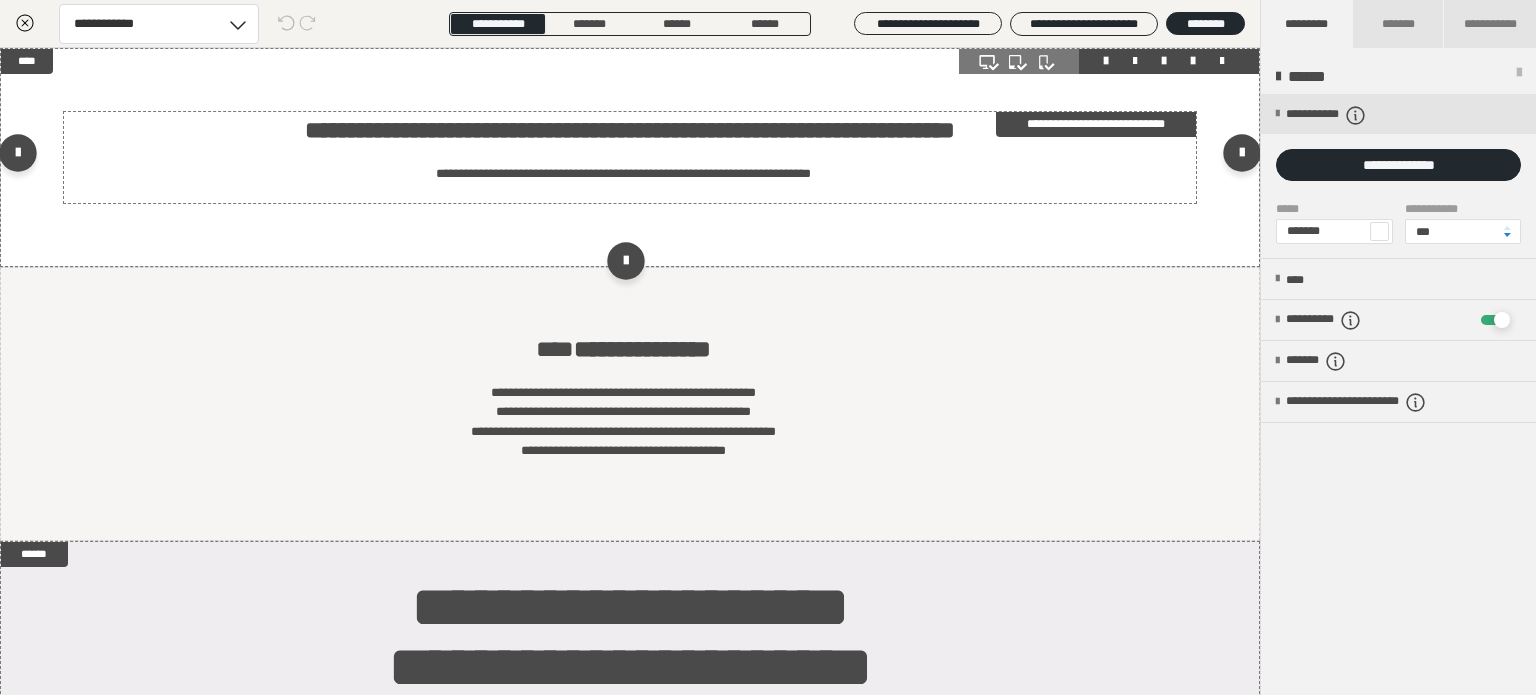 click on "**********" at bounding box center [630, 130] 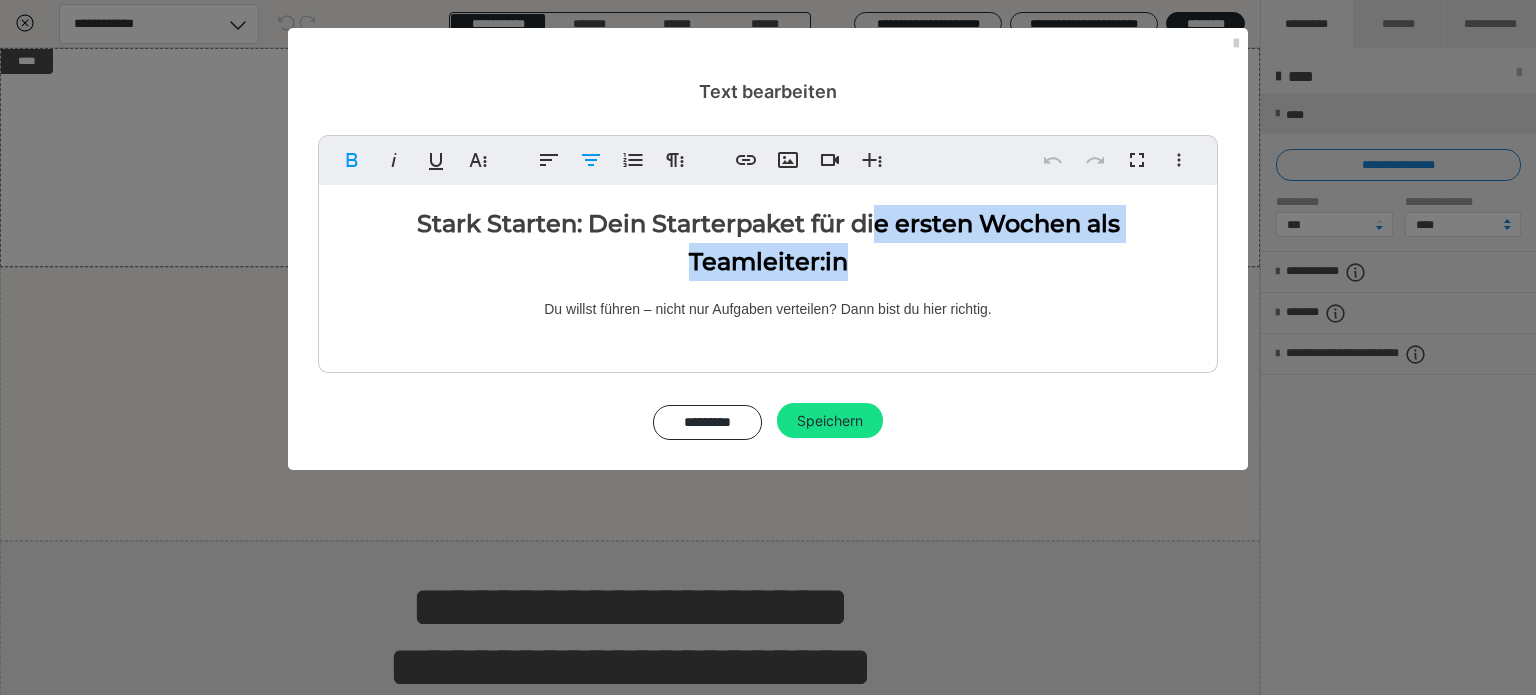 drag, startPoint x: 794, startPoint y: 262, endPoint x: 876, endPoint y: 223, distance: 90.80198 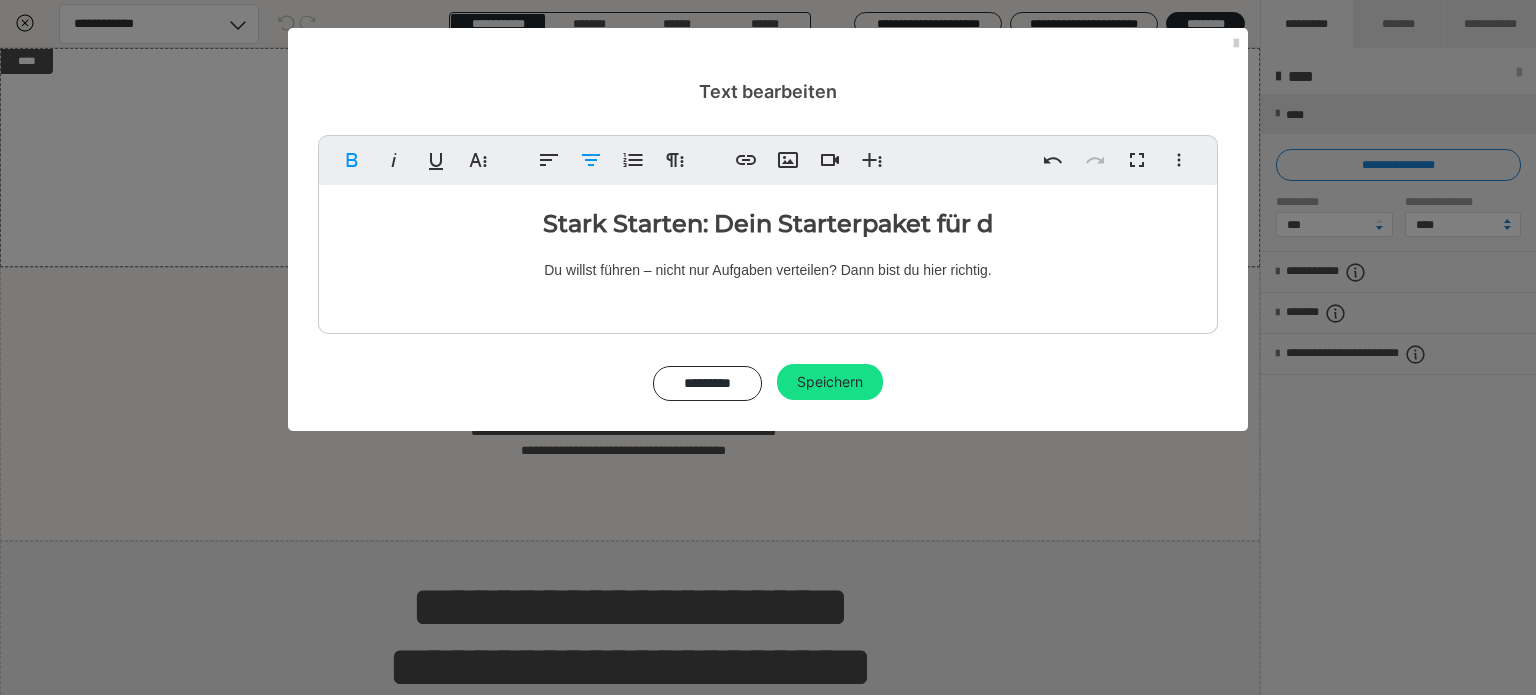 type 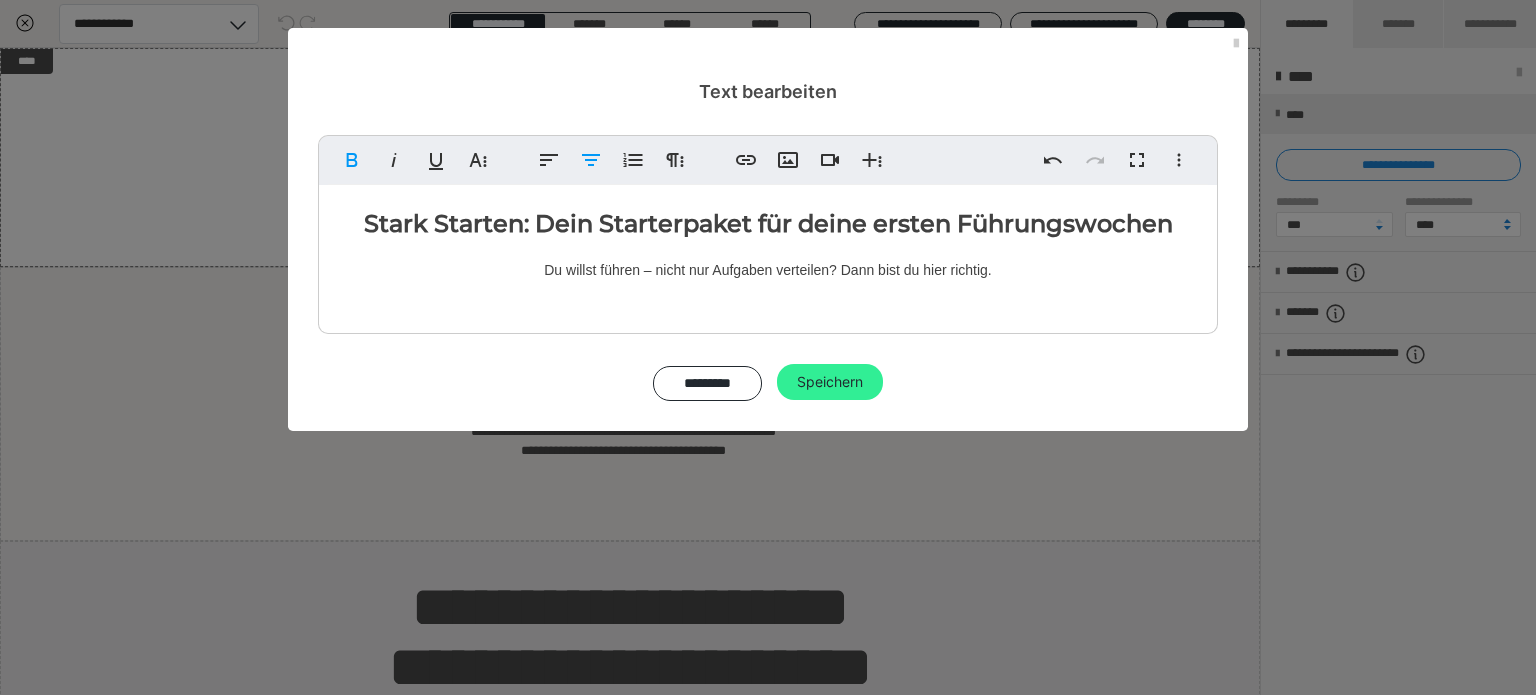 click on "Speichern" at bounding box center (830, 382) 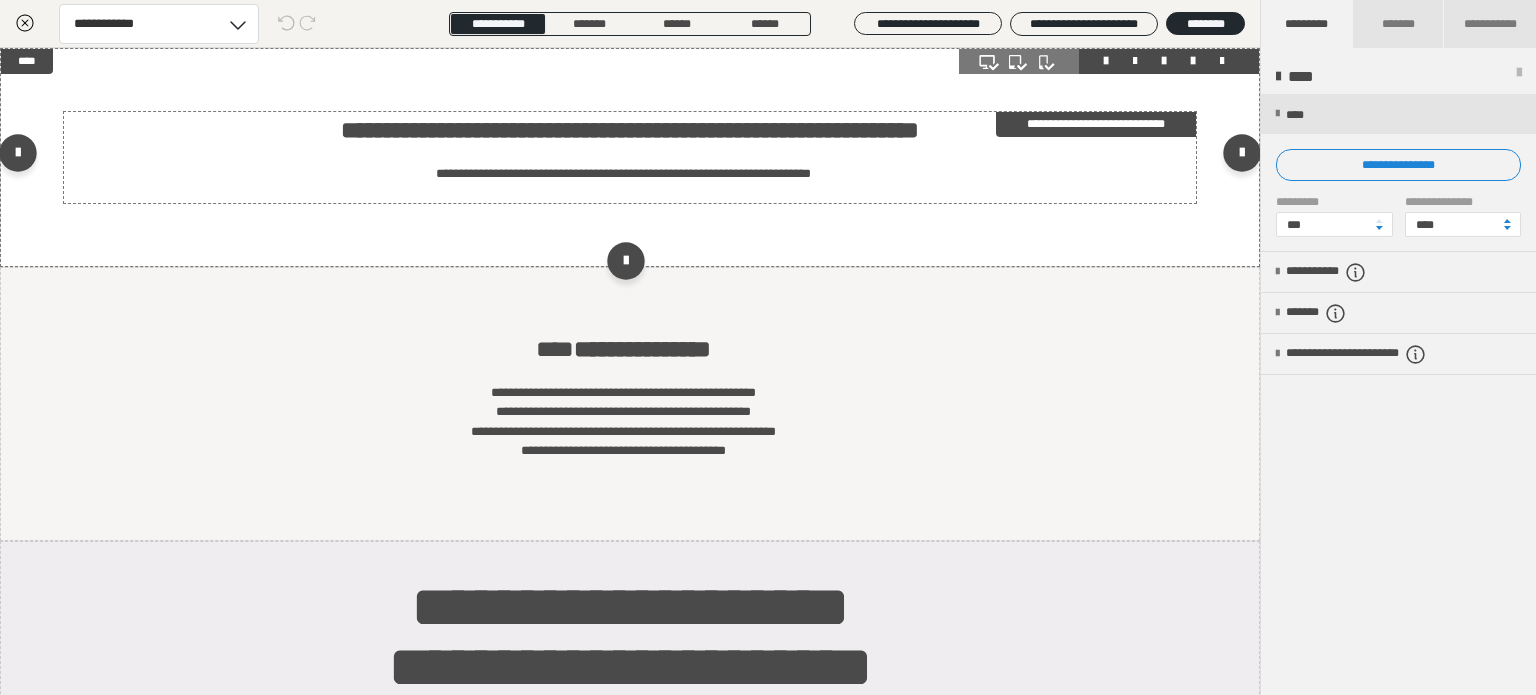 click on "**********" at bounding box center [630, 130] 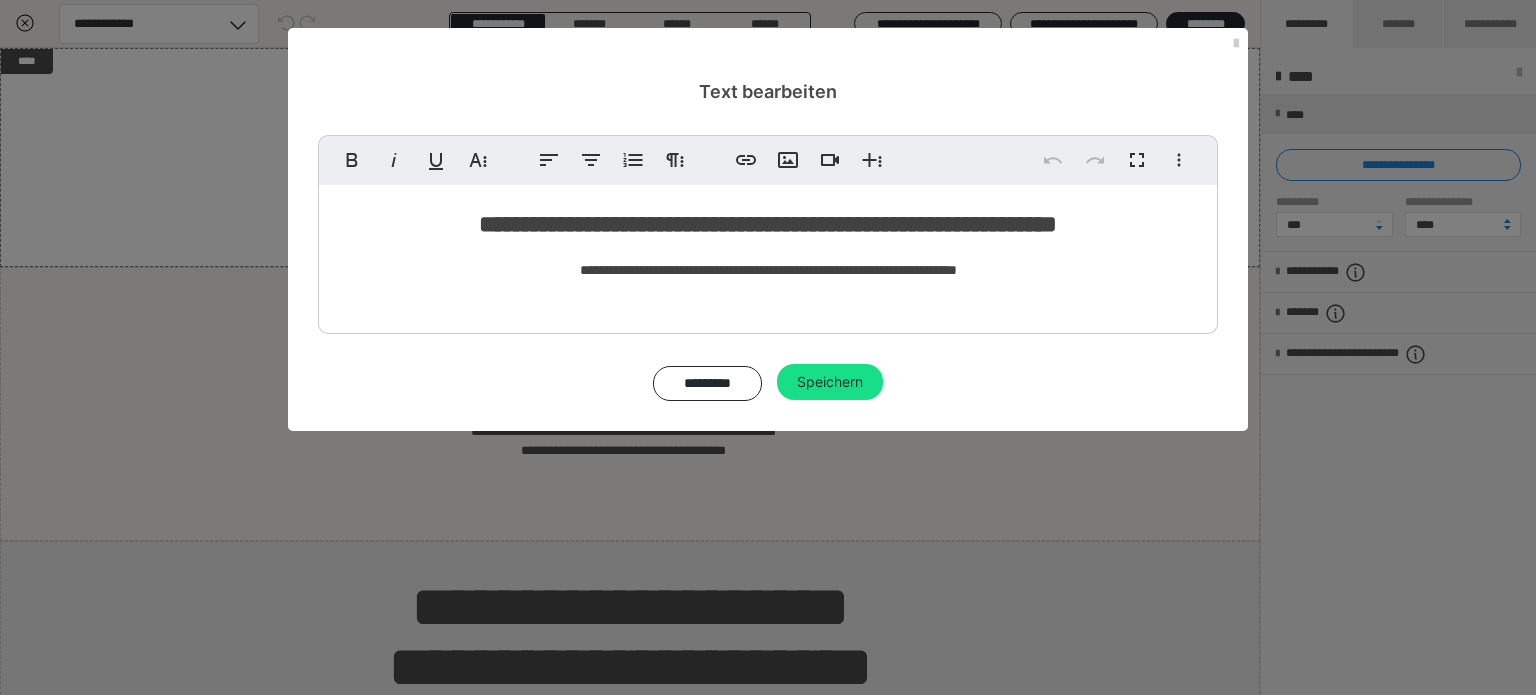 click on "**********" at bounding box center (768, 224) 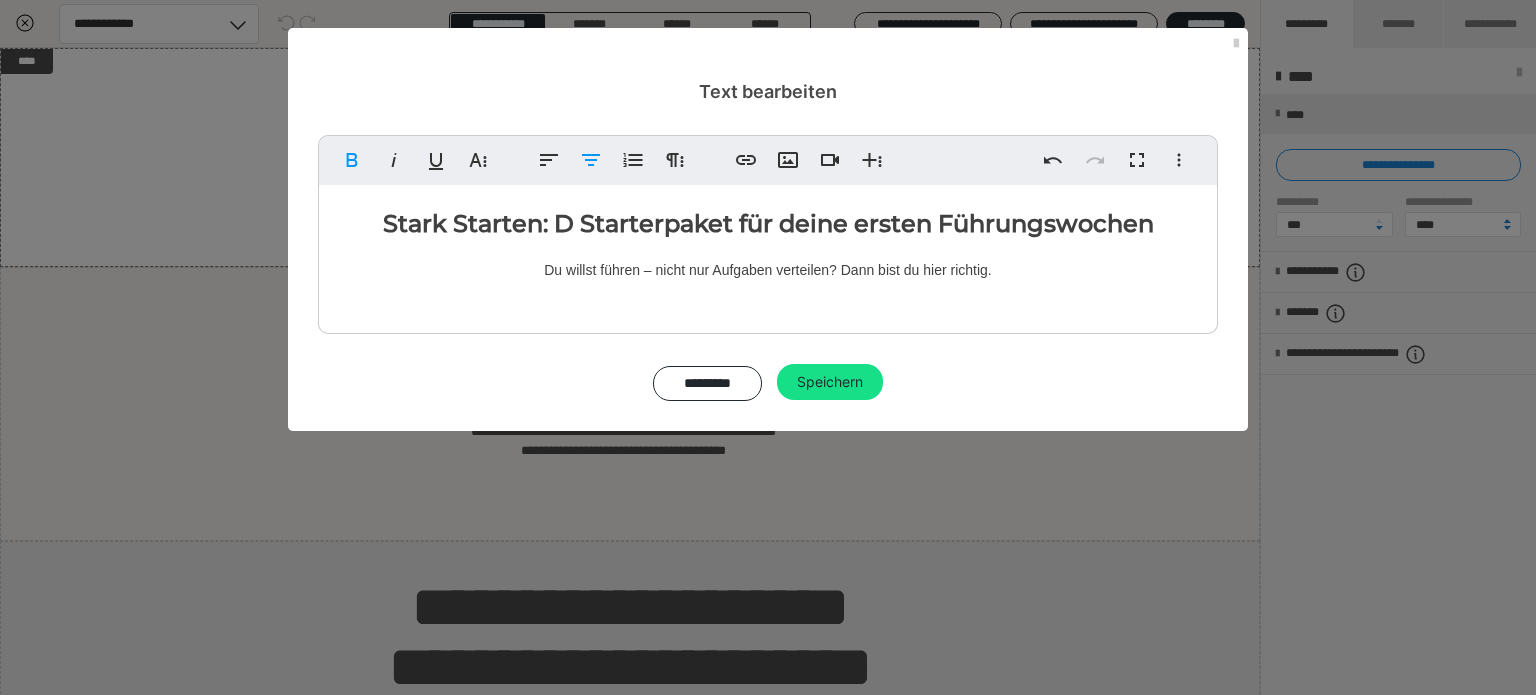 type 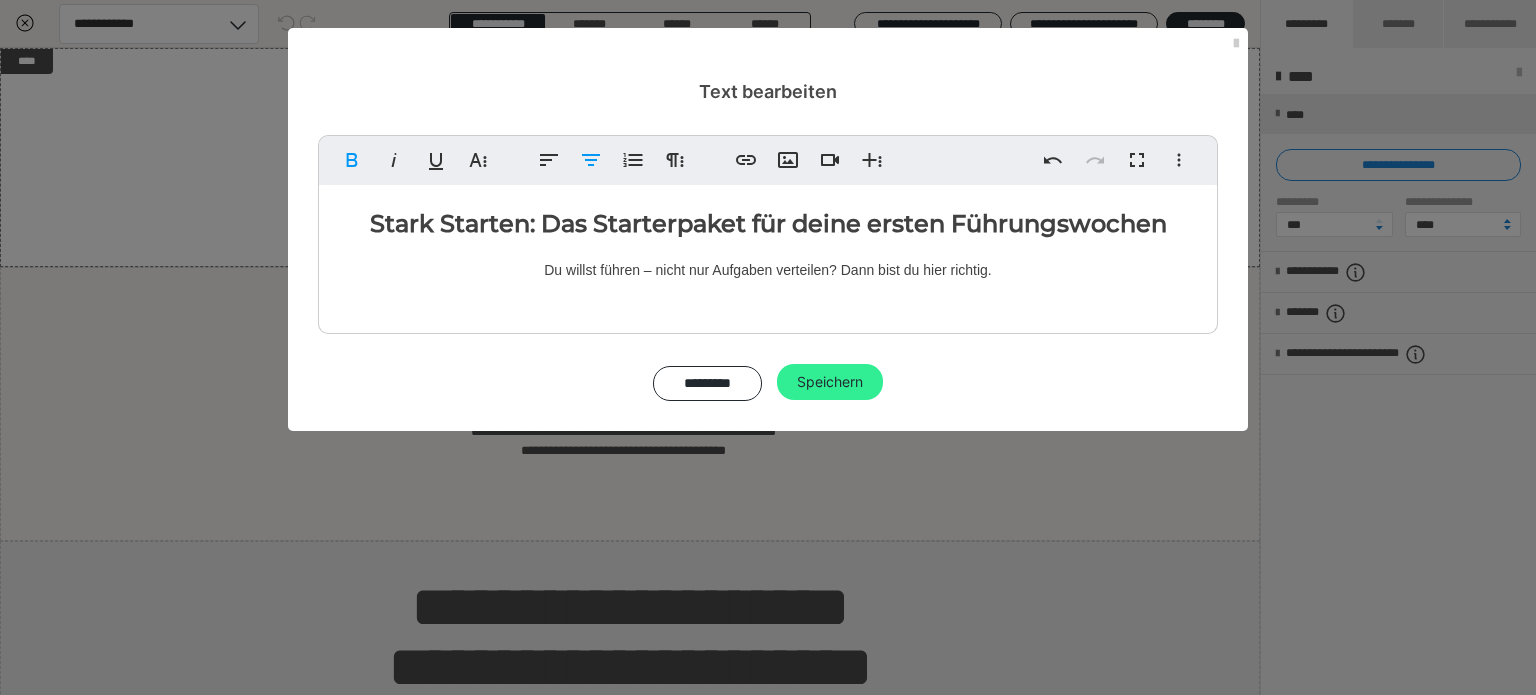 click on "Speichern" at bounding box center (830, 382) 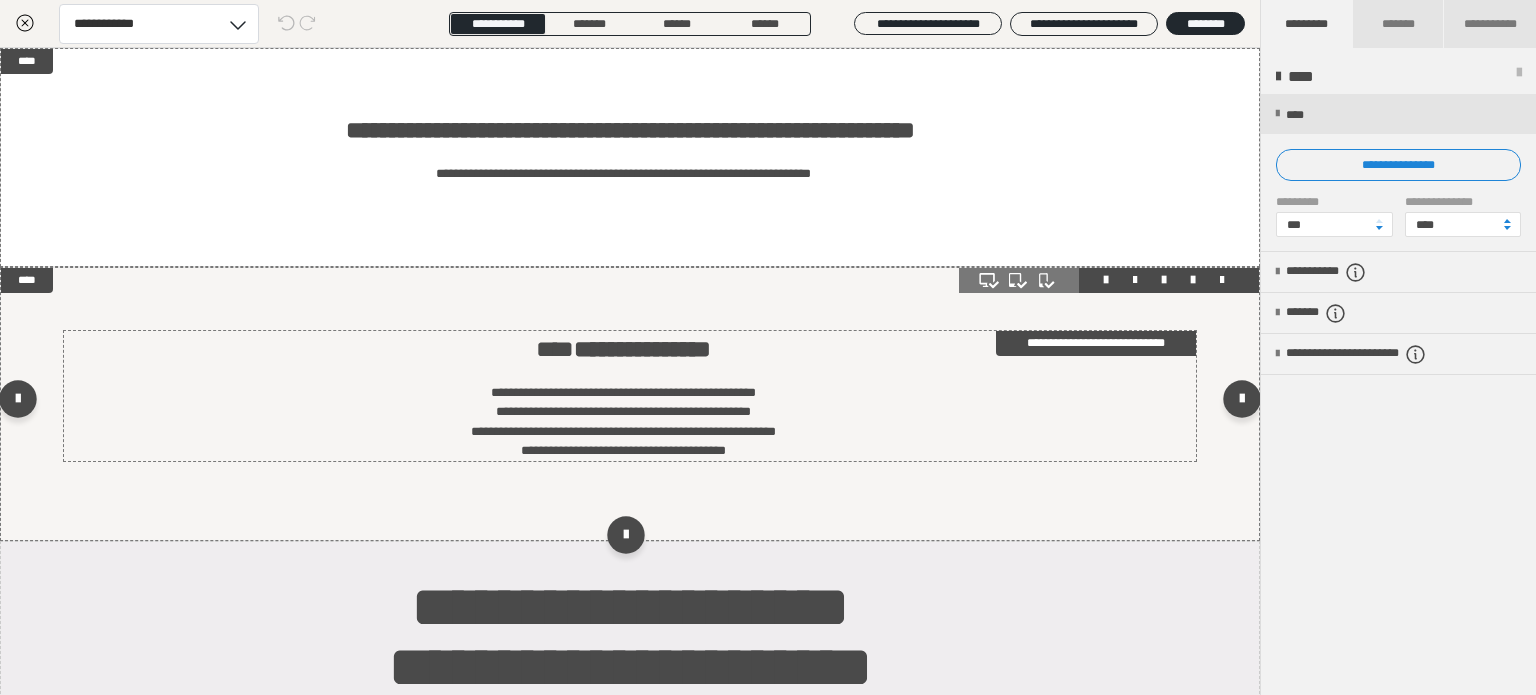 click on "**********" at bounding box center [623, 422] 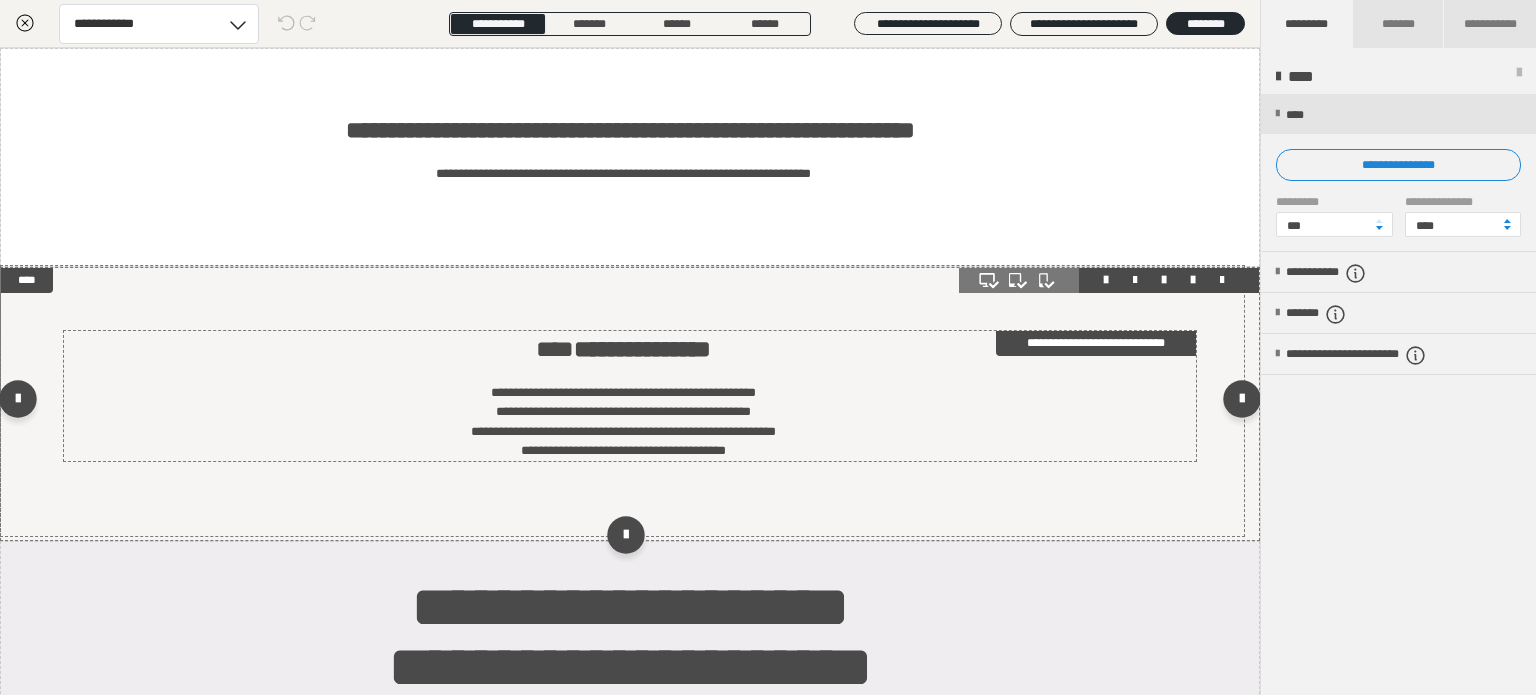 click on "**********" at bounding box center (623, 422) 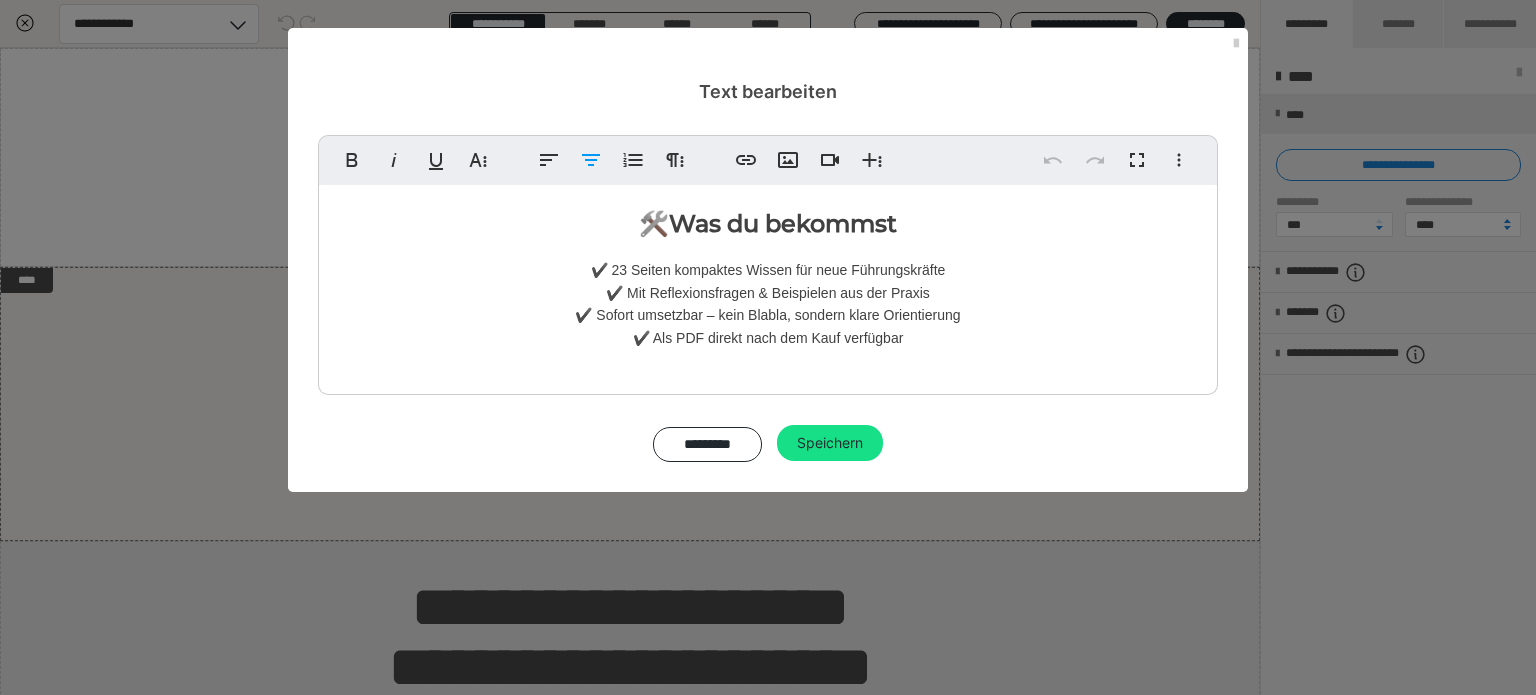 click on "🛠️  Was du bekommst ✔️ 23 Seiten kompaktes Wissen für neue Führungskräfte ✔️ Mit Reflexionsfragen & Beispielen aus der Praxis ✔️ Sofort umsetzbar – kein Blabla, sondern klare Orientierung ✔️ Als PDF direkt nach dem Kauf verfügbar" at bounding box center (768, 285) 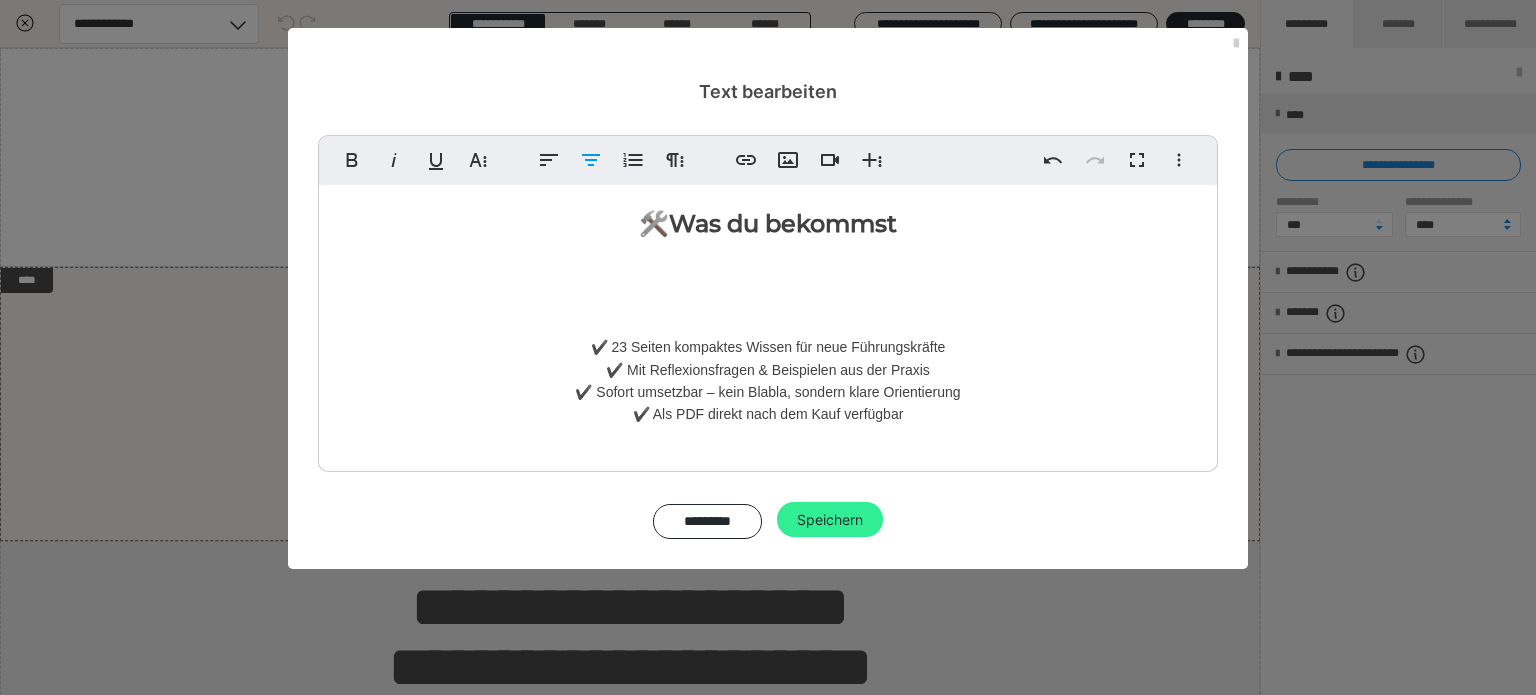 click on "Speichern" at bounding box center [830, 520] 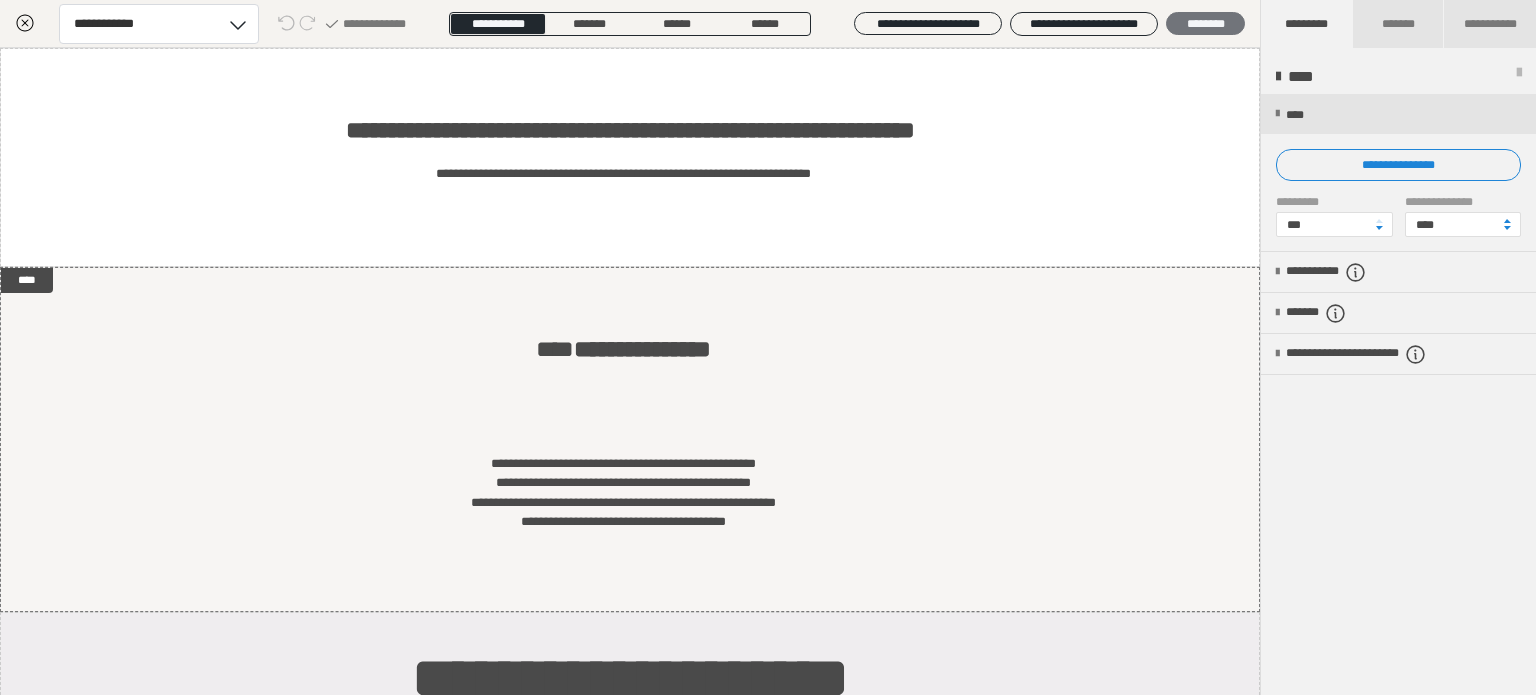 click on "********" at bounding box center (1205, 24) 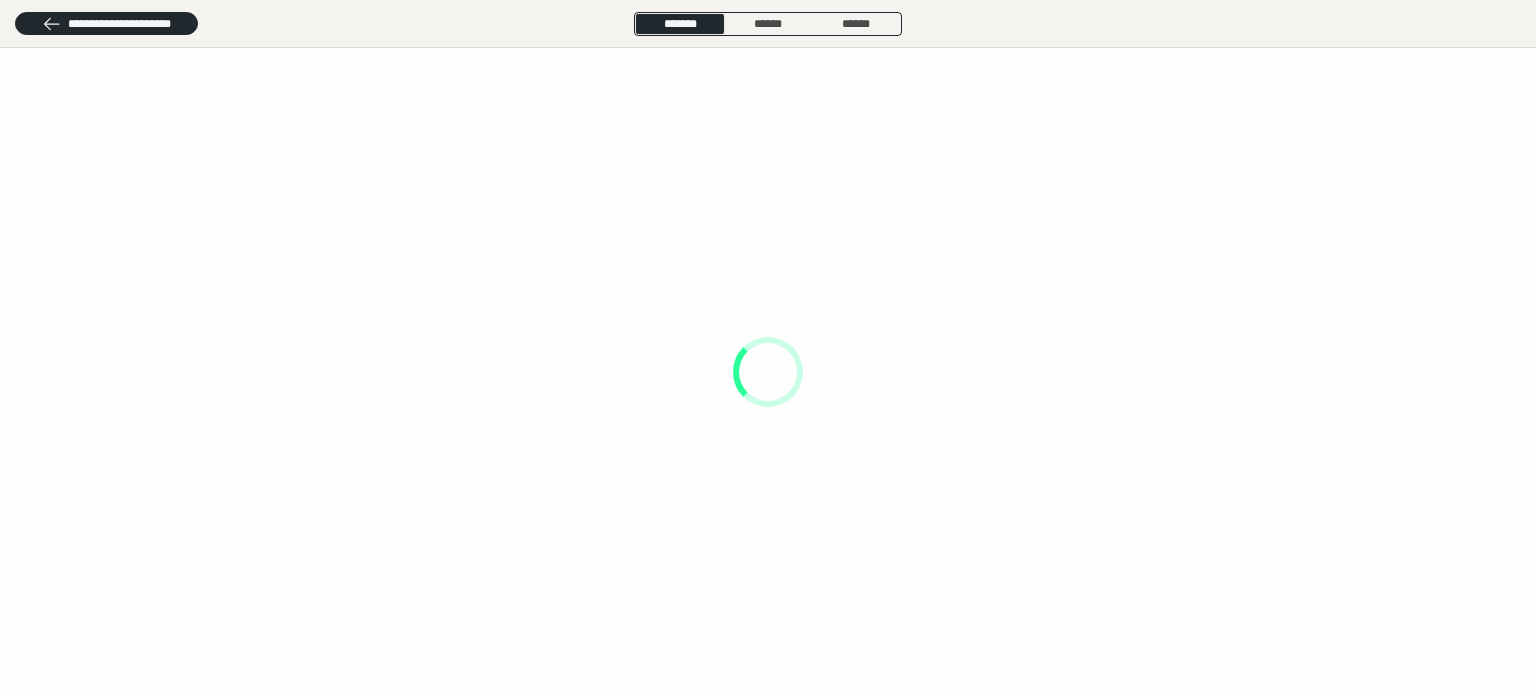 scroll, scrollTop: 0, scrollLeft: 0, axis: both 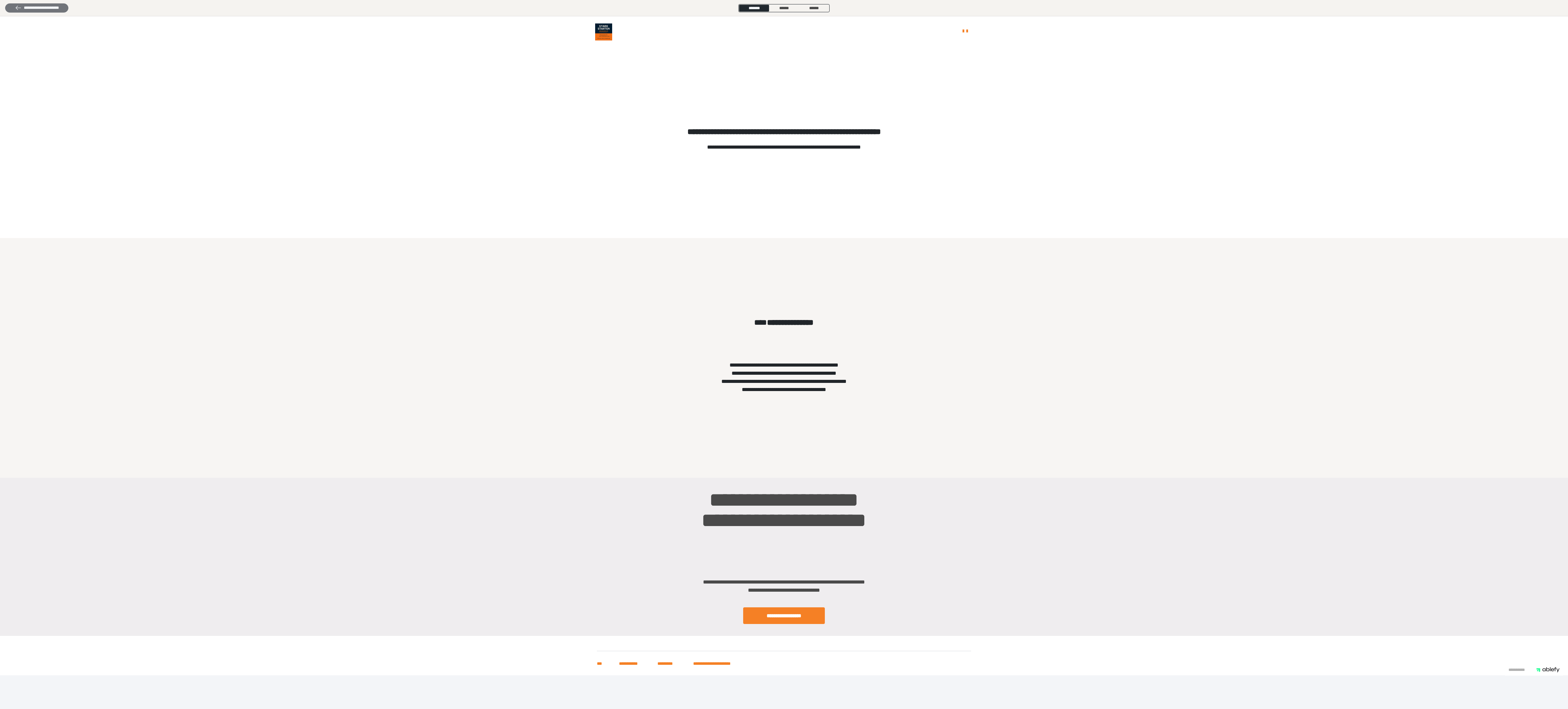 click on "**********" at bounding box center (37, 8) 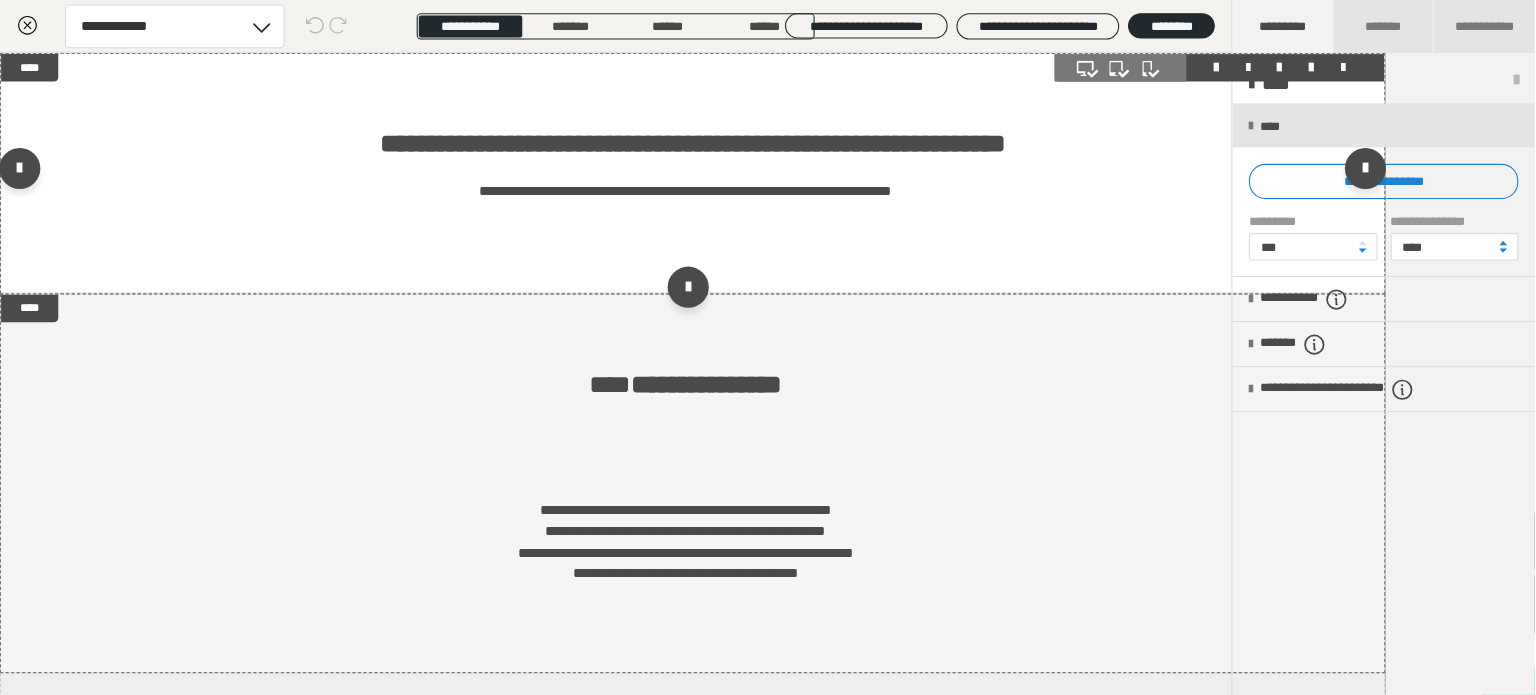 scroll, scrollTop: 86, scrollLeft: 0, axis: vertical 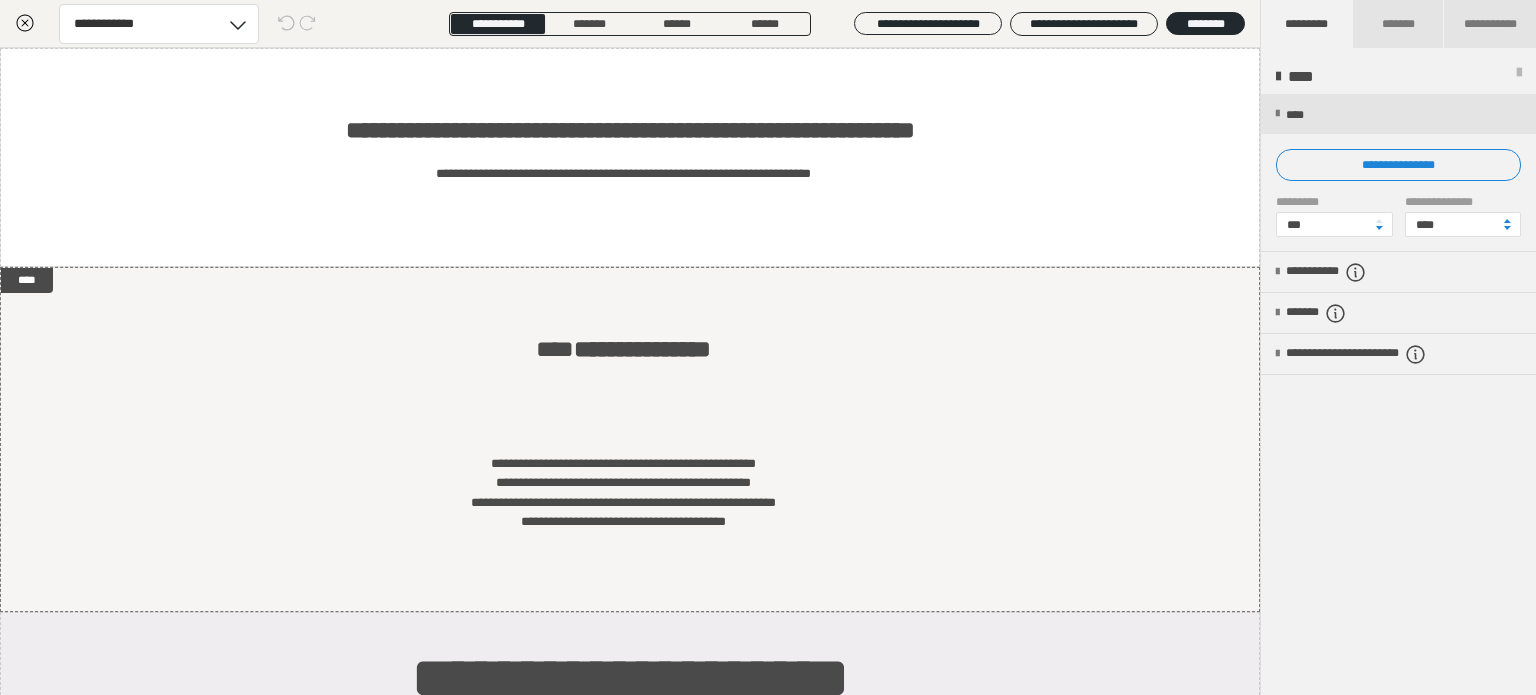 click 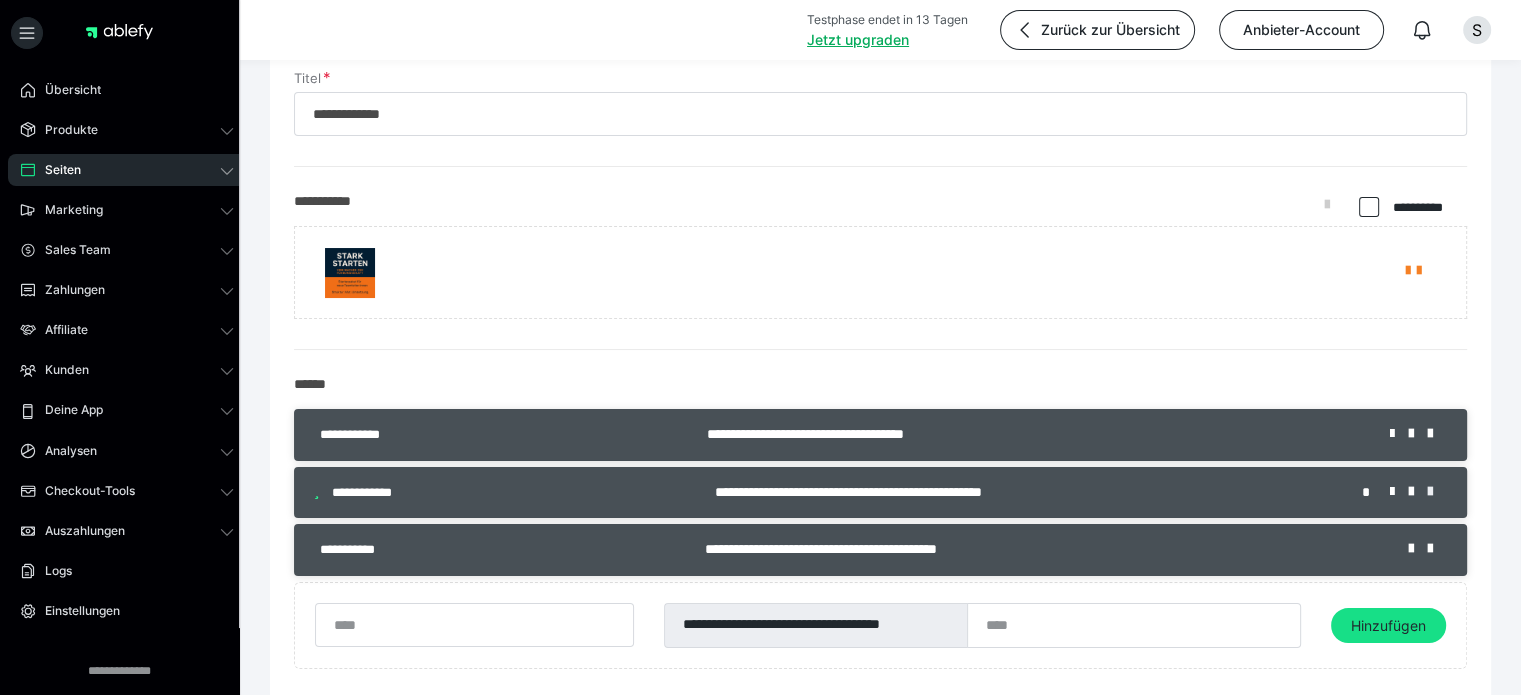 click at bounding box center [1437, 492] 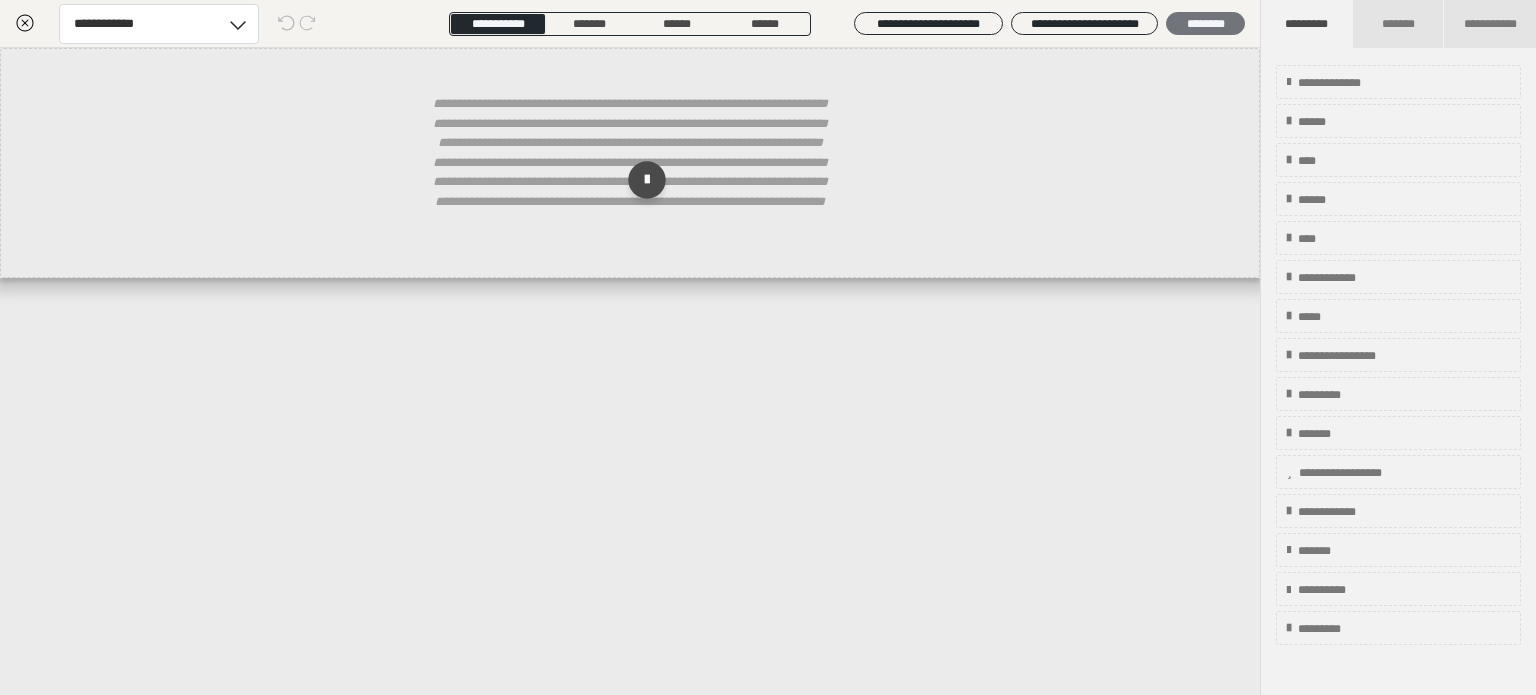 click on "********" at bounding box center [1205, 24] 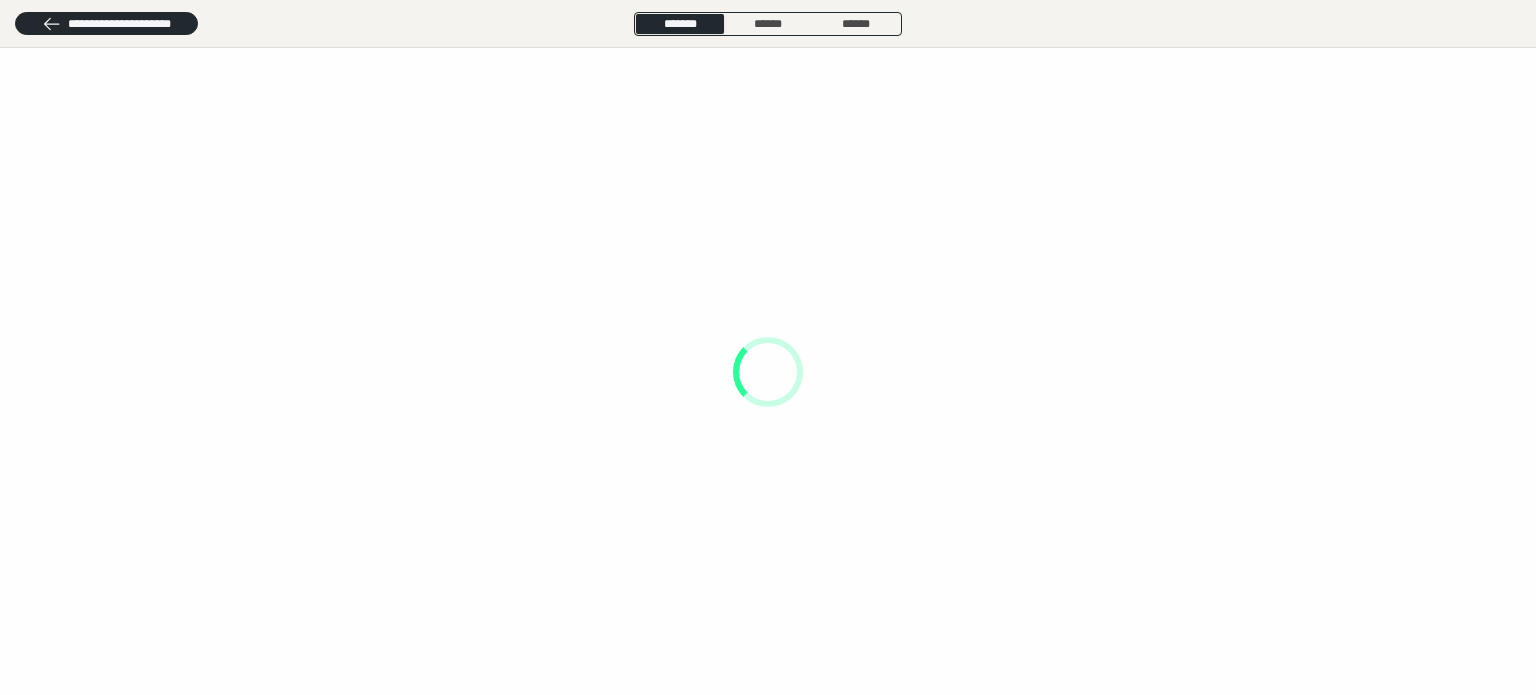scroll, scrollTop: 0, scrollLeft: 0, axis: both 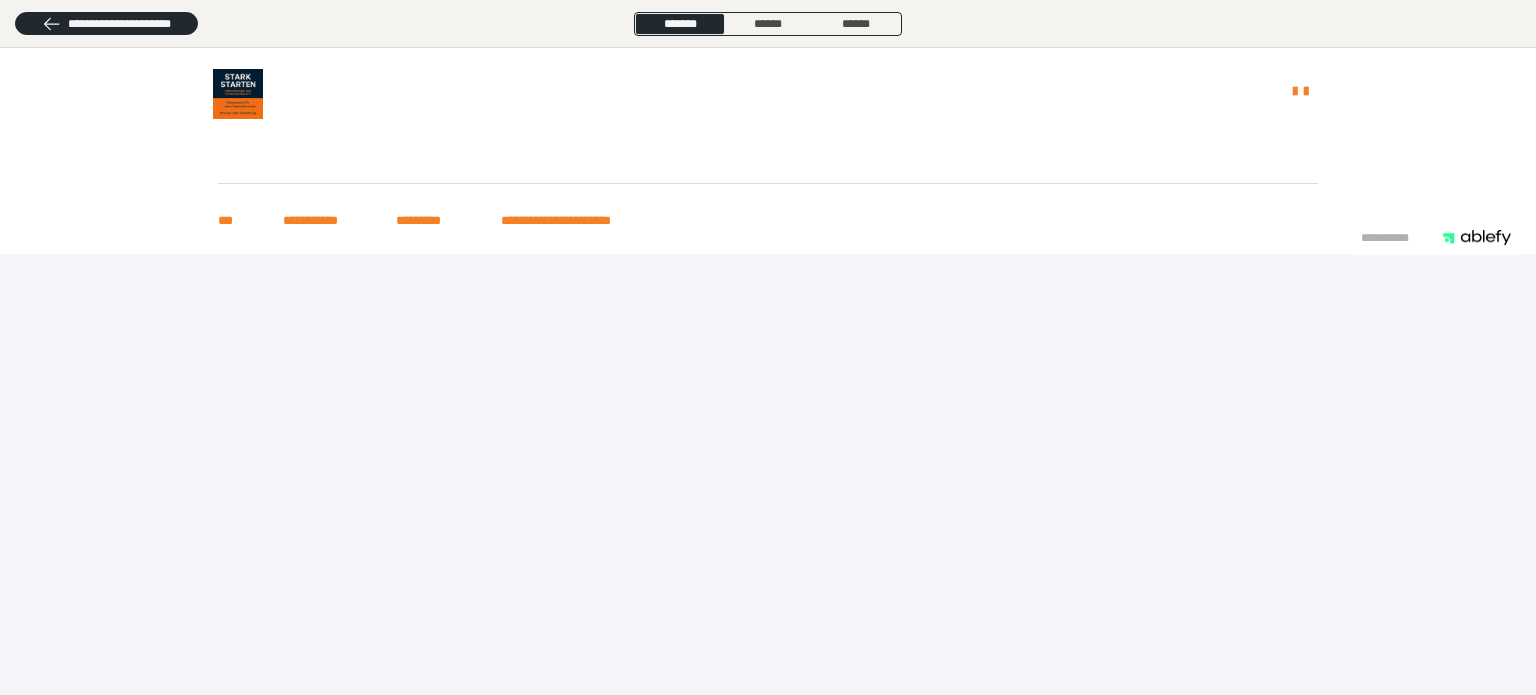 click on "**********" at bounding box center [106, 24] 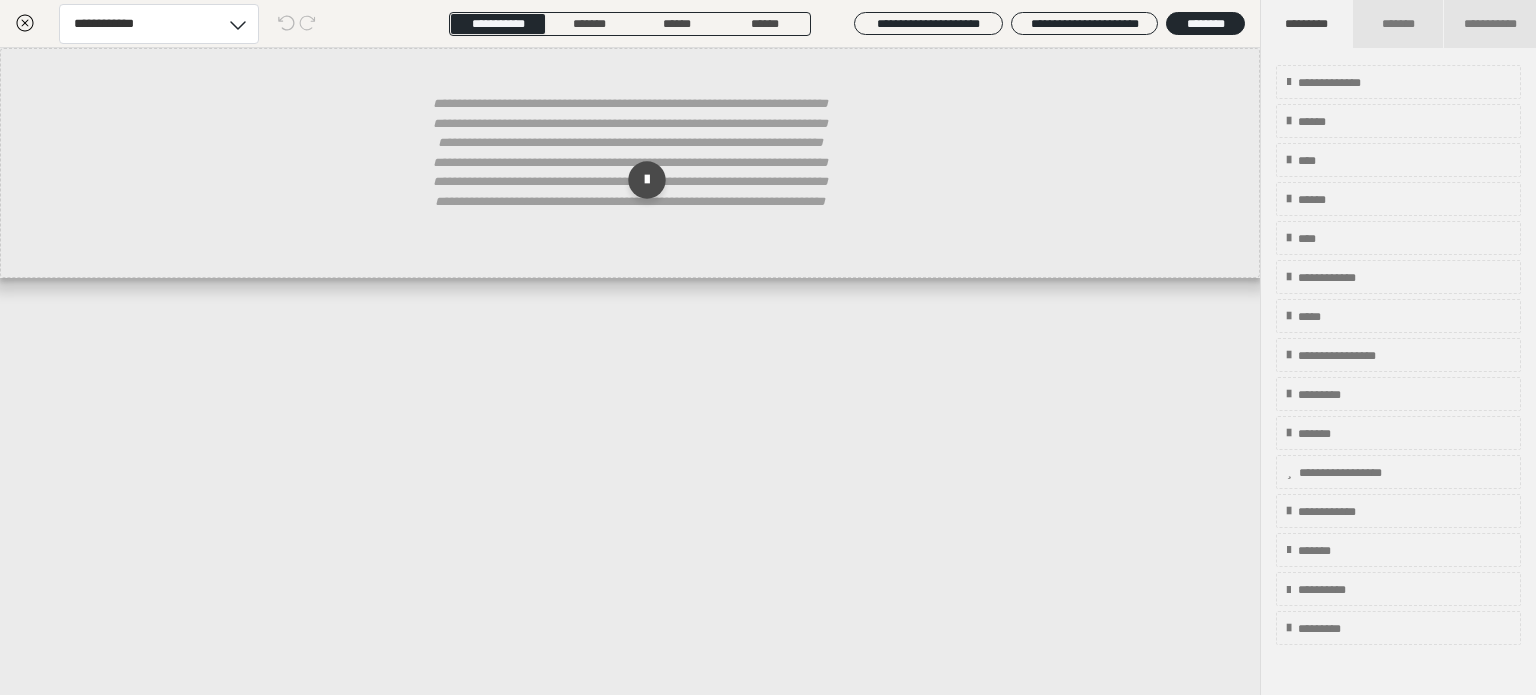 click 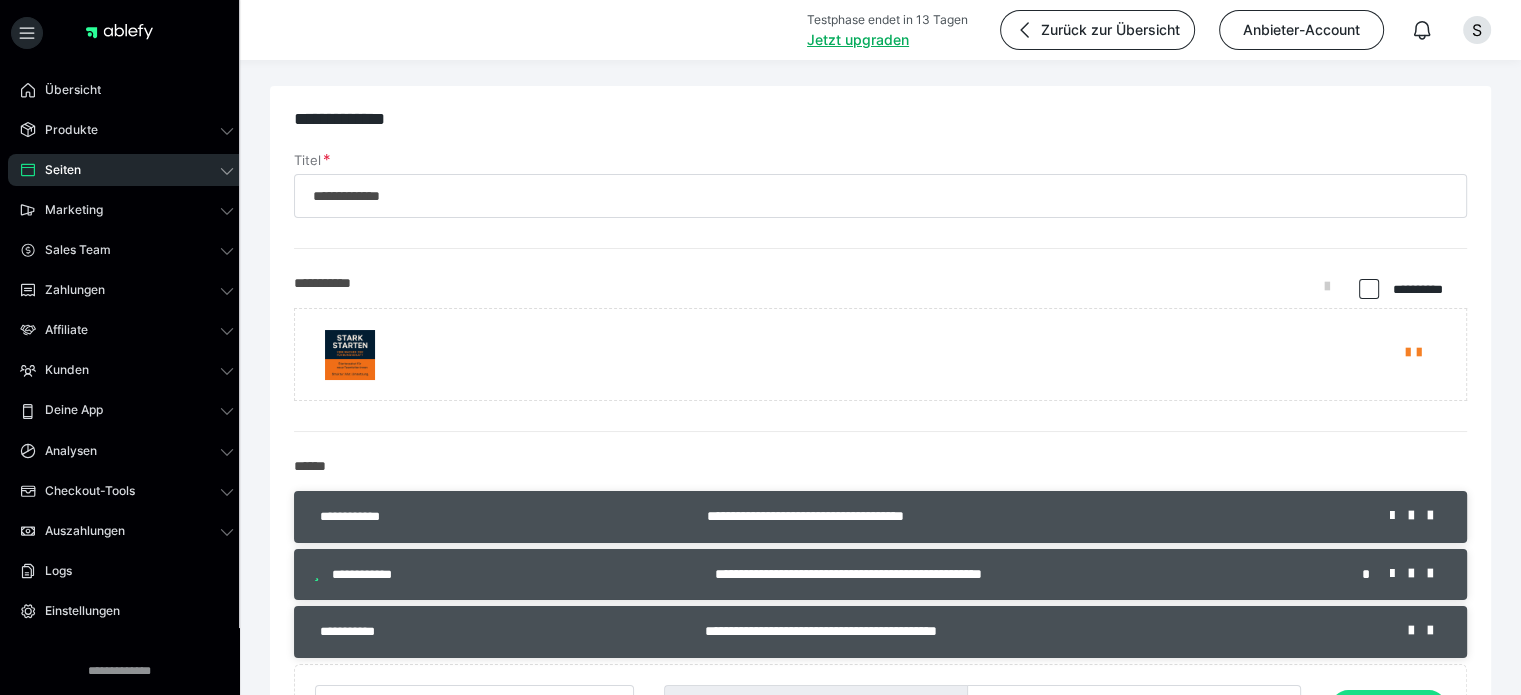 scroll, scrollTop: 0, scrollLeft: 0, axis: both 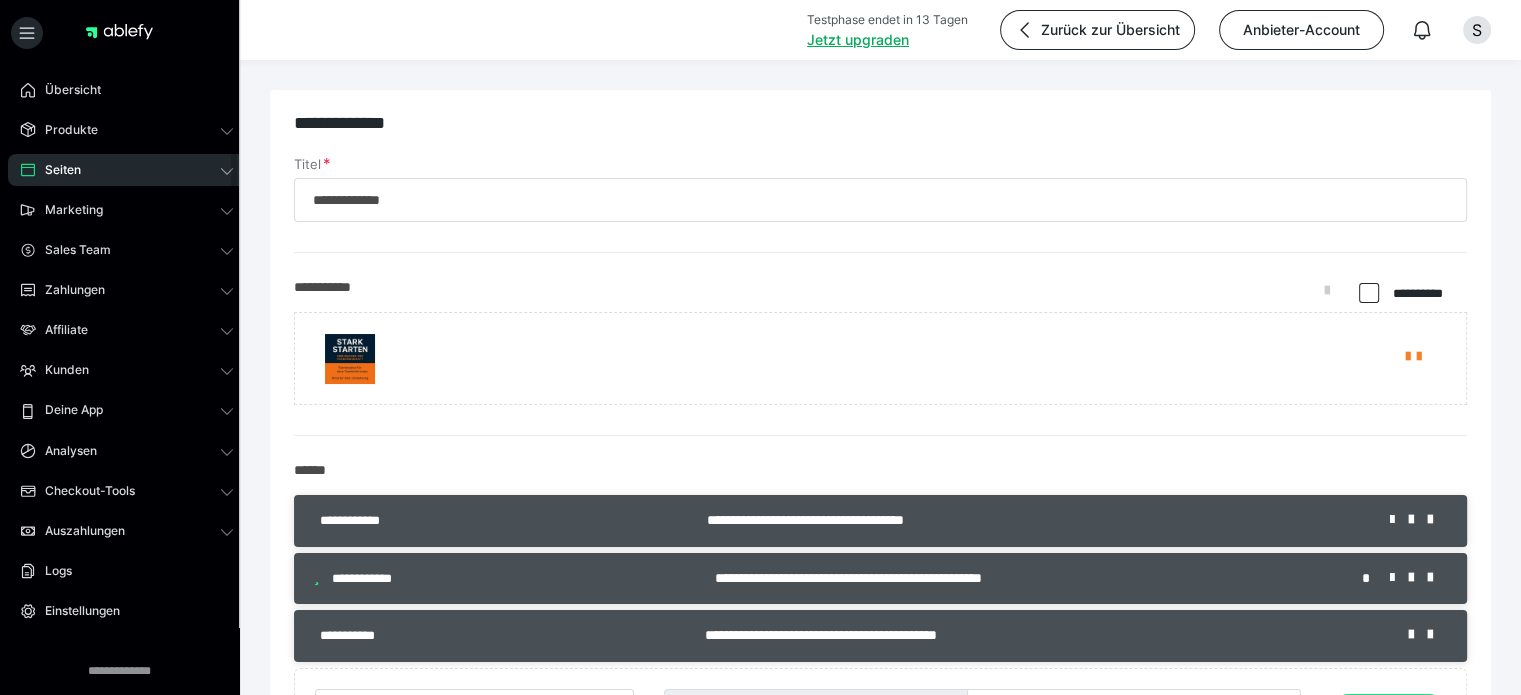 click on "Seiten" at bounding box center [127, 170] 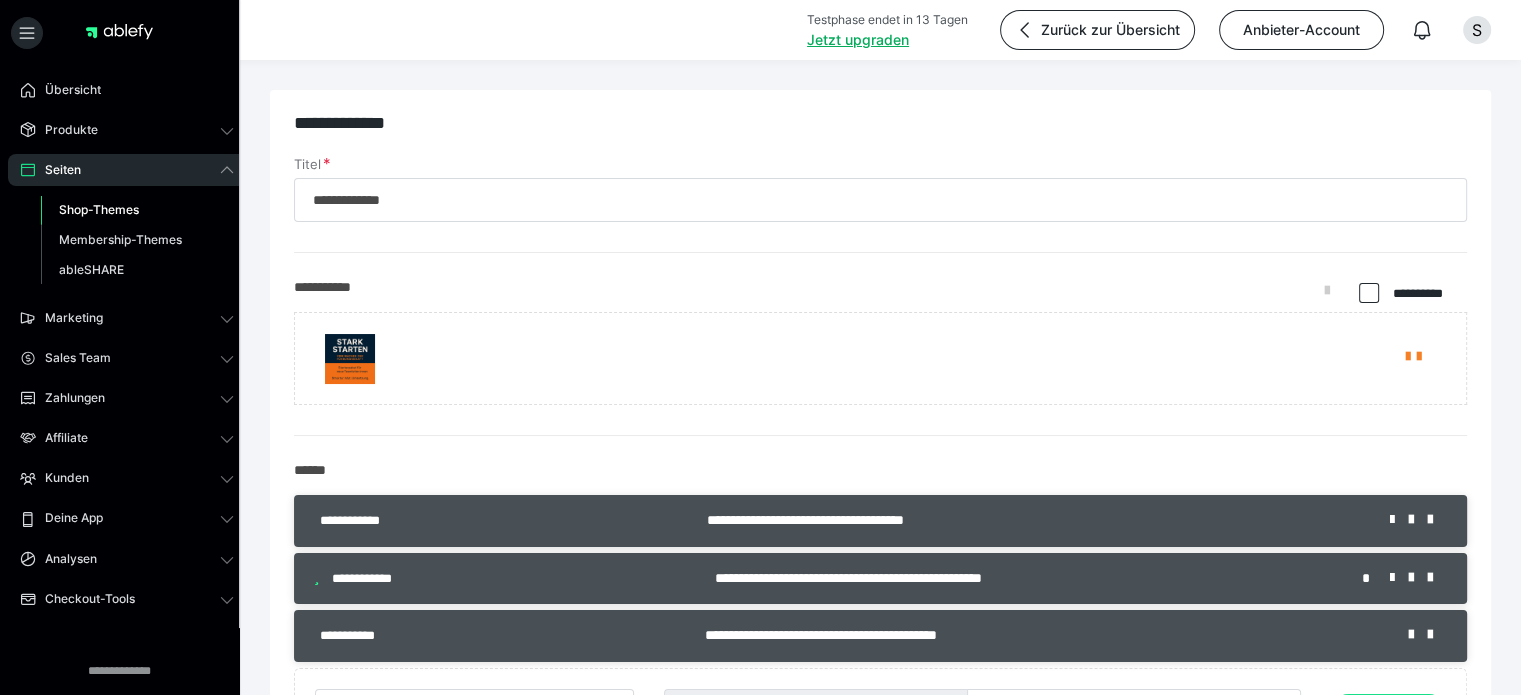 click on "Shop-Themes" at bounding box center (99, 209) 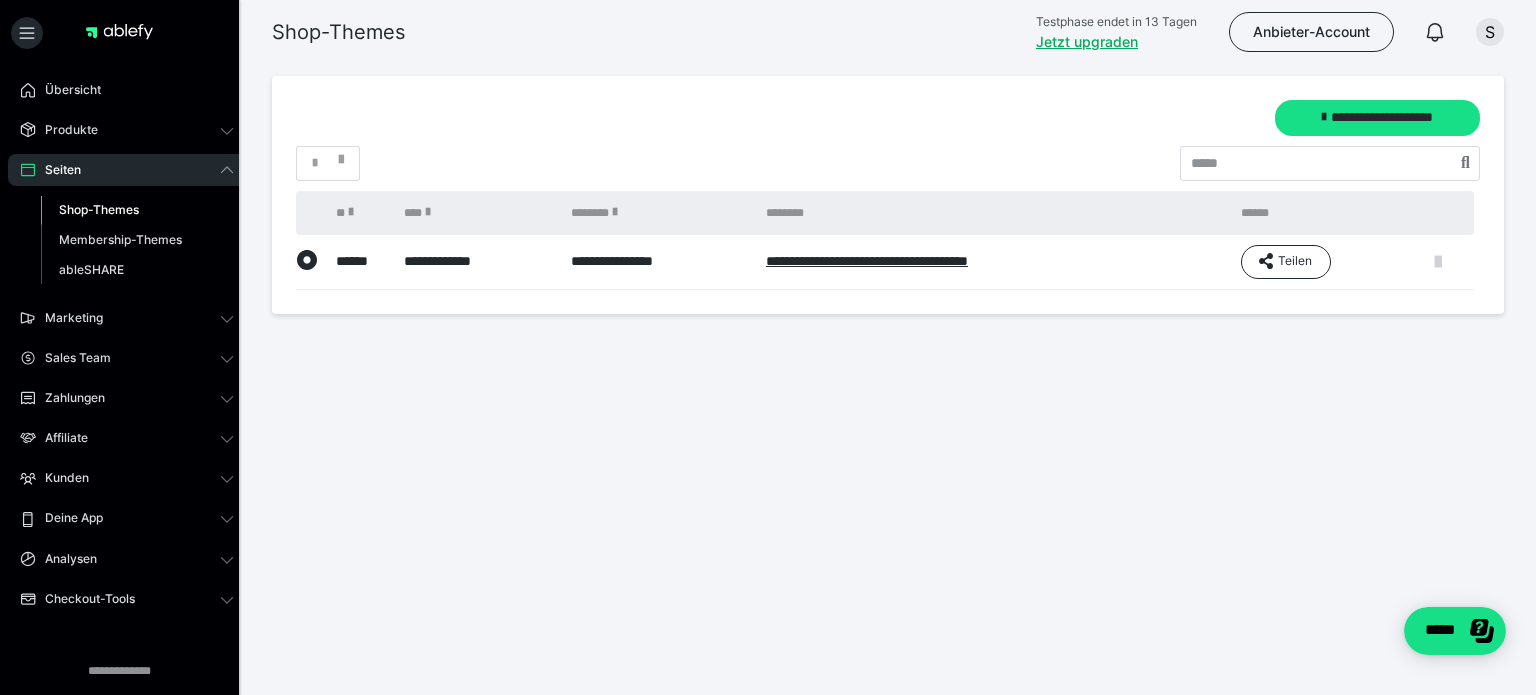 click at bounding box center (1438, 262) 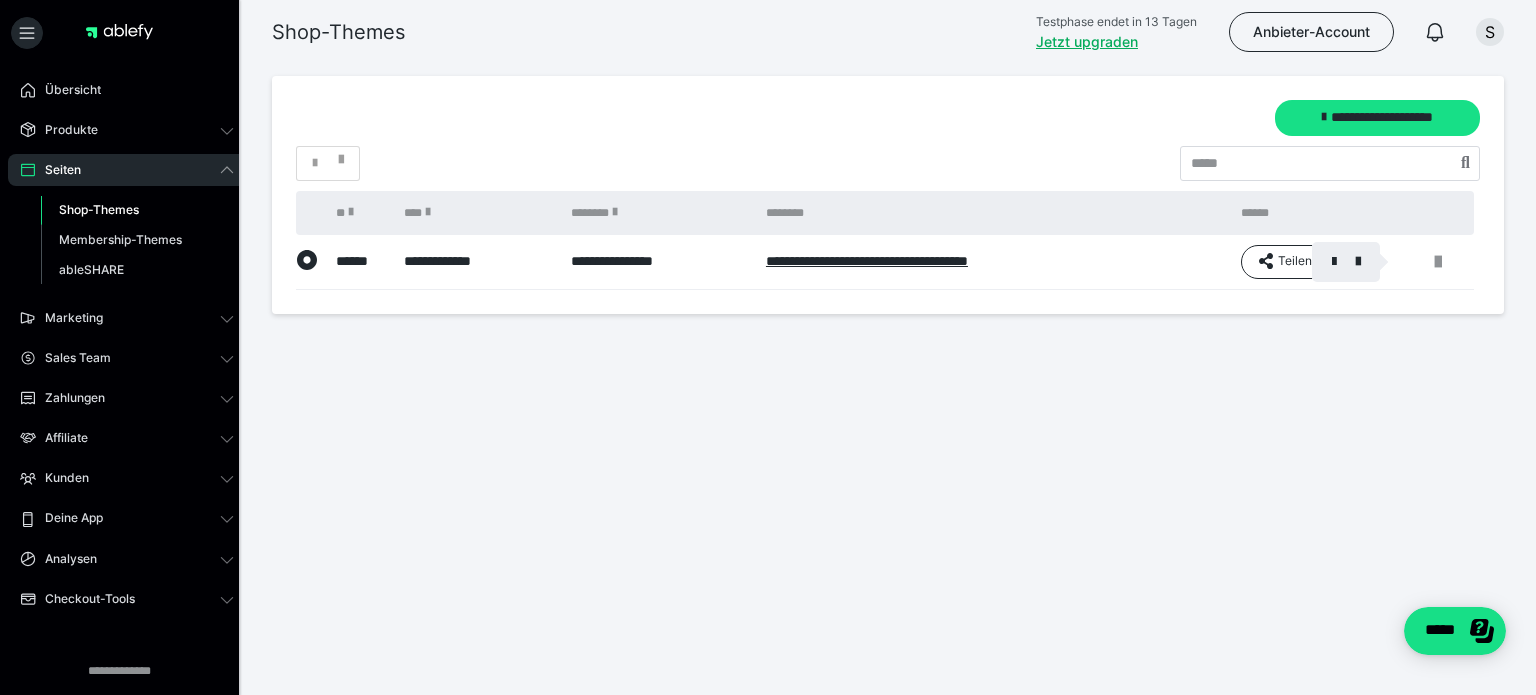 click at bounding box center [768, 347] 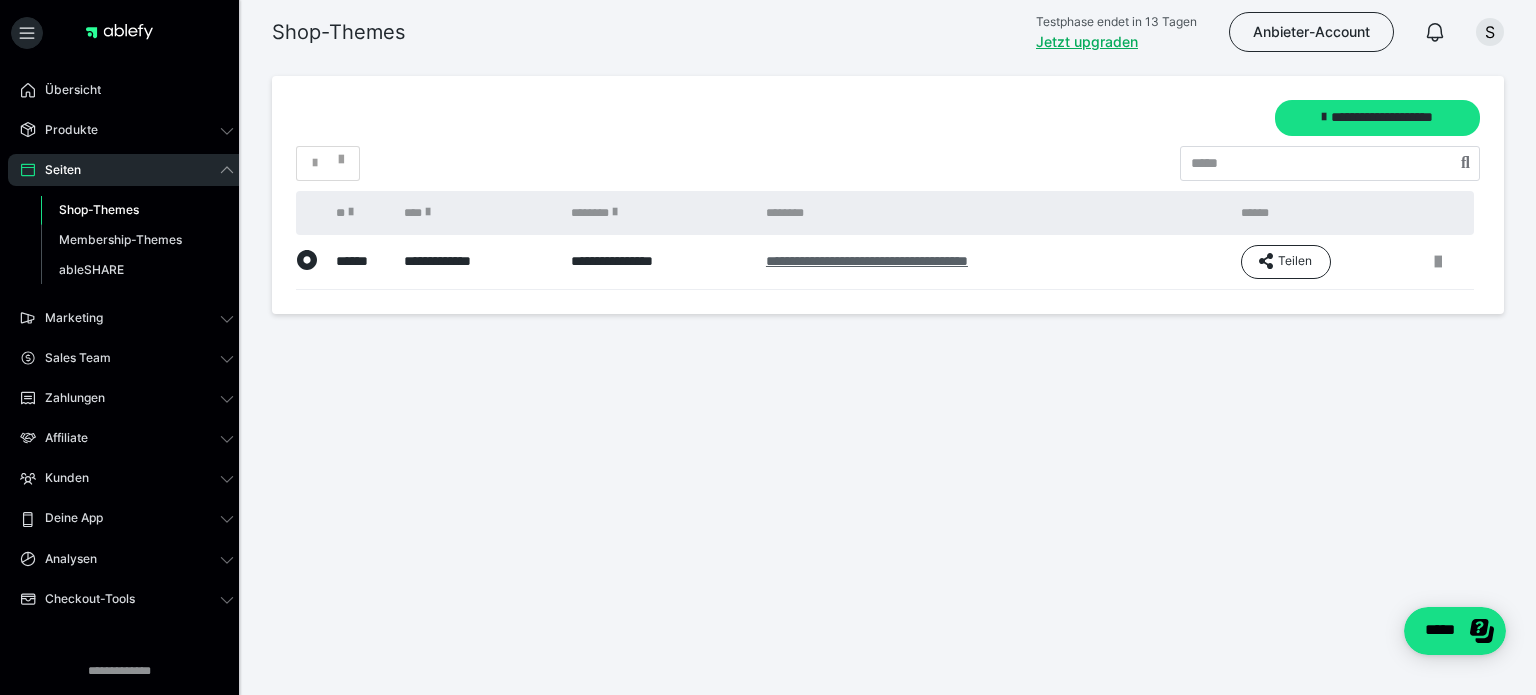 click on "**********" at bounding box center [867, 261] 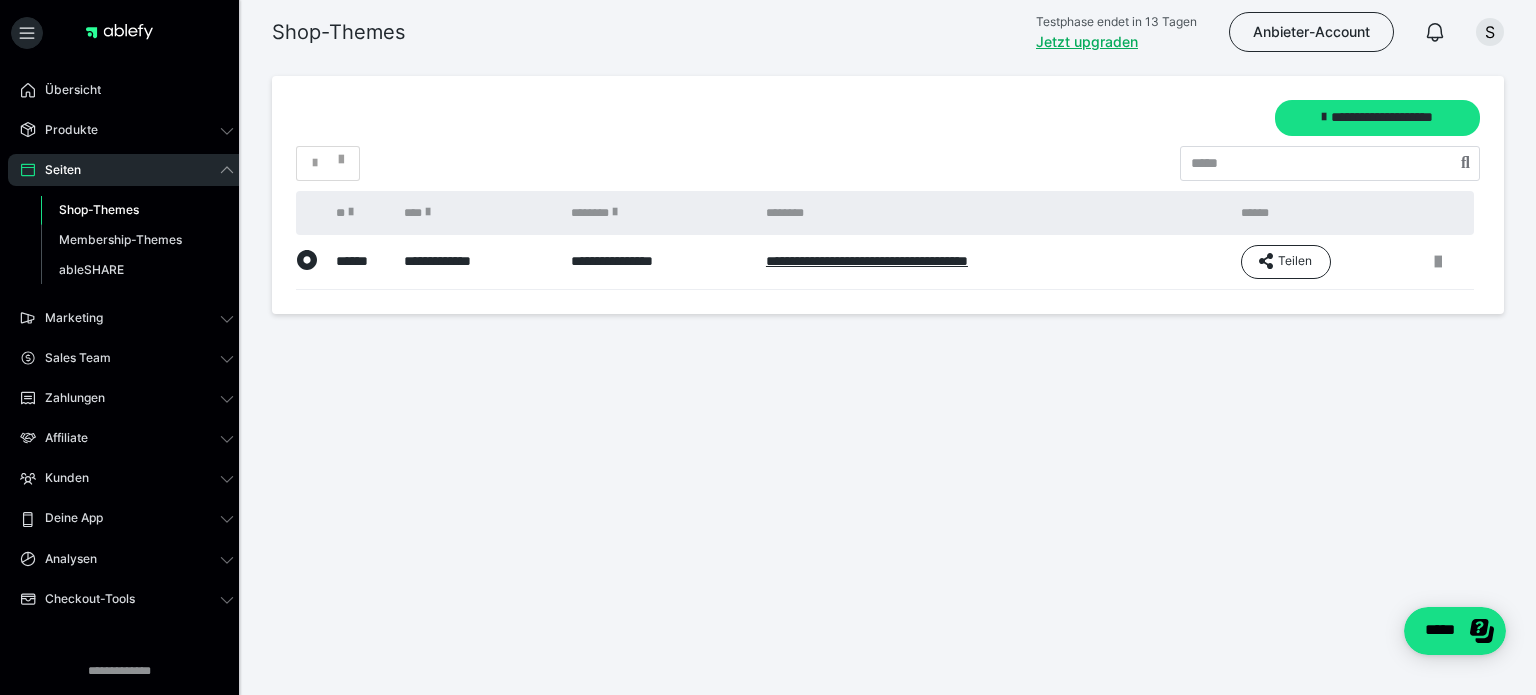 click on "Shop-Themes" at bounding box center [99, 209] 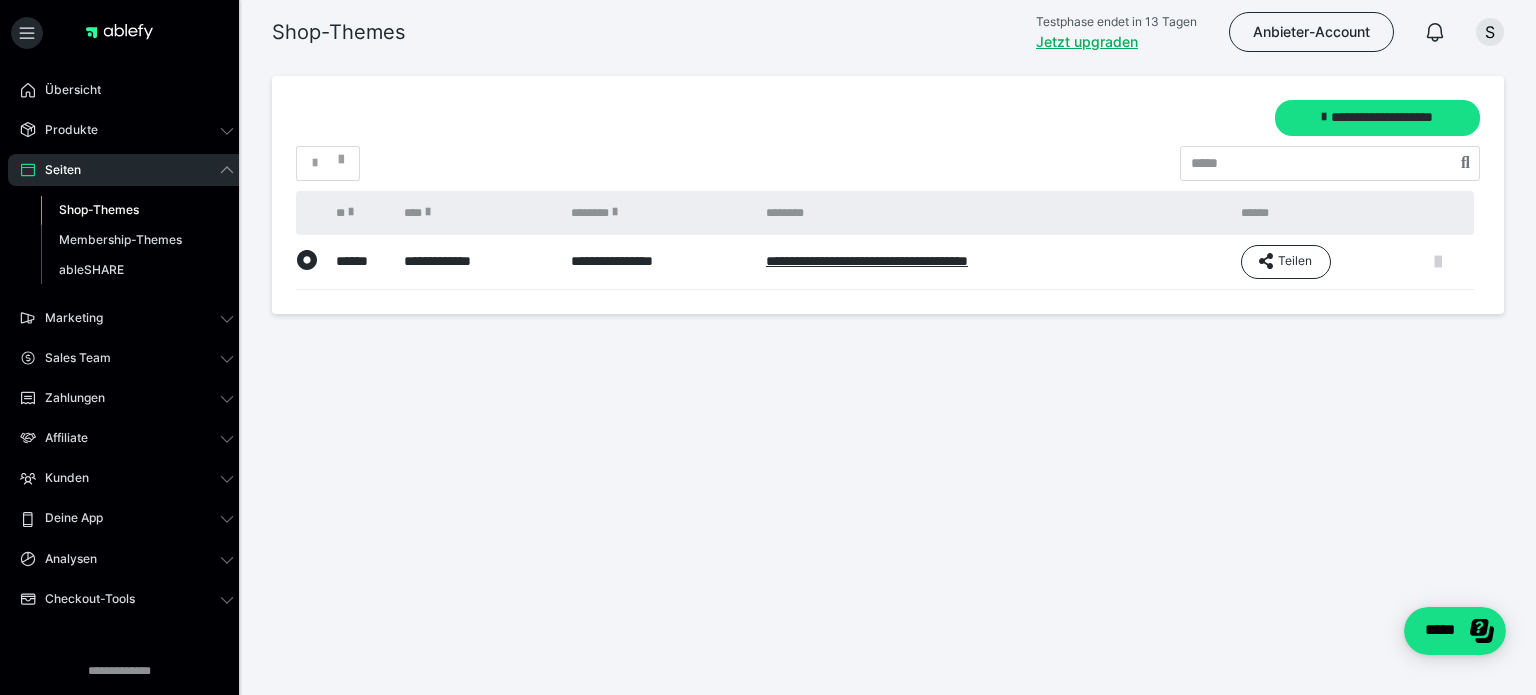 click at bounding box center (1438, 262) 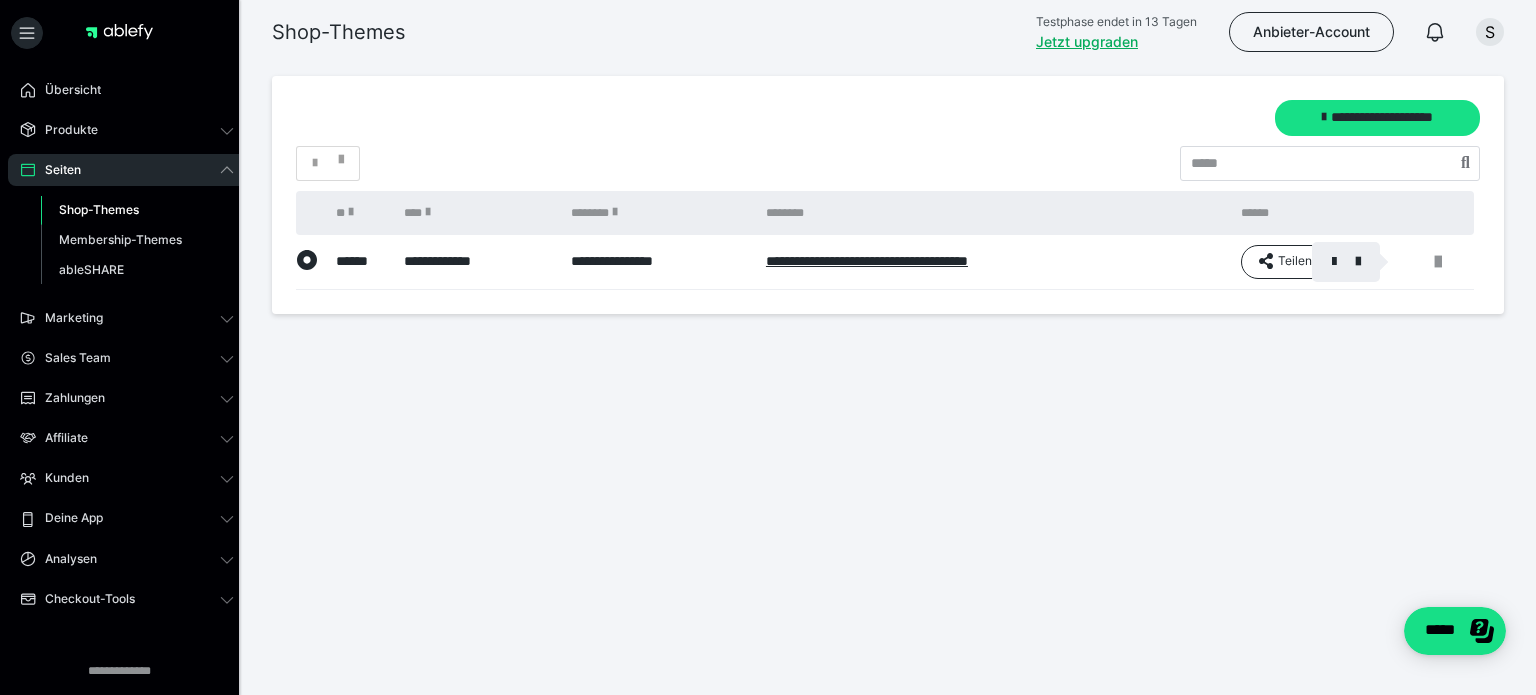 click at bounding box center [768, 347] 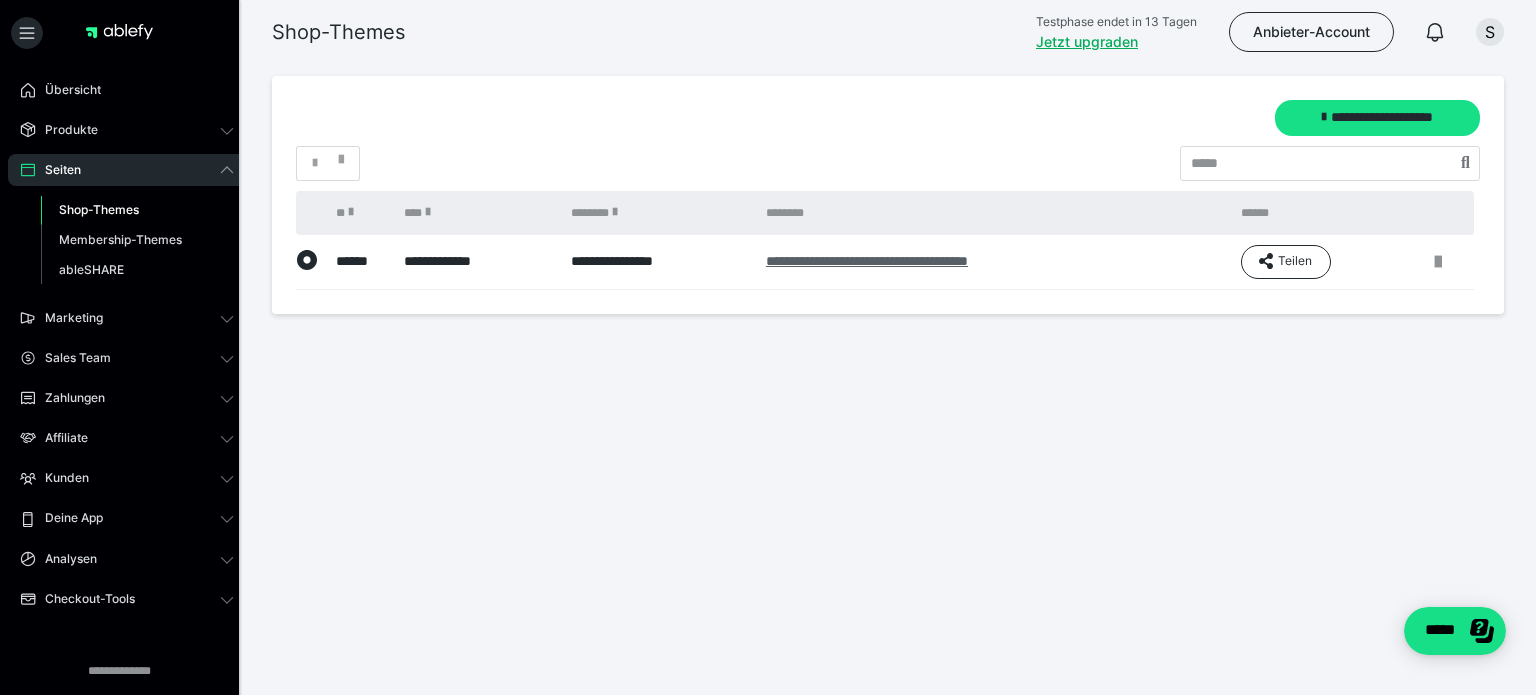 click on "**********" at bounding box center (867, 261) 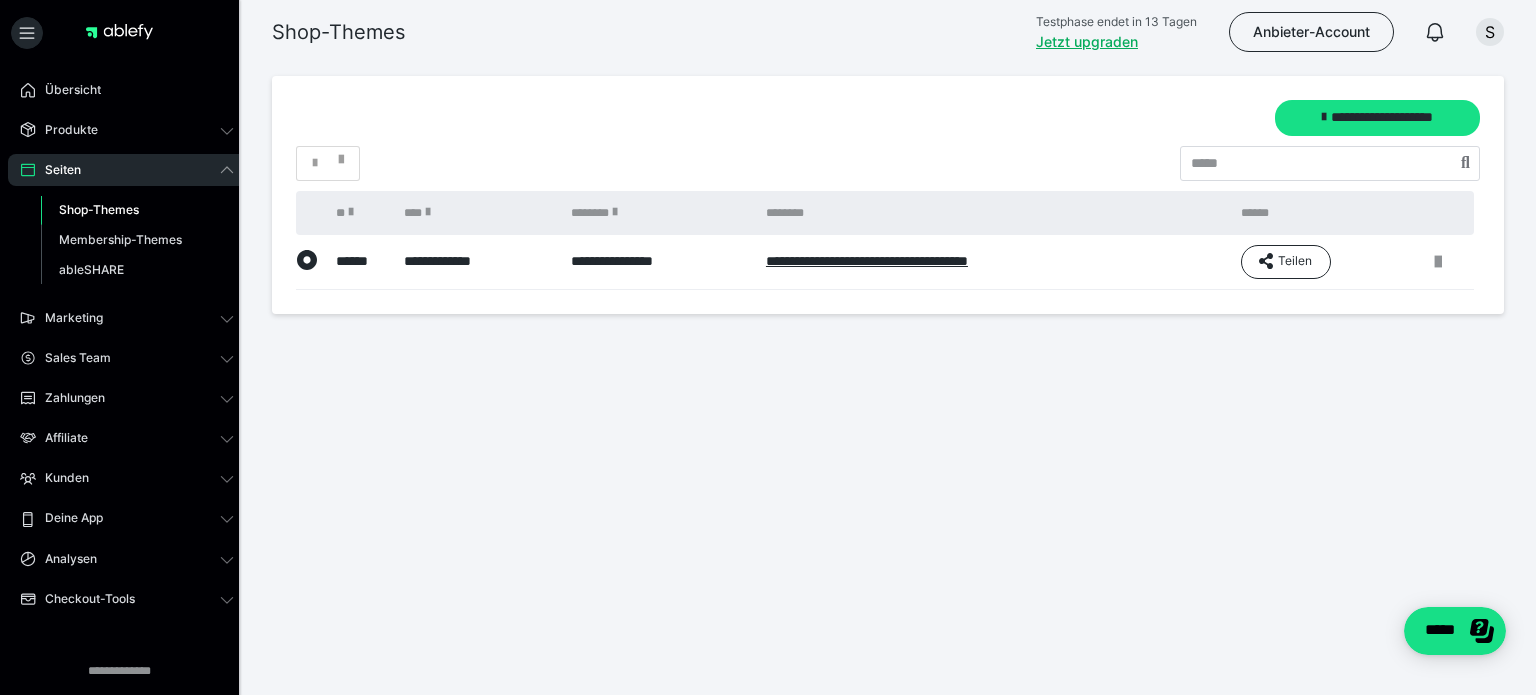 click on "Shop-Themes" at bounding box center [99, 209] 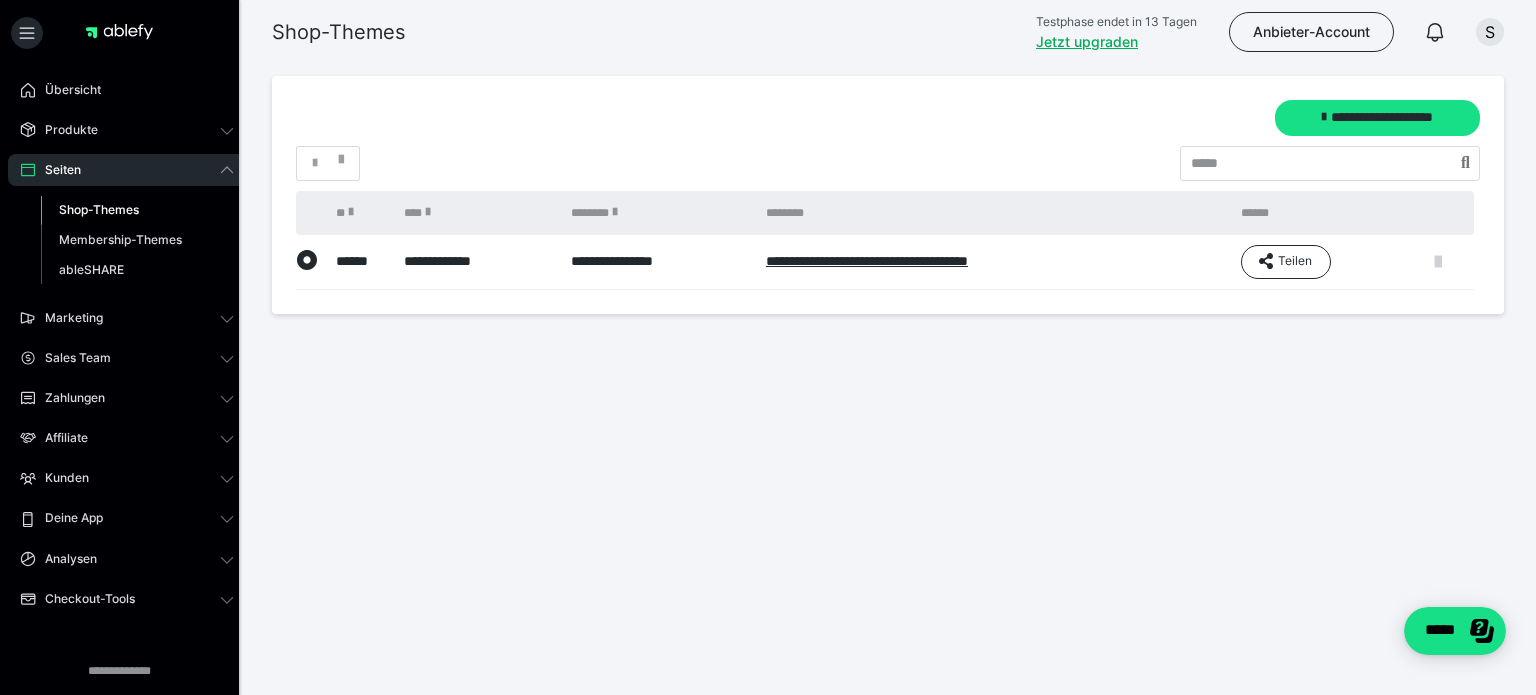 click at bounding box center (1438, 262) 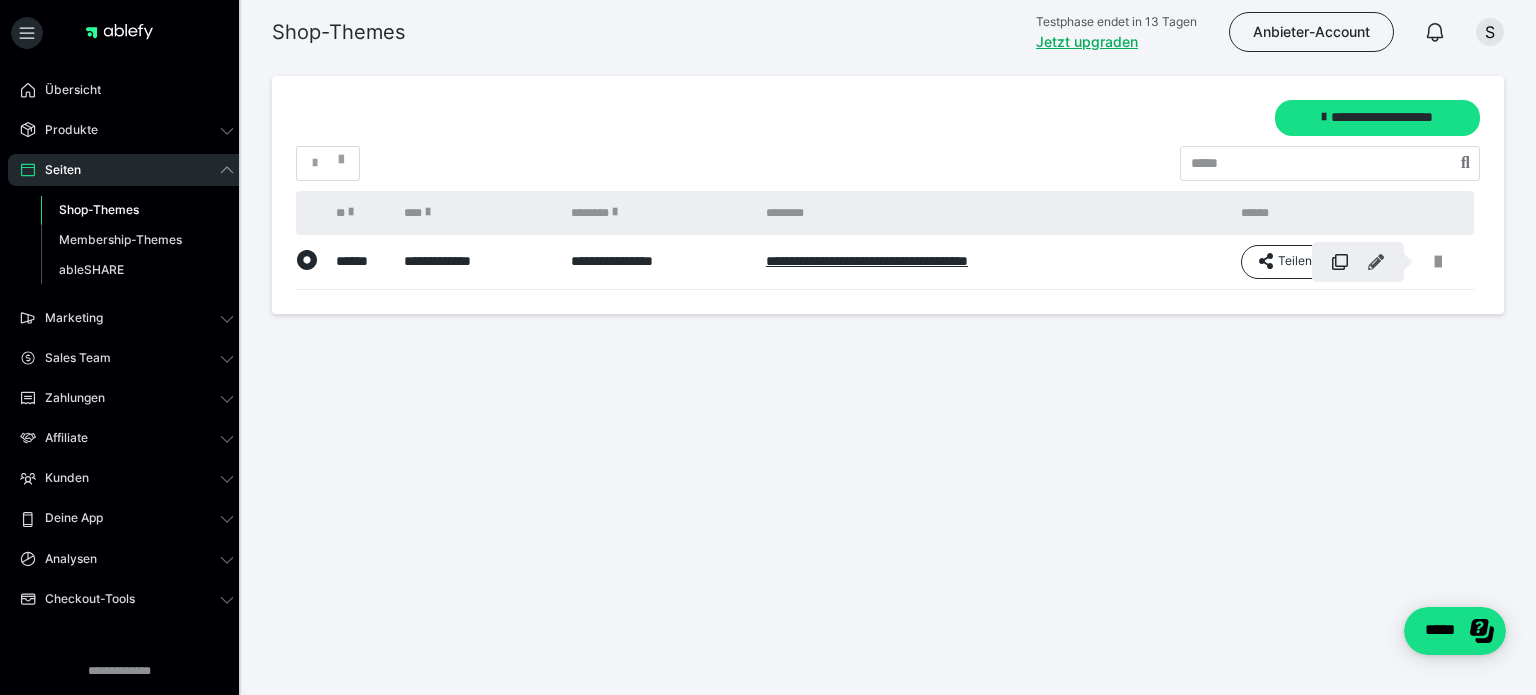 click at bounding box center [1376, 262] 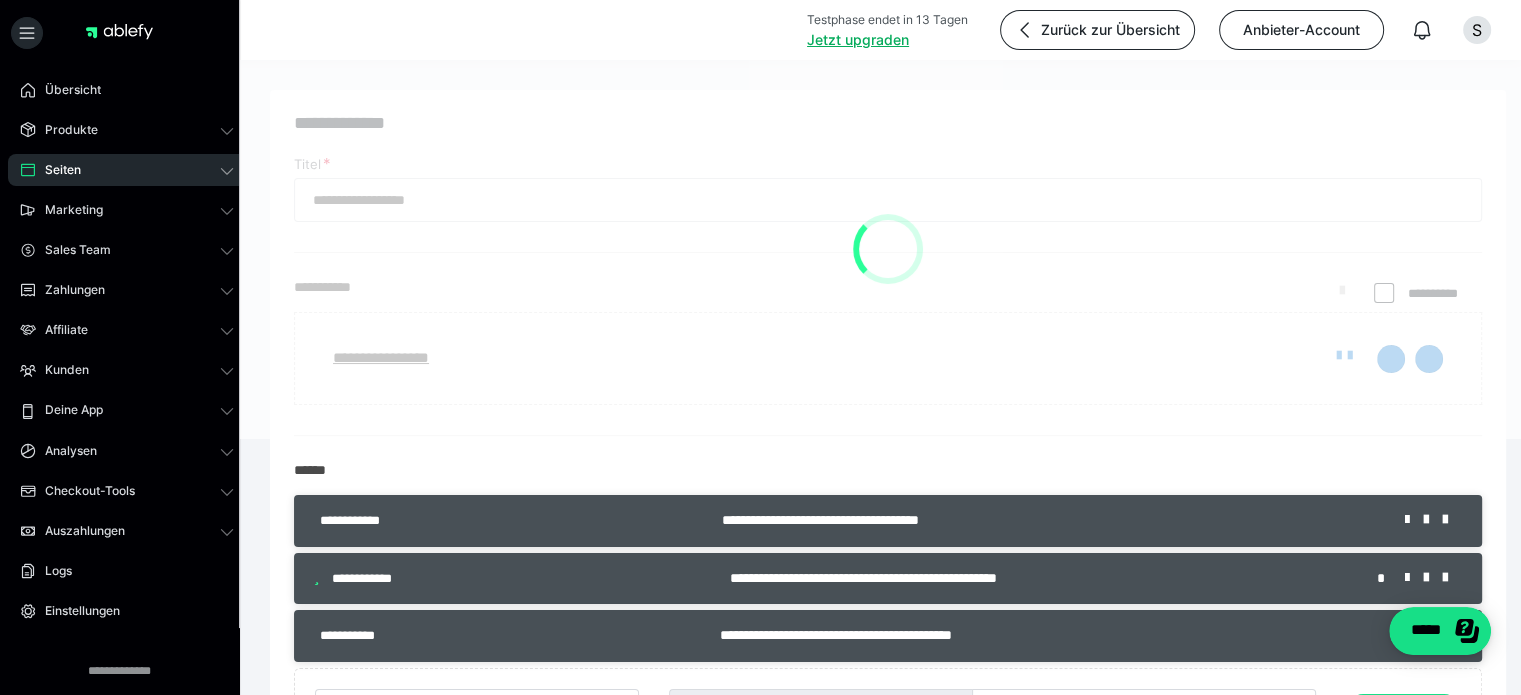 type on "**********" 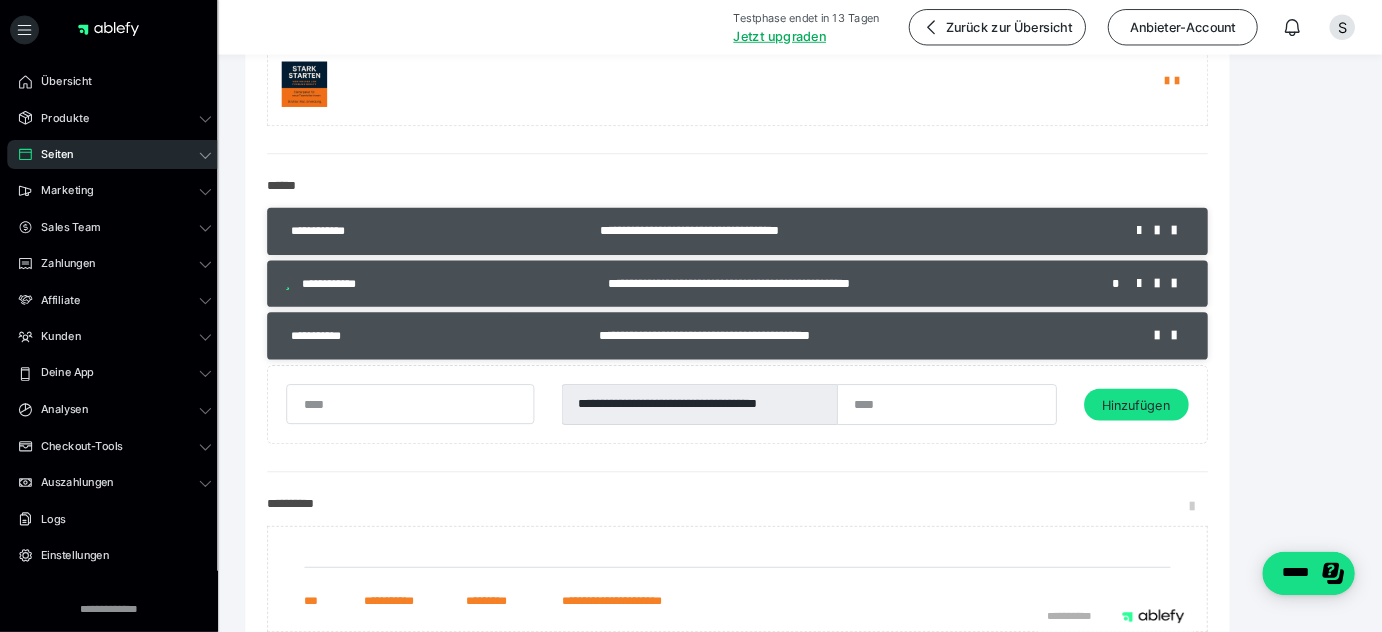 scroll, scrollTop: 266, scrollLeft: 0, axis: vertical 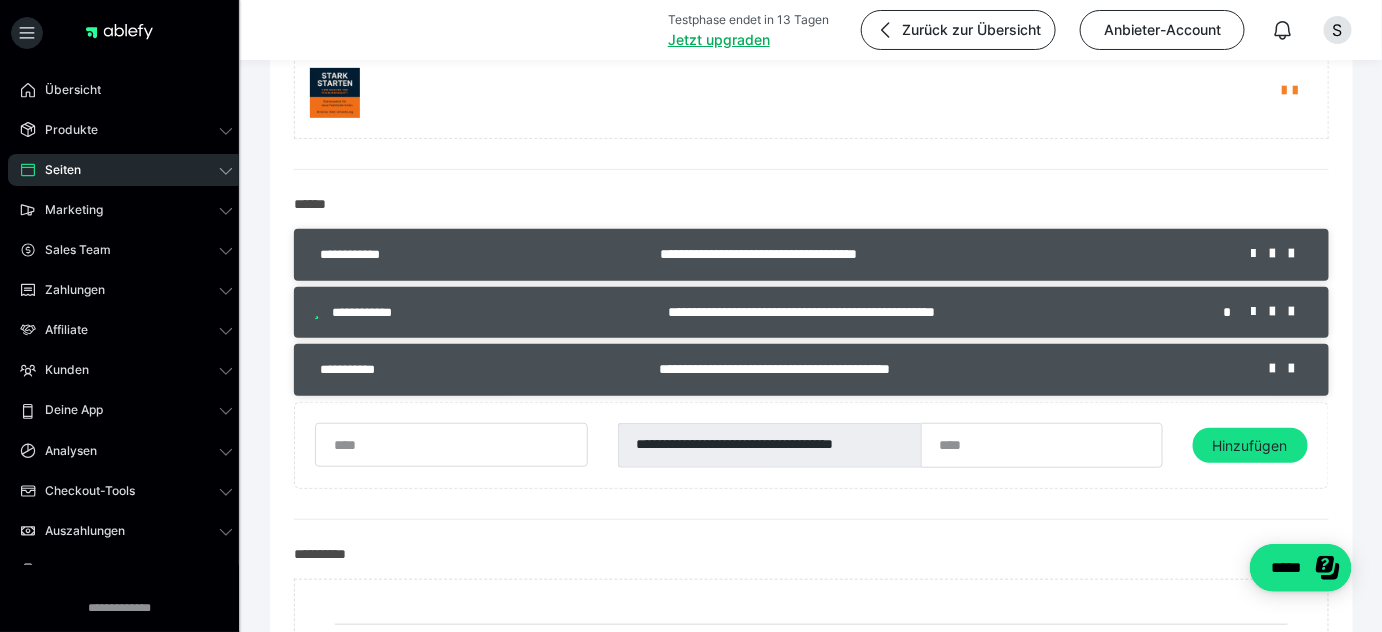click on "*" at bounding box center [1230, 312] 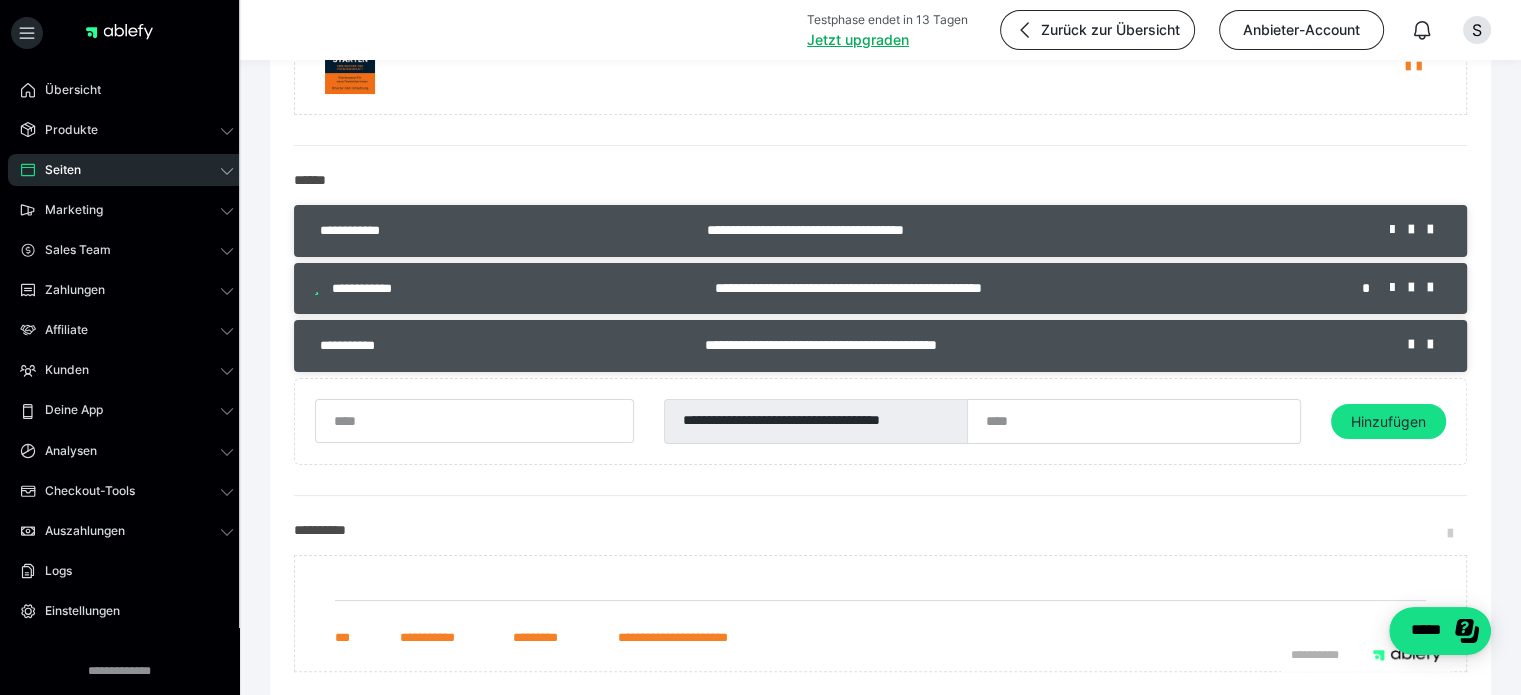 scroll, scrollTop: 557, scrollLeft: 0, axis: vertical 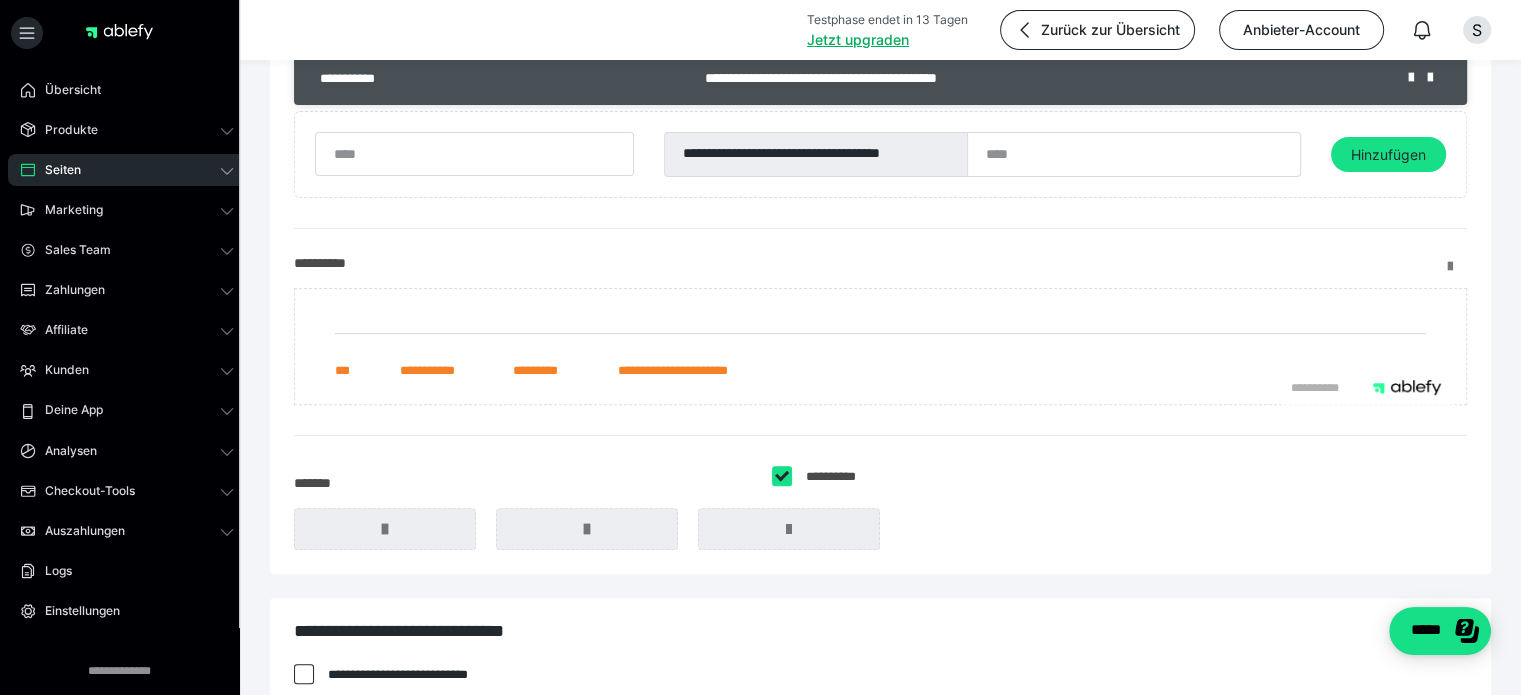 click at bounding box center [1457, 267] 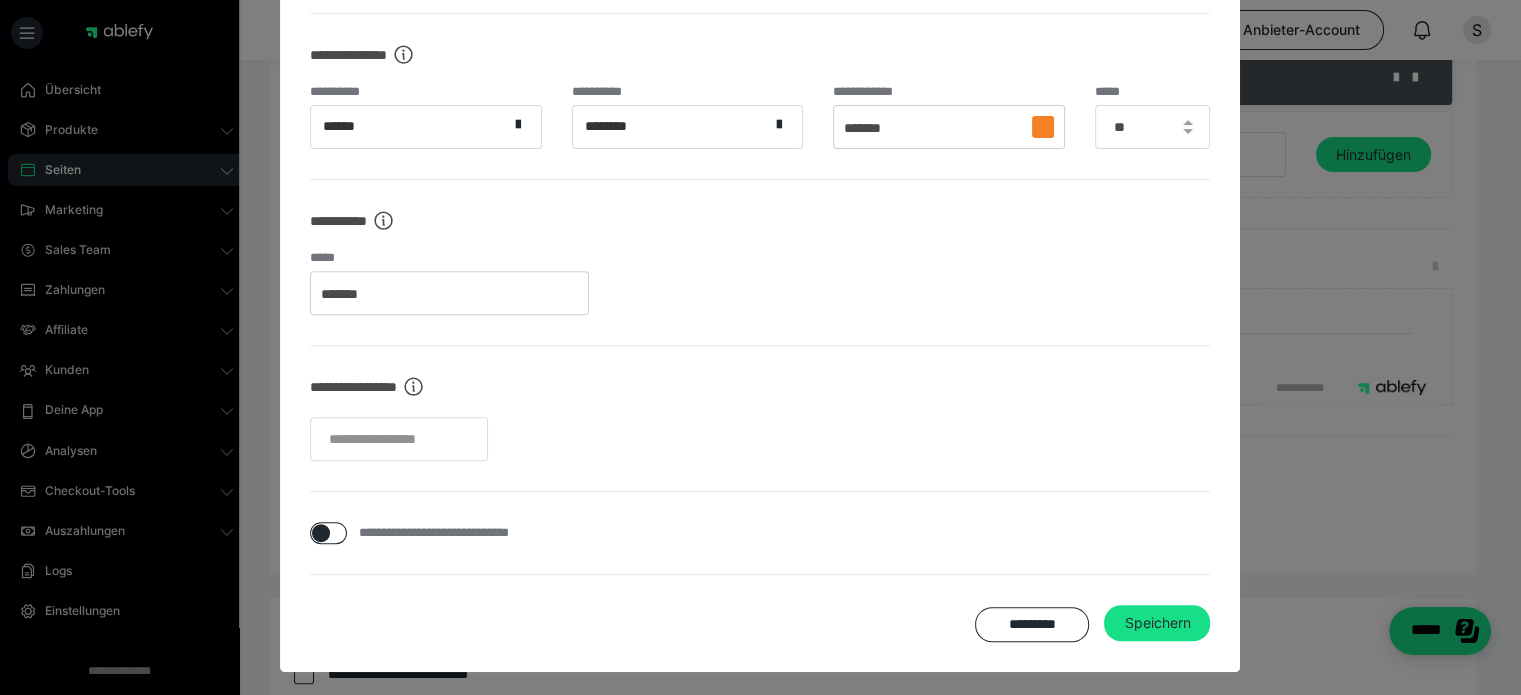 scroll, scrollTop: 0, scrollLeft: 0, axis: both 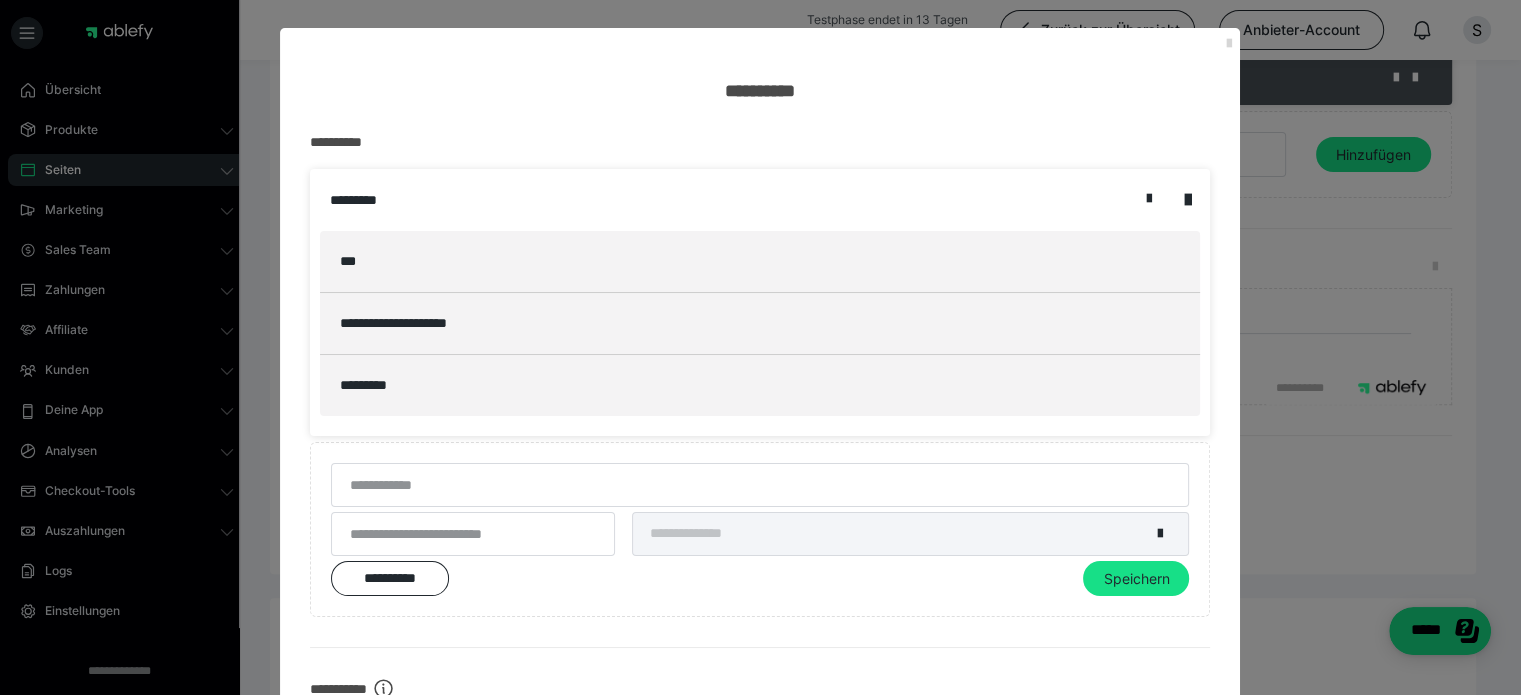 click at bounding box center (1228, 44) 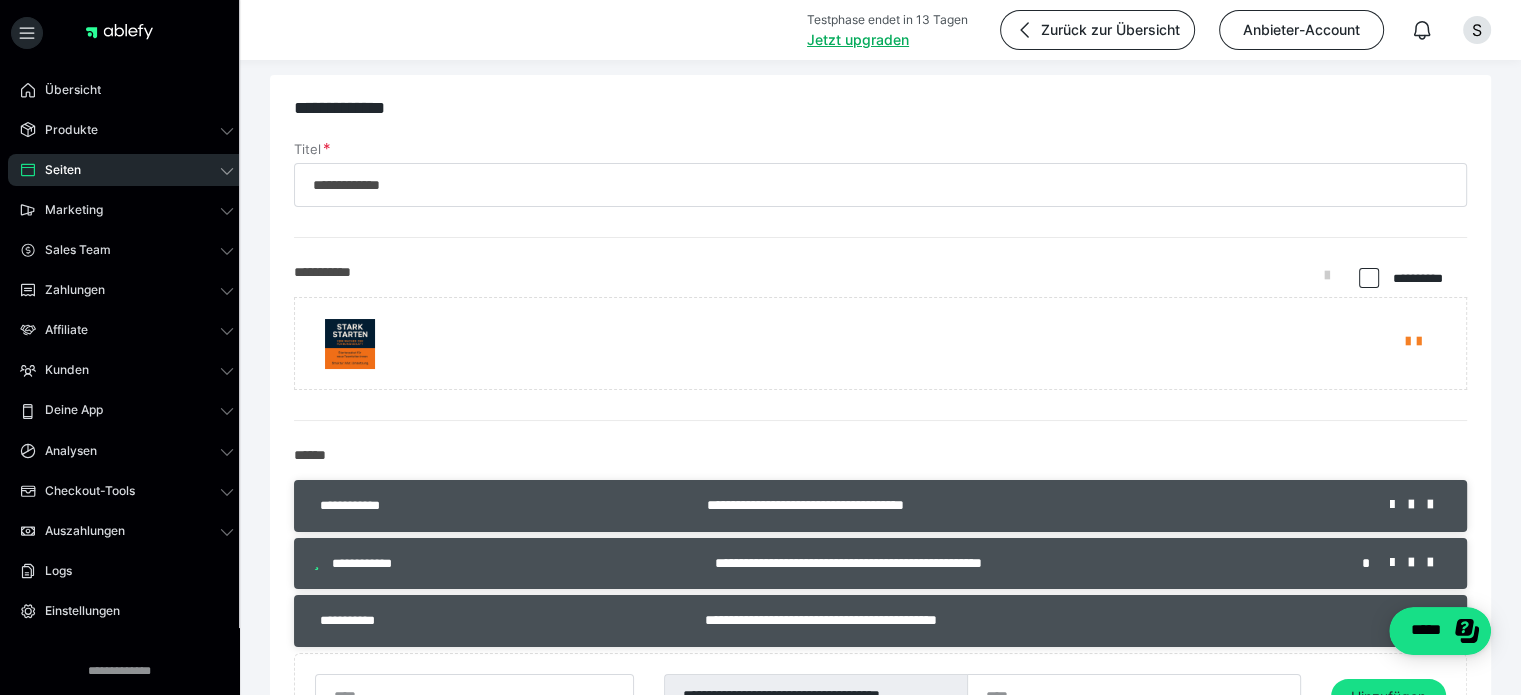 scroll, scrollTop: 0, scrollLeft: 0, axis: both 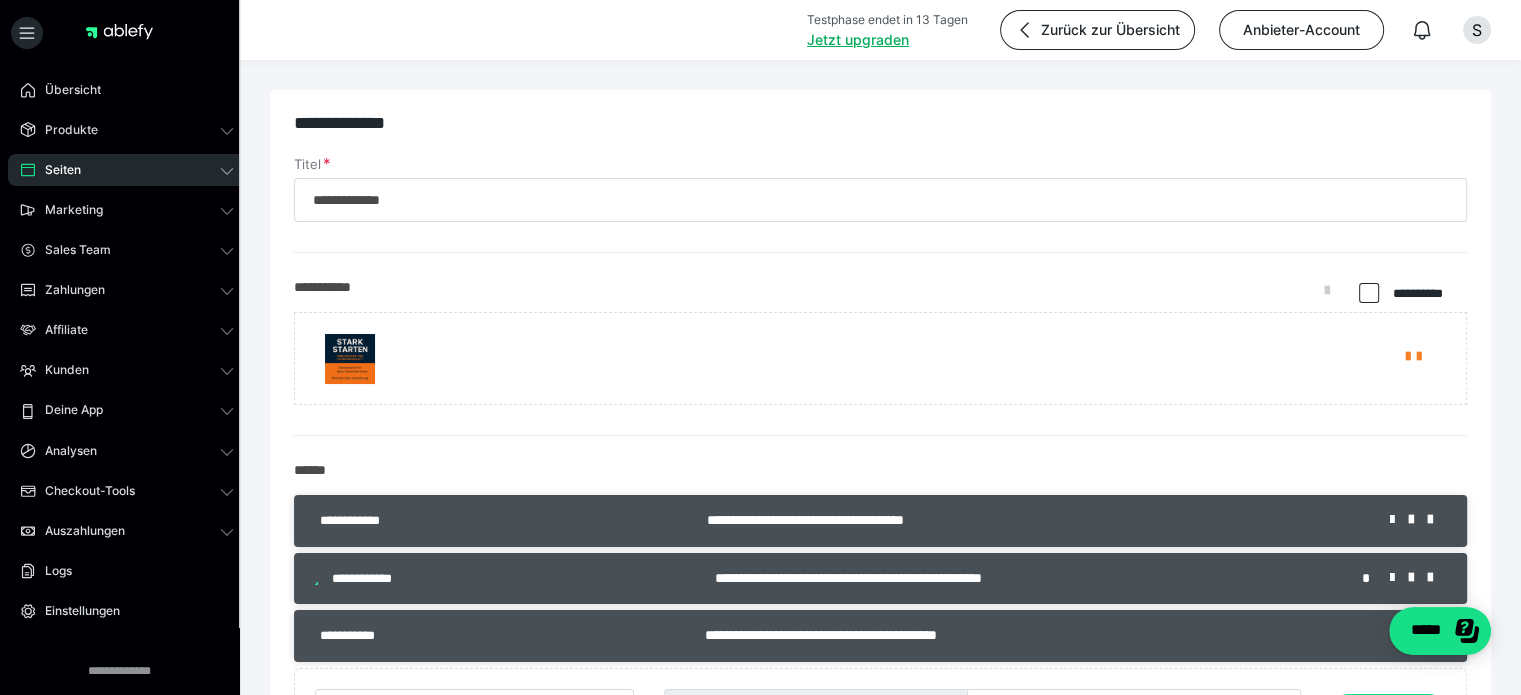 click on "**********" at bounding box center [1023, 578] 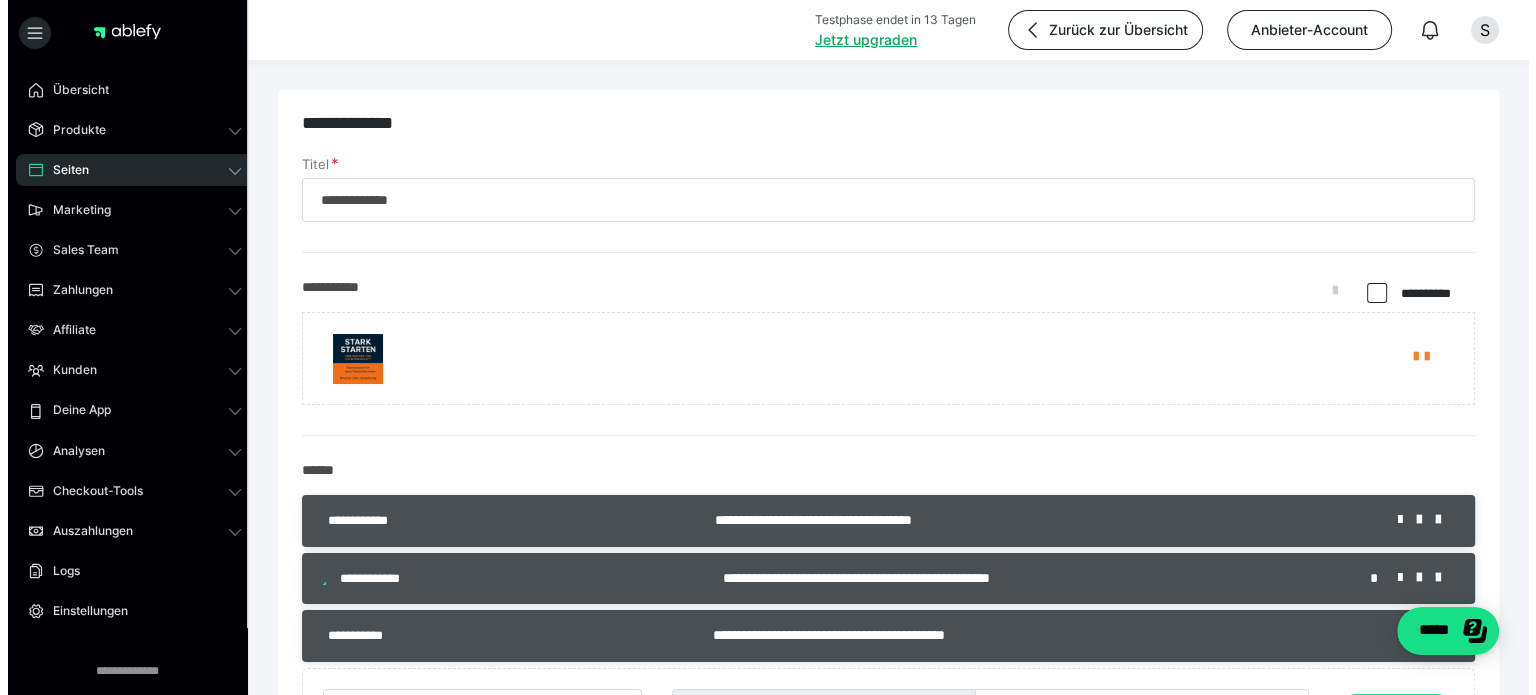 scroll, scrollTop: 266, scrollLeft: 0, axis: vertical 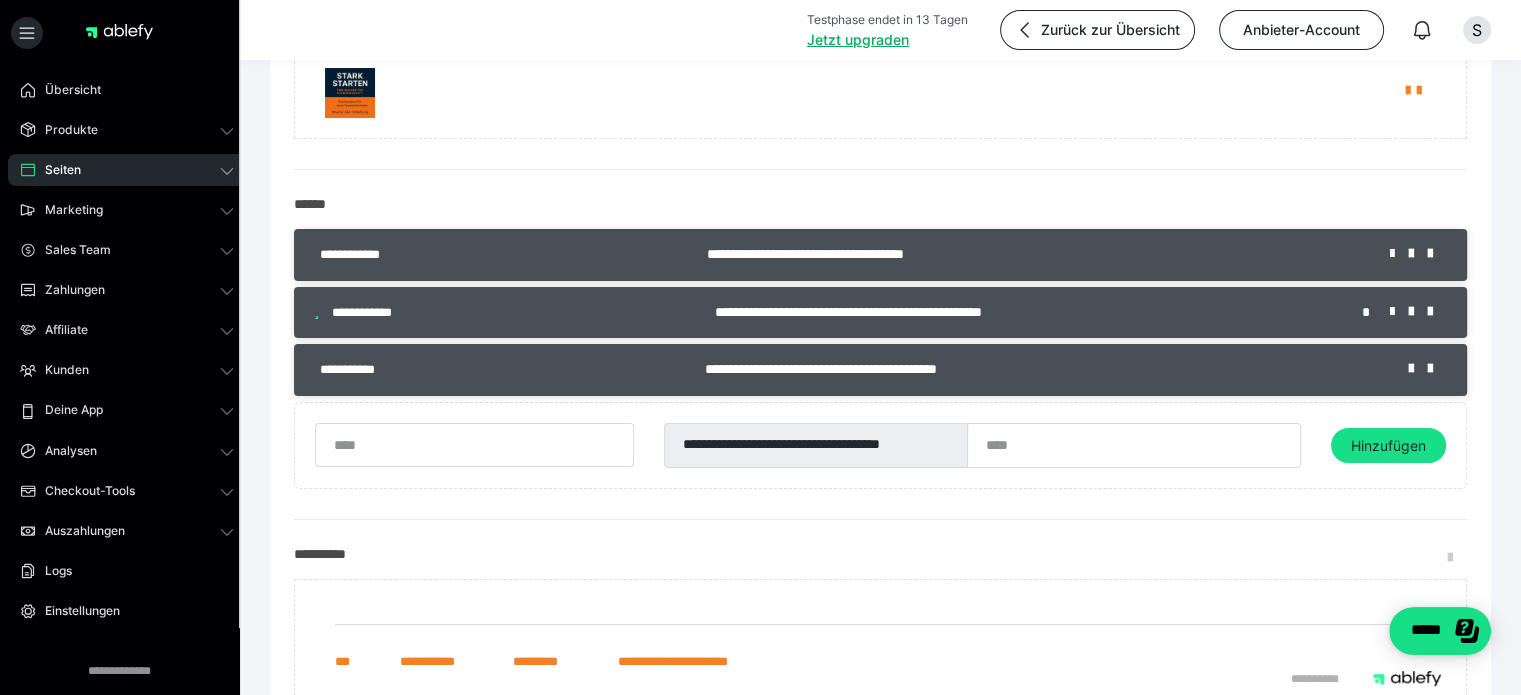click on "**********" at bounding box center (1023, 312) 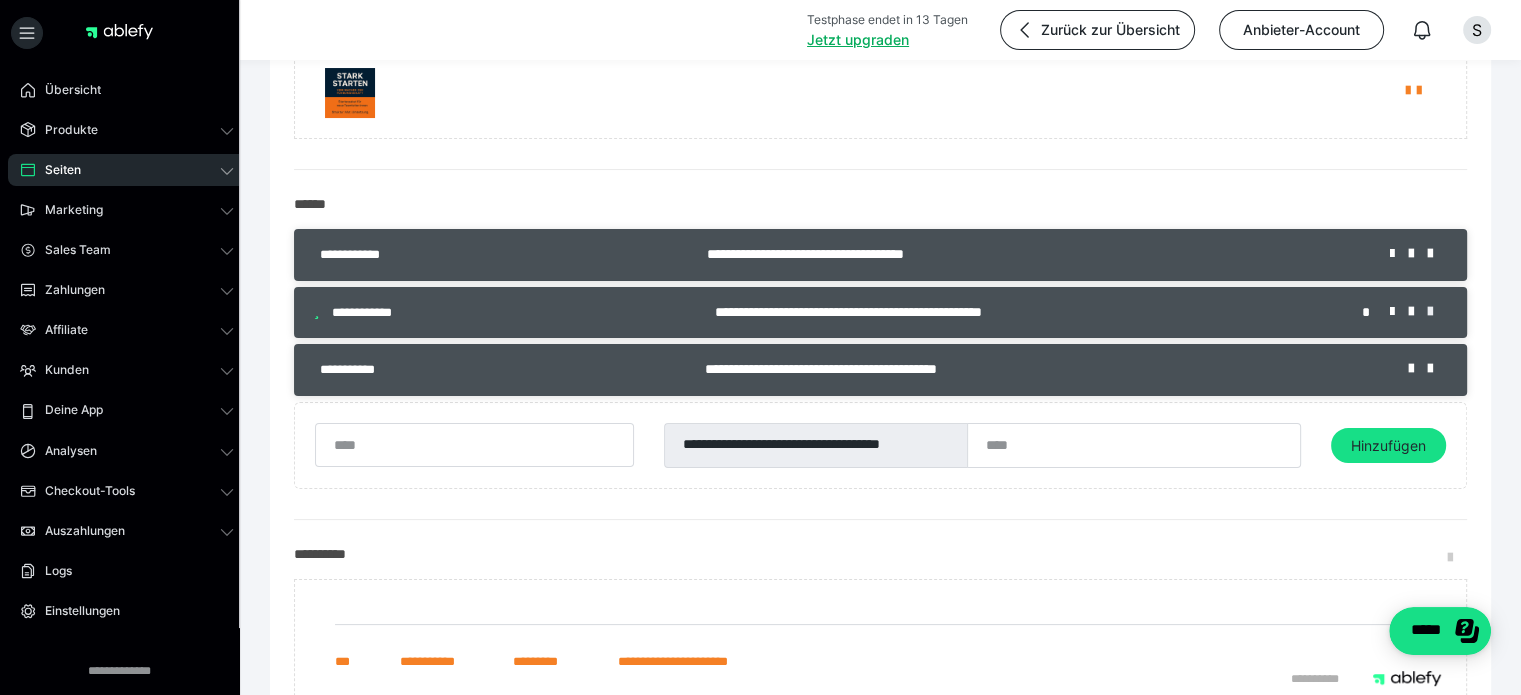 click at bounding box center [1437, 312] 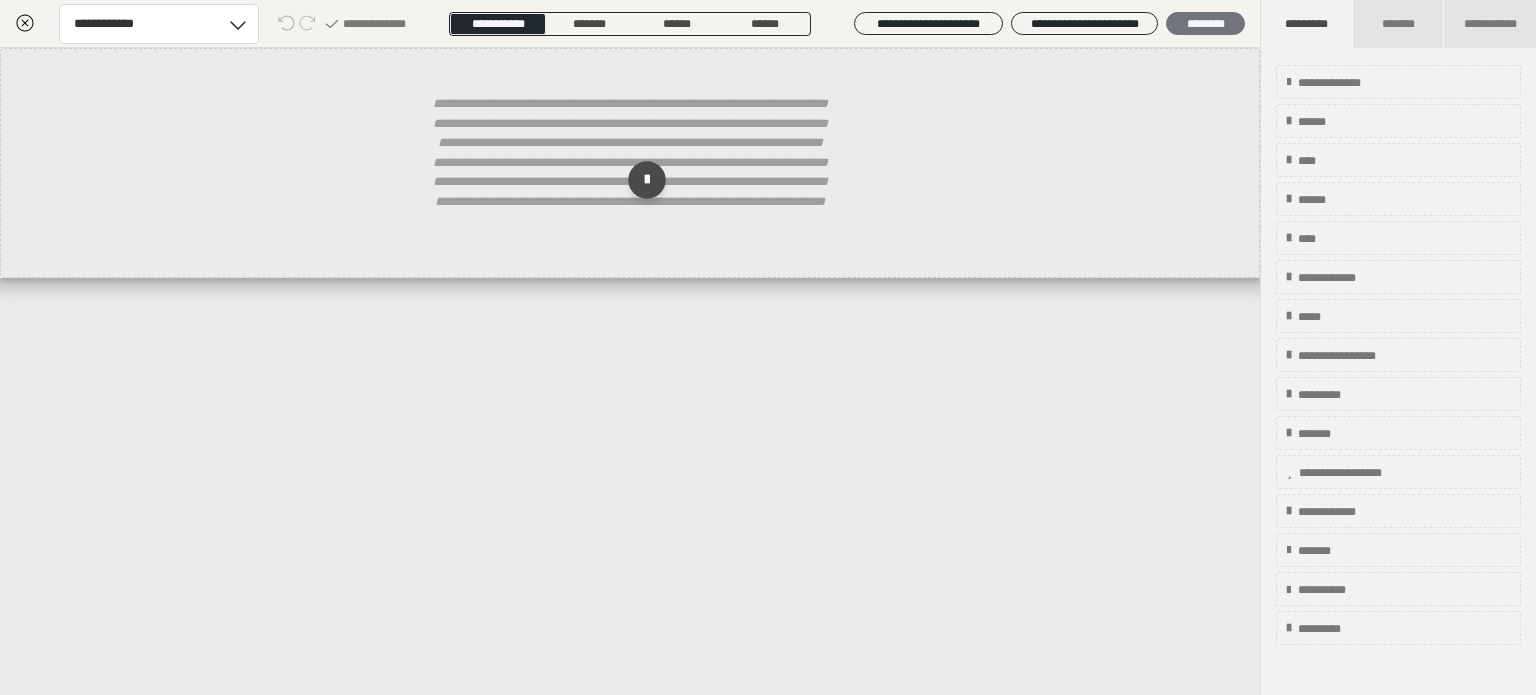 click on "********" at bounding box center [1205, 24] 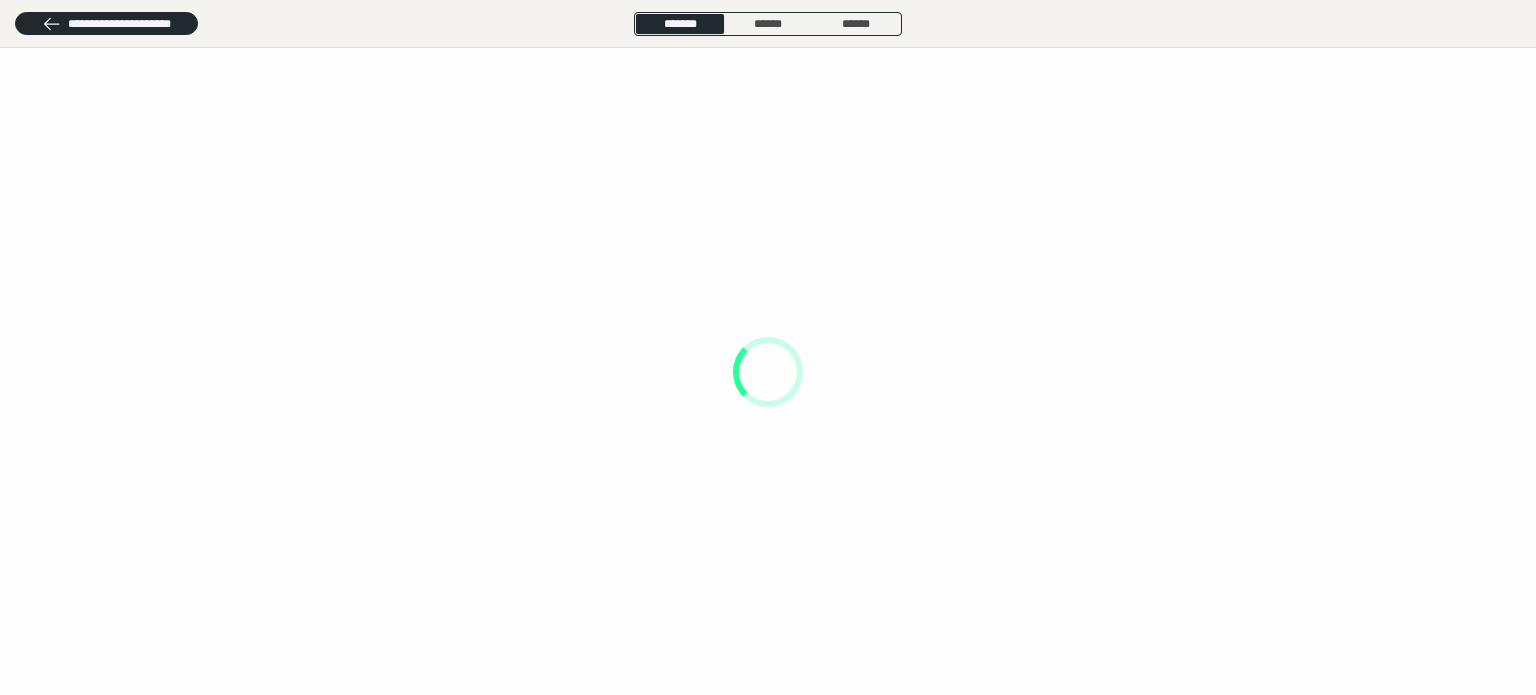scroll, scrollTop: 0, scrollLeft: 0, axis: both 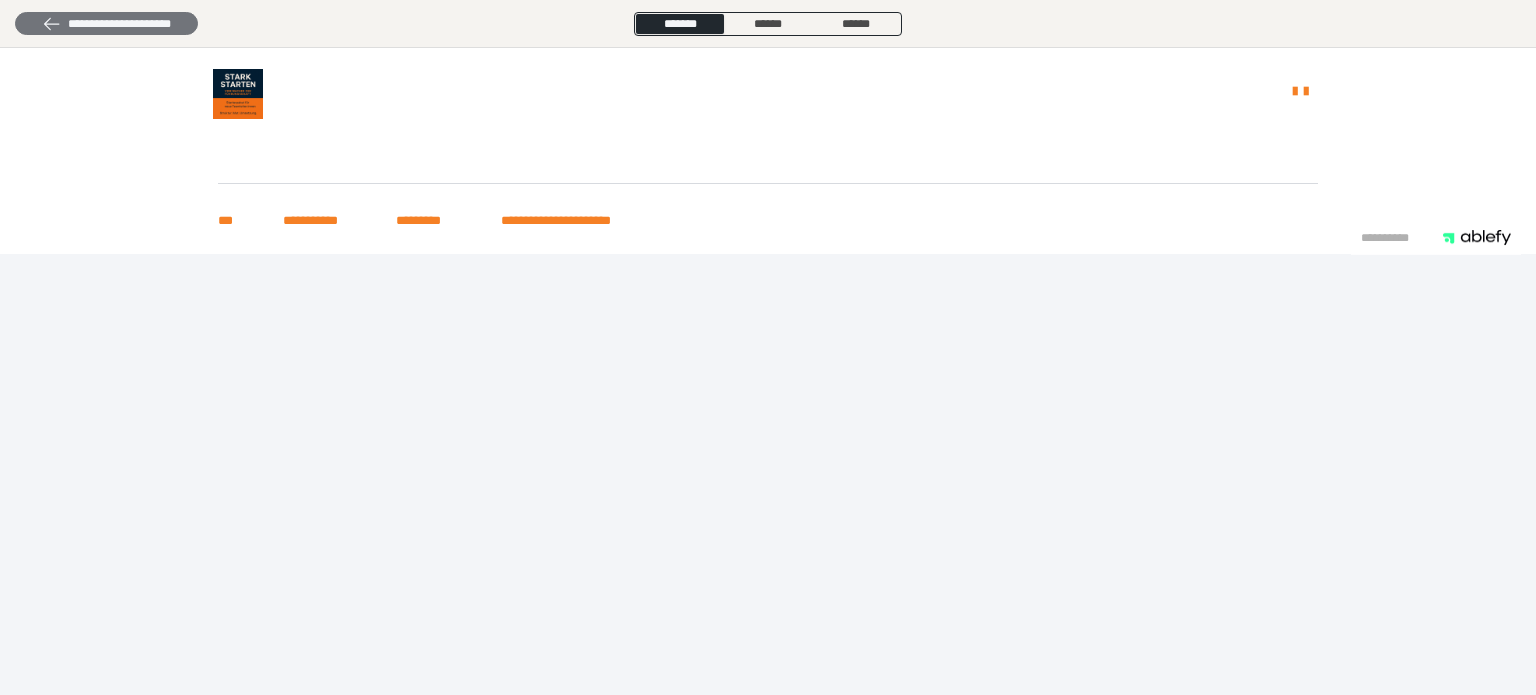 click on "**********" at bounding box center (106, 24) 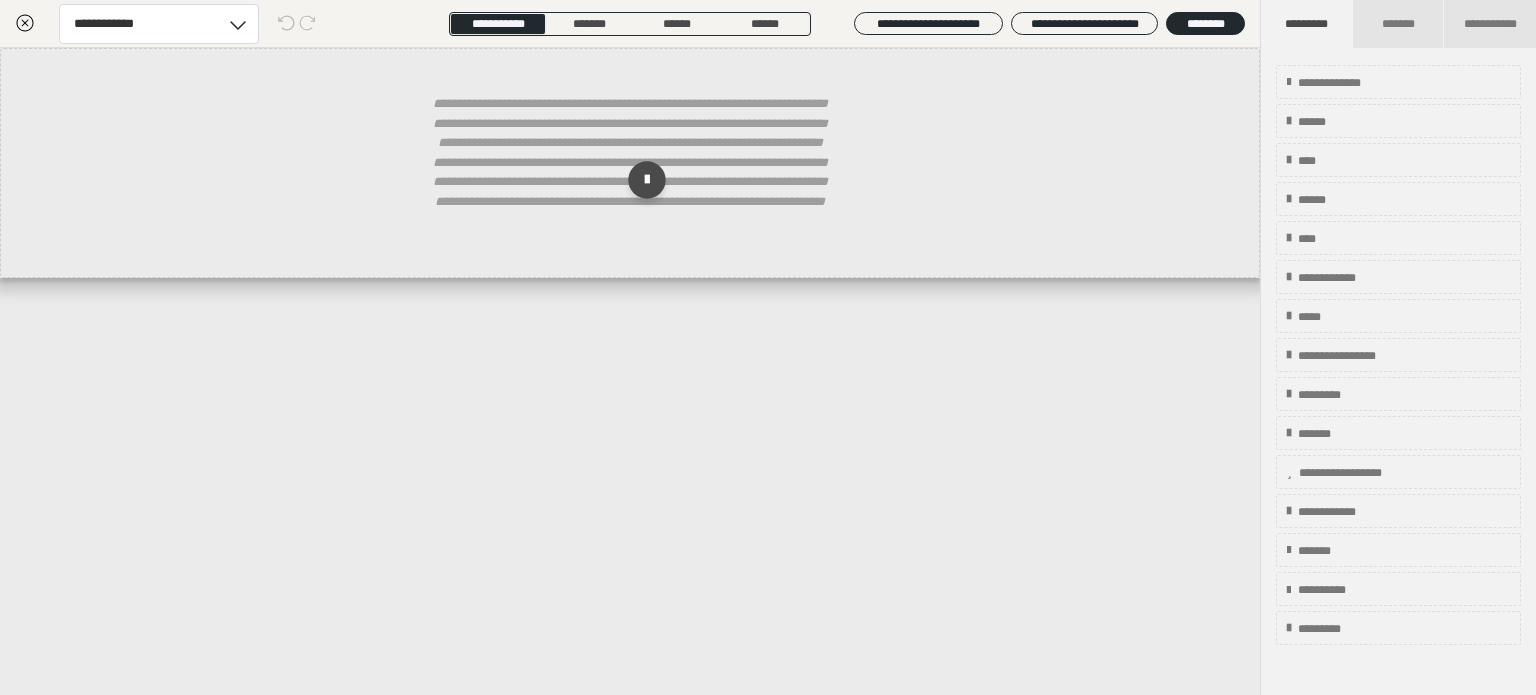 click 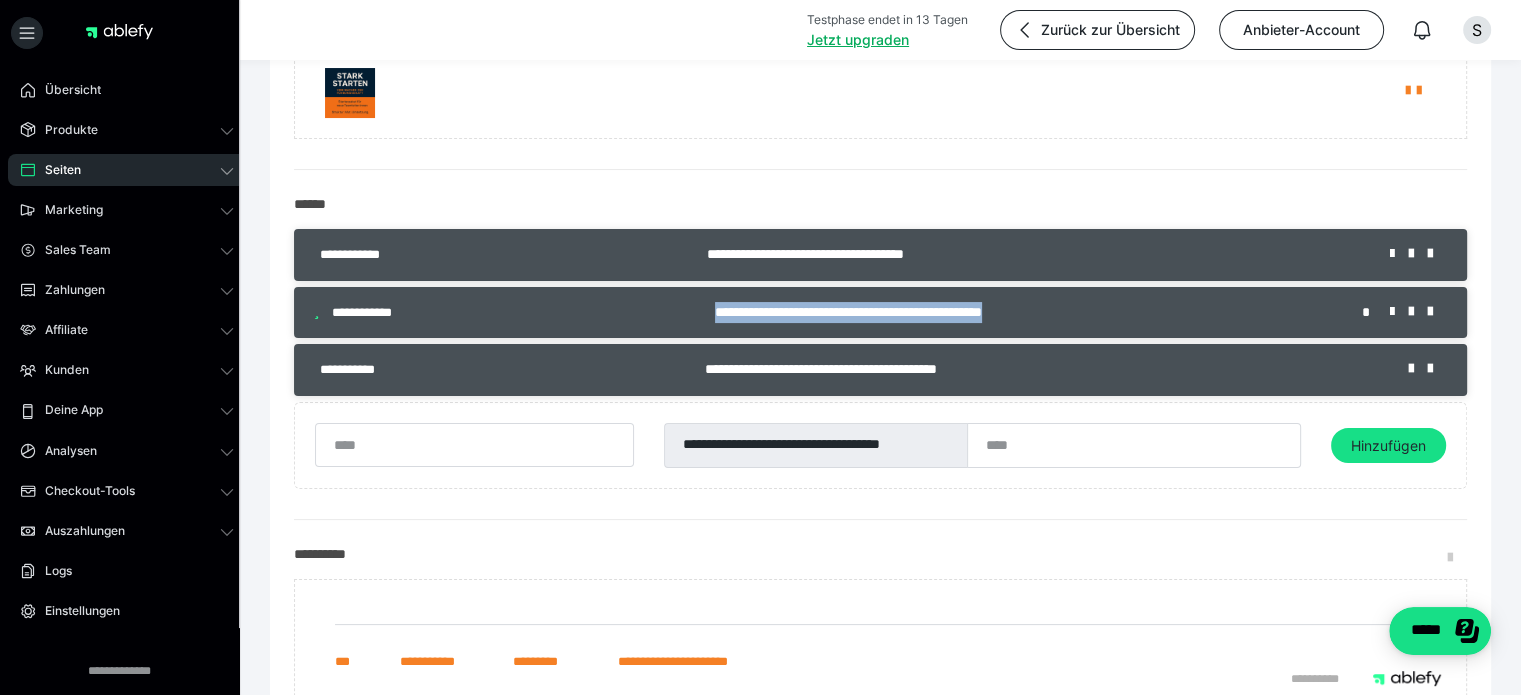 drag, startPoint x: 1050, startPoint y: 312, endPoint x: 673, endPoint y: 299, distance: 377.22406 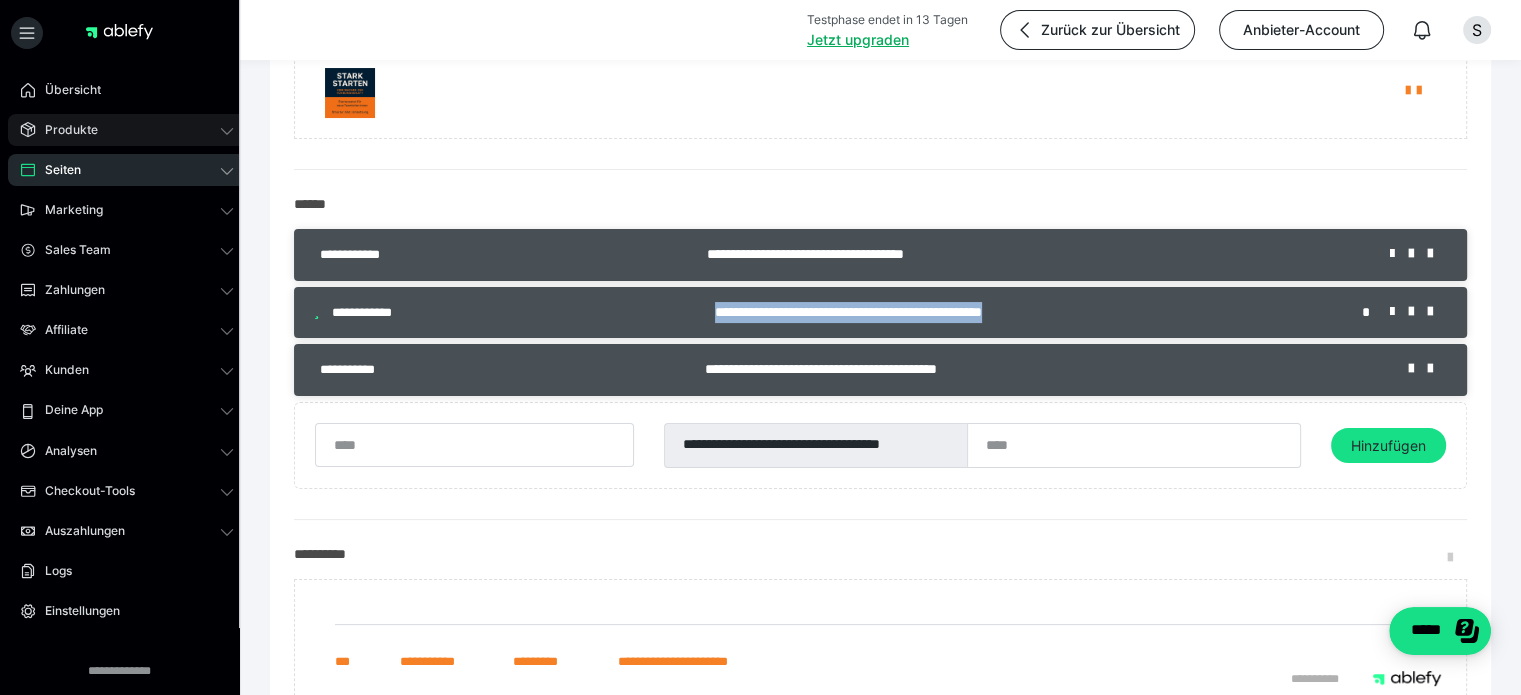 click on "Produkte" at bounding box center (127, 130) 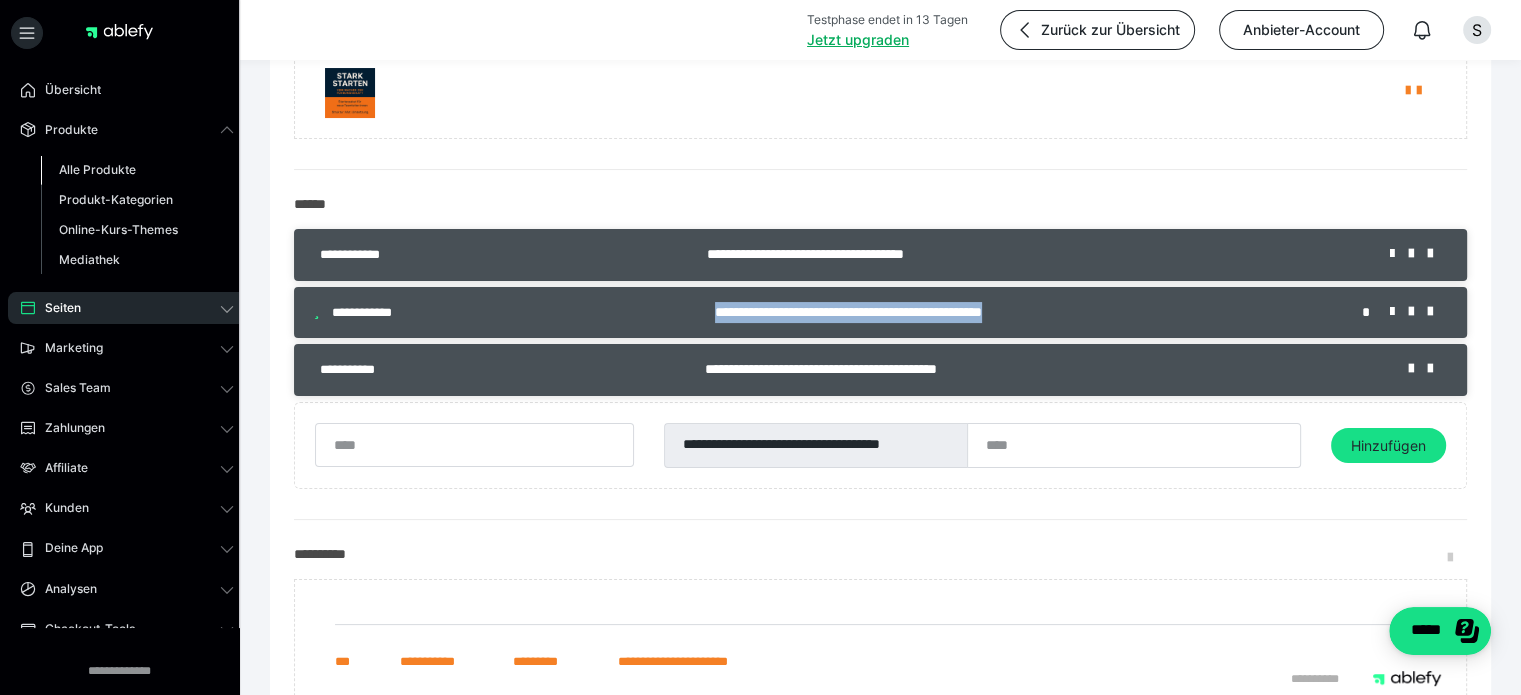 click on "Alle Produkte" at bounding box center [97, 169] 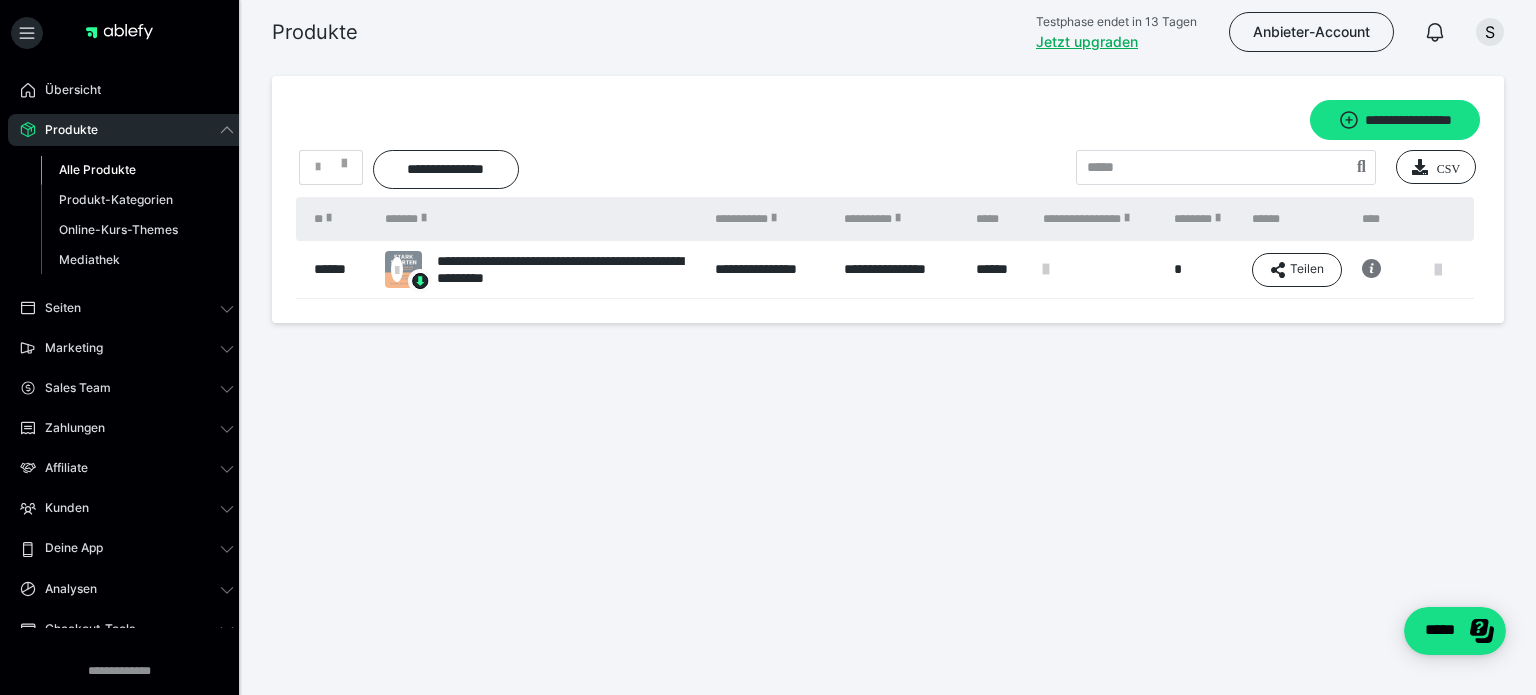 click at bounding box center (1438, 270) 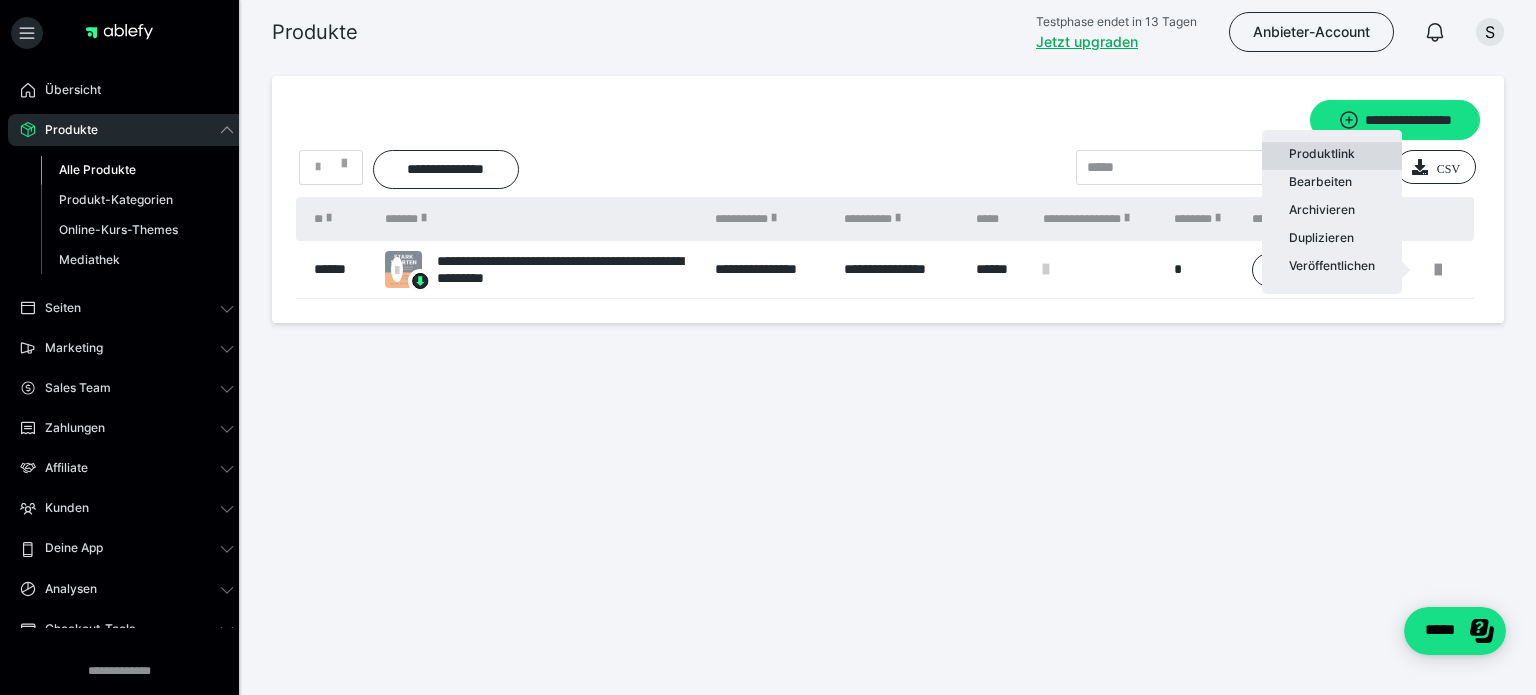 click on "Produktlink" at bounding box center [1332, 156] 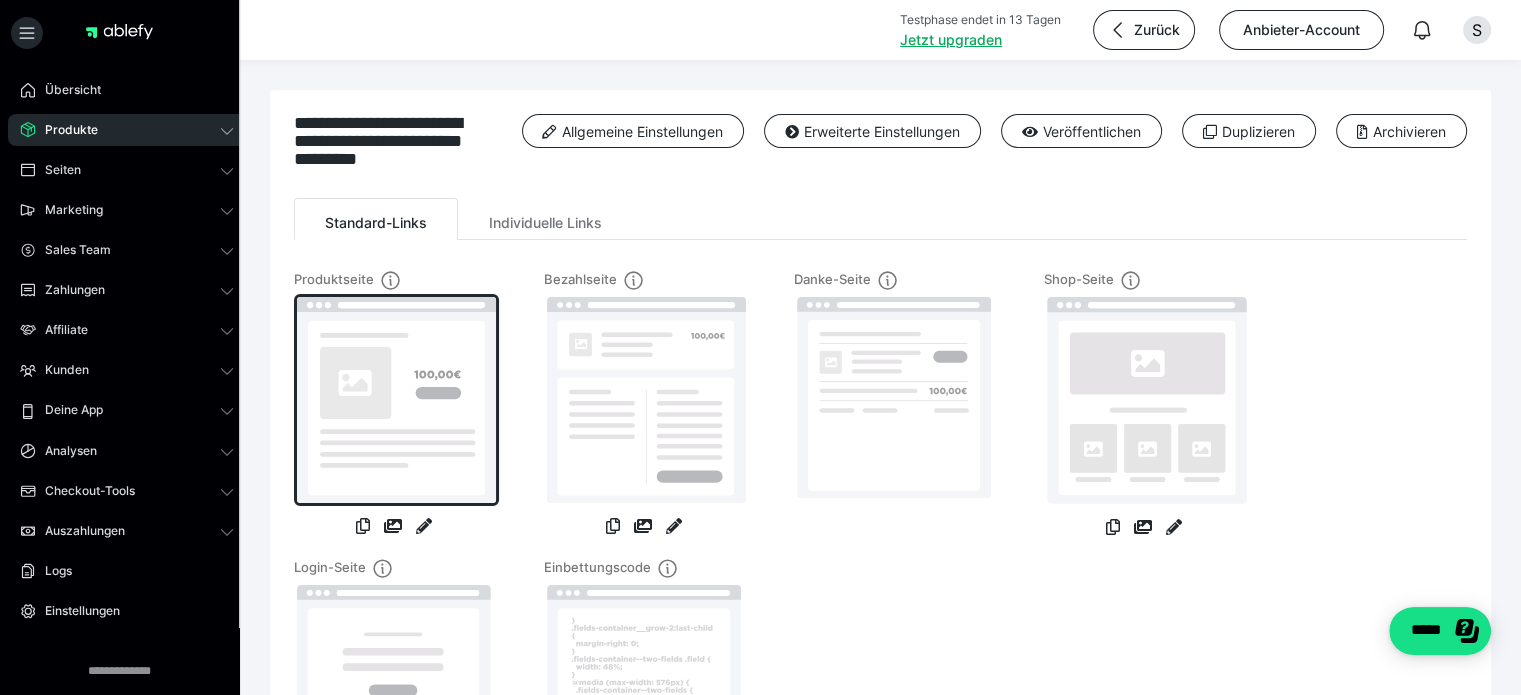 click at bounding box center [396, 400] 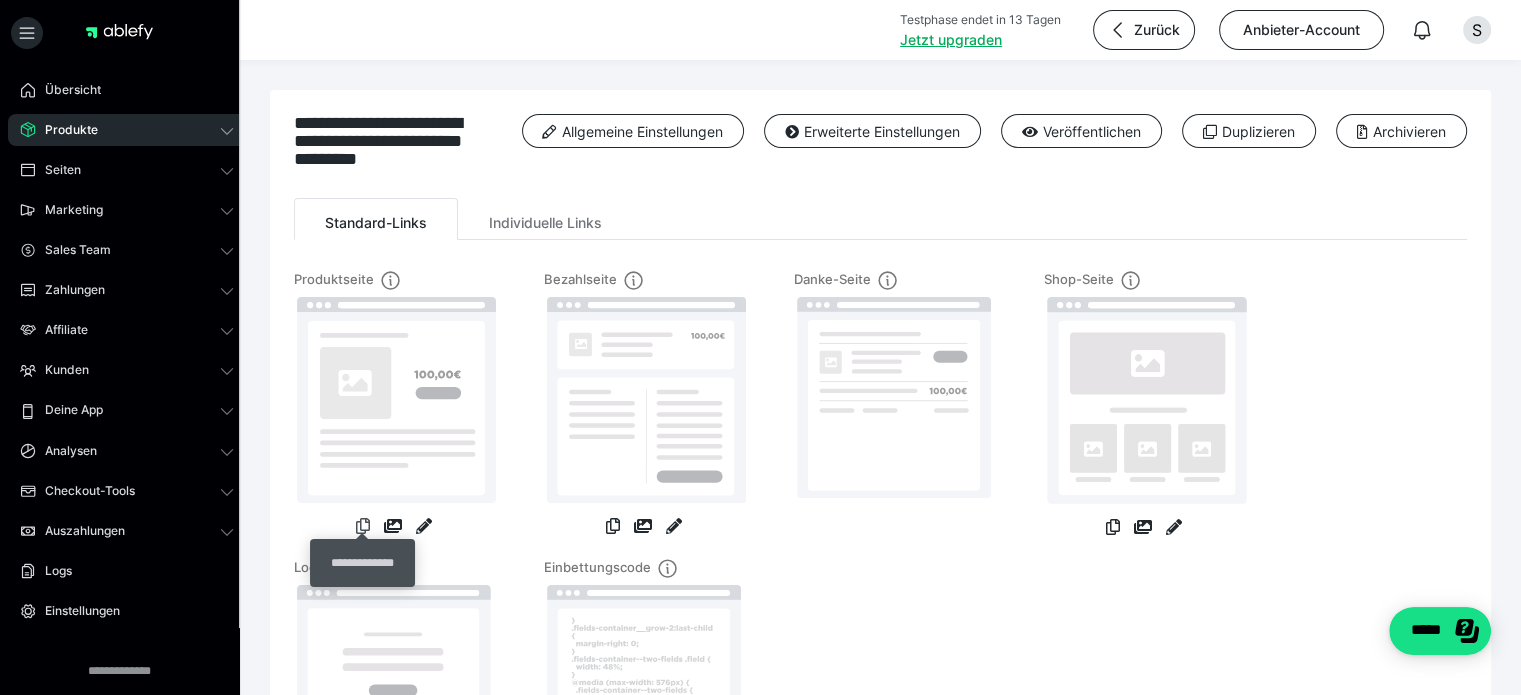 click at bounding box center (363, 526) 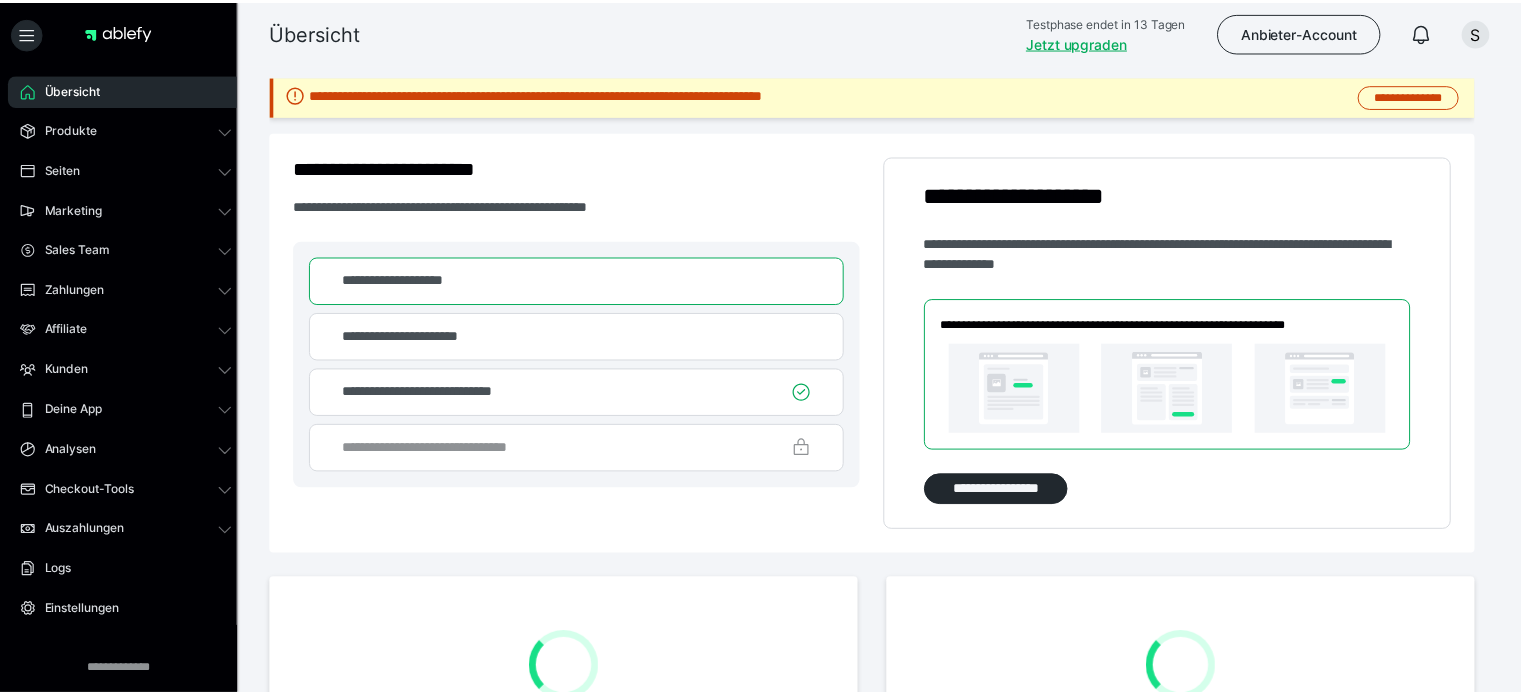 scroll, scrollTop: 0, scrollLeft: 0, axis: both 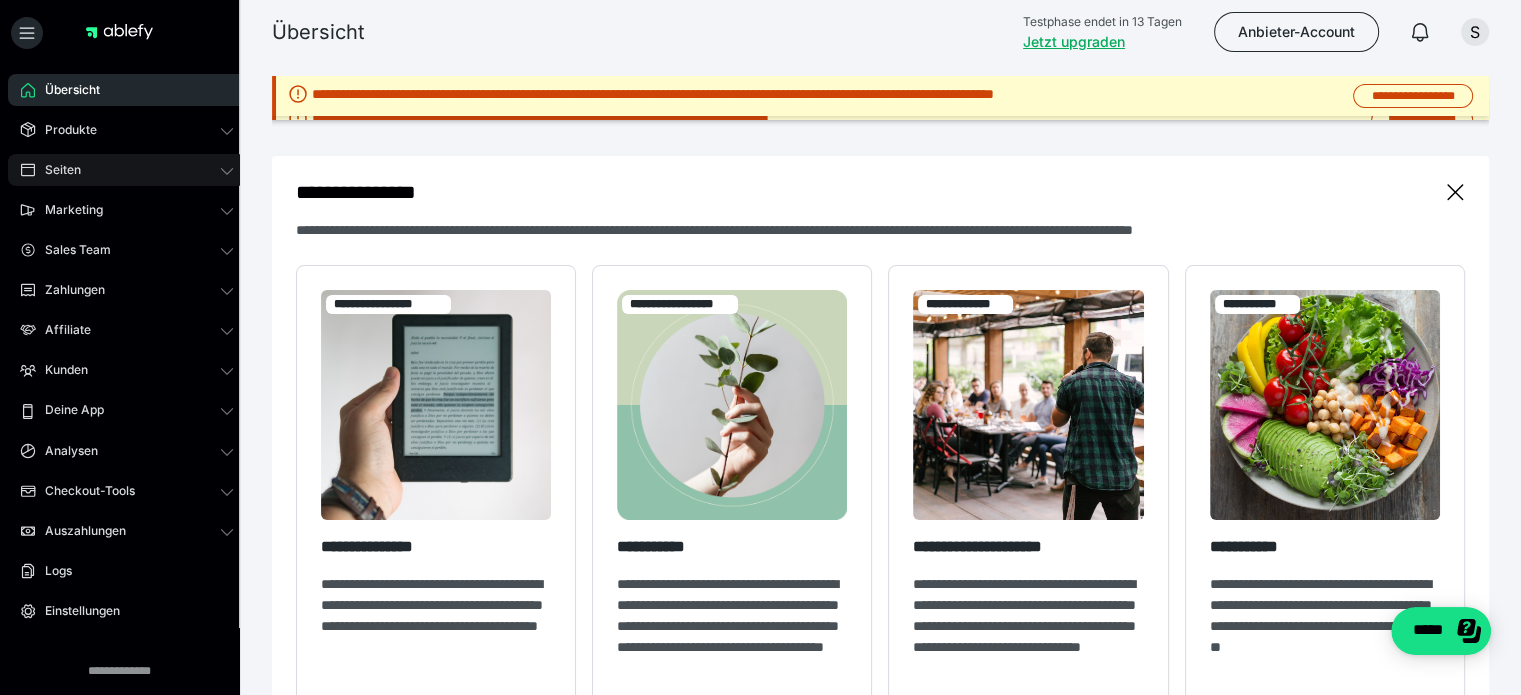 click 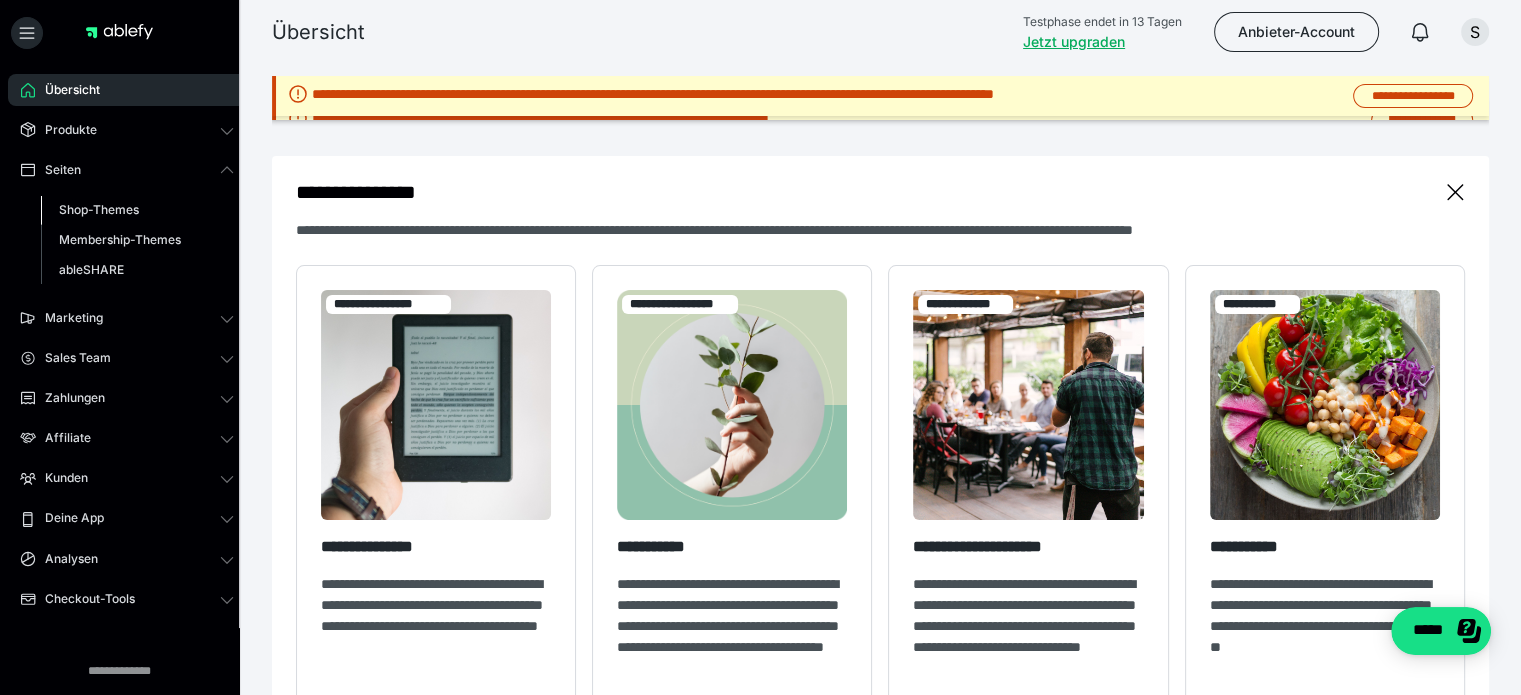 click on "Shop-Themes" at bounding box center (137, 210) 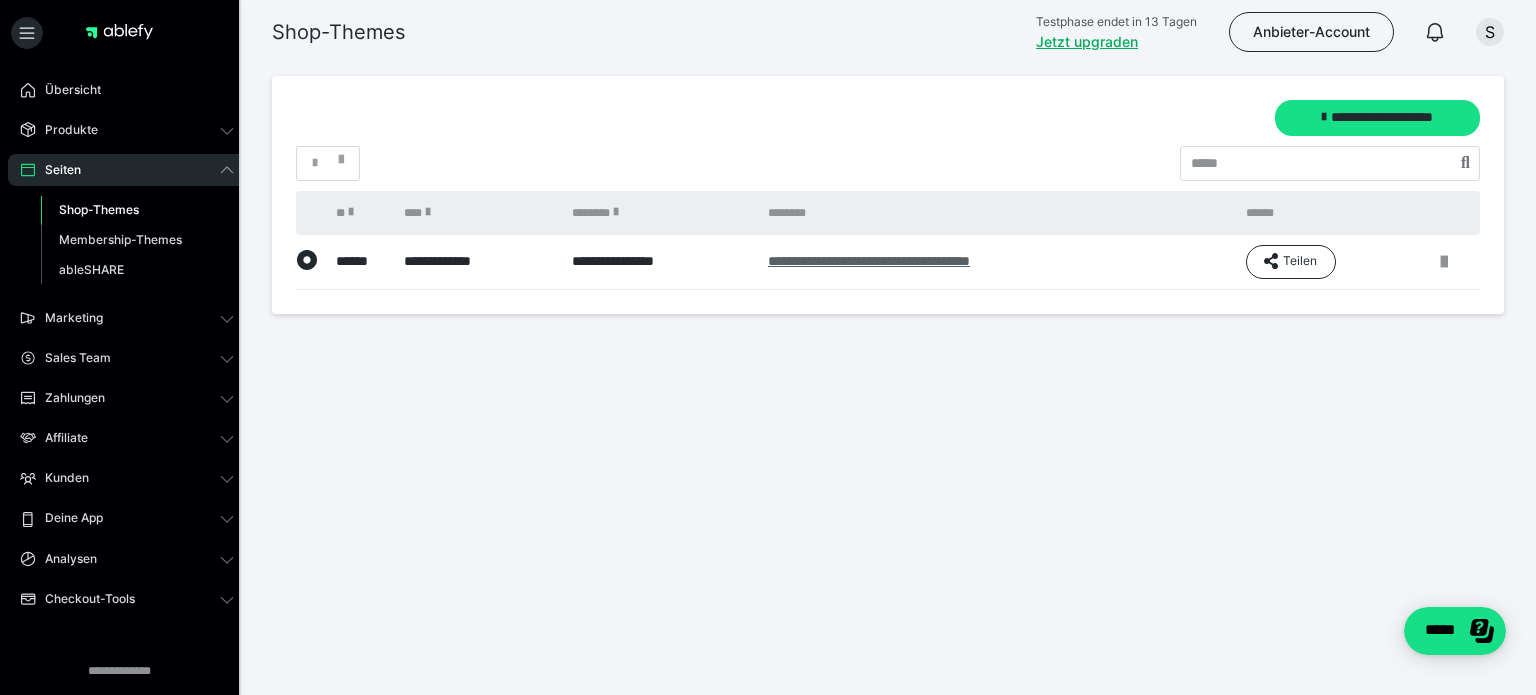 click on "**********" at bounding box center (869, 261) 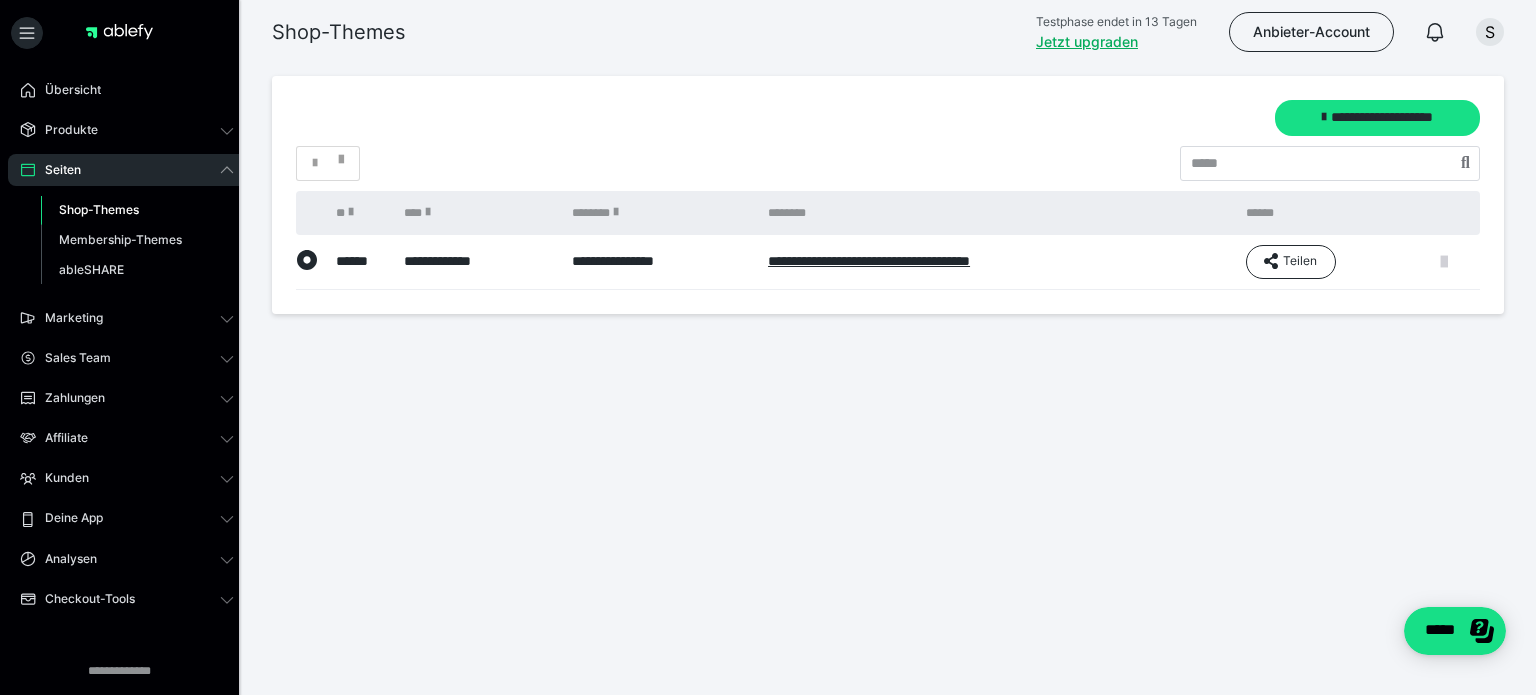 click at bounding box center (1444, 262) 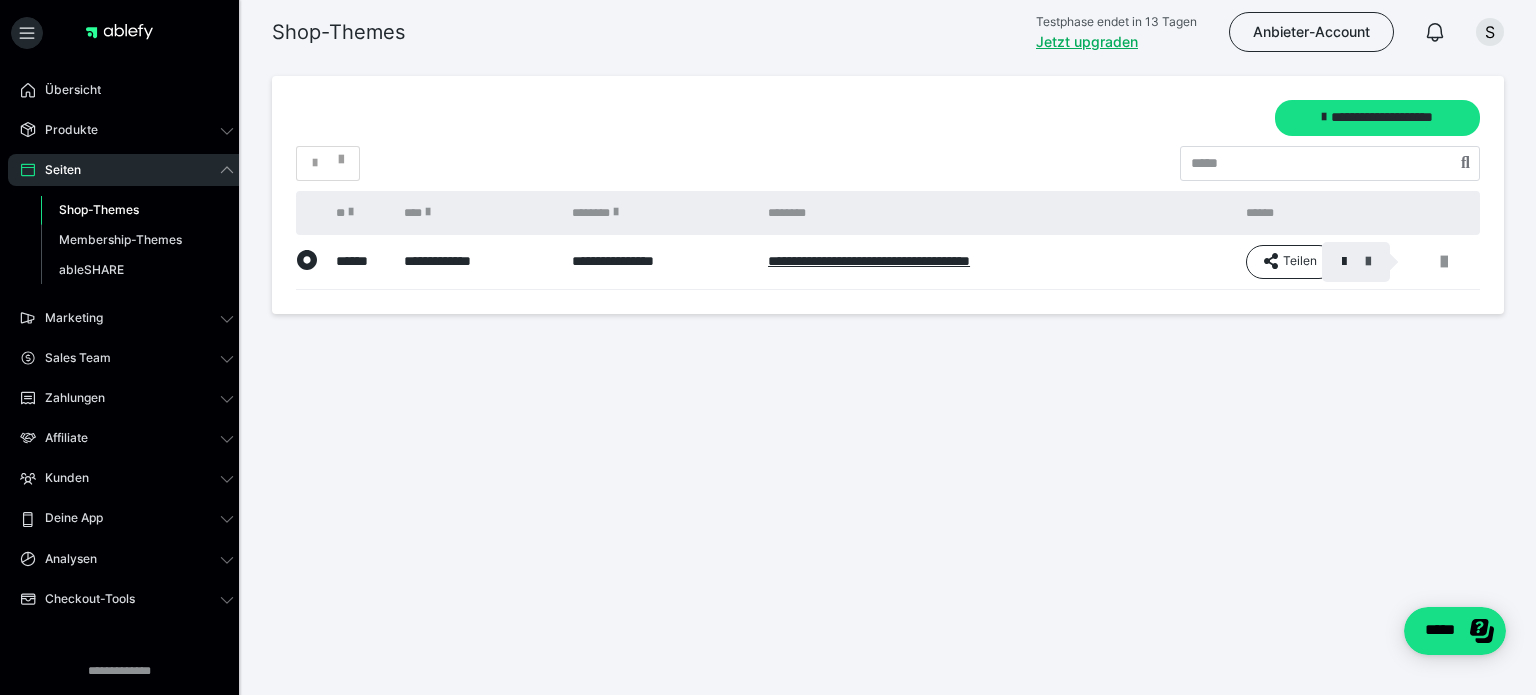click at bounding box center (1368, 262) 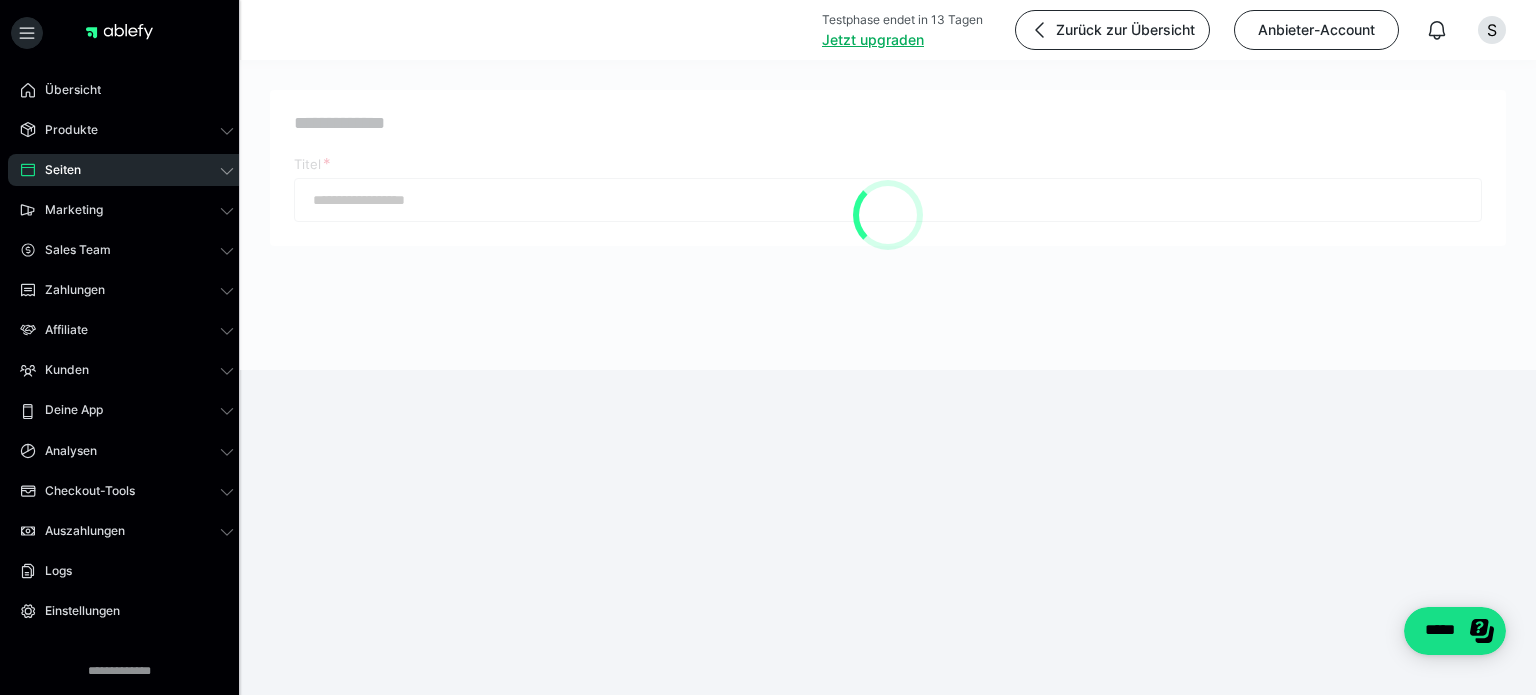 type on "**********" 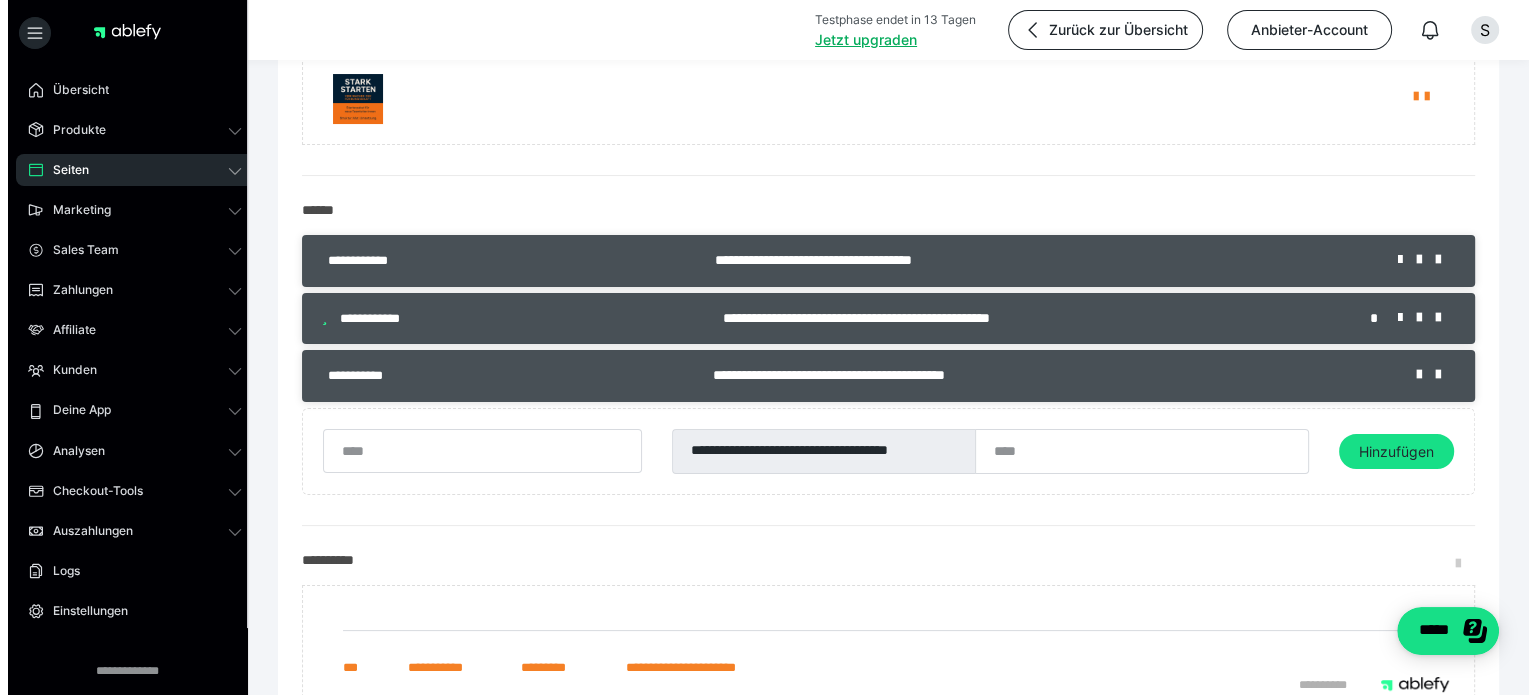scroll, scrollTop: 266, scrollLeft: 0, axis: vertical 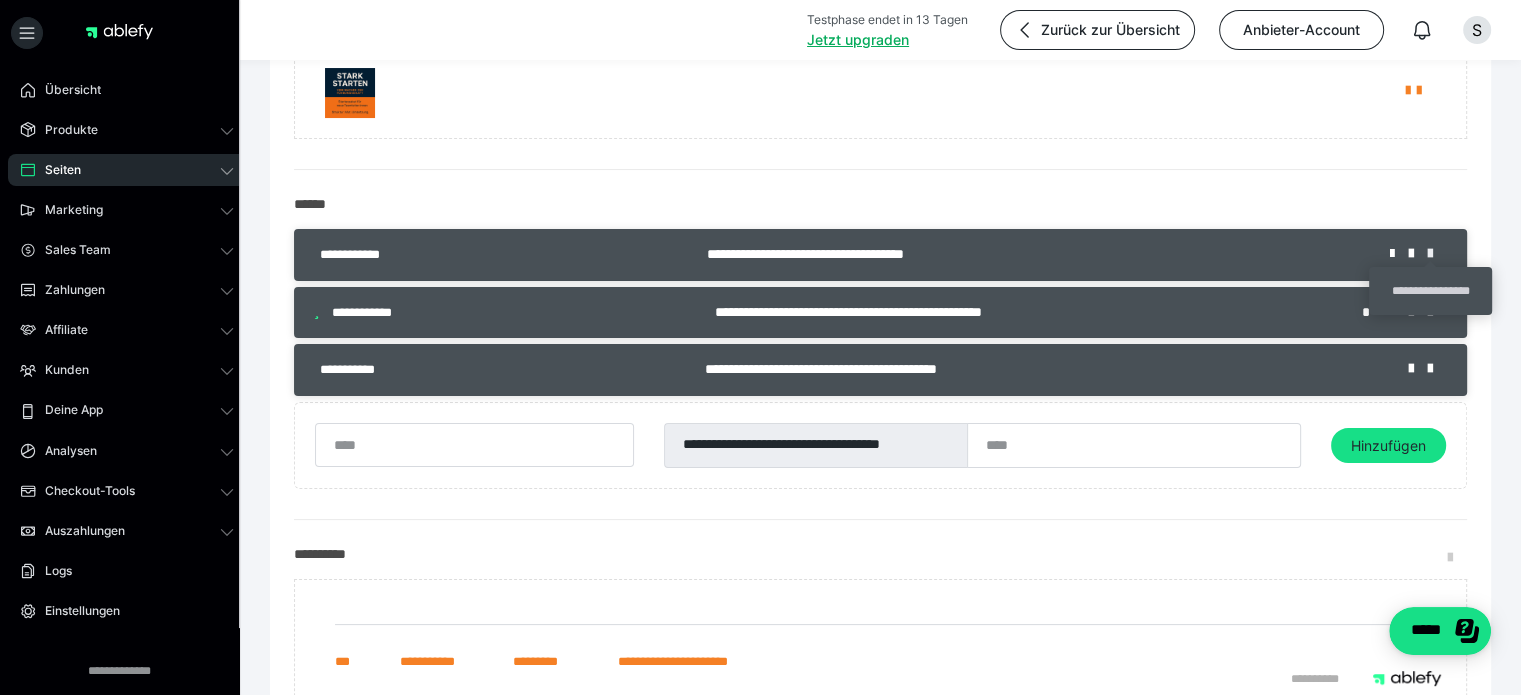 click at bounding box center [1437, 254] 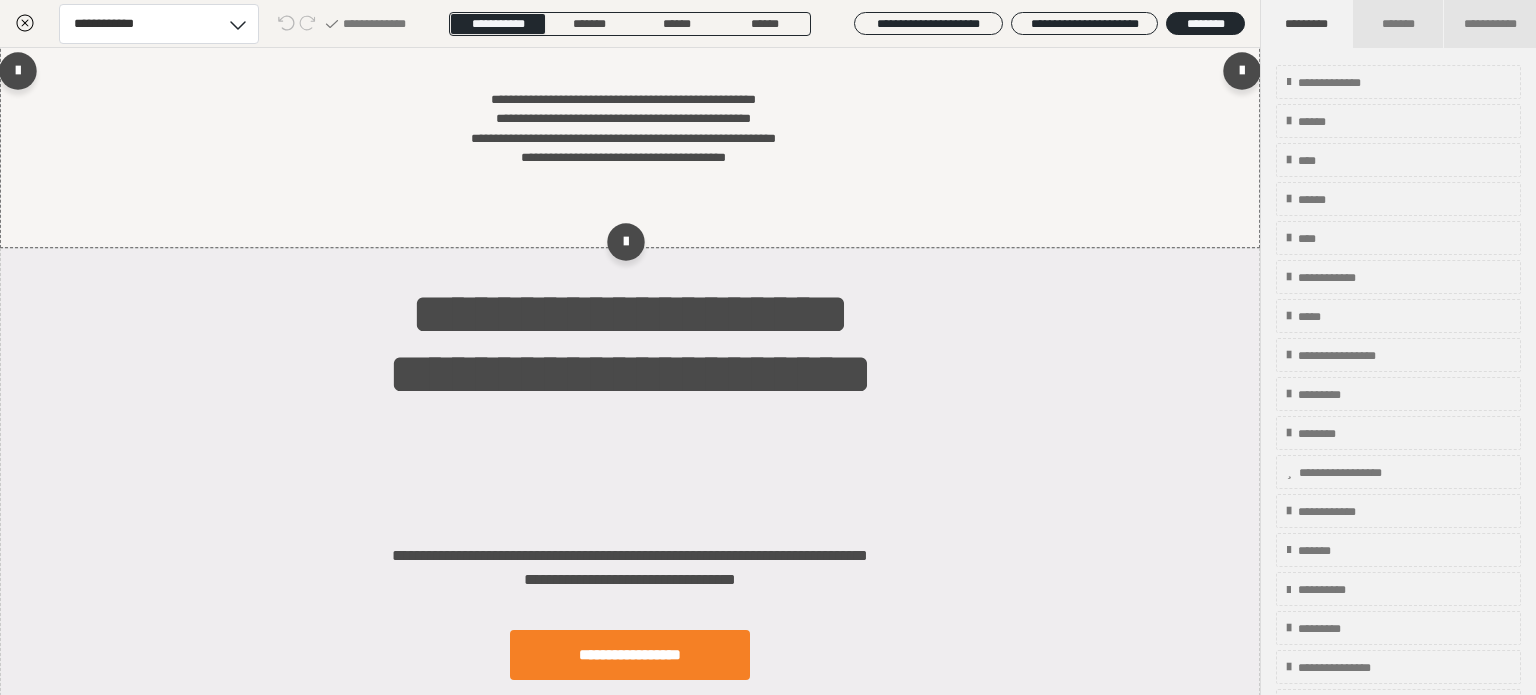 scroll, scrollTop: 465, scrollLeft: 0, axis: vertical 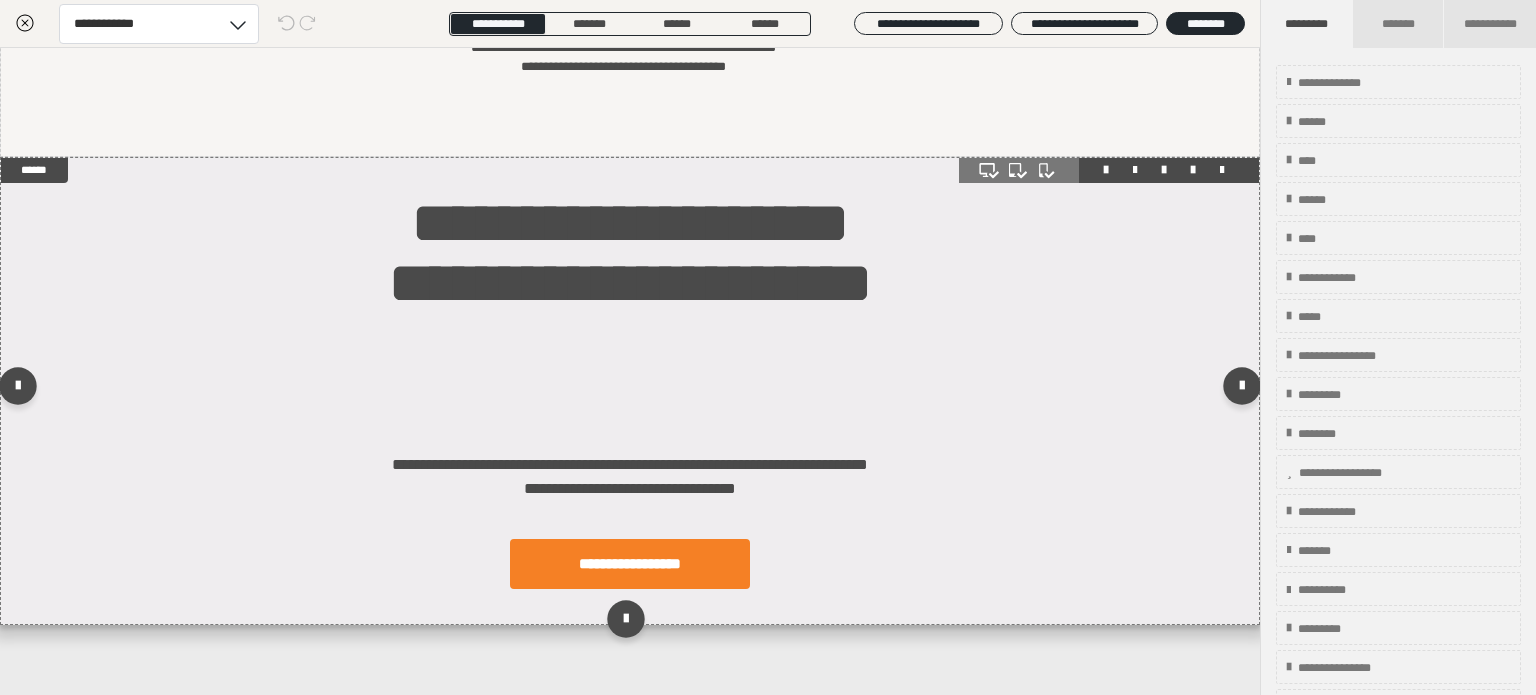 click on "**********" at bounding box center [630, 391] 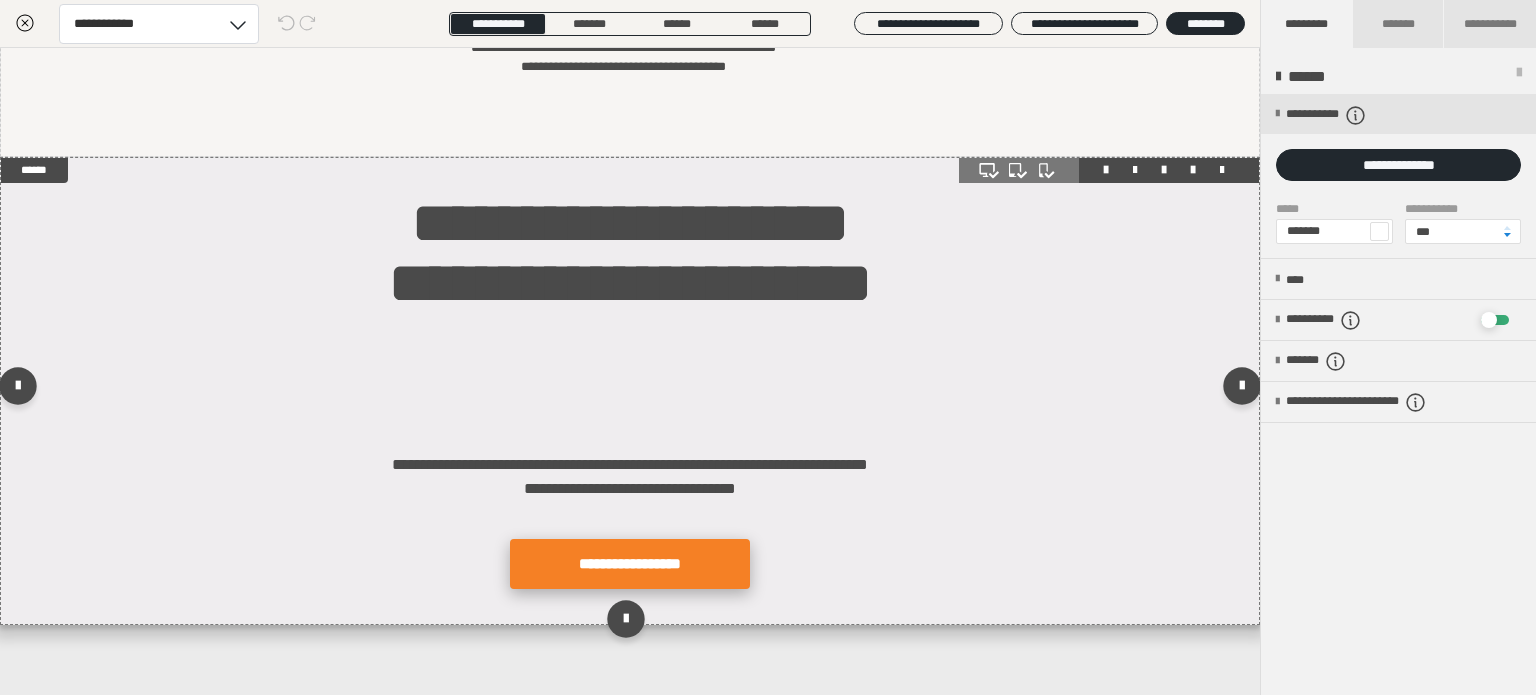 click on "**********" at bounding box center (630, 564) 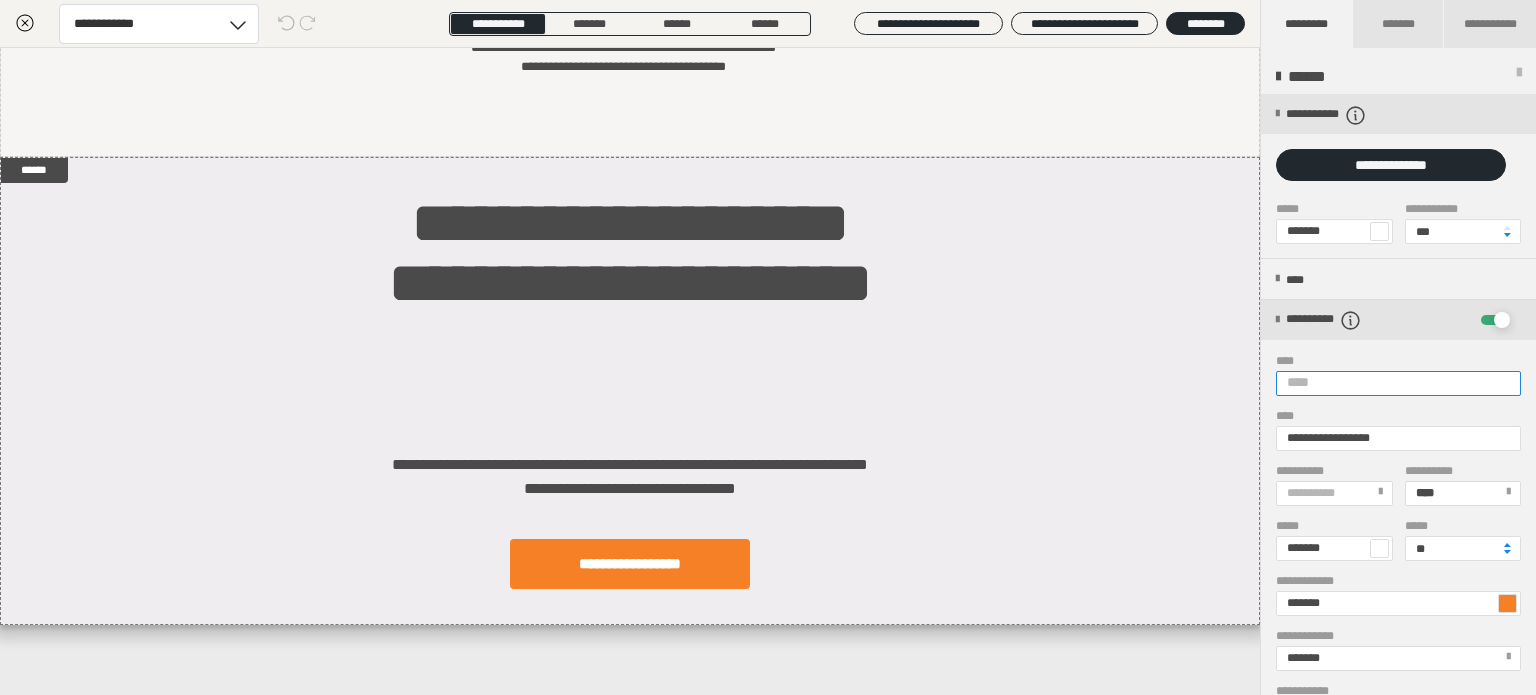 click on "****" at bounding box center [1398, 383] 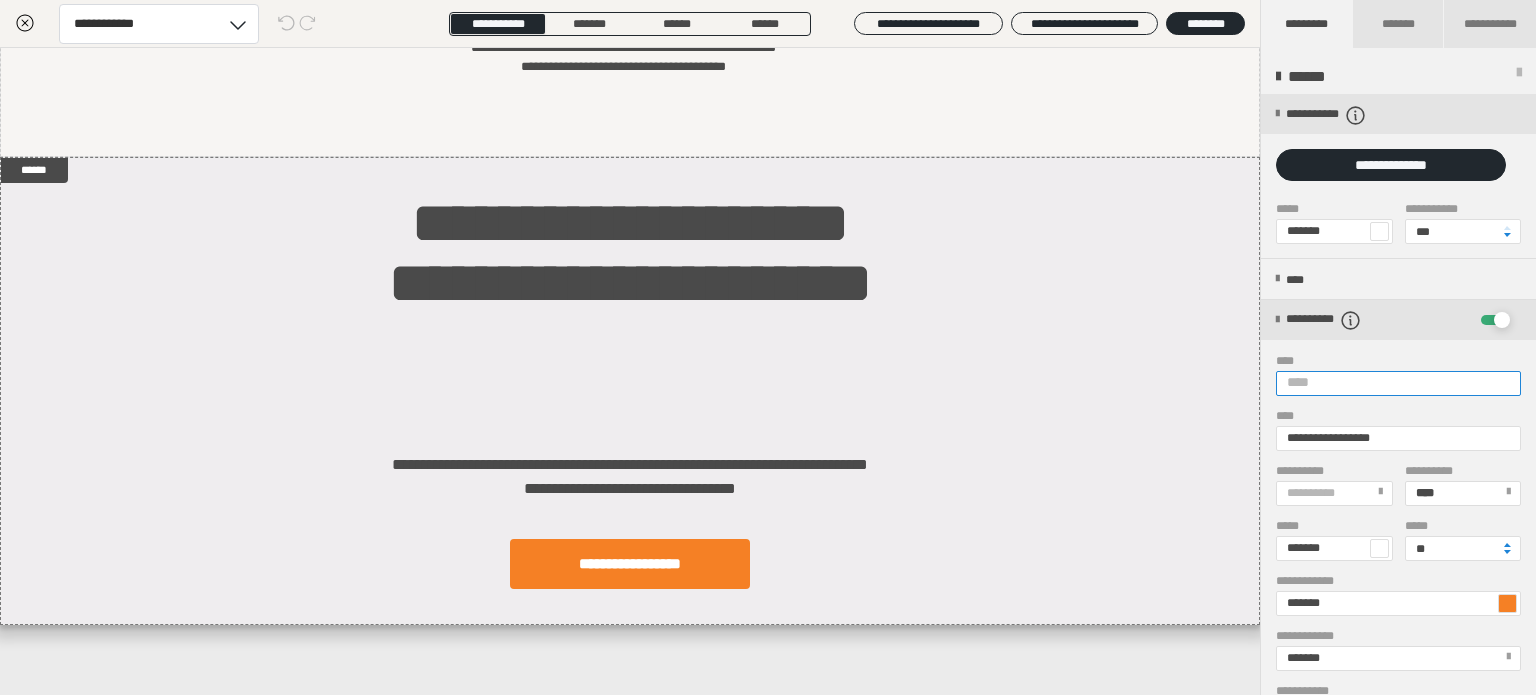 paste on "**********" 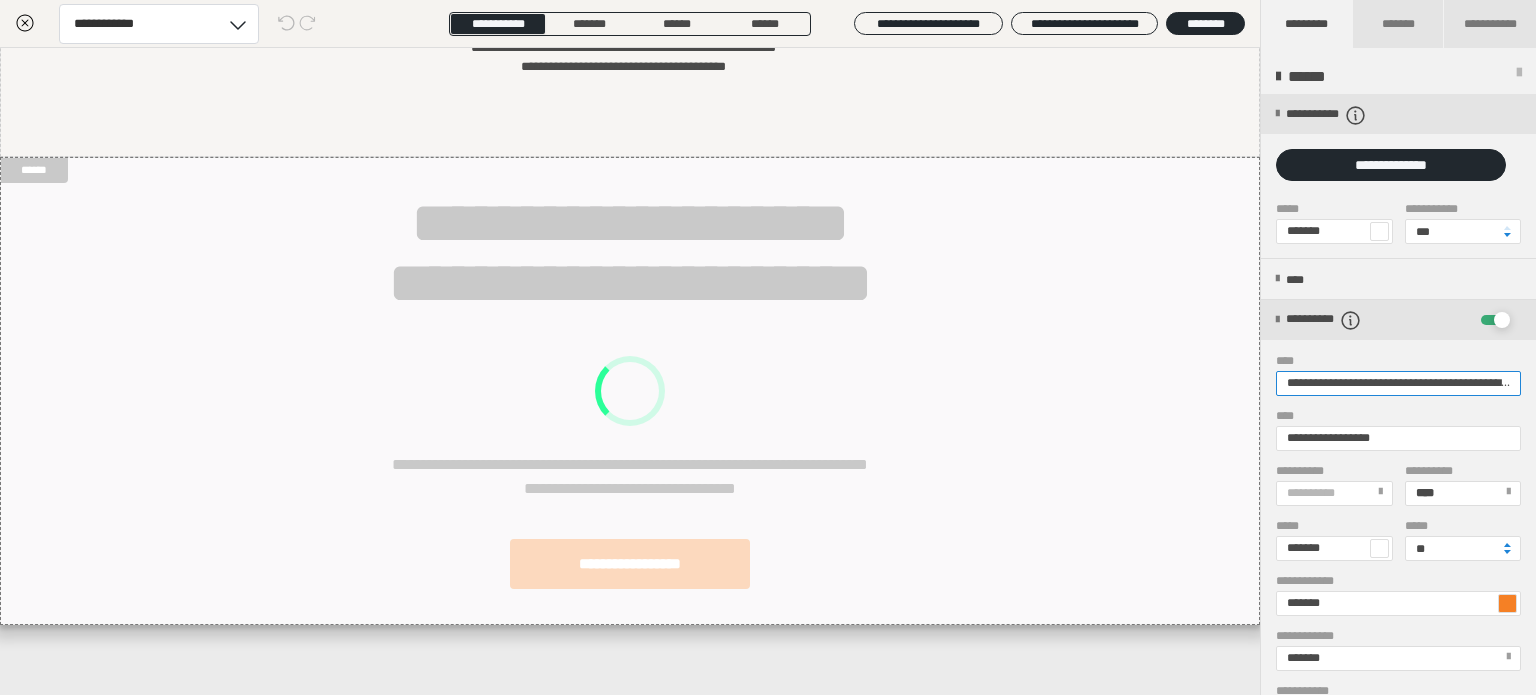 scroll, scrollTop: 0, scrollLeft: 445, axis: horizontal 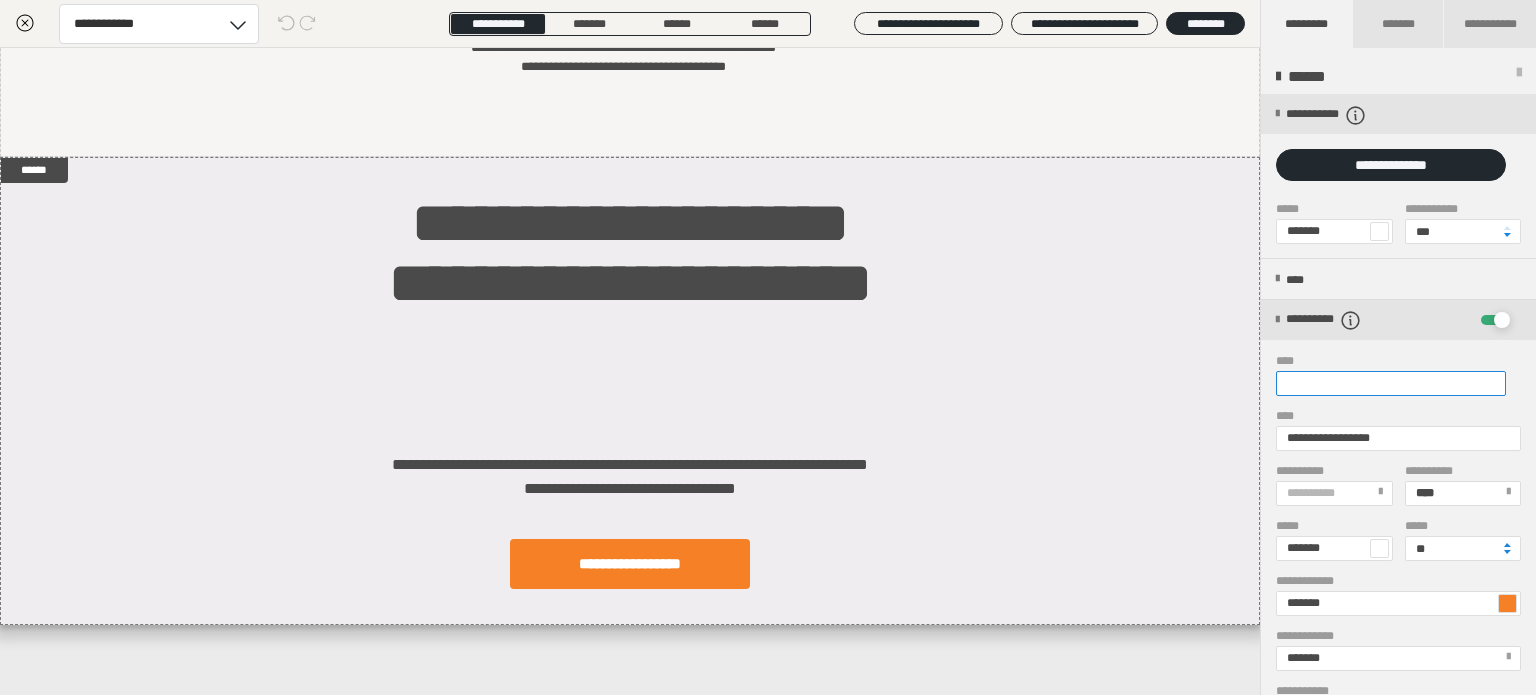 type on "**********" 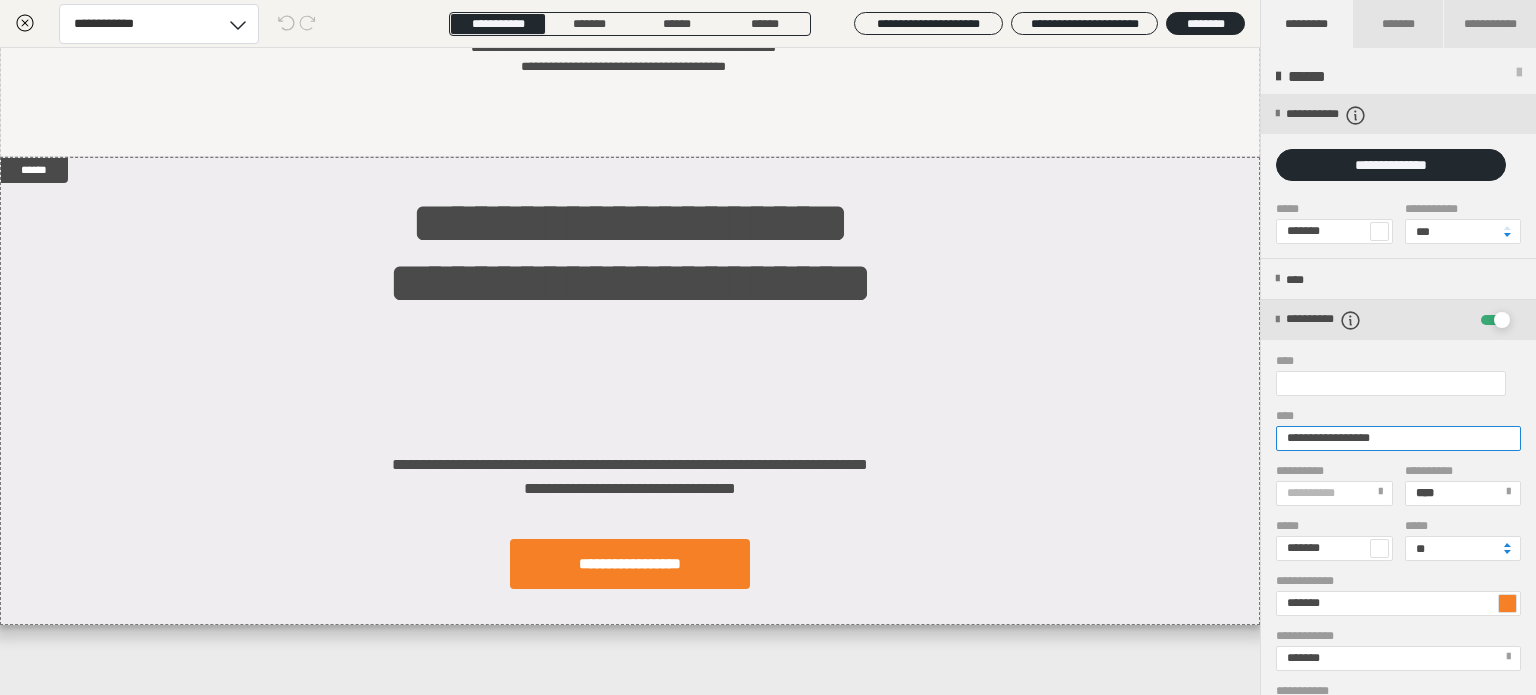 scroll, scrollTop: 0, scrollLeft: 0, axis: both 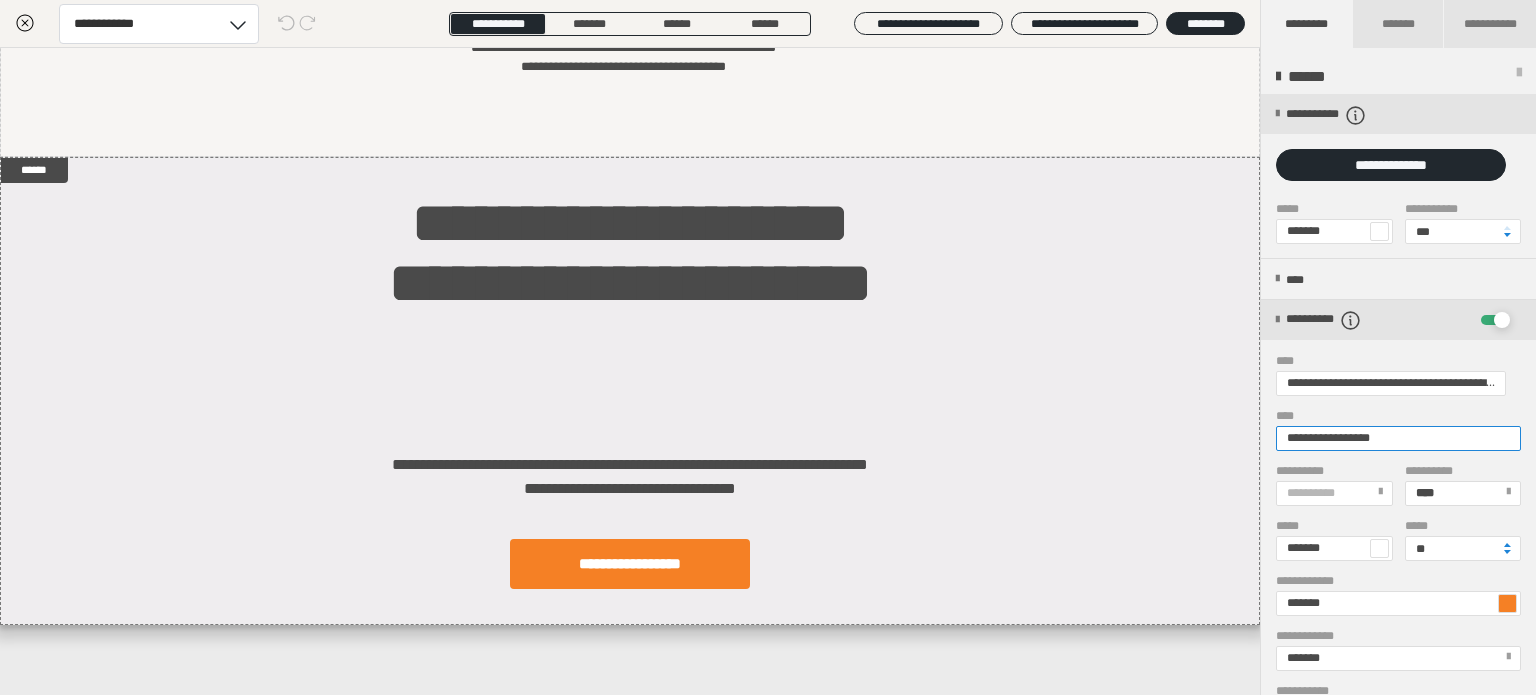 click on "**********" at bounding box center [1398, 438] 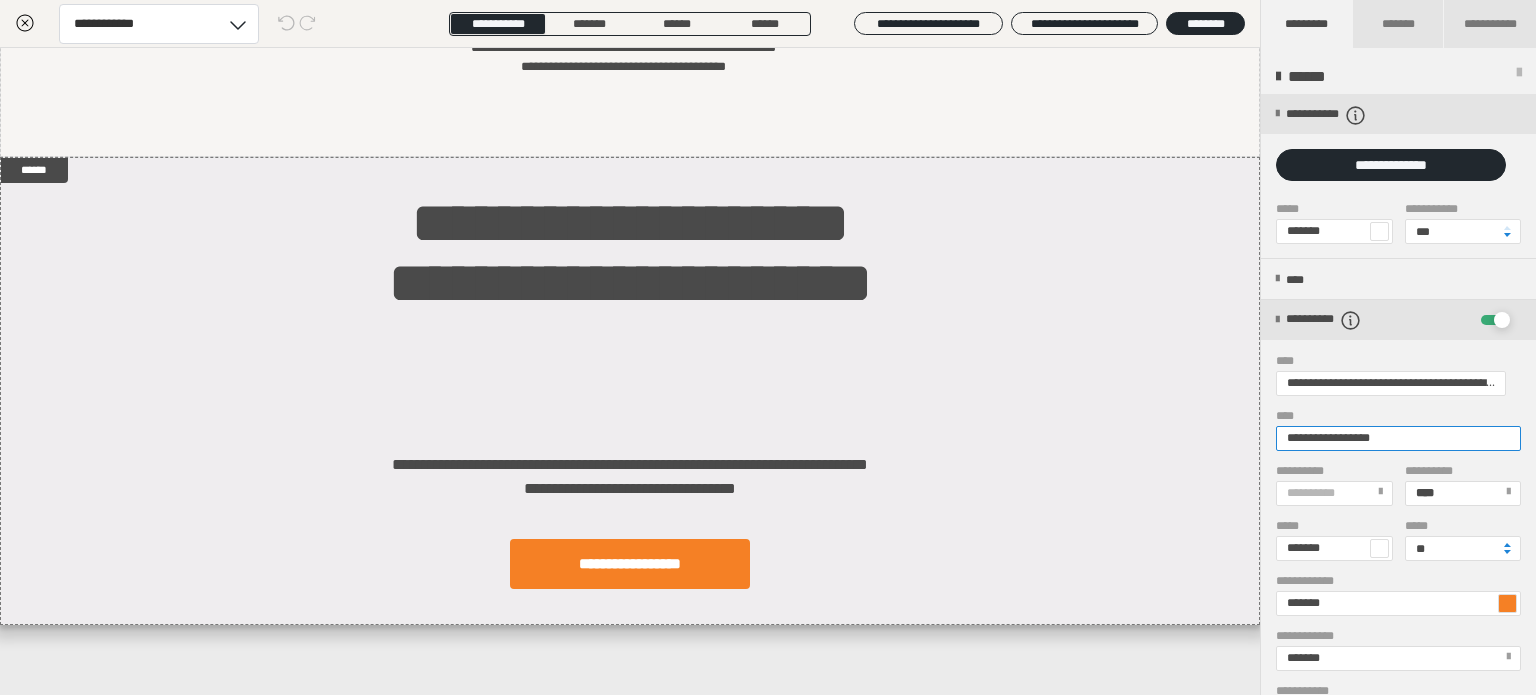 drag, startPoint x: 1413, startPoint y: 443, endPoint x: 1260, endPoint y: 448, distance: 153.08168 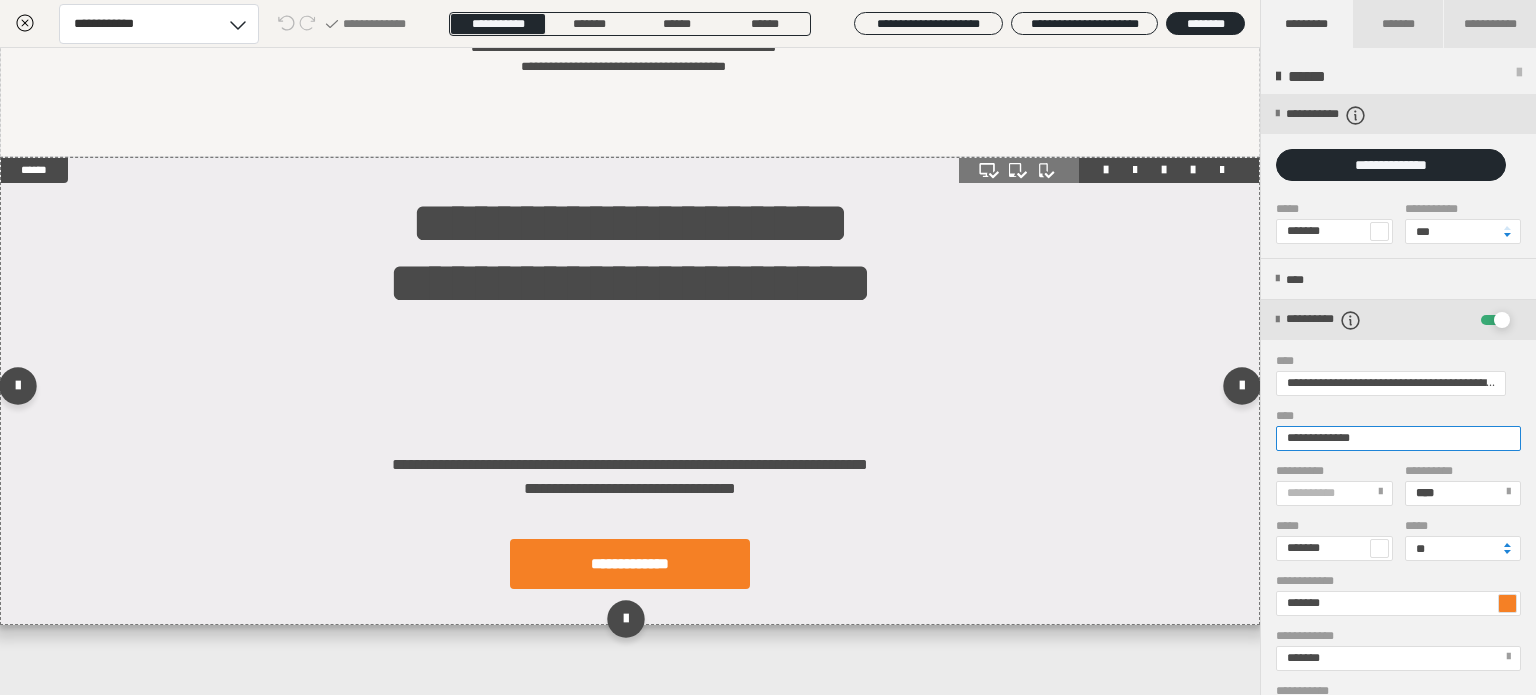 type on "**********" 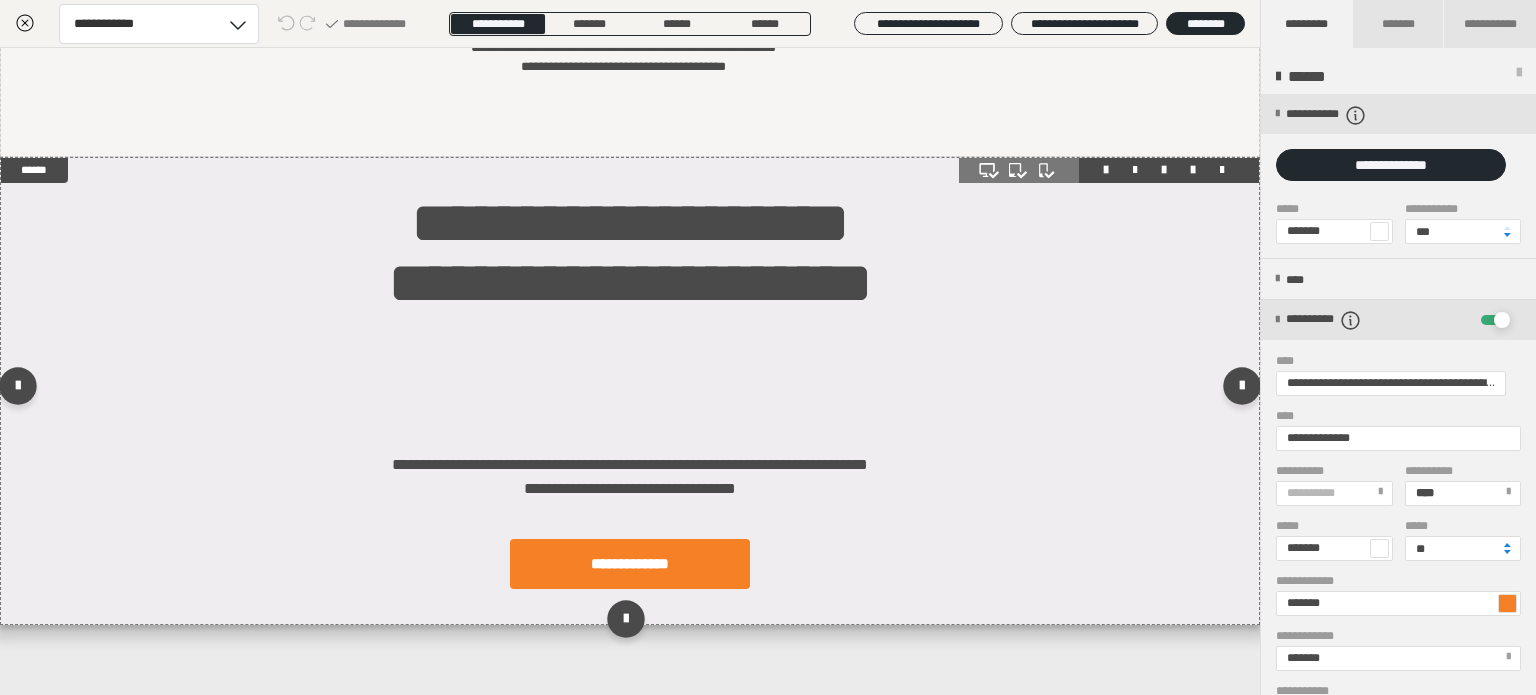 click on "**********" at bounding box center [630, 391] 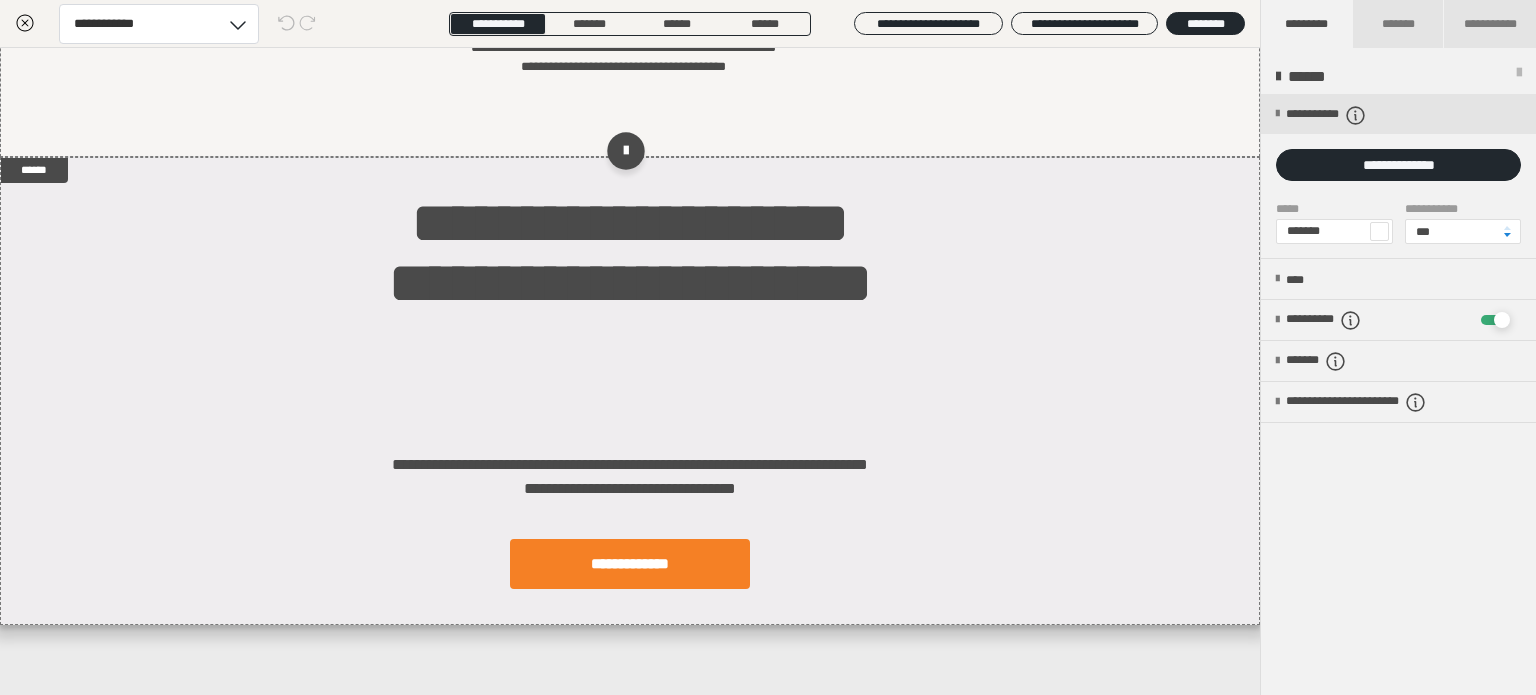 scroll, scrollTop: 0, scrollLeft: 0, axis: both 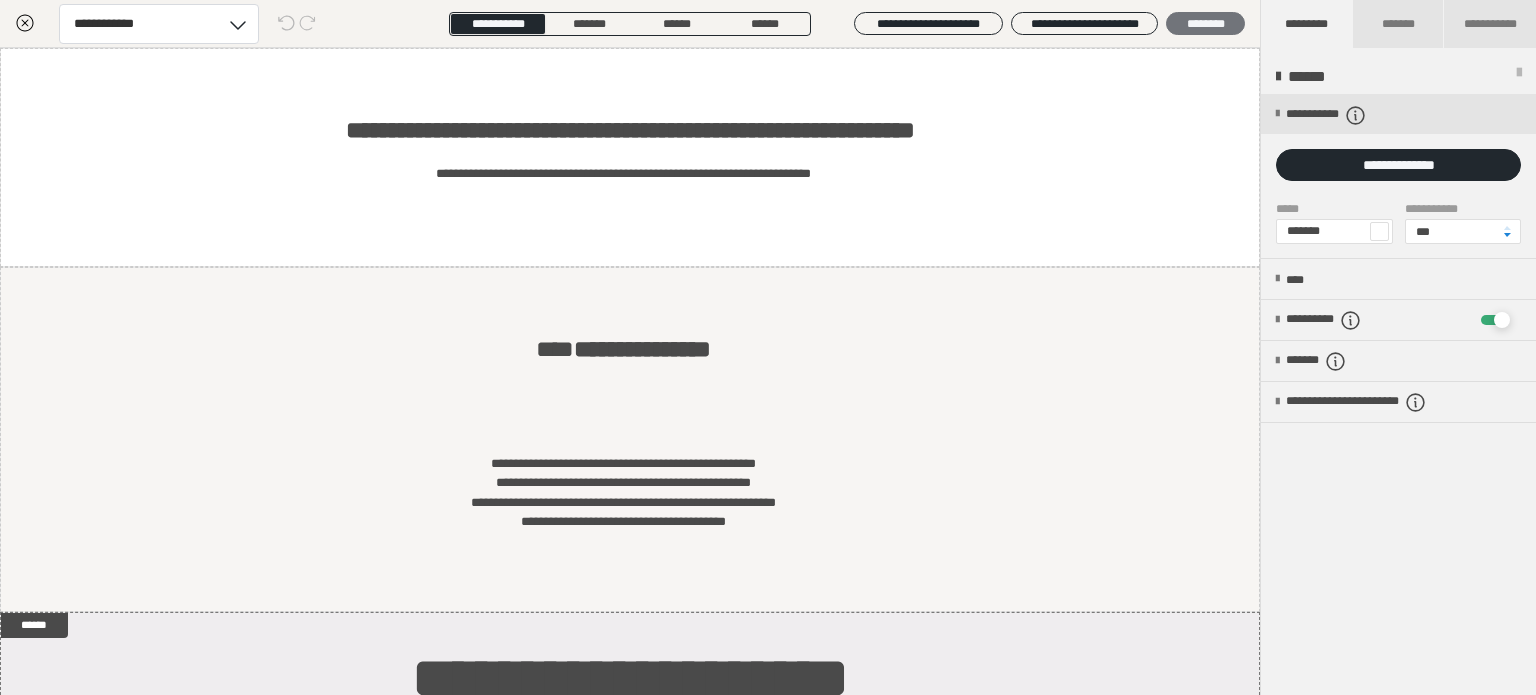 click on "********" at bounding box center [1205, 24] 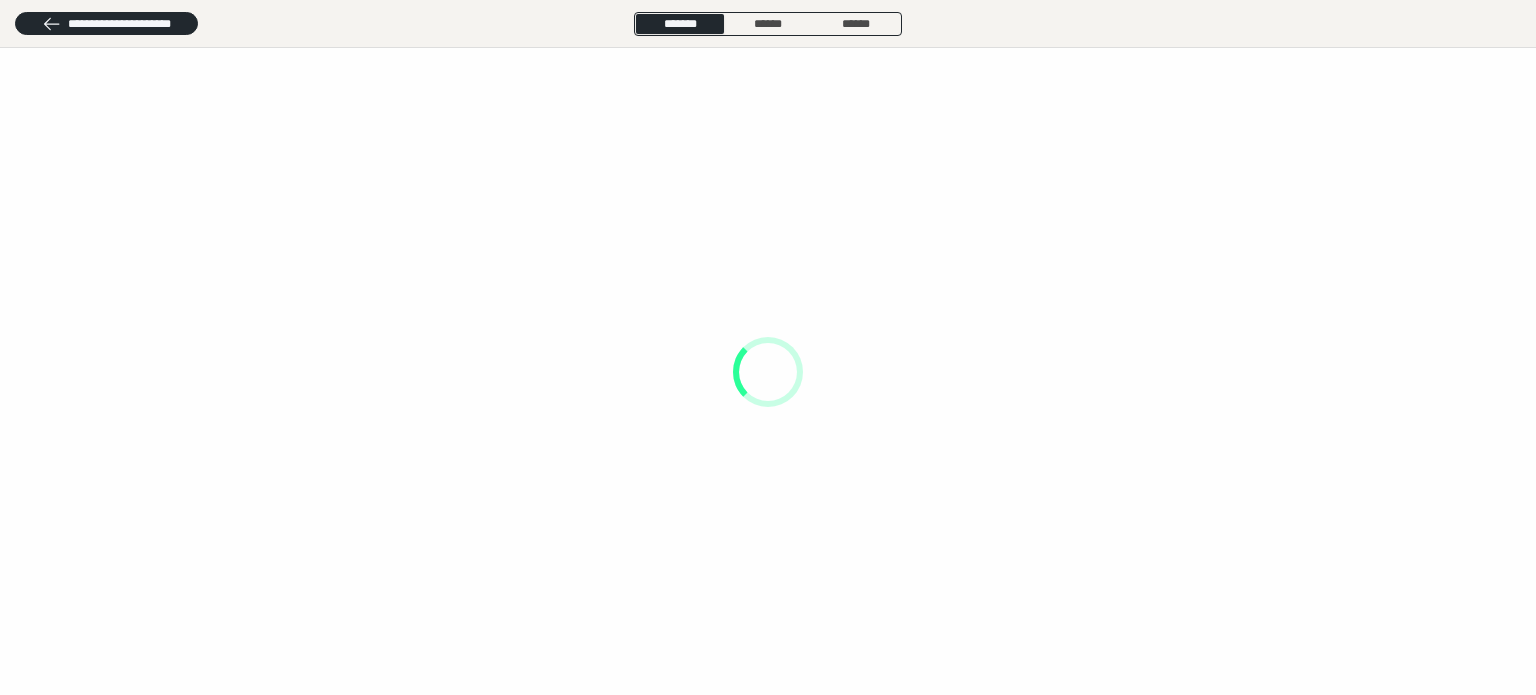 scroll, scrollTop: 0, scrollLeft: 0, axis: both 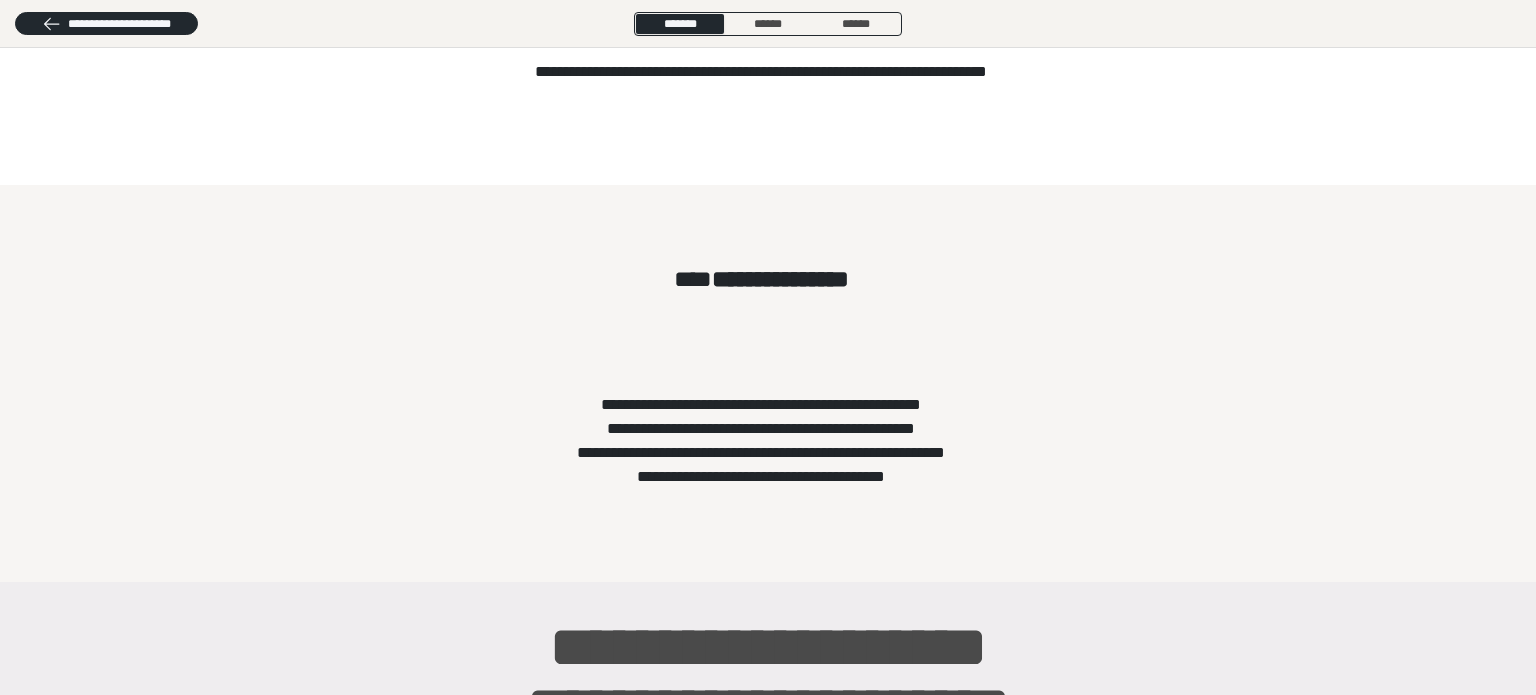 type 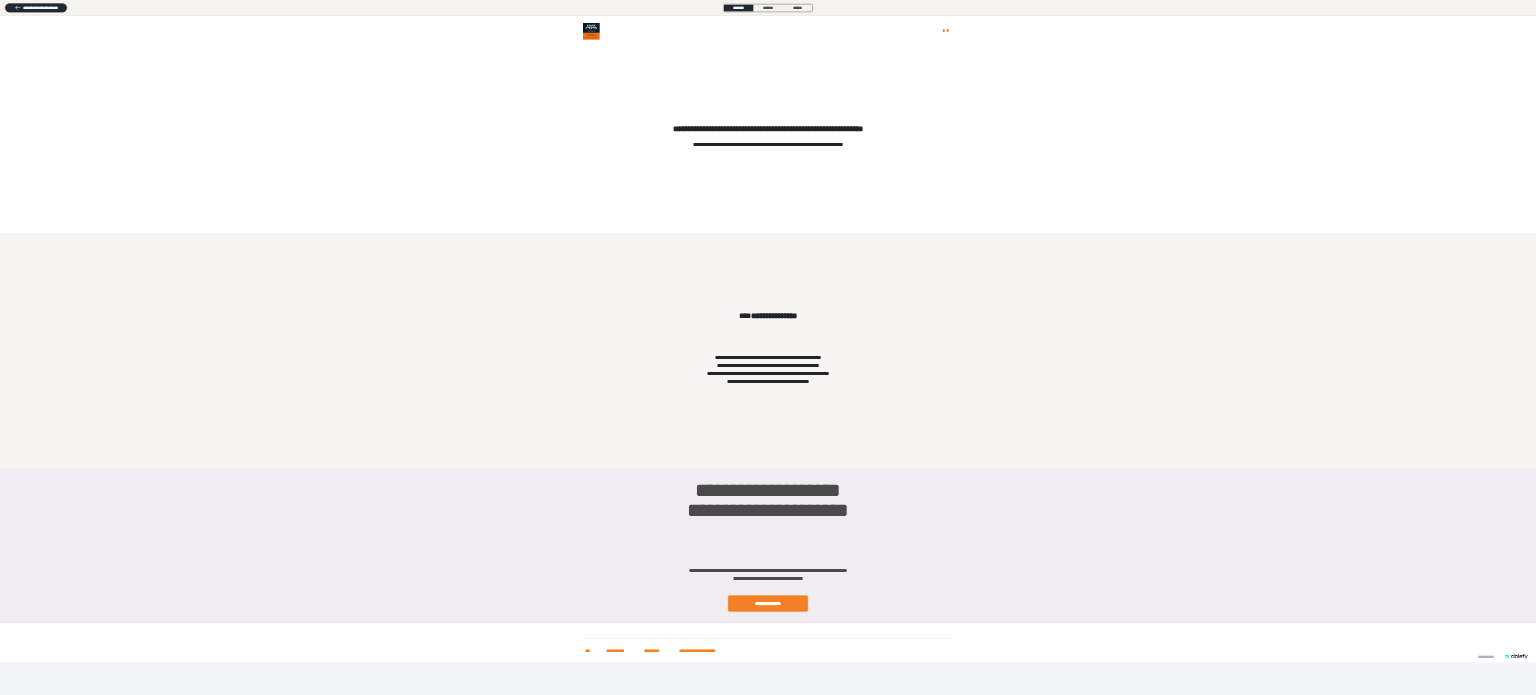 scroll, scrollTop: 0, scrollLeft: 0, axis: both 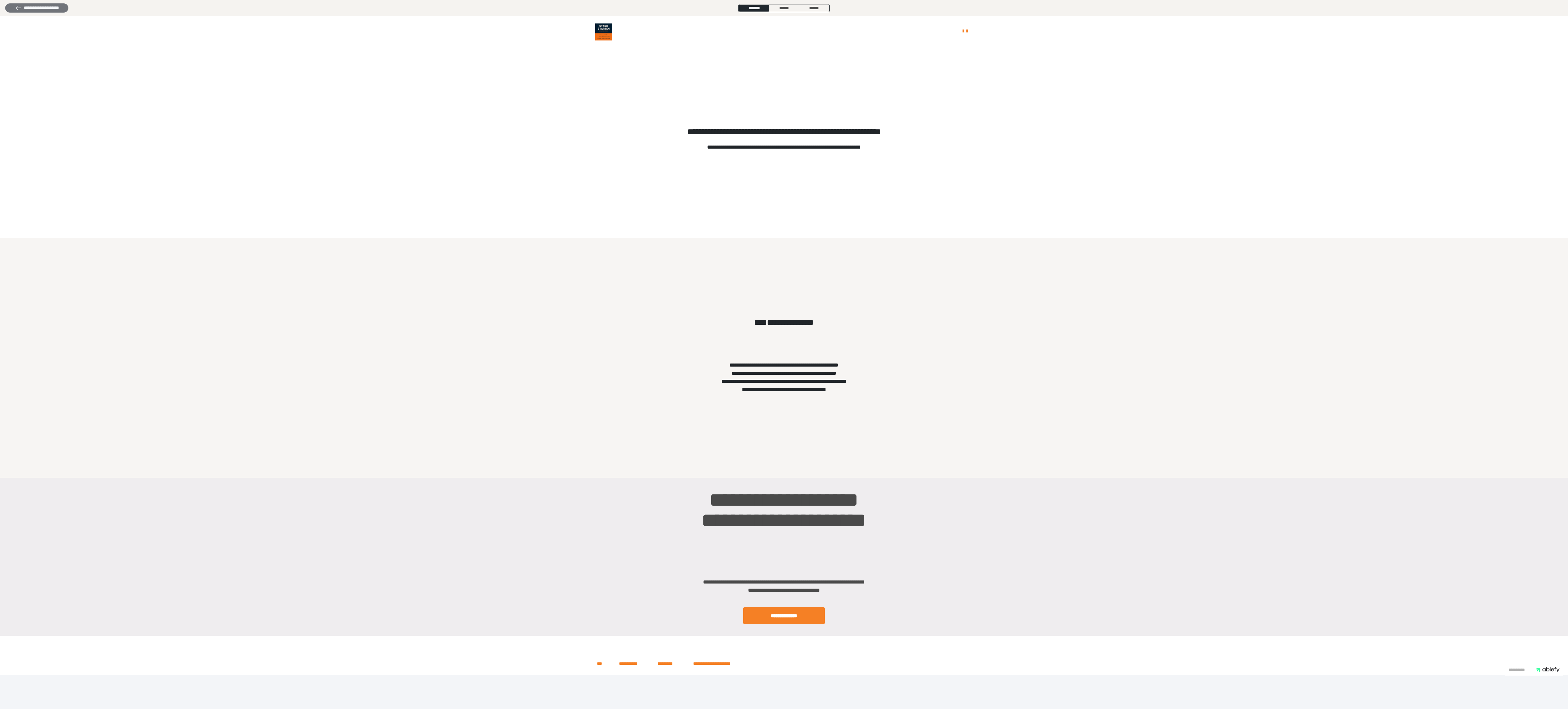 click on "**********" at bounding box center [37, 8] 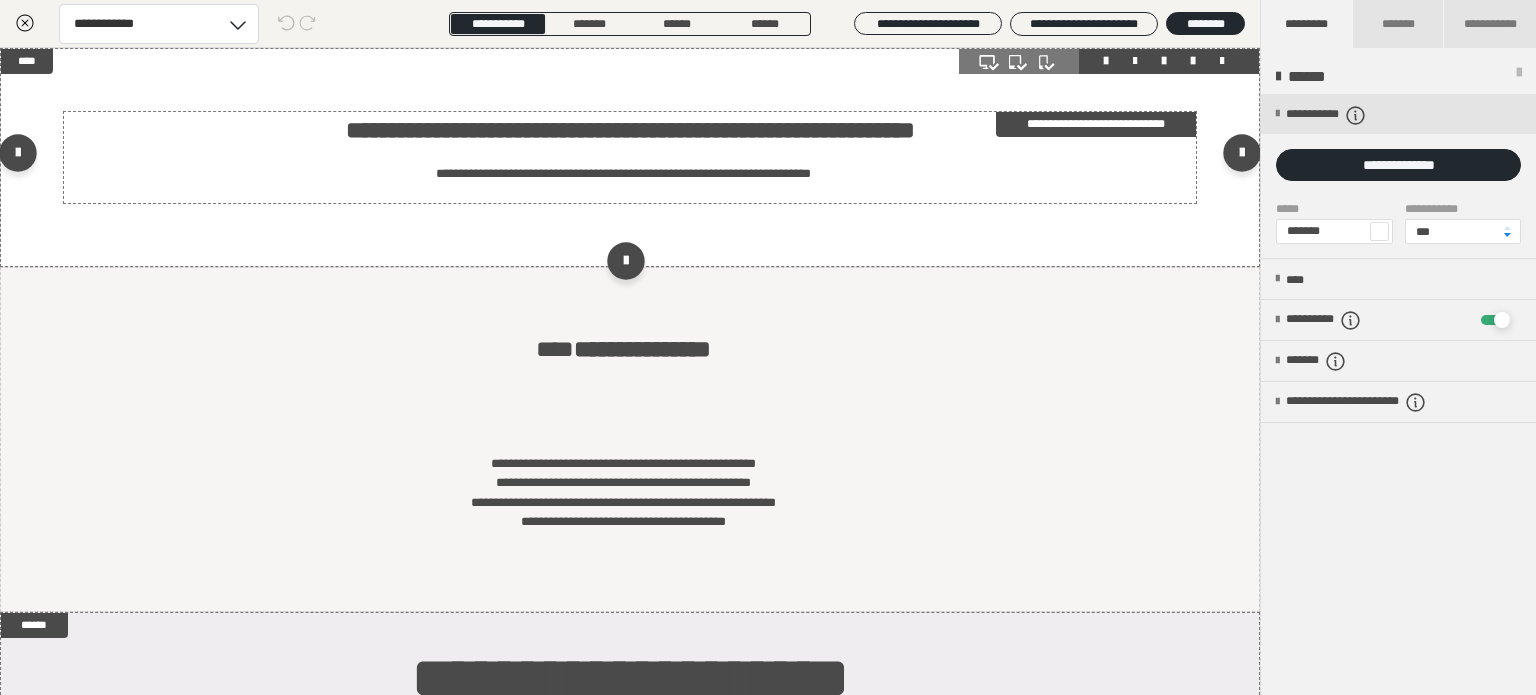 click on "**********" at bounding box center (630, 157) 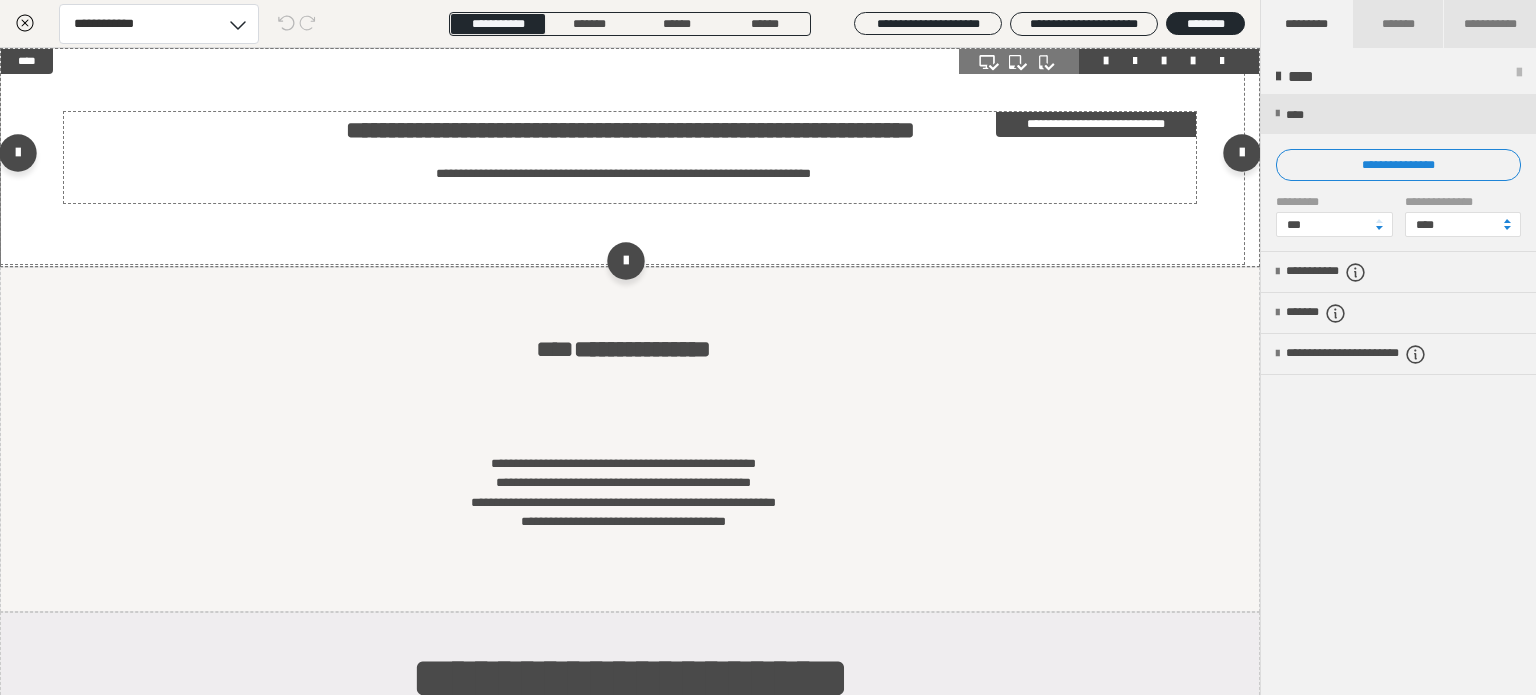 click on "**********" at bounding box center (630, 157) 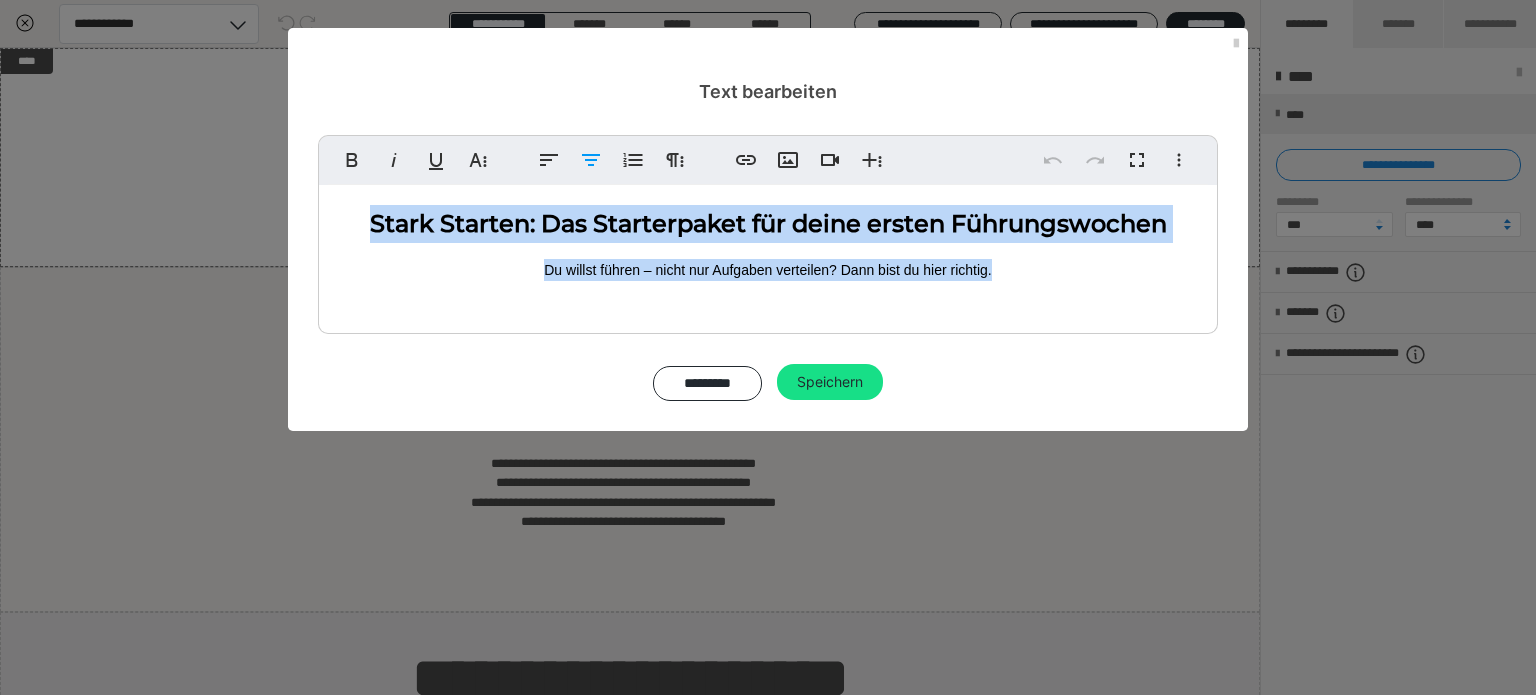 drag, startPoint x: 1005, startPoint y: 267, endPoint x: 372, endPoint y: 194, distance: 637.19543 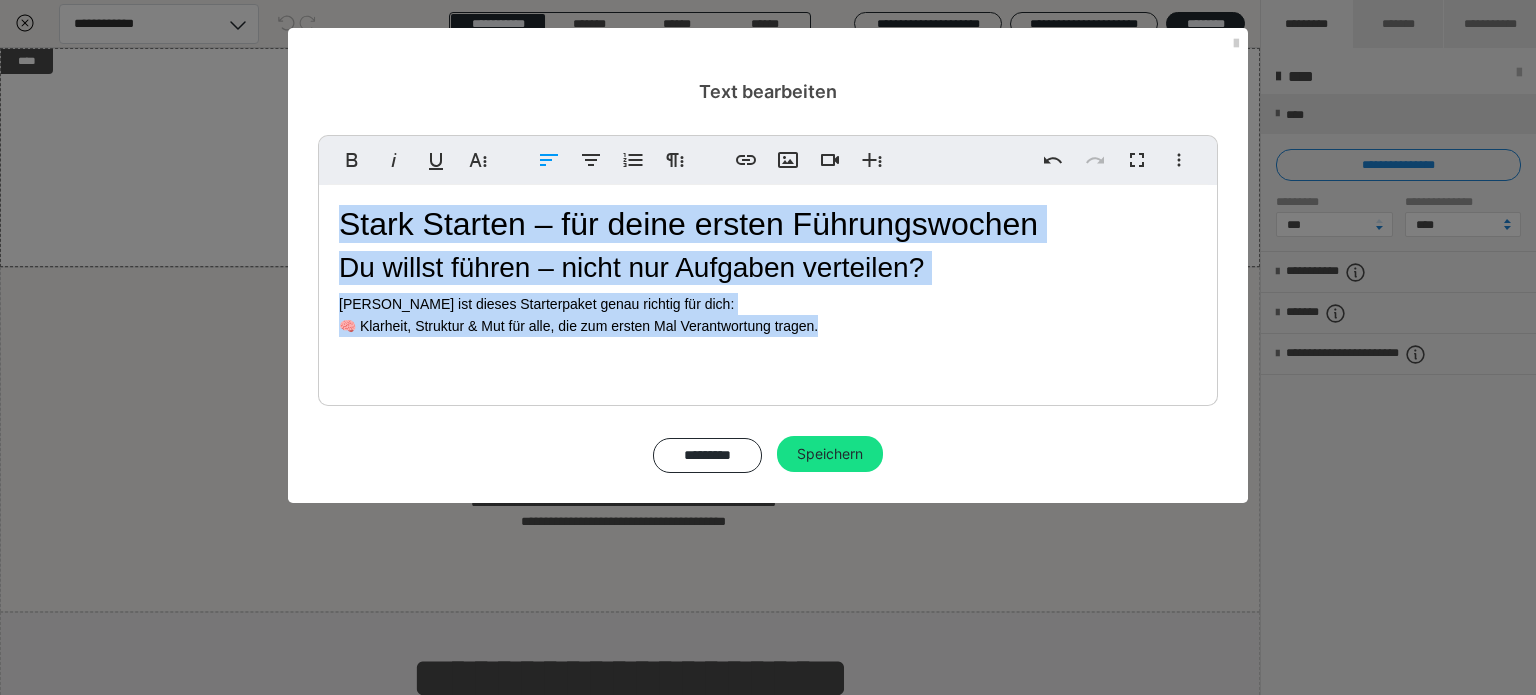drag, startPoint x: 843, startPoint y: 320, endPoint x: 340, endPoint y: 206, distance: 515.7567 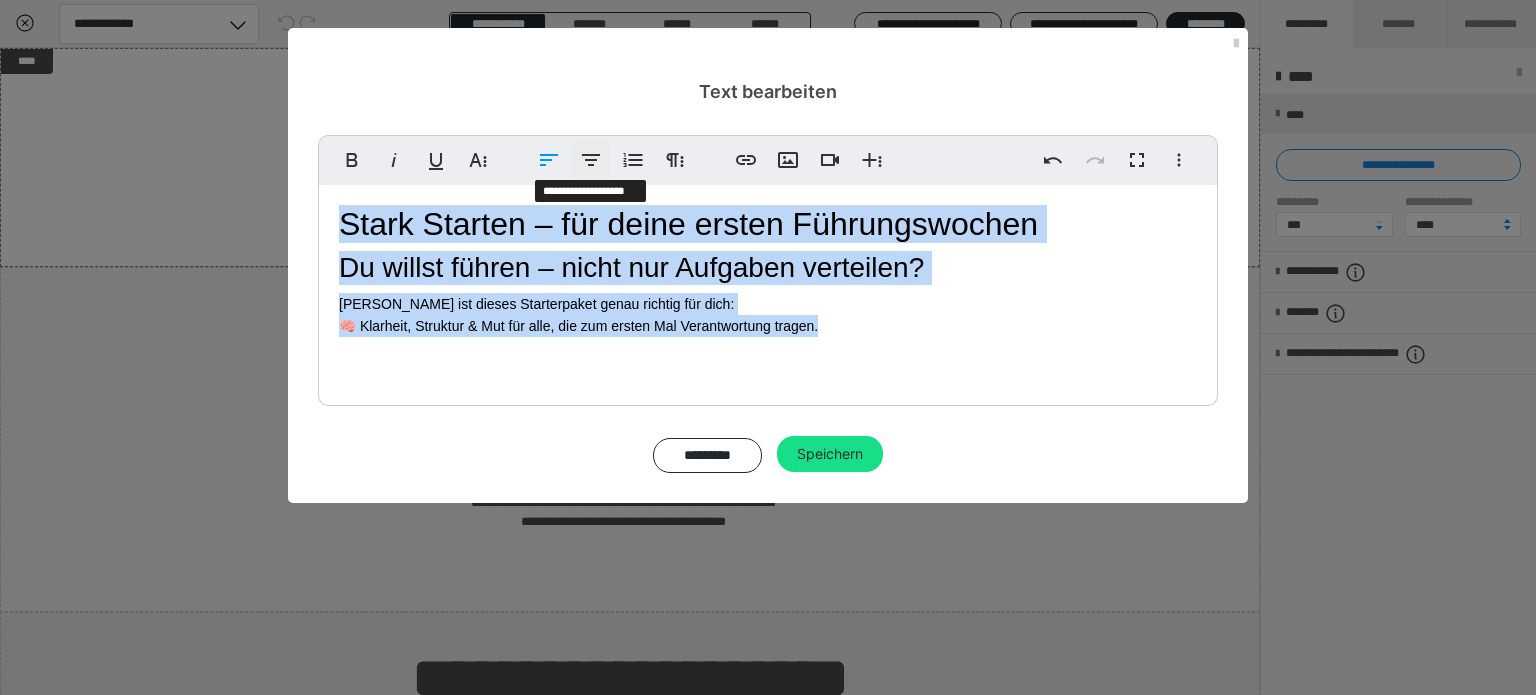 click 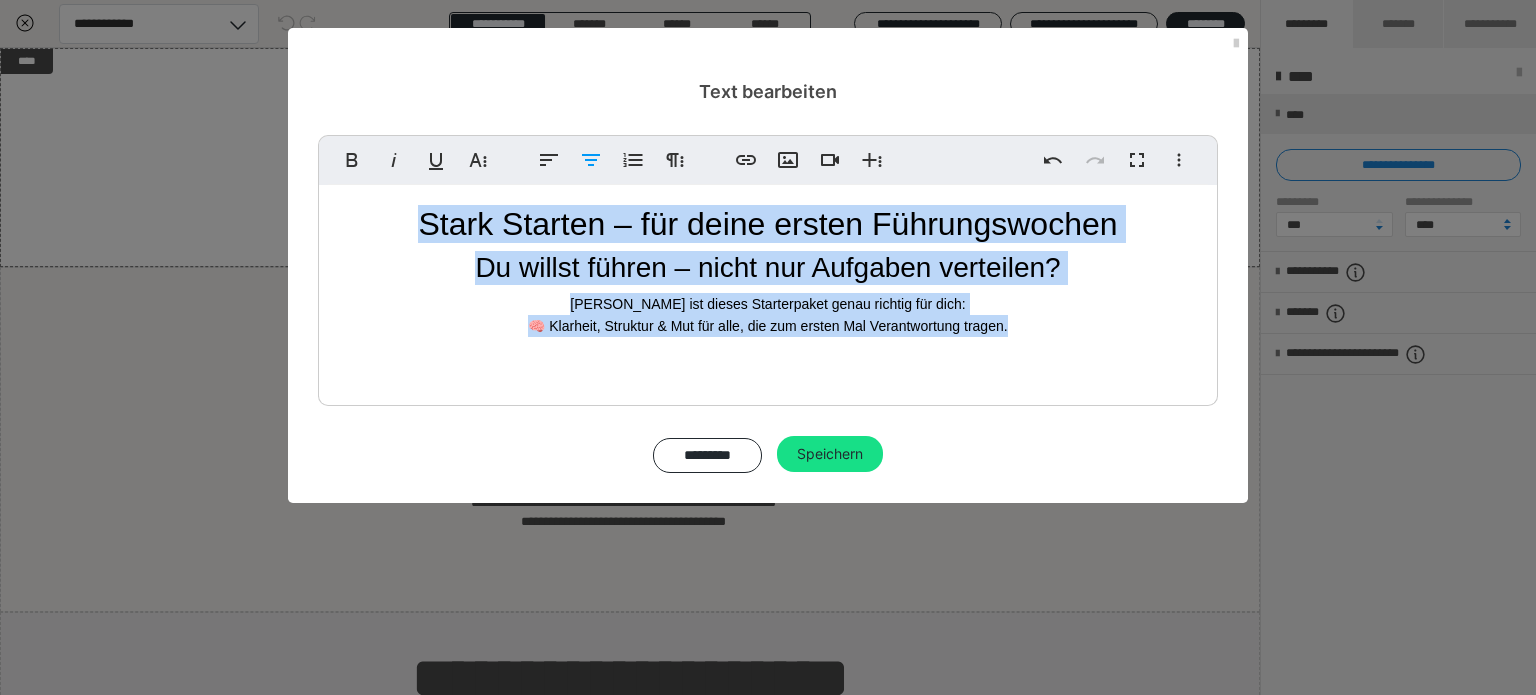 click on "Stark Starten – für deine ersten Führungswochen Du willst führen – nicht nur Aufgaben verteilen? Dann ist dieses Starterpaket genau richtig für dich: 🧠 Klarheit, Struktur & Mut für alle, die zum ersten Mal Verantwortung tragen." at bounding box center (768, 290) 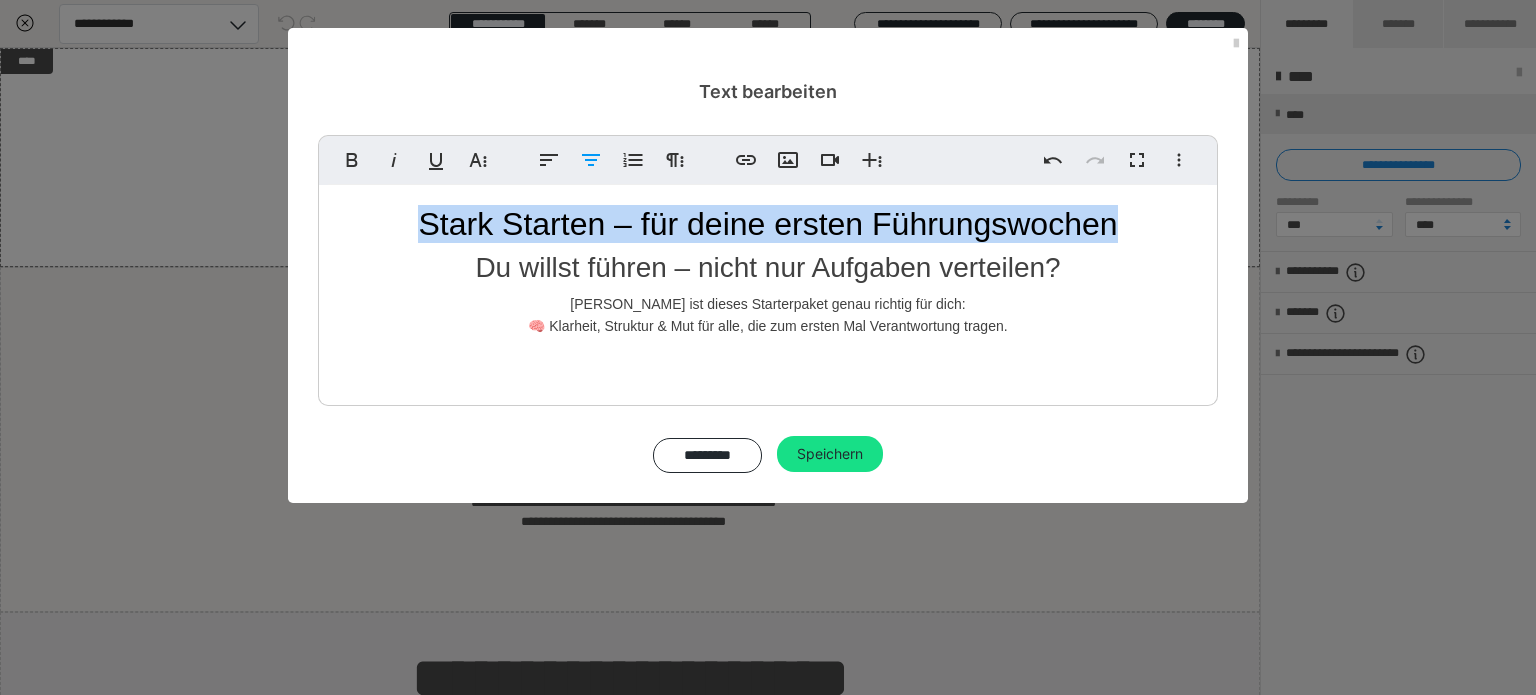 drag, startPoint x: 1116, startPoint y: 219, endPoint x: 424, endPoint y: 217, distance: 692.00287 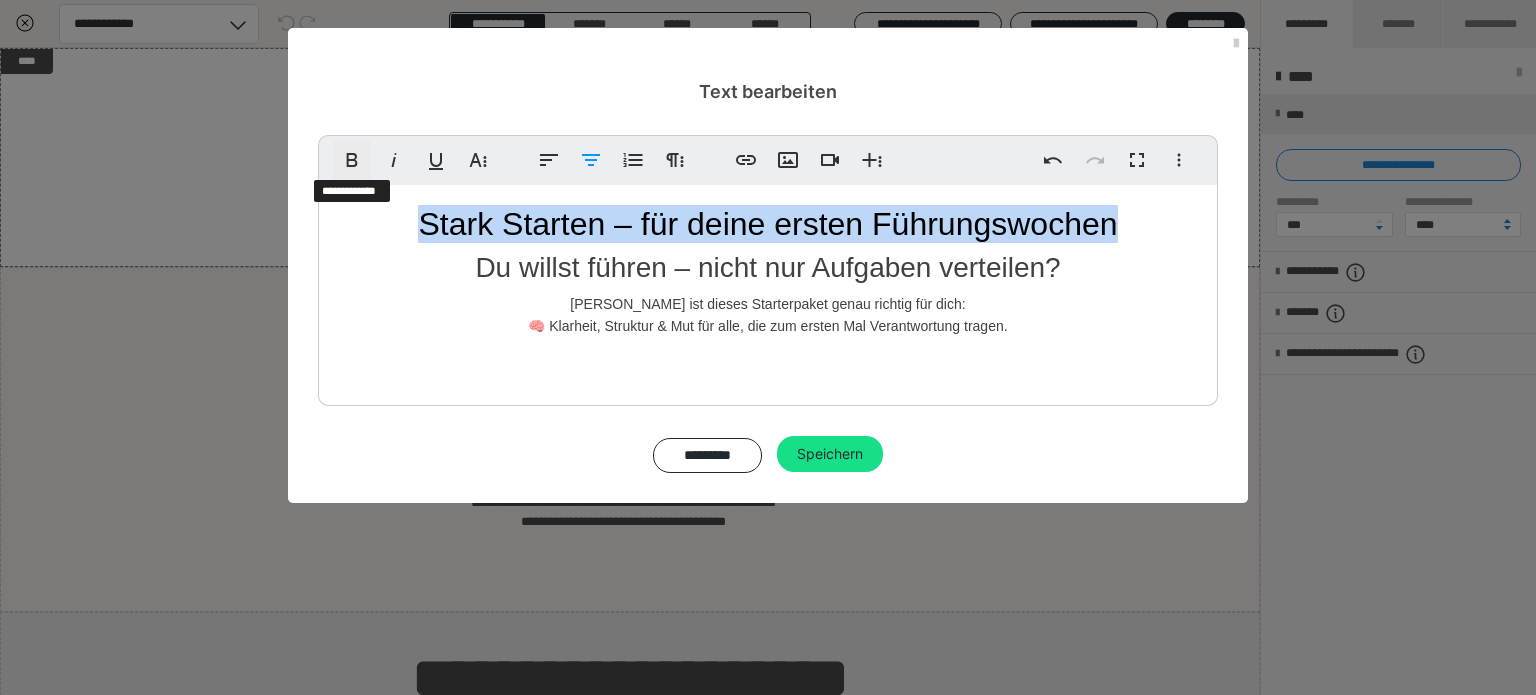 click 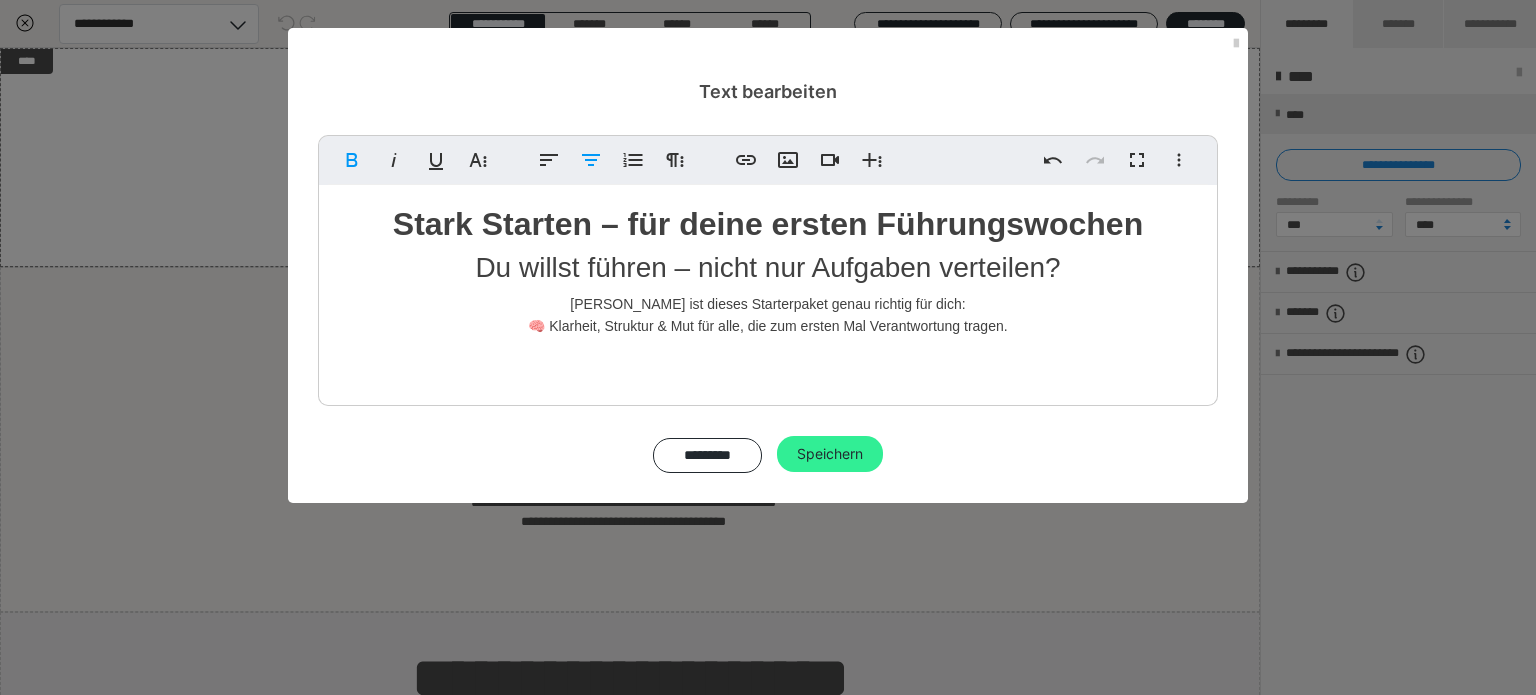 click on "Speichern" at bounding box center (830, 454) 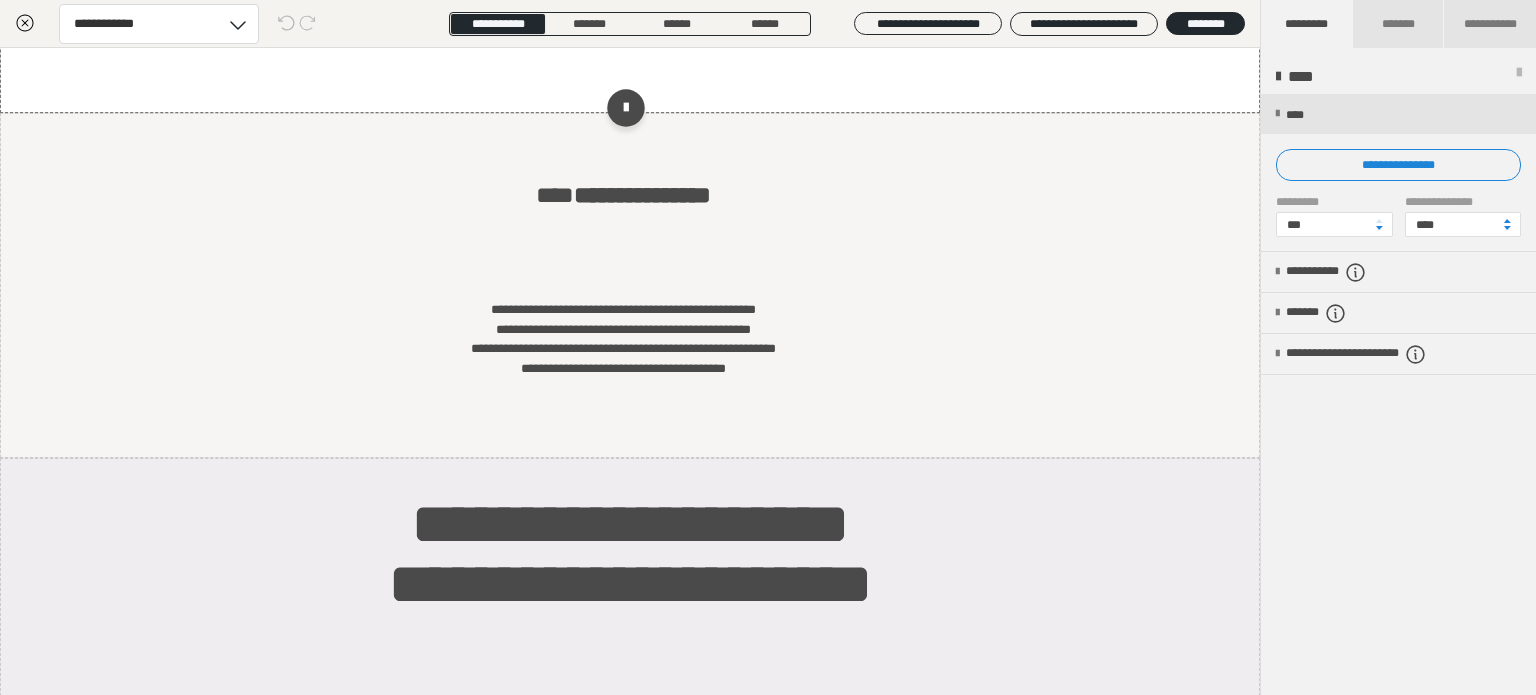 scroll, scrollTop: 266, scrollLeft: 0, axis: vertical 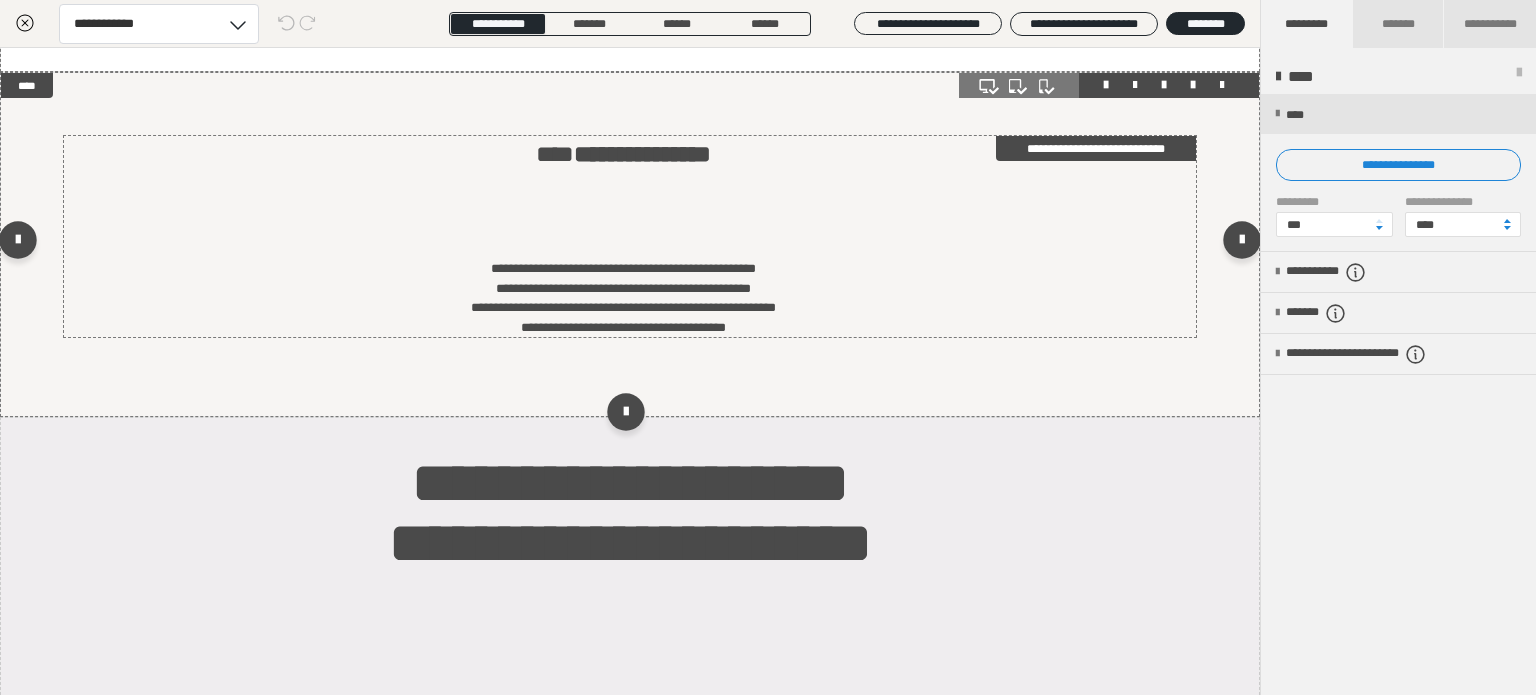 click on "**********" at bounding box center [623, 298] 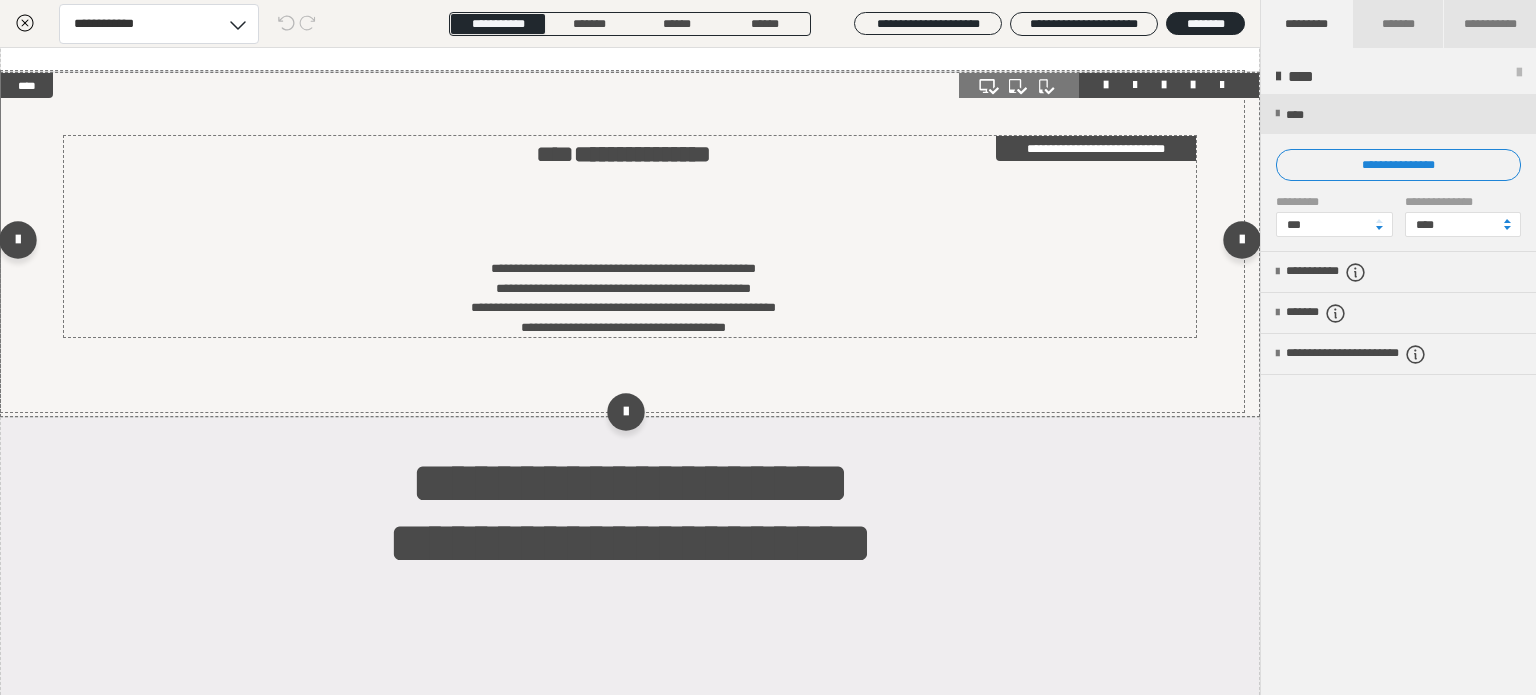 click on "**********" at bounding box center [623, 298] 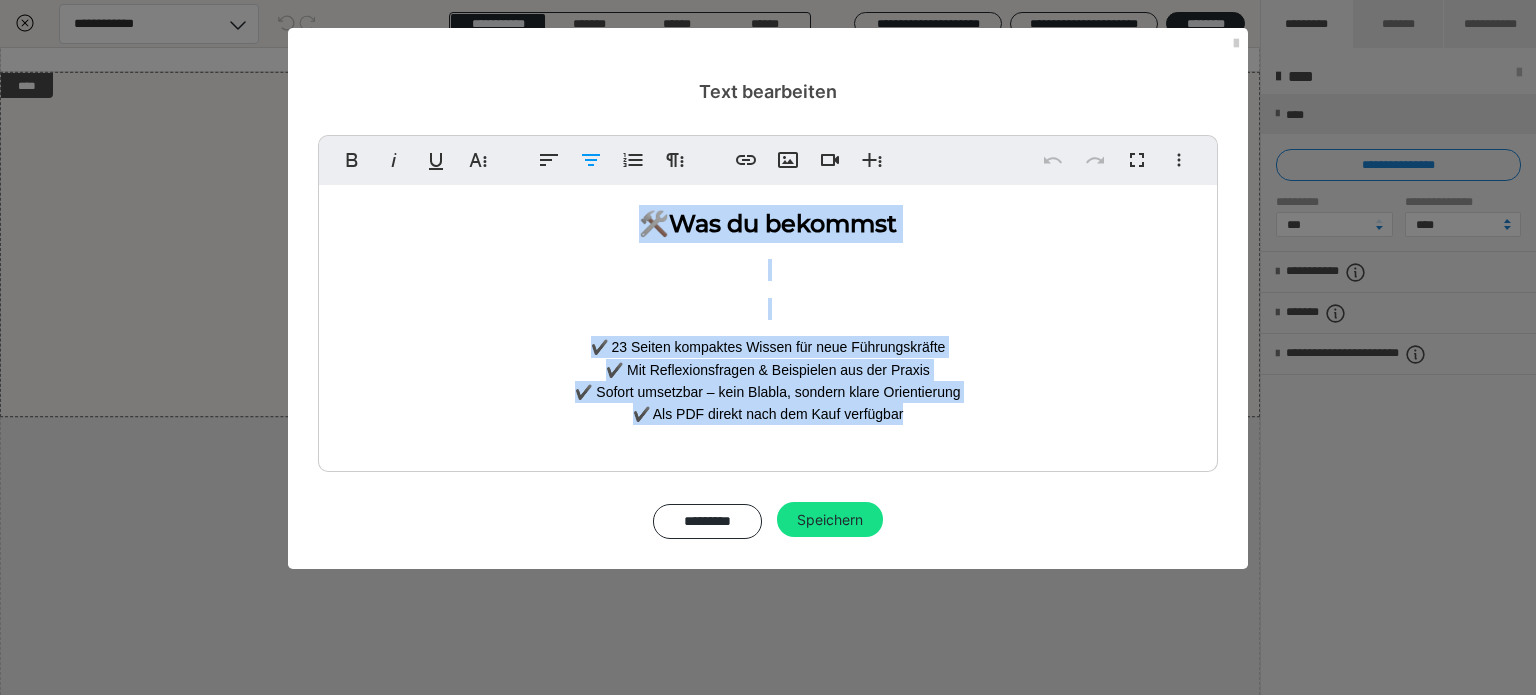 drag, startPoint x: 925, startPoint y: 411, endPoint x: 613, endPoint y: 229, distance: 361.20355 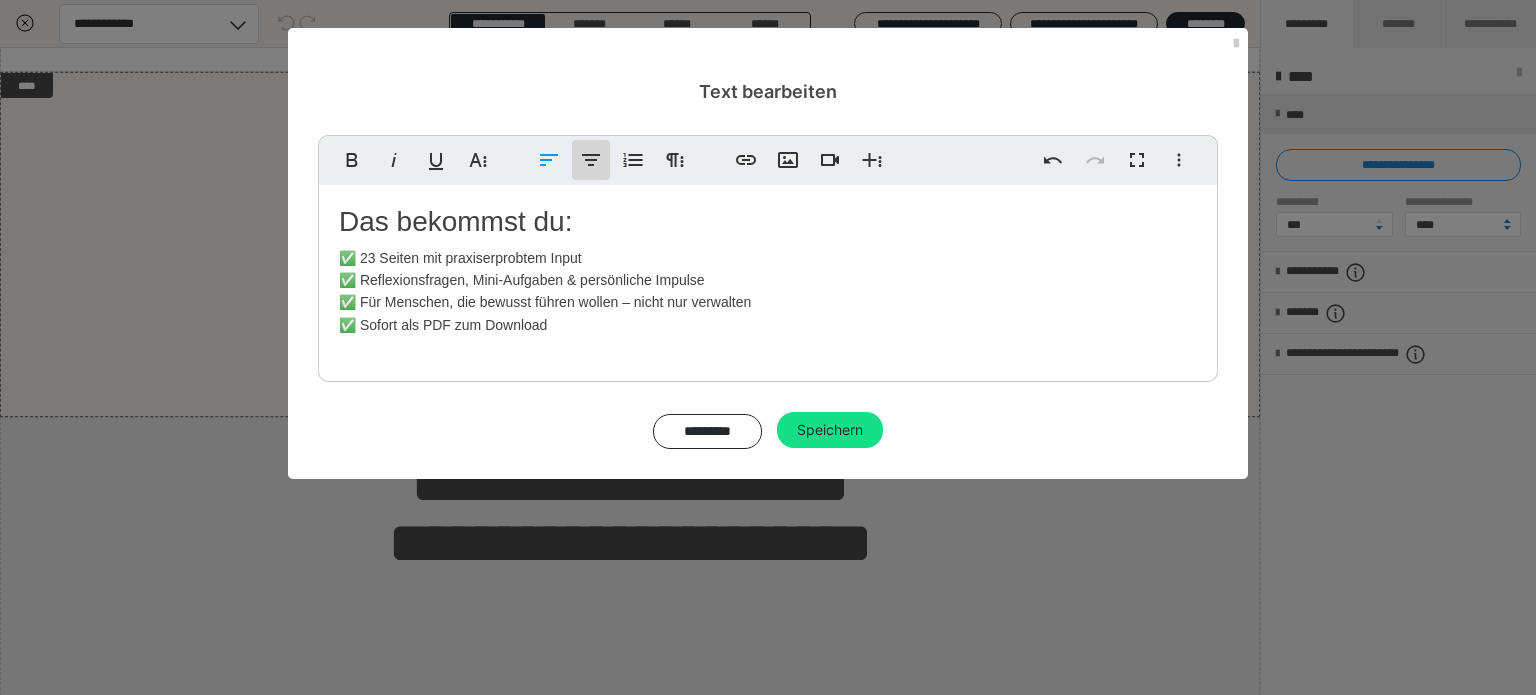 click 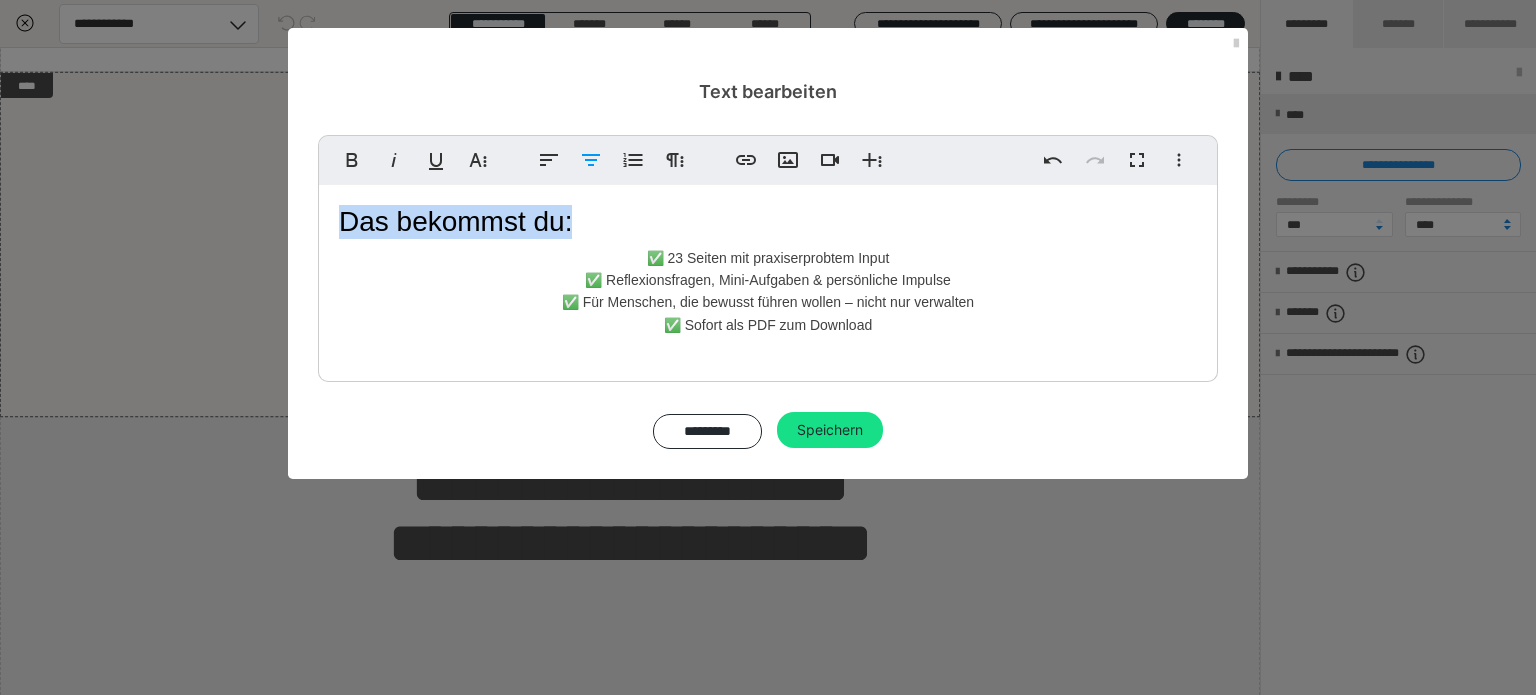drag, startPoint x: 576, startPoint y: 225, endPoint x: 348, endPoint y: 233, distance: 228.1403 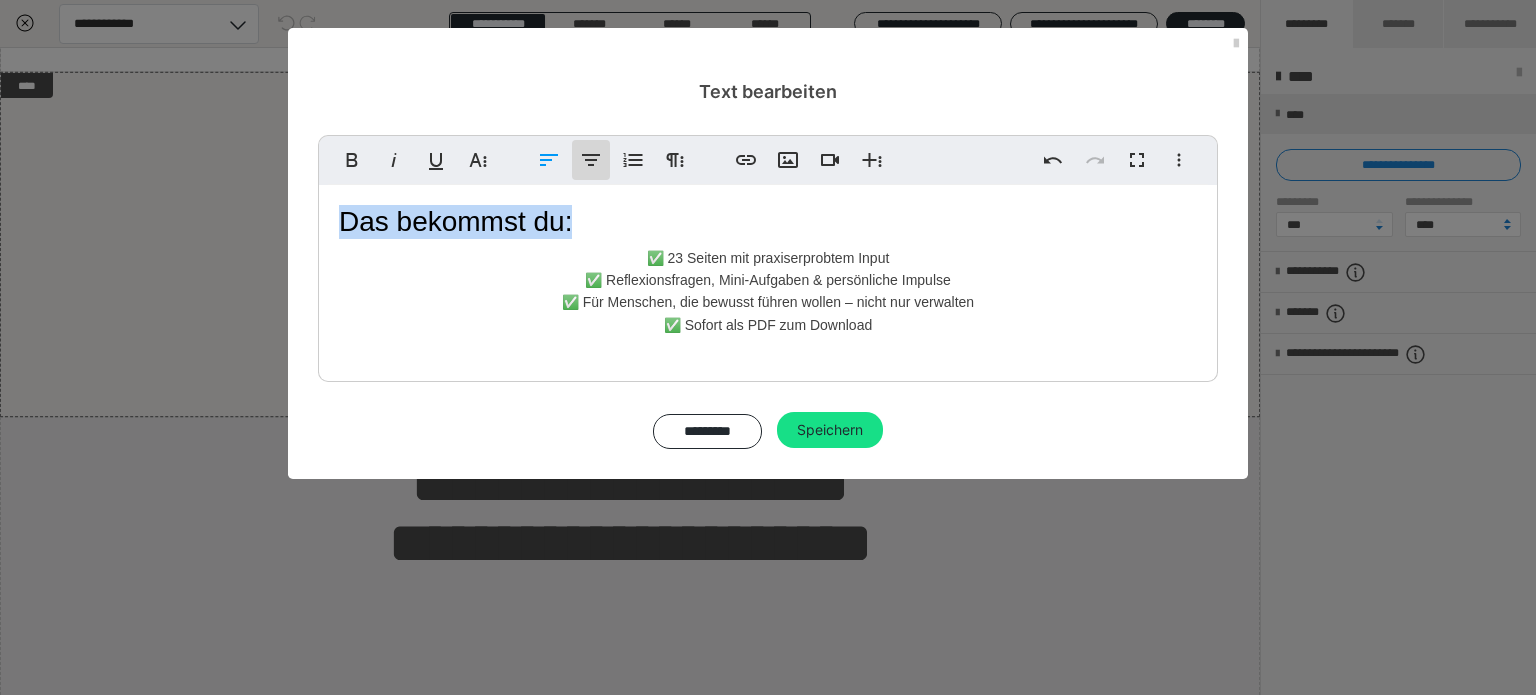 click on "Zentriert ausrichten" at bounding box center (591, 160) 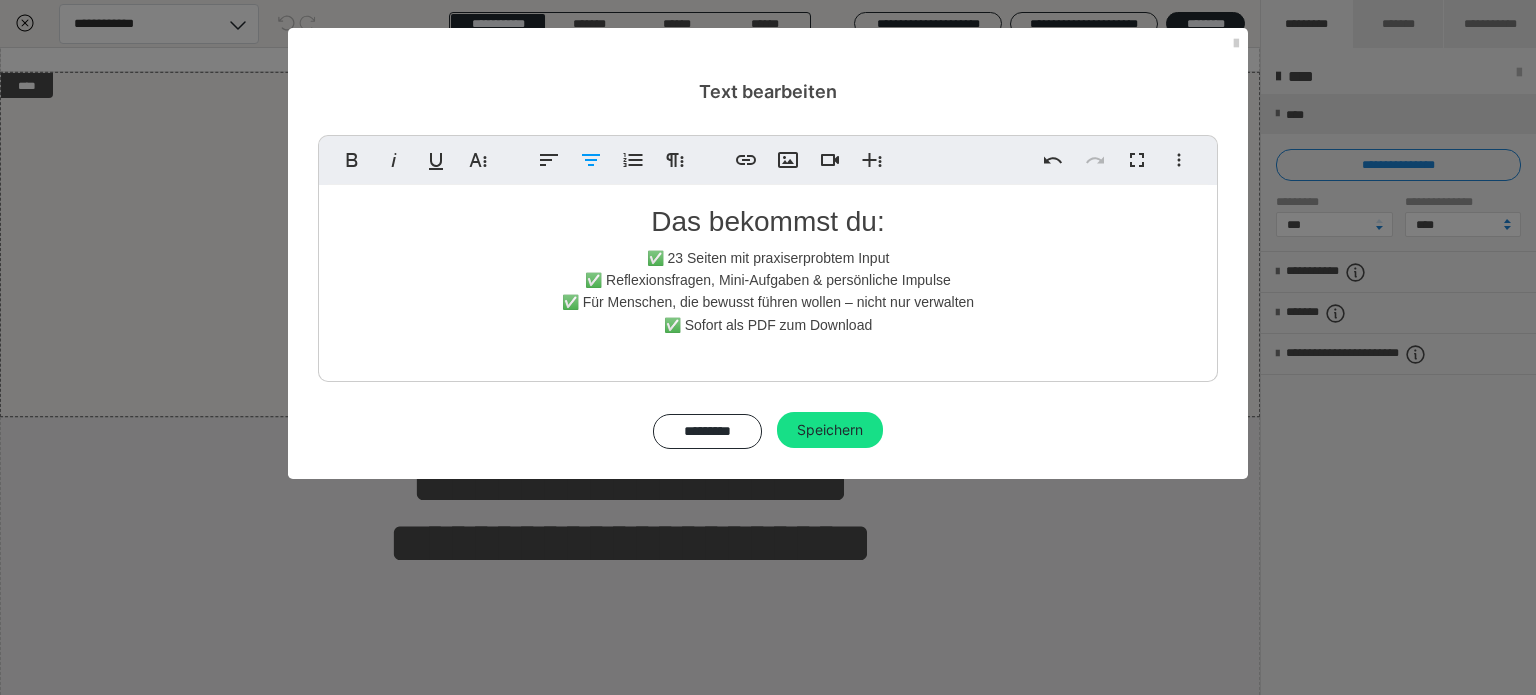 click on "Das bekommst du: ✅ 23 Seiten mit praxiserprobtem Input ✅ Reflexionsfragen, Mini-Aufgaben & persönliche Impulse ✅ Für Menschen, die bewusst führen wollen – nicht nur verwalten ✅ Sofort als PDF zum Download" at bounding box center [768, 278] 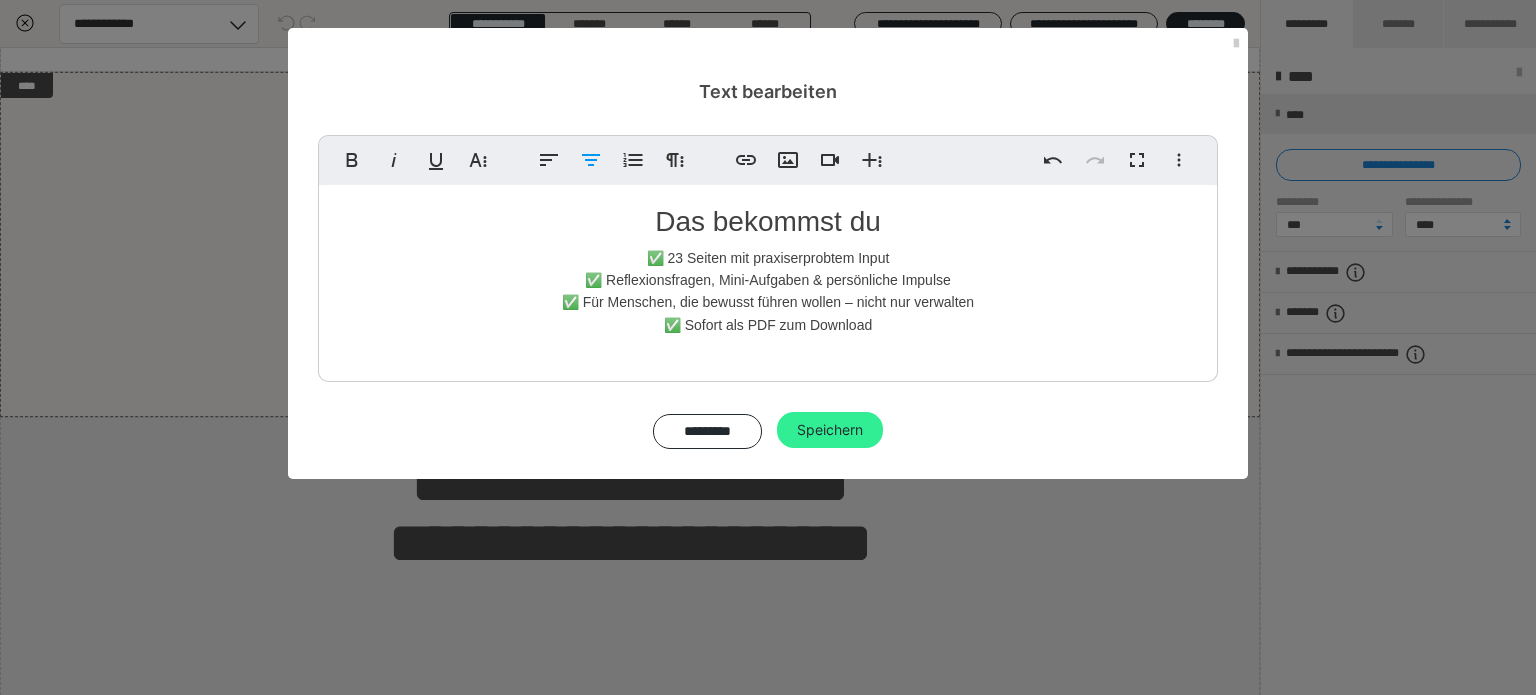 click on "Speichern" at bounding box center (830, 430) 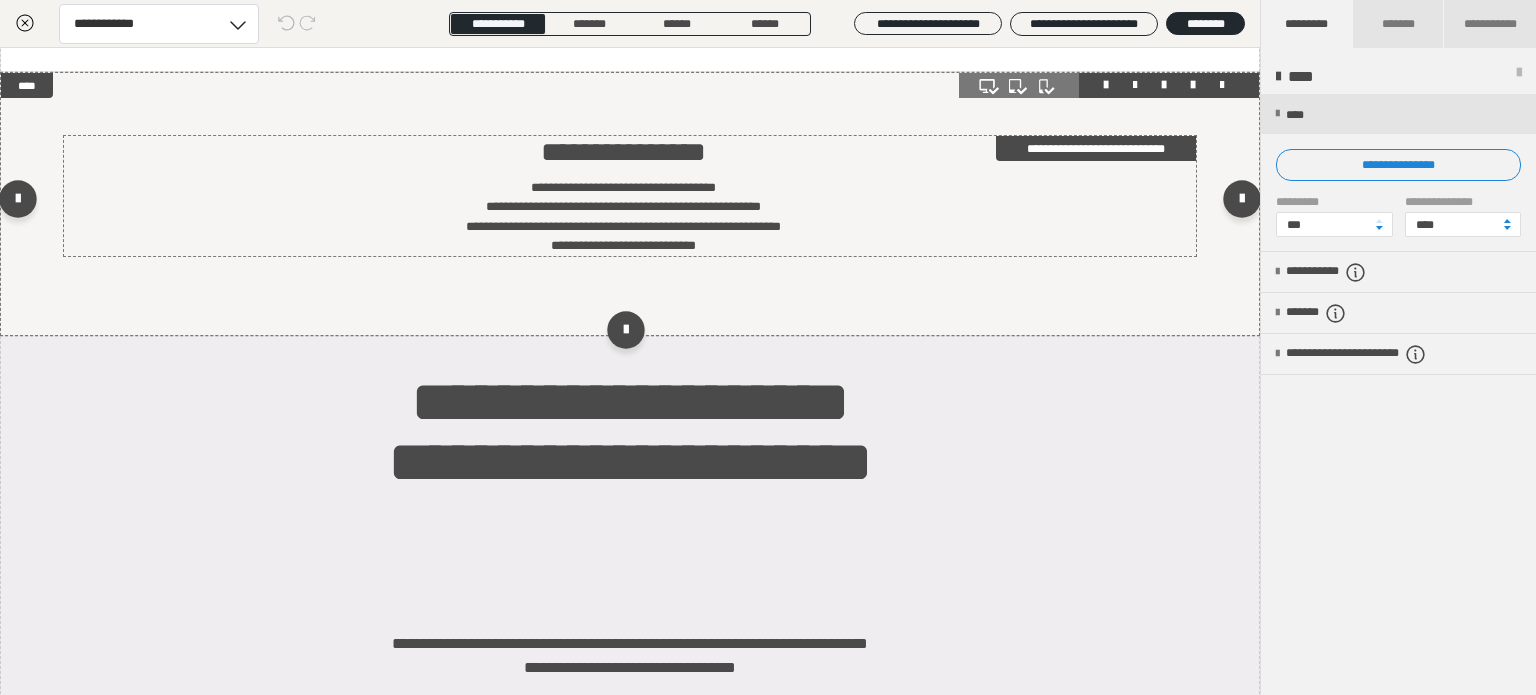 click on "**********" at bounding box center (623, 217) 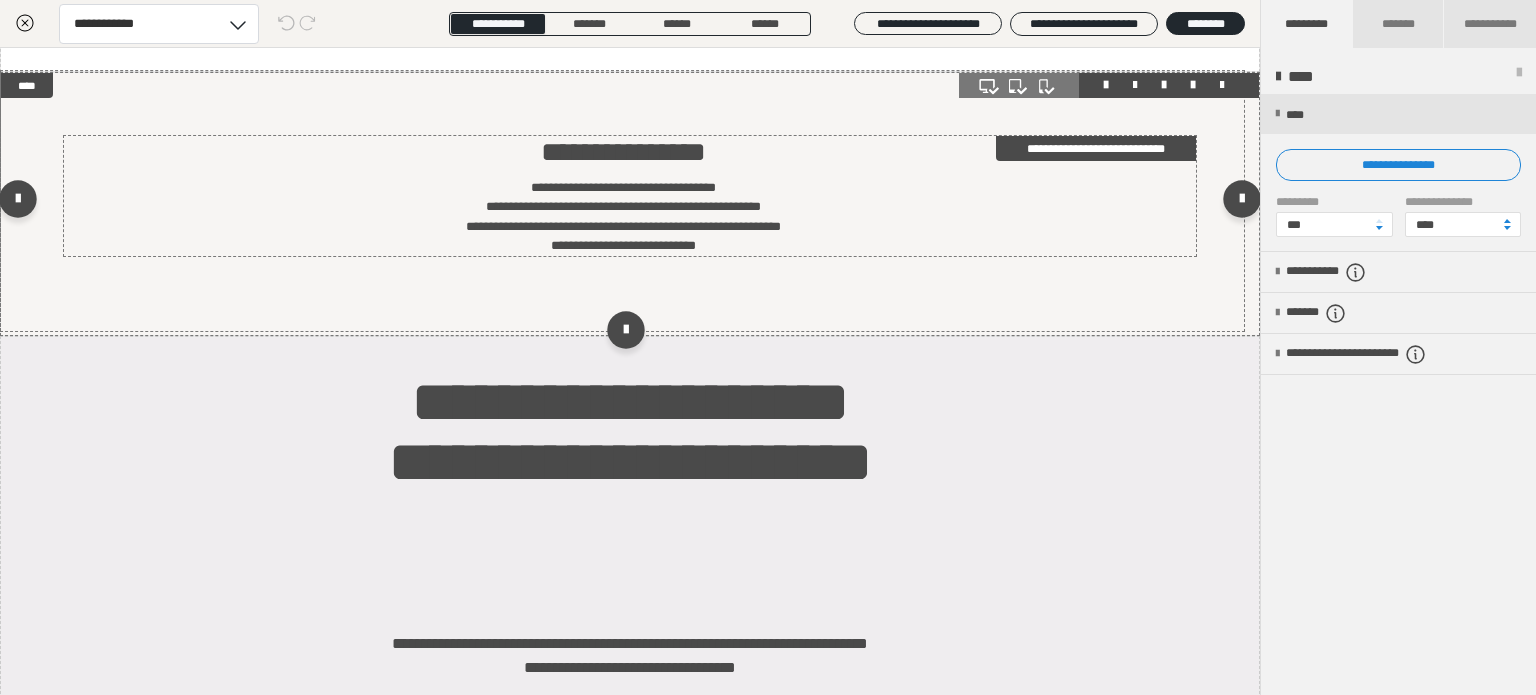 click on "**********" at bounding box center [623, 217] 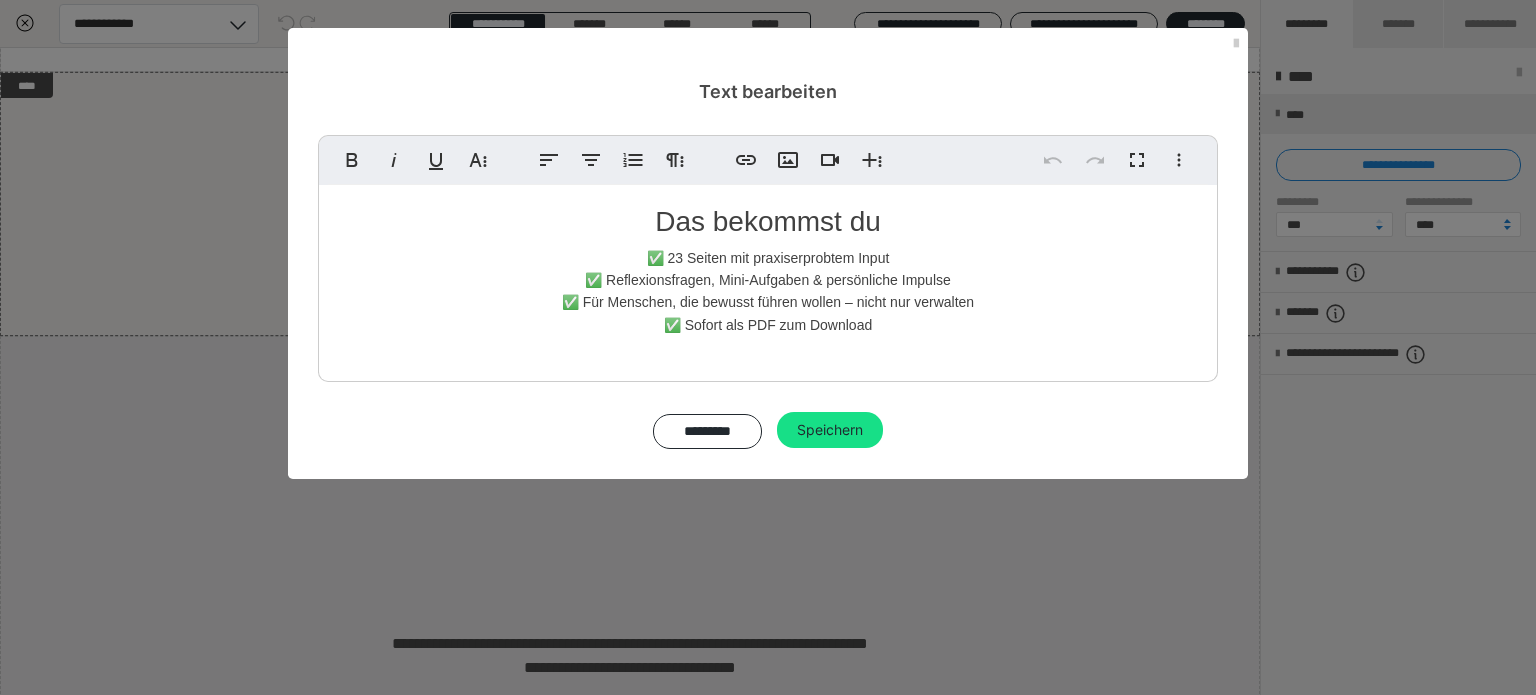 click on "✅ 23 Seiten mit praxiserprobtem Input ✅ Reflexionsfragen, Mini-Aufgaben & persönliche Impulse ✅ Für Menschen, die bewusst führen wollen – nicht nur verwalten ✅ Sofort als PDF zum Download" at bounding box center (768, 292) 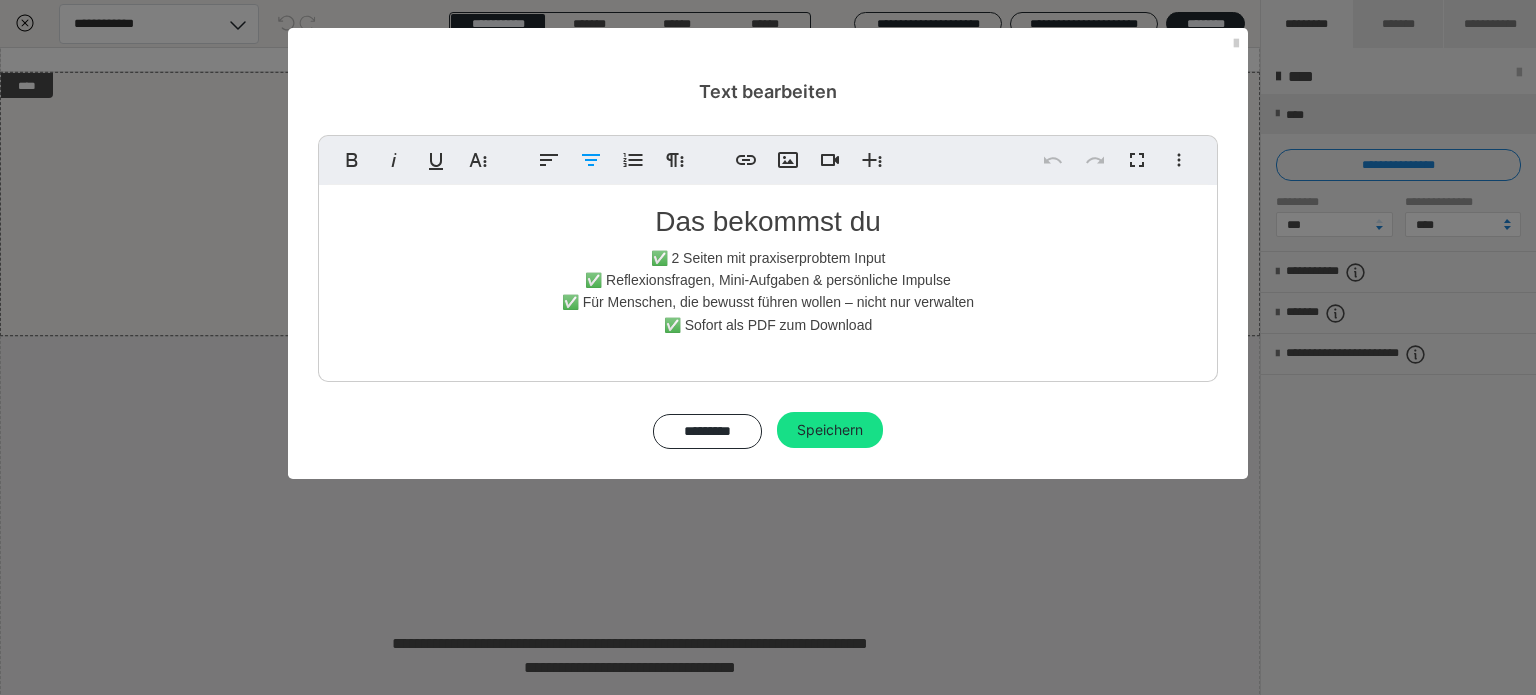 type 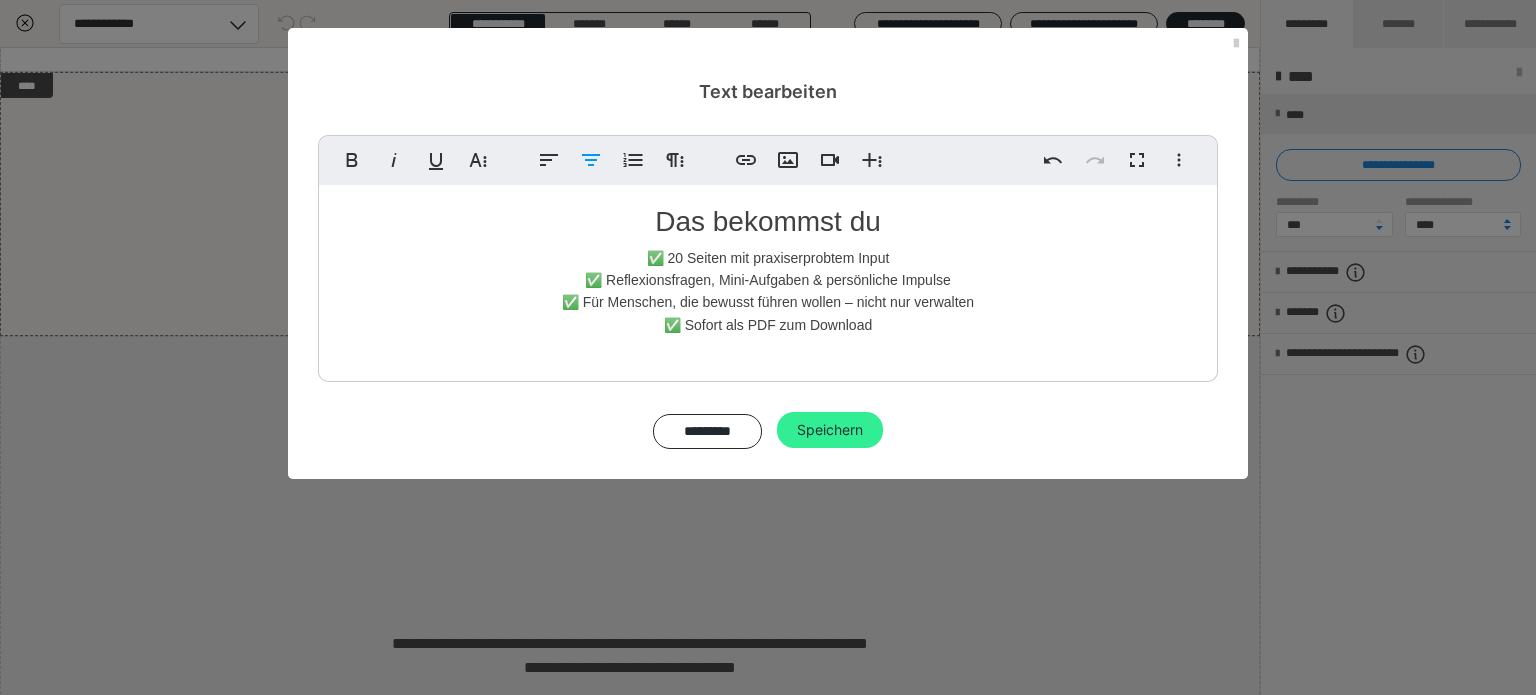 click on "Speichern" at bounding box center (830, 430) 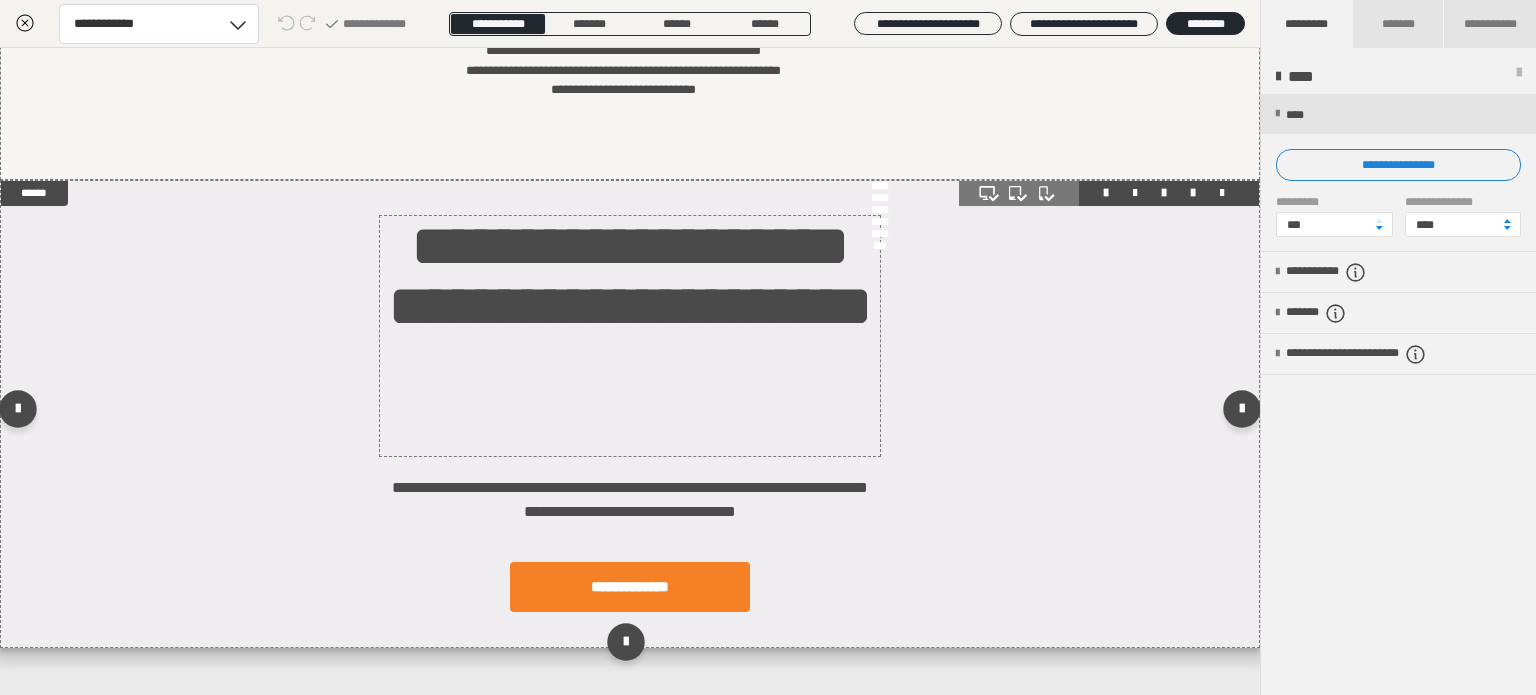scroll, scrollTop: 455, scrollLeft: 0, axis: vertical 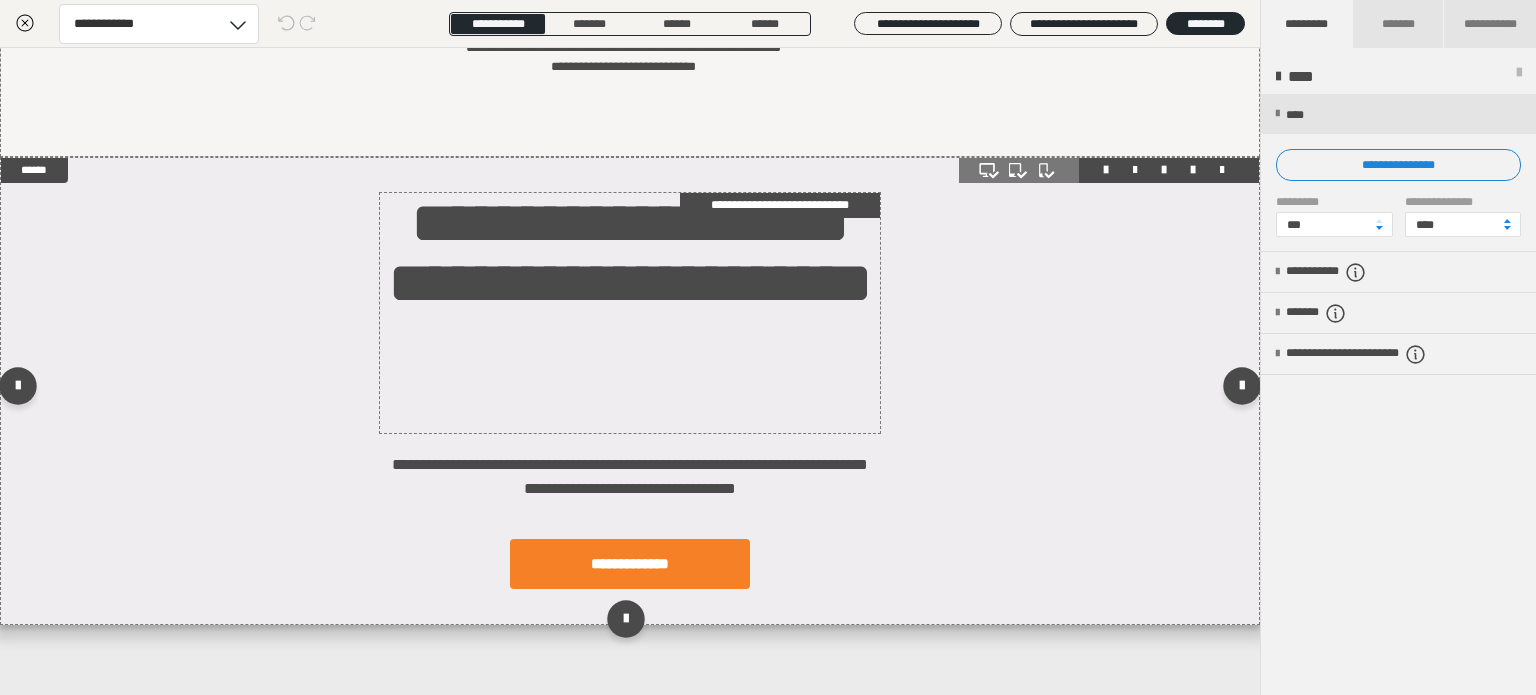 click on "**********" at bounding box center [630, 313] 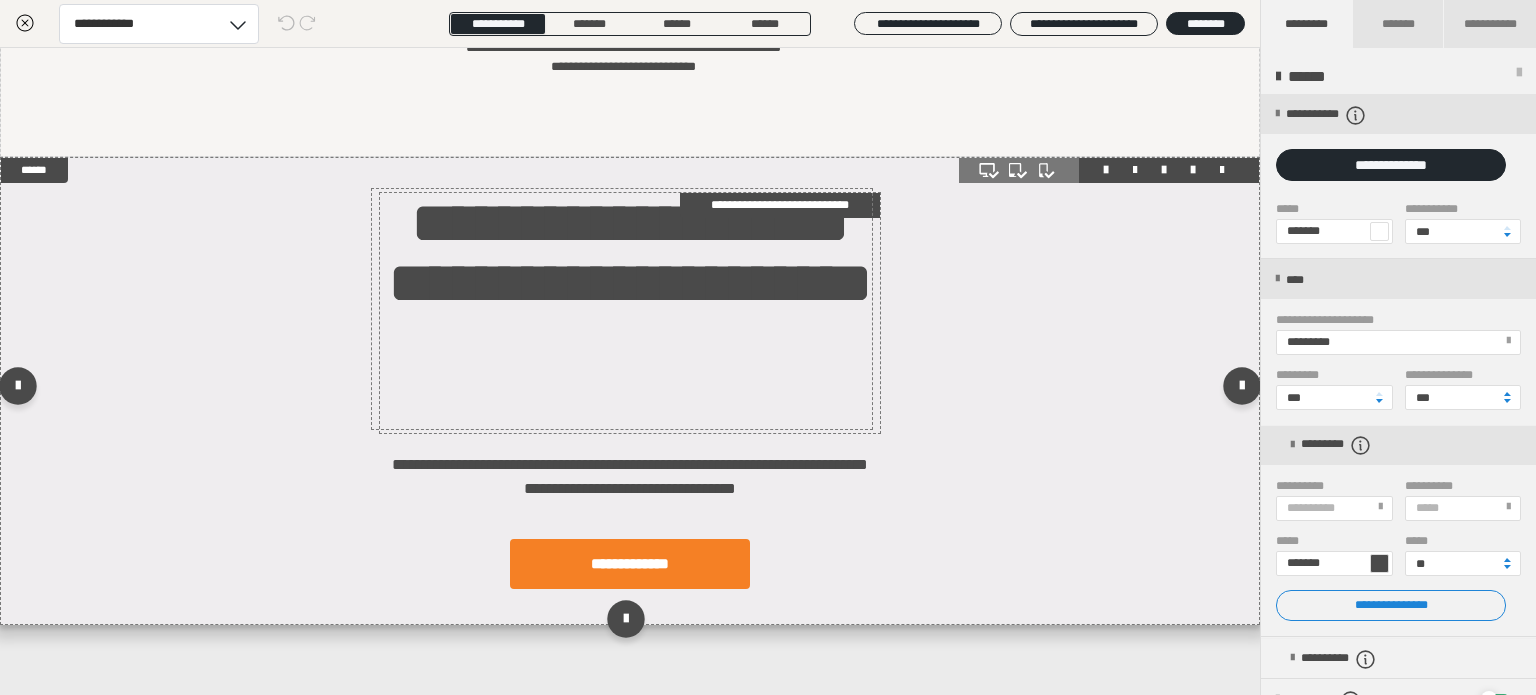 click on "**********" at bounding box center [630, 313] 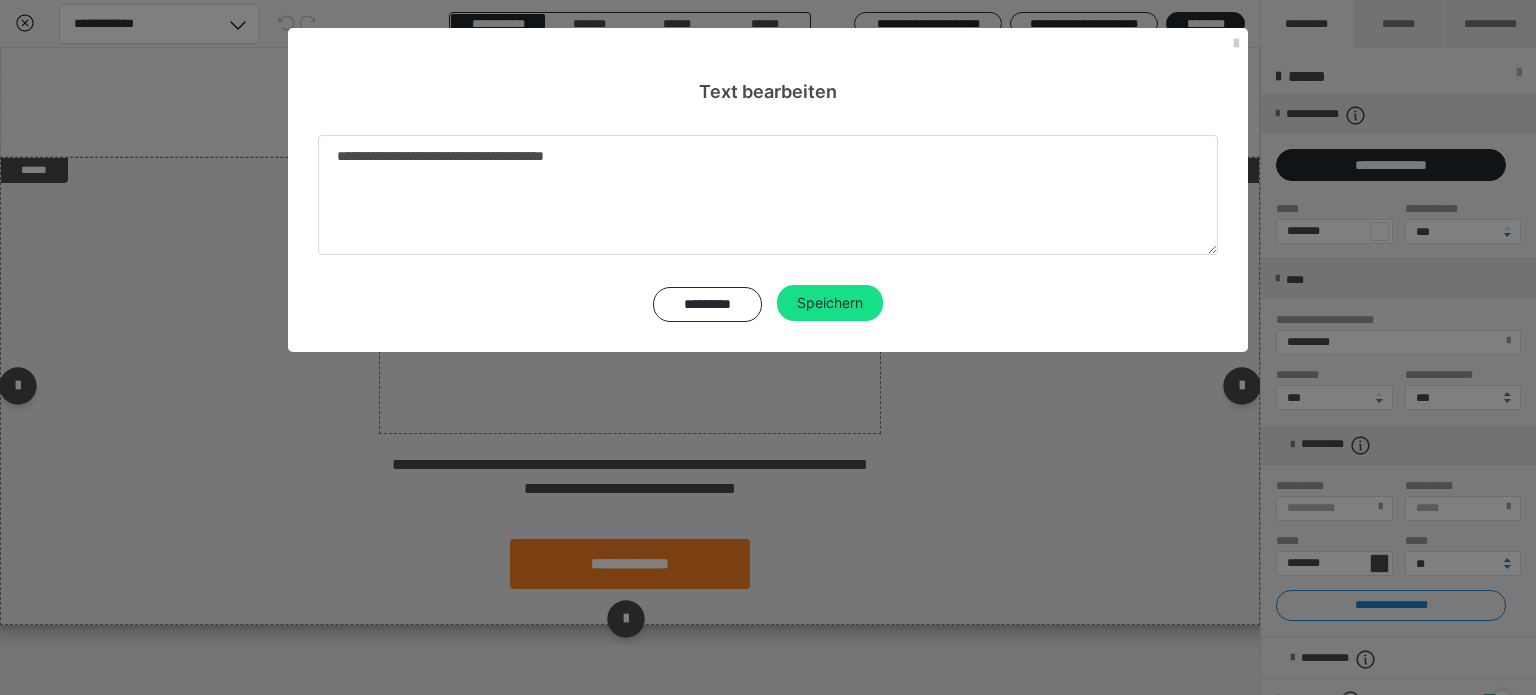 click on "*********" at bounding box center (708, 304) 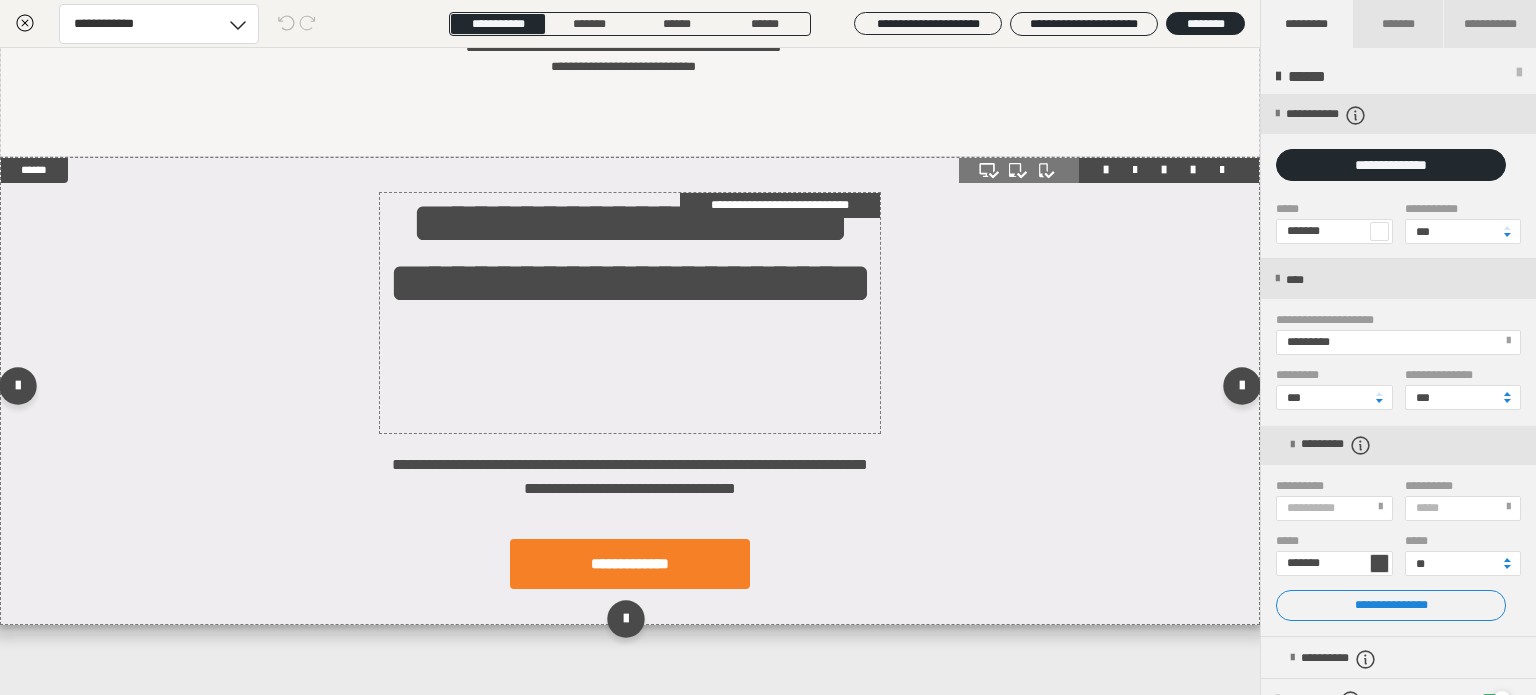 click on "**********" at bounding box center [630, 313] 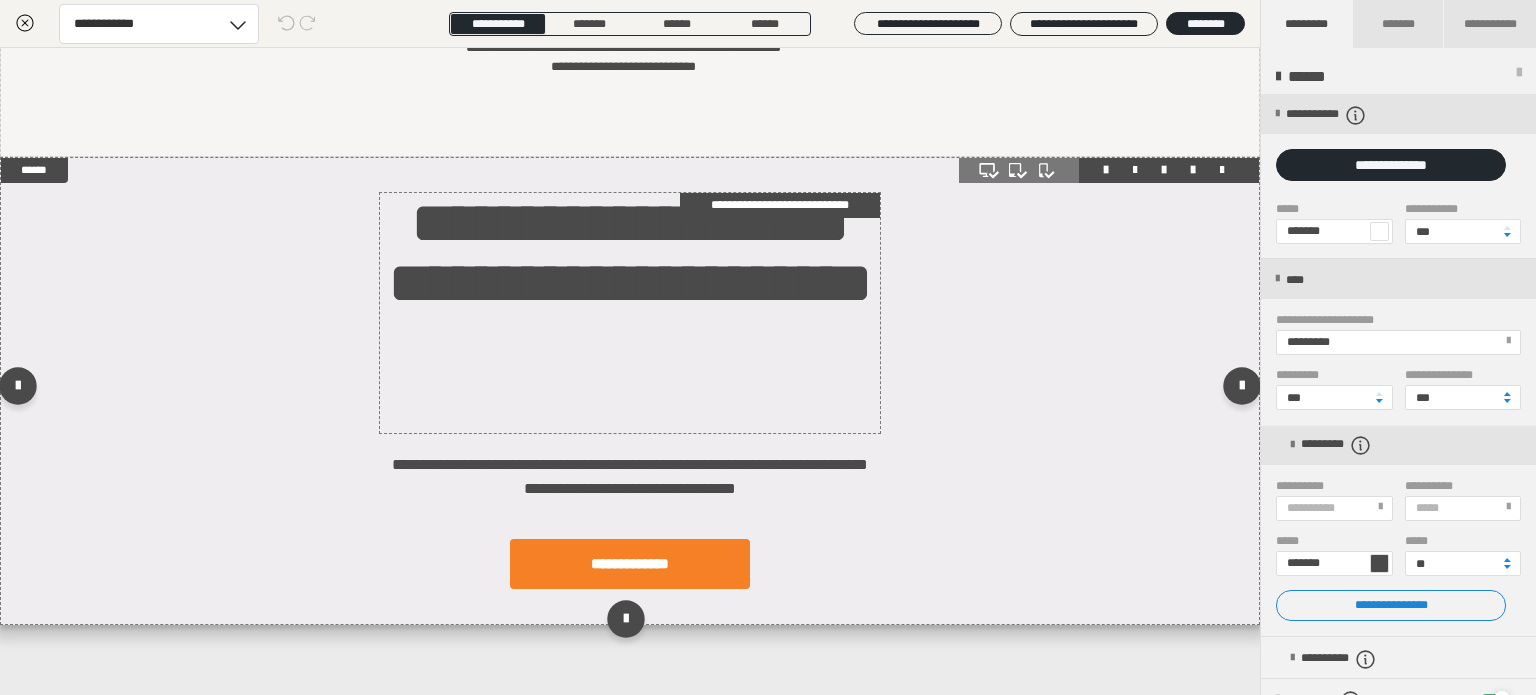 click on "**********" at bounding box center [630, 313] 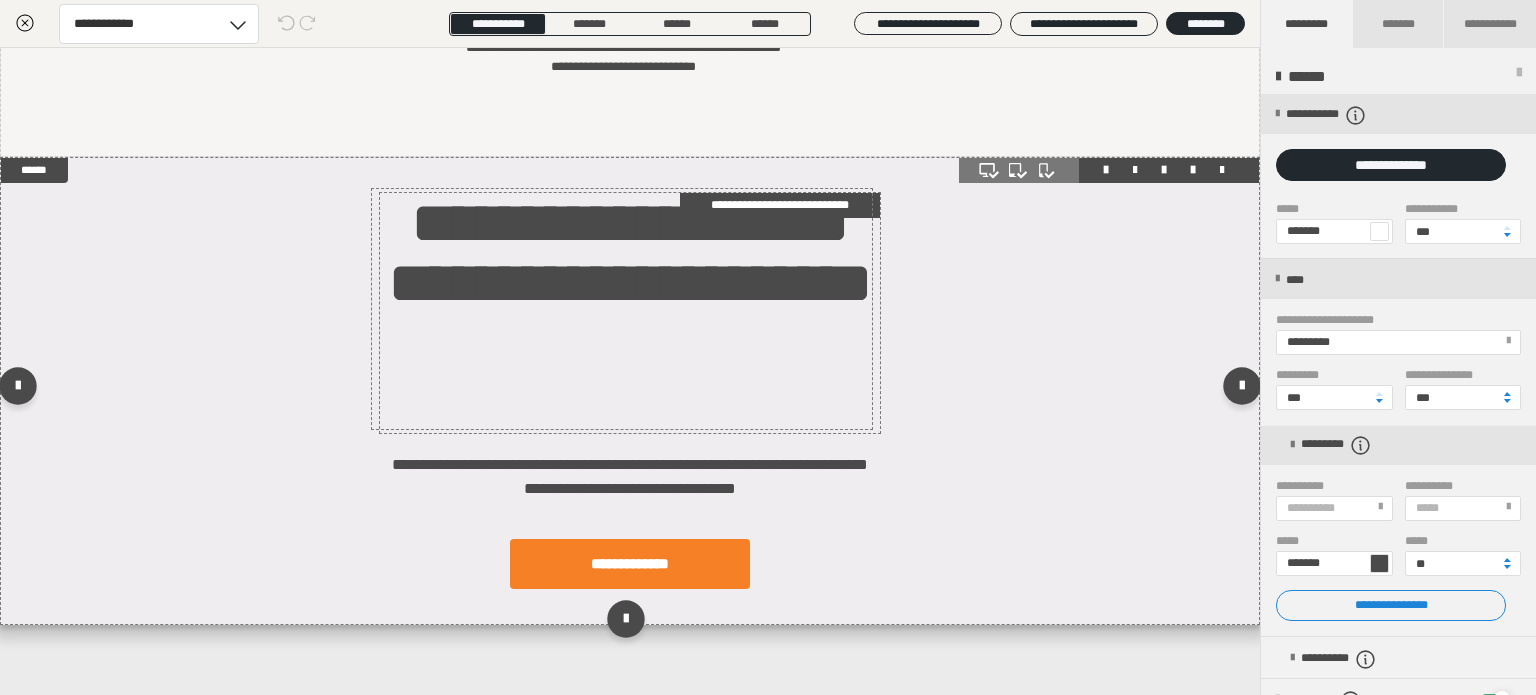 click on "**********" at bounding box center (630, 313) 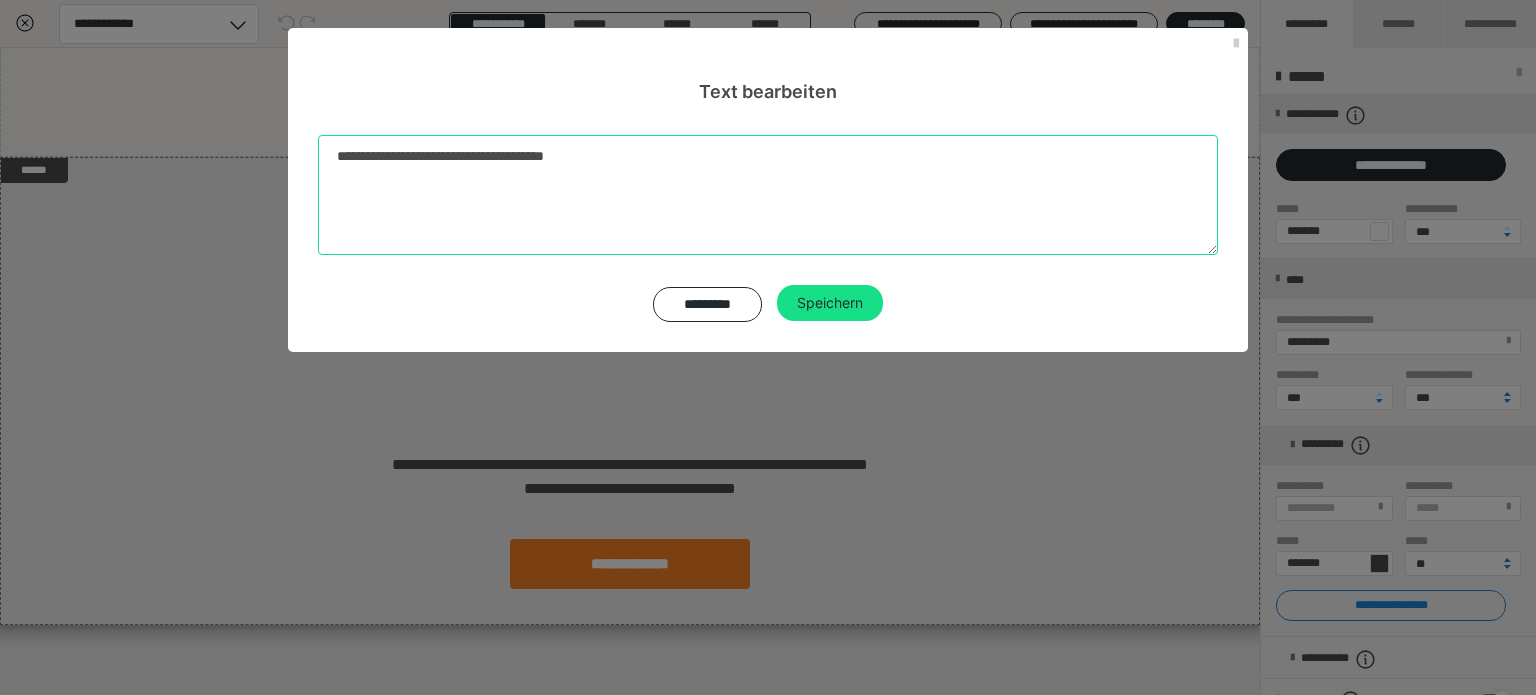 drag, startPoint x: 658, startPoint y: 171, endPoint x: 295, endPoint y: 161, distance: 363.13773 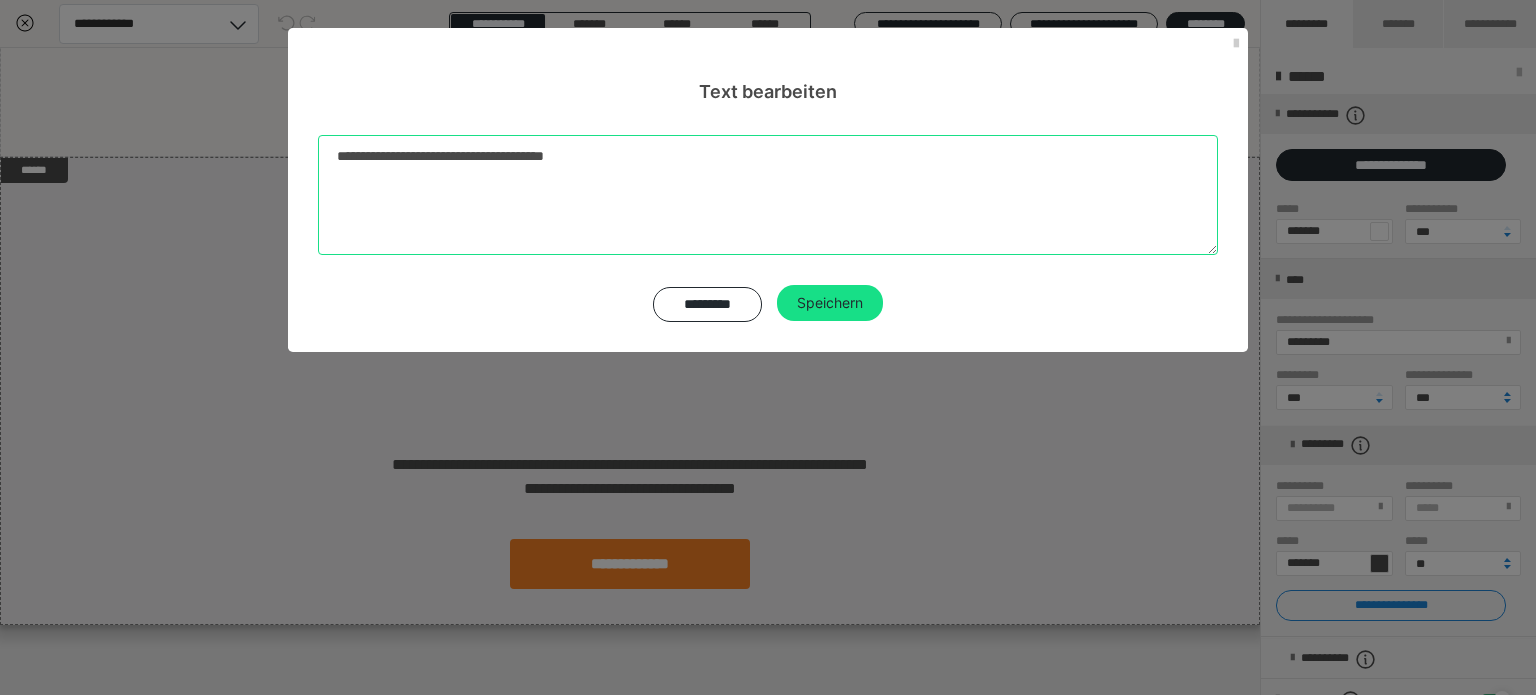 paste on "**********" 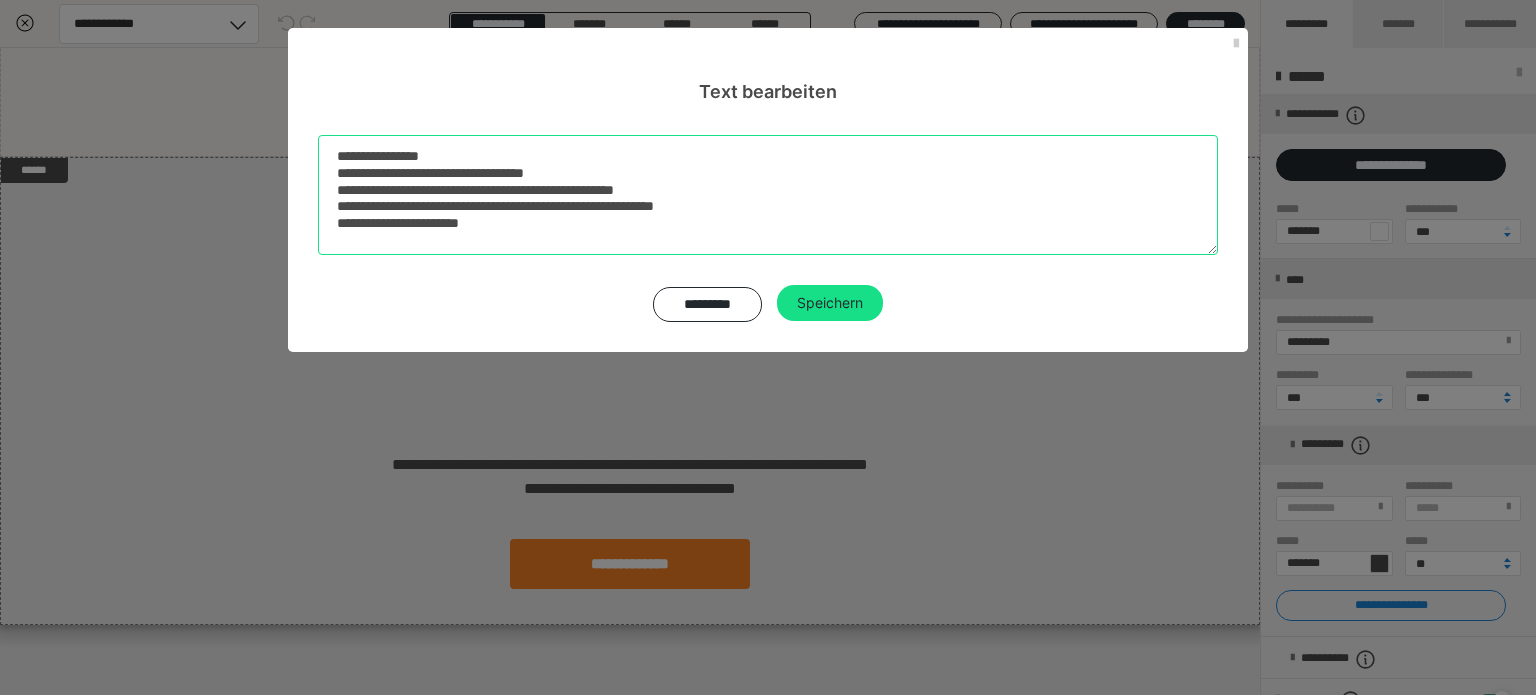 type on "**********" 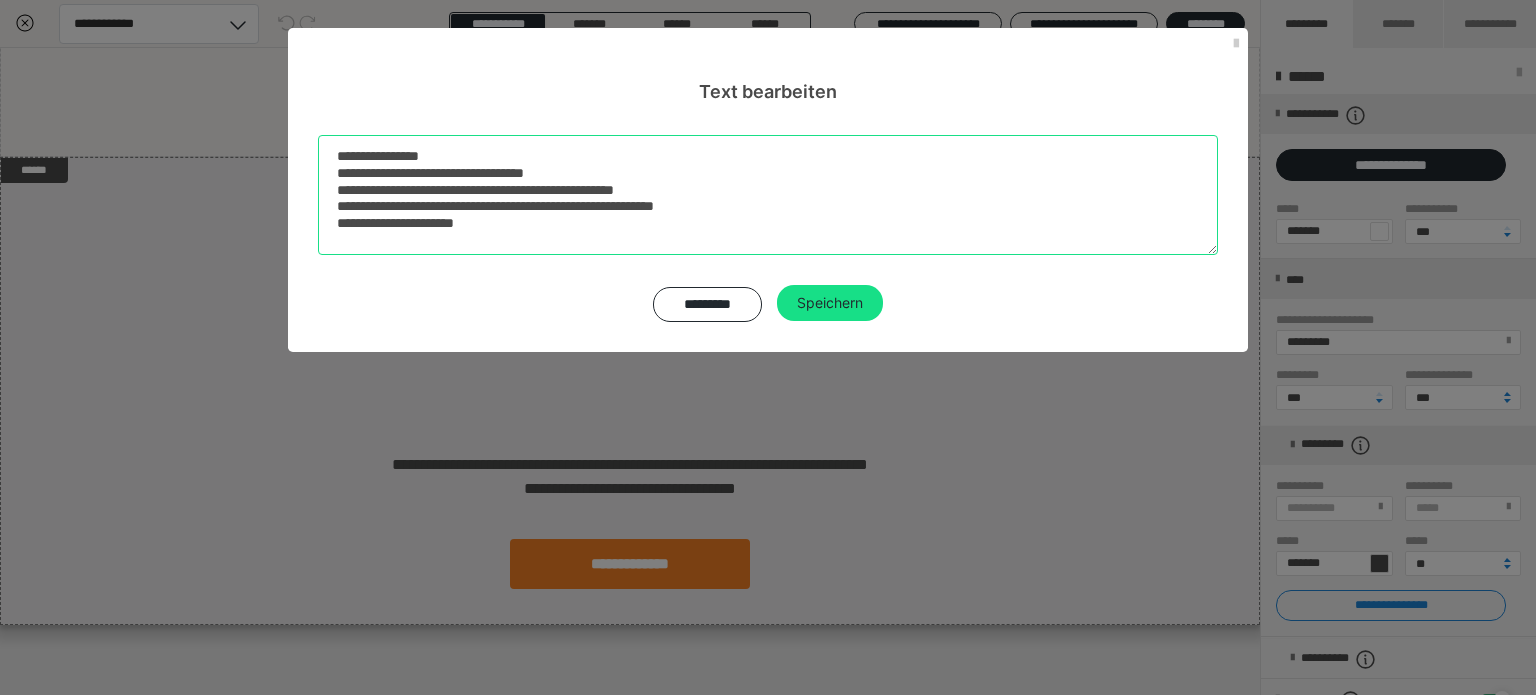 drag, startPoint x: 528, startPoint y: 236, endPoint x: 217, endPoint y: 136, distance: 326.6818 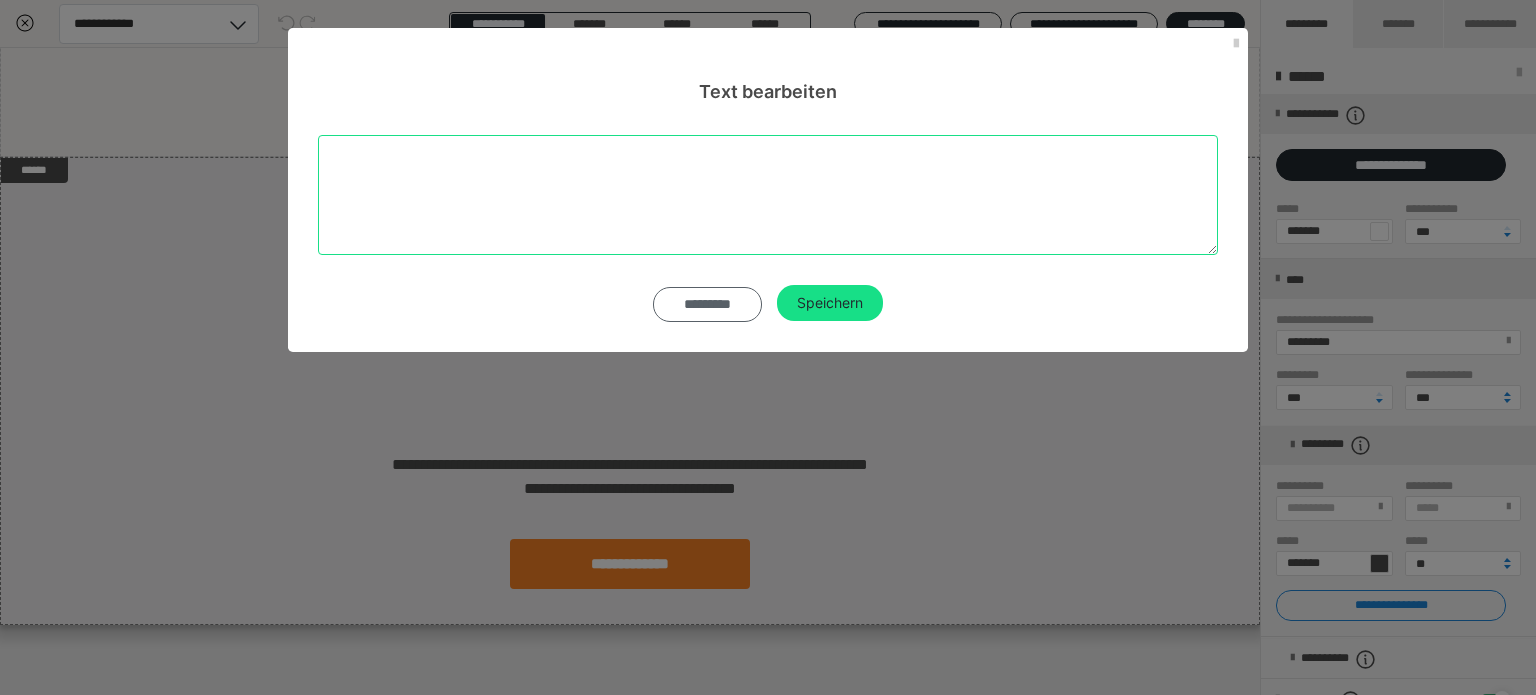type 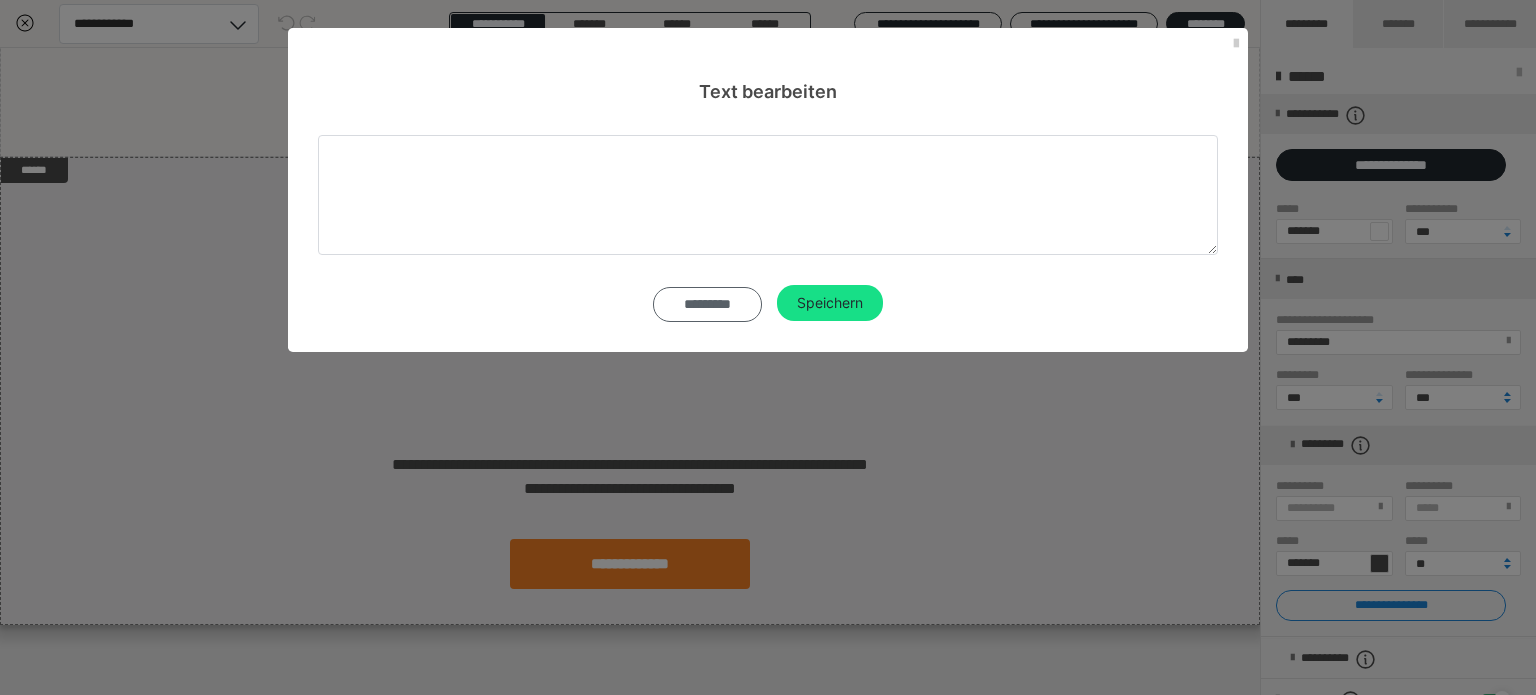 click on "*********" at bounding box center (708, 304) 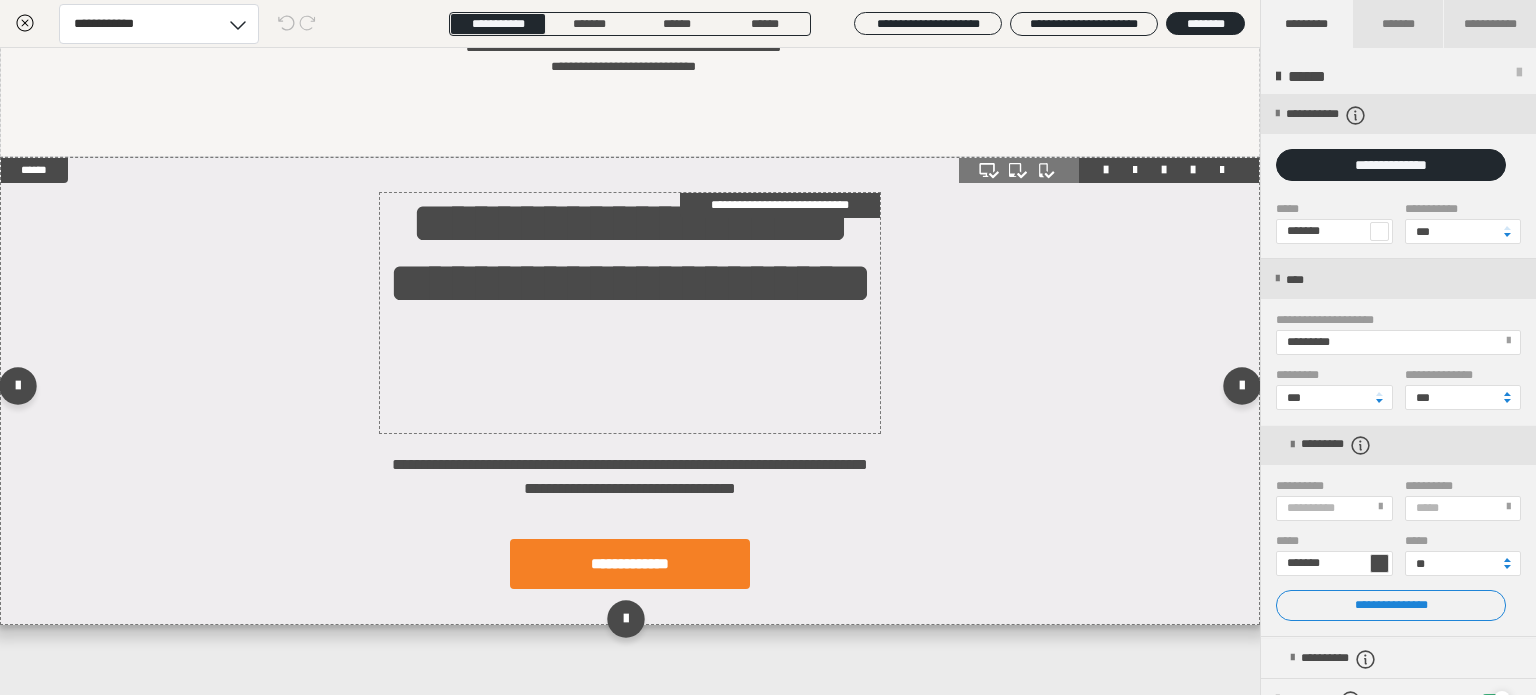 click on "**********" at bounding box center (630, 313) 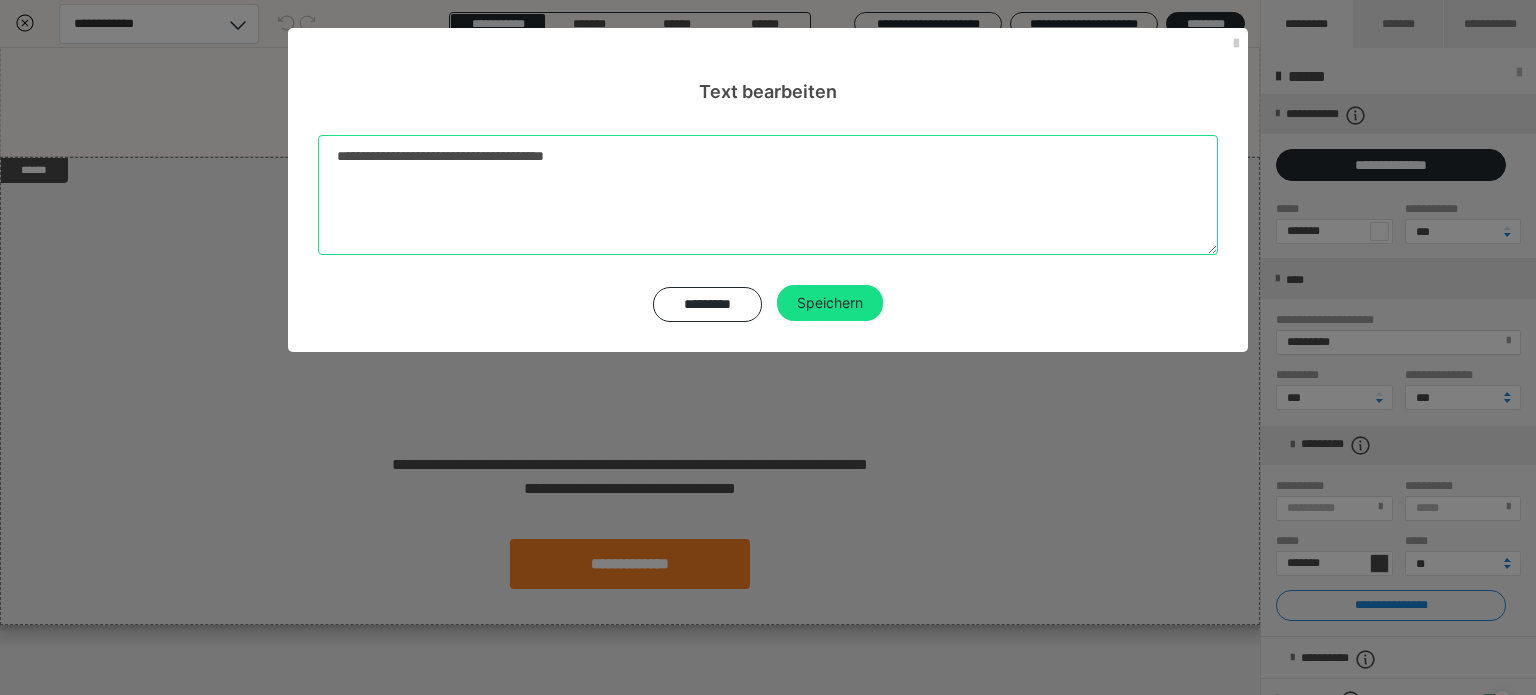 drag, startPoint x: 697, startPoint y: 141, endPoint x: 687, endPoint y: 150, distance: 13.453624 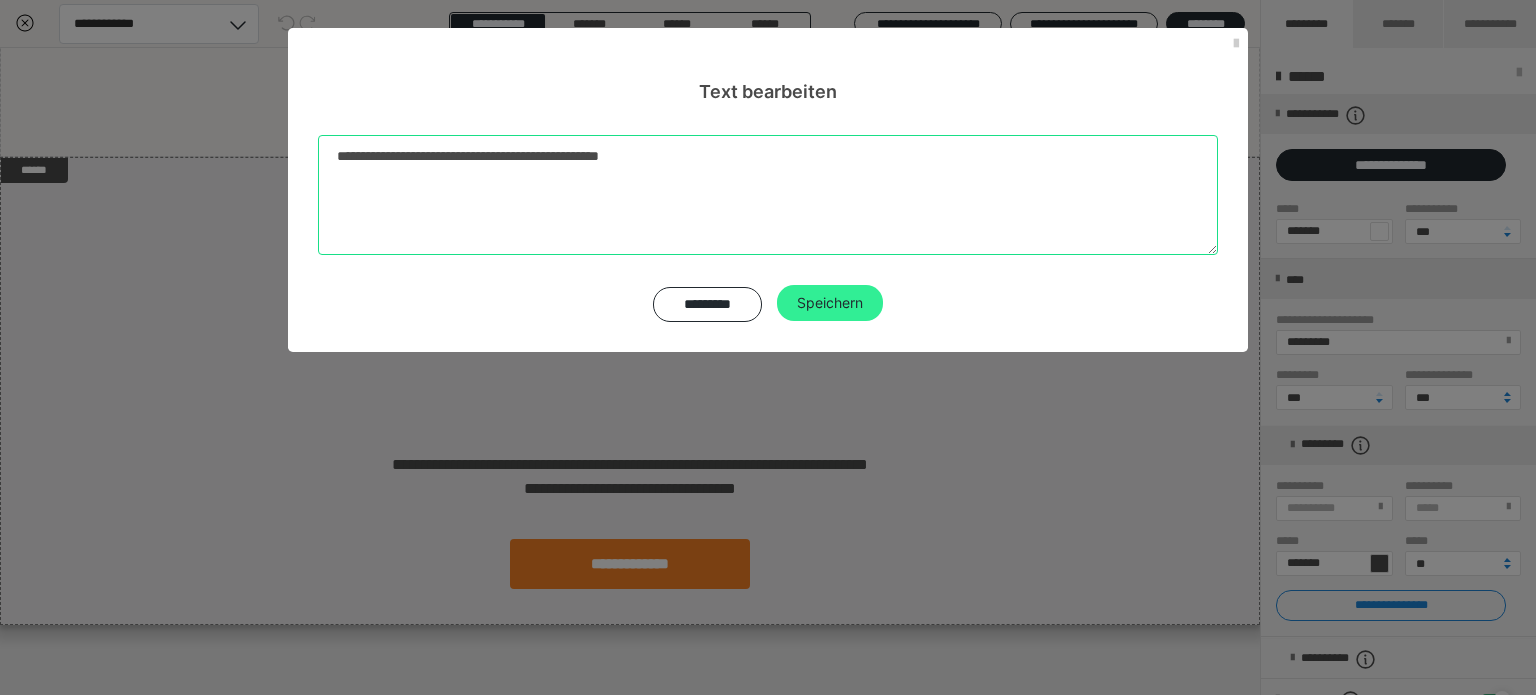type on "**********" 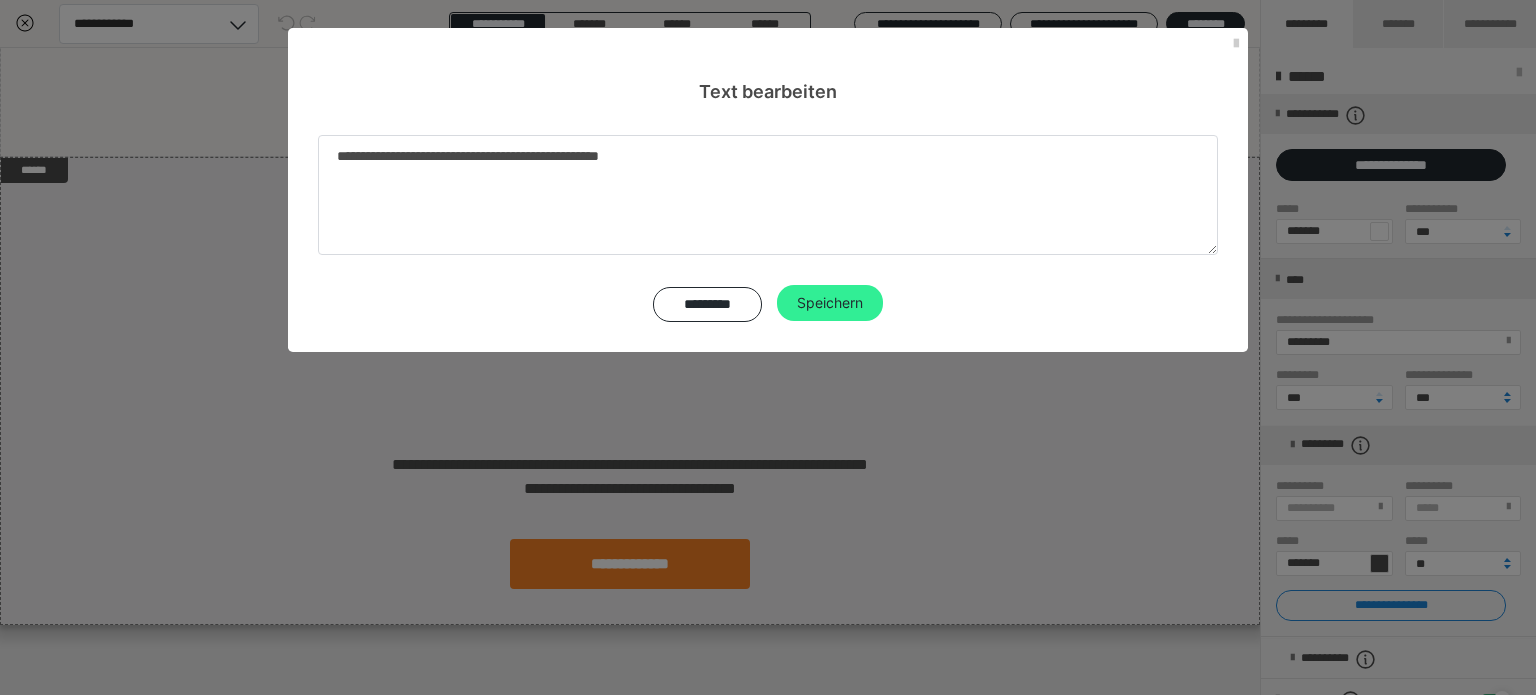 click on "Speichern" at bounding box center (830, 303) 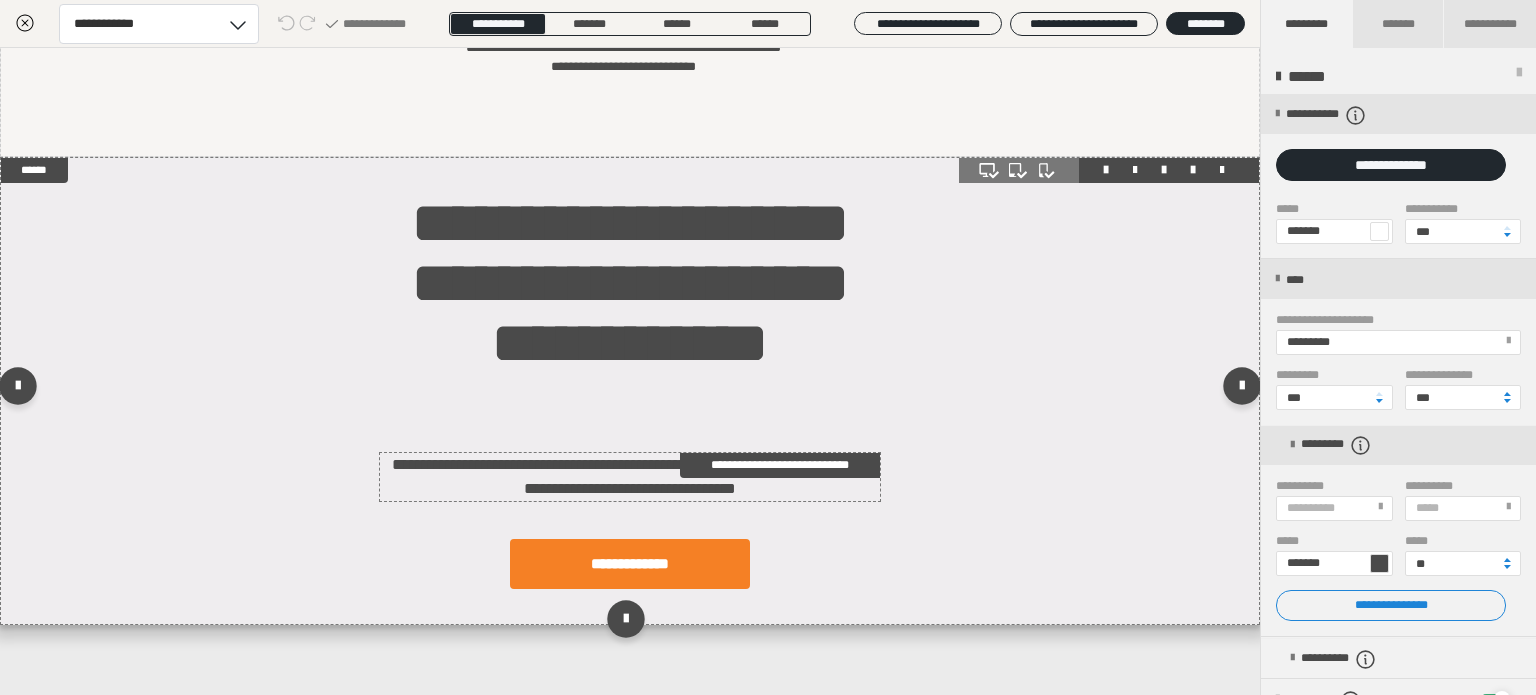 click on "**********" at bounding box center [780, 465] 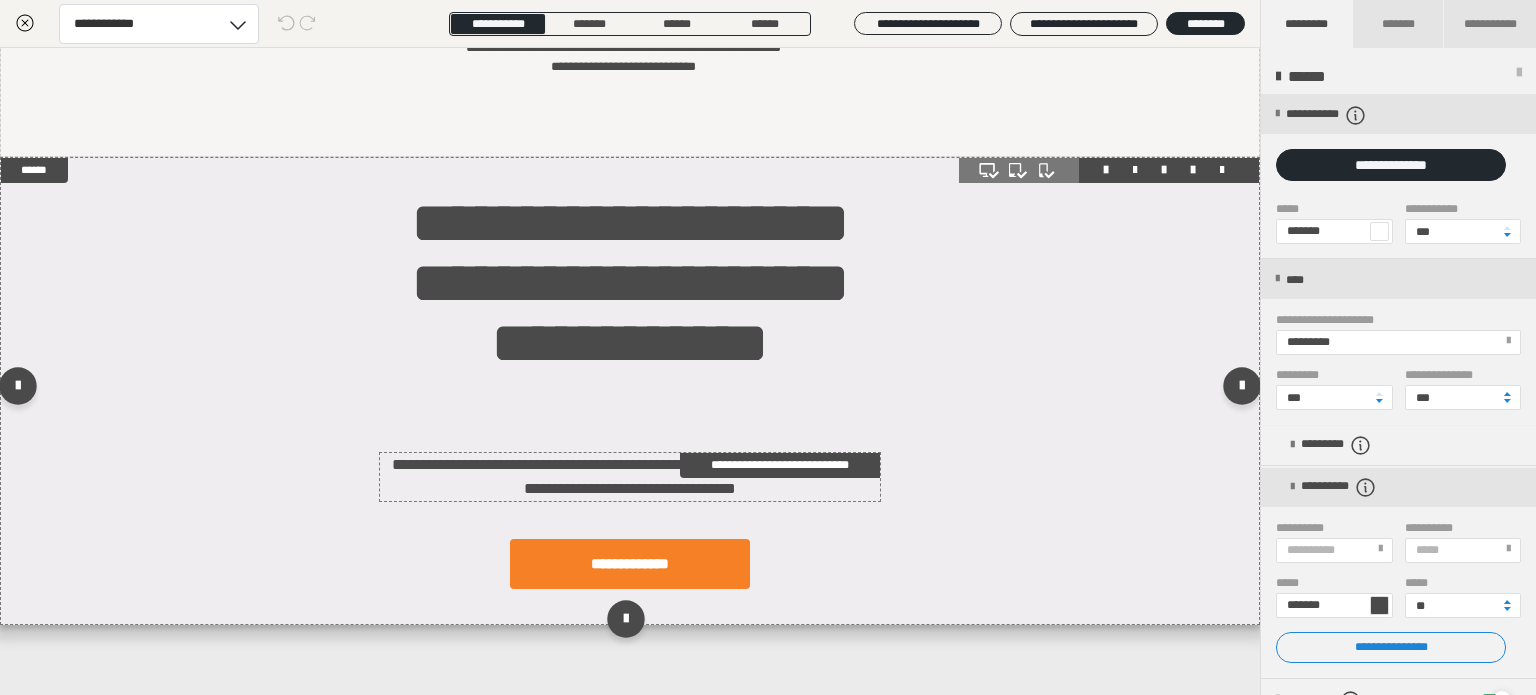 click on "**********" at bounding box center [630, 477] 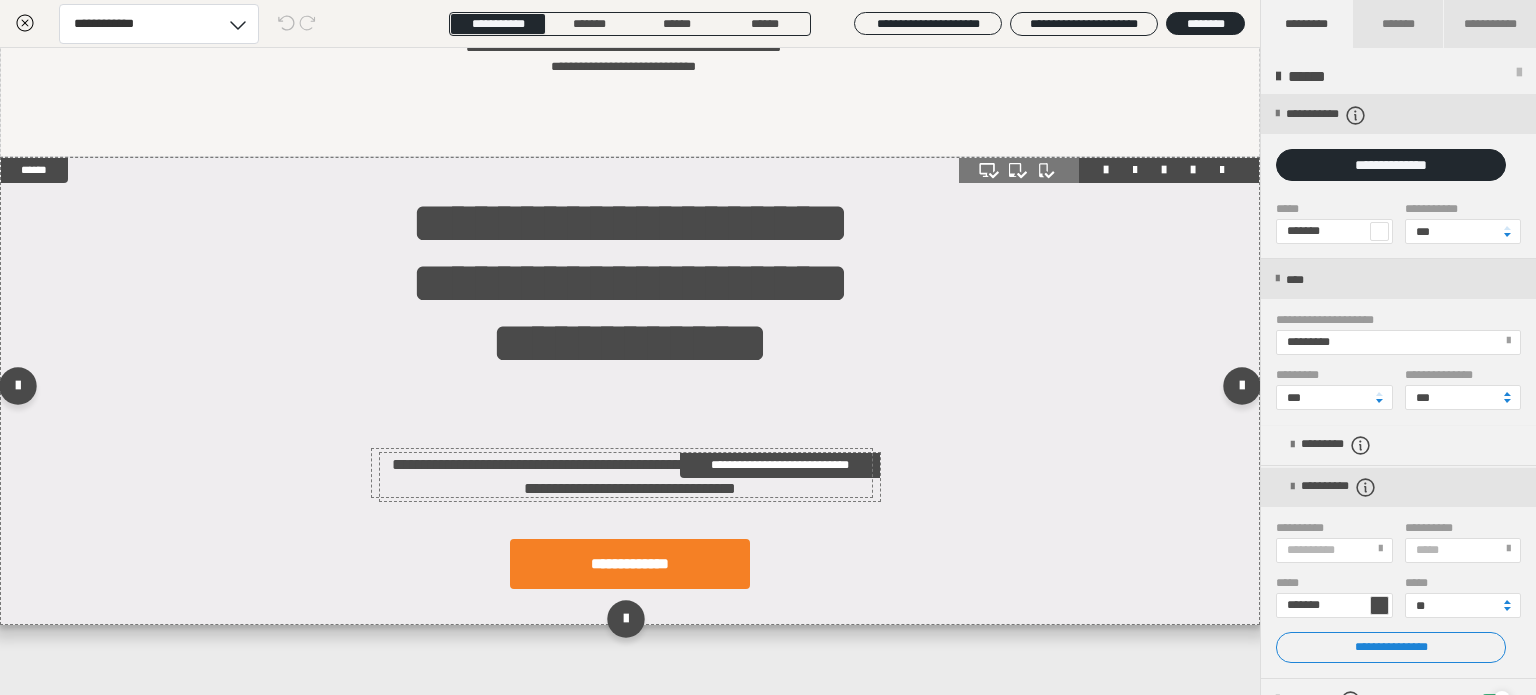 click on "**********" at bounding box center (630, 477) 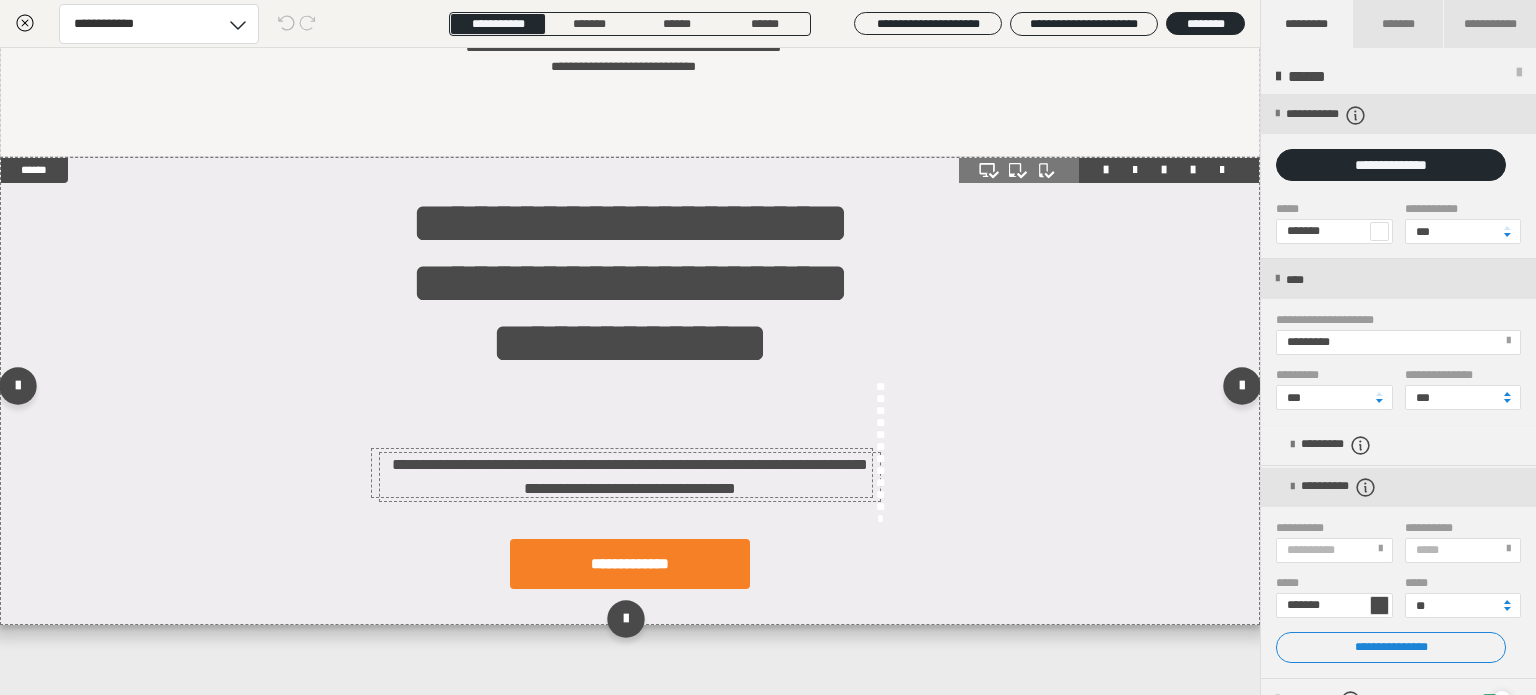click on "**********" at bounding box center (768, 347) 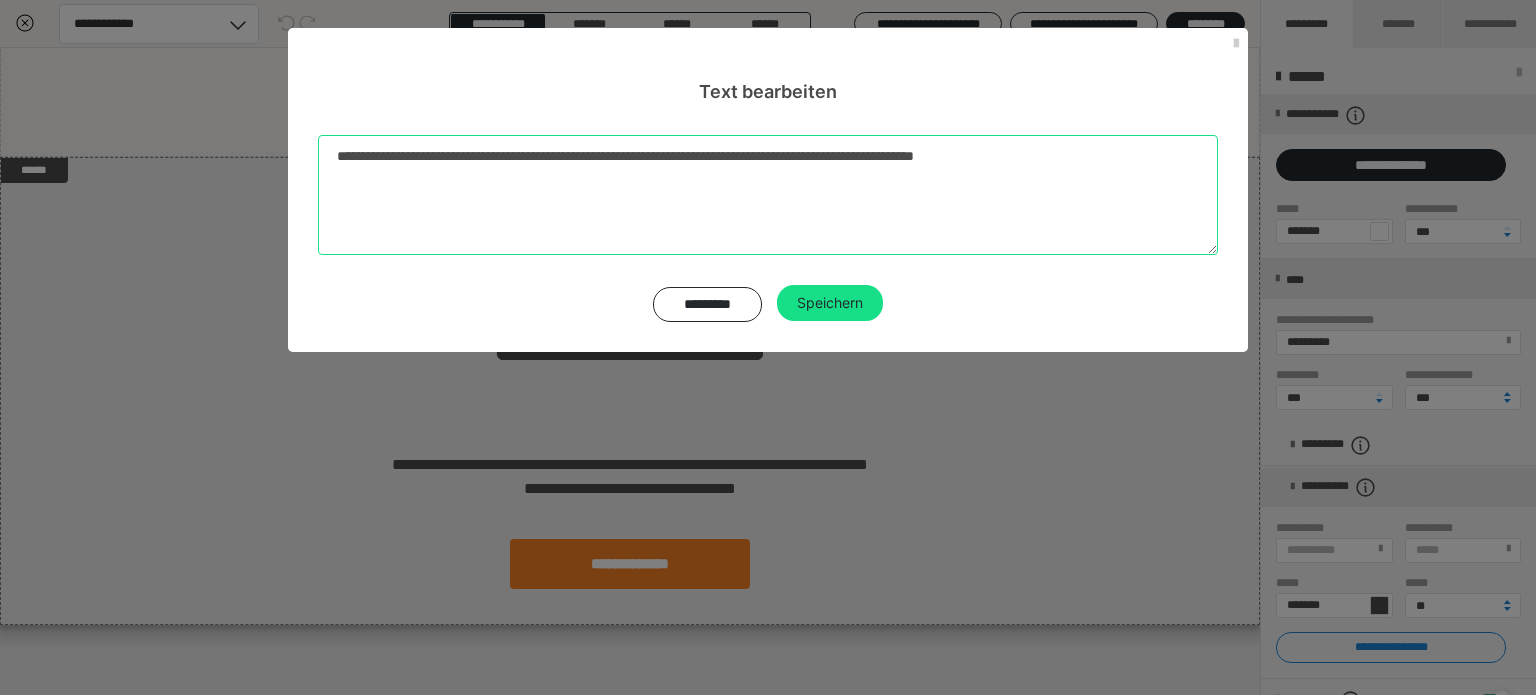 drag, startPoint x: 1109, startPoint y: 161, endPoint x: 250, endPoint y: 175, distance: 859.1141 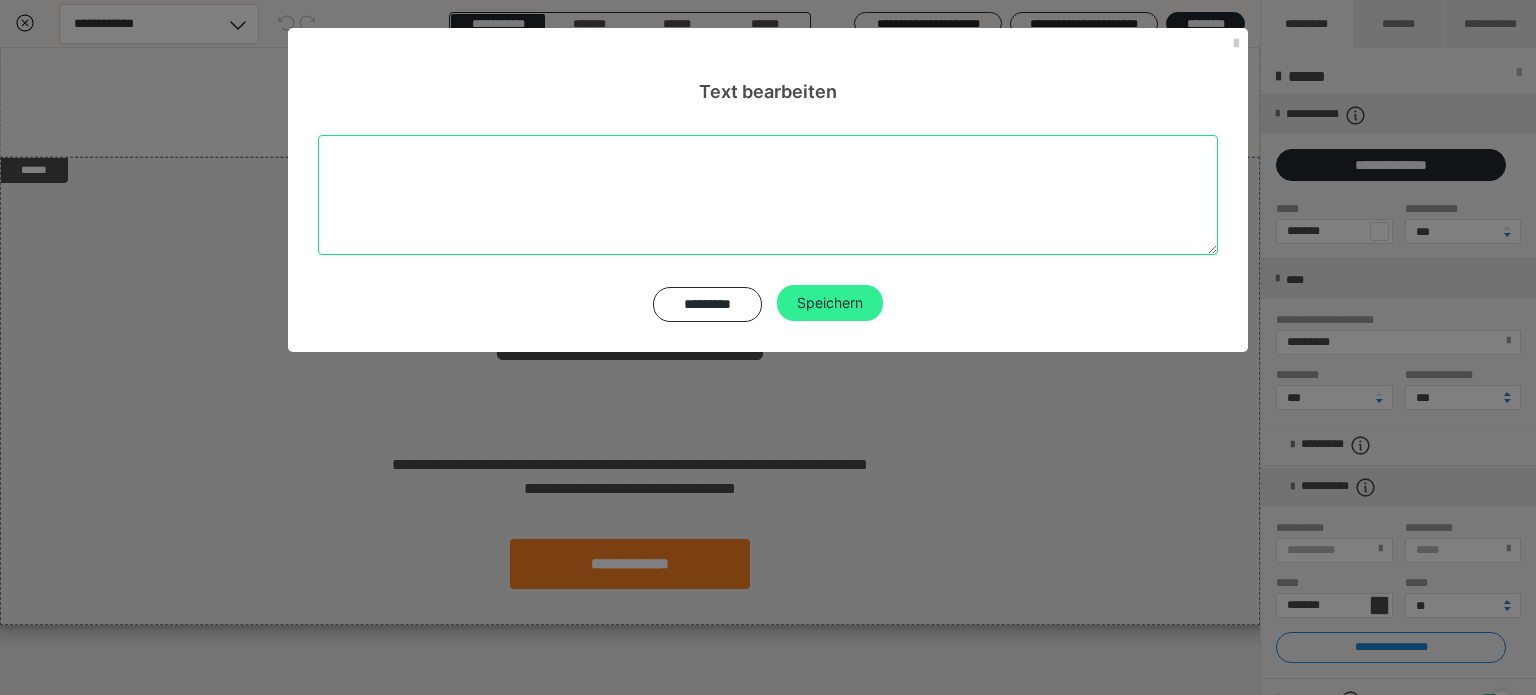 type 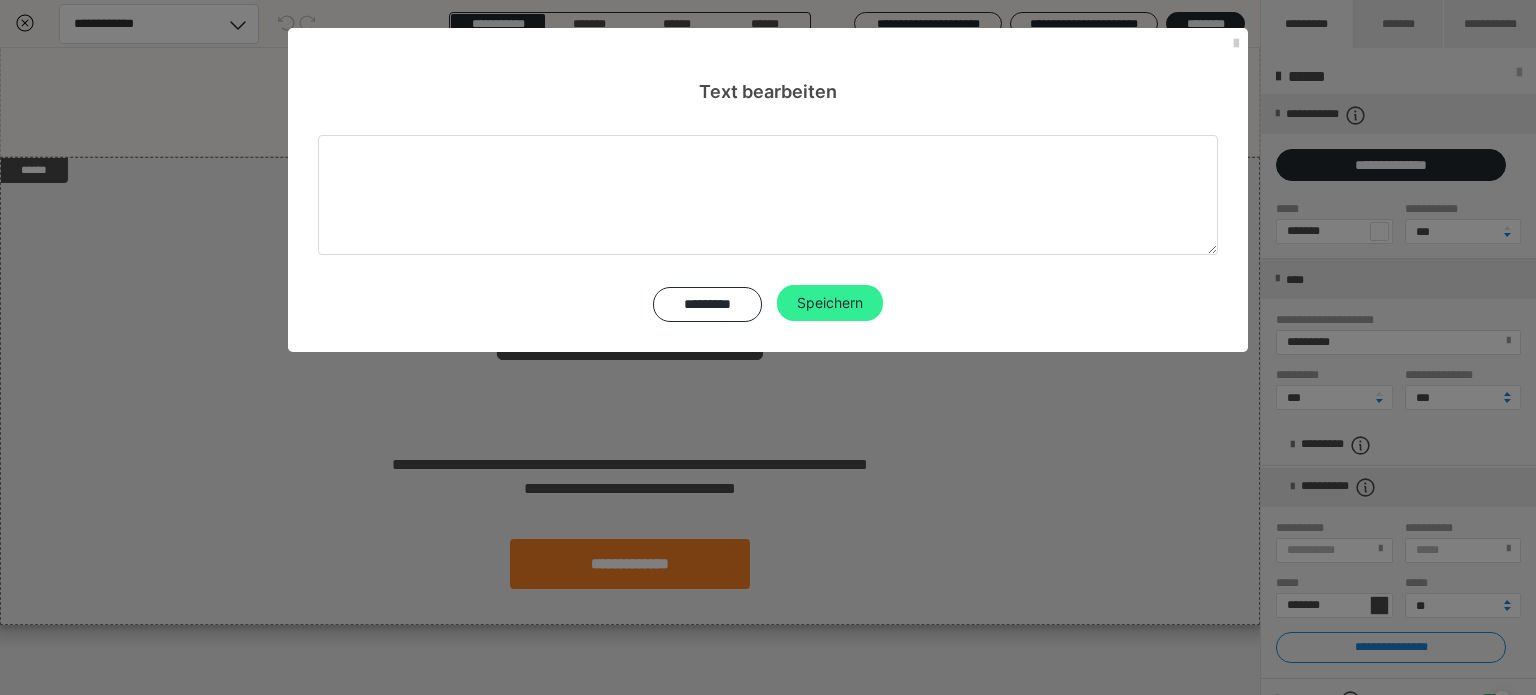 click on "Speichern" at bounding box center (830, 303) 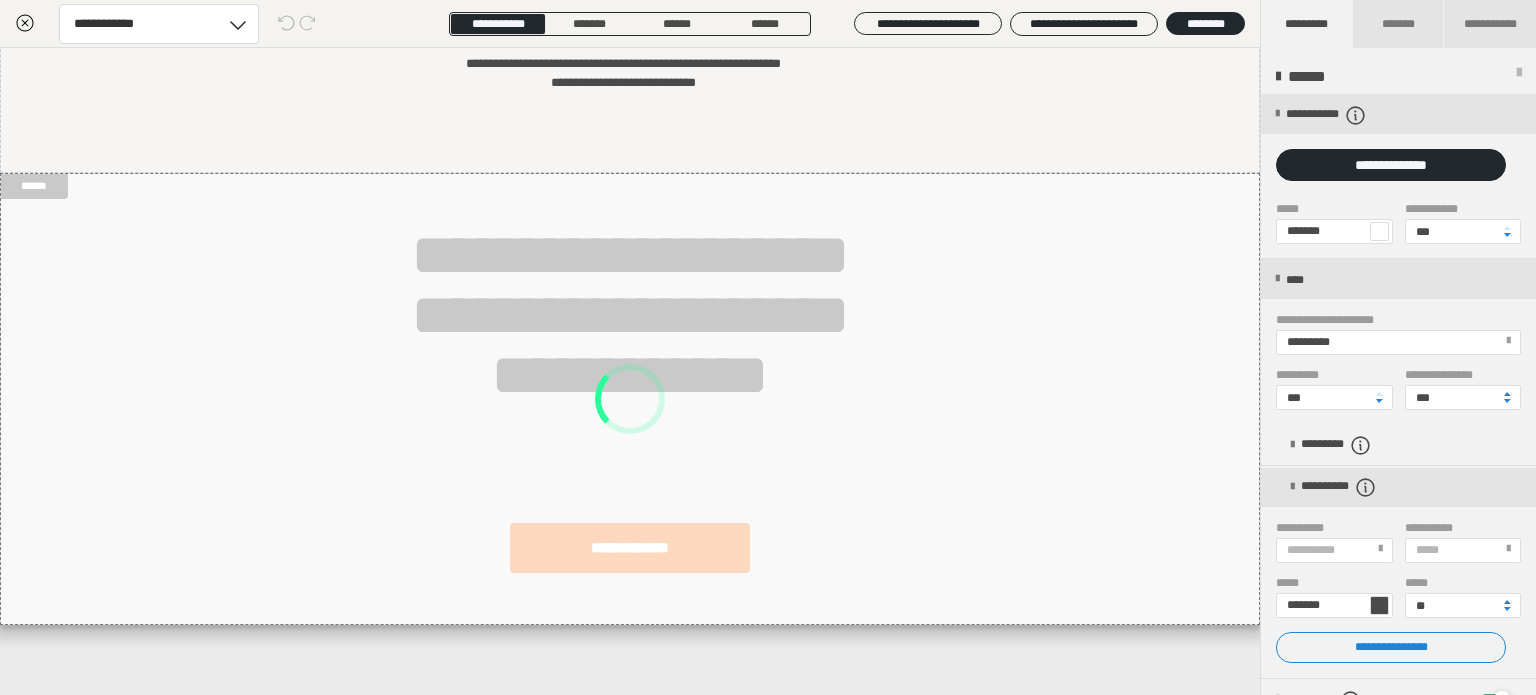 scroll, scrollTop: 439, scrollLeft: 0, axis: vertical 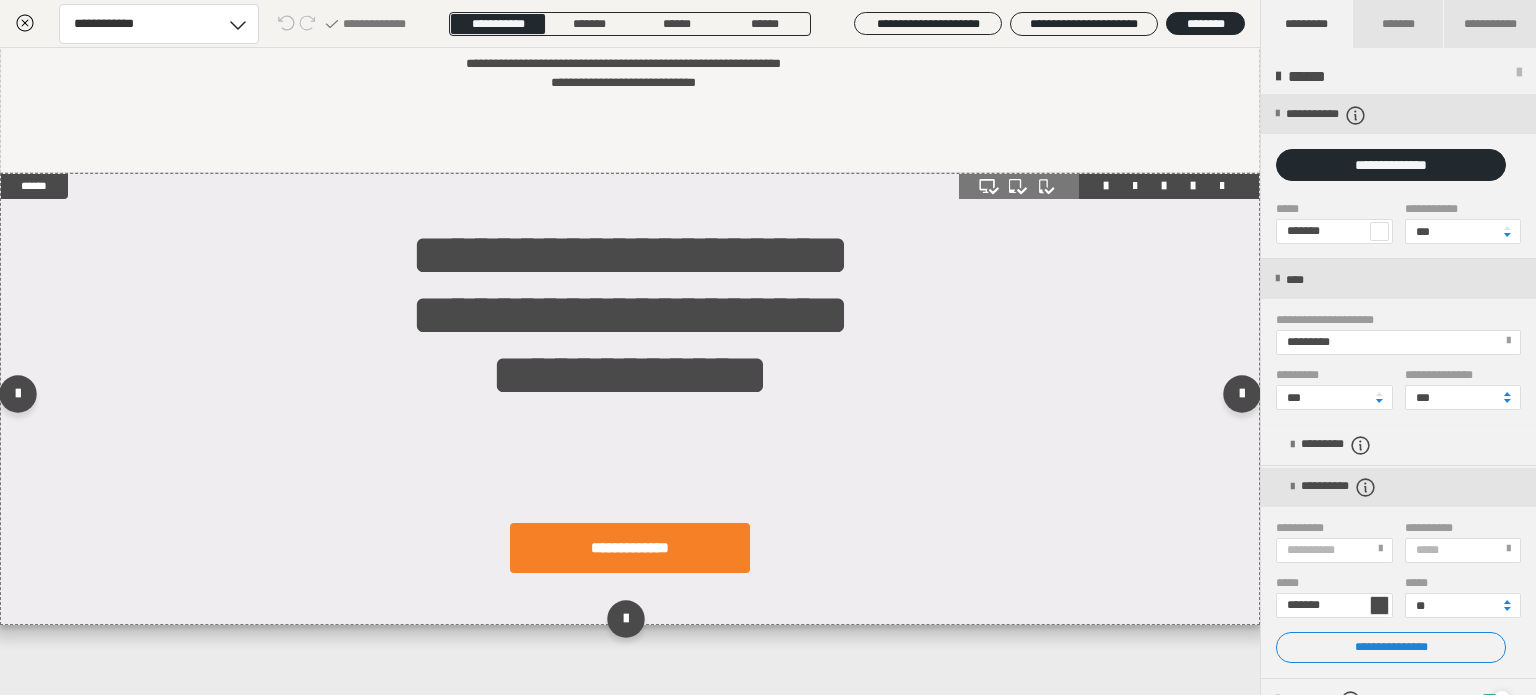 click on "**********" at bounding box center (630, 399) 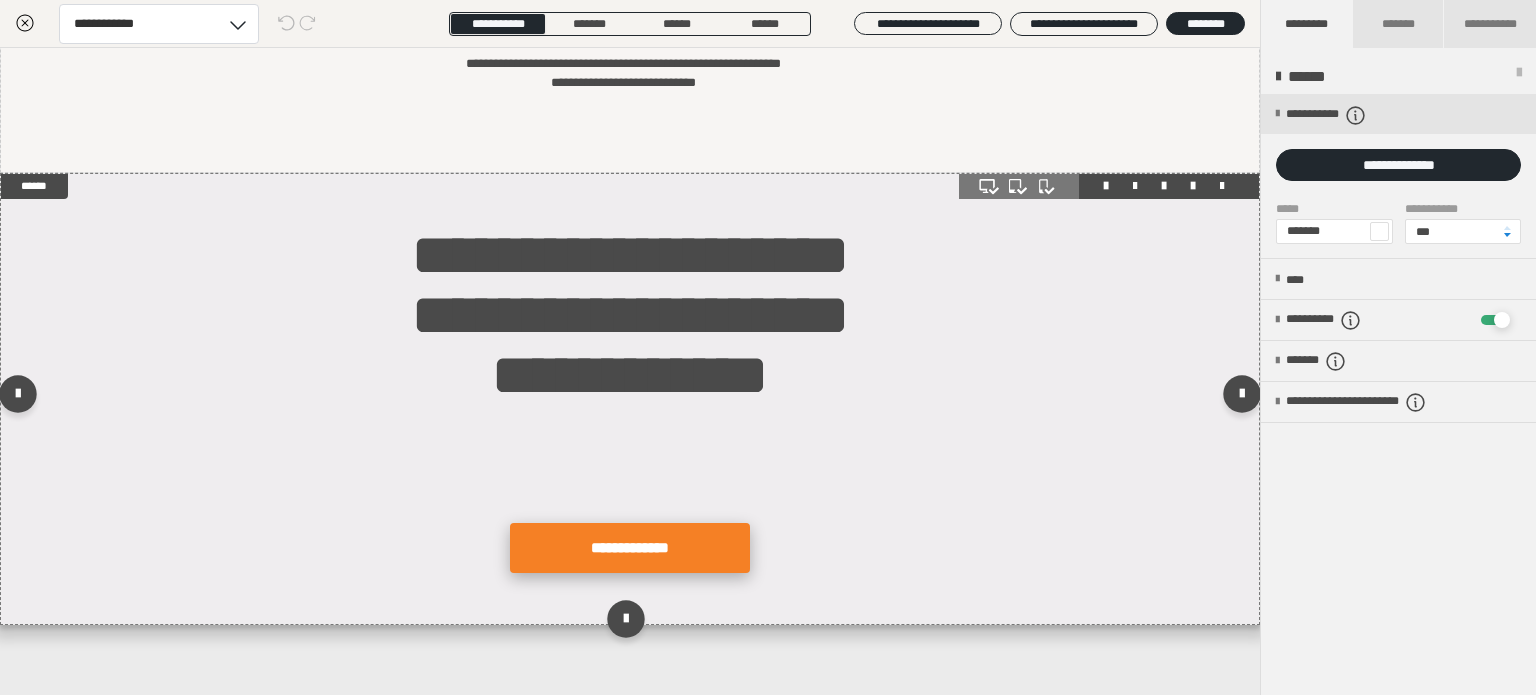 click on "**********" at bounding box center [630, 548] 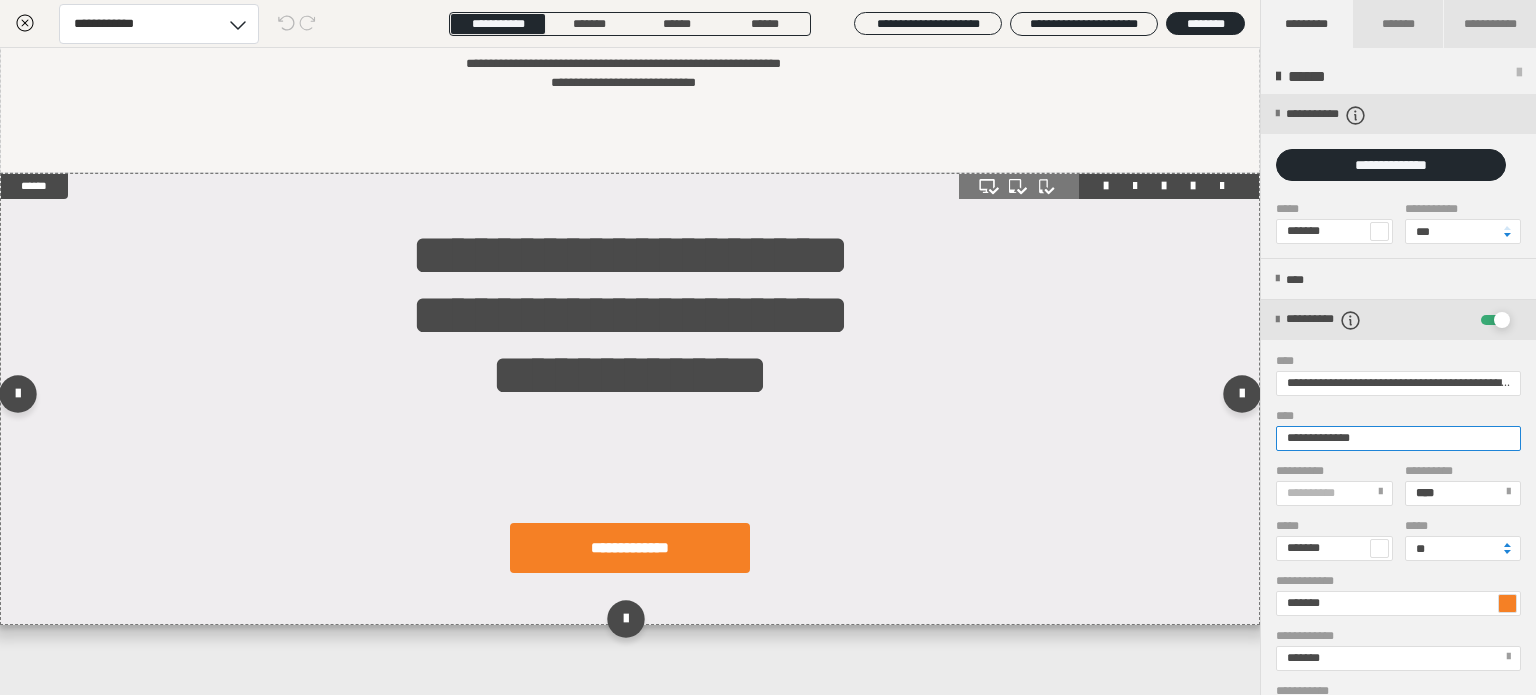 drag, startPoint x: 1383, startPoint y: 435, endPoint x: 1224, endPoint y: 455, distance: 160.25293 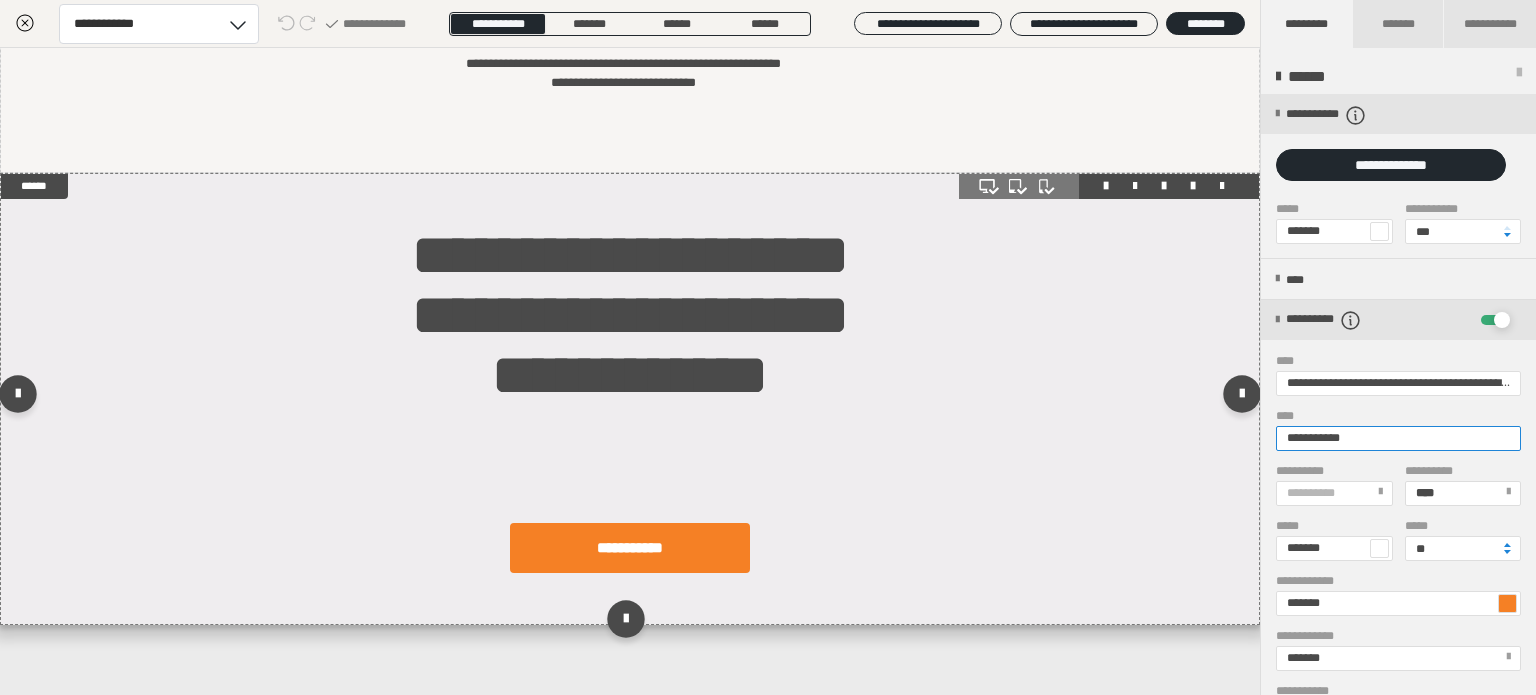 type on "**********" 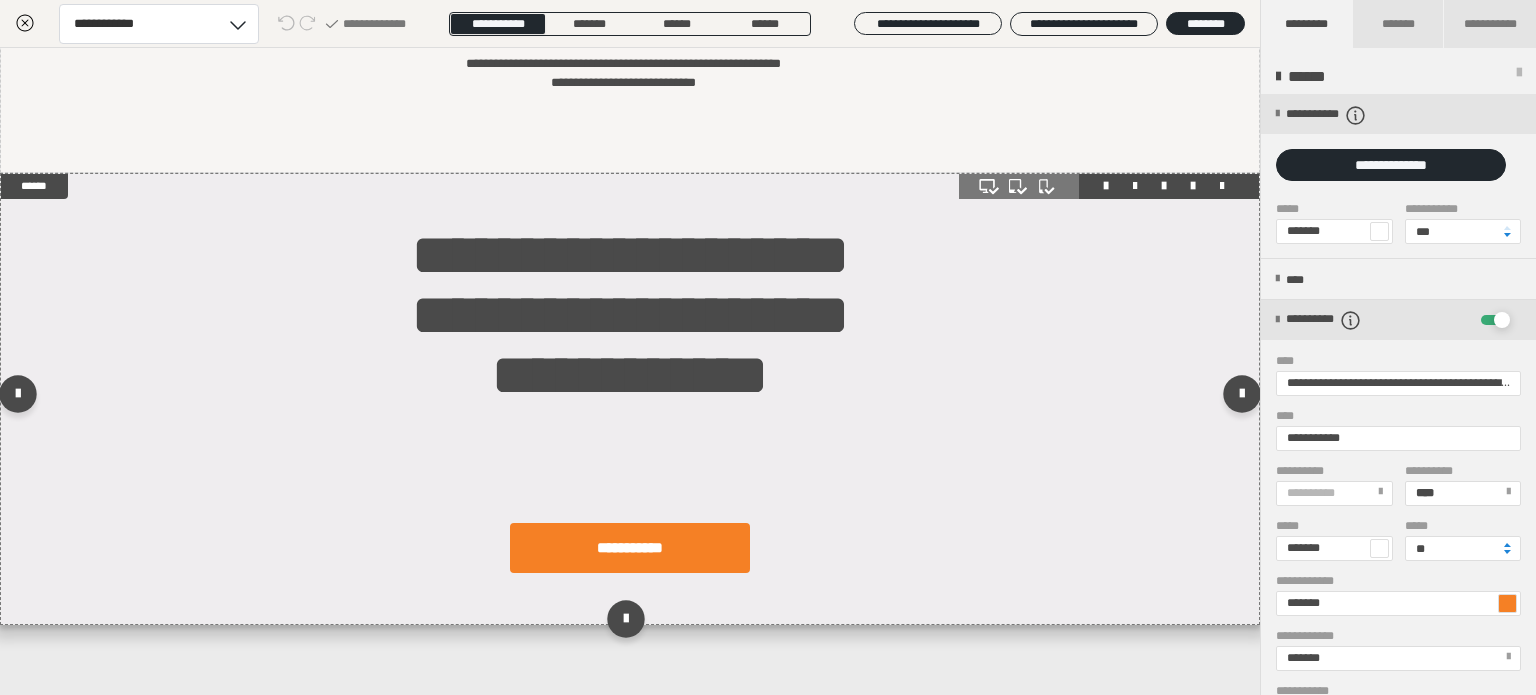 click at bounding box center [630, 399] 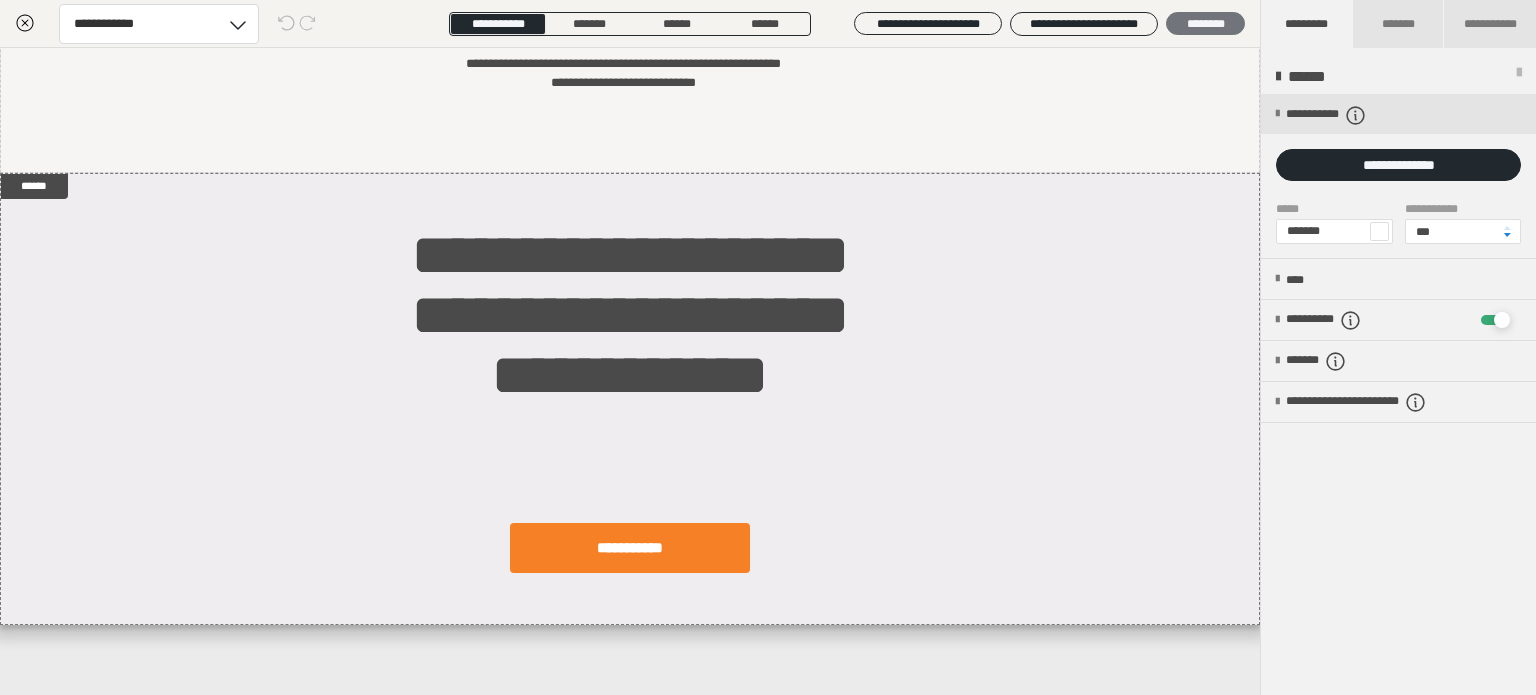 click on "********" at bounding box center (1205, 24) 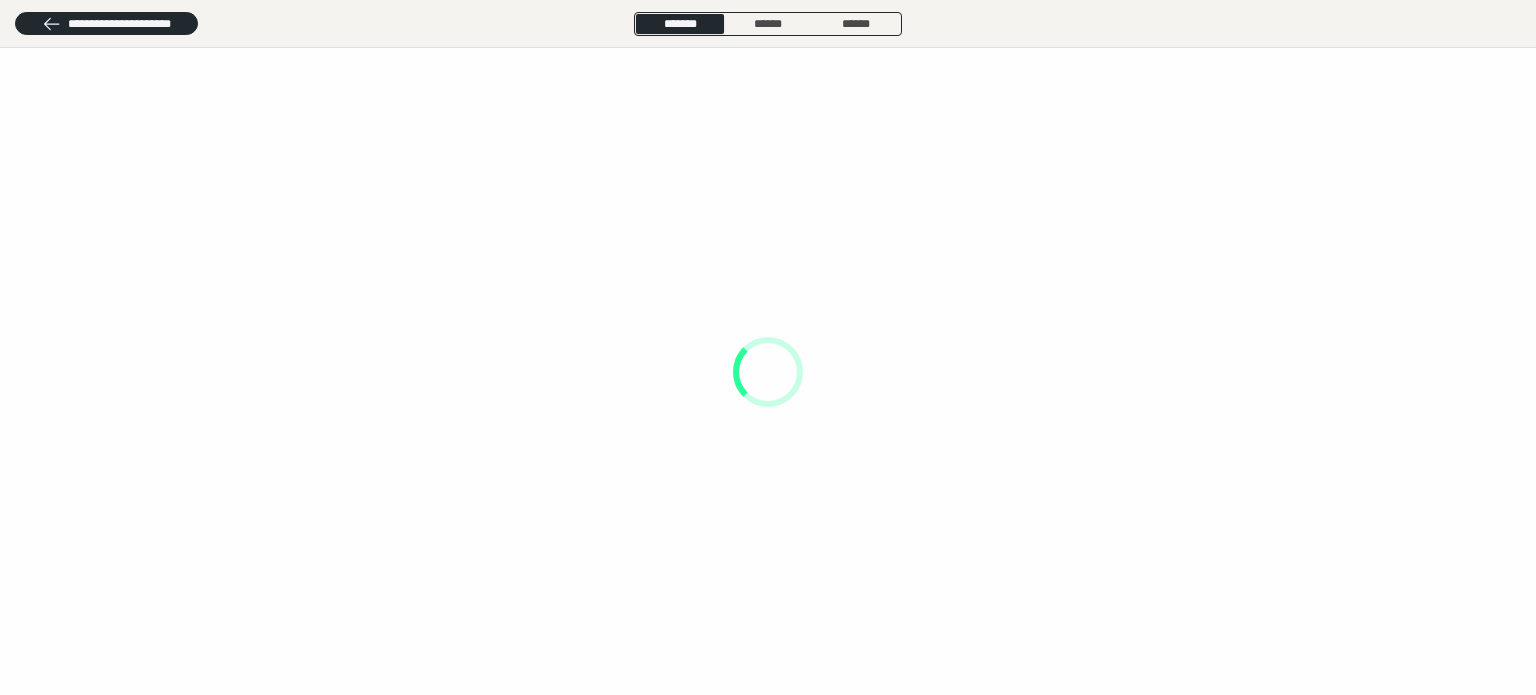 scroll, scrollTop: 0, scrollLeft: 0, axis: both 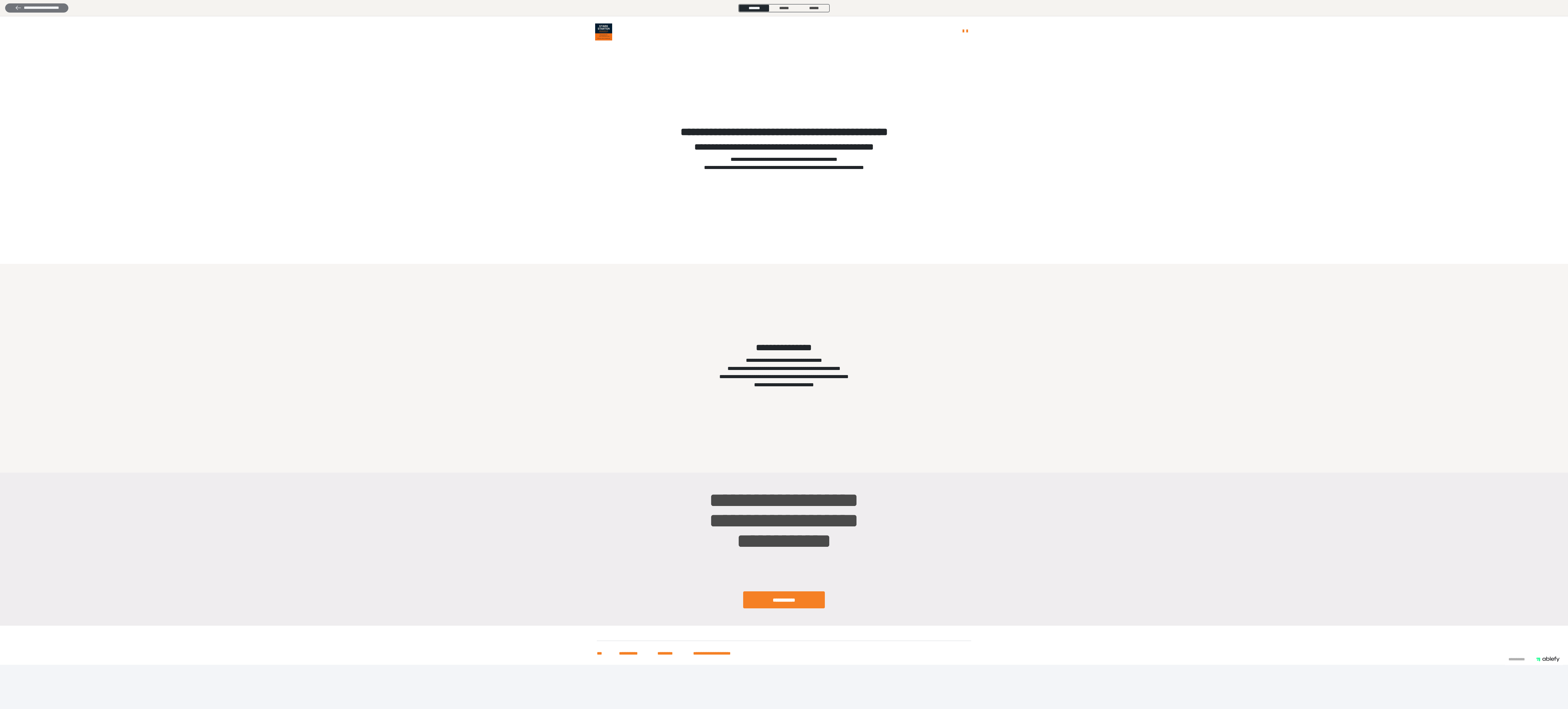click on "**********" at bounding box center (37, 8) 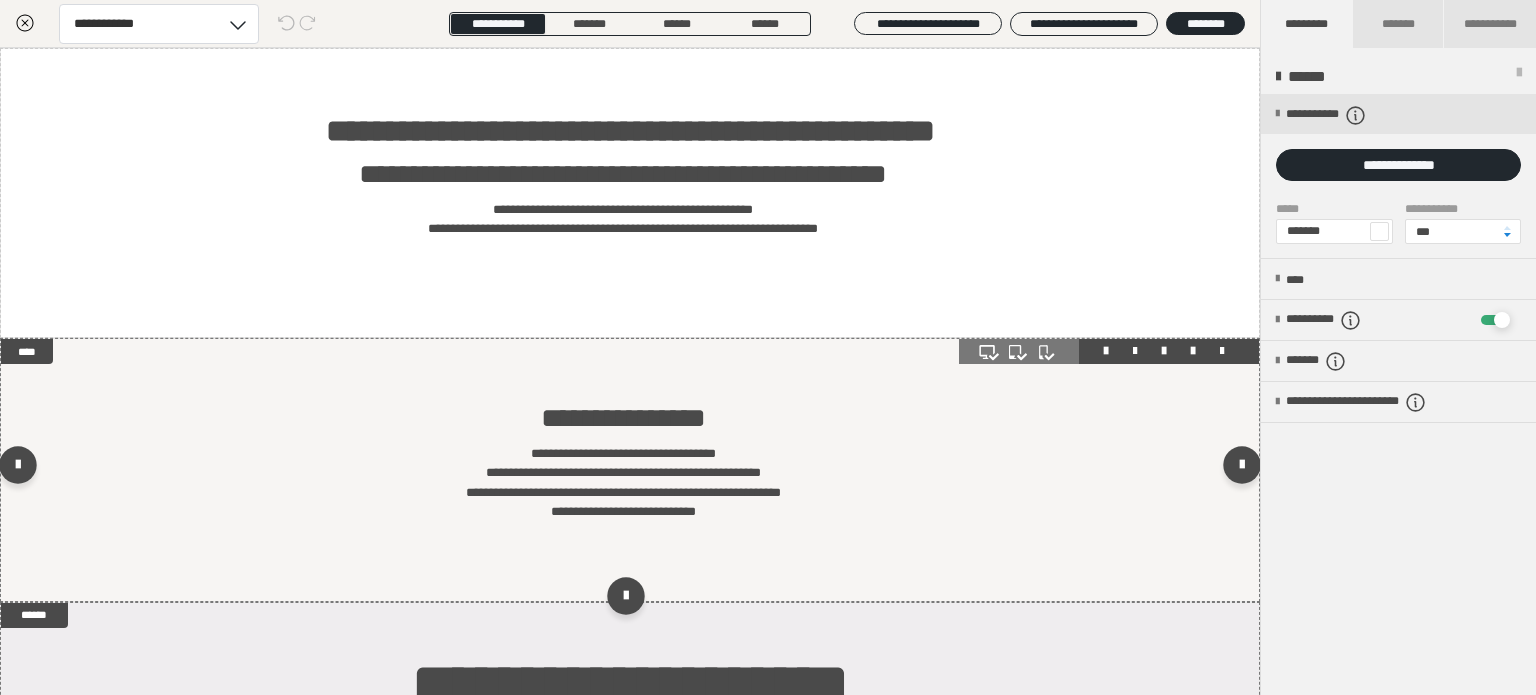scroll, scrollTop: 439, scrollLeft: 0, axis: vertical 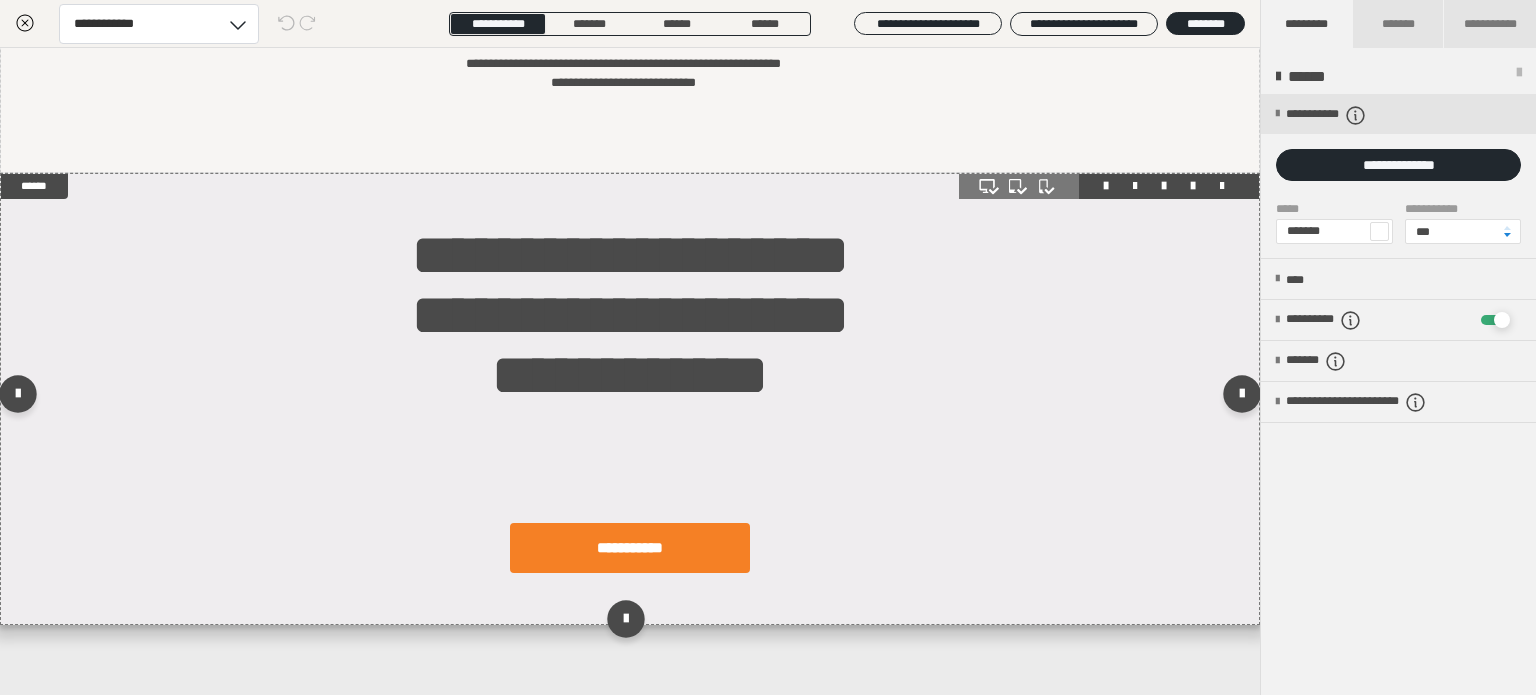 click on "**********" at bounding box center (630, 504) 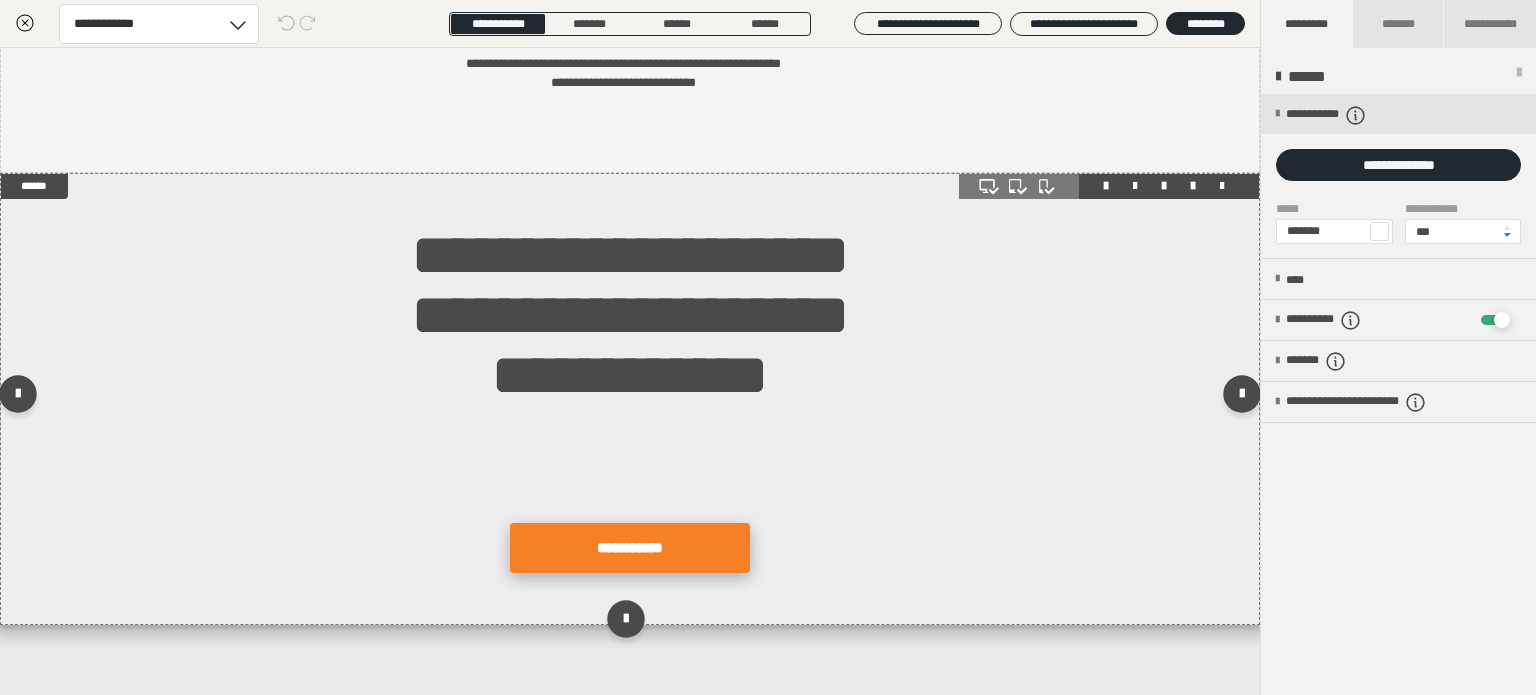 click on "**********" at bounding box center [630, 548] 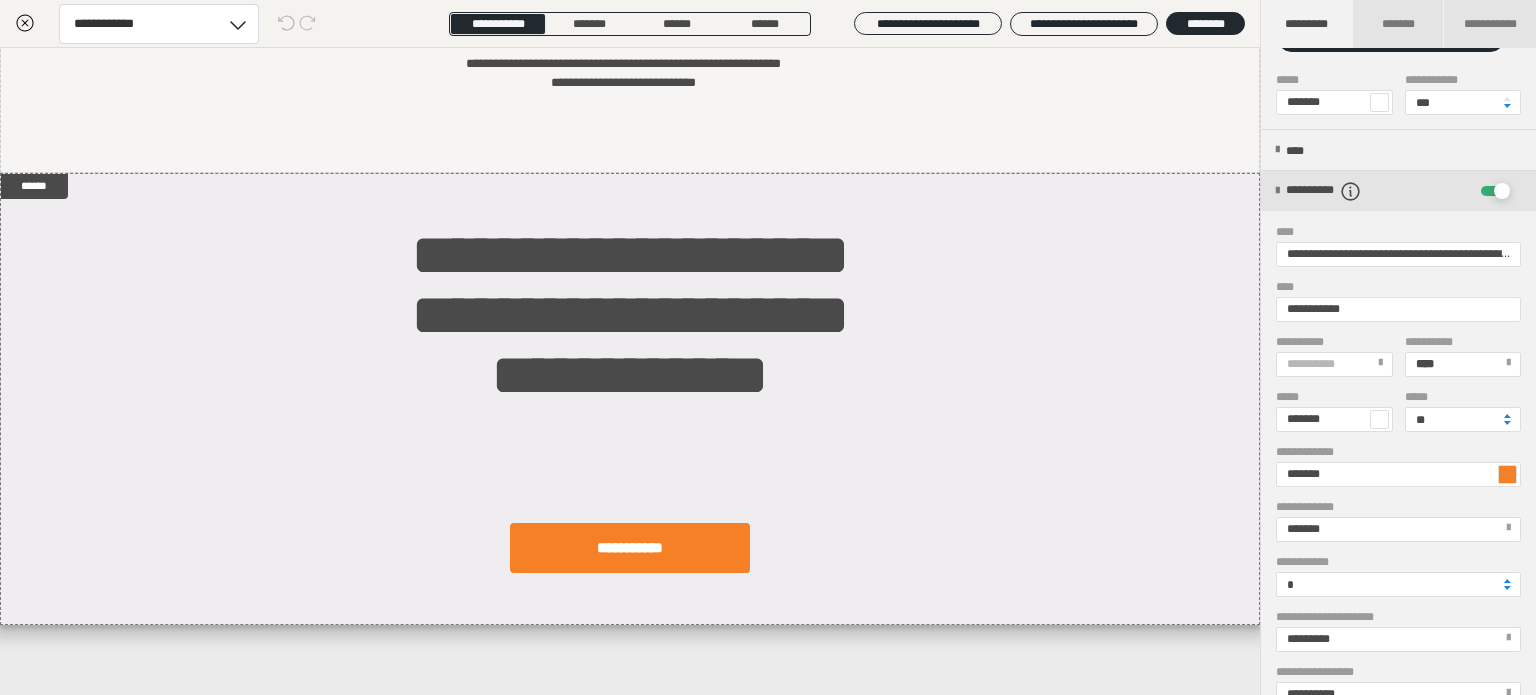 scroll, scrollTop: 266, scrollLeft: 0, axis: vertical 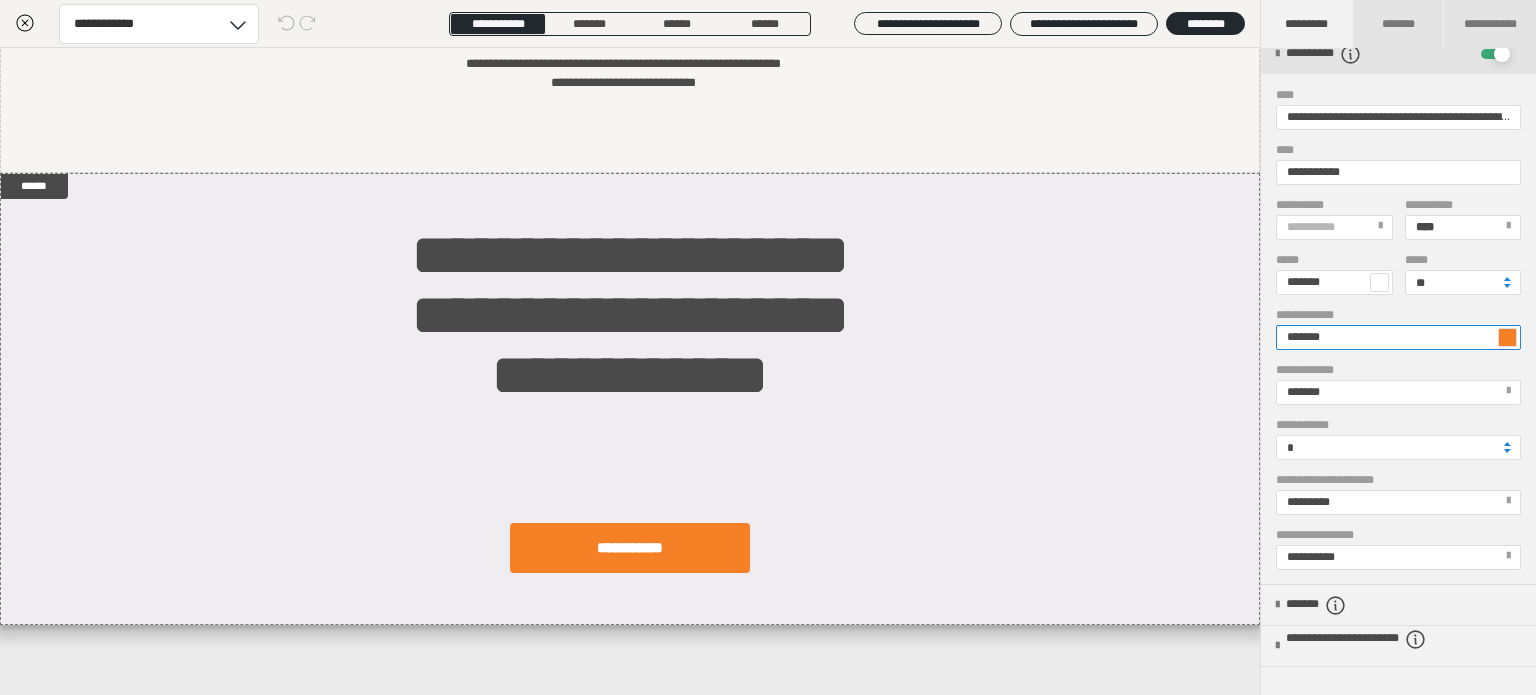 drag, startPoint x: 1378, startPoint y: 338, endPoint x: 1296, endPoint y: 357, distance: 84.17244 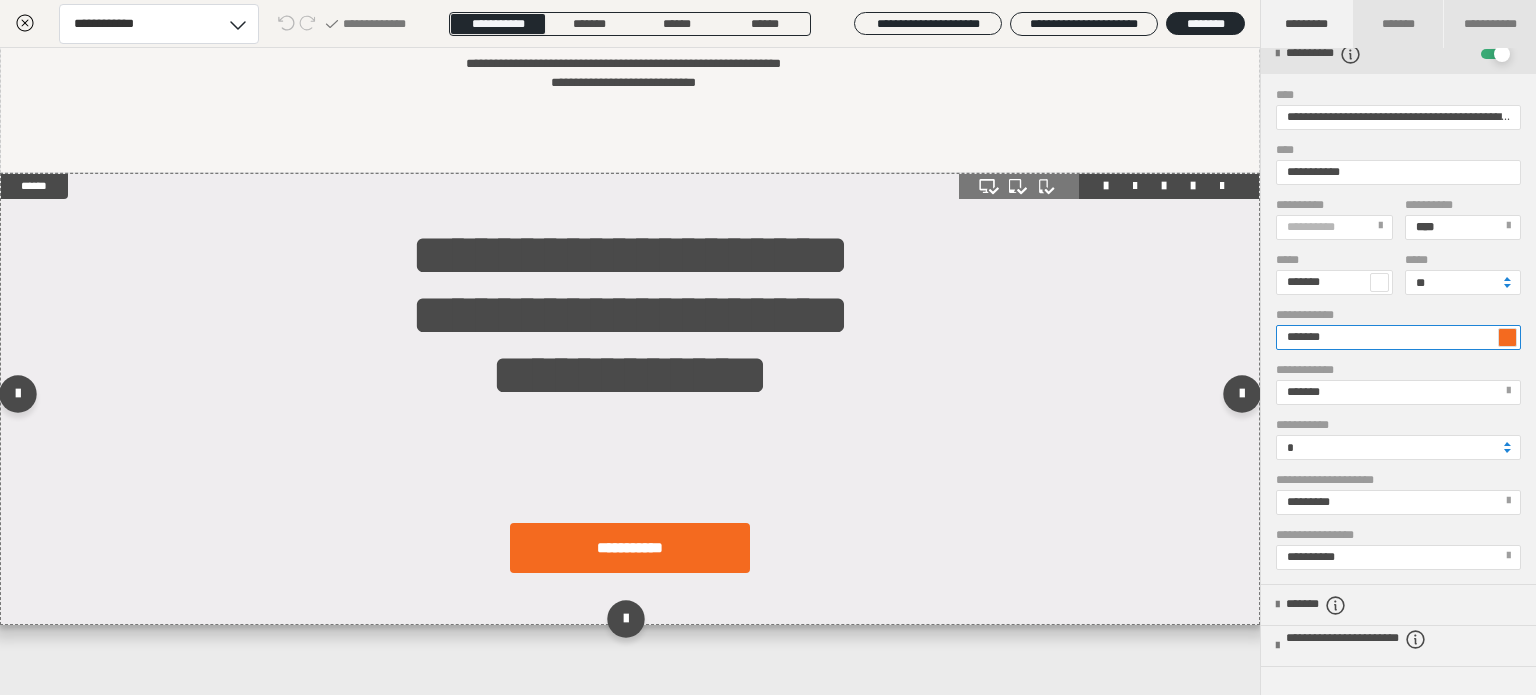type on "*******" 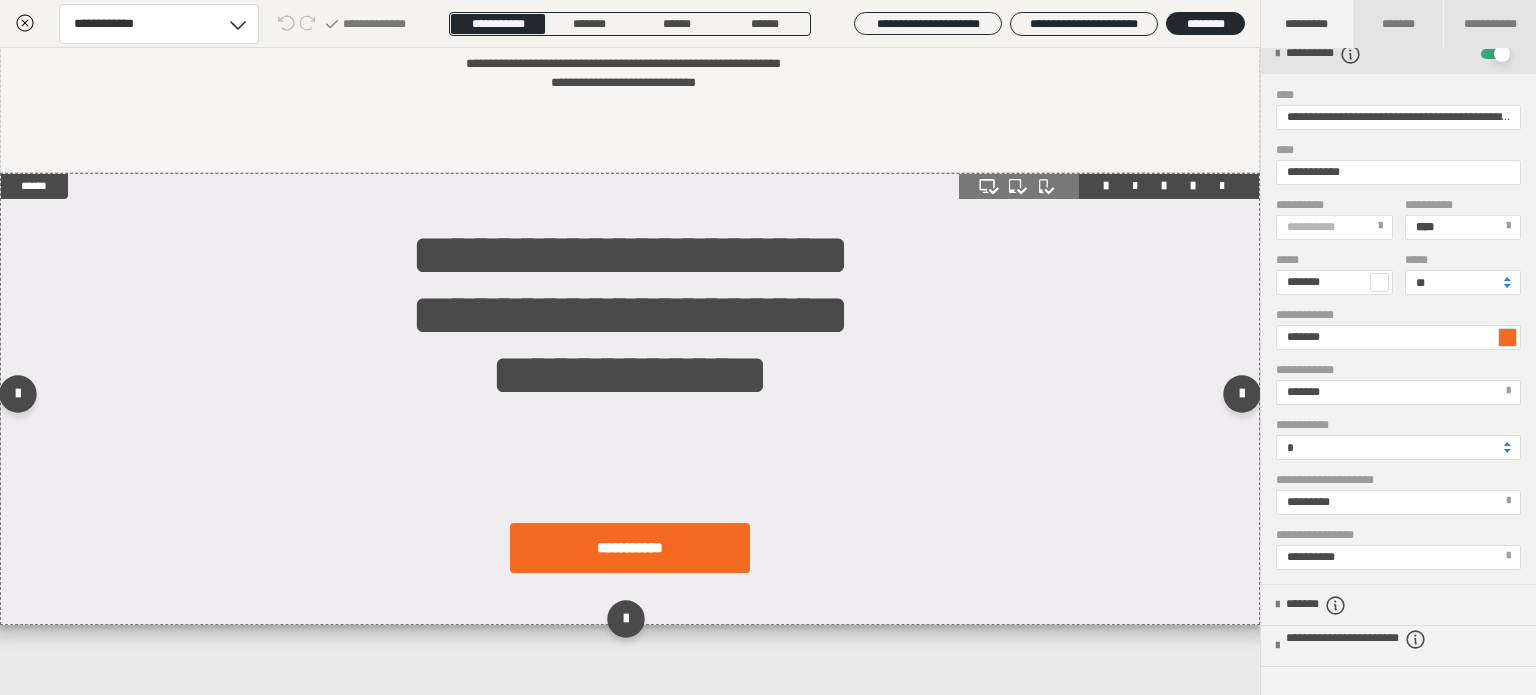 click on "**********" at bounding box center (630, 399) 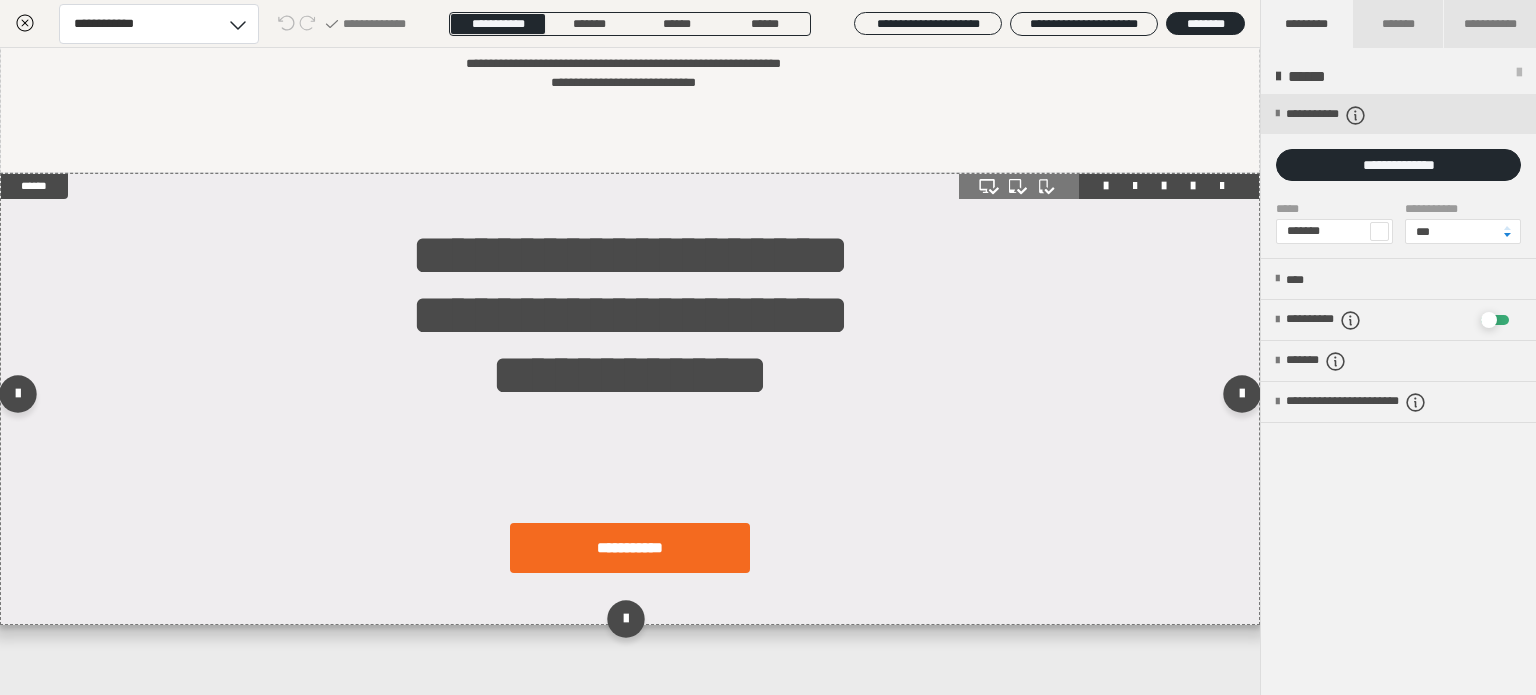 scroll, scrollTop: 0, scrollLeft: 0, axis: both 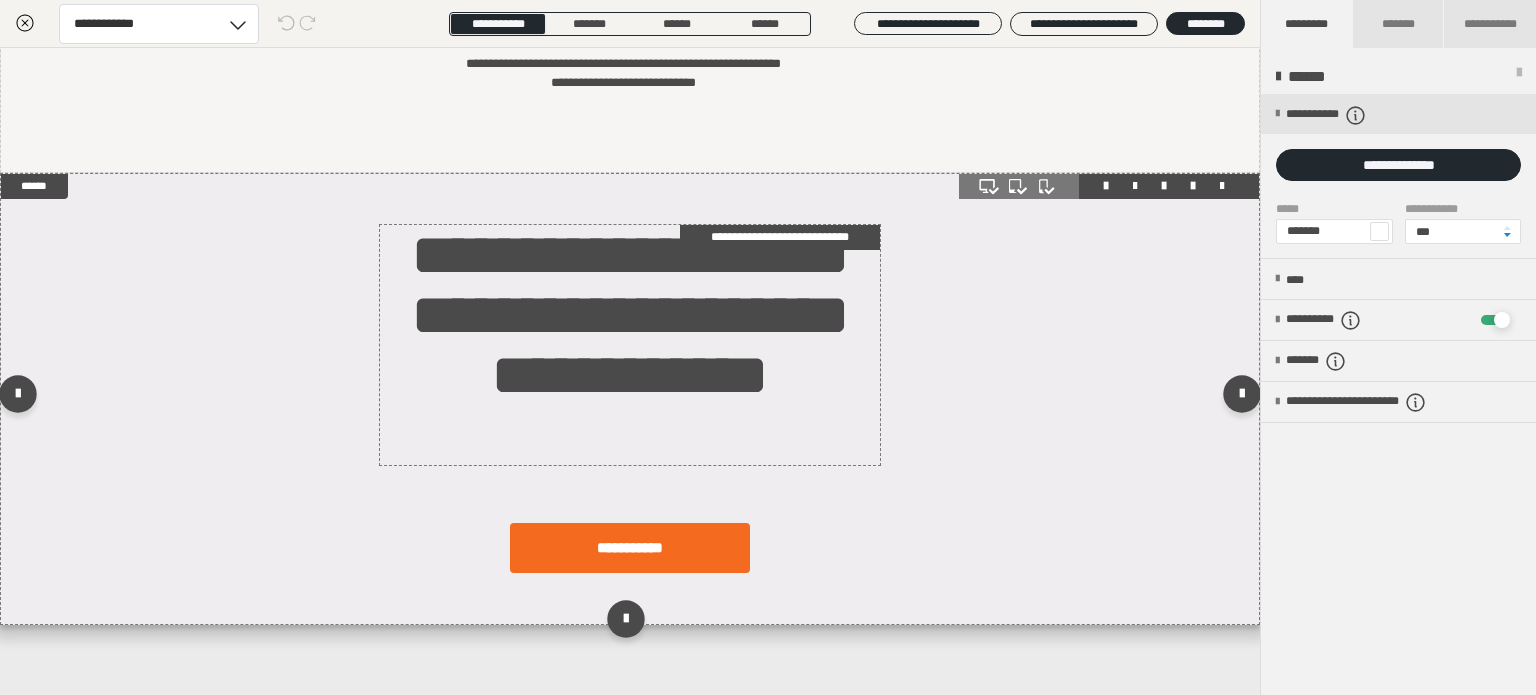 click on "**********" at bounding box center (630, 345) 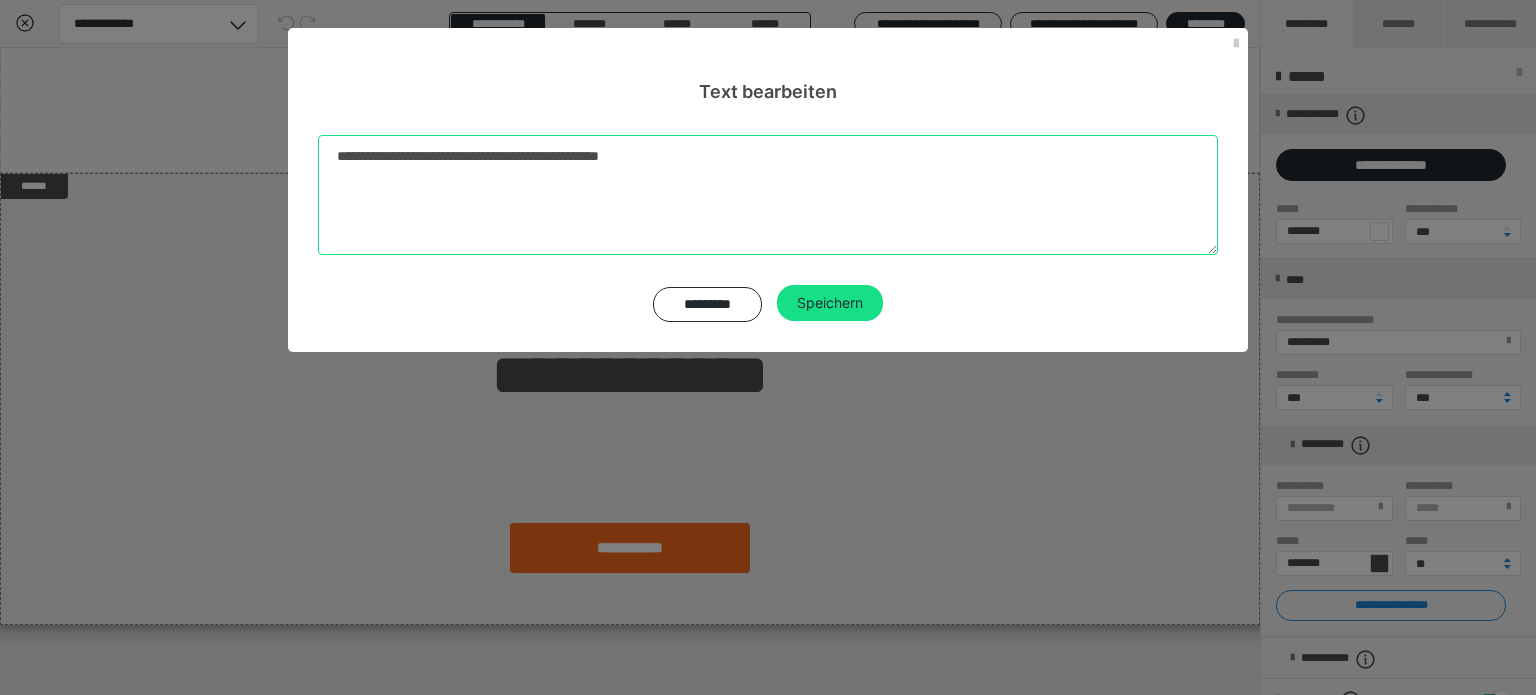 drag, startPoint x: 692, startPoint y: 158, endPoint x: 338, endPoint y: 159, distance: 354.0014 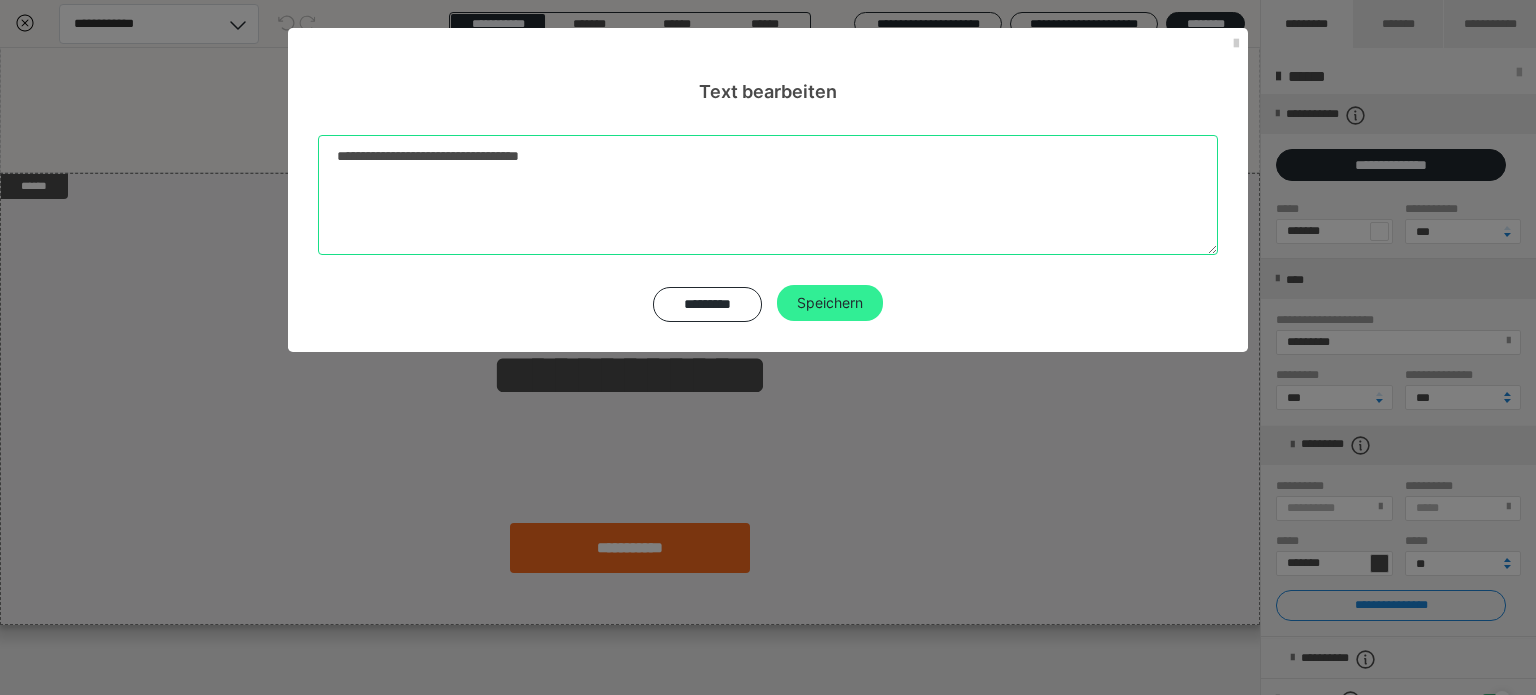 type on "**********" 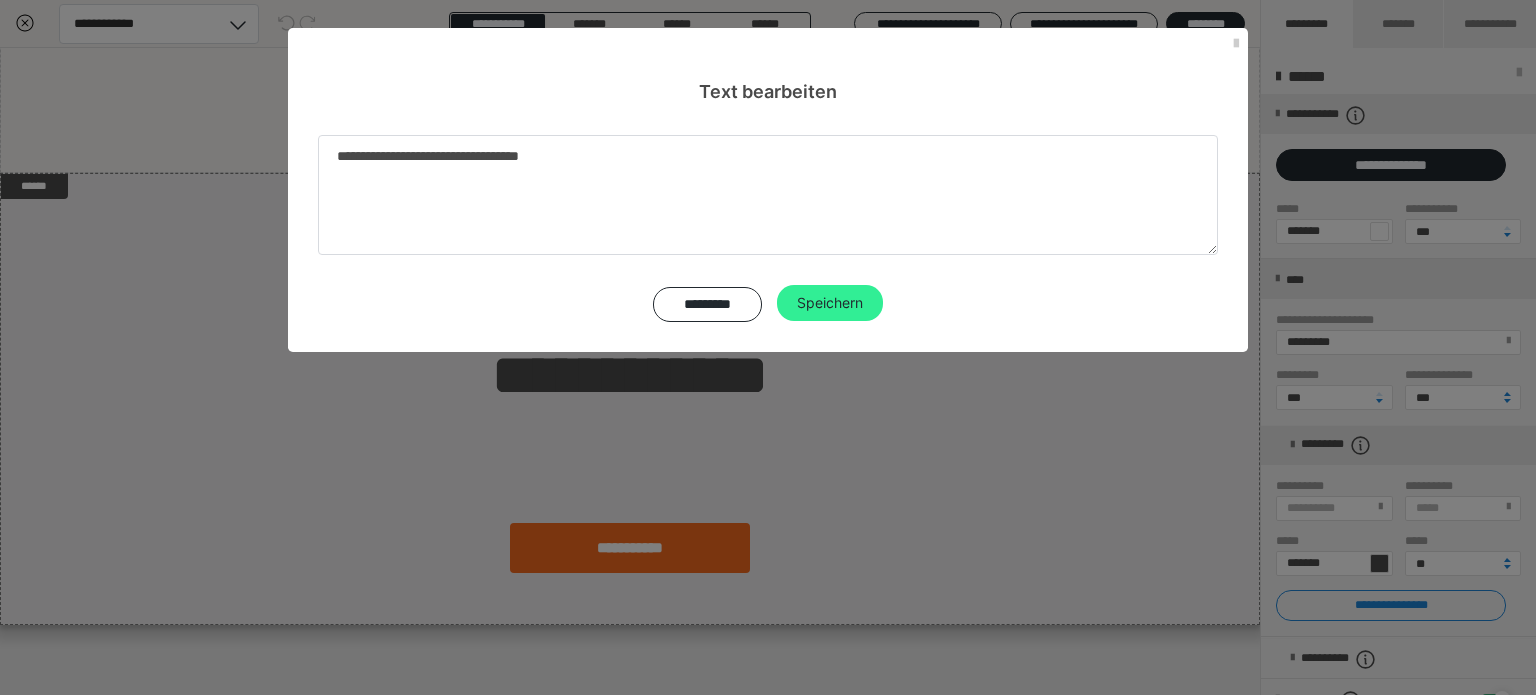 click on "Speichern" at bounding box center (830, 303) 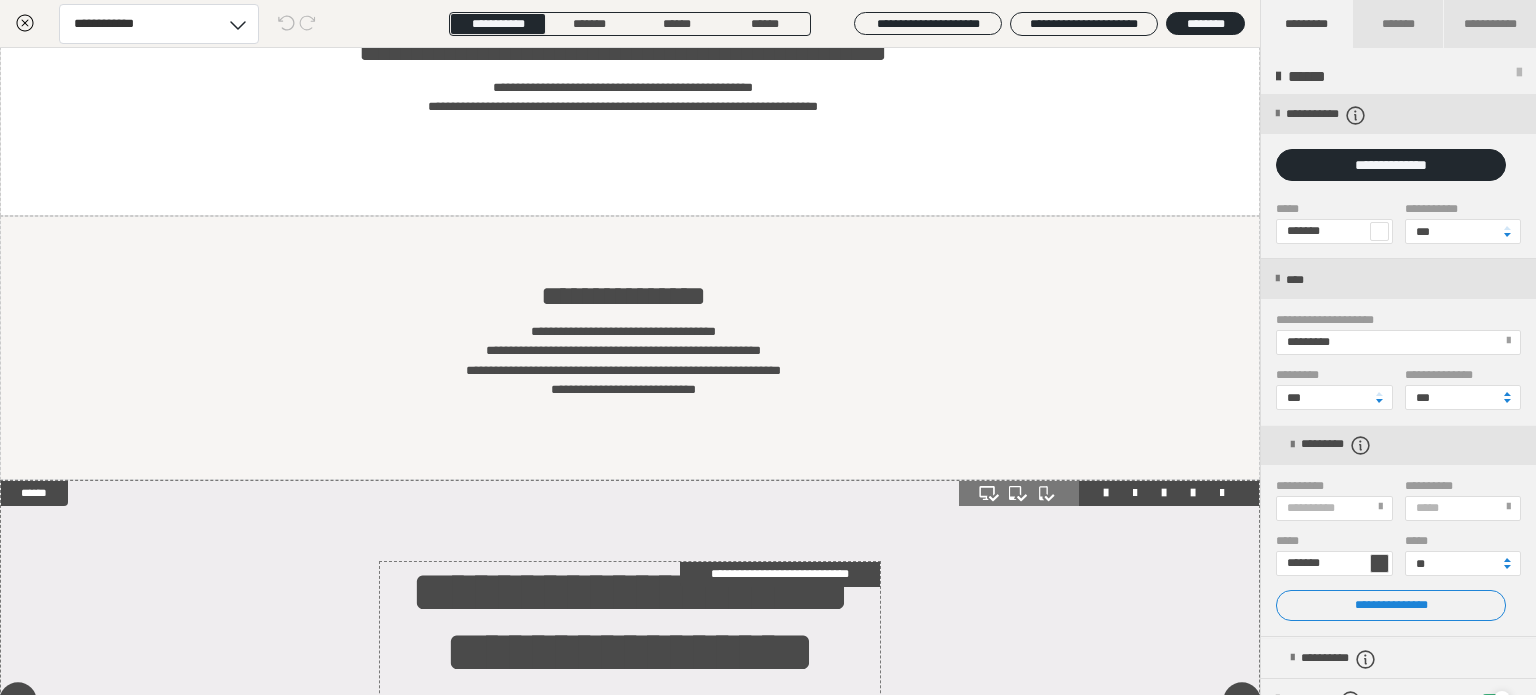 scroll, scrollTop: 0, scrollLeft: 0, axis: both 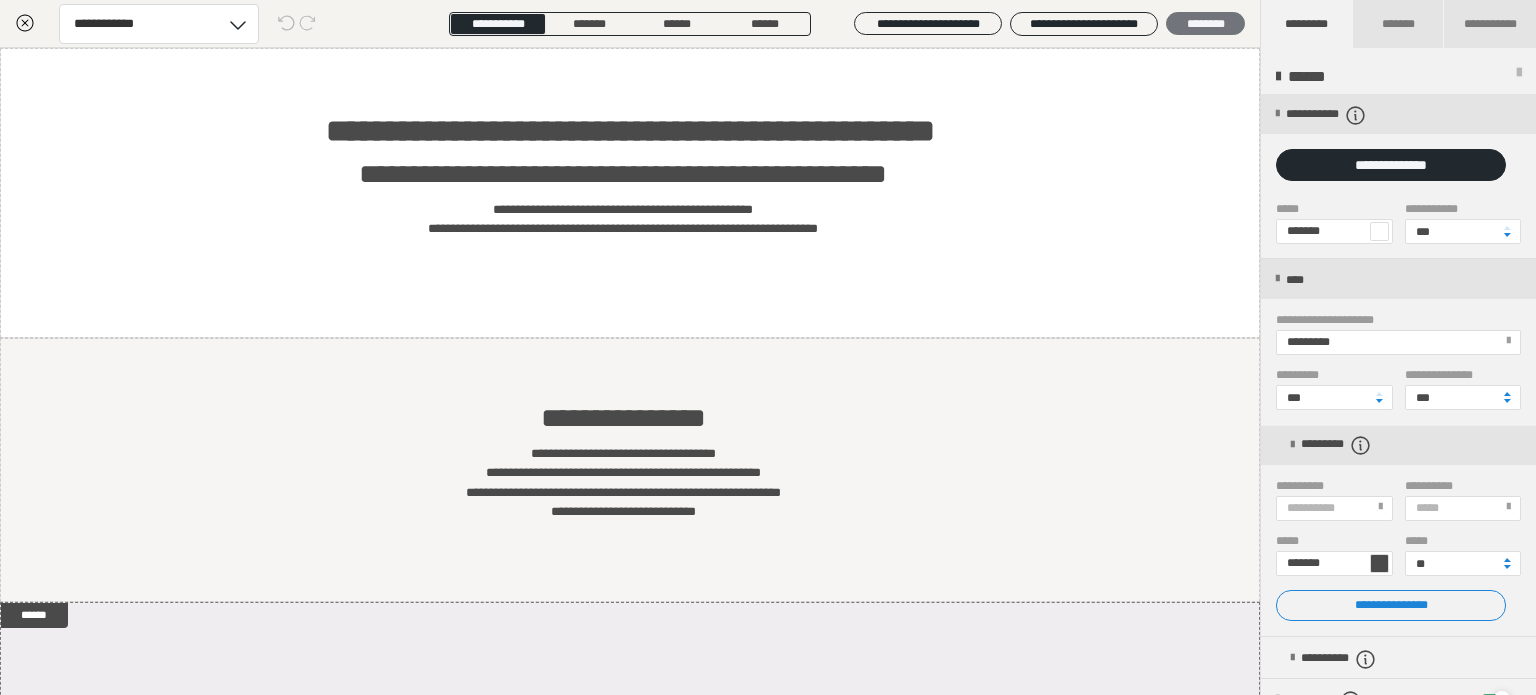 click on "********" at bounding box center (1205, 24) 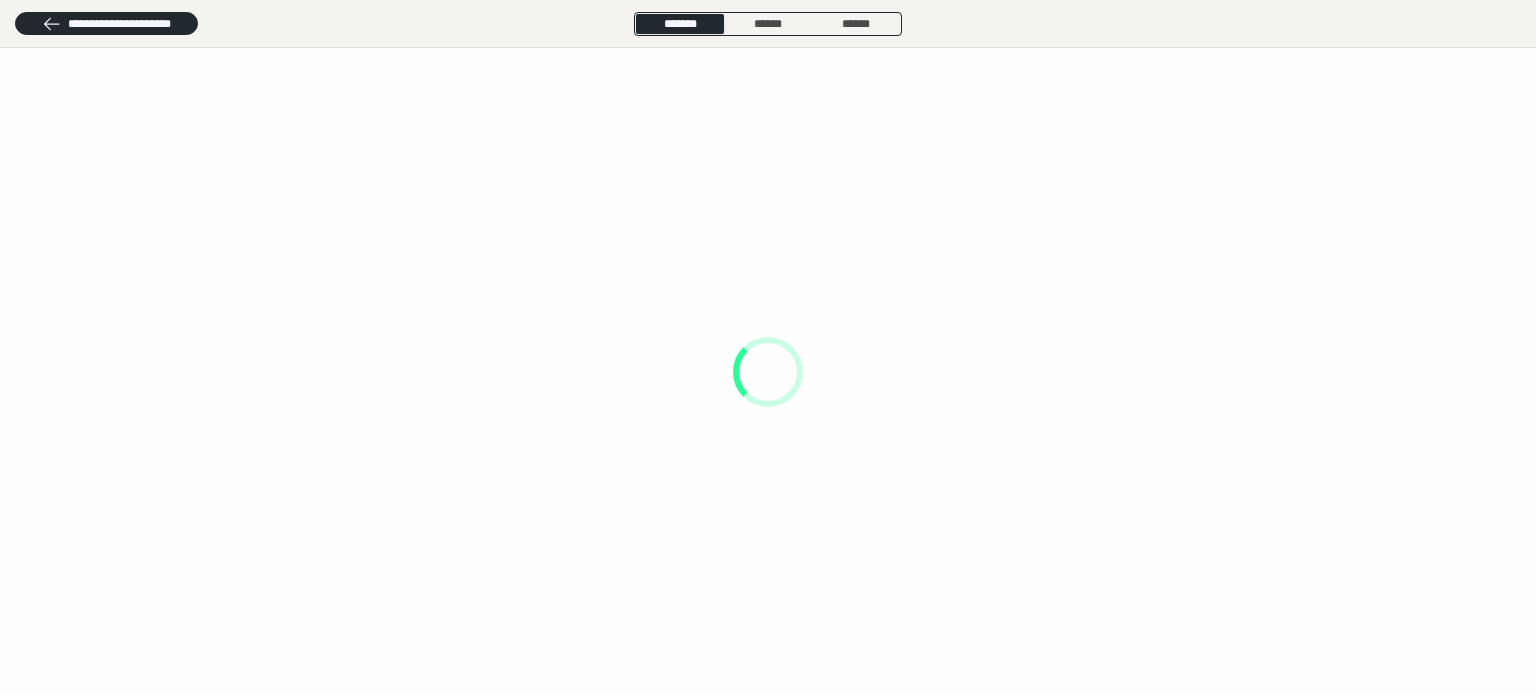 scroll, scrollTop: 0, scrollLeft: 0, axis: both 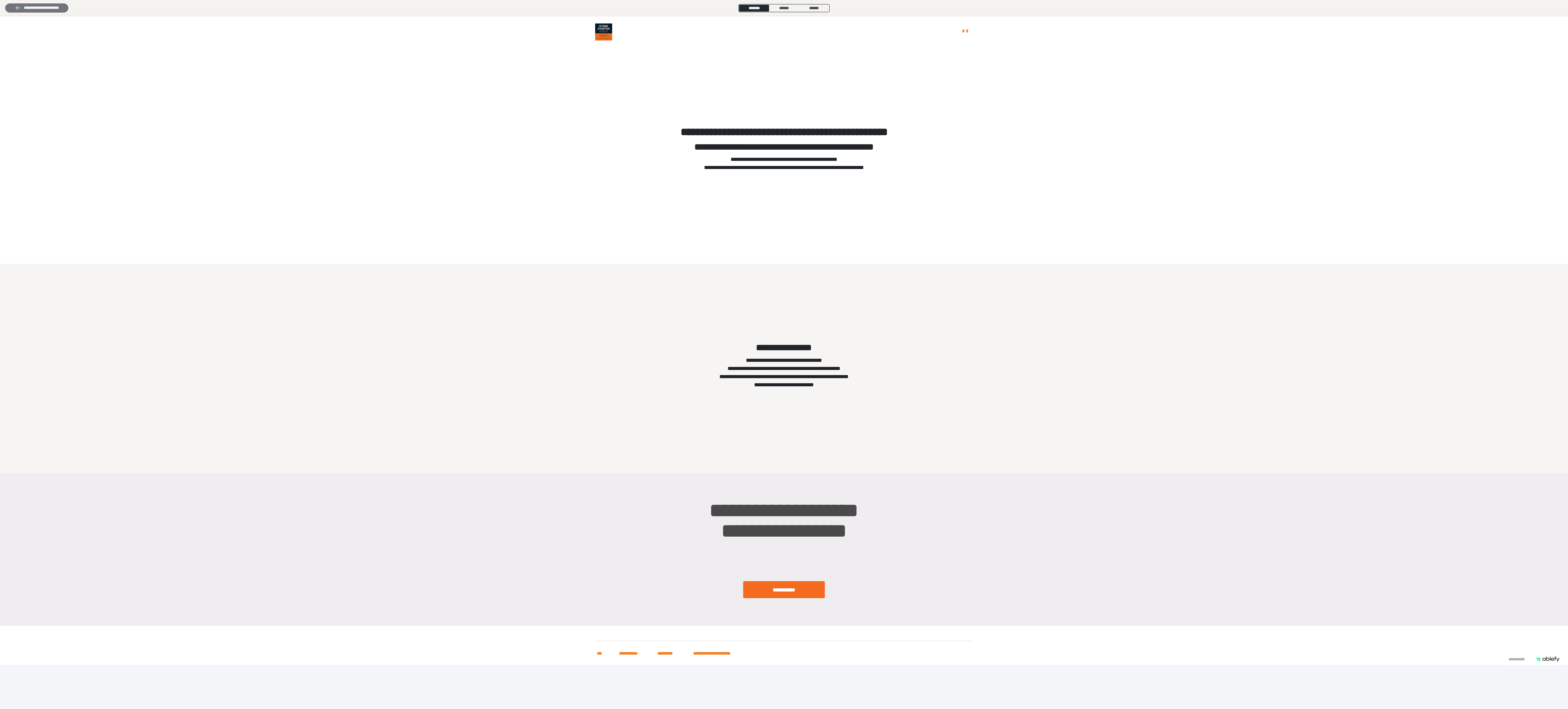 click on "**********" at bounding box center [37, 8] 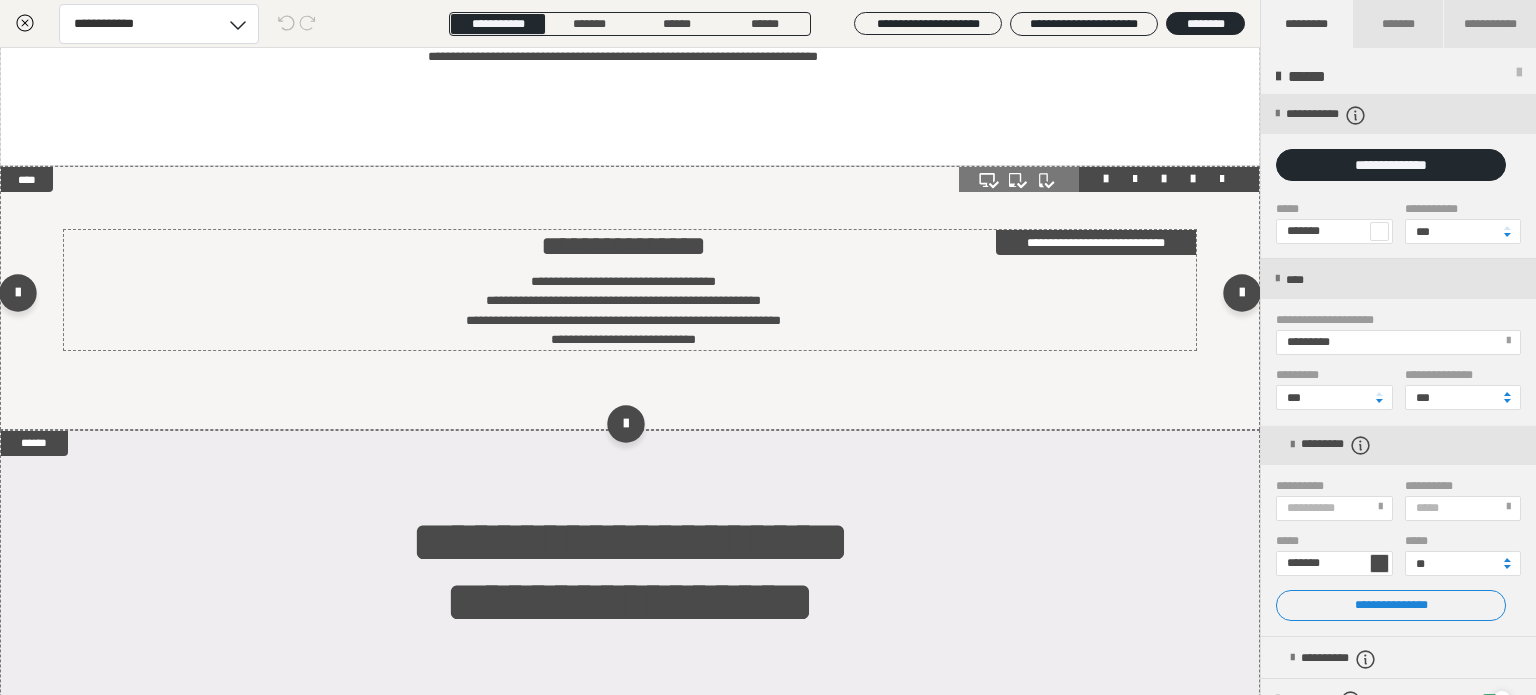 scroll, scrollTop: 0, scrollLeft: 0, axis: both 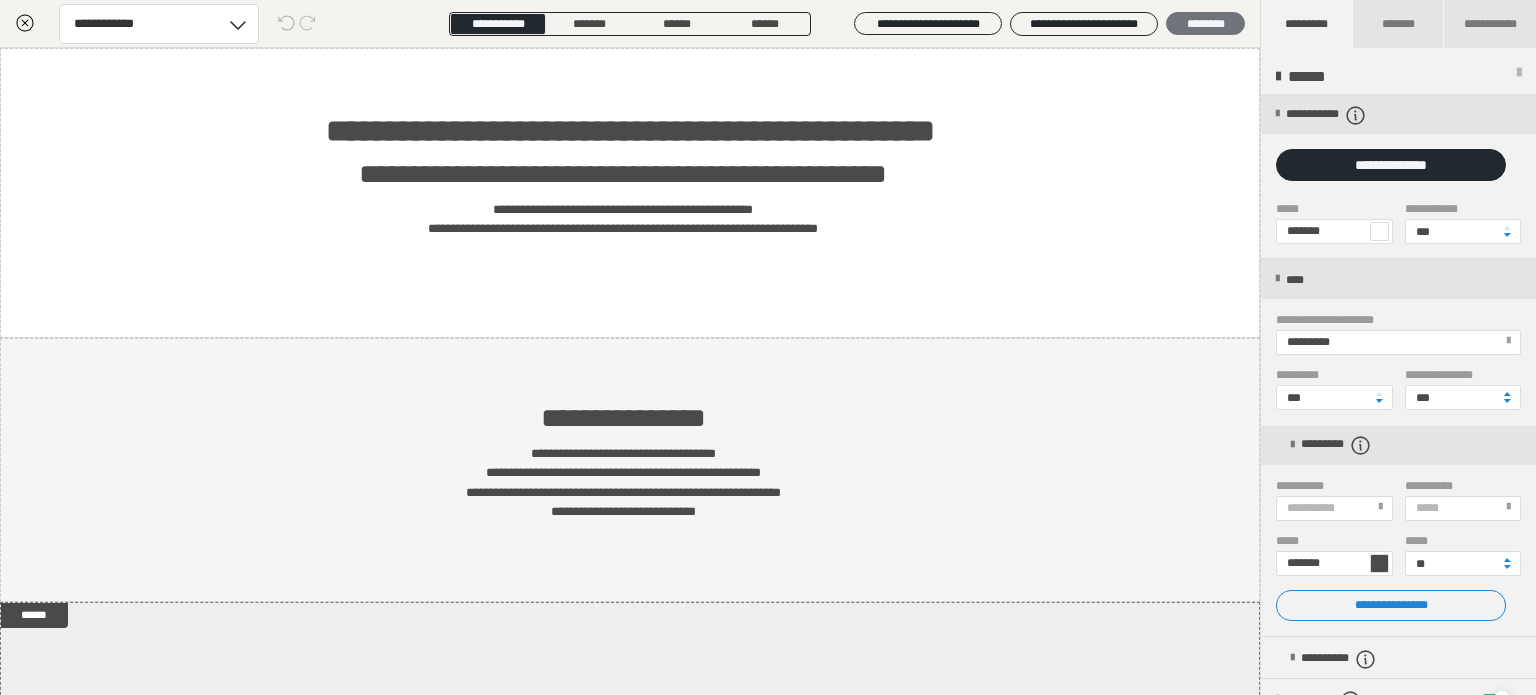 click on "********" at bounding box center [1205, 24] 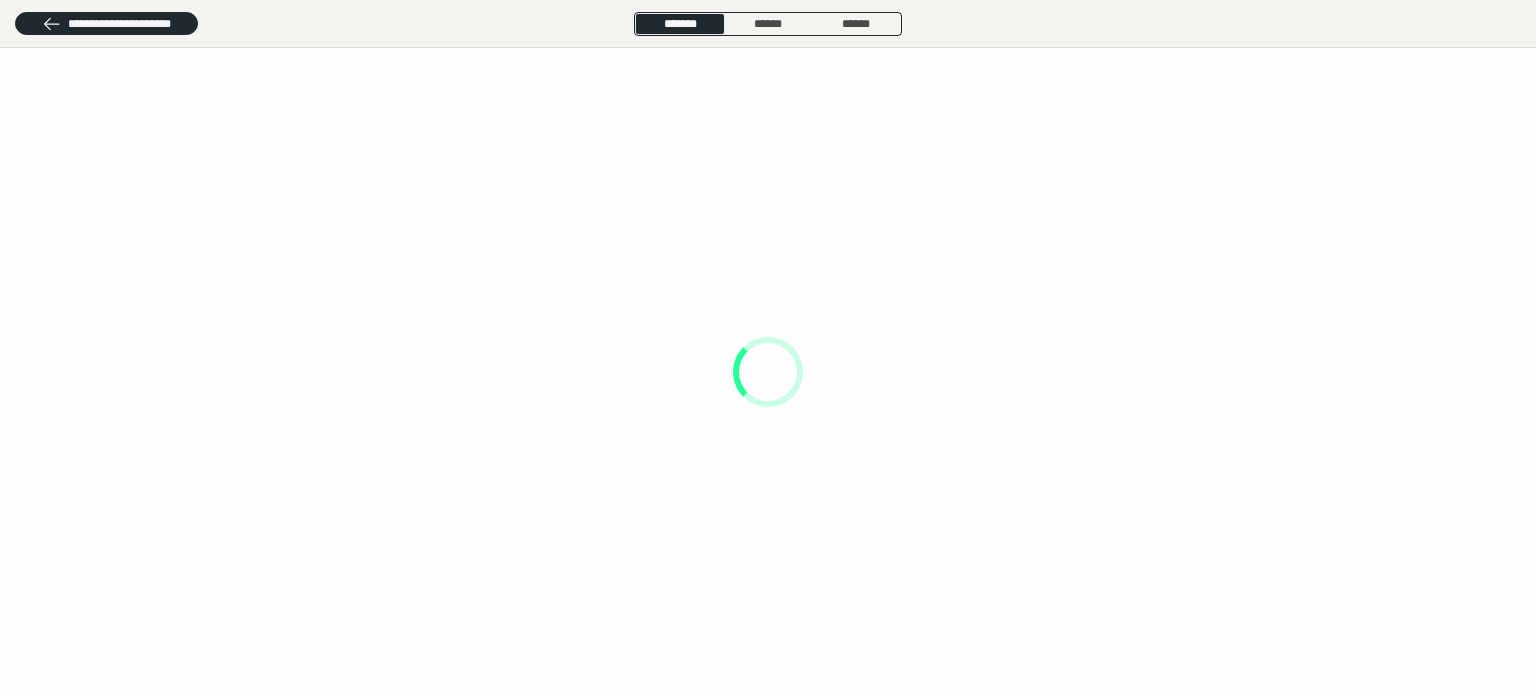 scroll, scrollTop: 0, scrollLeft: 0, axis: both 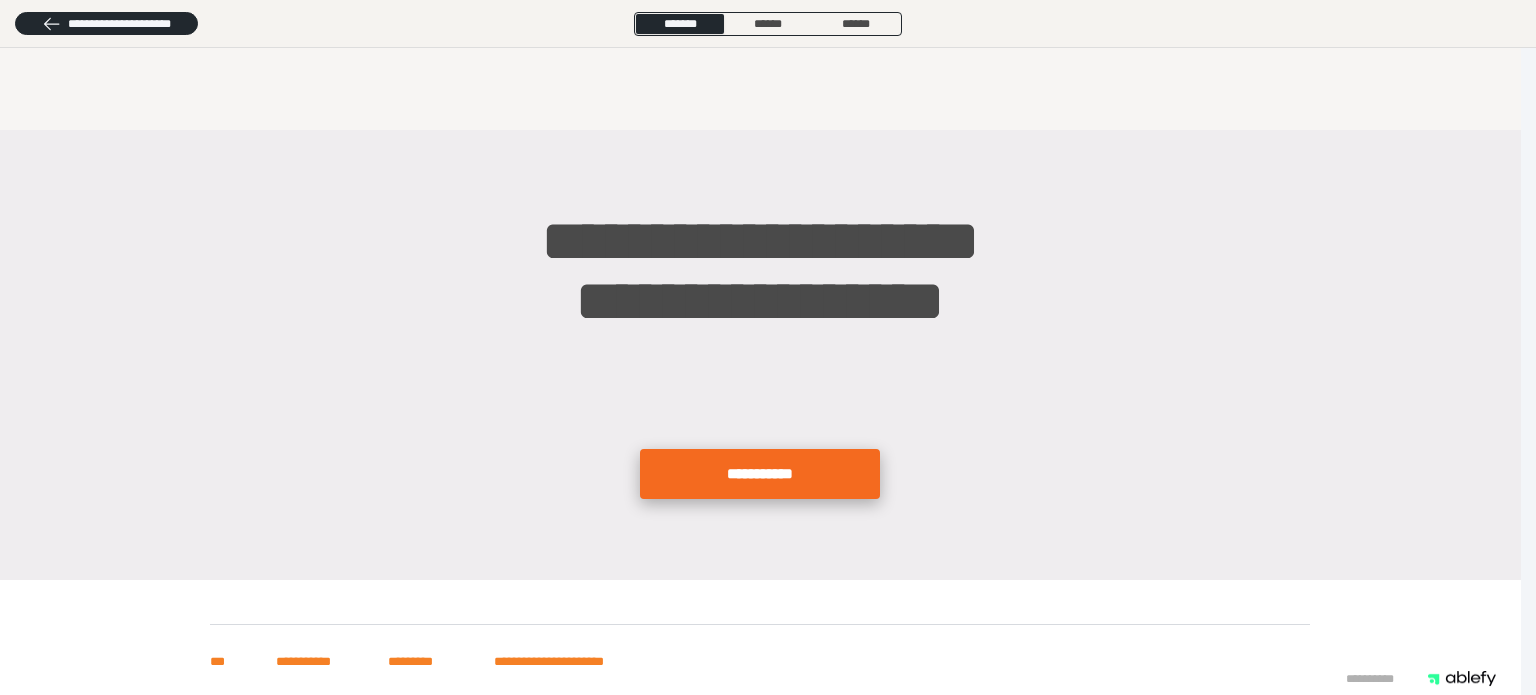 click on "**********" at bounding box center [760, 474] 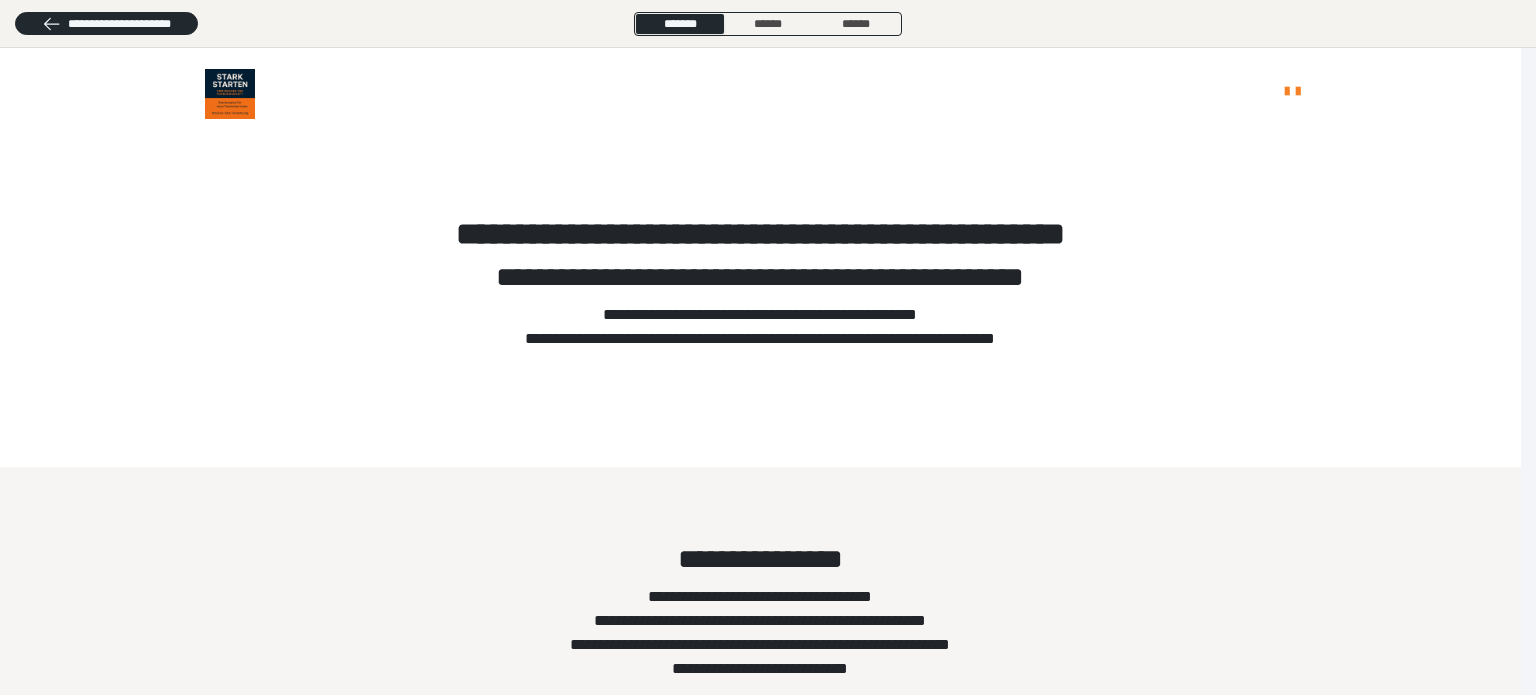 scroll, scrollTop: 643, scrollLeft: 0, axis: vertical 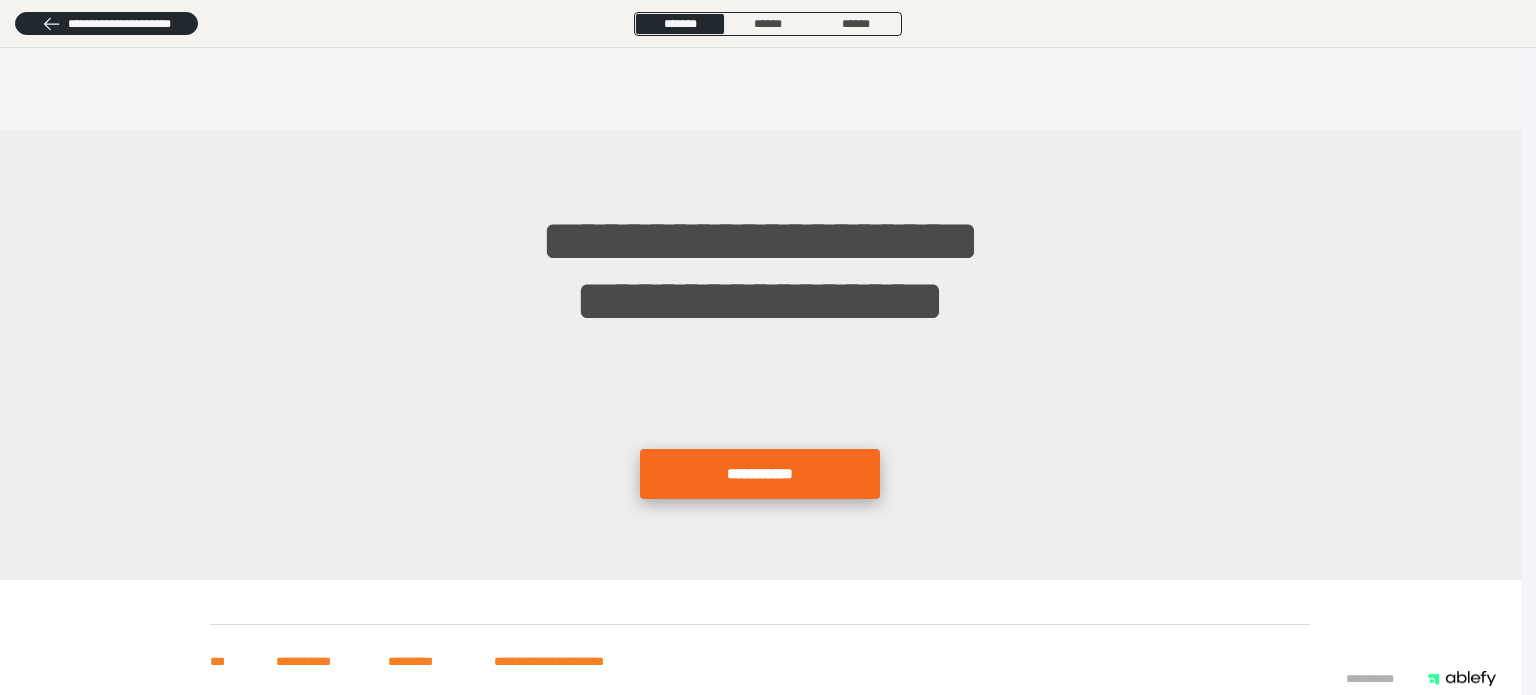click on "**********" at bounding box center [760, 474] 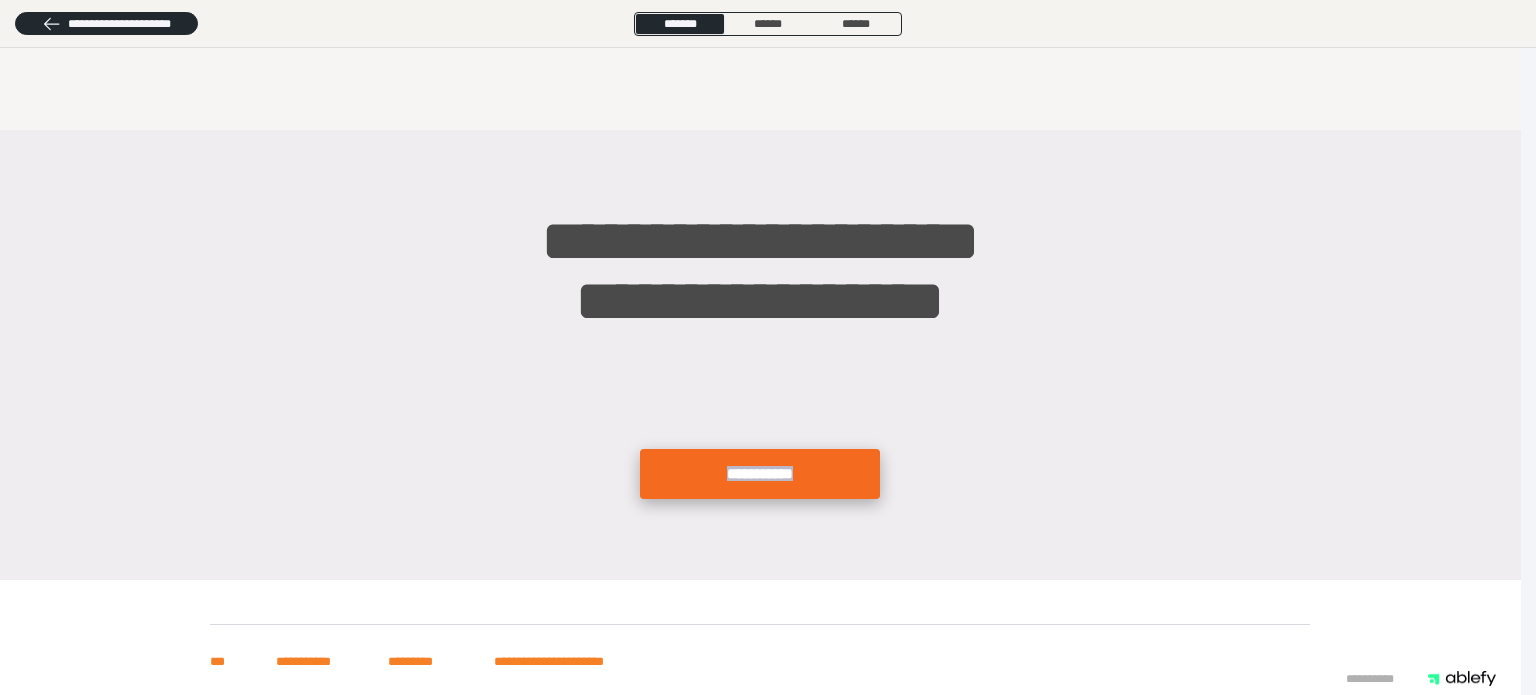 click on "**********" at bounding box center (760, 474) 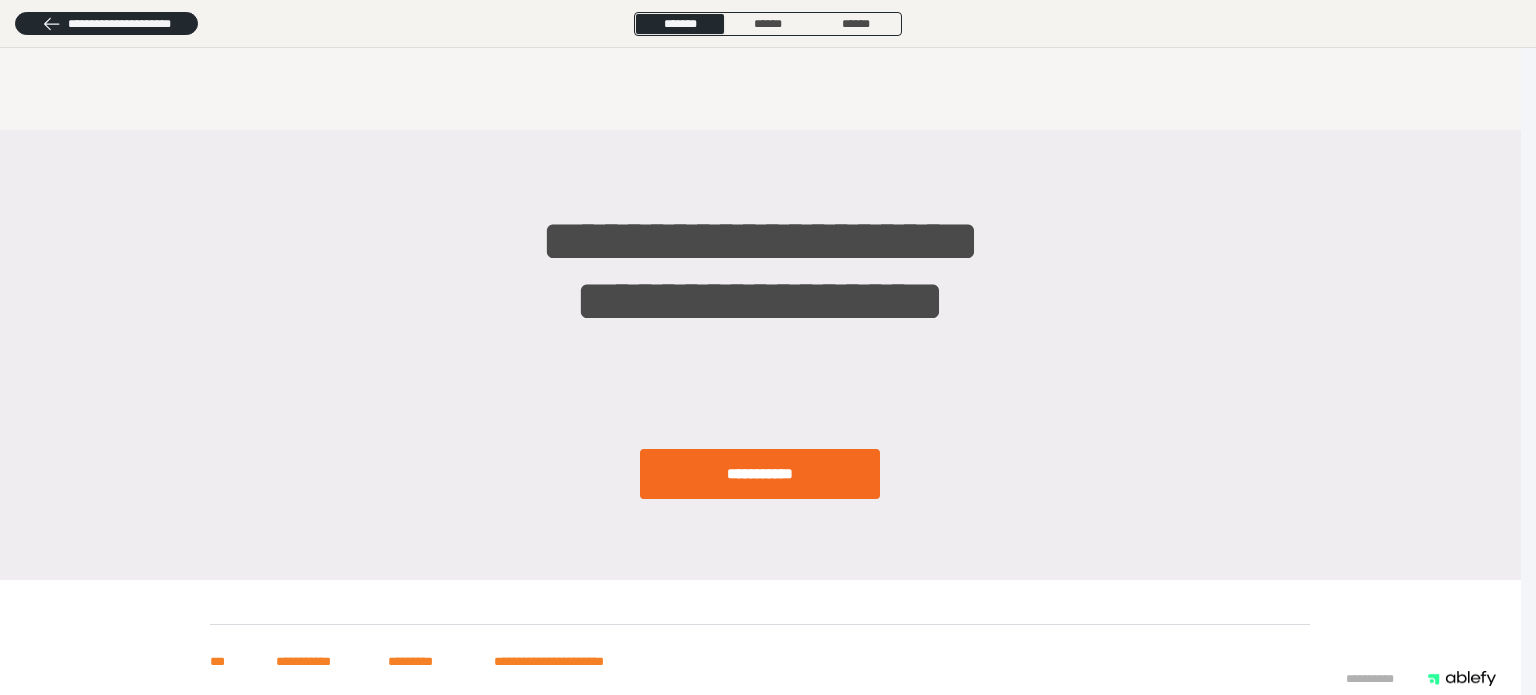 click on "**********" at bounding box center [760, 355] 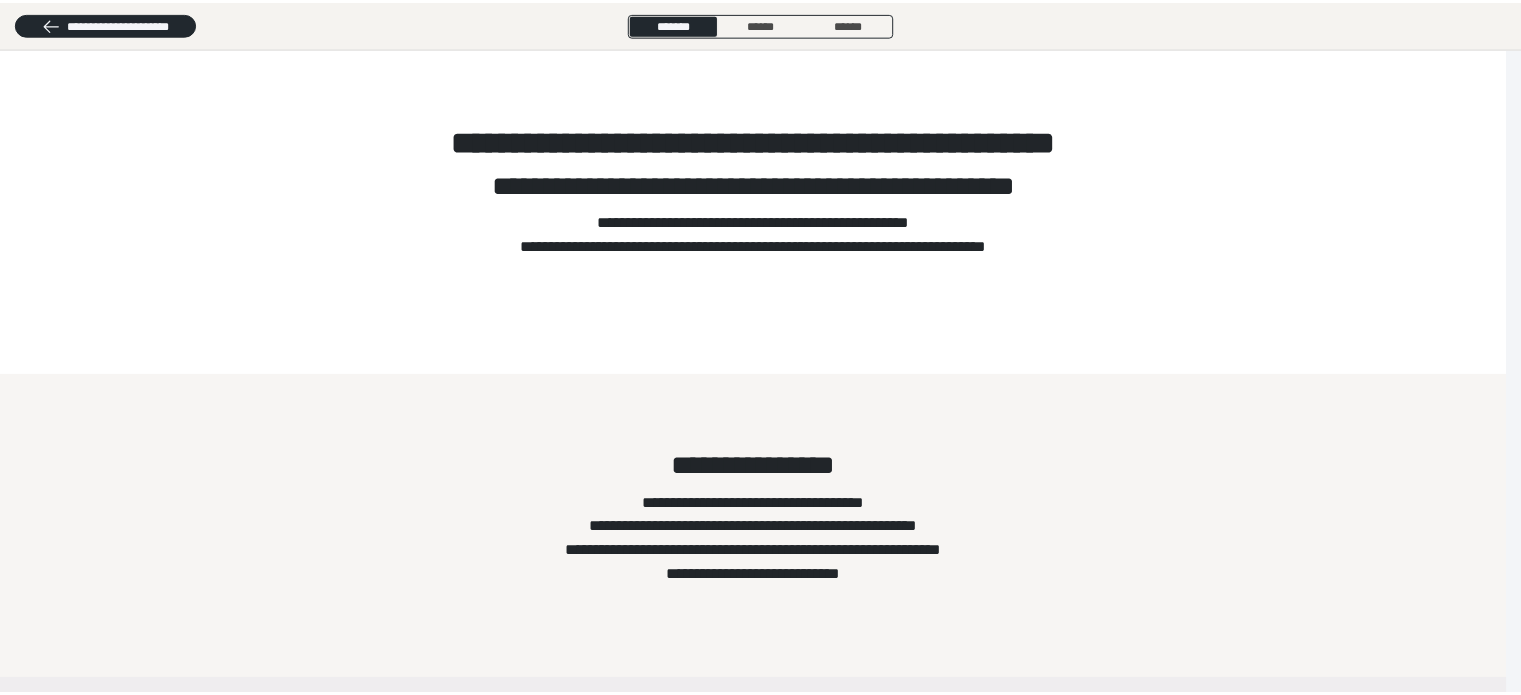 scroll, scrollTop: 0, scrollLeft: 0, axis: both 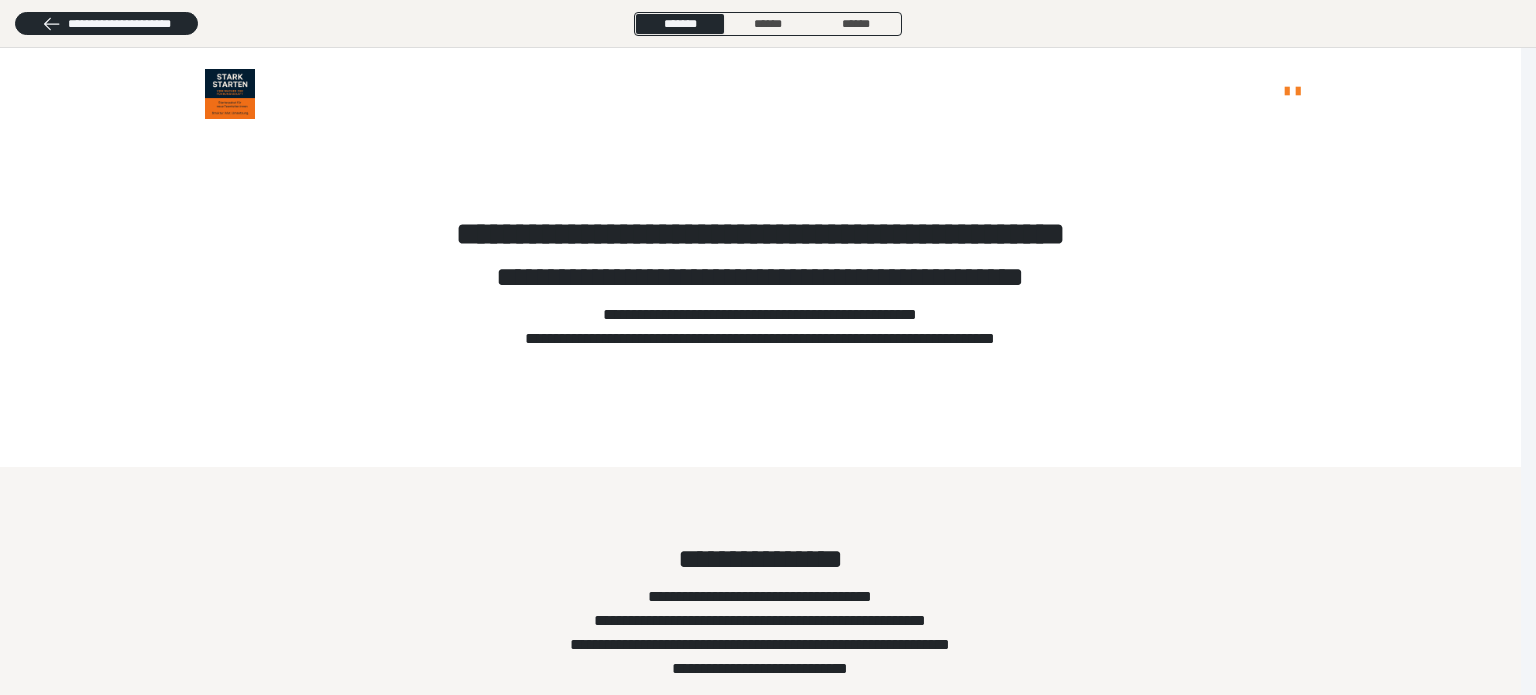 click on "**********" at bounding box center (768, 24) 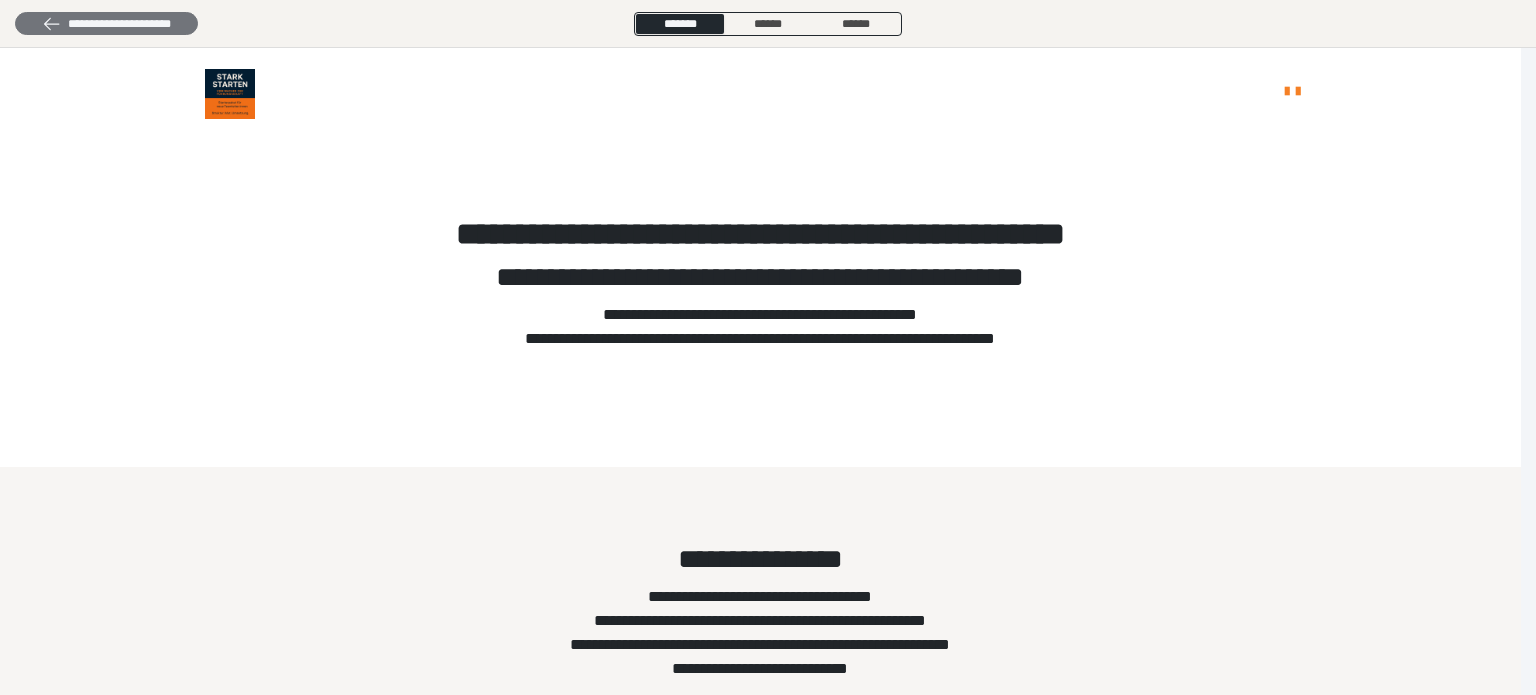 click on "**********" at bounding box center [106, 24] 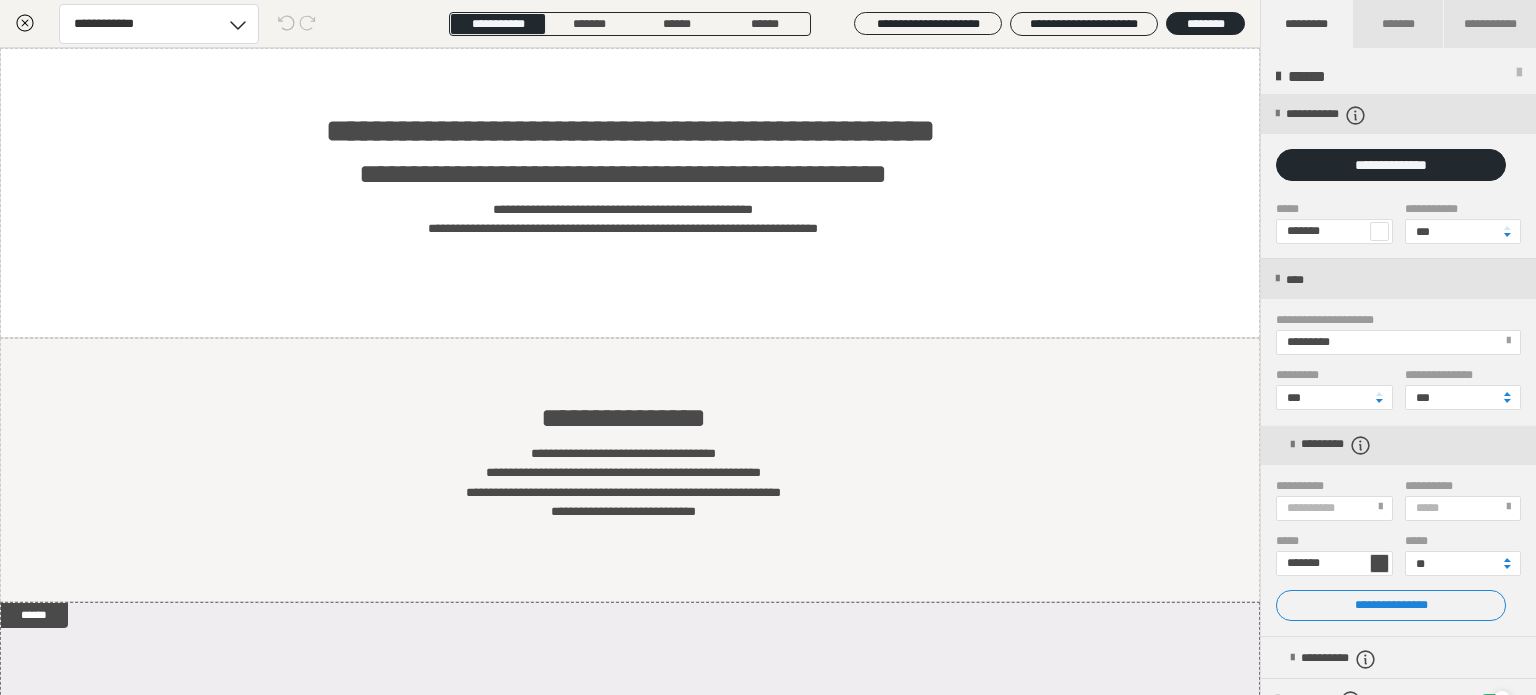 click 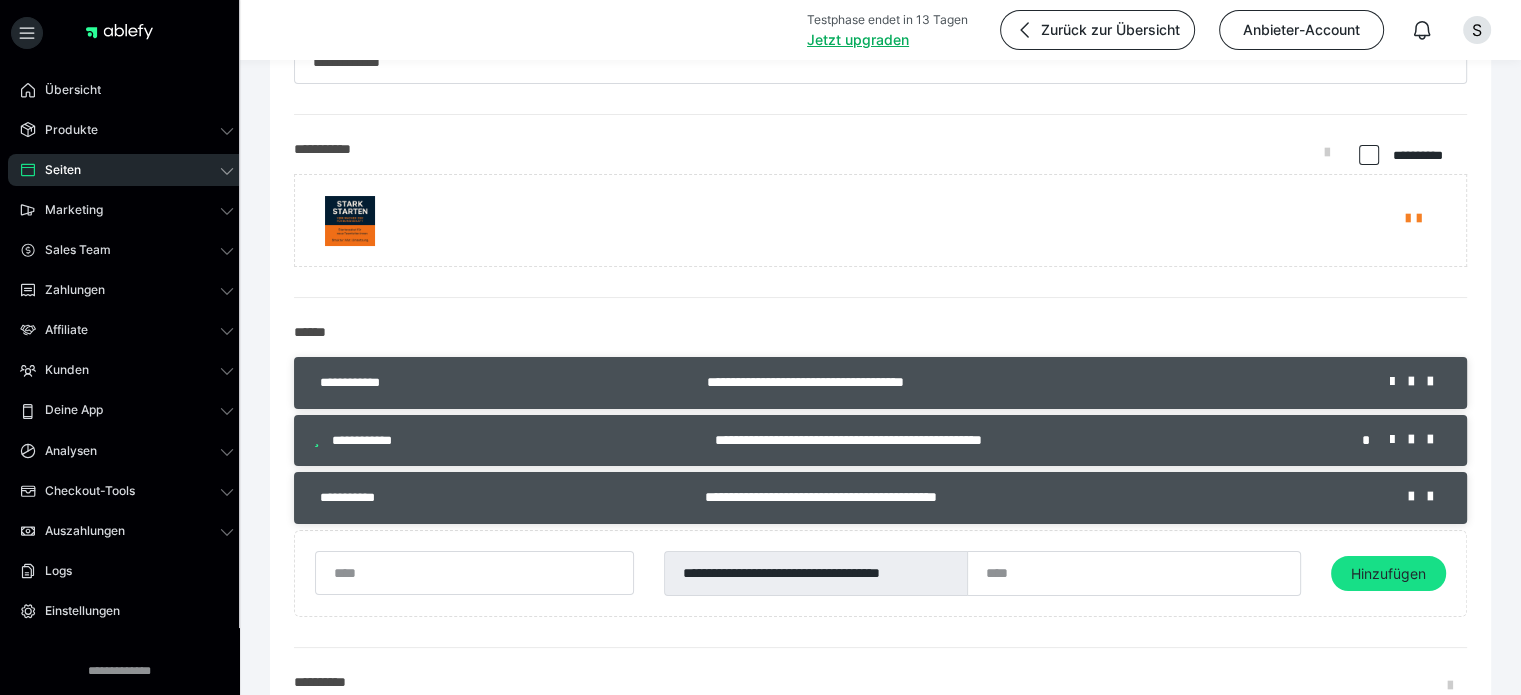 scroll, scrollTop: 0, scrollLeft: 0, axis: both 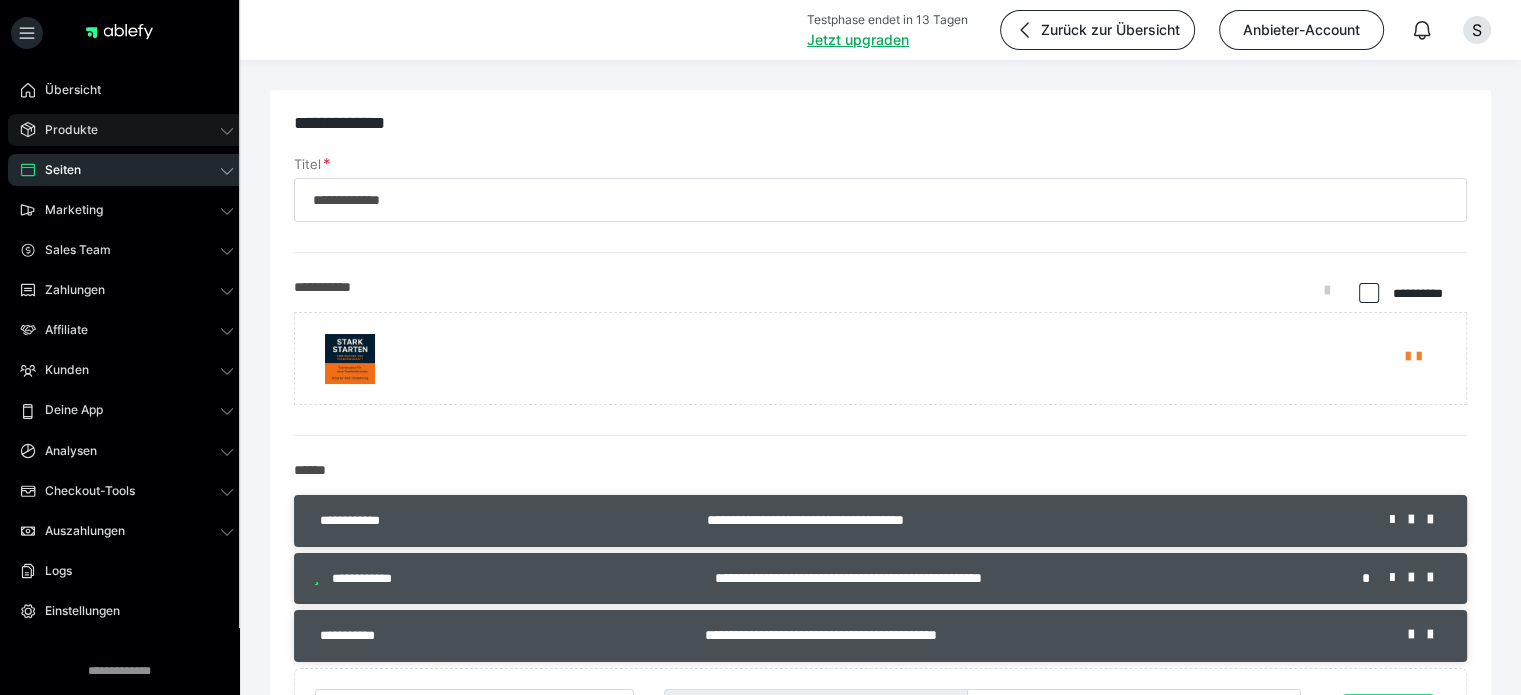 click on "Produkte" at bounding box center [127, 130] 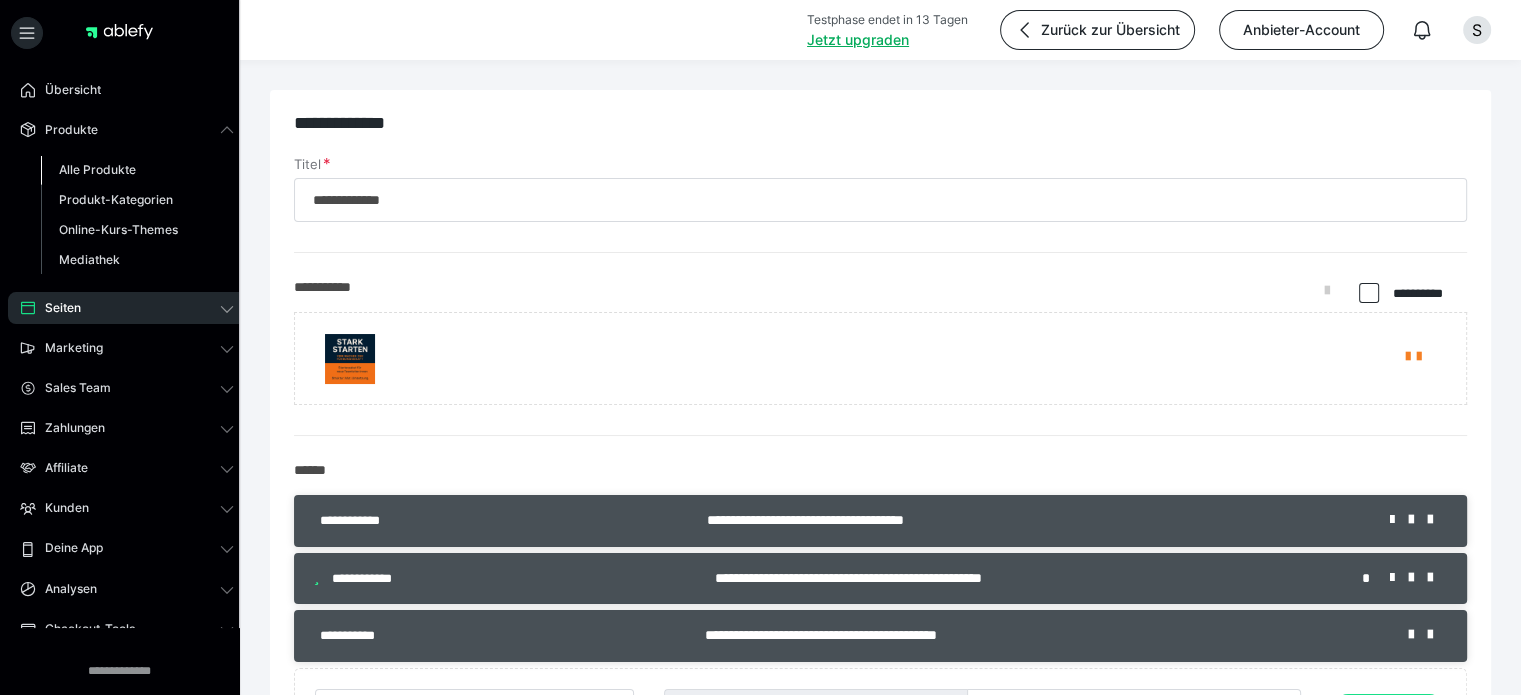 click on "Alle Produkte" at bounding box center [97, 169] 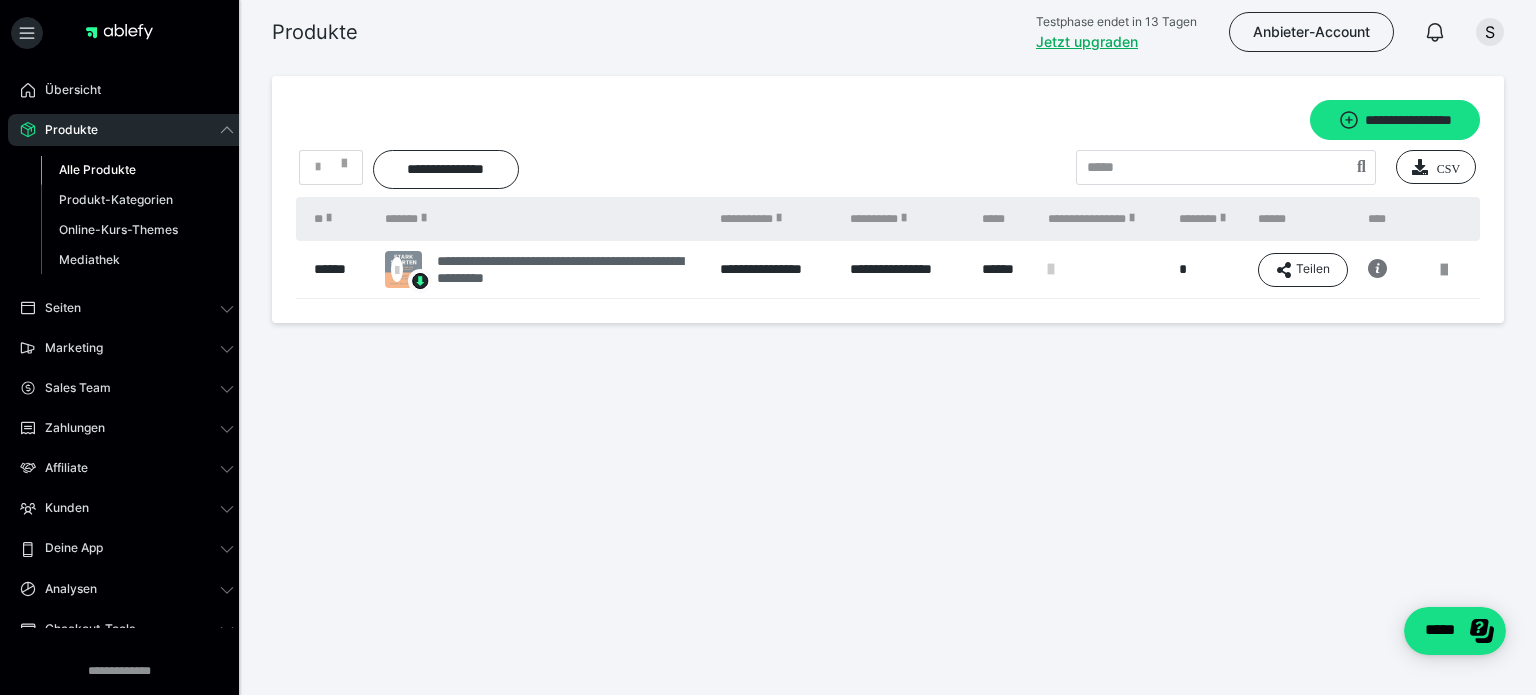 click on "**********" at bounding box center [568, 270] 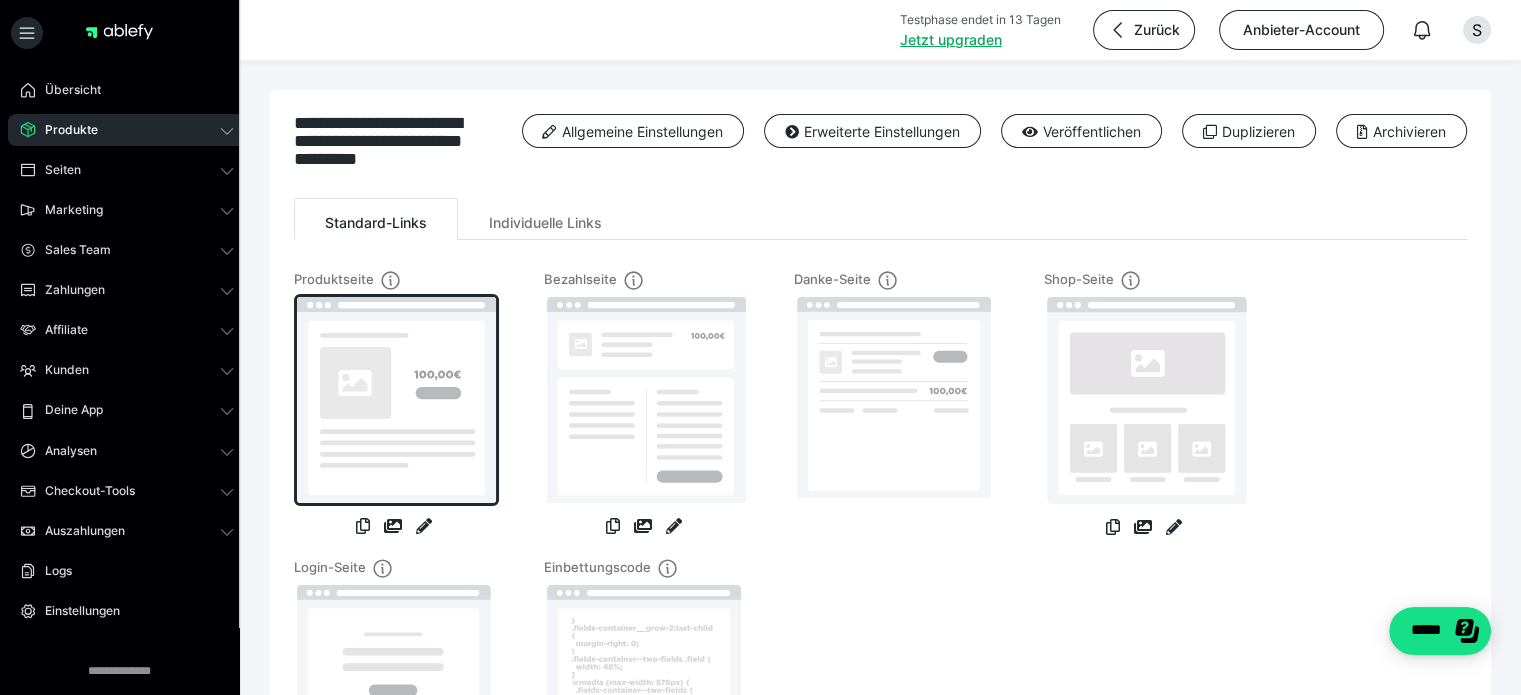 click at bounding box center (396, 400) 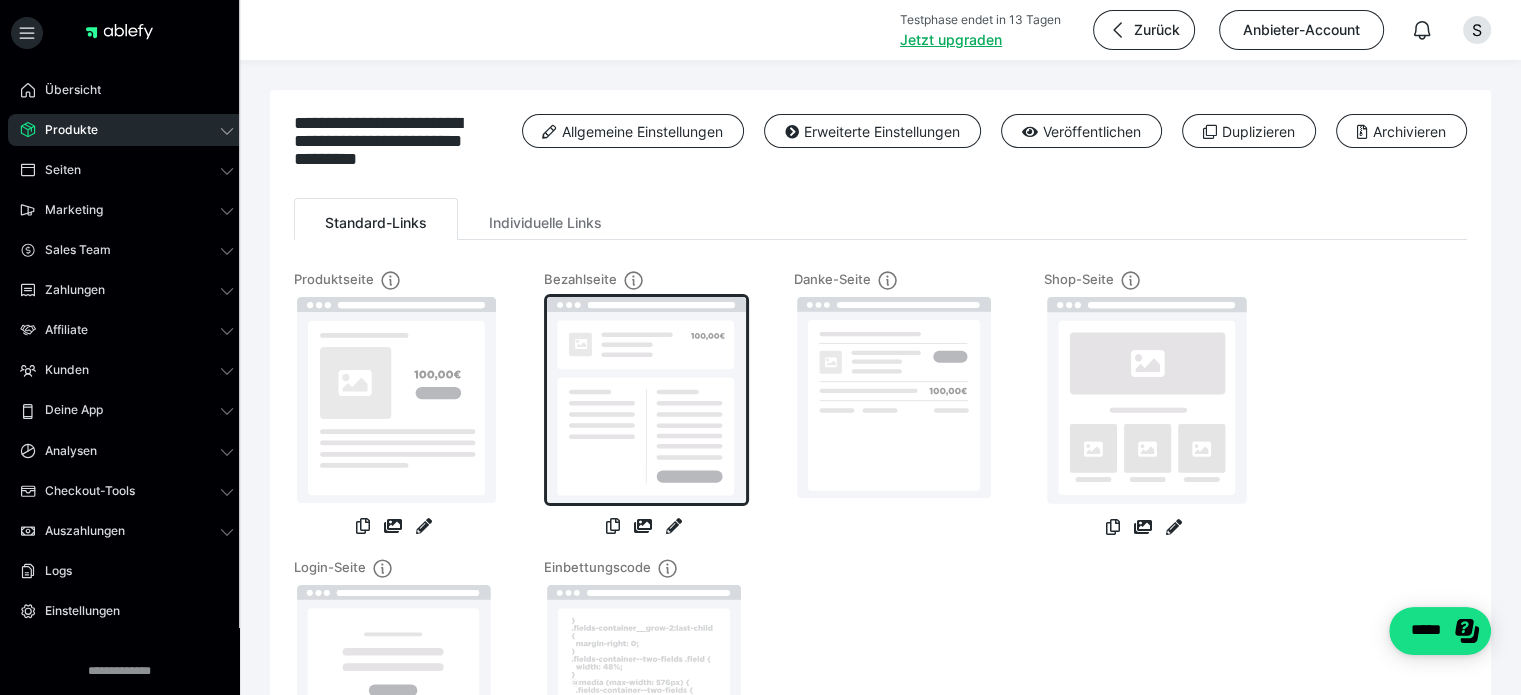 click at bounding box center [646, 400] 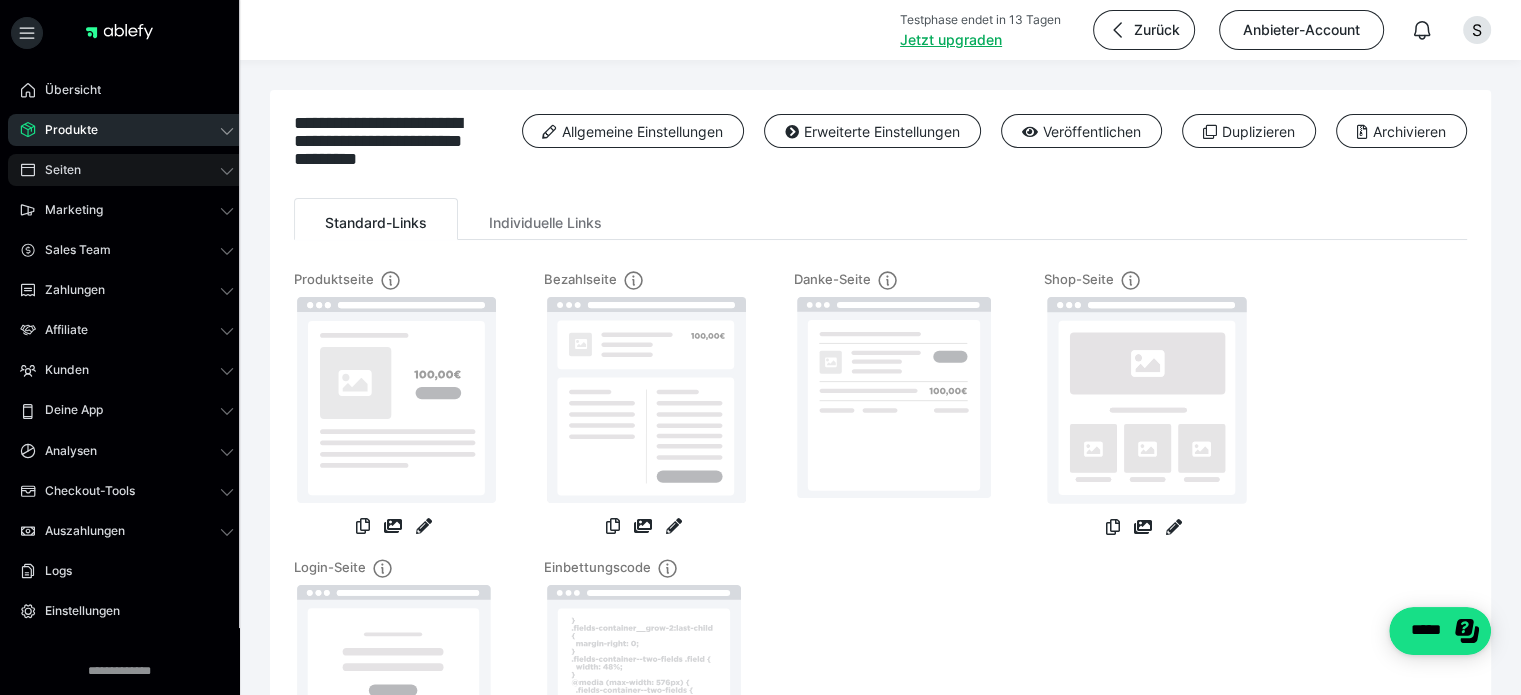 click on "Seiten" at bounding box center (127, 170) 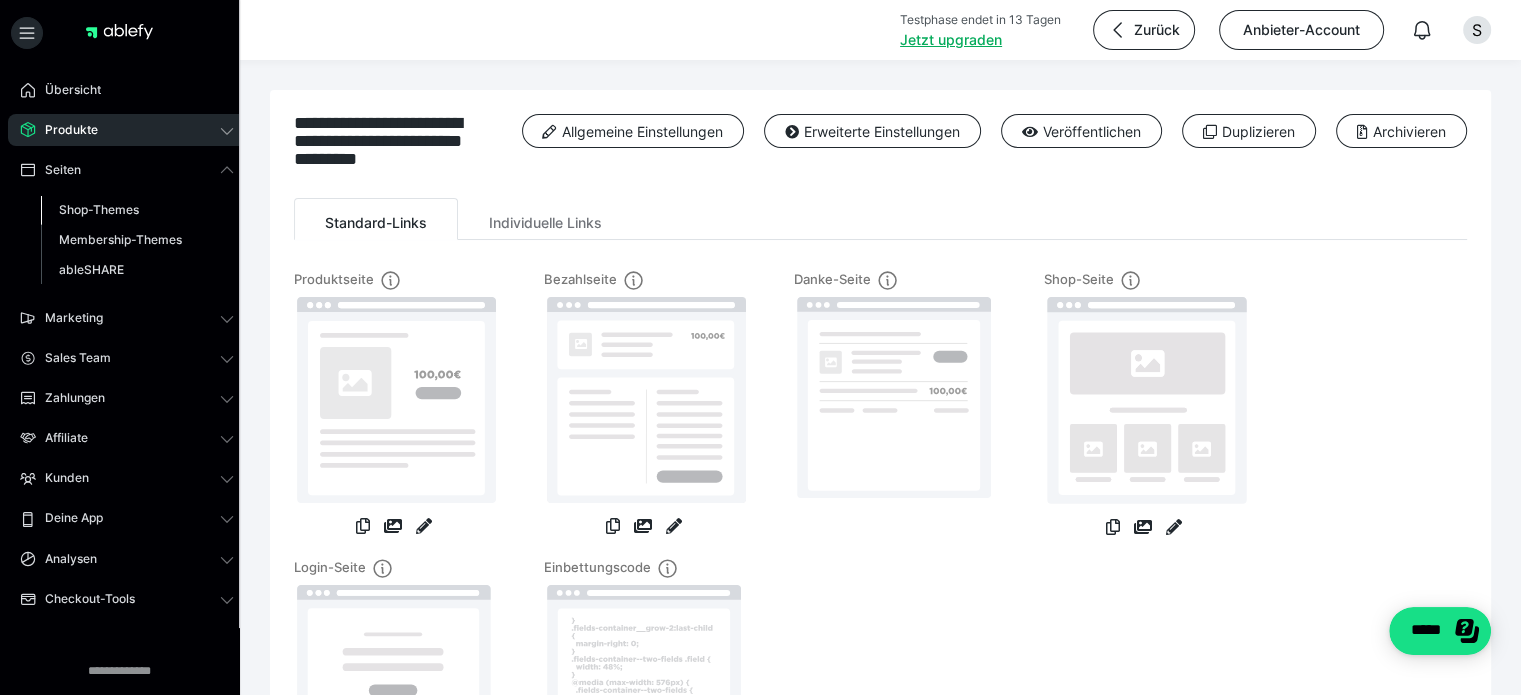 click on "Shop-Themes" at bounding box center (99, 209) 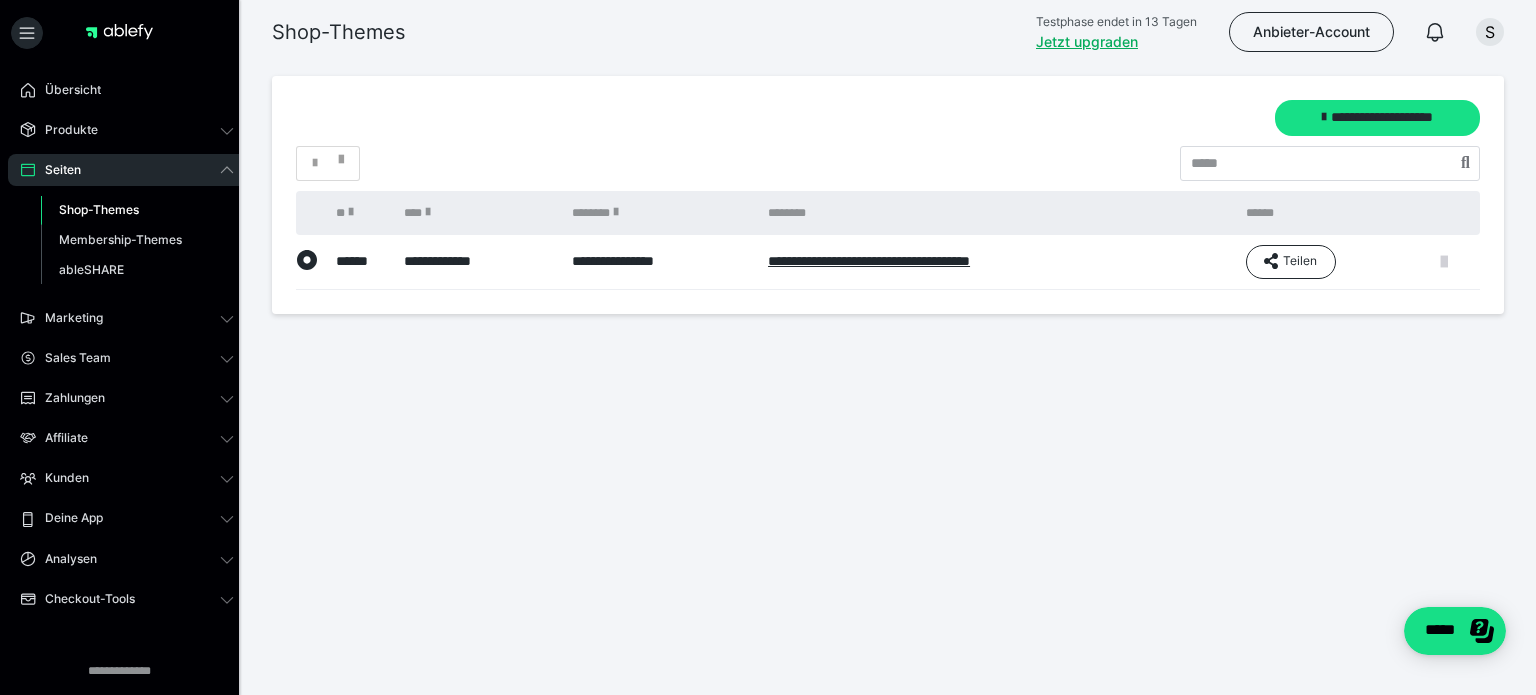 click at bounding box center (1444, 262) 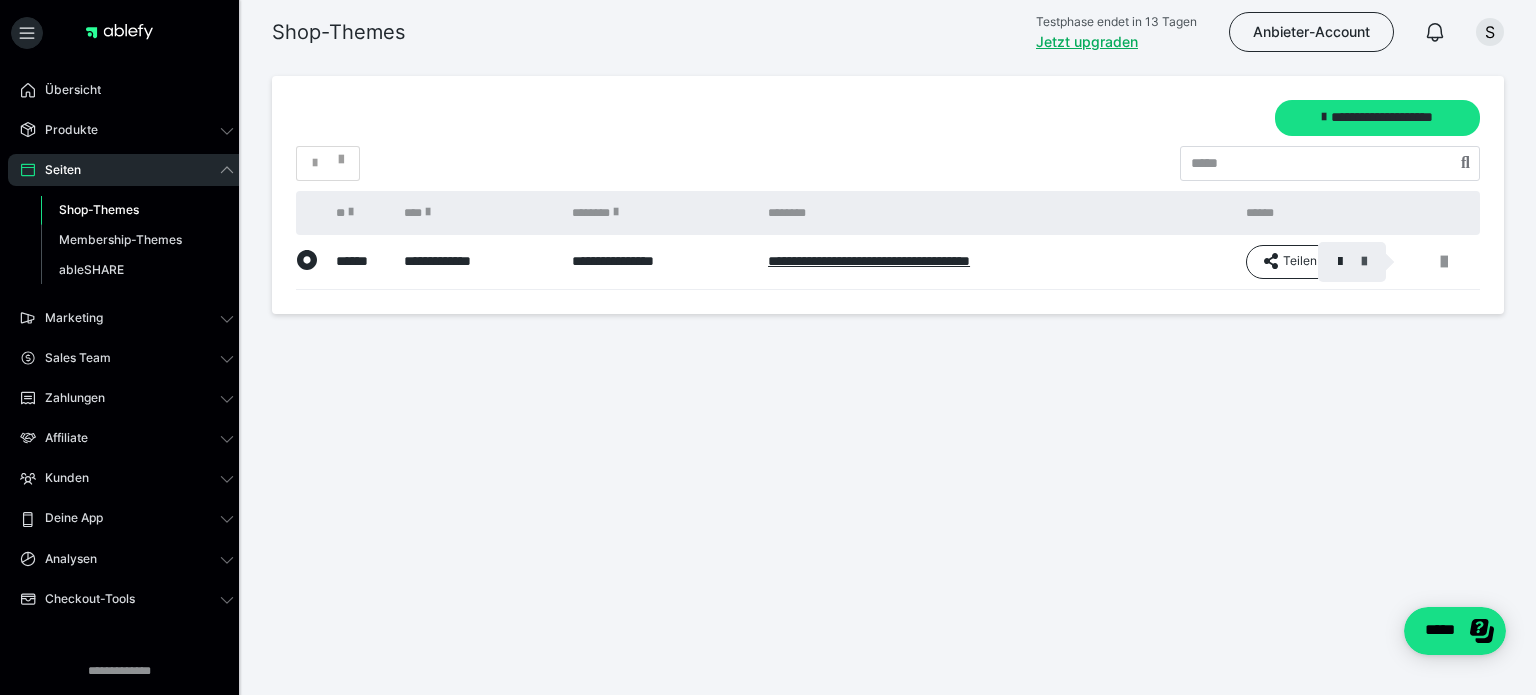 click at bounding box center [1364, 262] 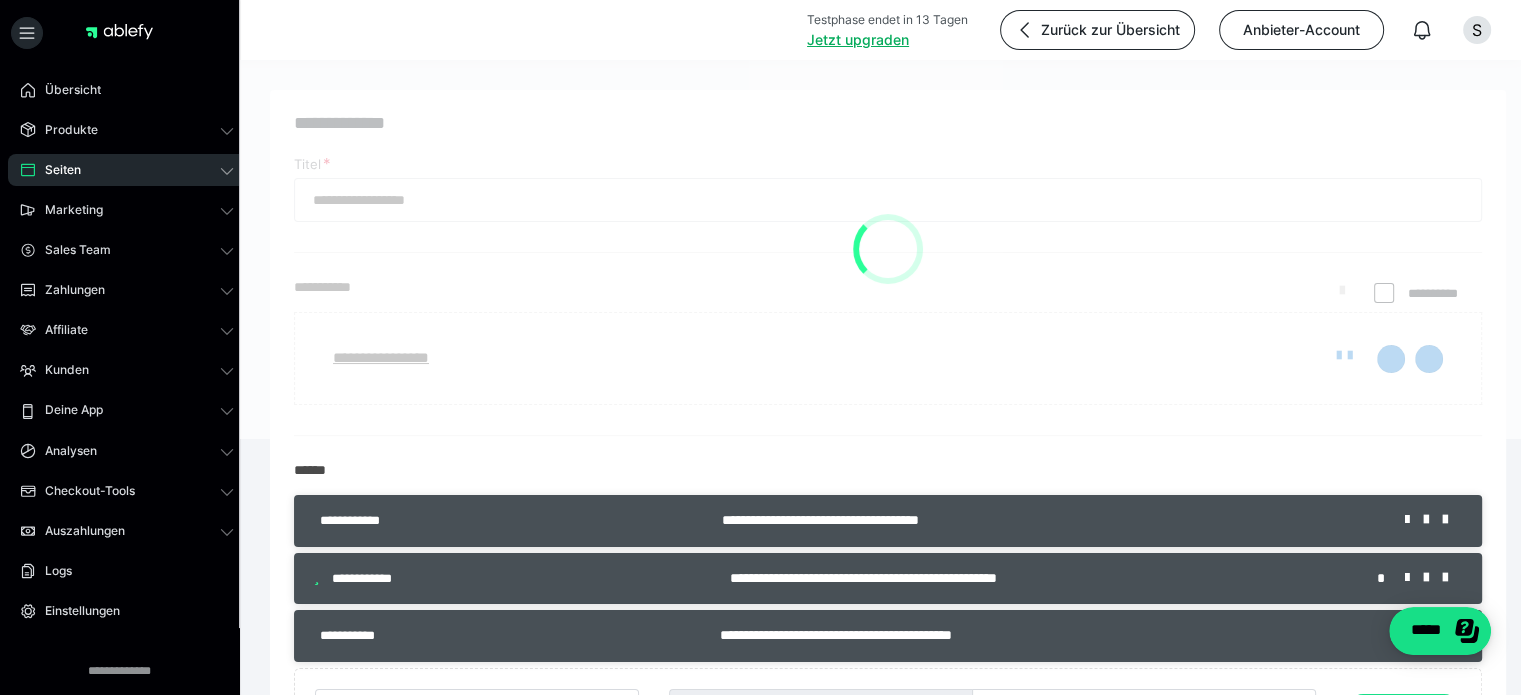 type on "**********" 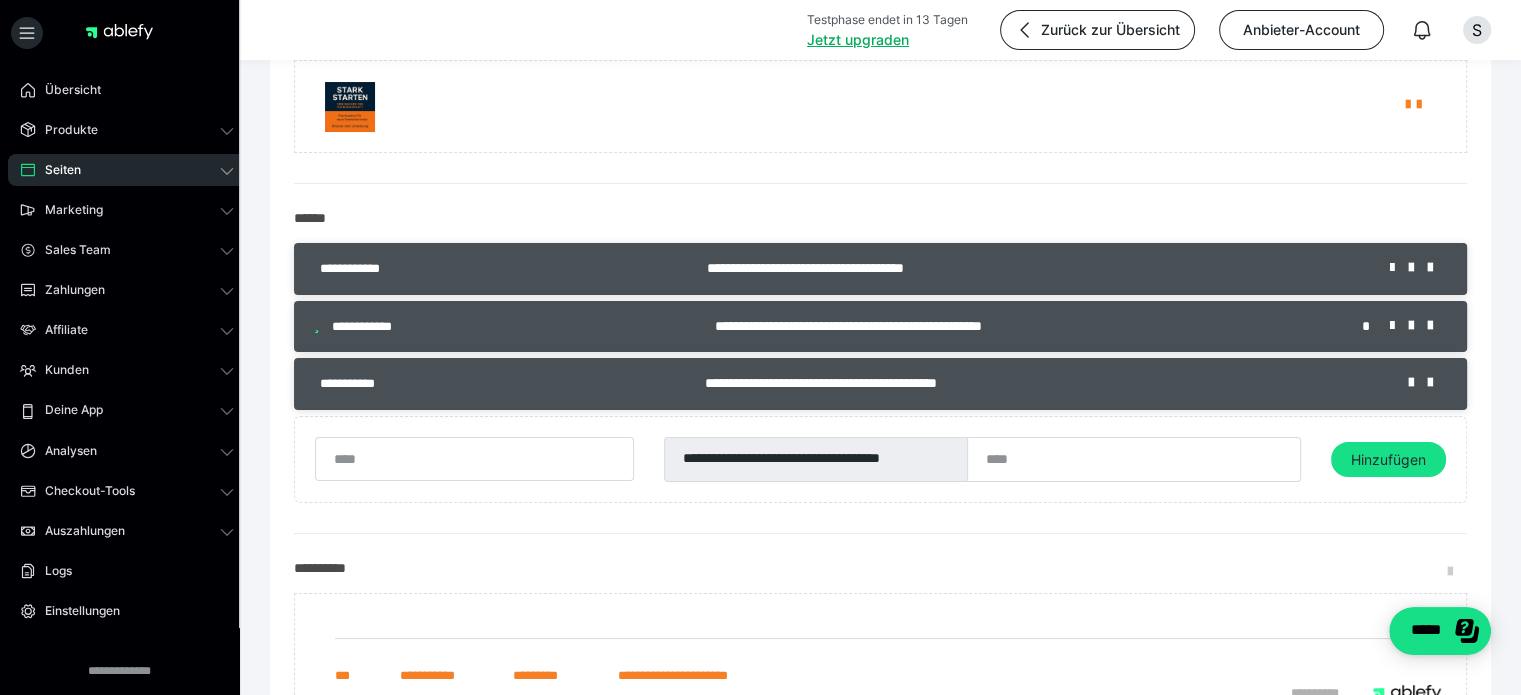 scroll, scrollTop: 266, scrollLeft: 0, axis: vertical 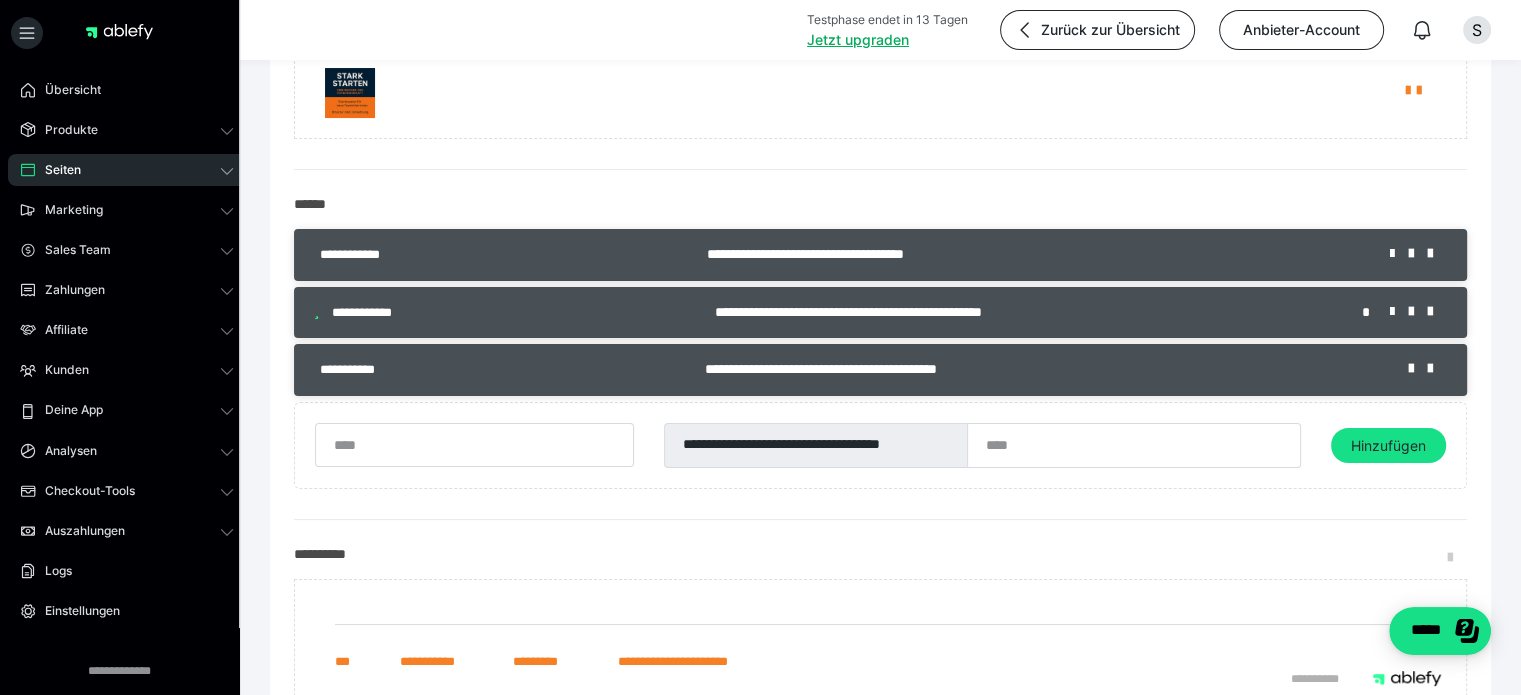 click on "**********" at bounding box center [880, 255] 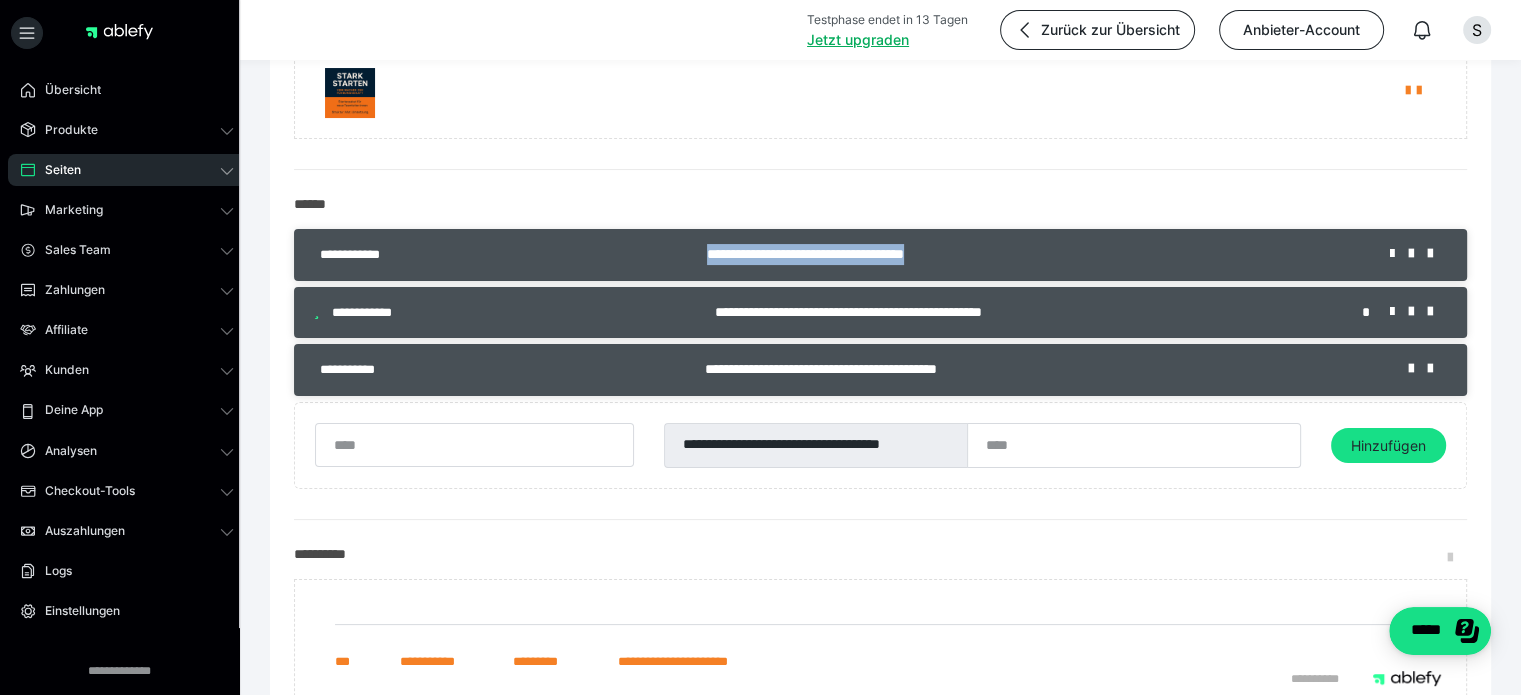 drag, startPoint x: 948, startPoint y: 260, endPoint x: 672, endPoint y: 276, distance: 276.46338 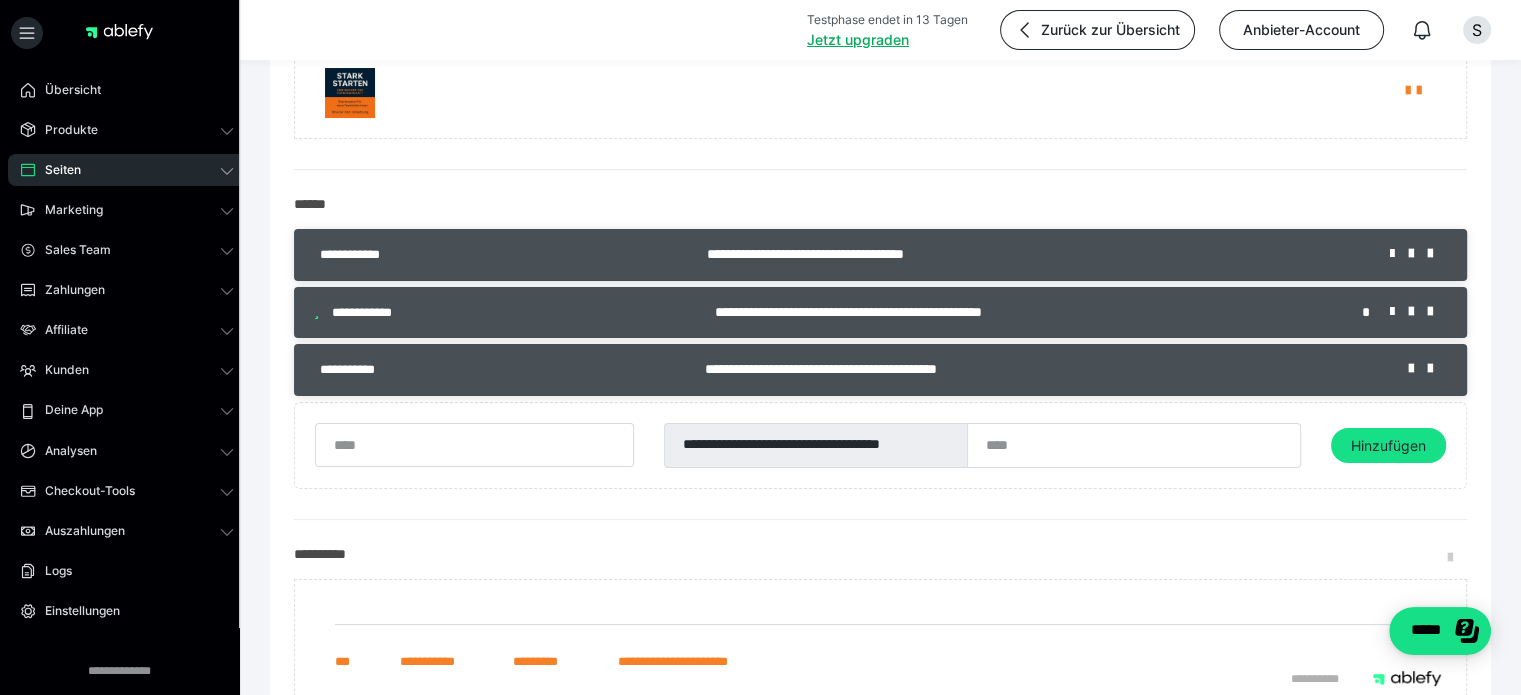 click on "**********" at bounding box center [1023, 312] 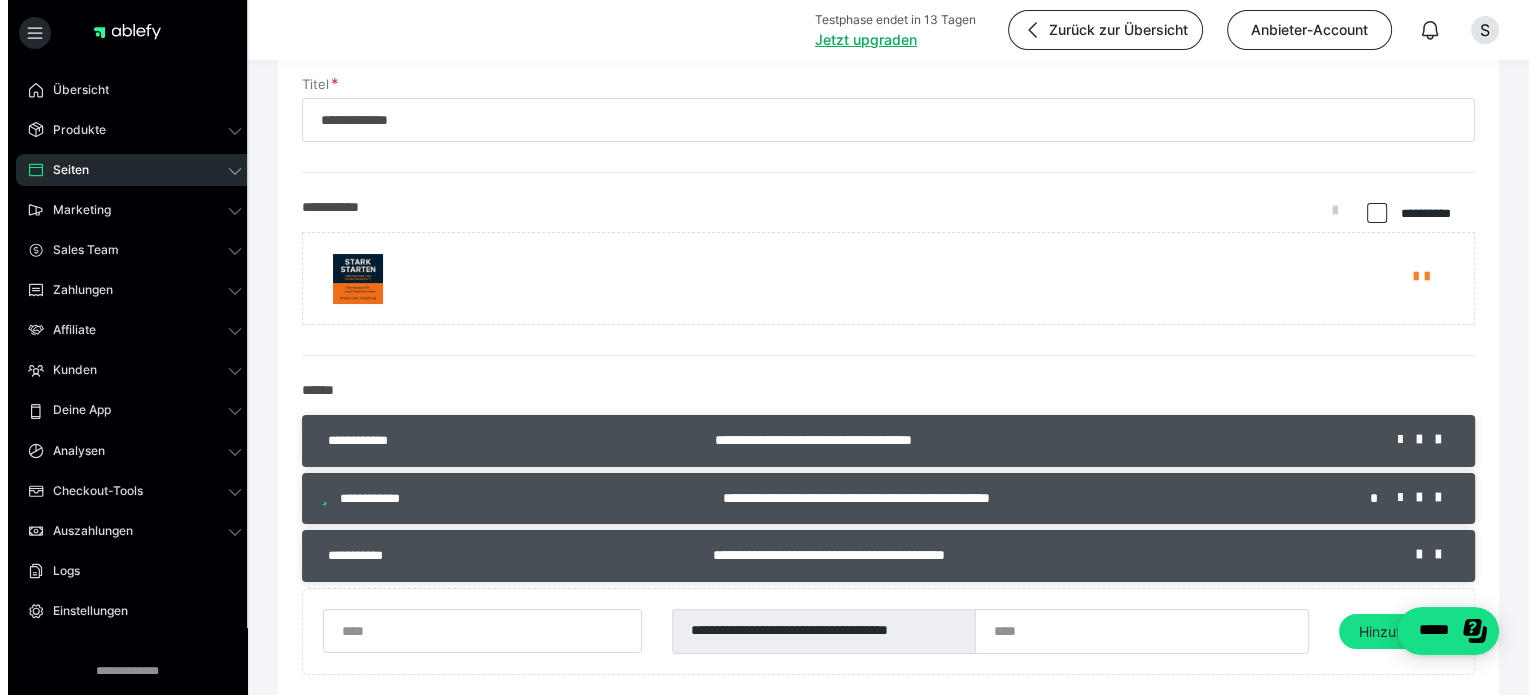 scroll, scrollTop: 0, scrollLeft: 0, axis: both 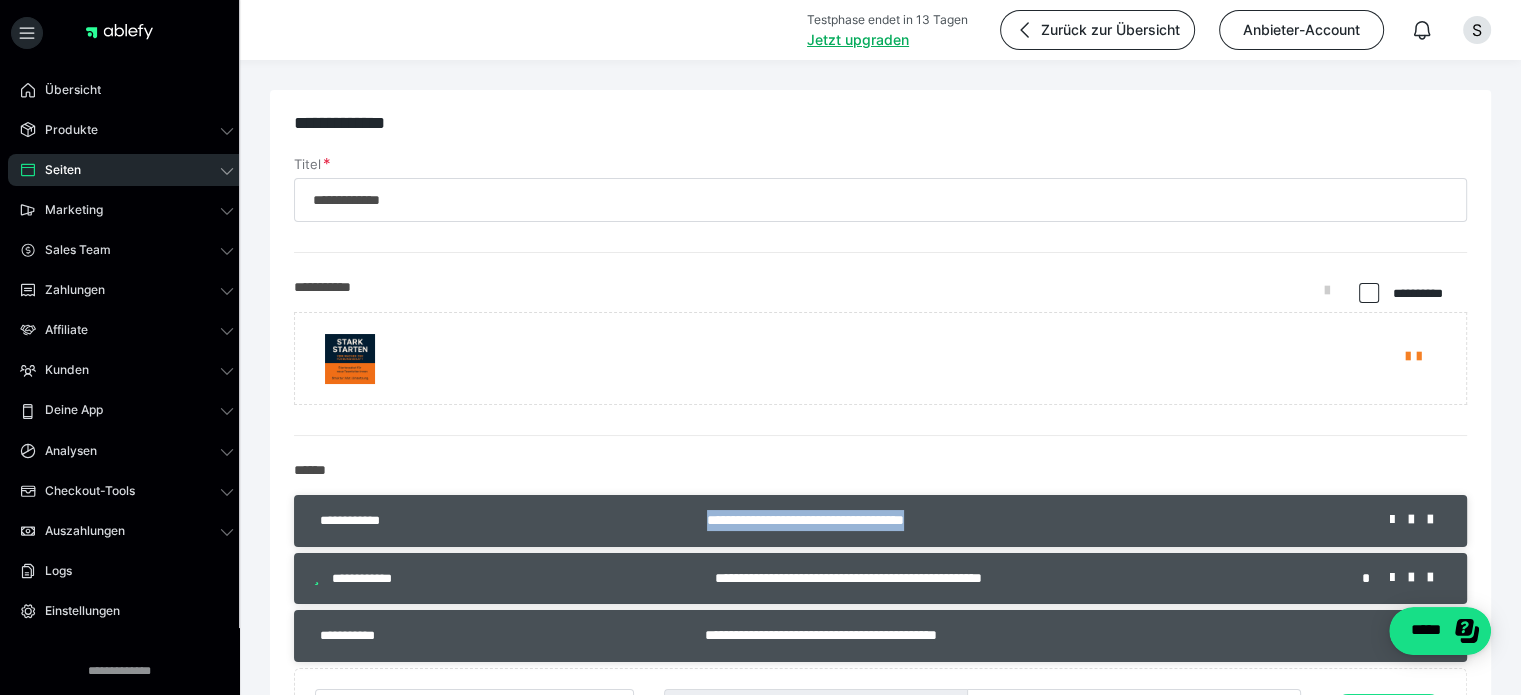 drag, startPoint x: 953, startPoint y: 523, endPoint x: 669, endPoint y: 533, distance: 284.176 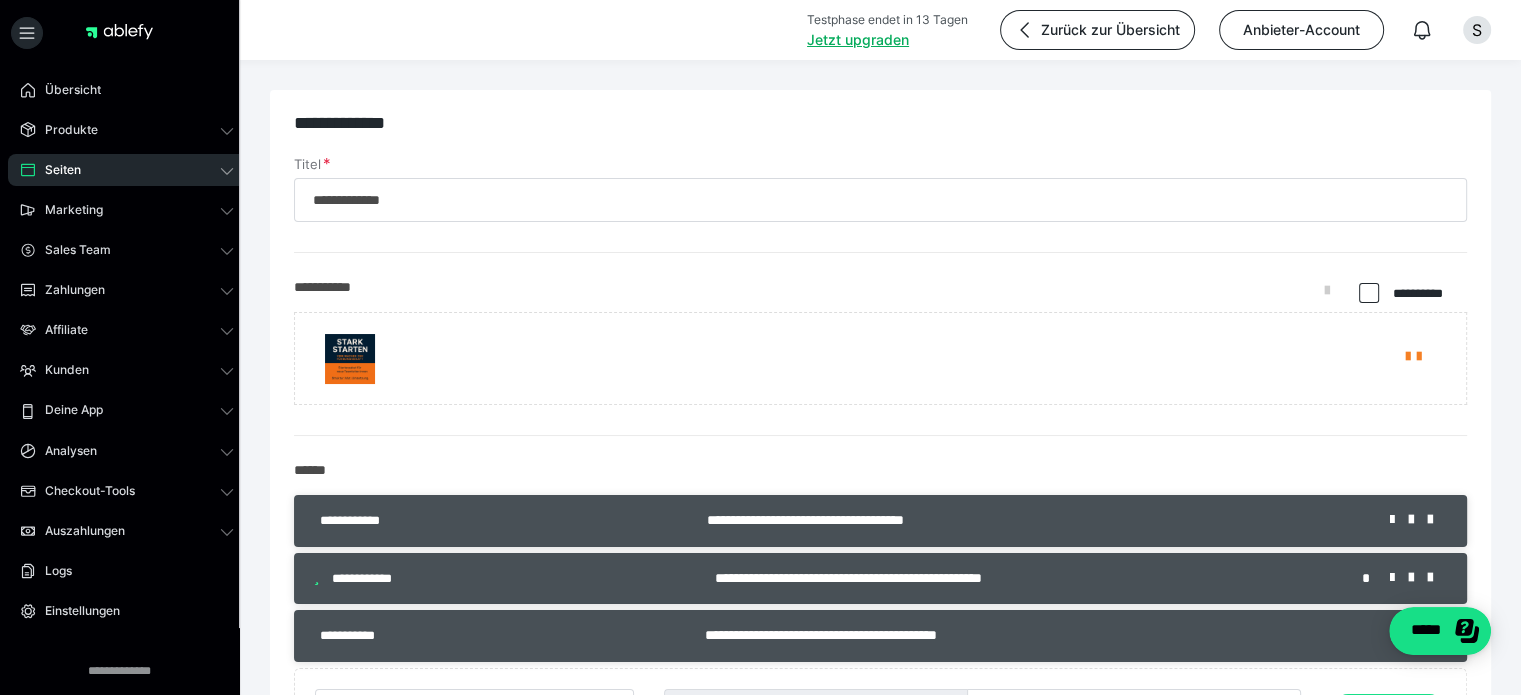 click on "**********" at bounding box center [880, 358] 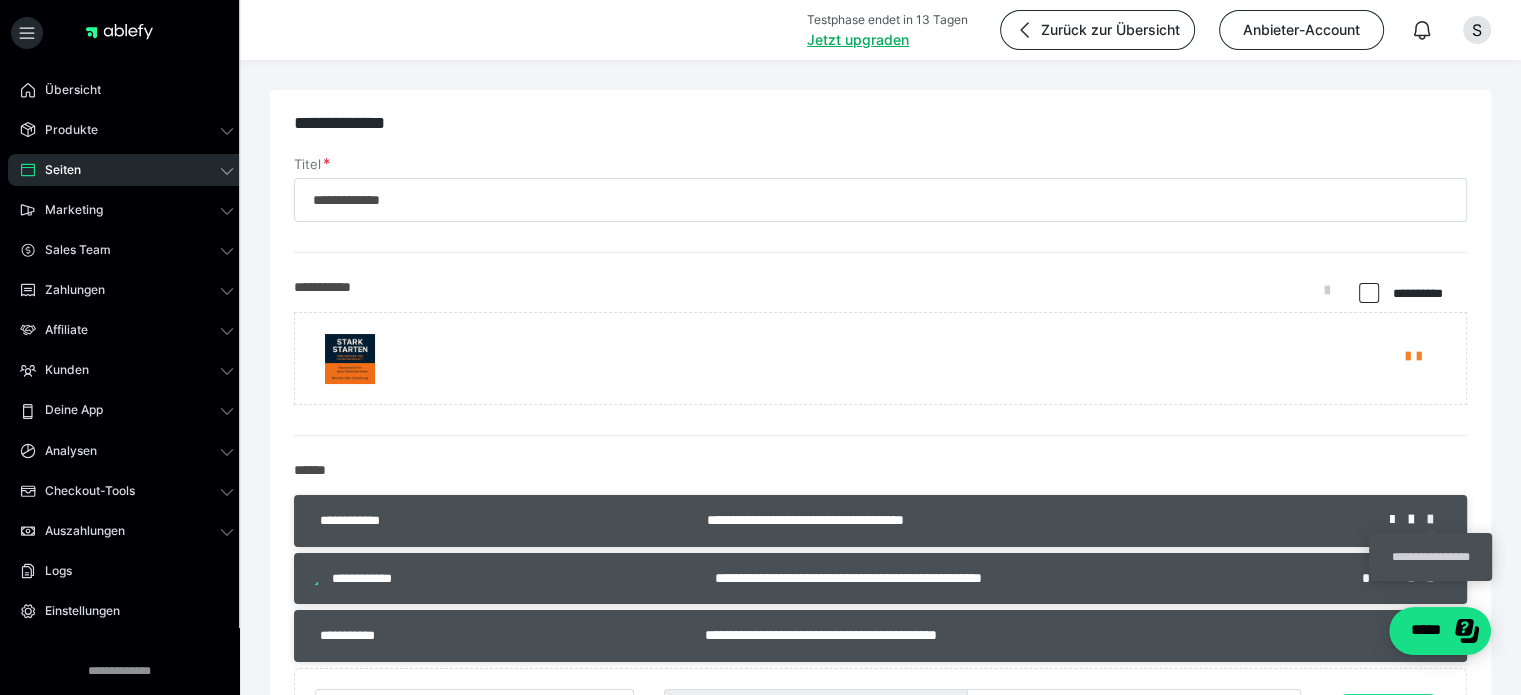 click at bounding box center [1437, 520] 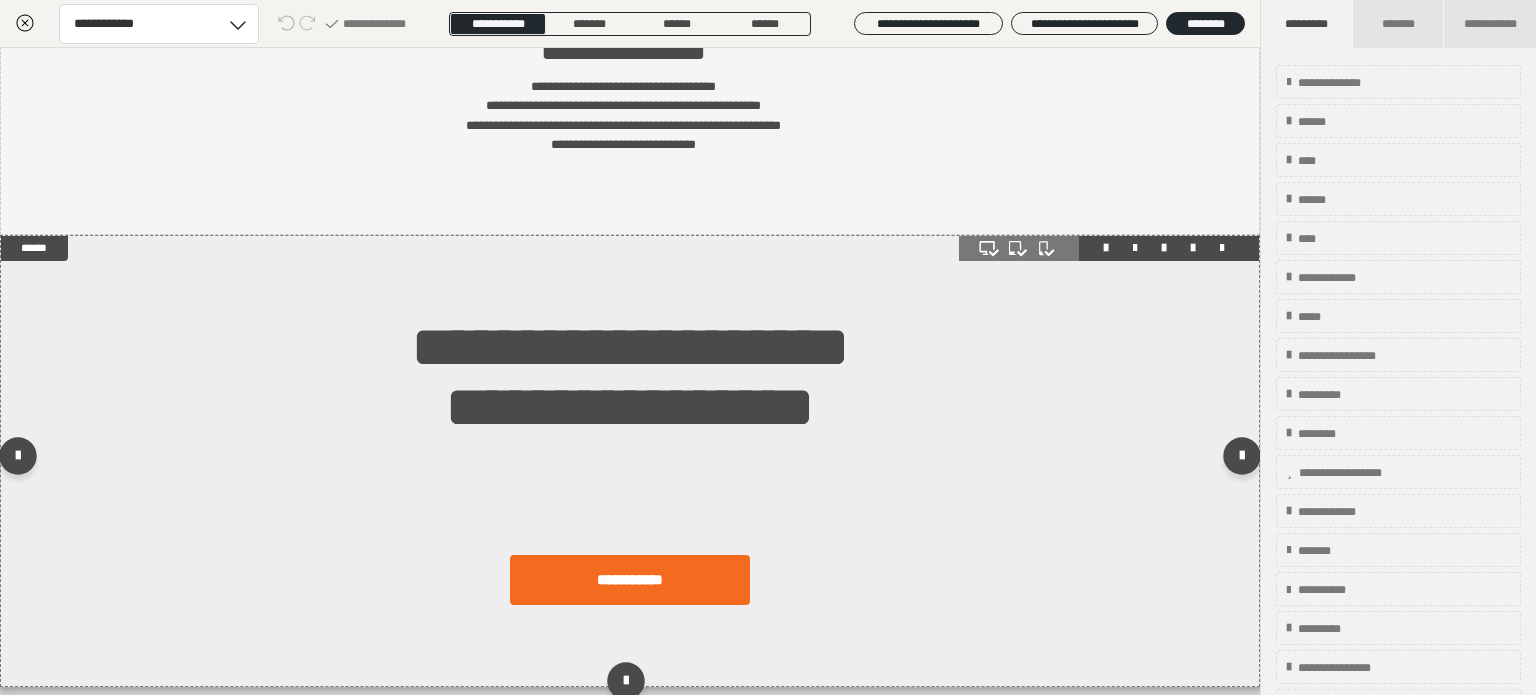 scroll, scrollTop: 439, scrollLeft: 0, axis: vertical 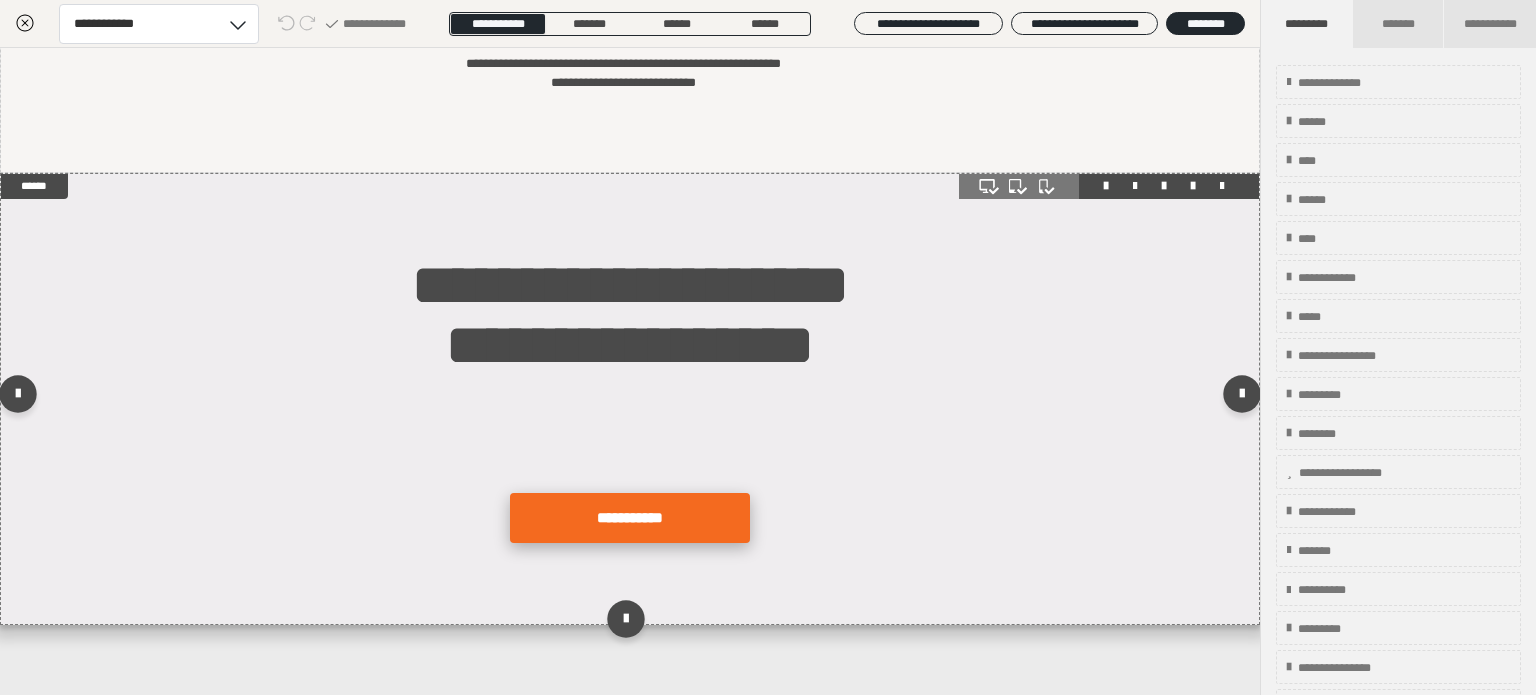 click on "**********" at bounding box center [630, 518] 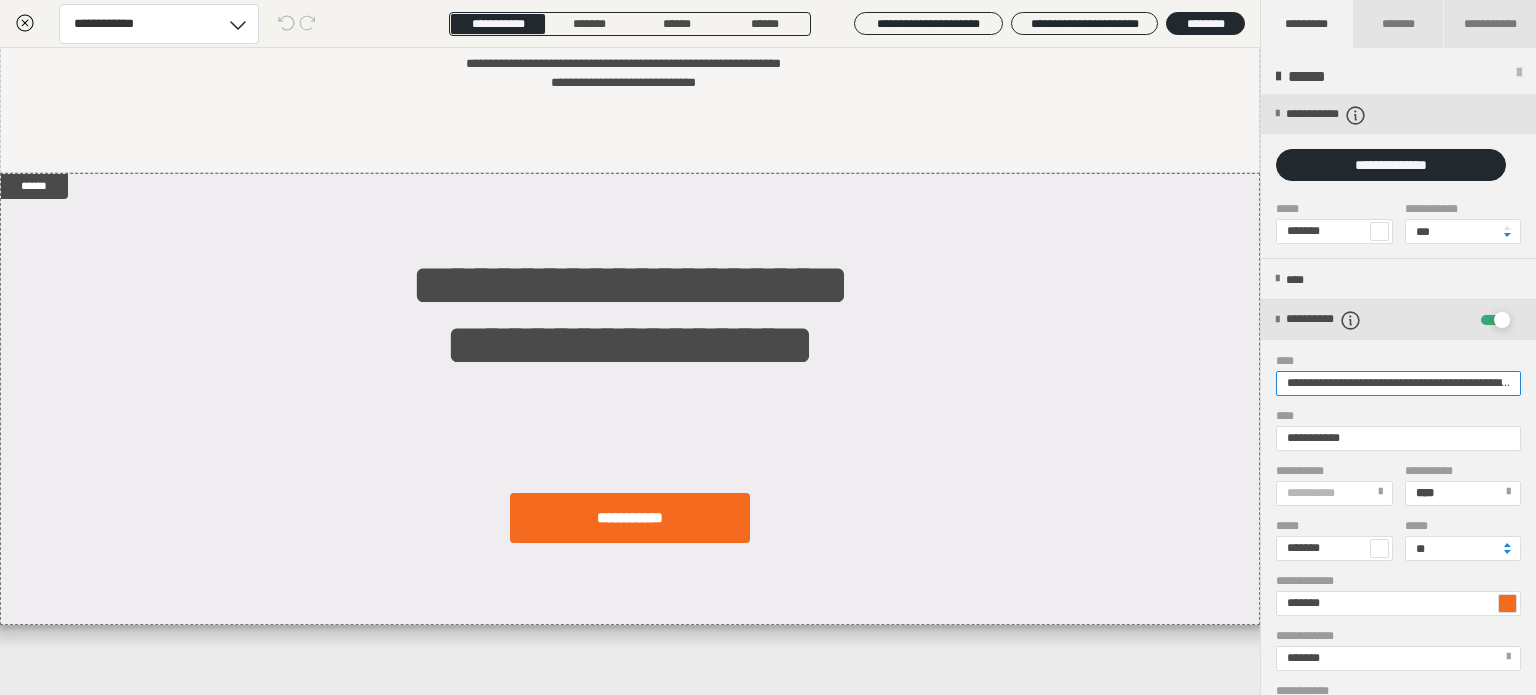 click on "**********" at bounding box center (1398, 383) 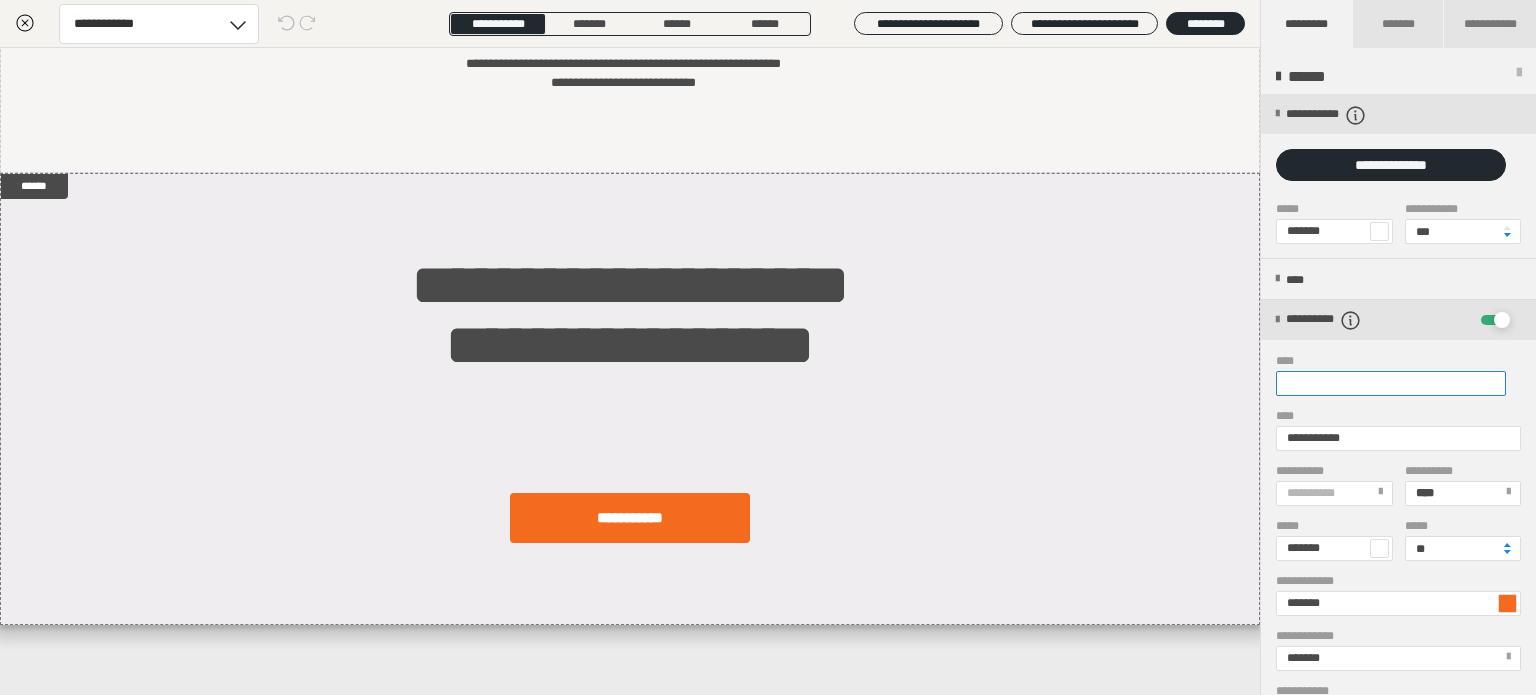 scroll, scrollTop: 0, scrollLeft: 445, axis: horizontal 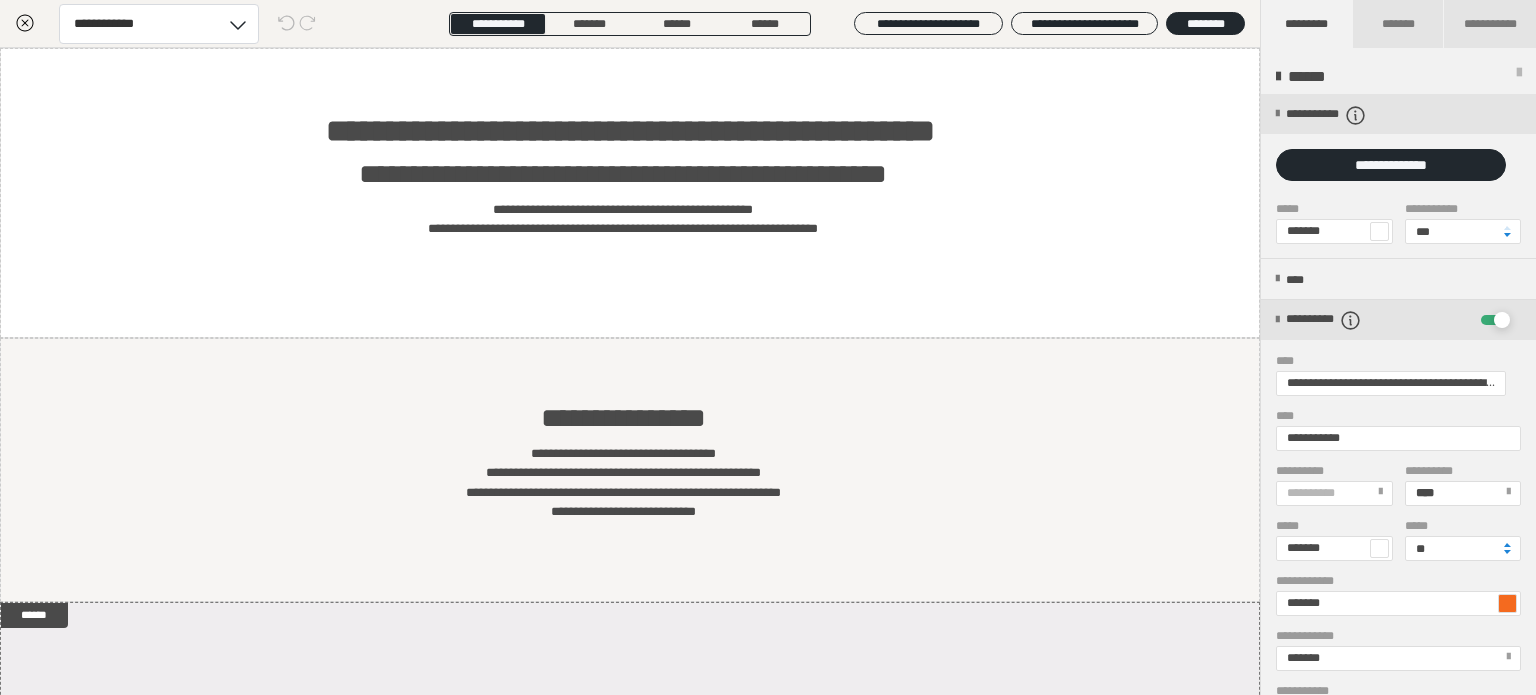 click 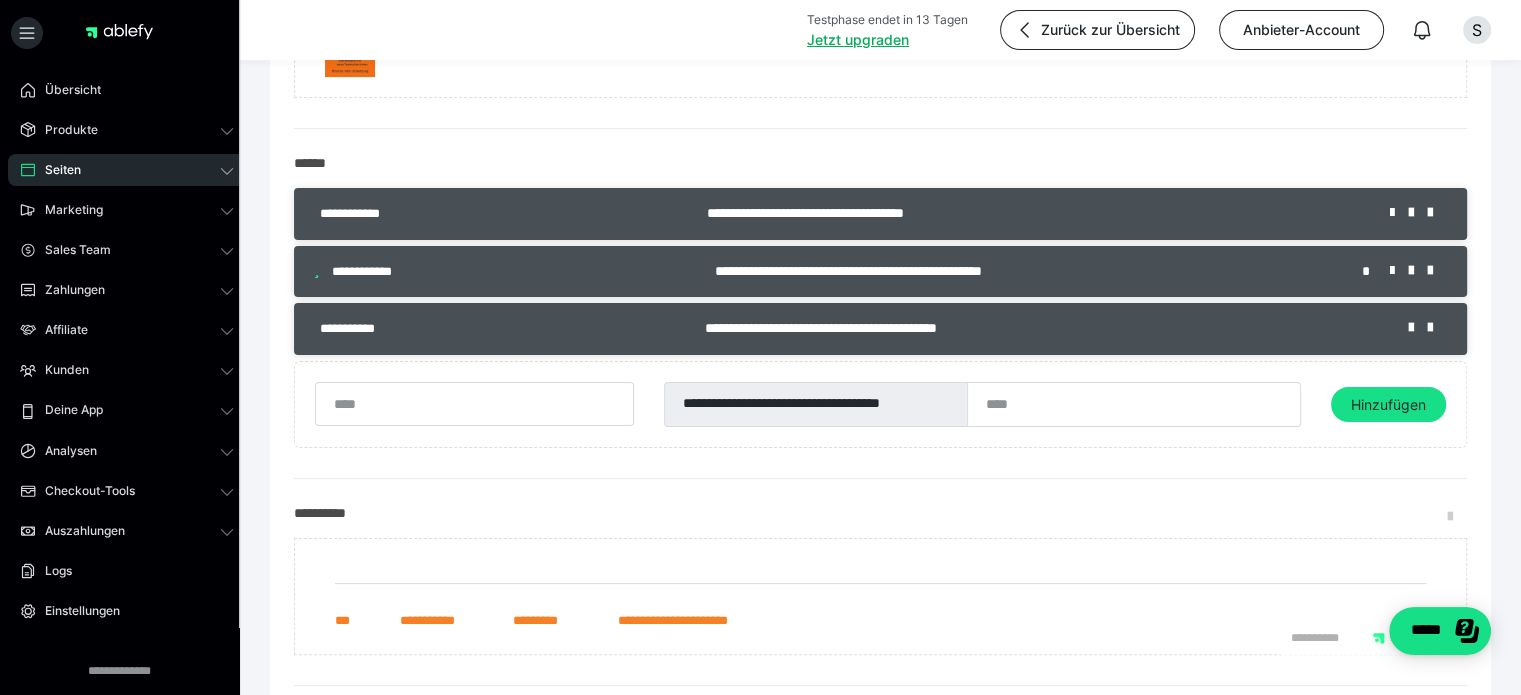 scroll, scrollTop: 266, scrollLeft: 0, axis: vertical 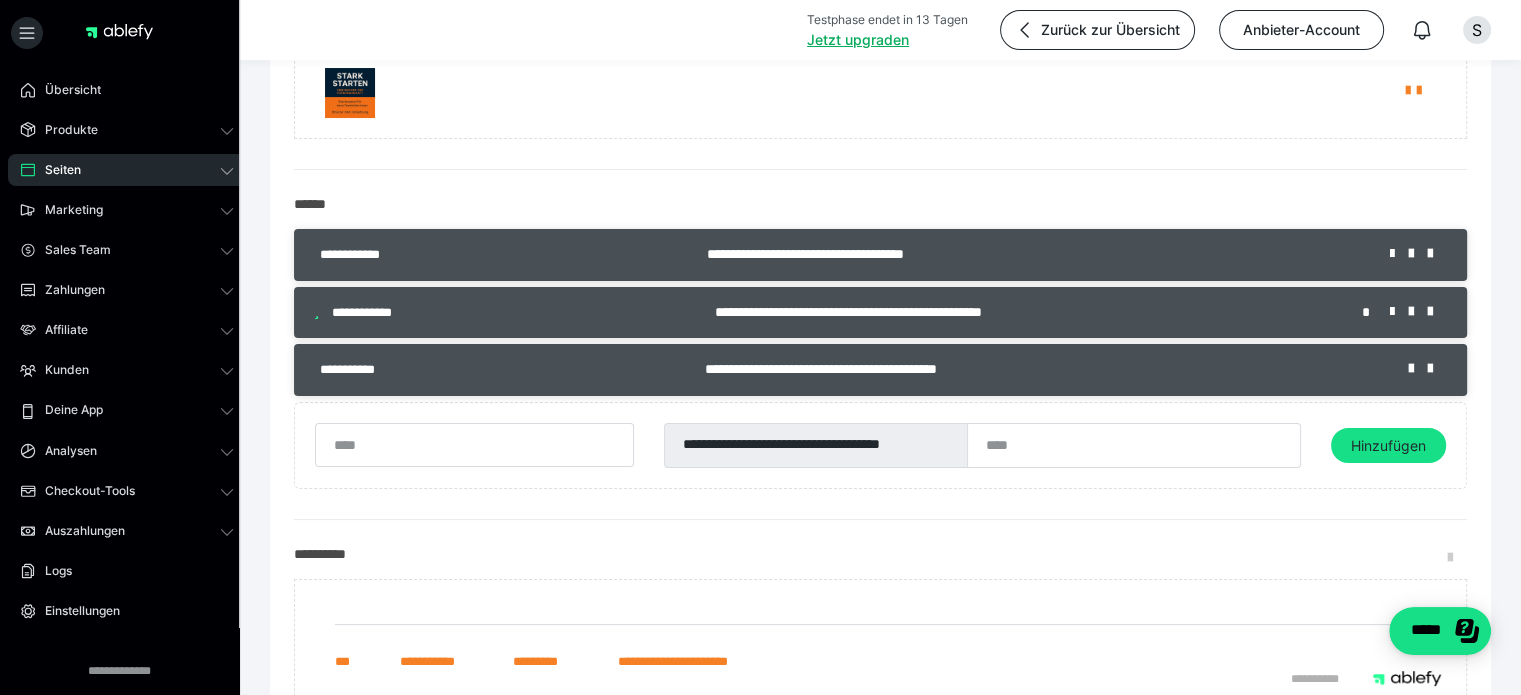 click on "*" at bounding box center (1368, 312) 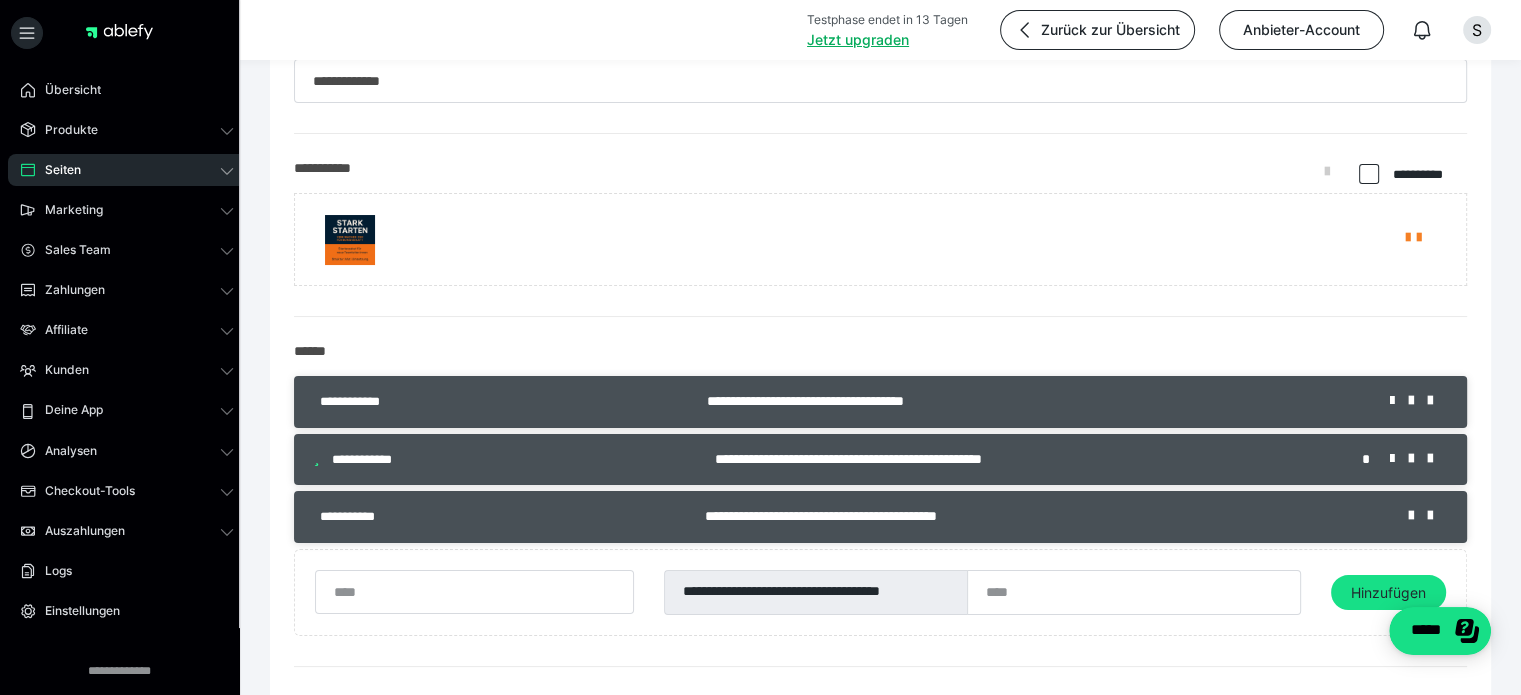 scroll, scrollTop: 0, scrollLeft: 0, axis: both 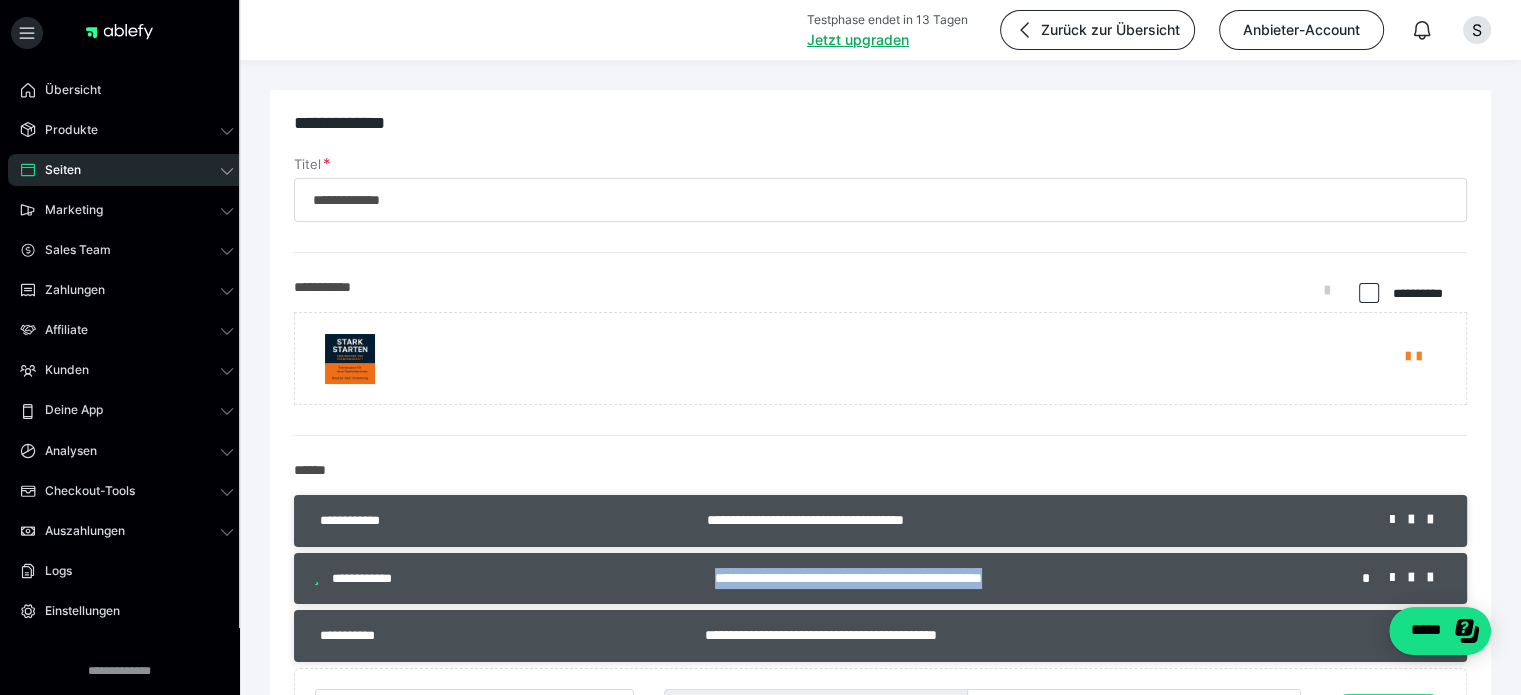 drag, startPoint x: 1040, startPoint y: 577, endPoint x: 680, endPoint y: 575, distance: 360.00555 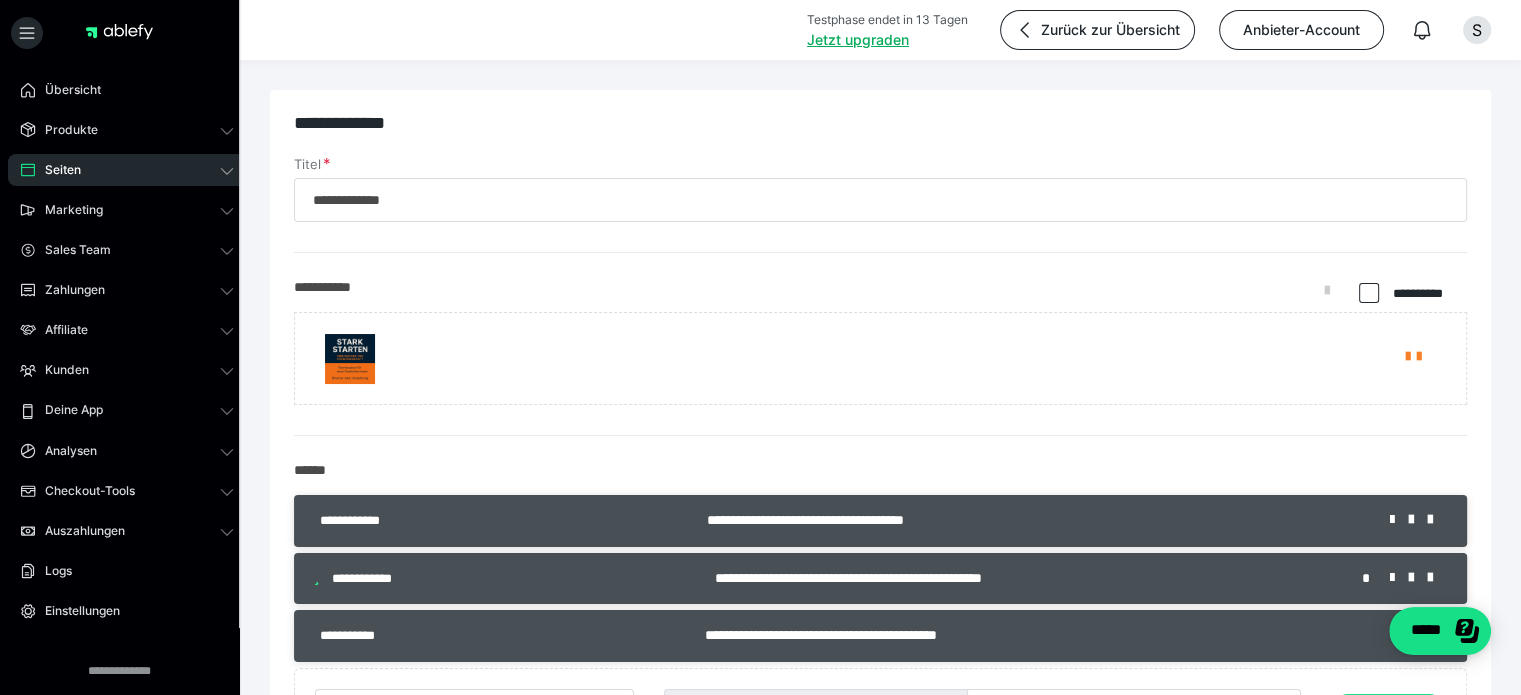 click on "**********" at bounding box center (505, 579) 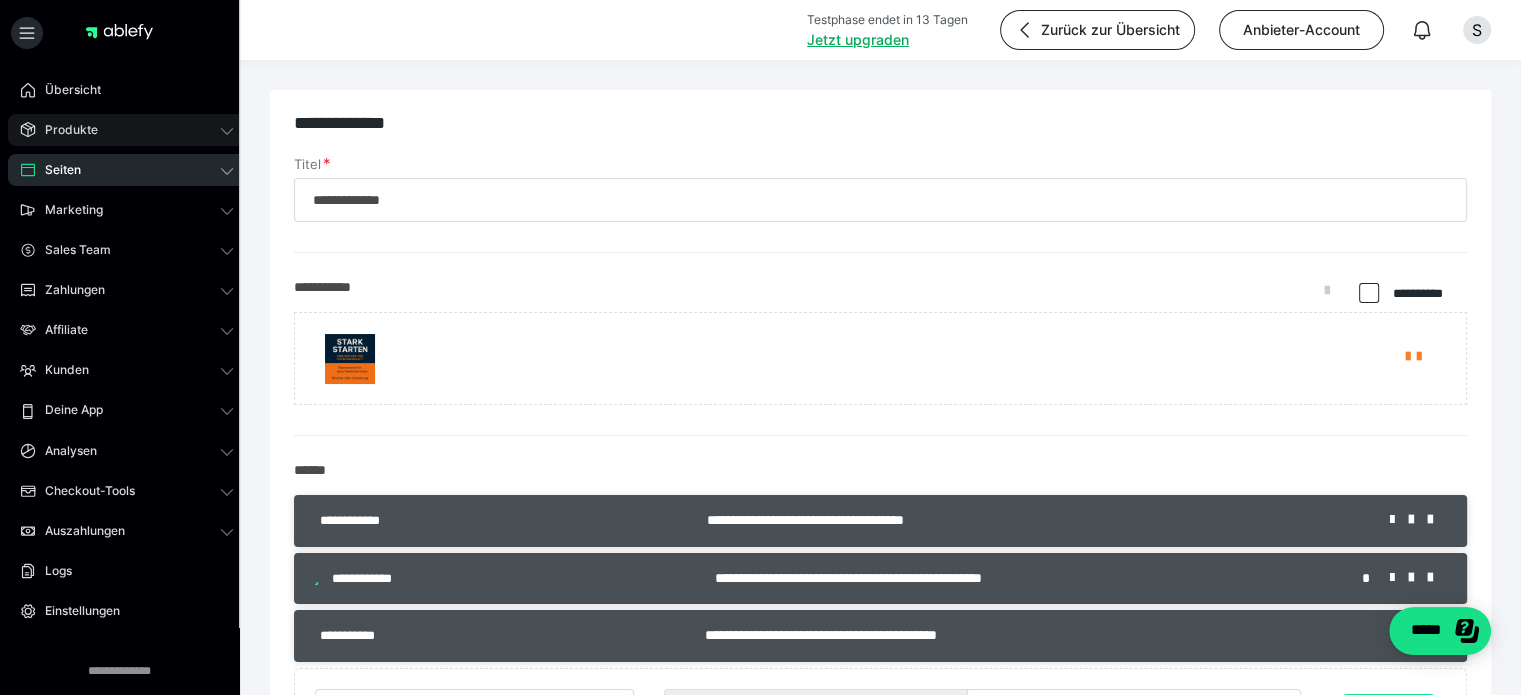 click on "Produkte" at bounding box center (127, 130) 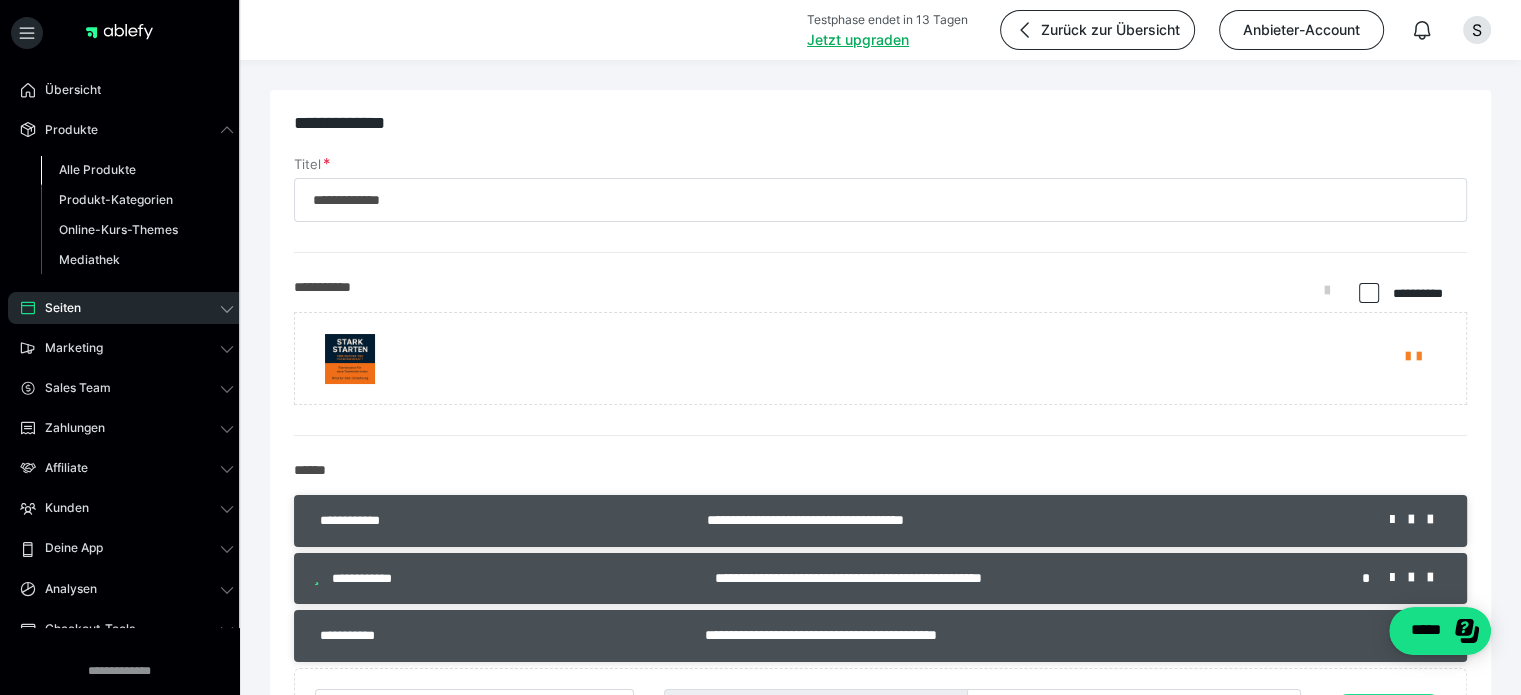 click on "Alle Produkte" at bounding box center [97, 169] 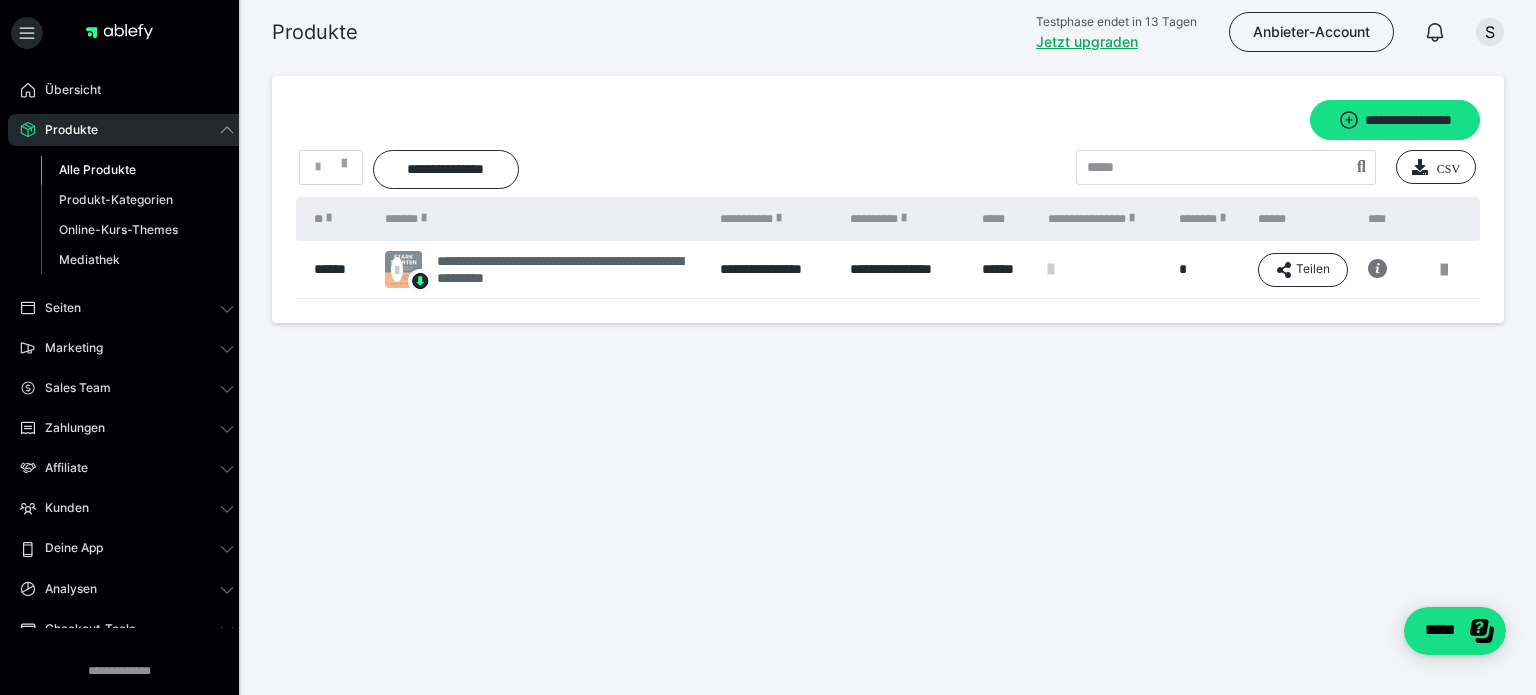 click on "**********" at bounding box center [568, 270] 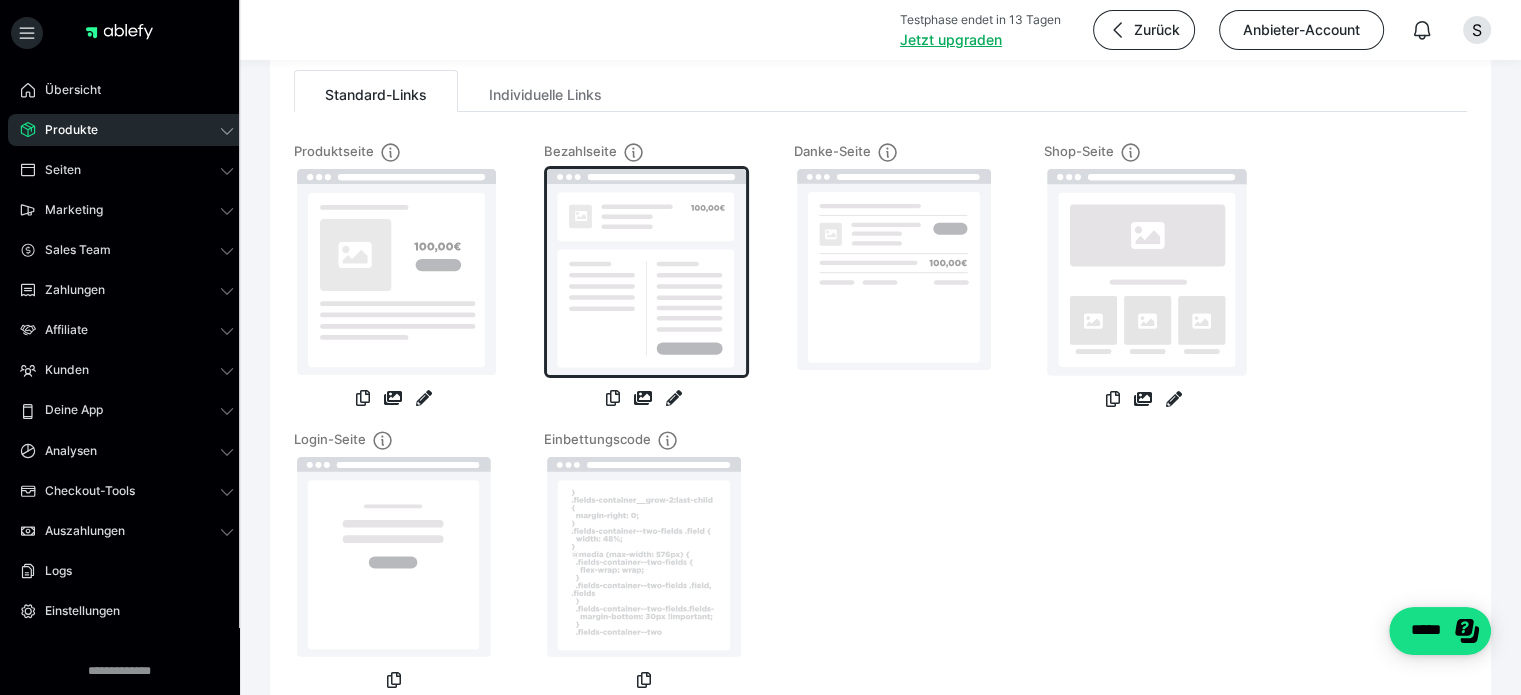 scroll, scrollTop: 266, scrollLeft: 0, axis: vertical 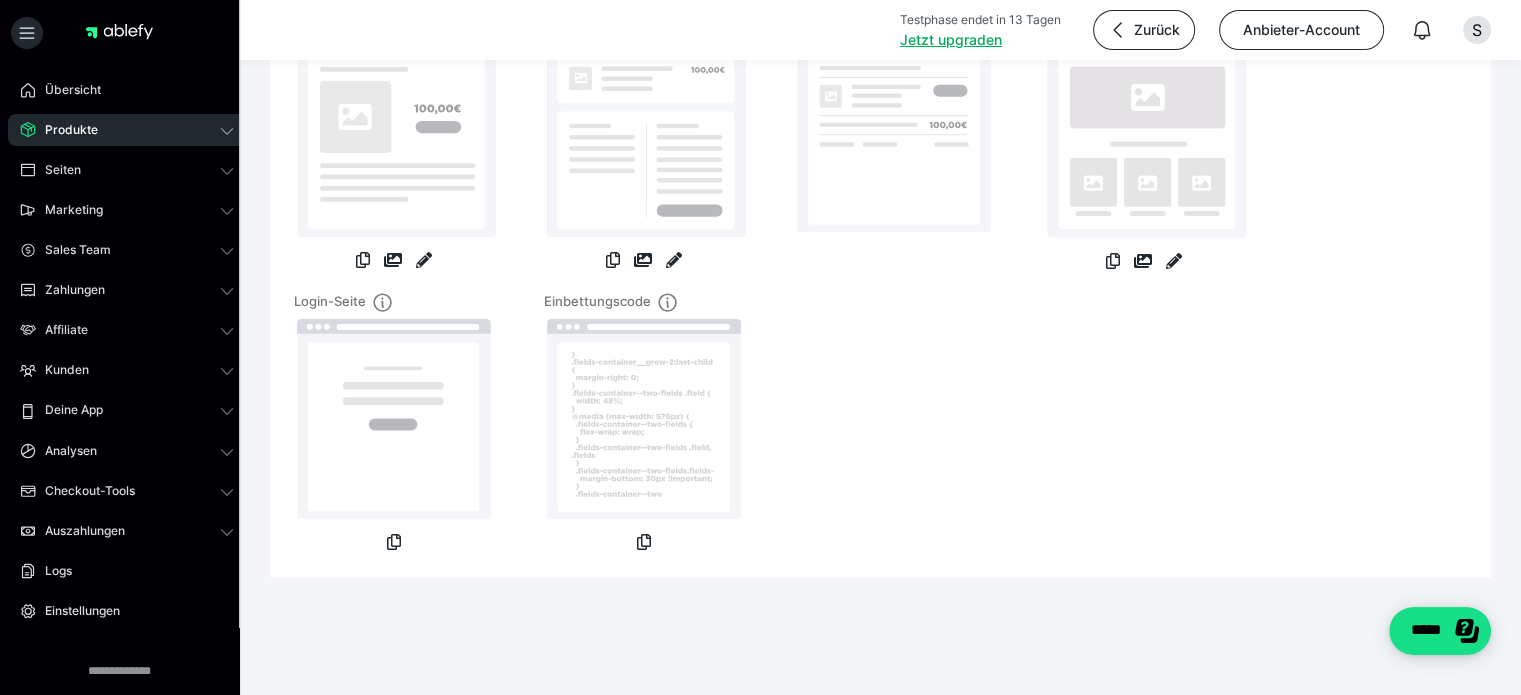 click on "Produktseite  Bezahlseite Danke-Seite Shop-Seite Login-Seite Einbettungscode" at bounding box center [880, 279] 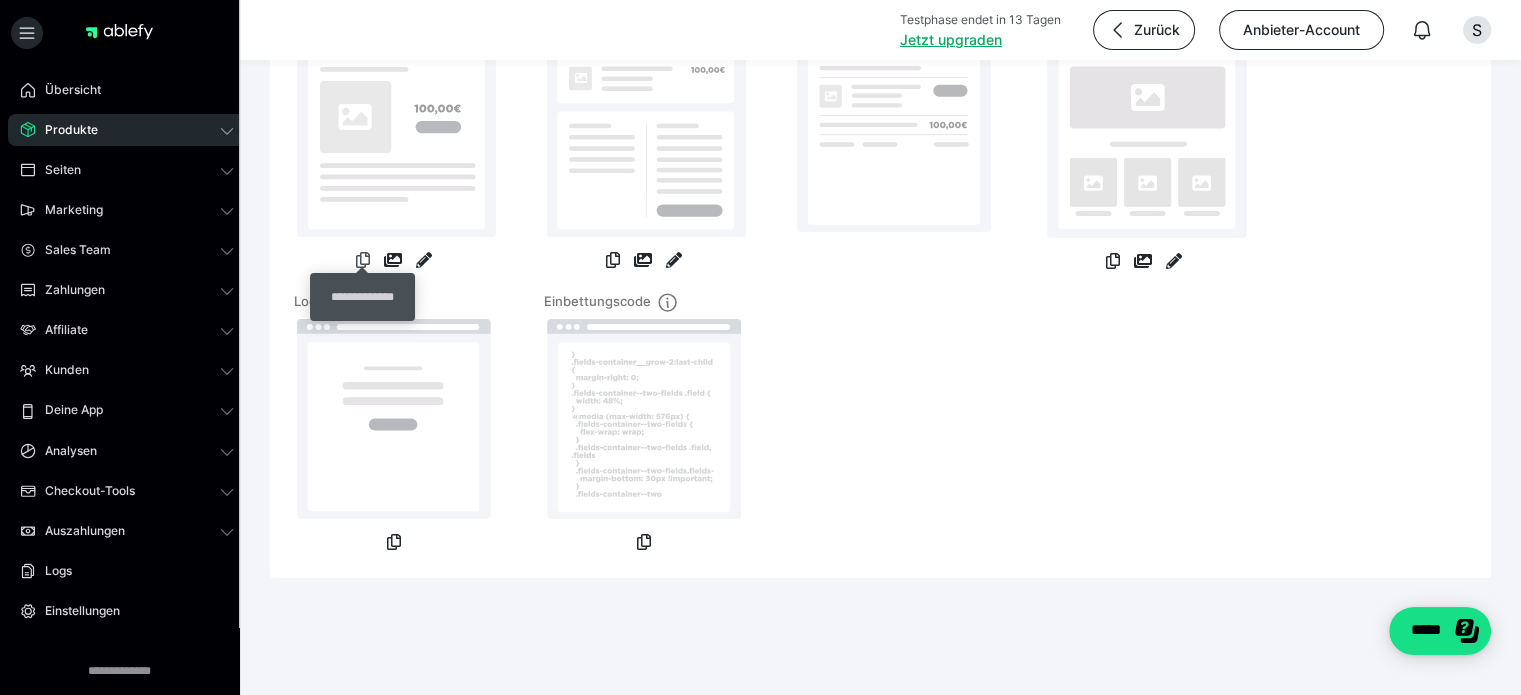 scroll, scrollTop: 0, scrollLeft: 0, axis: both 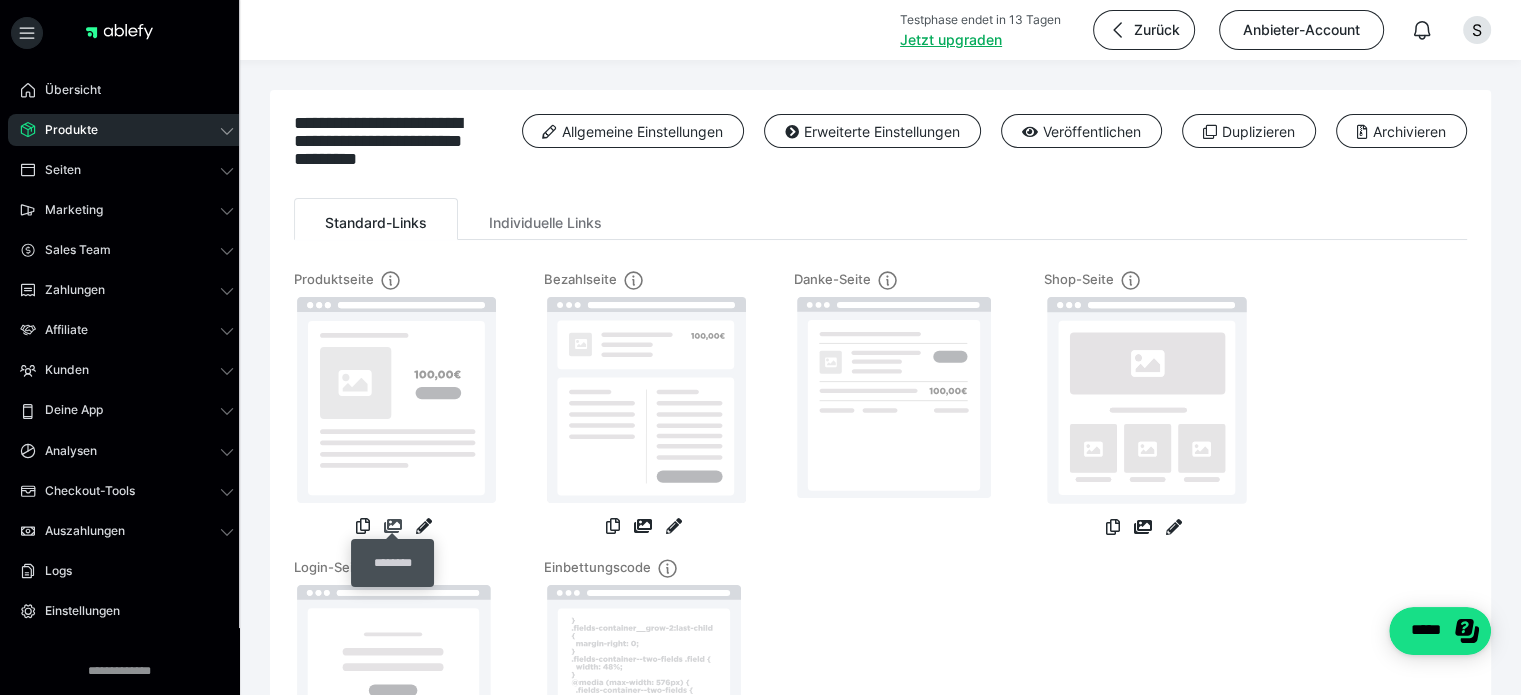 click at bounding box center (393, 526) 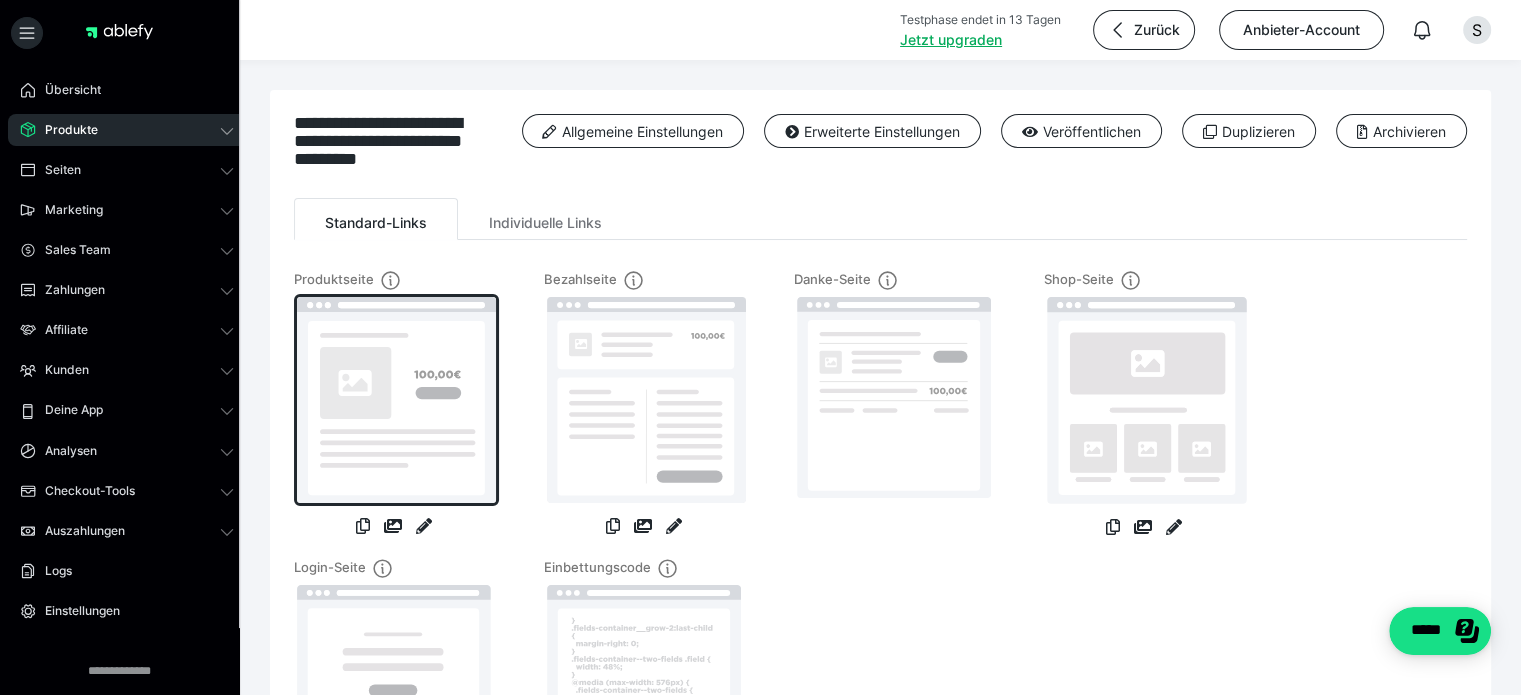 click at bounding box center (396, 400) 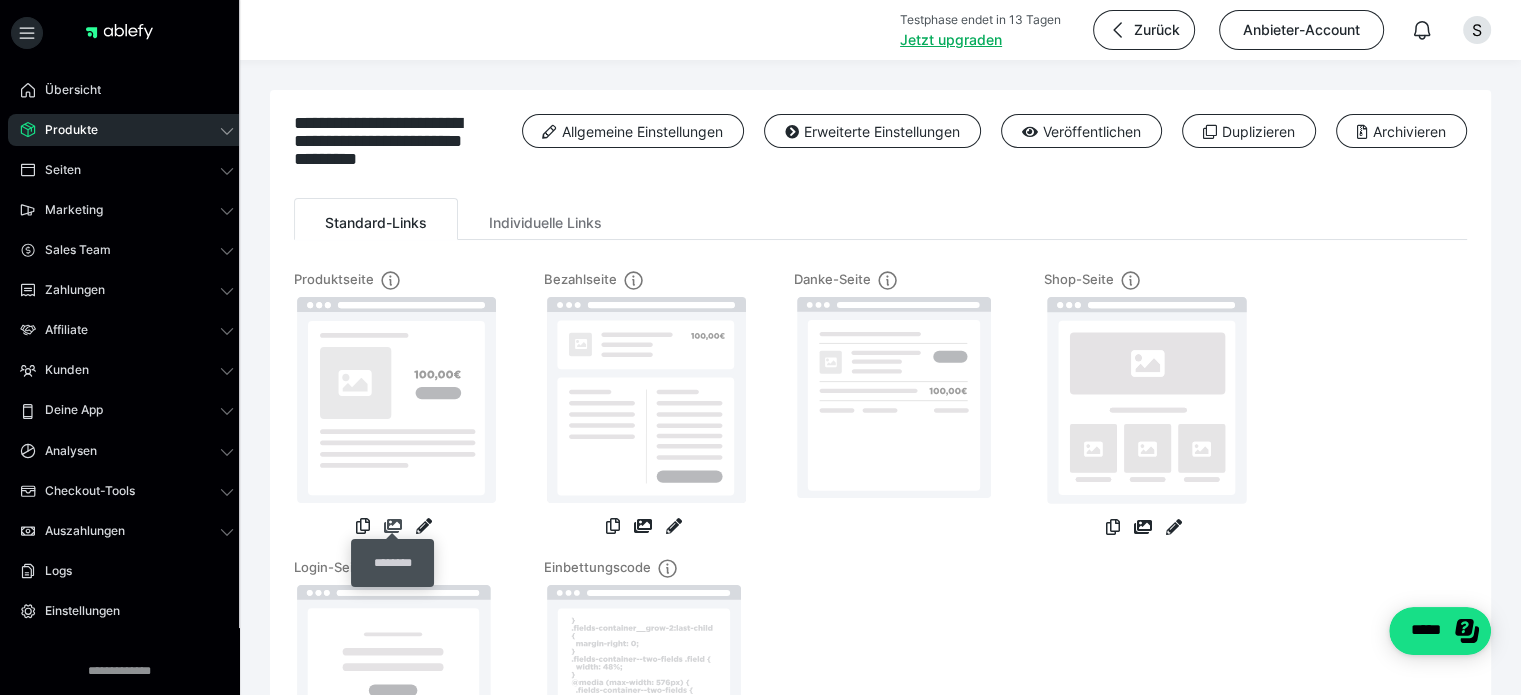 click at bounding box center [393, 526] 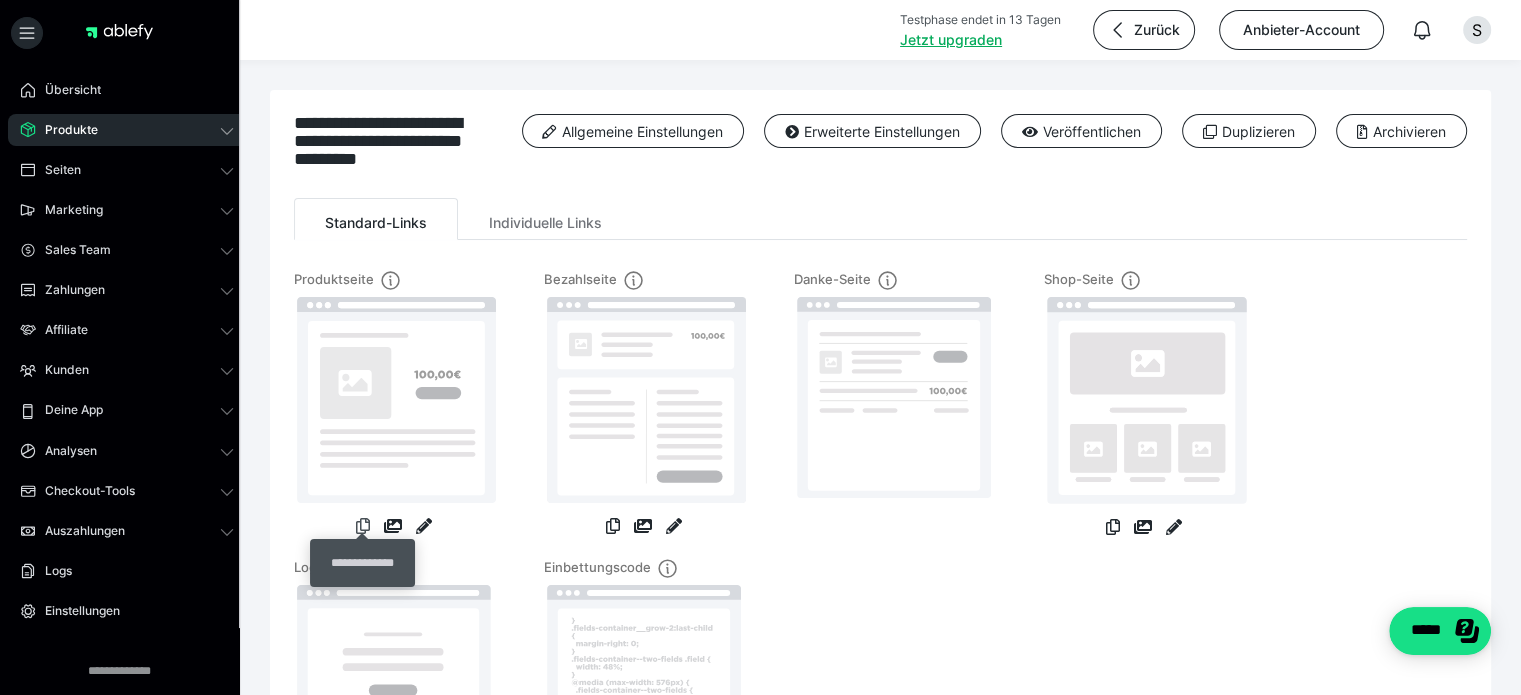 click at bounding box center (363, 526) 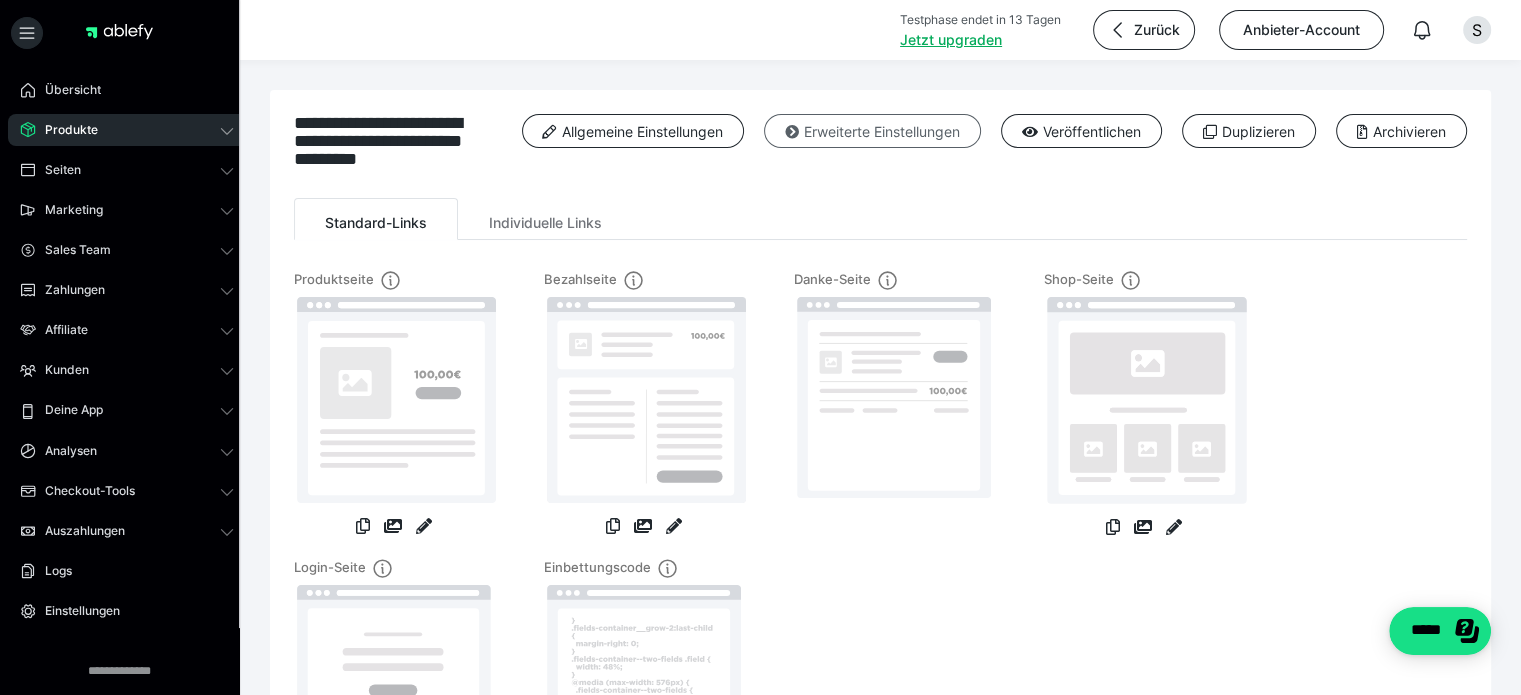 click on "Erweiterte Einstellungen" at bounding box center (872, 131) 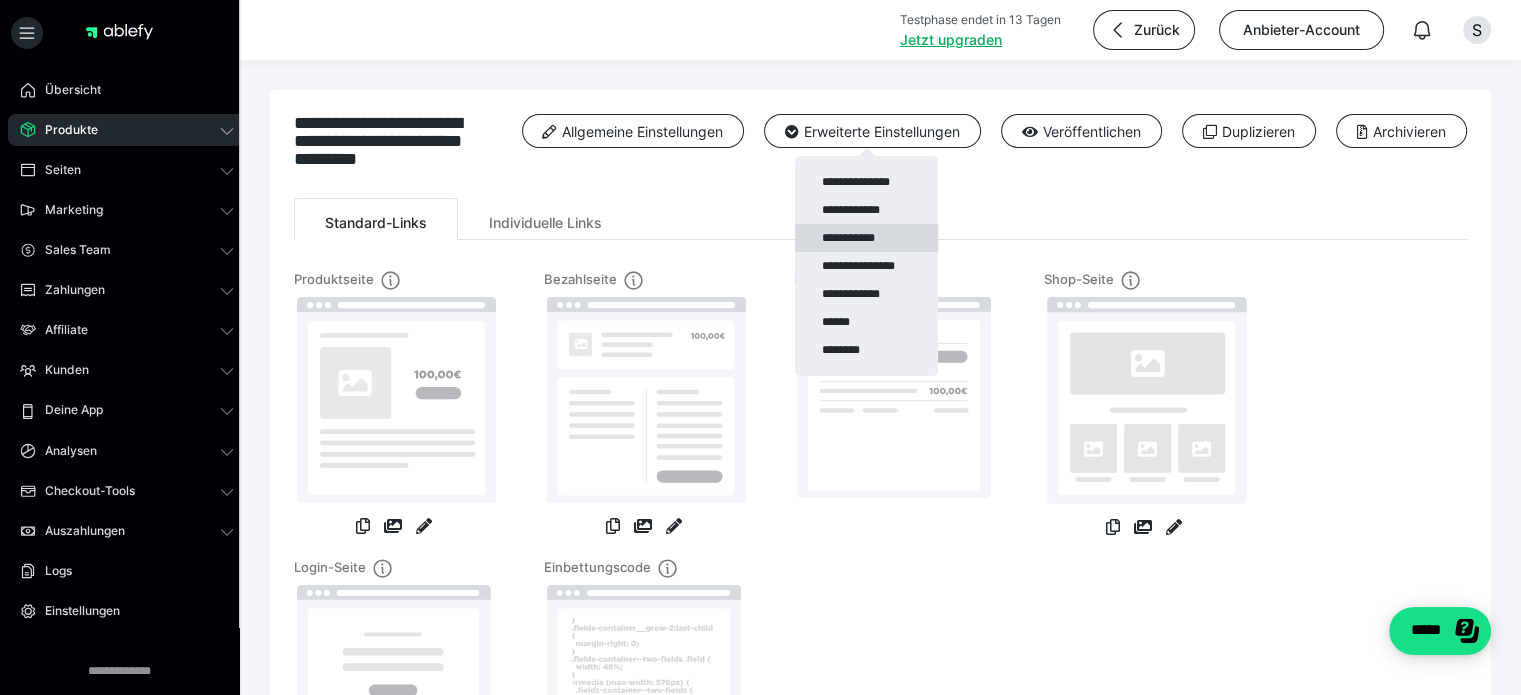 click on "**********" at bounding box center (866, 238) 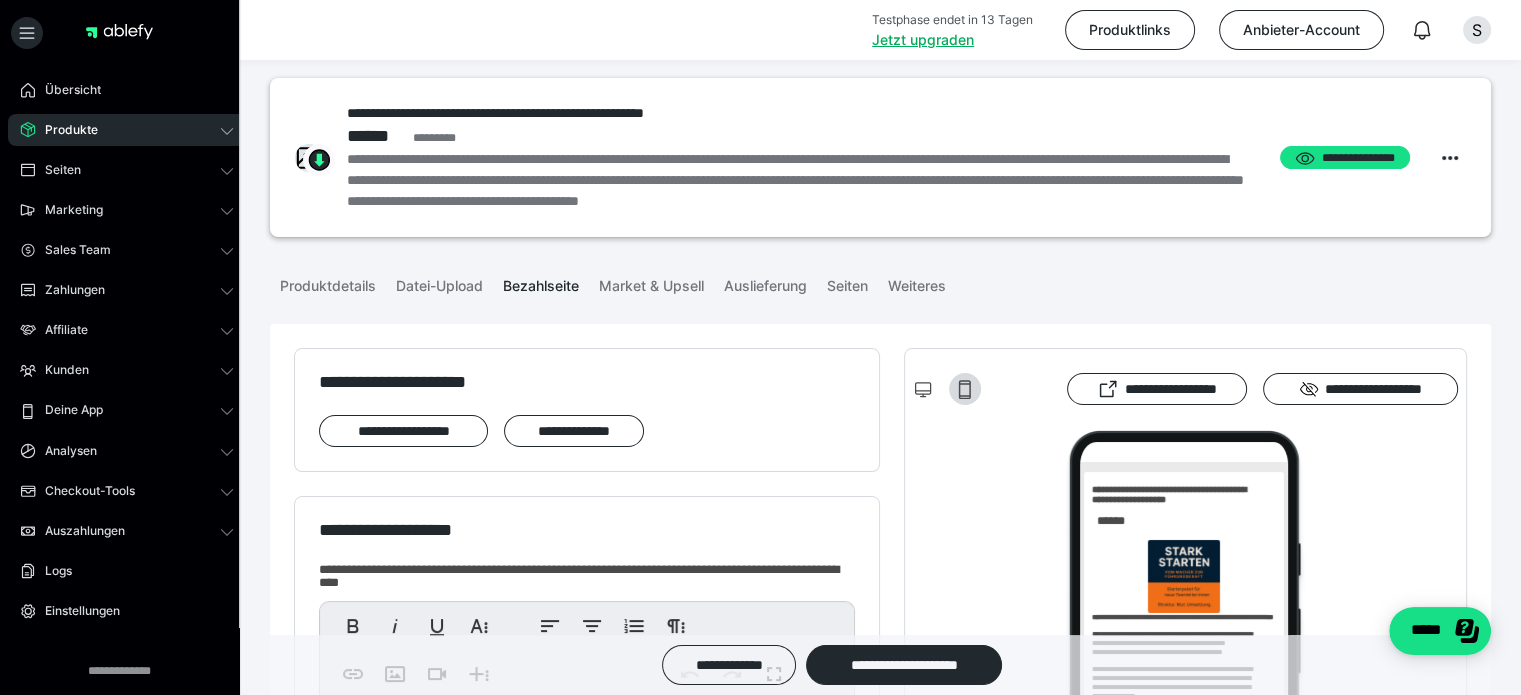 scroll, scrollTop: 0, scrollLeft: 0, axis: both 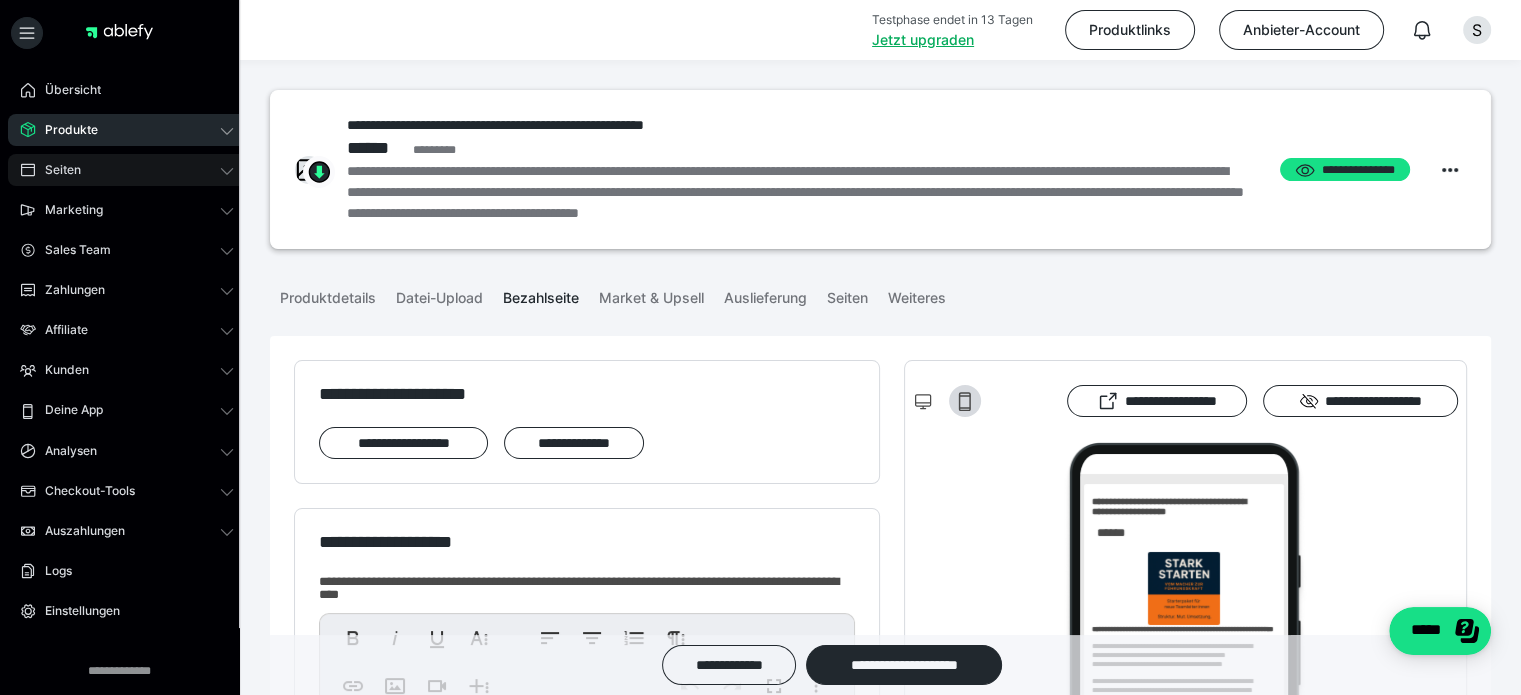 drag, startPoint x: 117, startPoint y: 167, endPoint x: 100, endPoint y: 176, distance: 19.235384 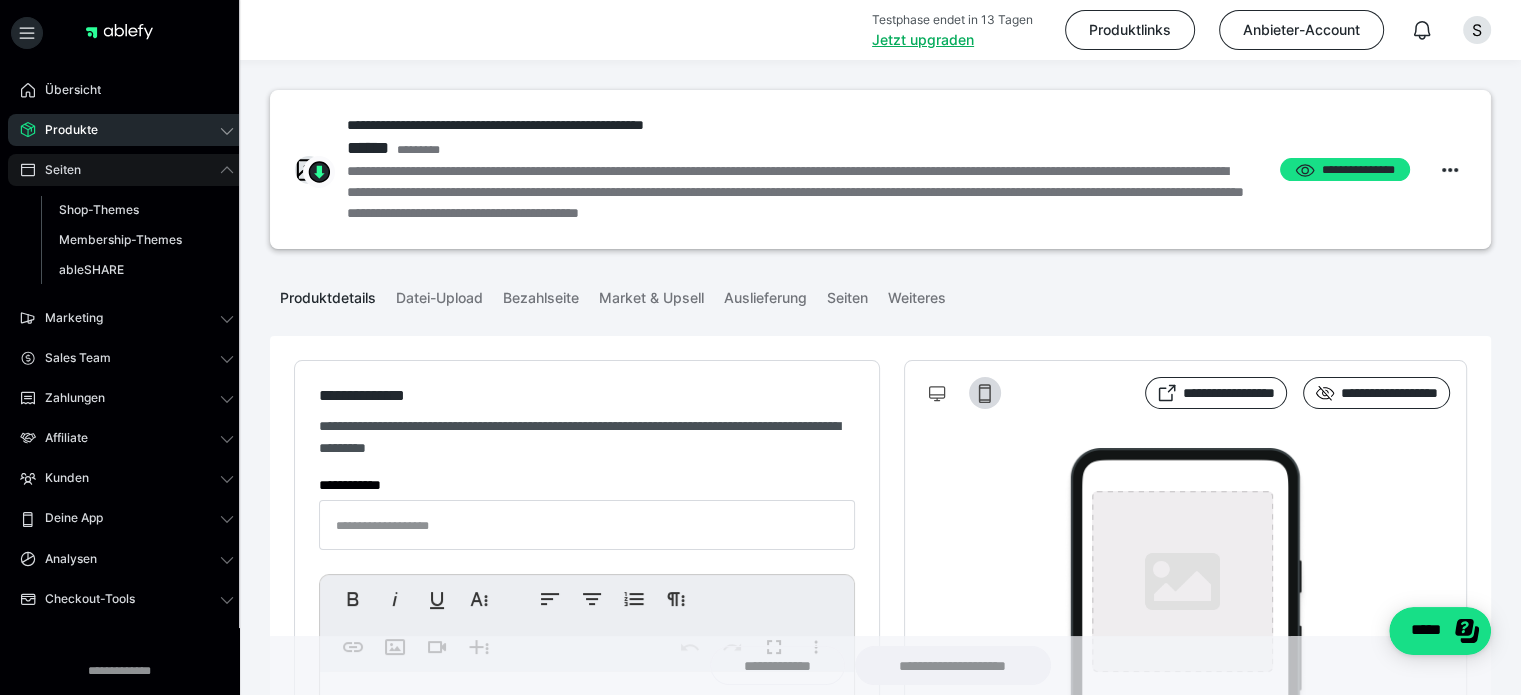 type on "**********" 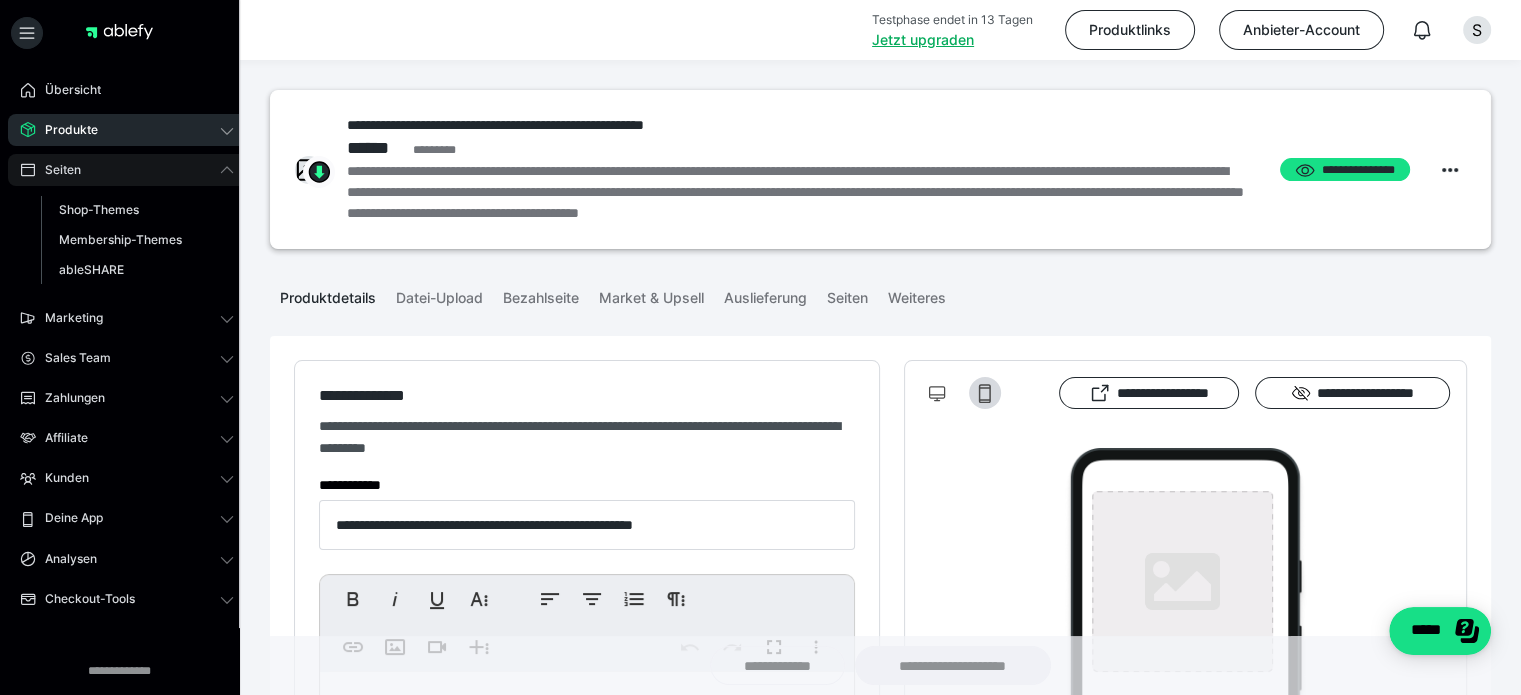 type on "**********" 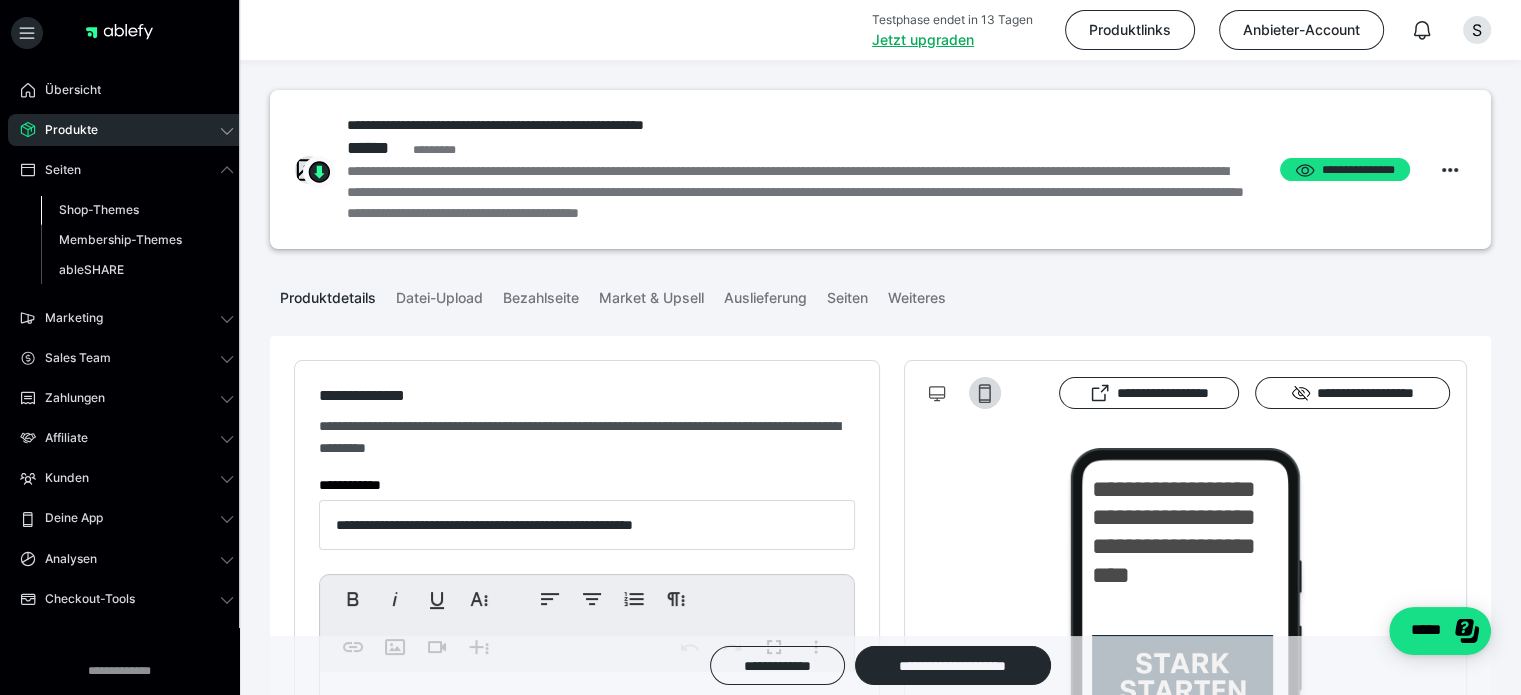 click on "Shop-Themes" at bounding box center (99, 209) 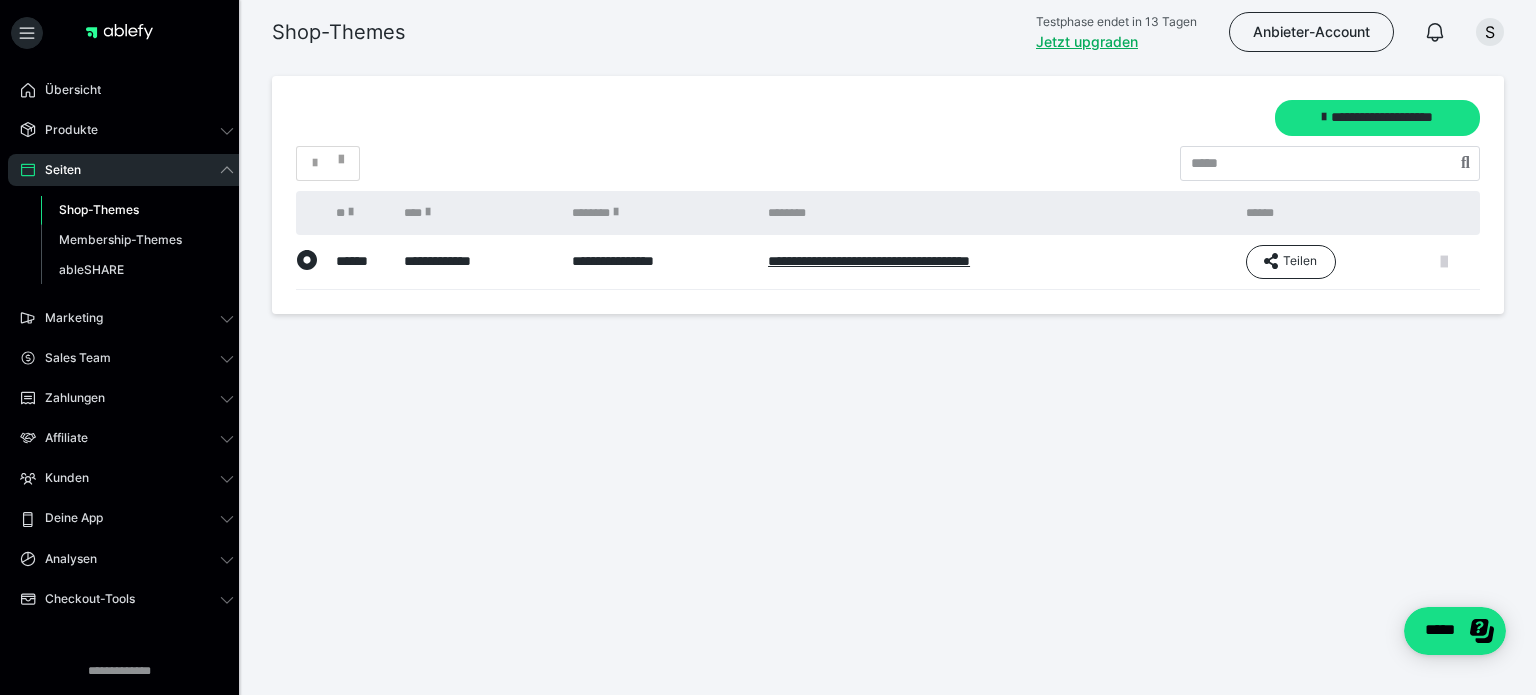 click at bounding box center (1444, 262) 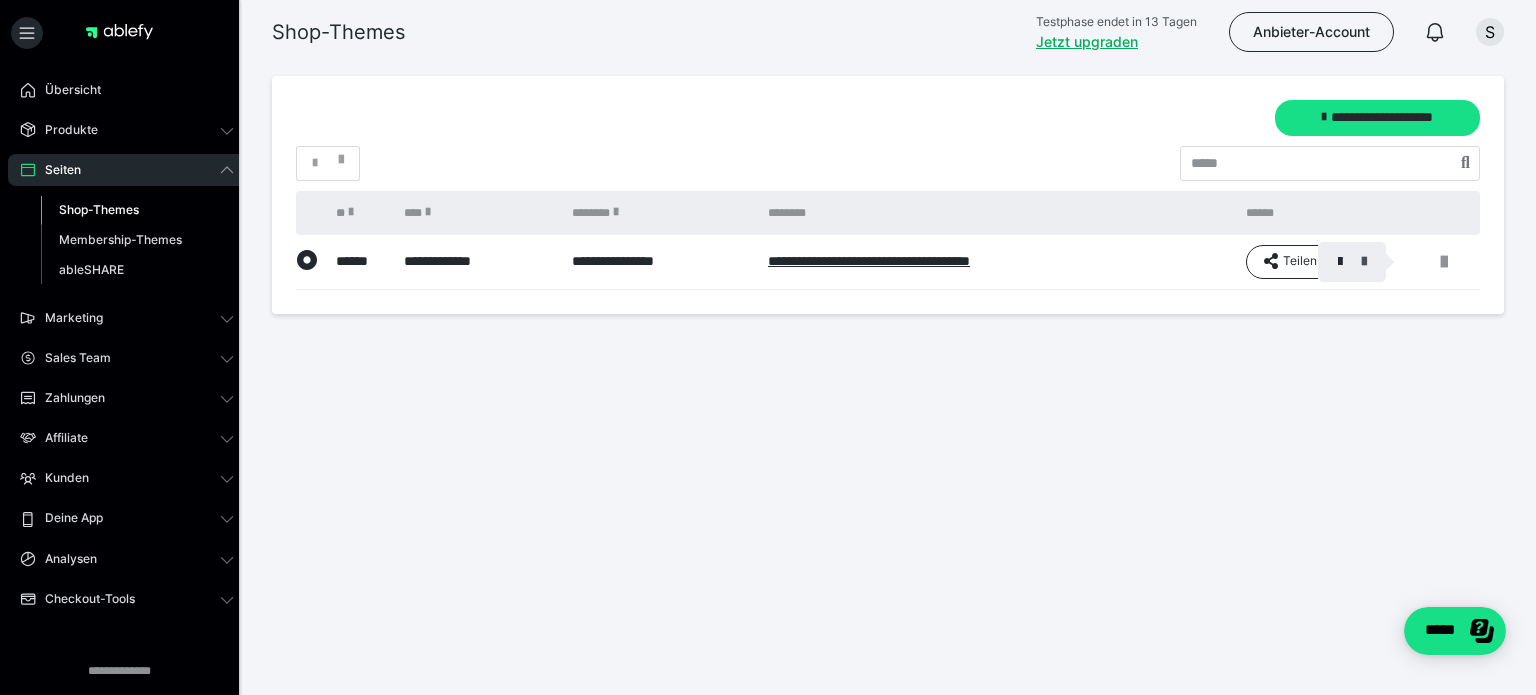 click at bounding box center (1364, 262) 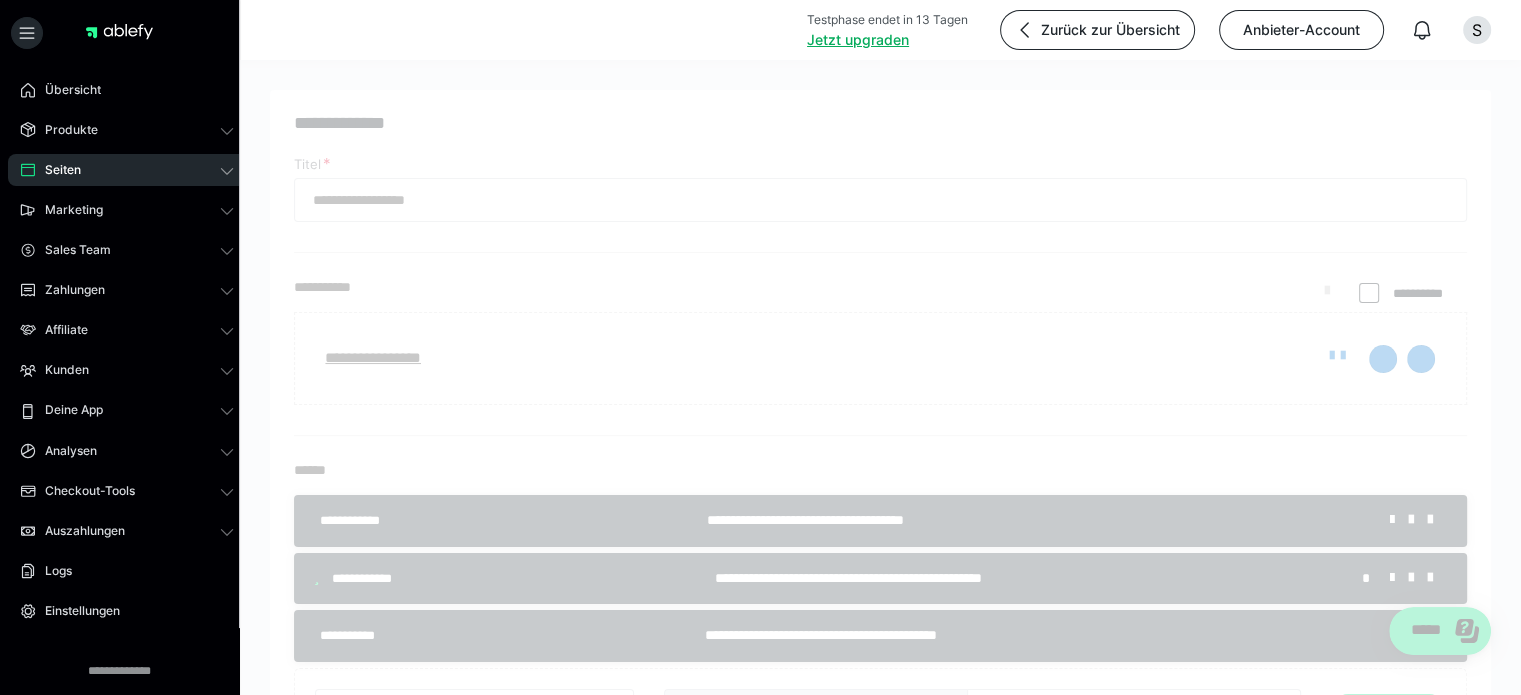 type on "**********" 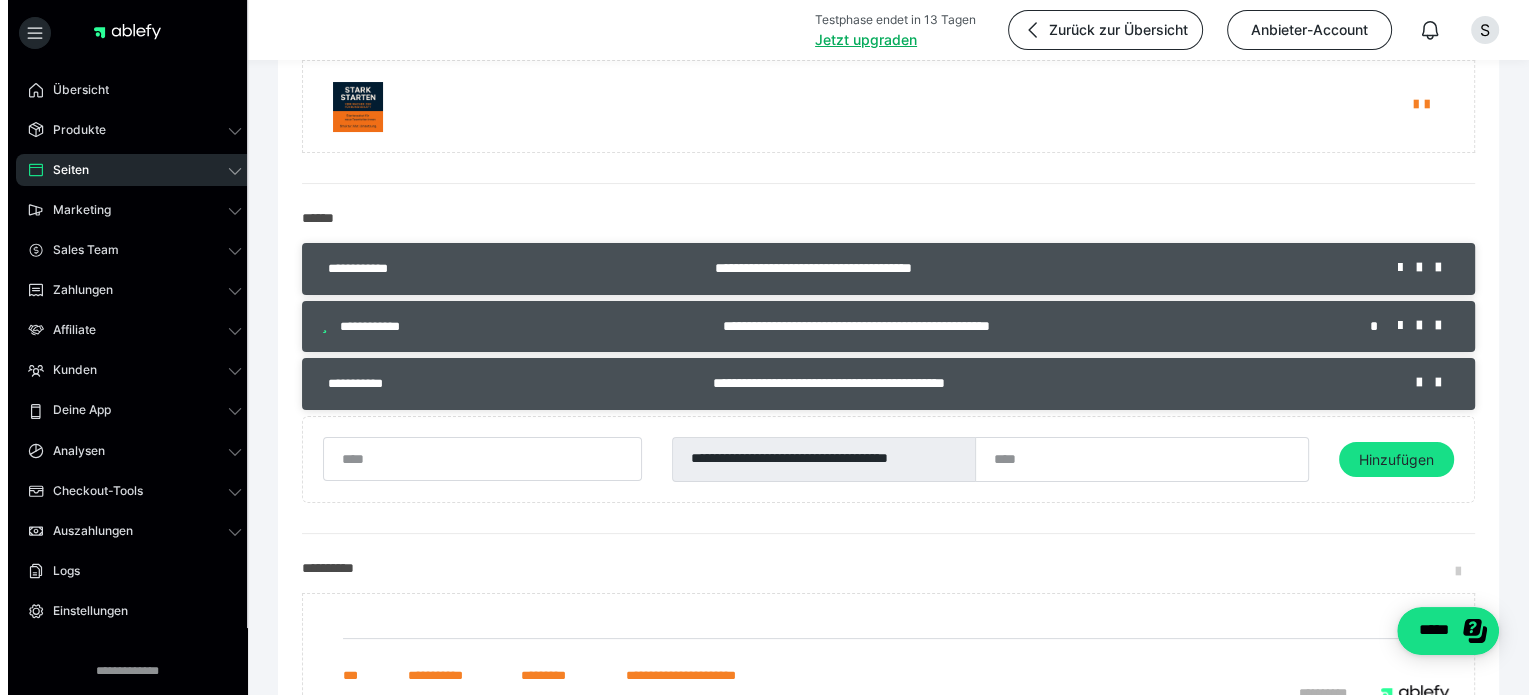 scroll, scrollTop: 266, scrollLeft: 0, axis: vertical 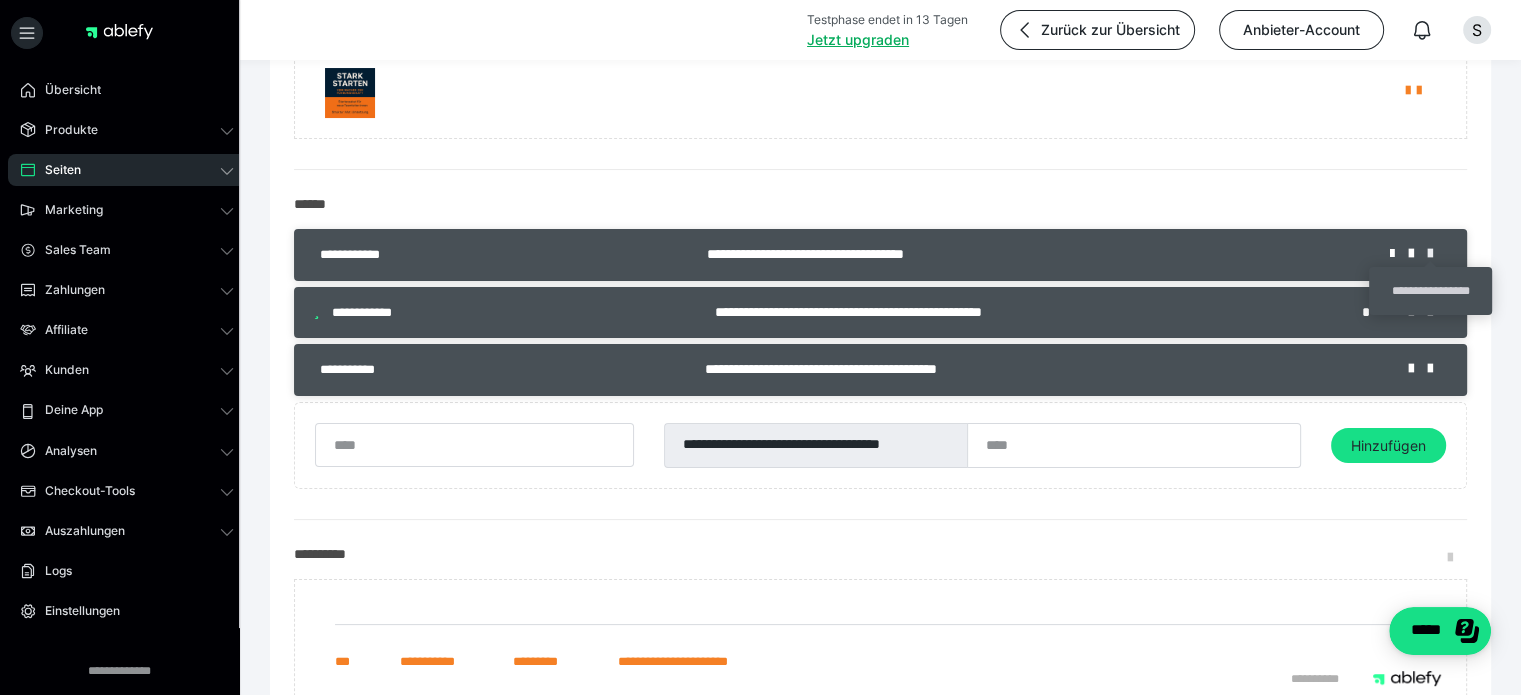 click at bounding box center [1437, 254] 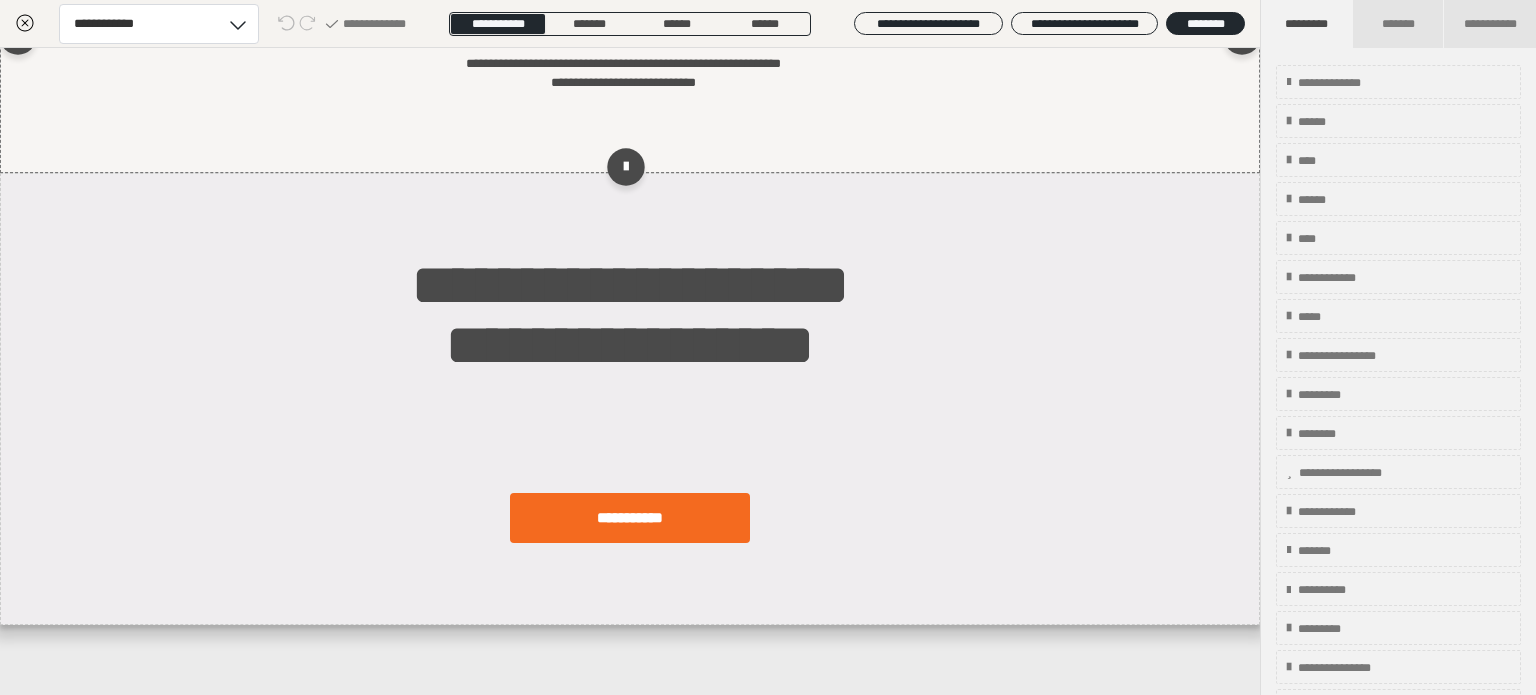 scroll, scrollTop: 0, scrollLeft: 0, axis: both 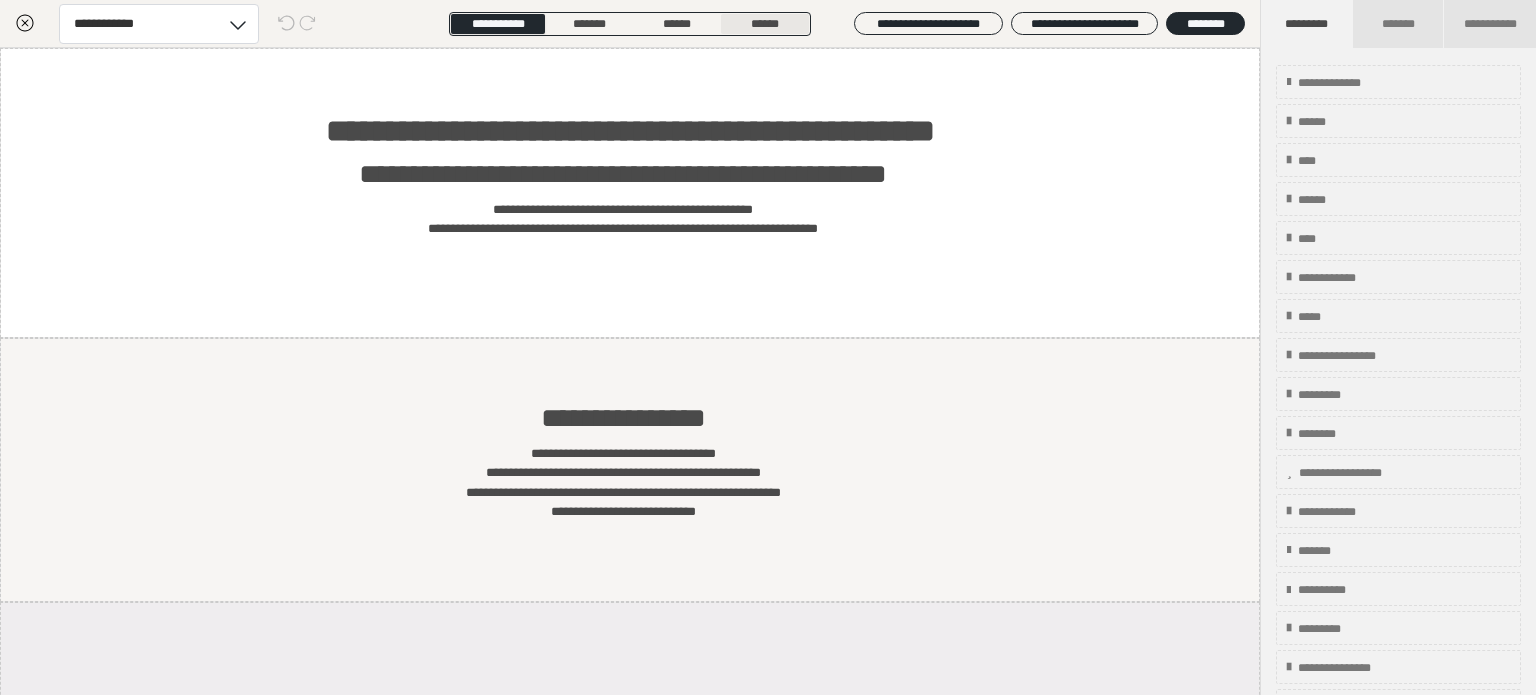 click on "******" at bounding box center (765, 24) 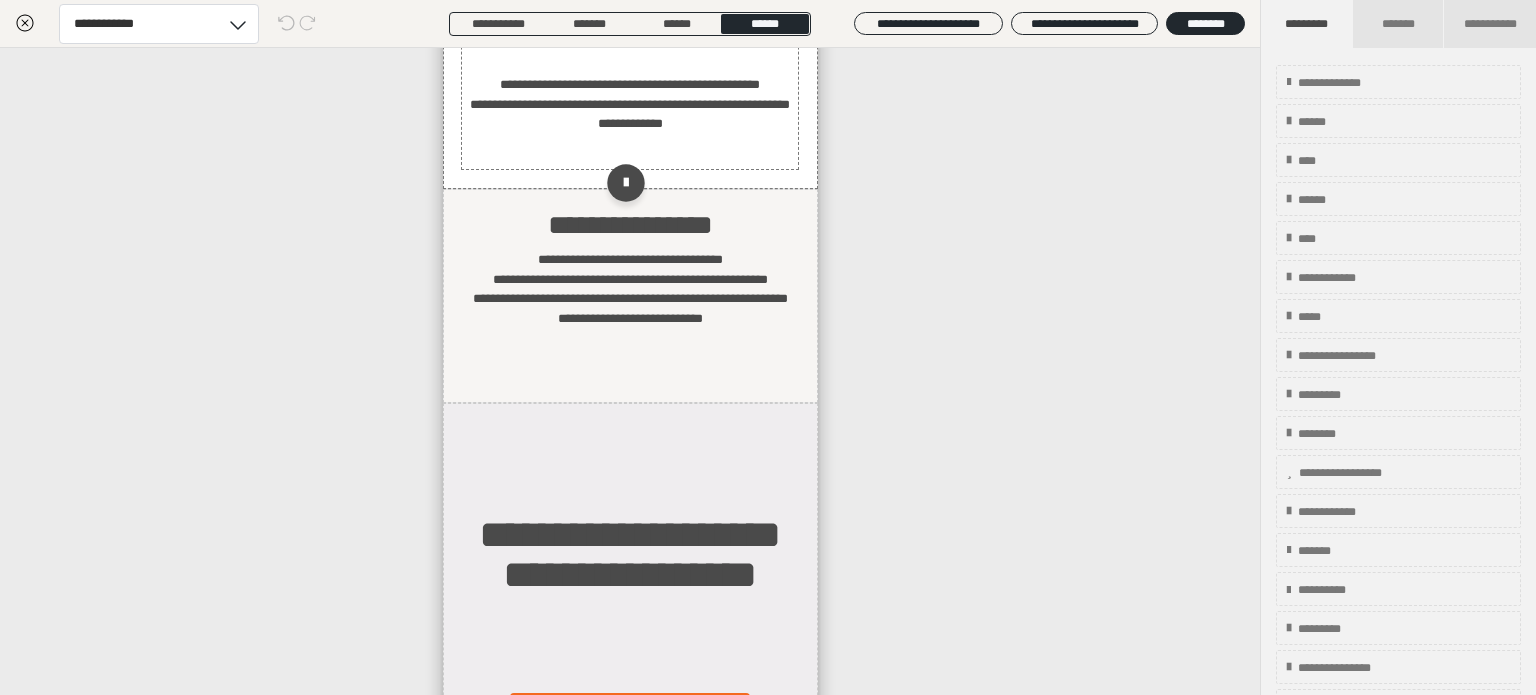 scroll, scrollTop: 0, scrollLeft: 0, axis: both 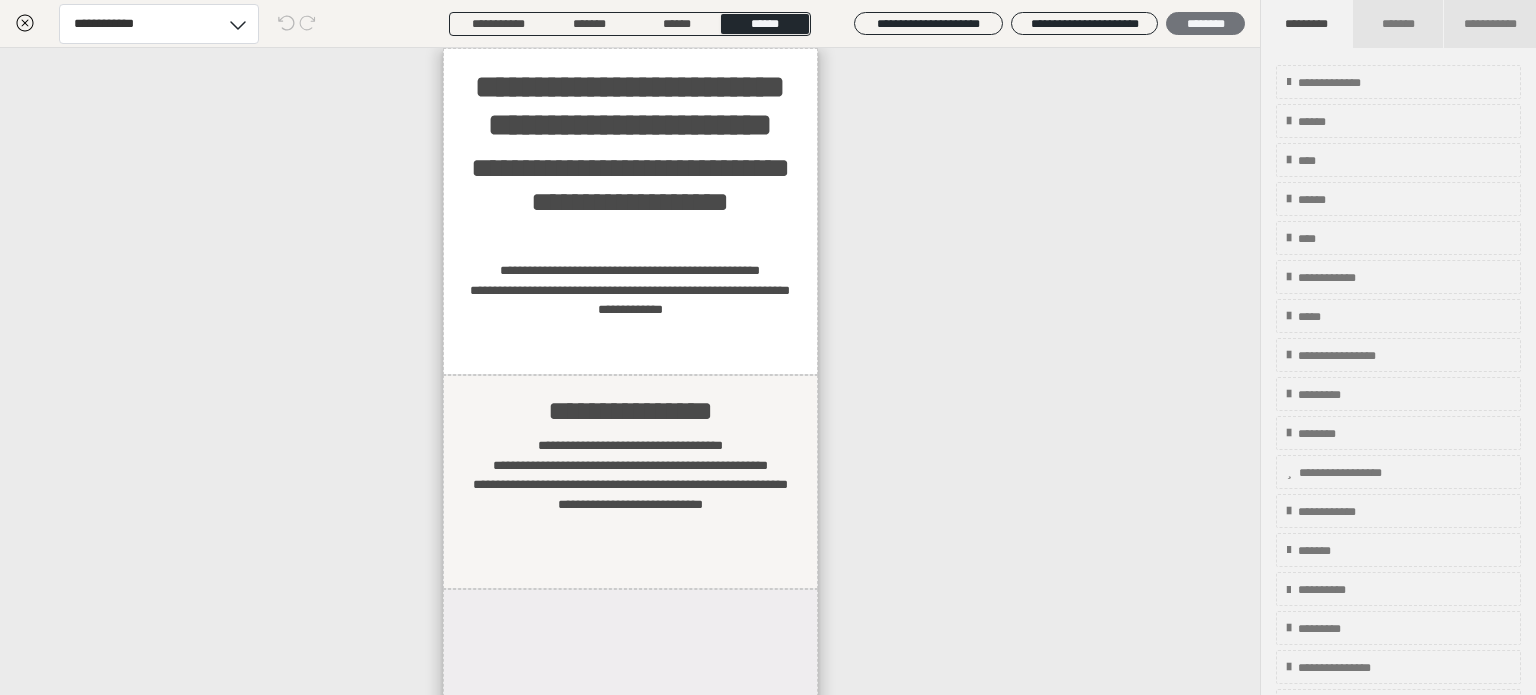 click on "********" at bounding box center (1205, 24) 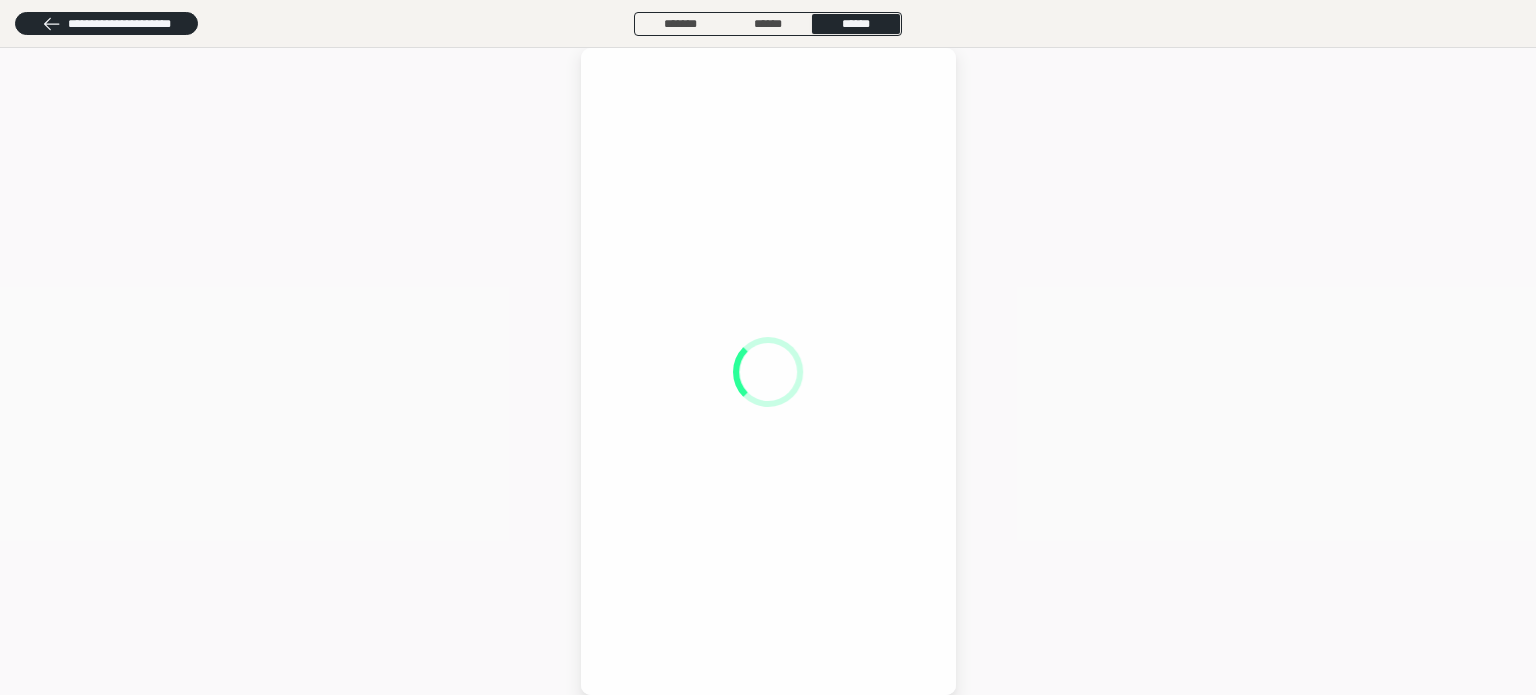 scroll, scrollTop: 0, scrollLeft: 0, axis: both 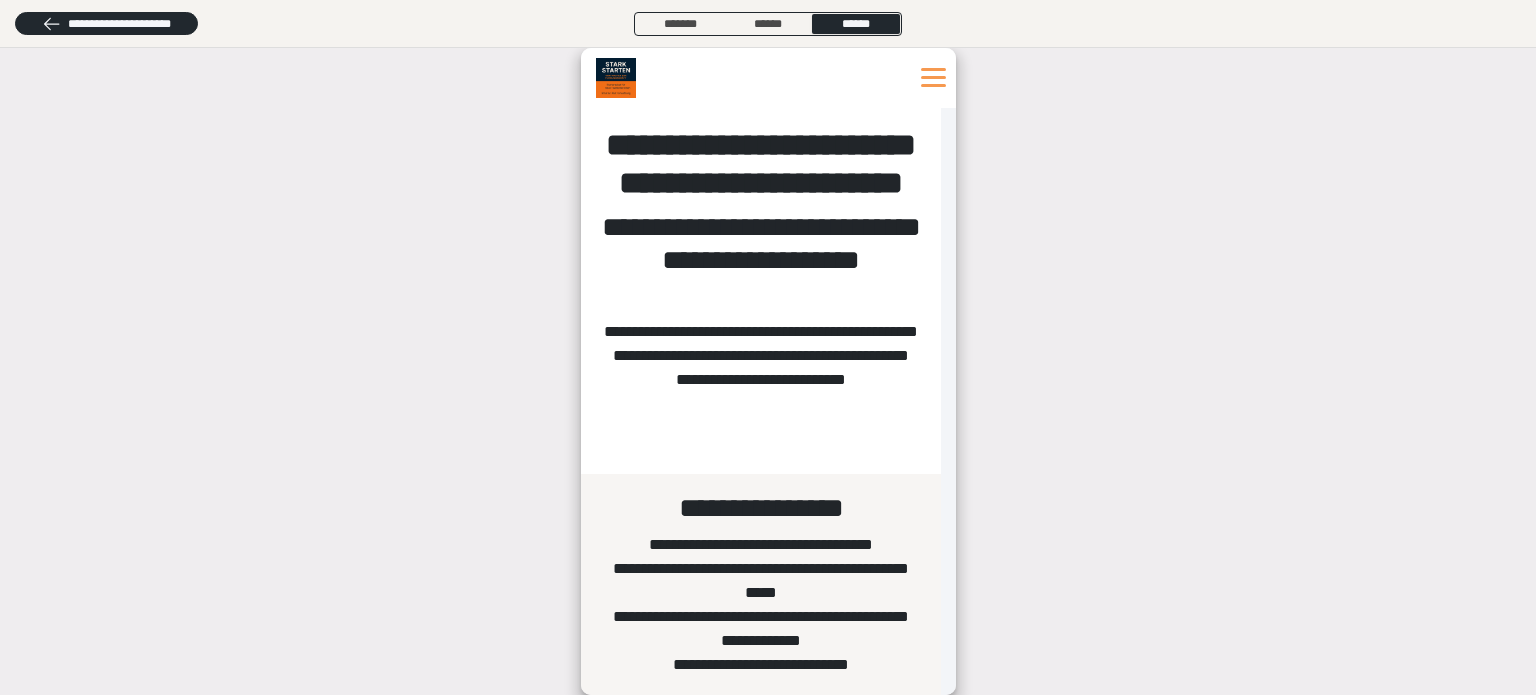 click 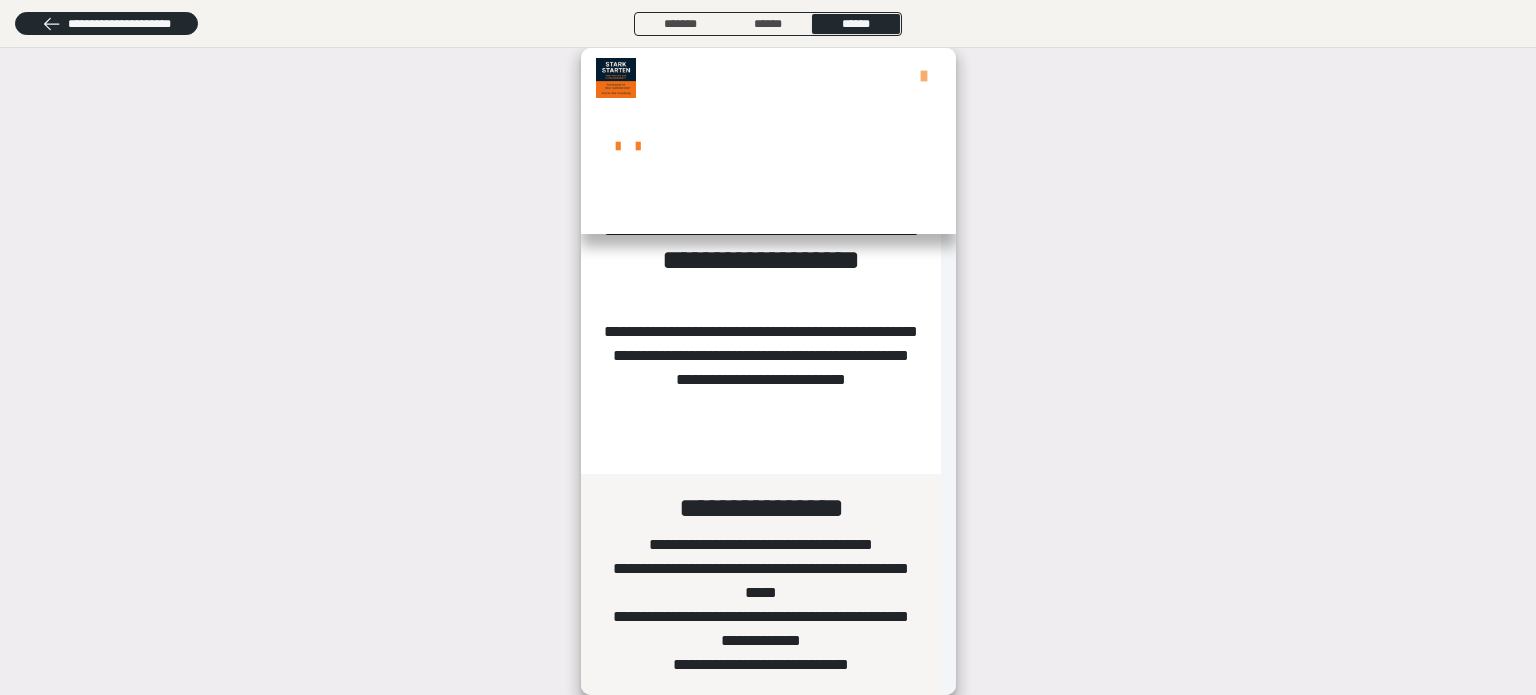 click at bounding box center (932, 76) 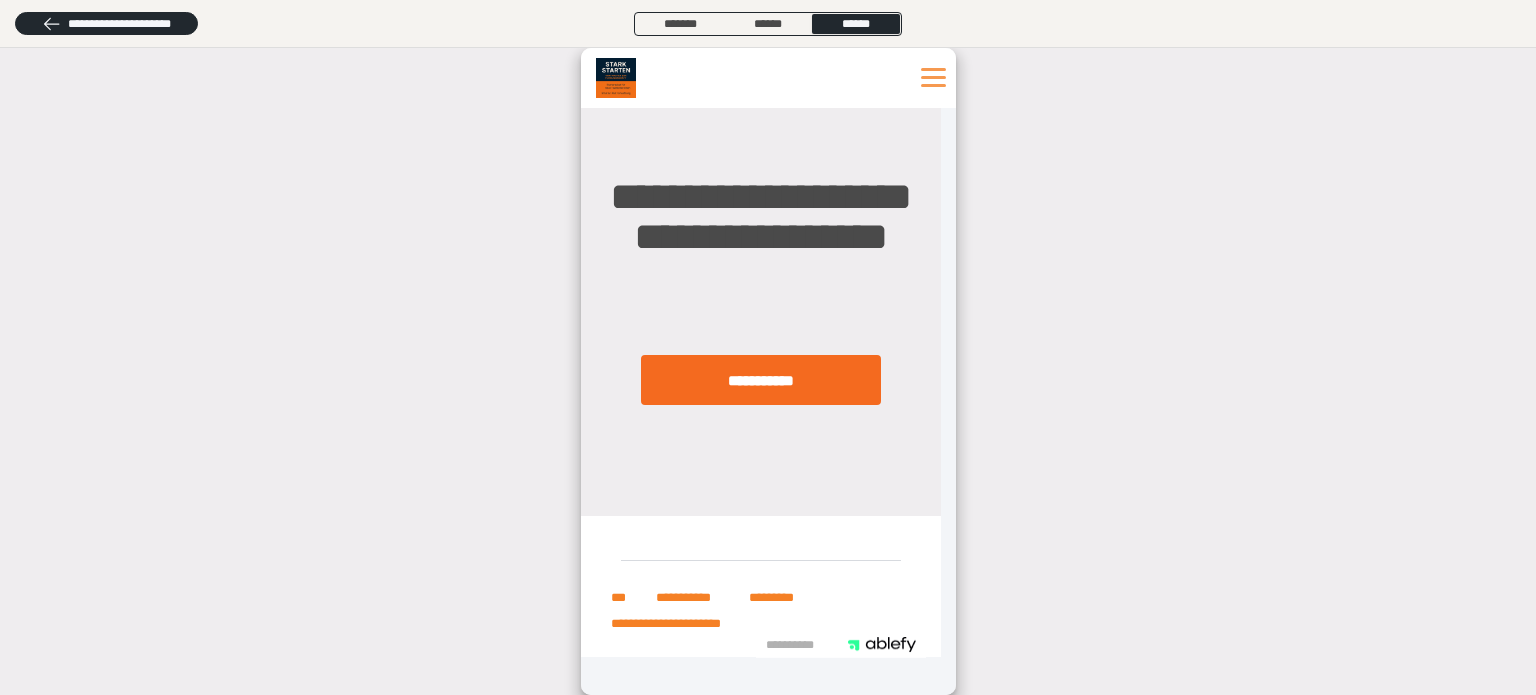 scroll, scrollTop: 705, scrollLeft: 0, axis: vertical 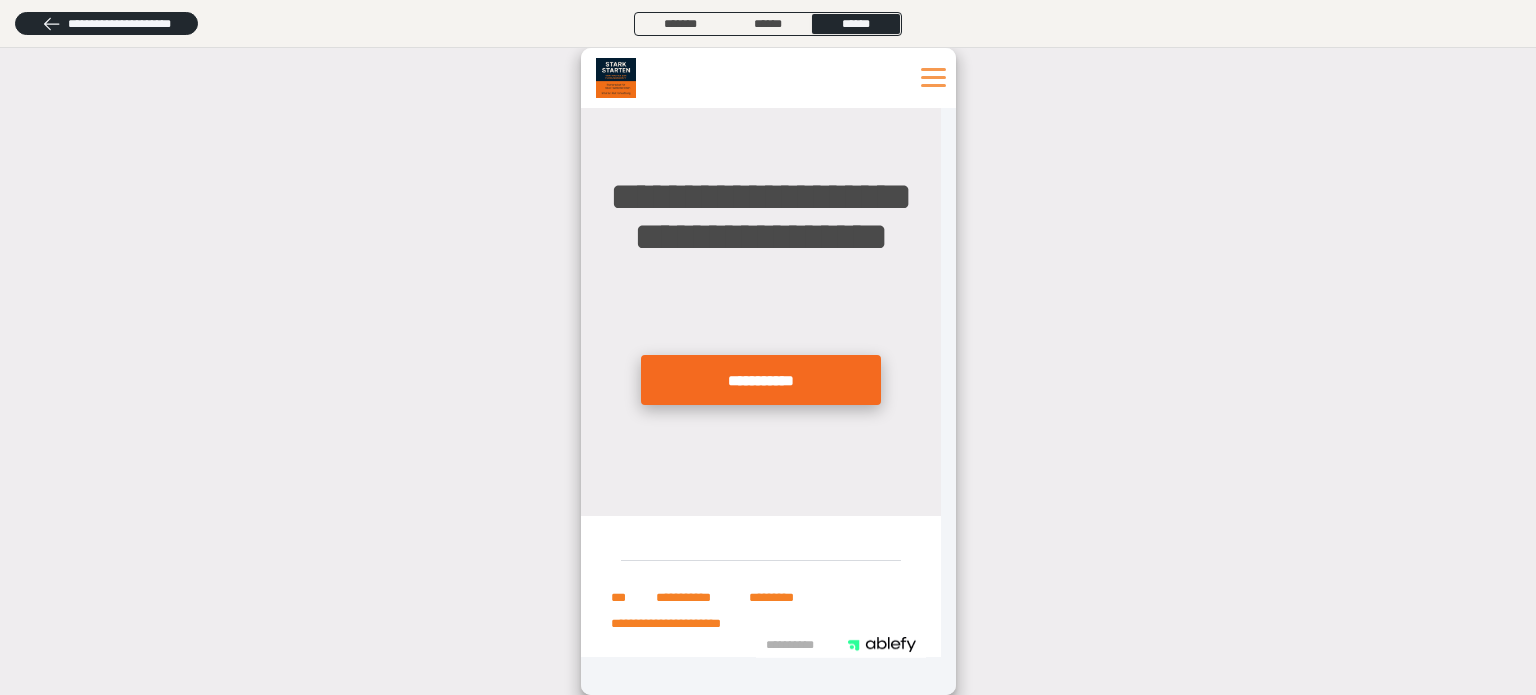 click on "**********" at bounding box center [760, 380] 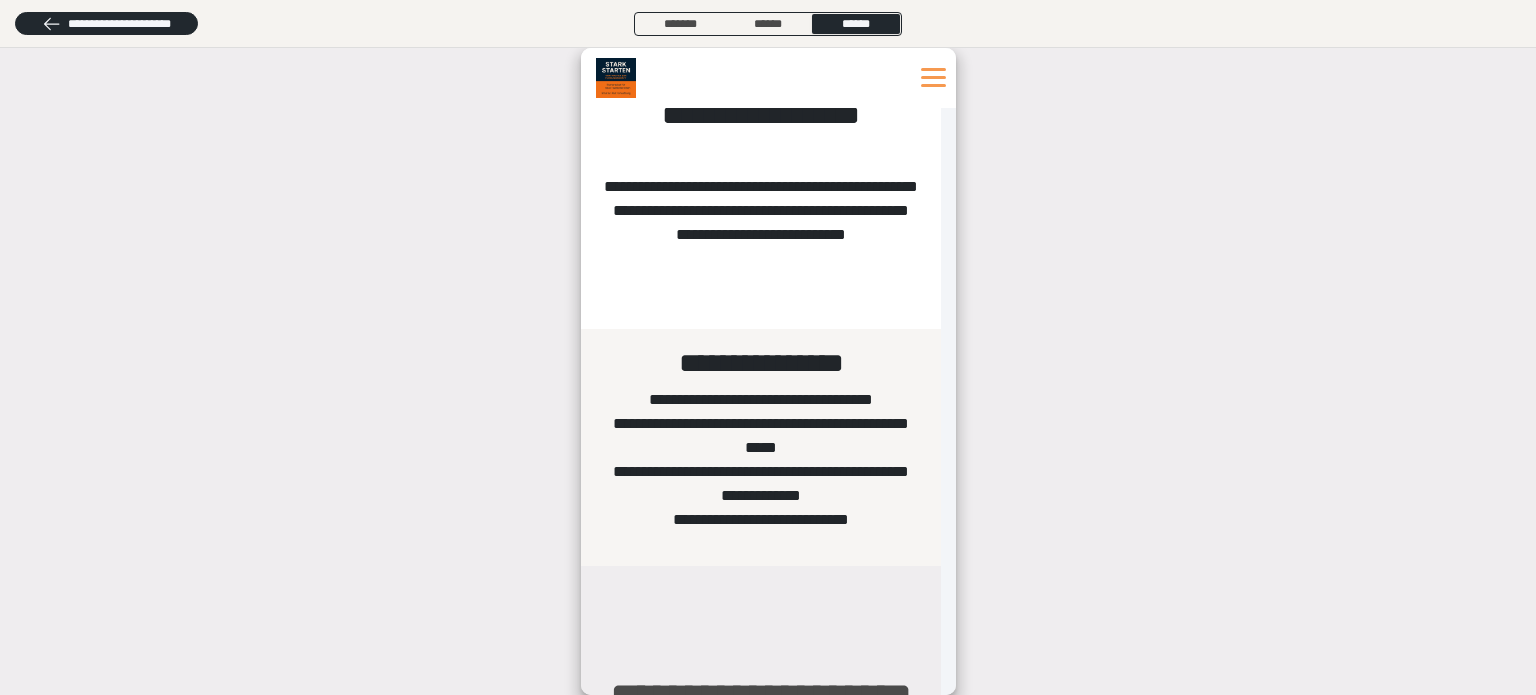 scroll, scrollTop: 0, scrollLeft: 0, axis: both 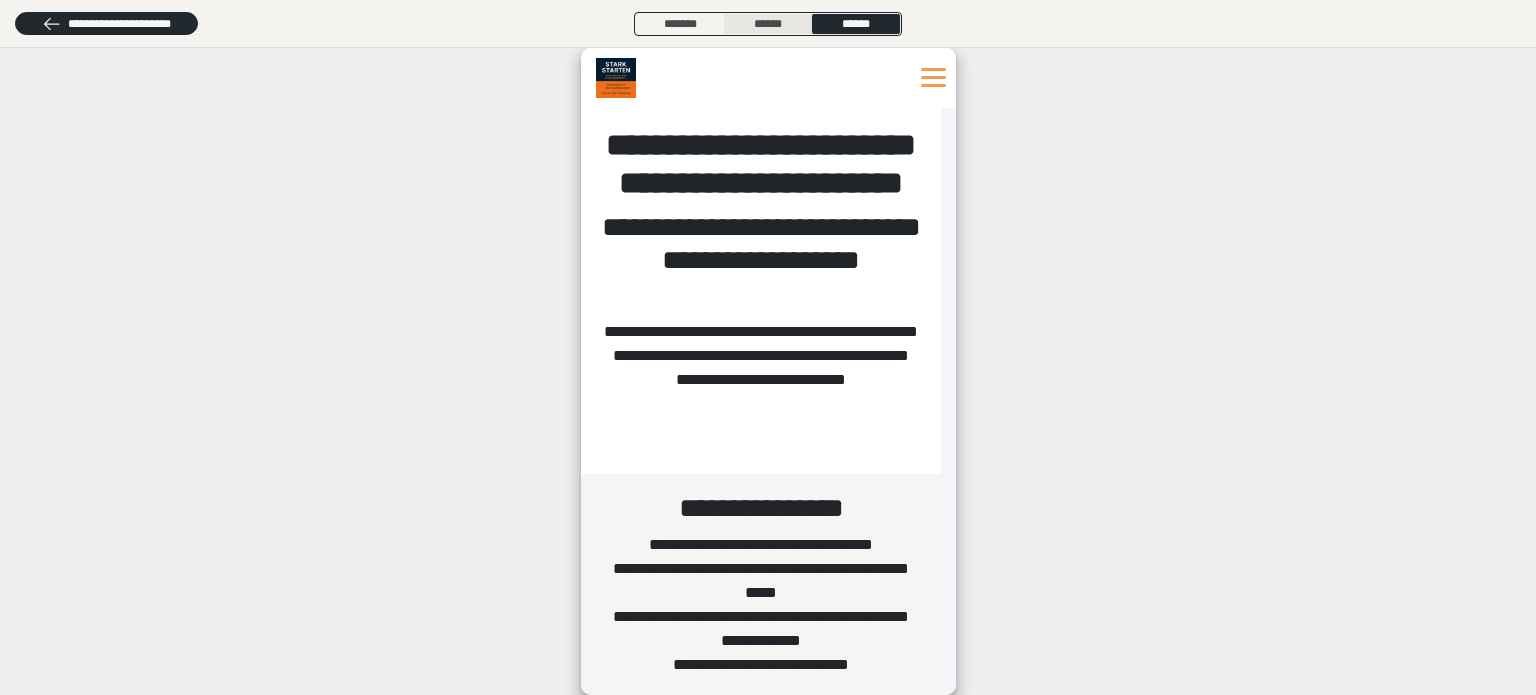 click on "******" at bounding box center [768, 24] 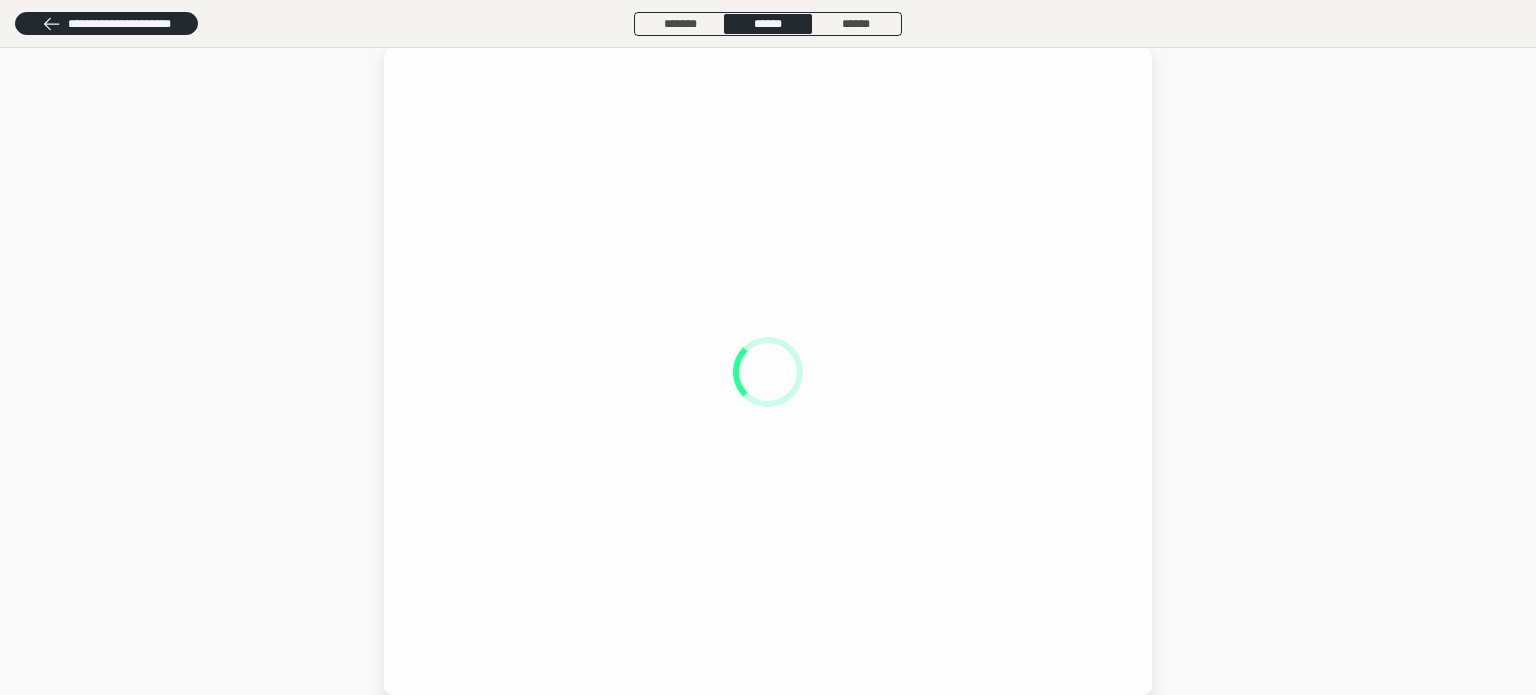 scroll, scrollTop: 0, scrollLeft: 0, axis: both 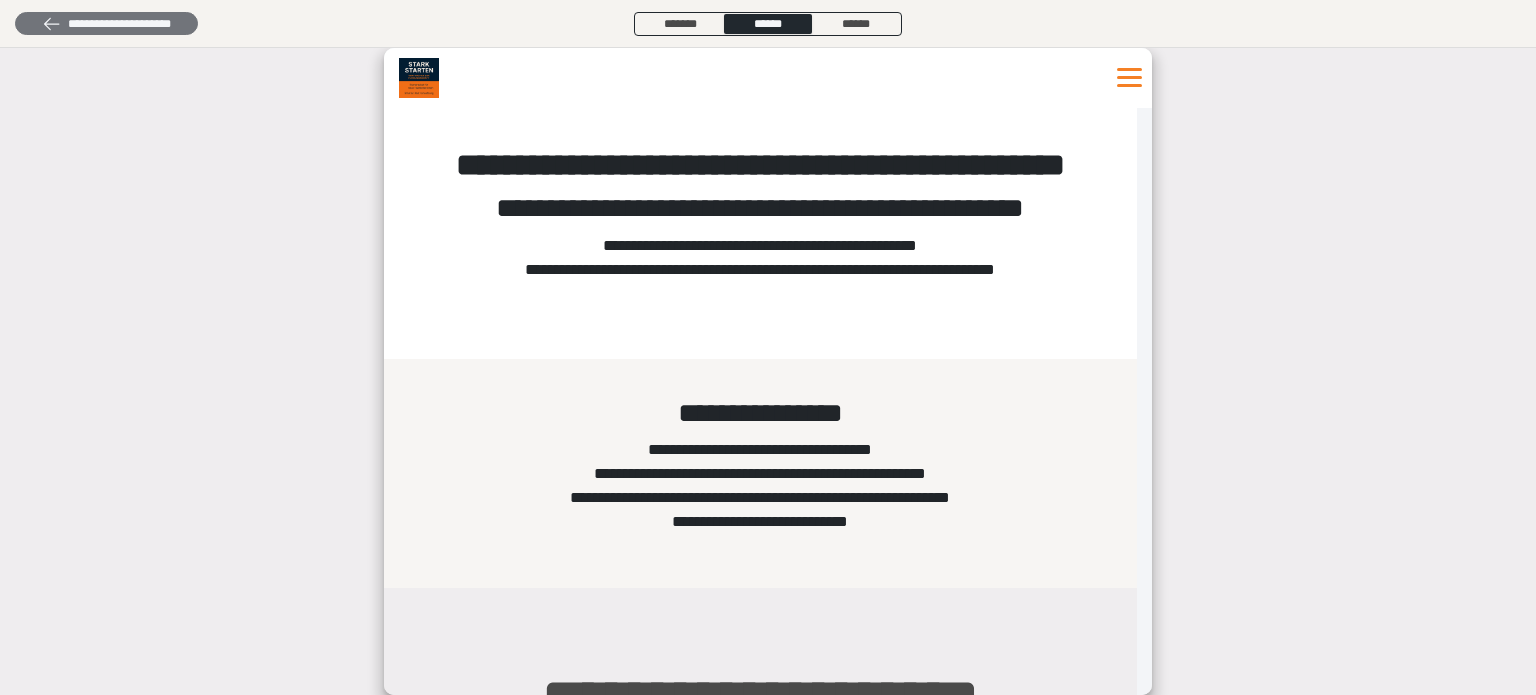 click on "**********" at bounding box center [106, 24] 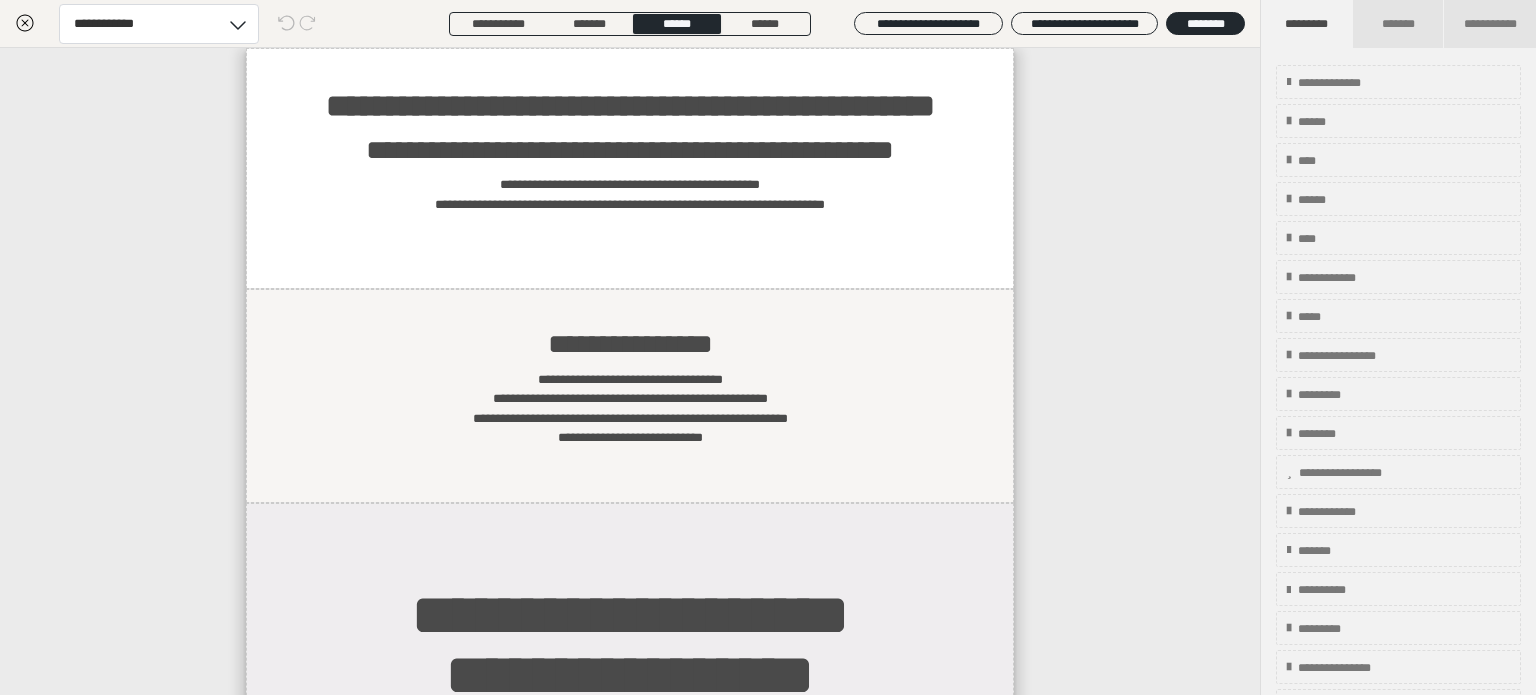 click 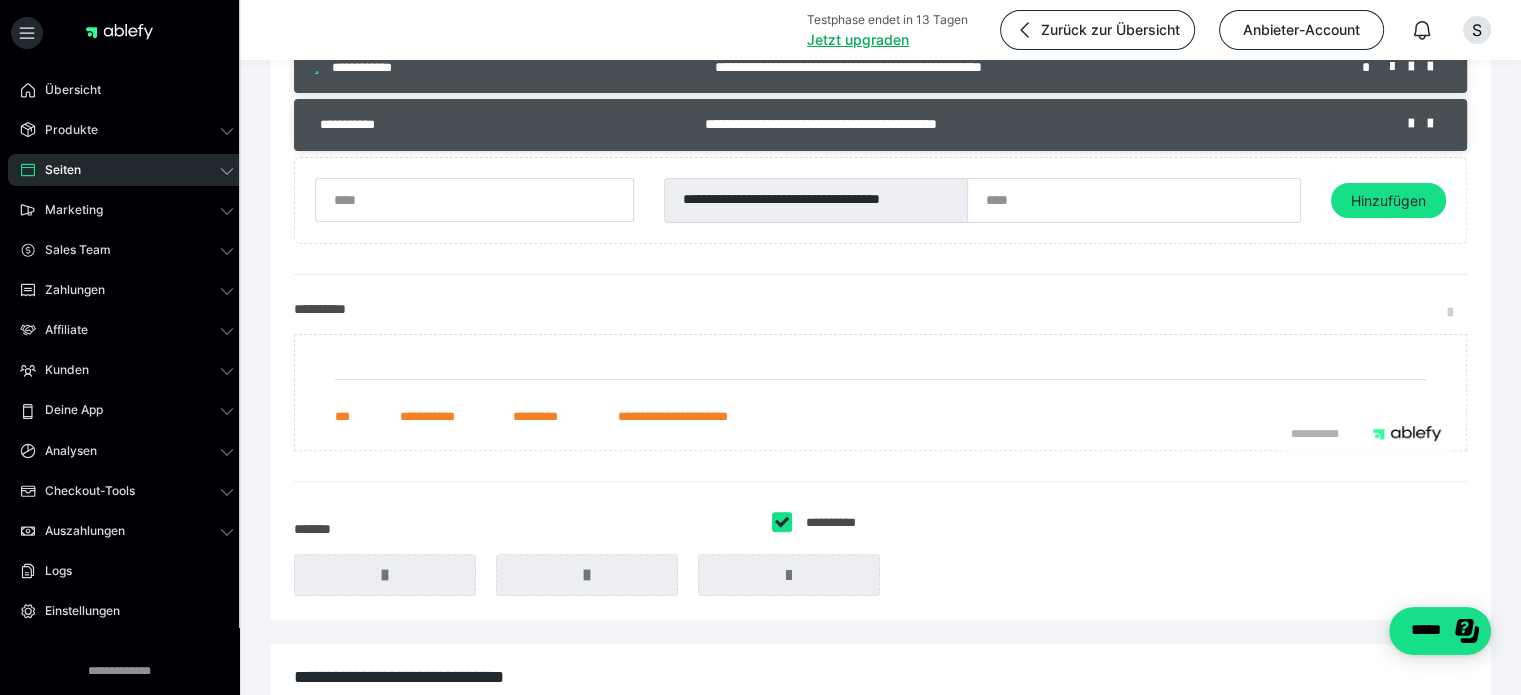 scroll, scrollTop: 266, scrollLeft: 0, axis: vertical 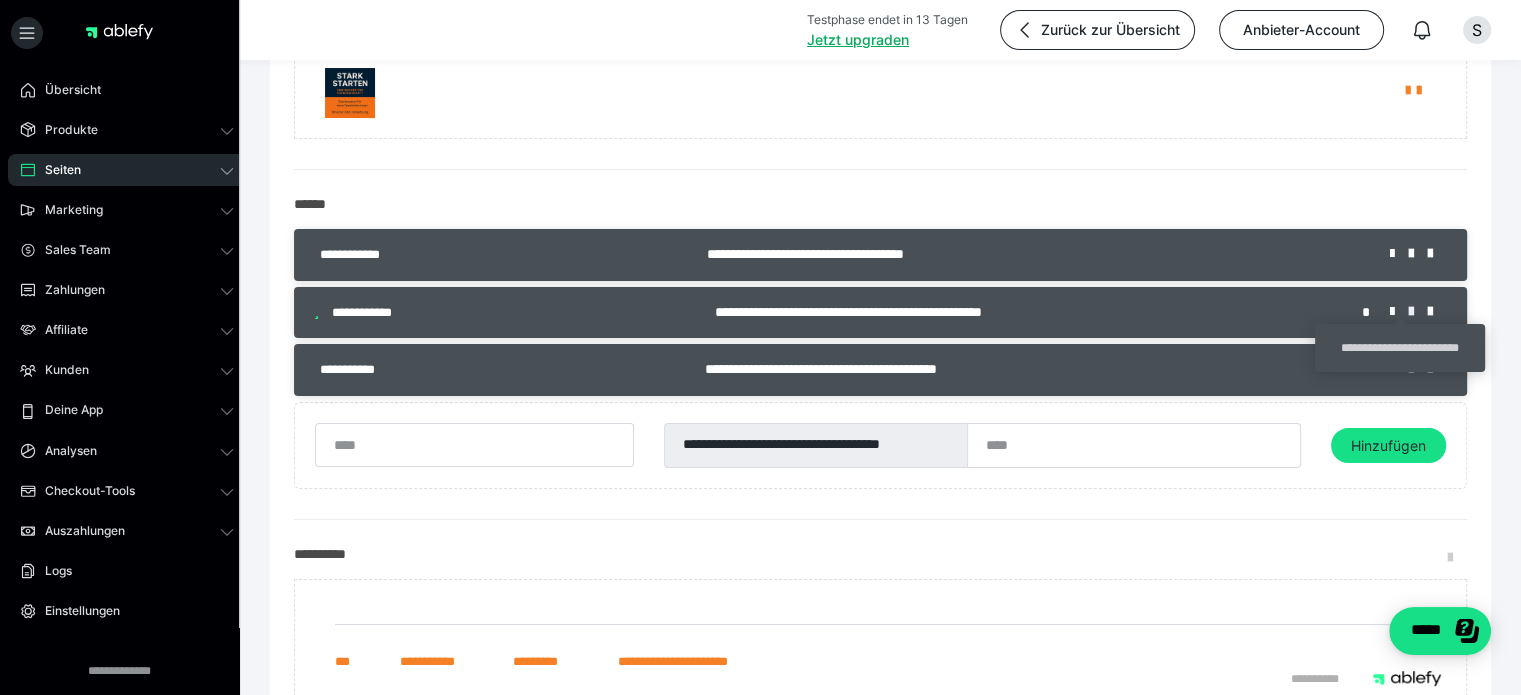 click at bounding box center (1418, 312) 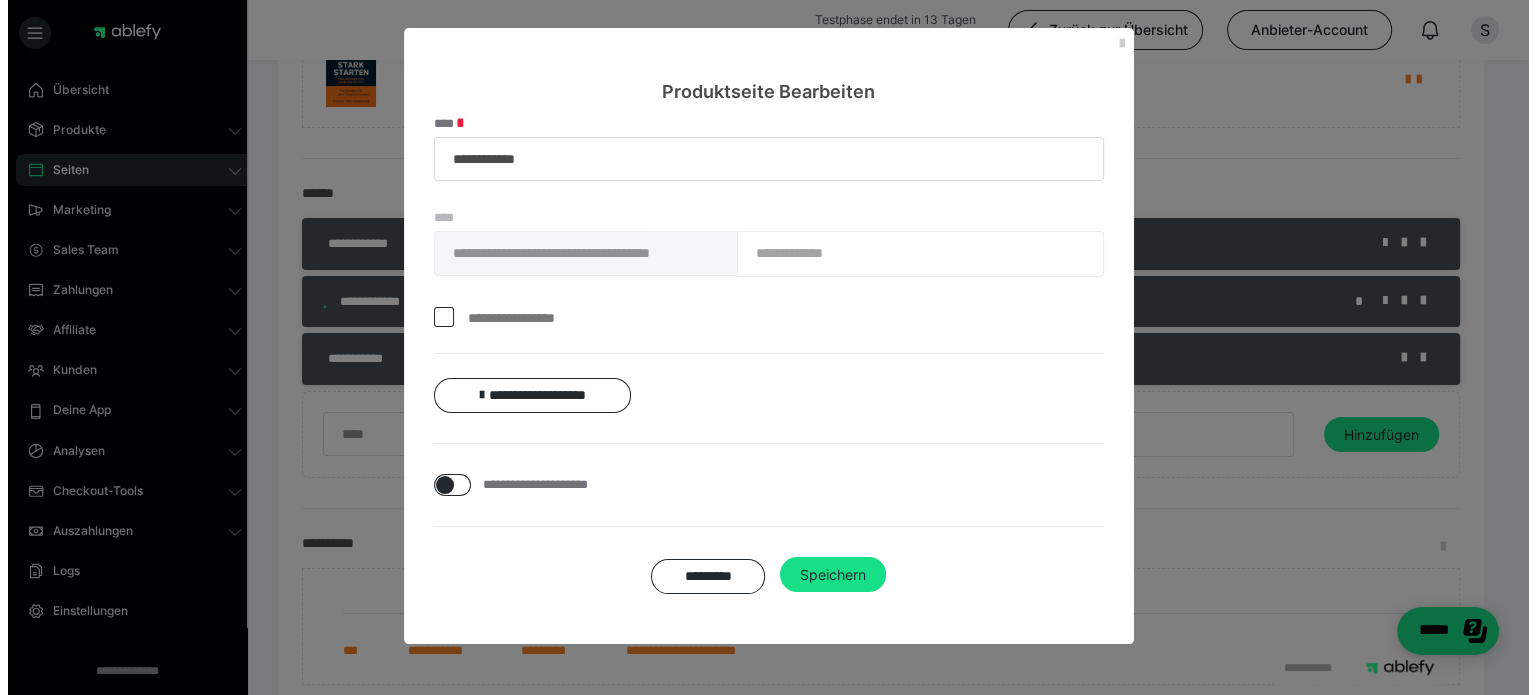 scroll, scrollTop: 266, scrollLeft: 0, axis: vertical 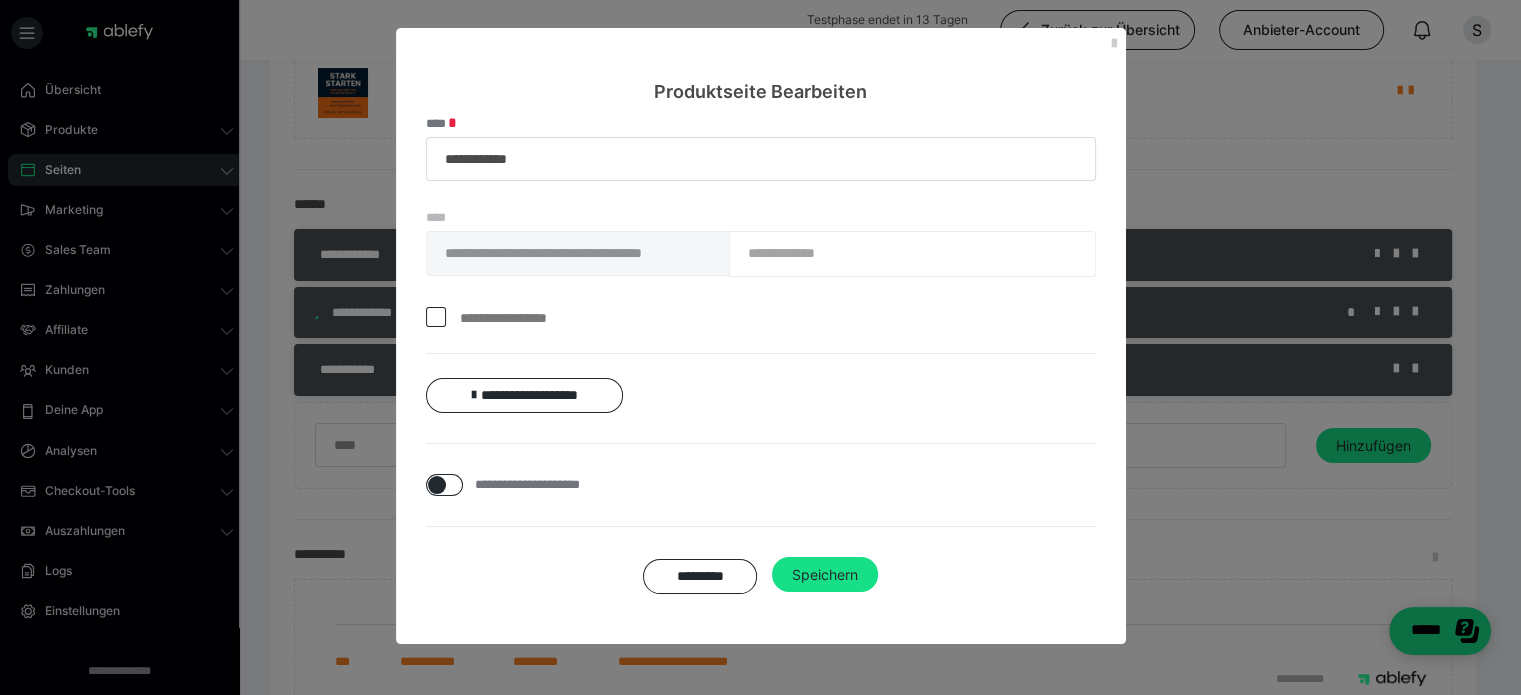 click on "**********" at bounding box center (761, 264) 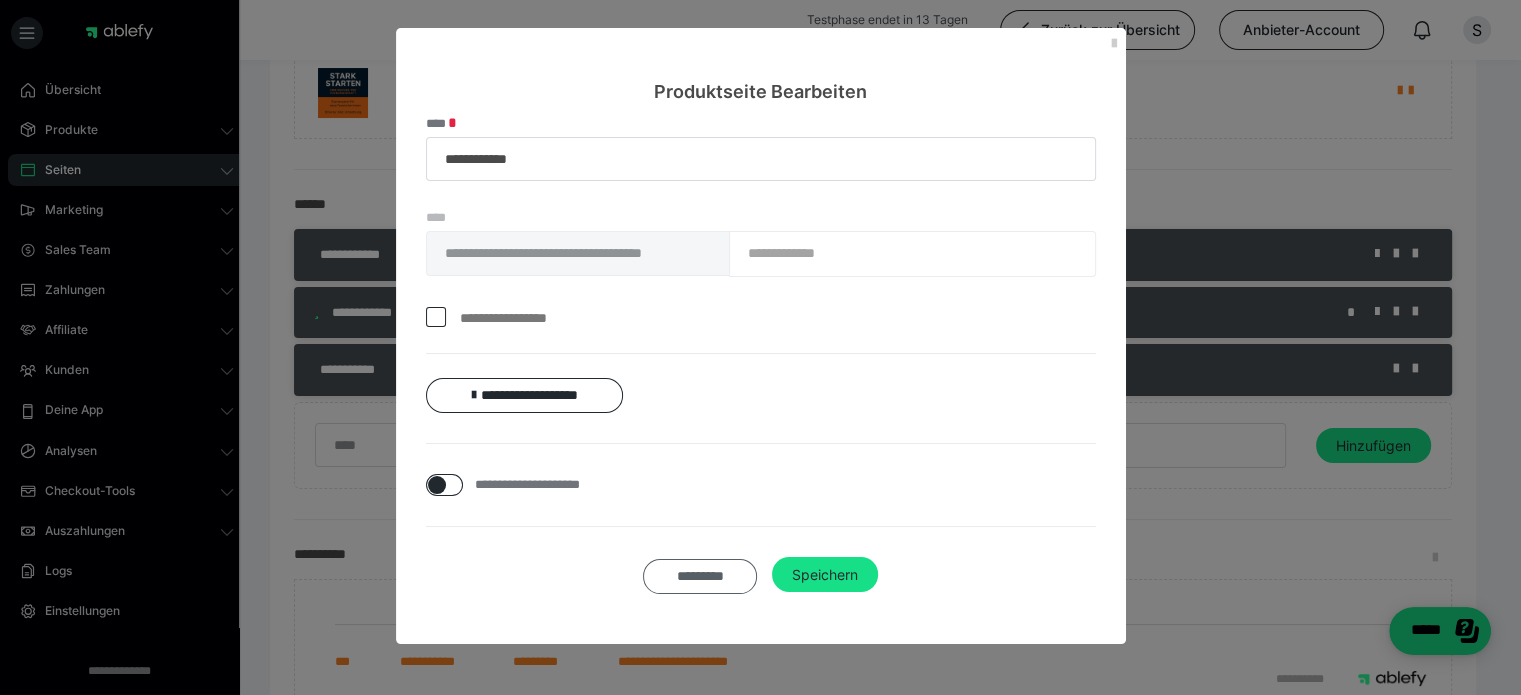 click on "*********" at bounding box center (700, 576) 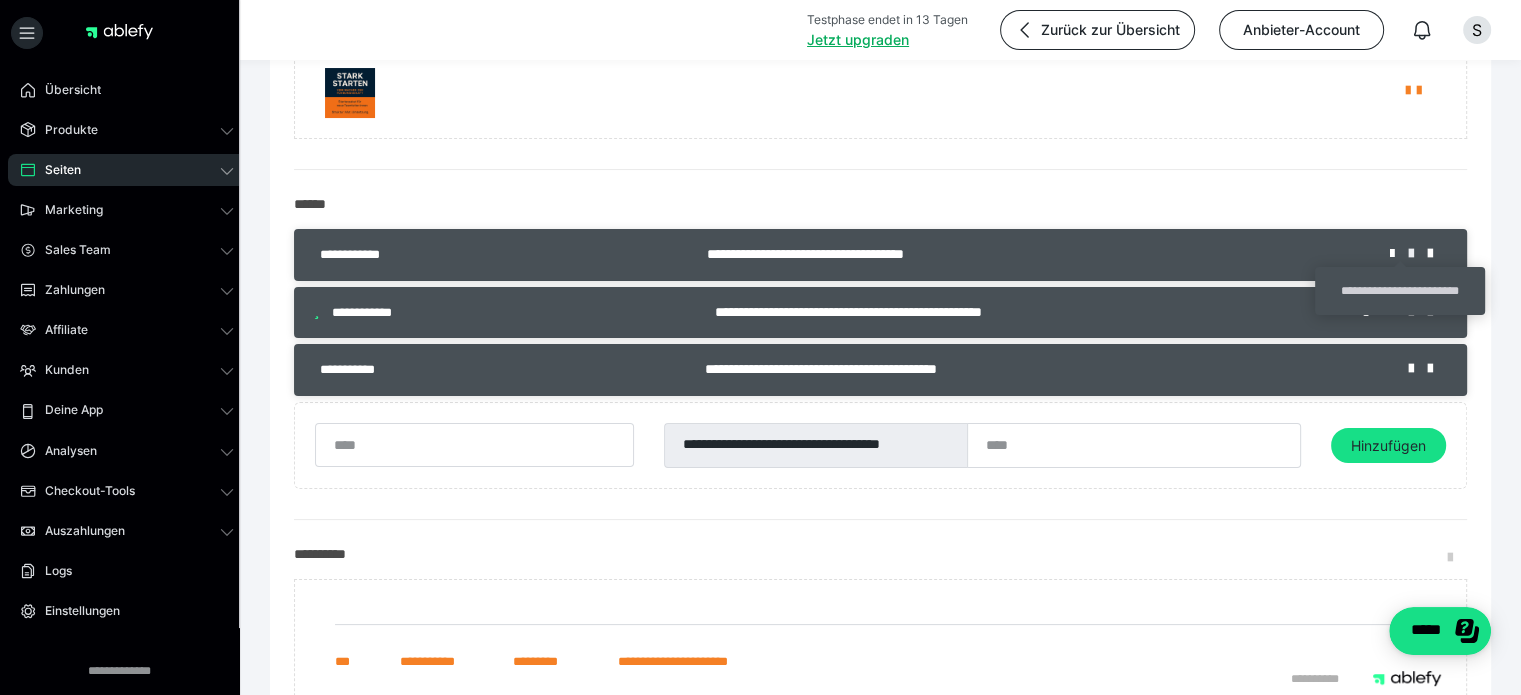 click at bounding box center (1418, 254) 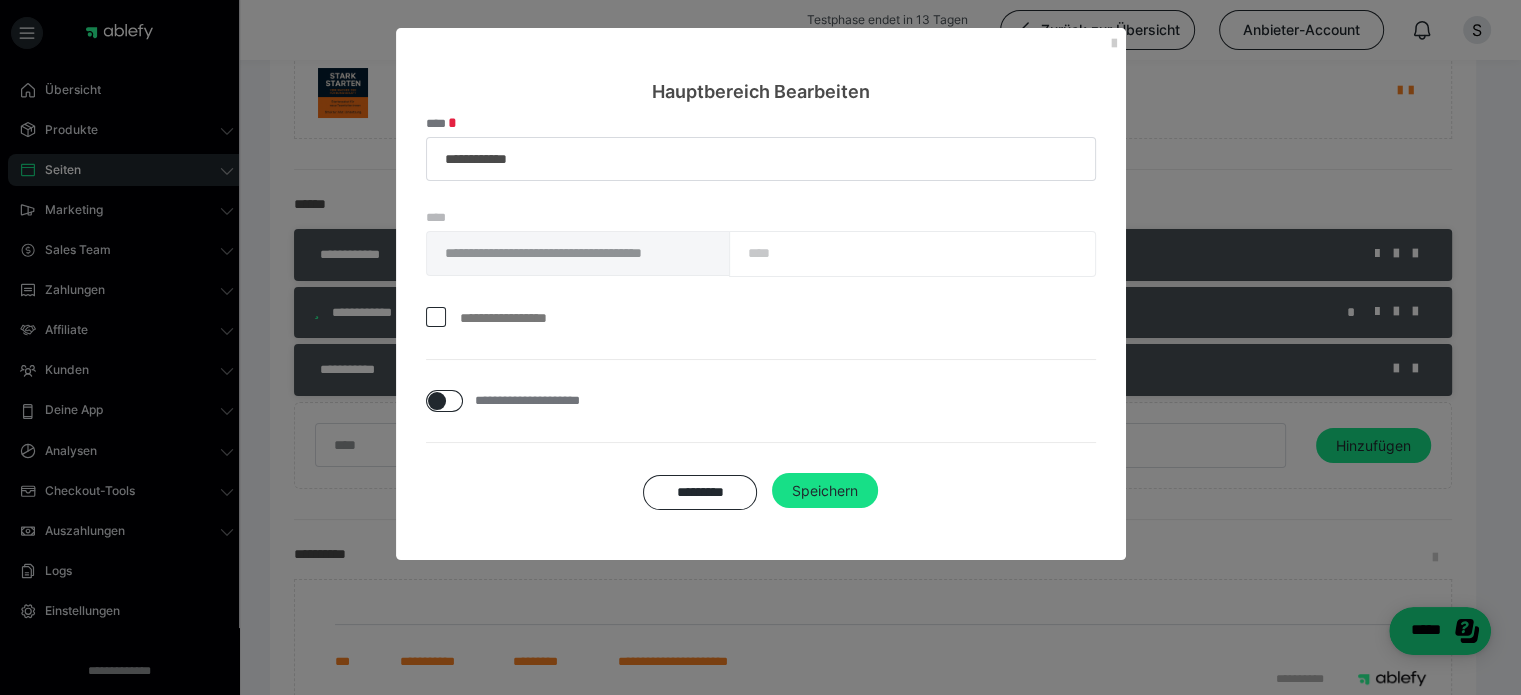 drag, startPoint x: 910, startPoint y: 261, endPoint x: 786, endPoint y: 263, distance: 124.01613 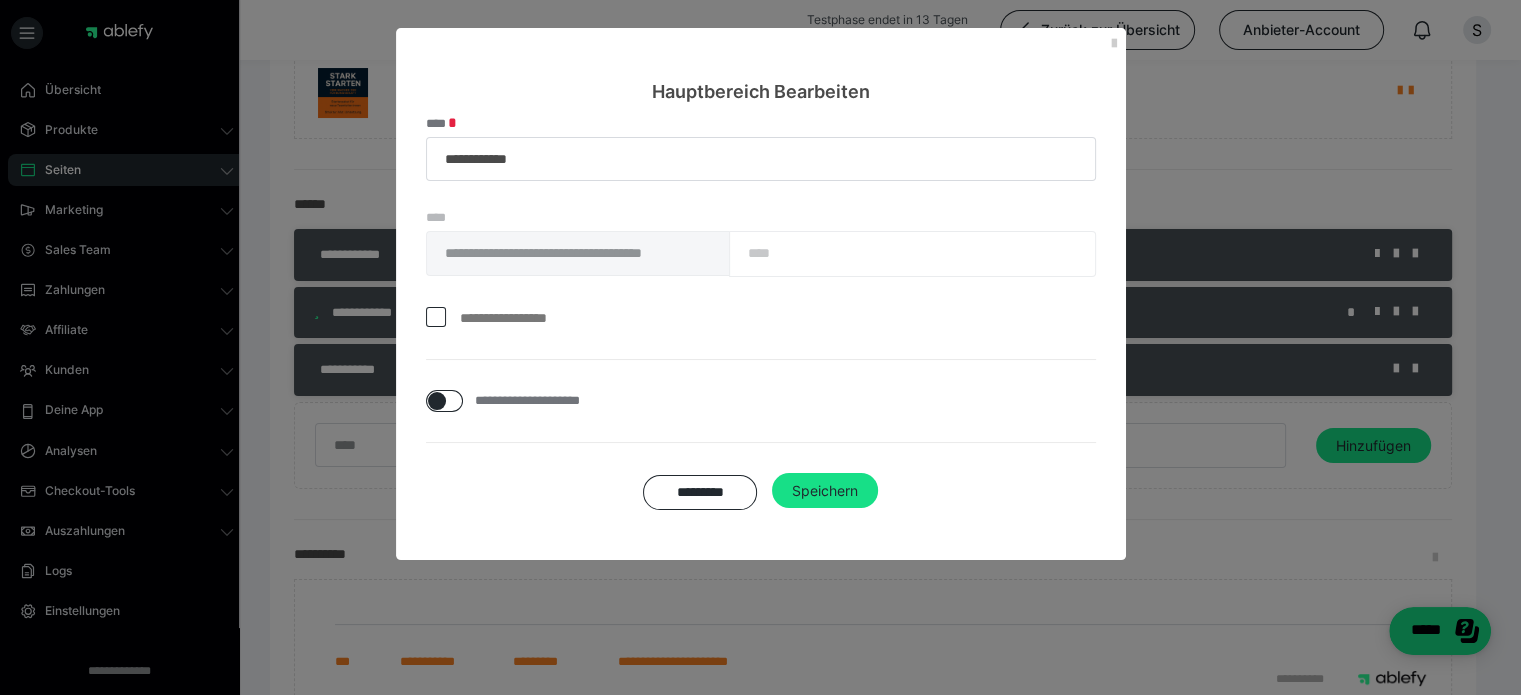 drag, startPoint x: 738, startPoint y: 249, endPoint x: 748, endPoint y: 246, distance: 10.440307 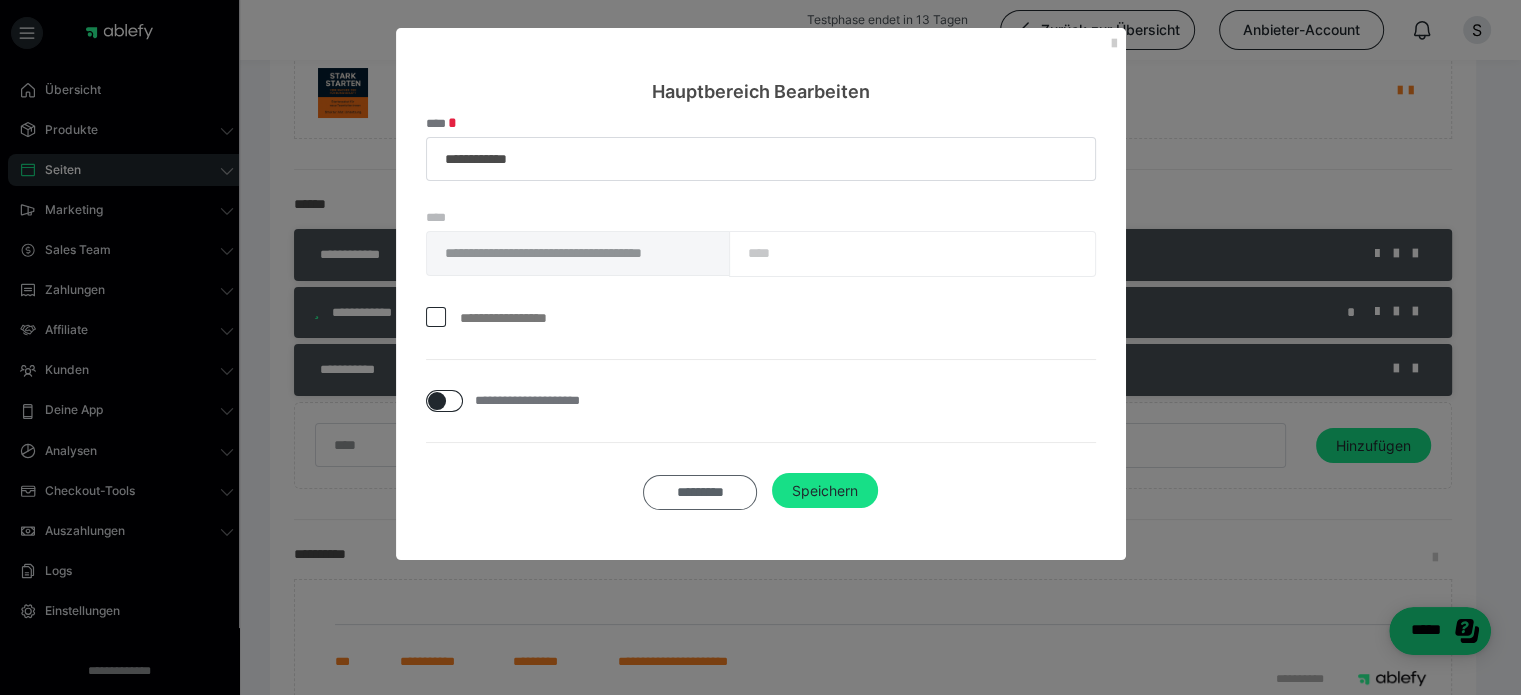 click on "*********" at bounding box center [700, 492] 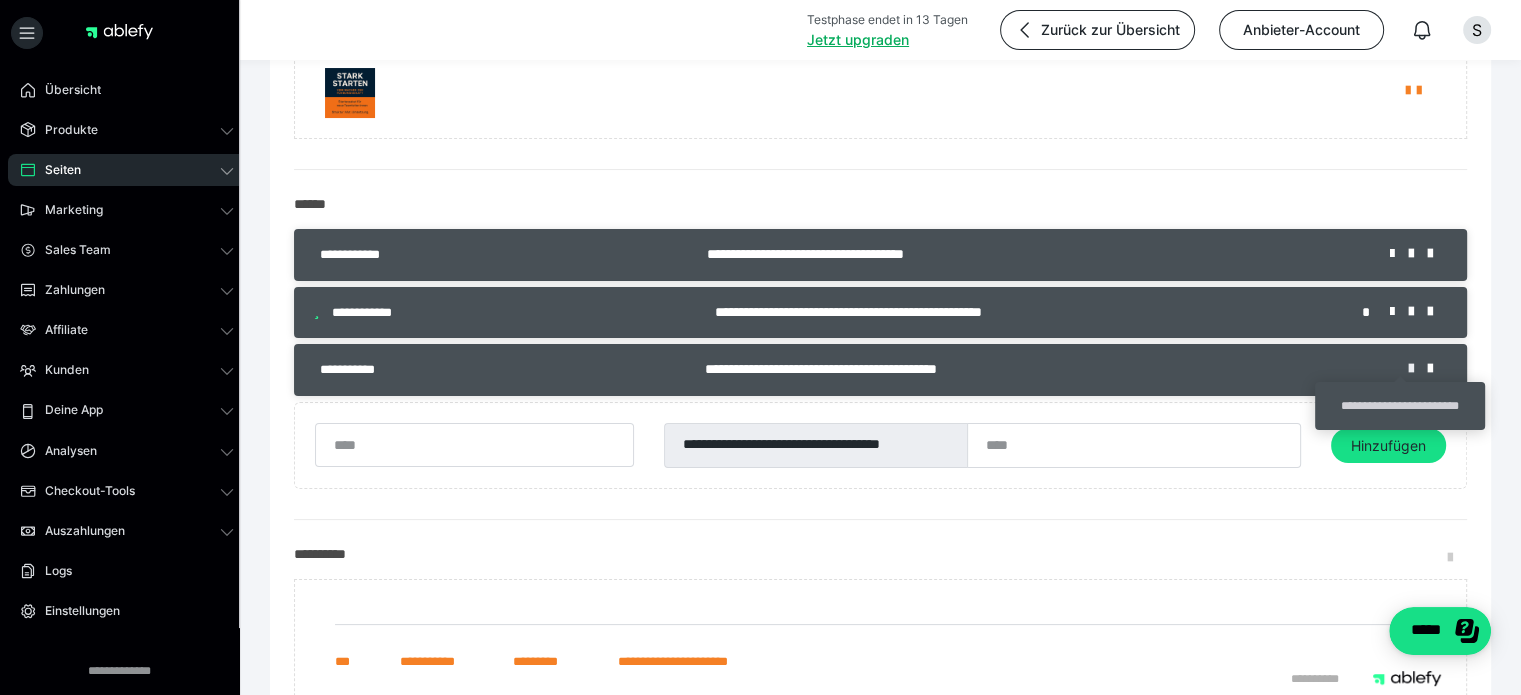 click at bounding box center [1418, 369] 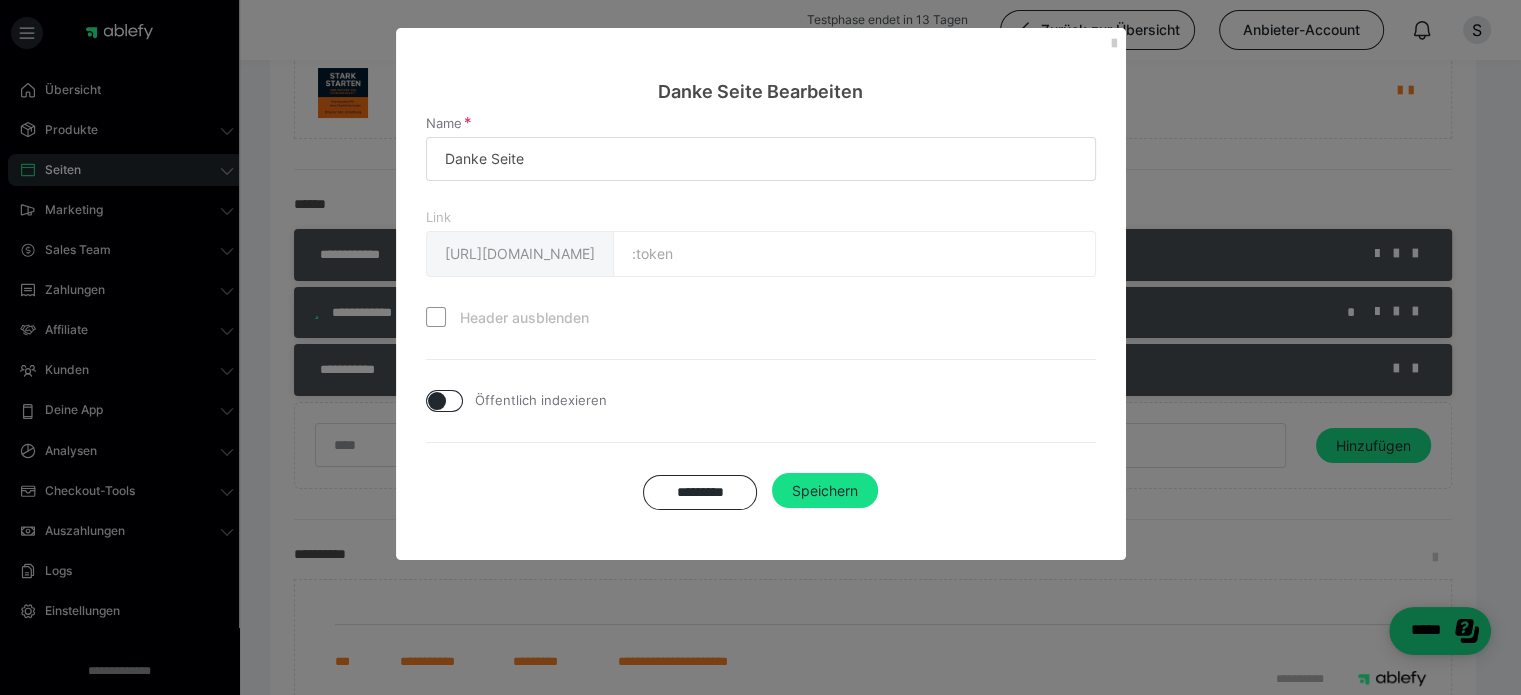 click on "Name Danke Seite Link https://myablefy.com/s/sebastian-dreier :token Header ausblenden" at bounding box center [761, 222] 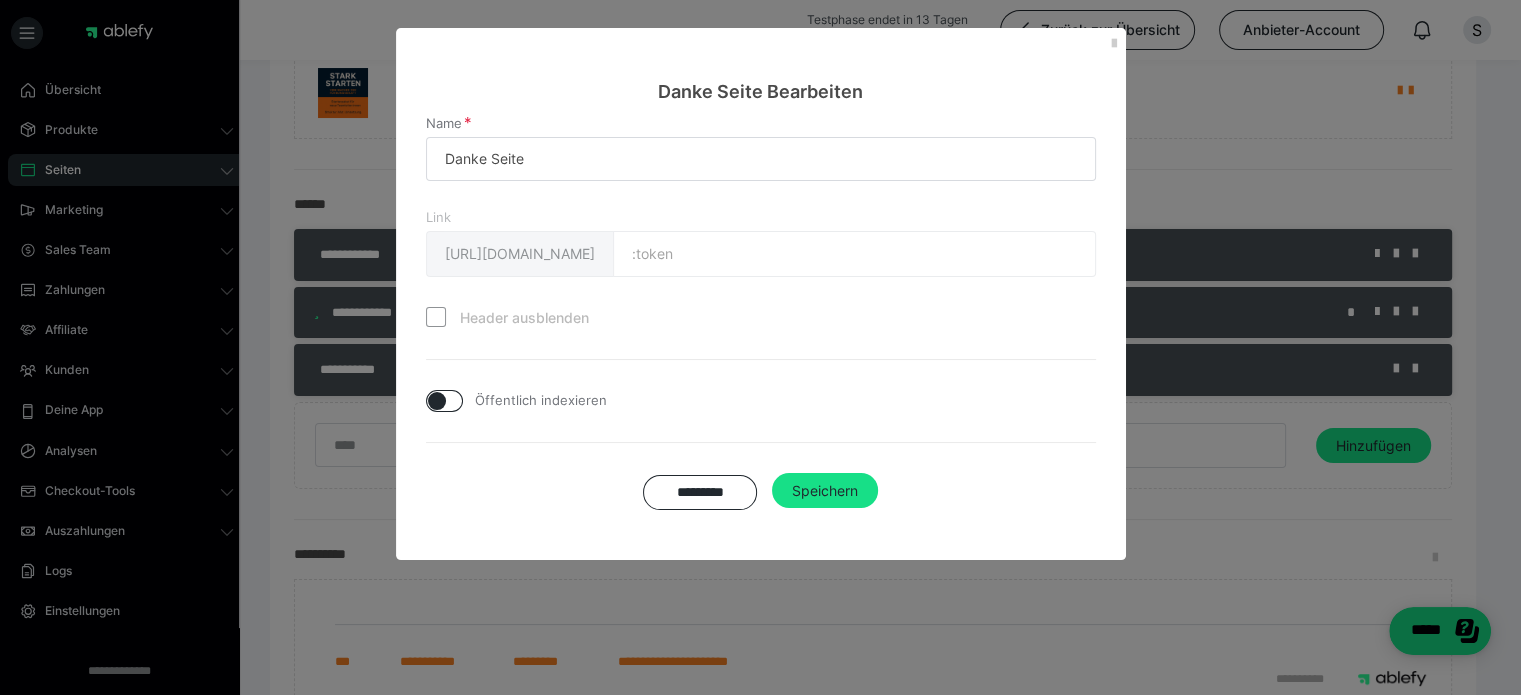 click on "Name Danke Seite Link https://myablefy.com/s/sebastian-dreier :token Header ausblenden" at bounding box center [761, 222] 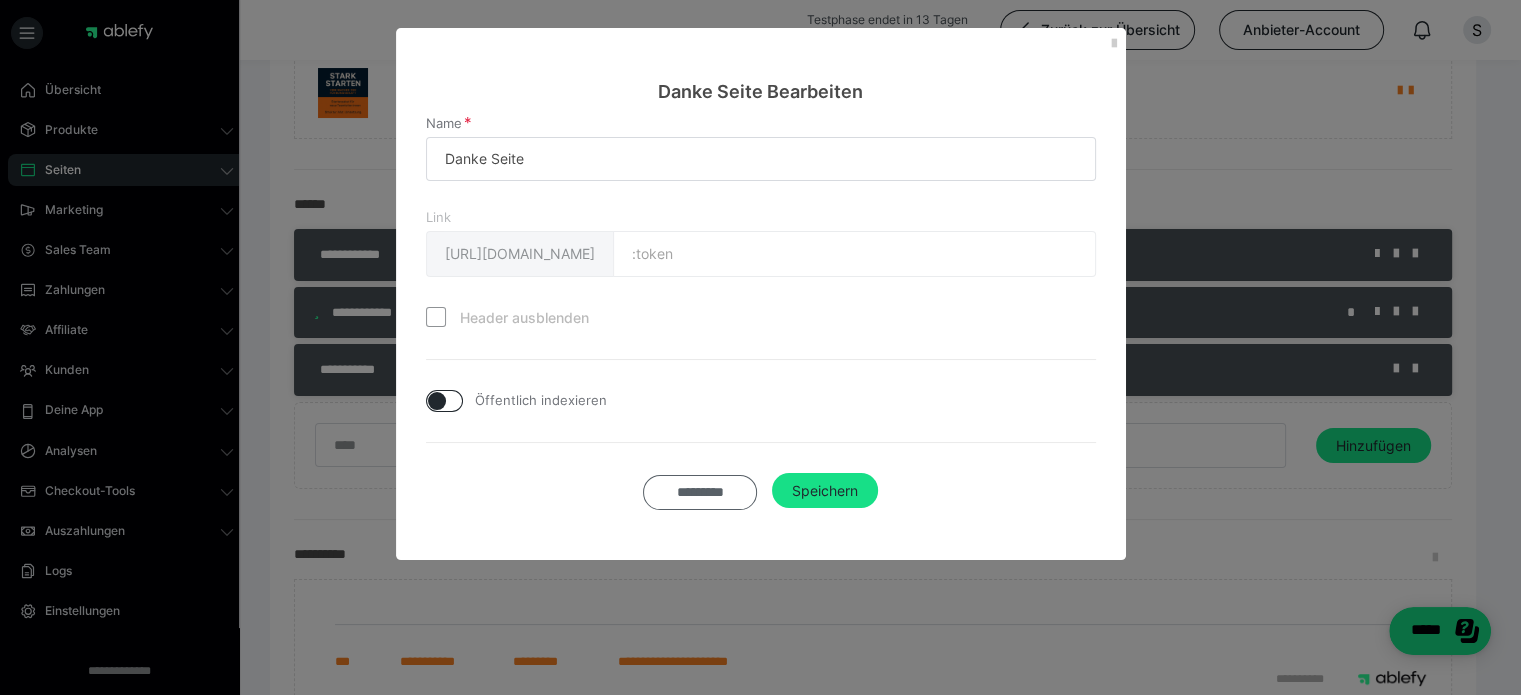 click on "*********" at bounding box center (700, 492) 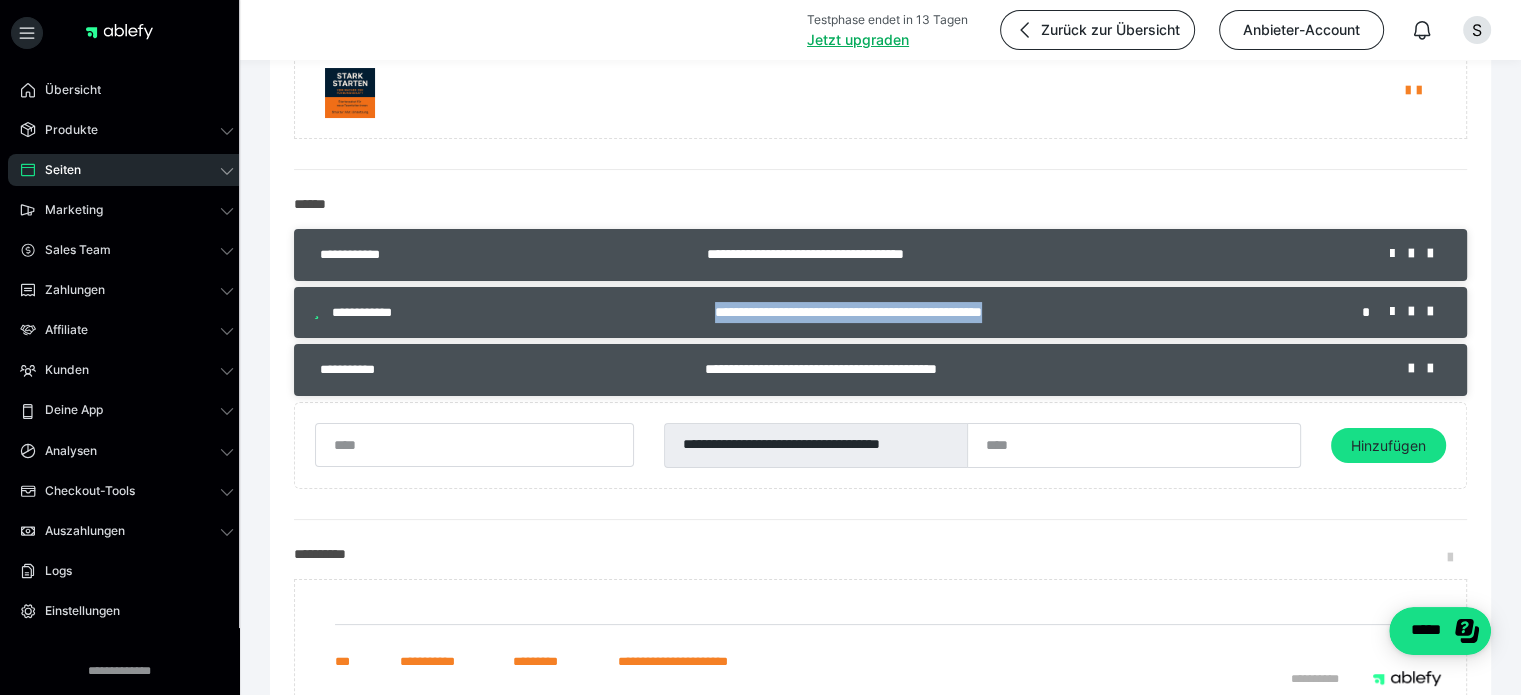 drag, startPoint x: 1052, startPoint y: 315, endPoint x: 672, endPoint y: 328, distance: 380.2223 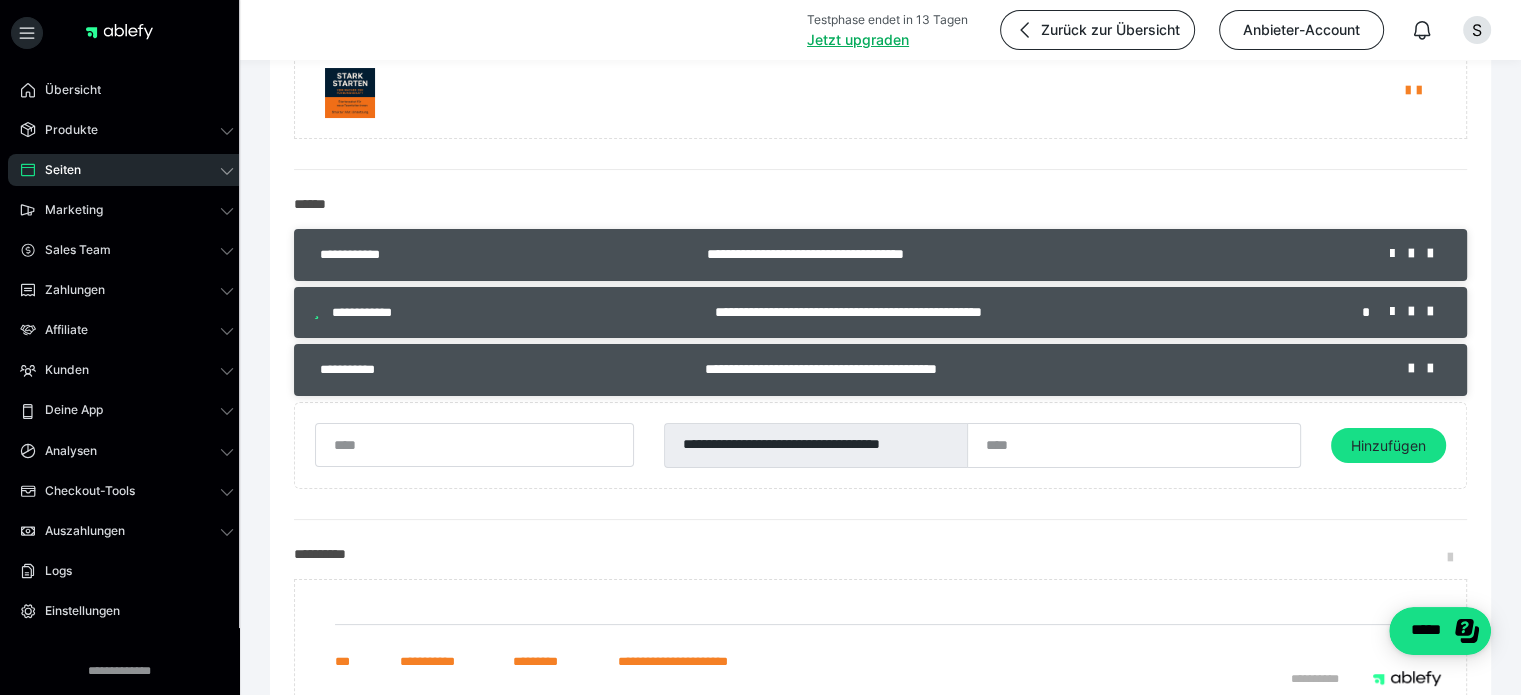 click on "**********" at bounding box center [1033, 254] 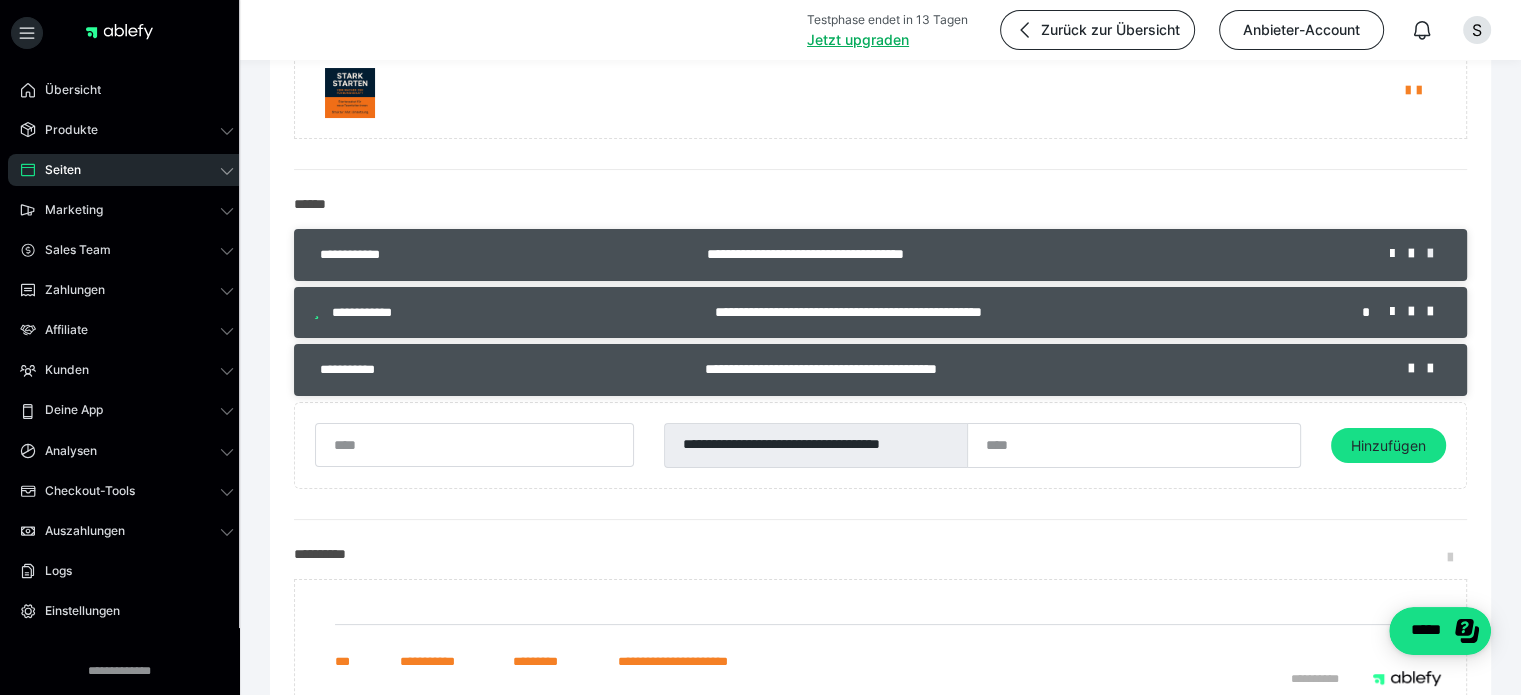 click at bounding box center [1437, 254] 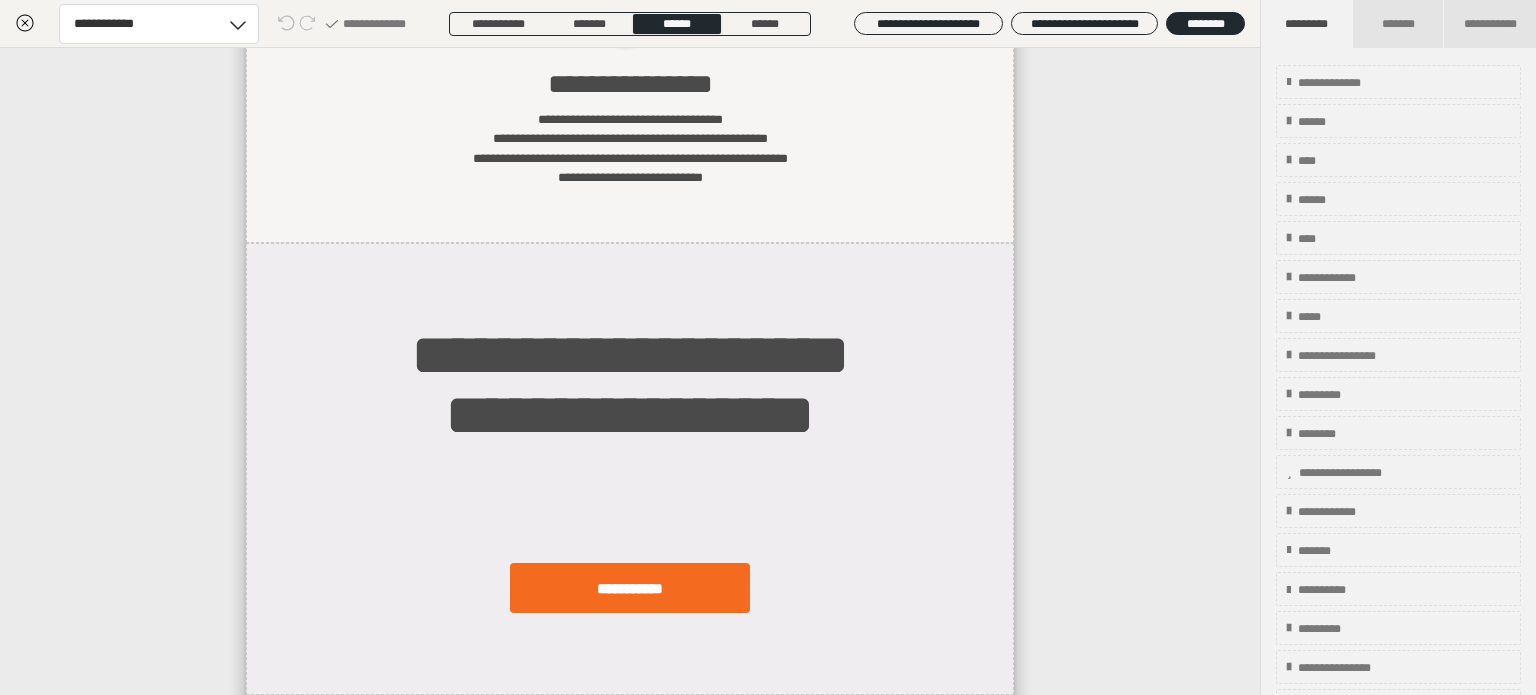 scroll, scrollTop: 367, scrollLeft: 0, axis: vertical 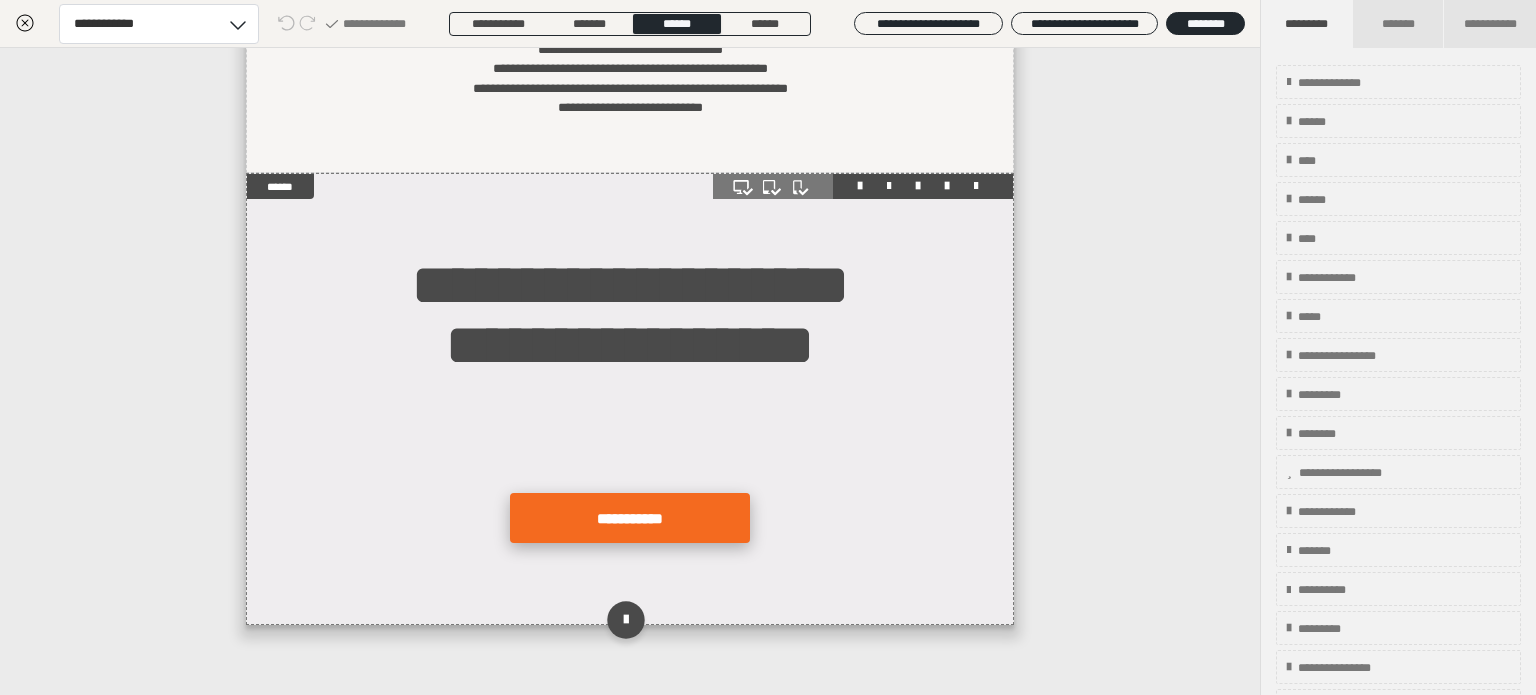 click on "**********" at bounding box center [630, 518] 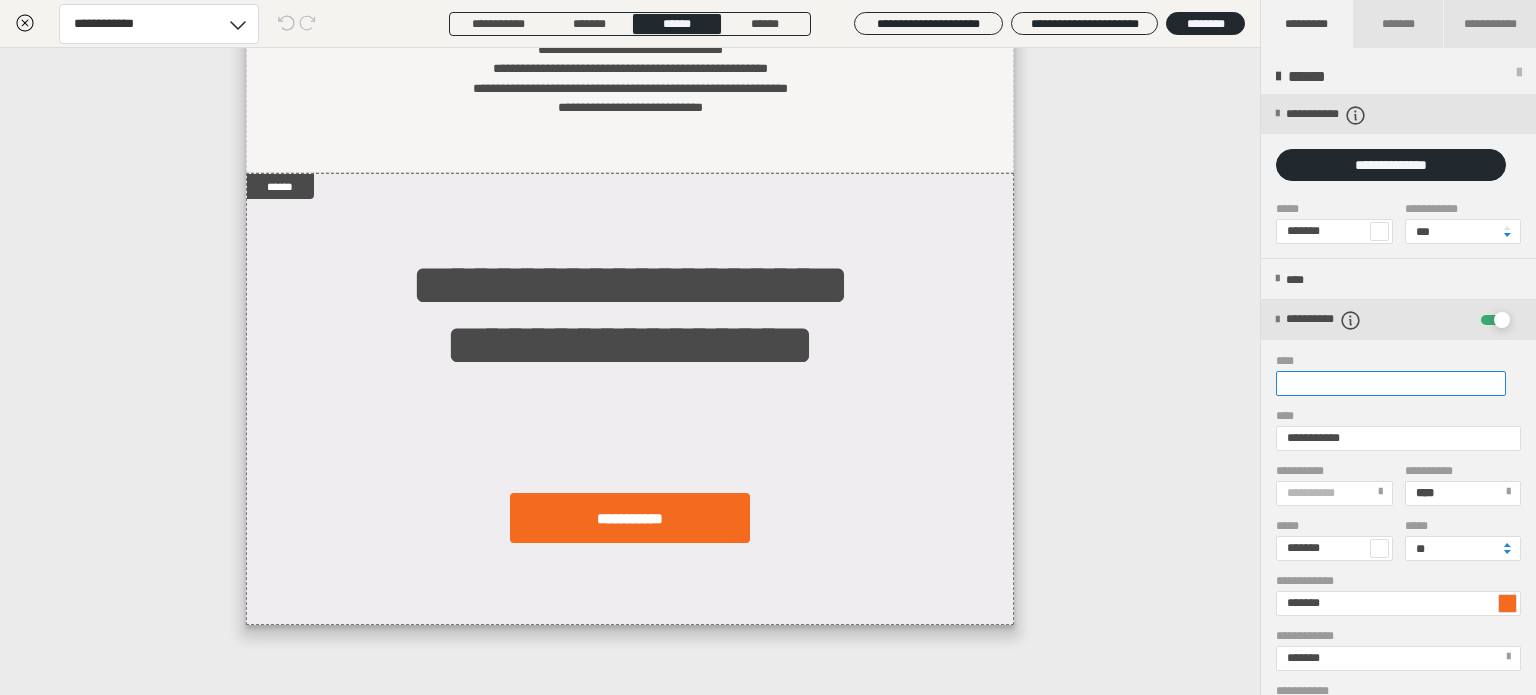 scroll, scrollTop: 0, scrollLeft: 445, axis: horizontal 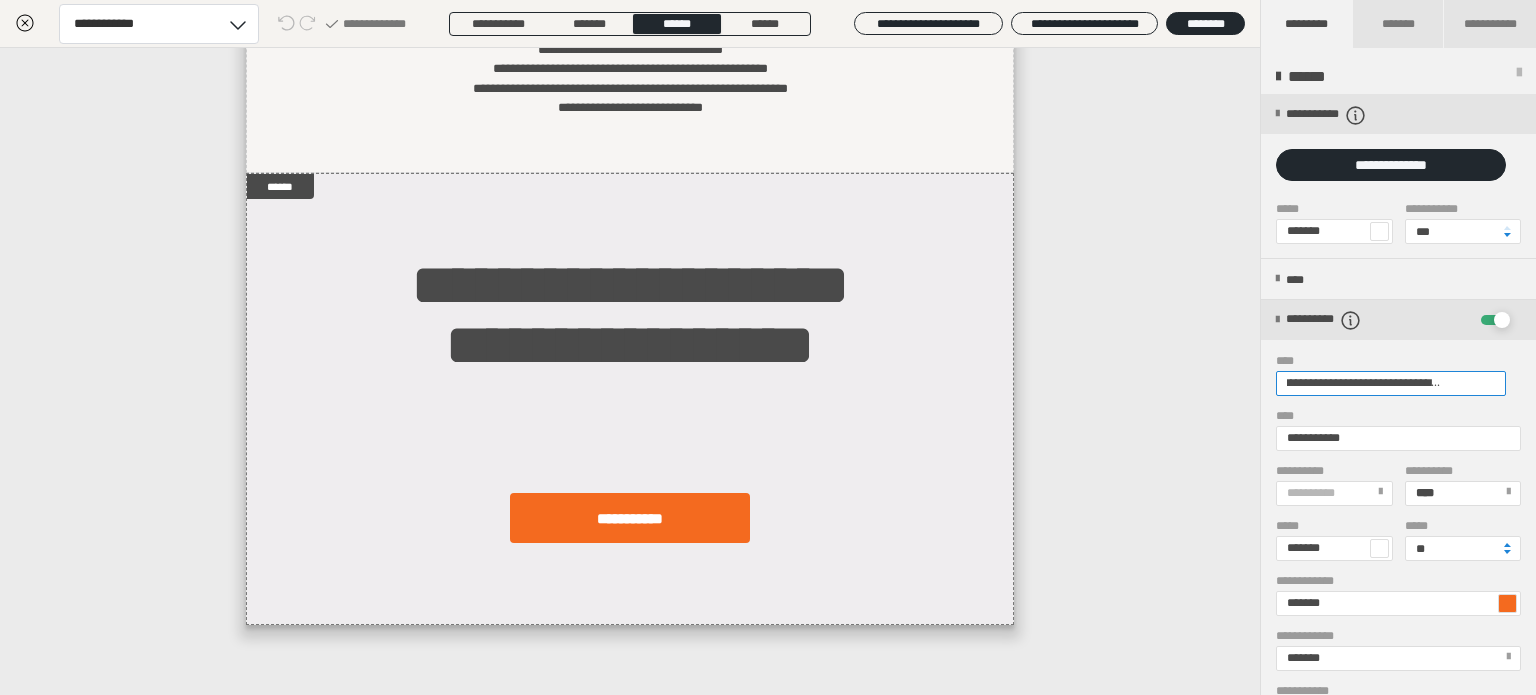 type on "**********" 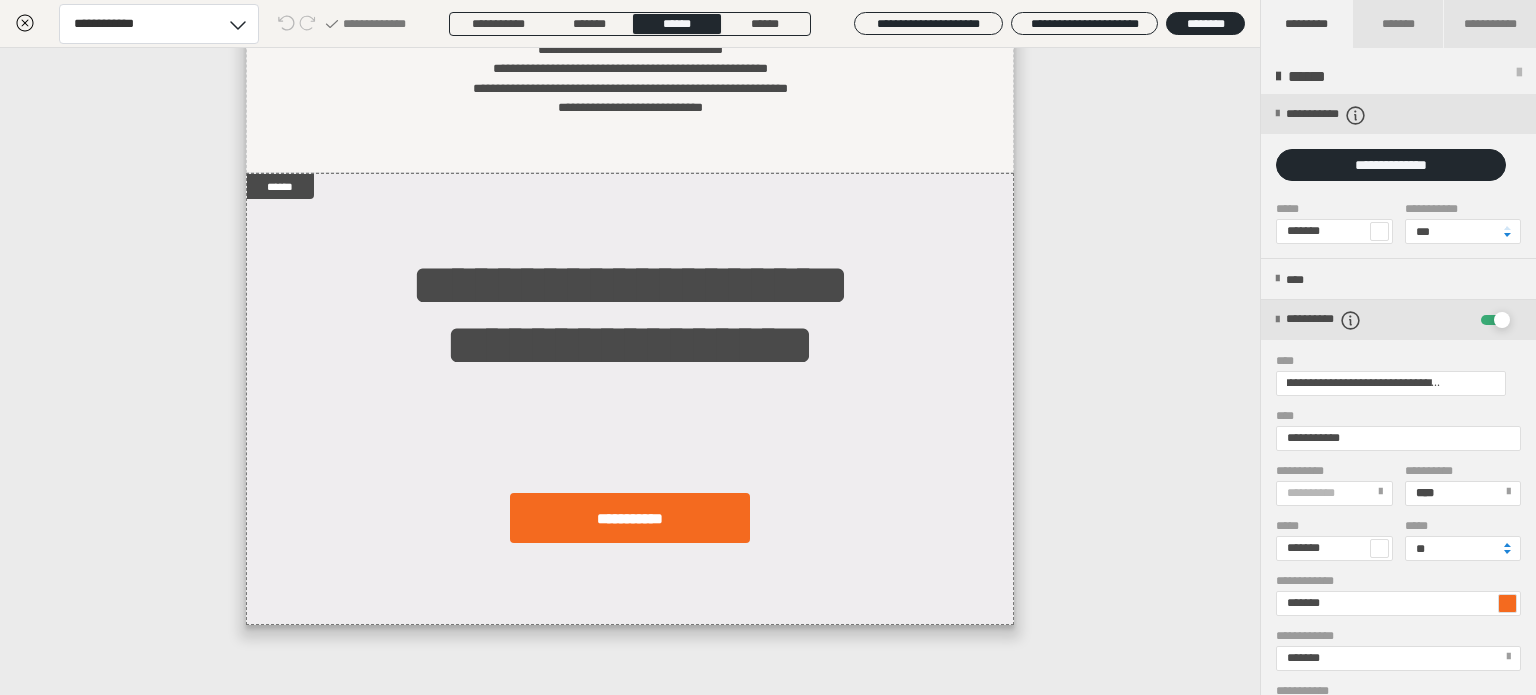 click on "**********" at bounding box center (630, 371) 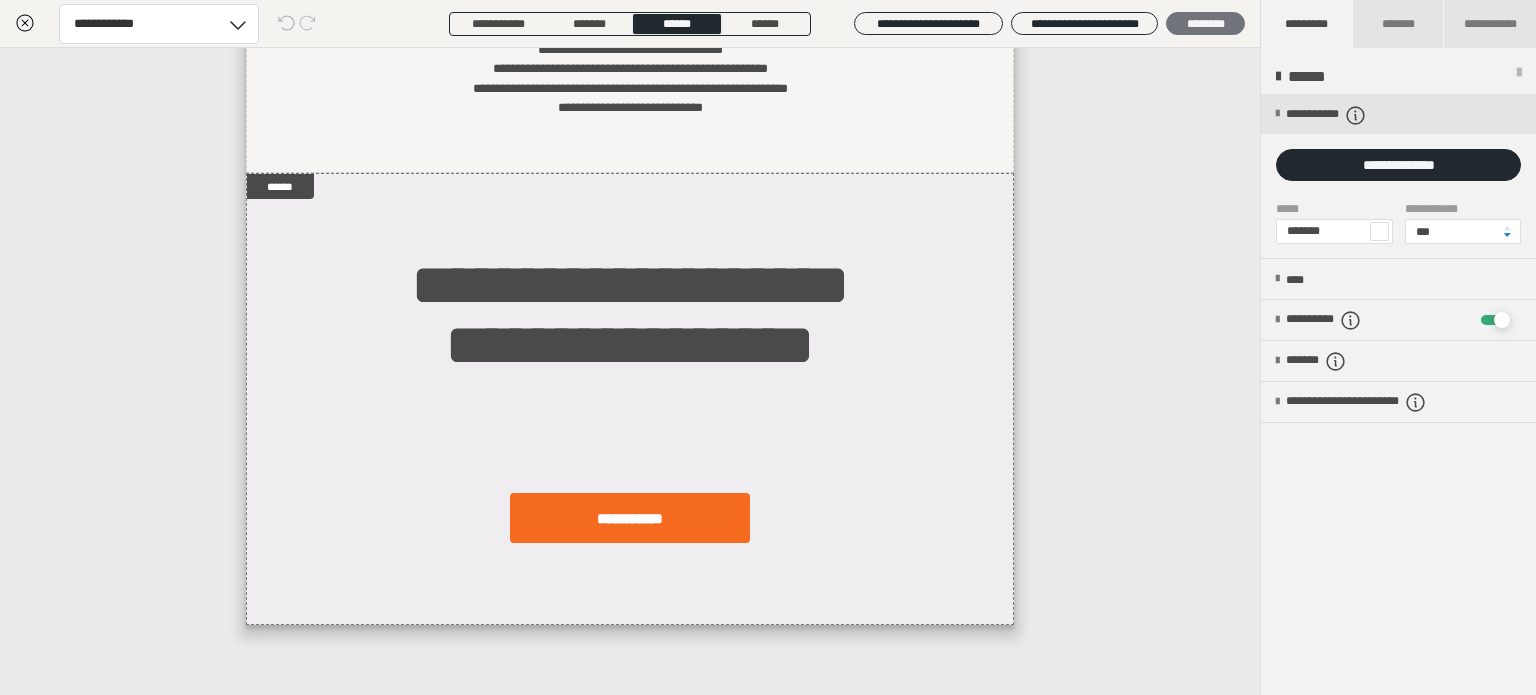 click on "********" at bounding box center [1205, 24] 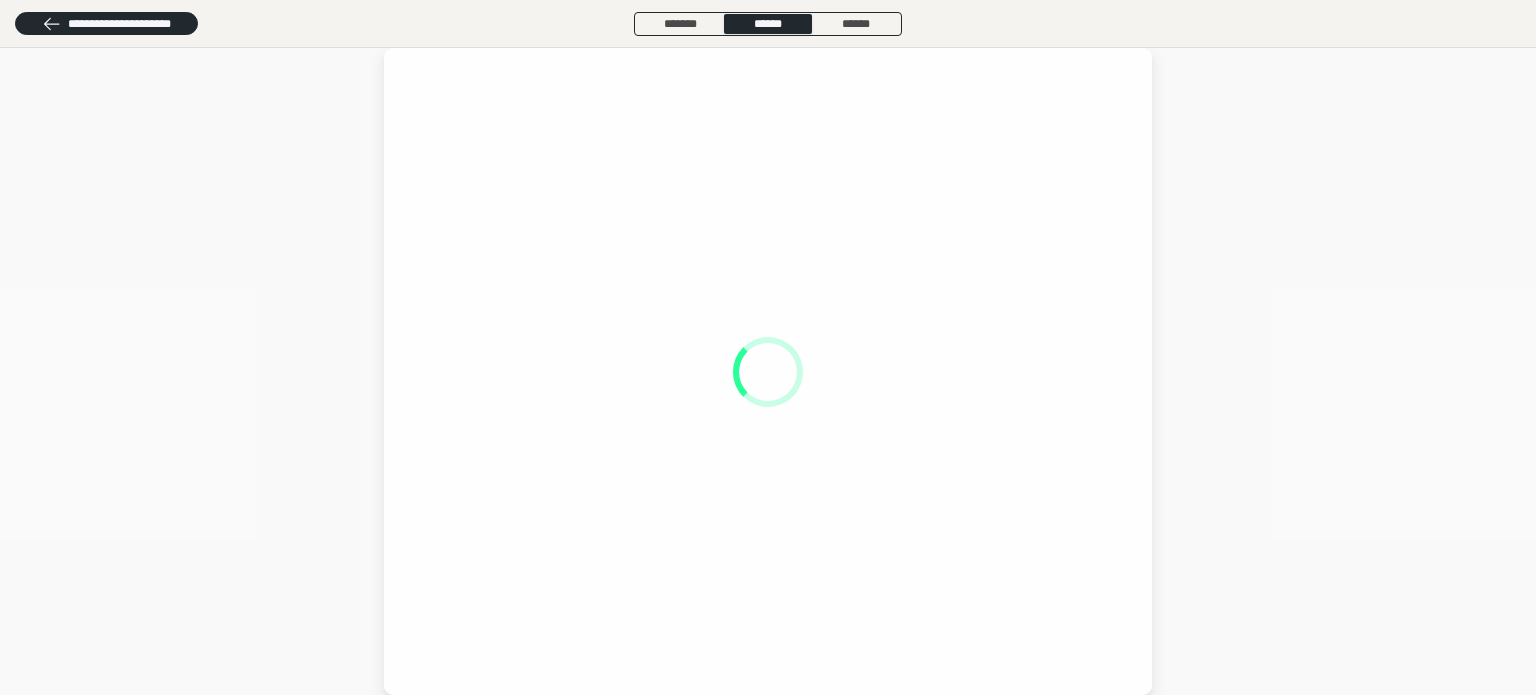 scroll, scrollTop: 0, scrollLeft: 0, axis: both 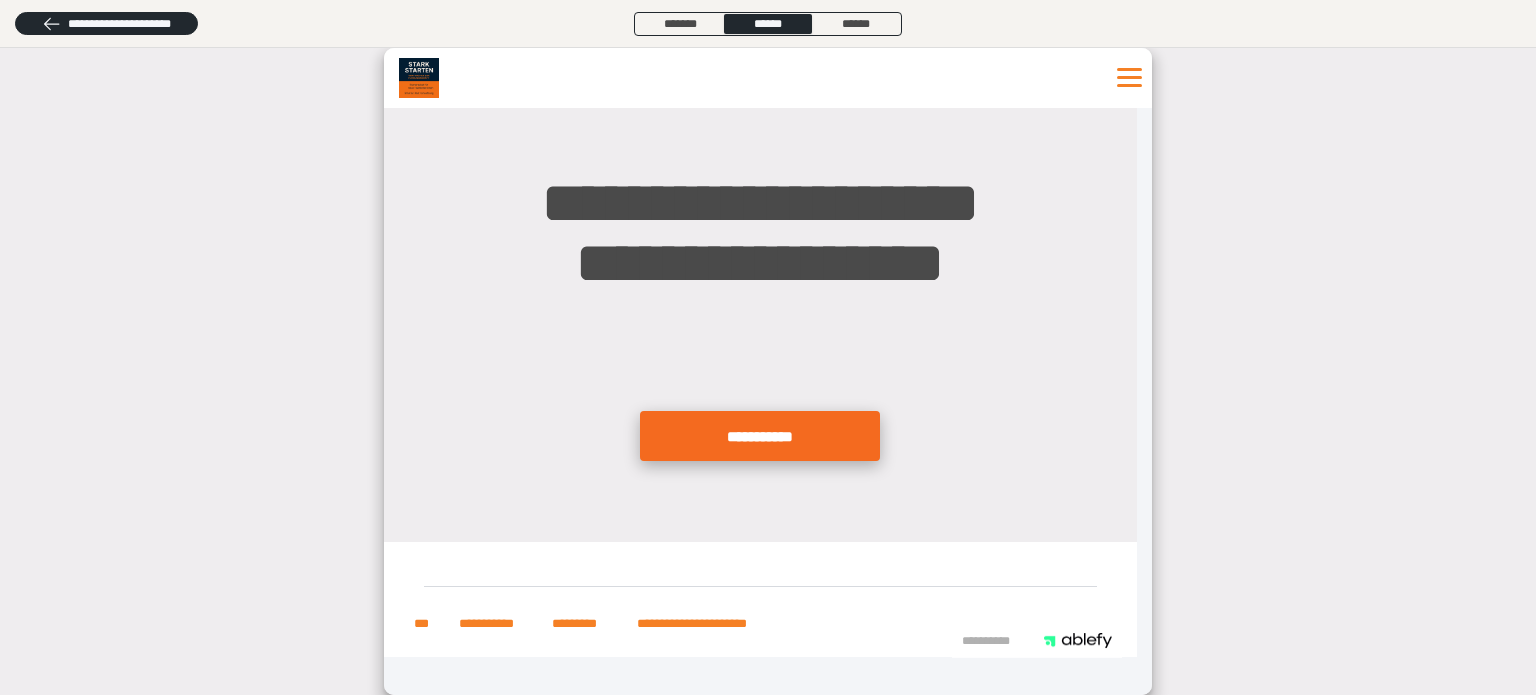 click on "**********" at bounding box center (760, 436) 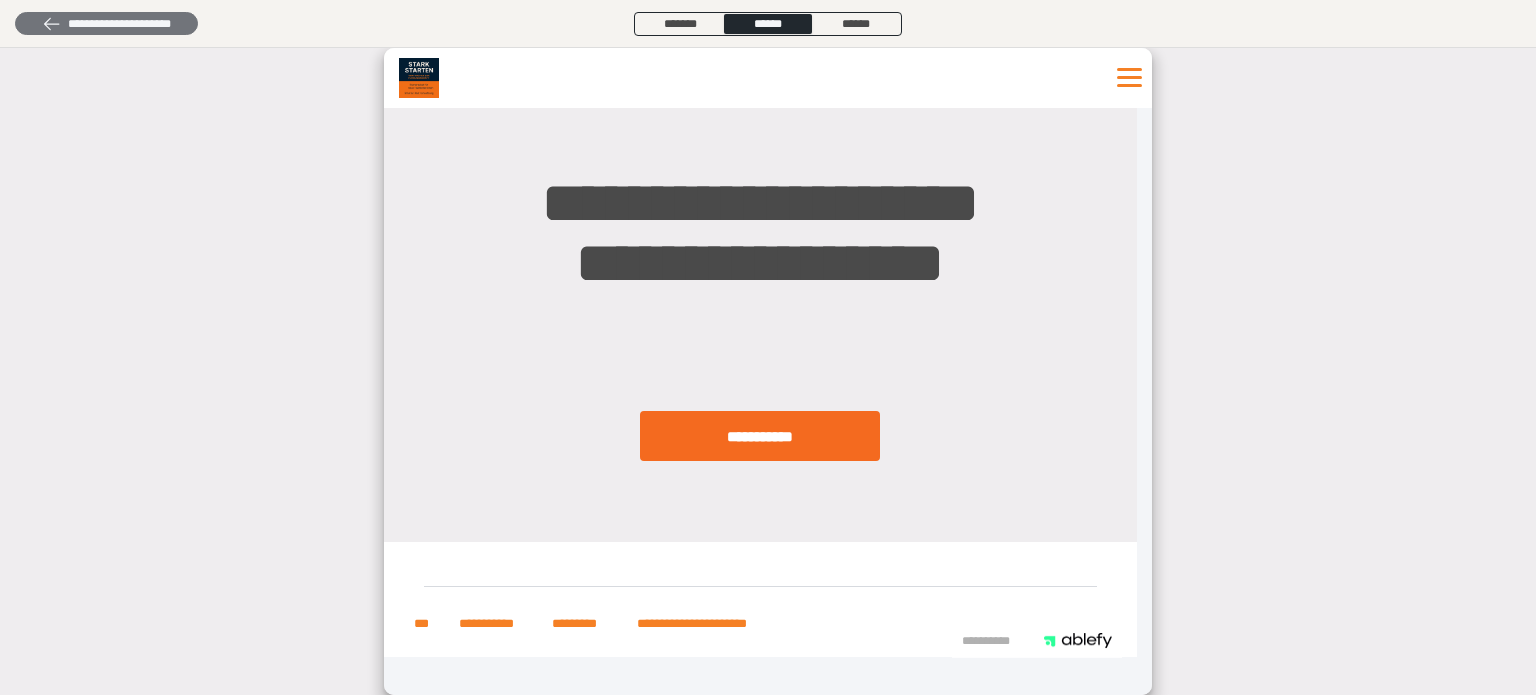 click on "**********" at bounding box center [106, 24] 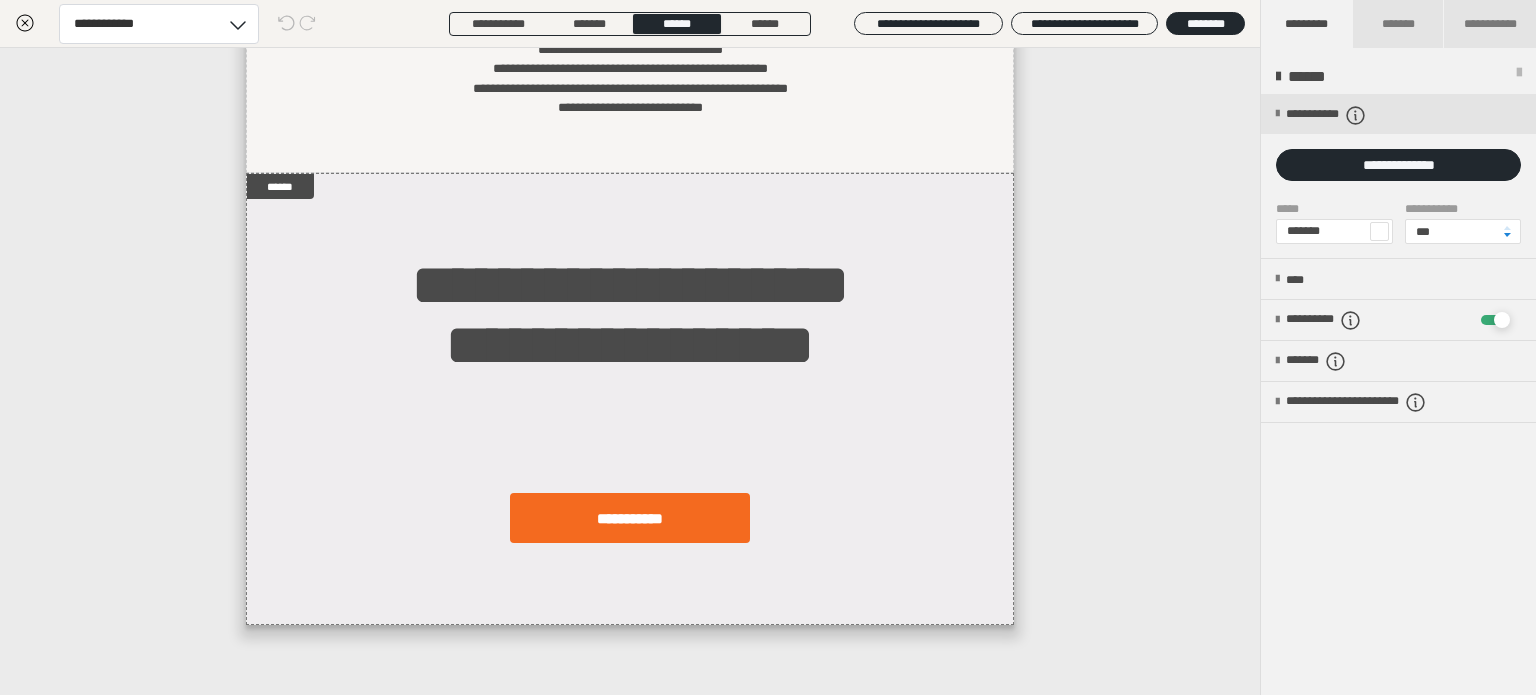 click 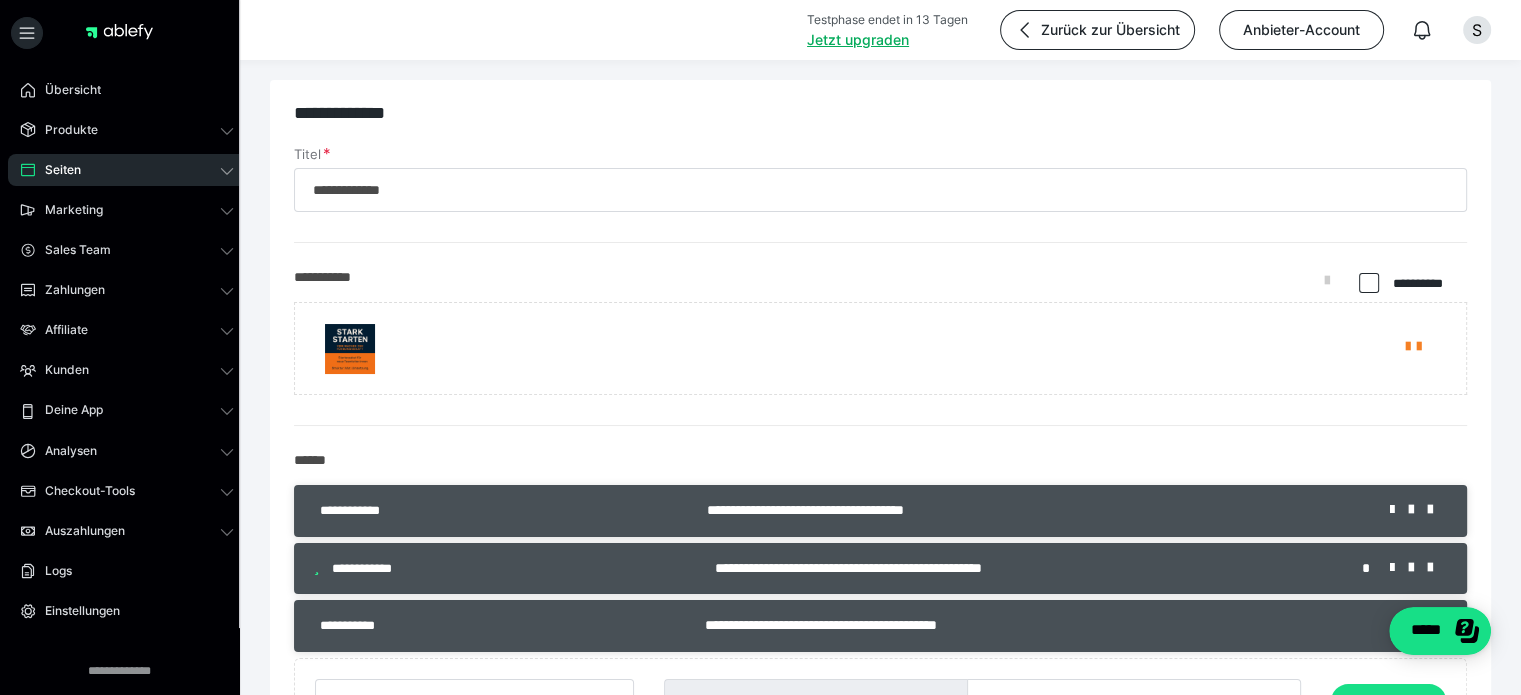 scroll, scrollTop: 0, scrollLeft: 0, axis: both 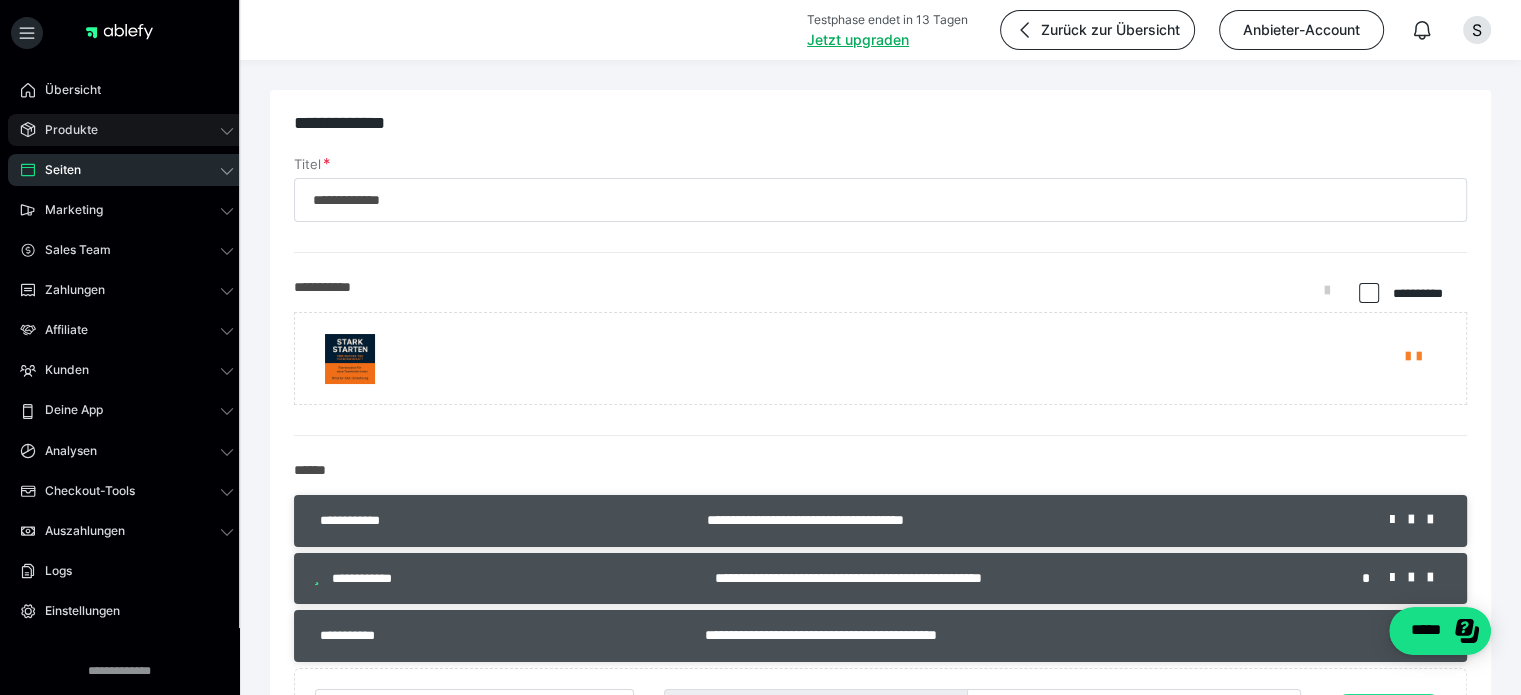 click on "Produkte" at bounding box center [127, 130] 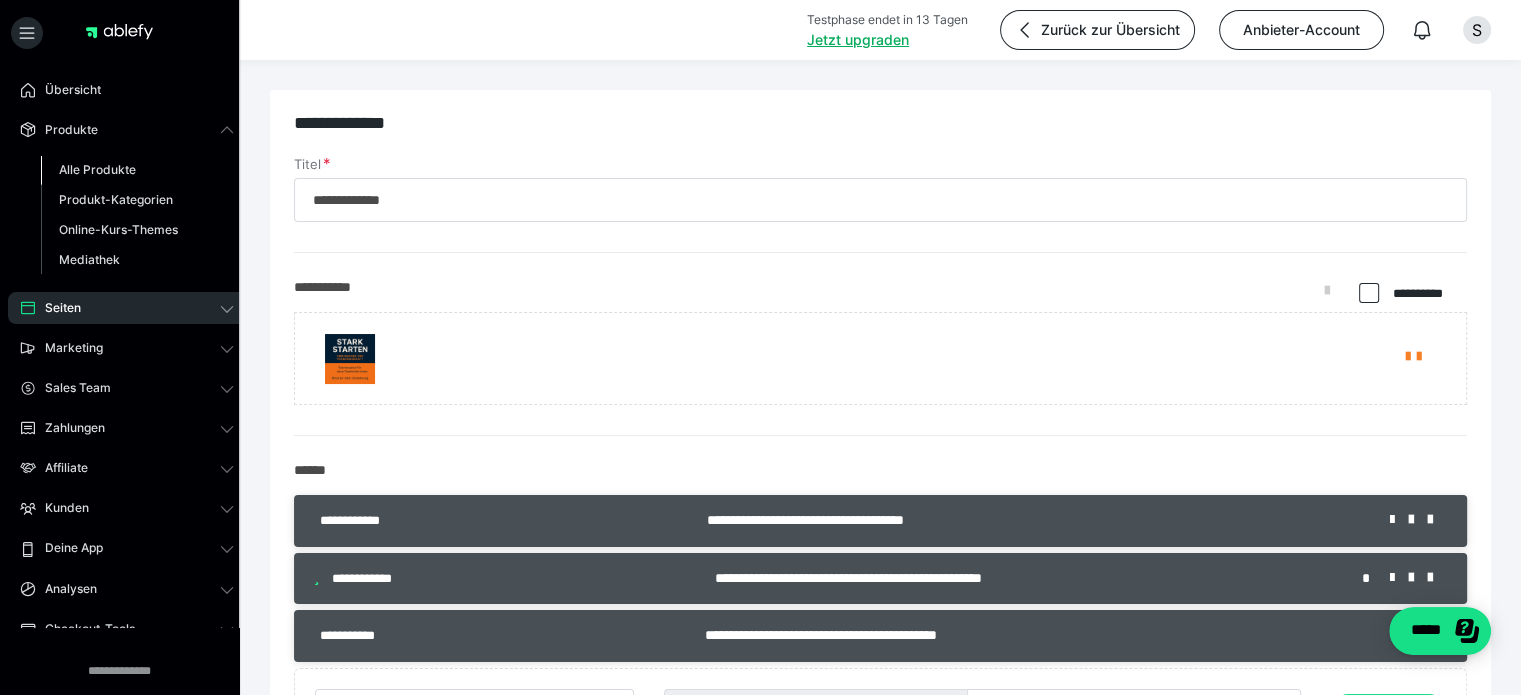 click on "Alle Produkte" at bounding box center [97, 169] 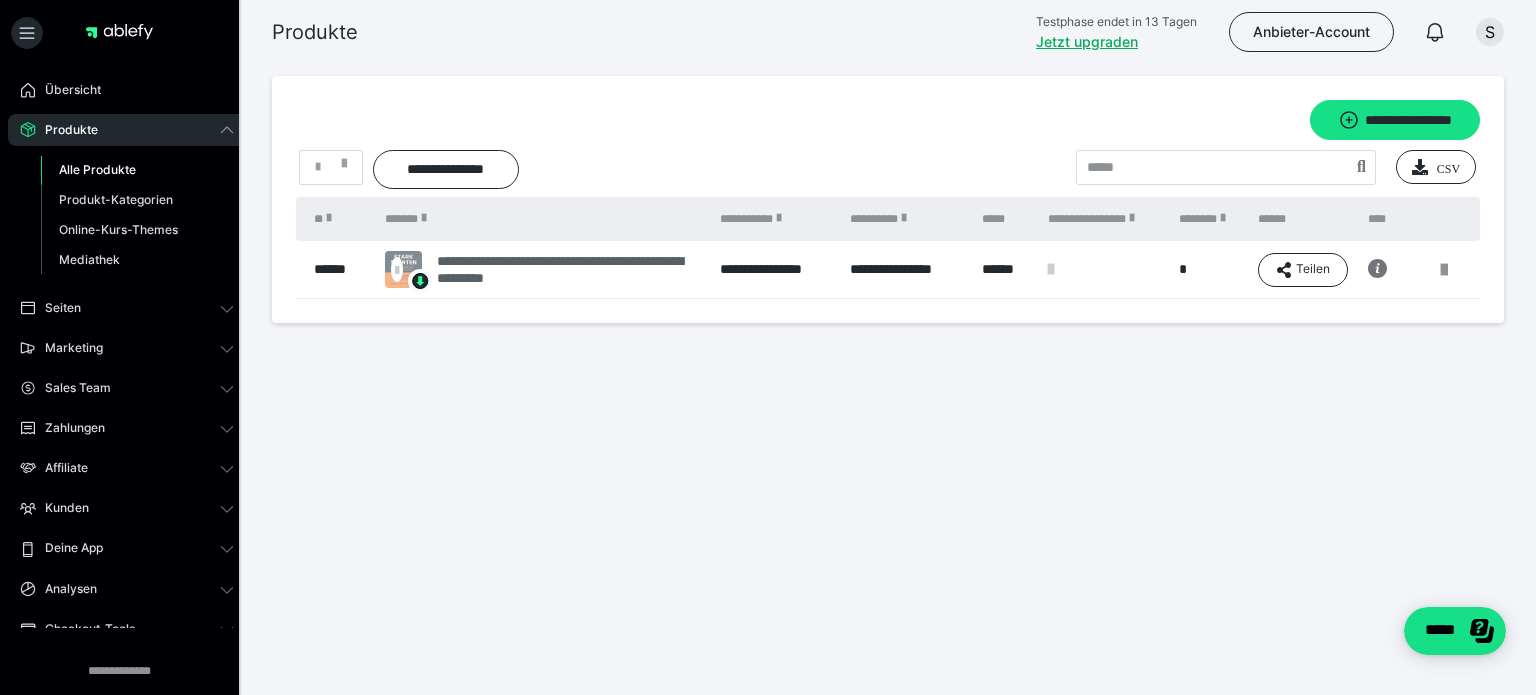 click on "**********" at bounding box center (568, 270) 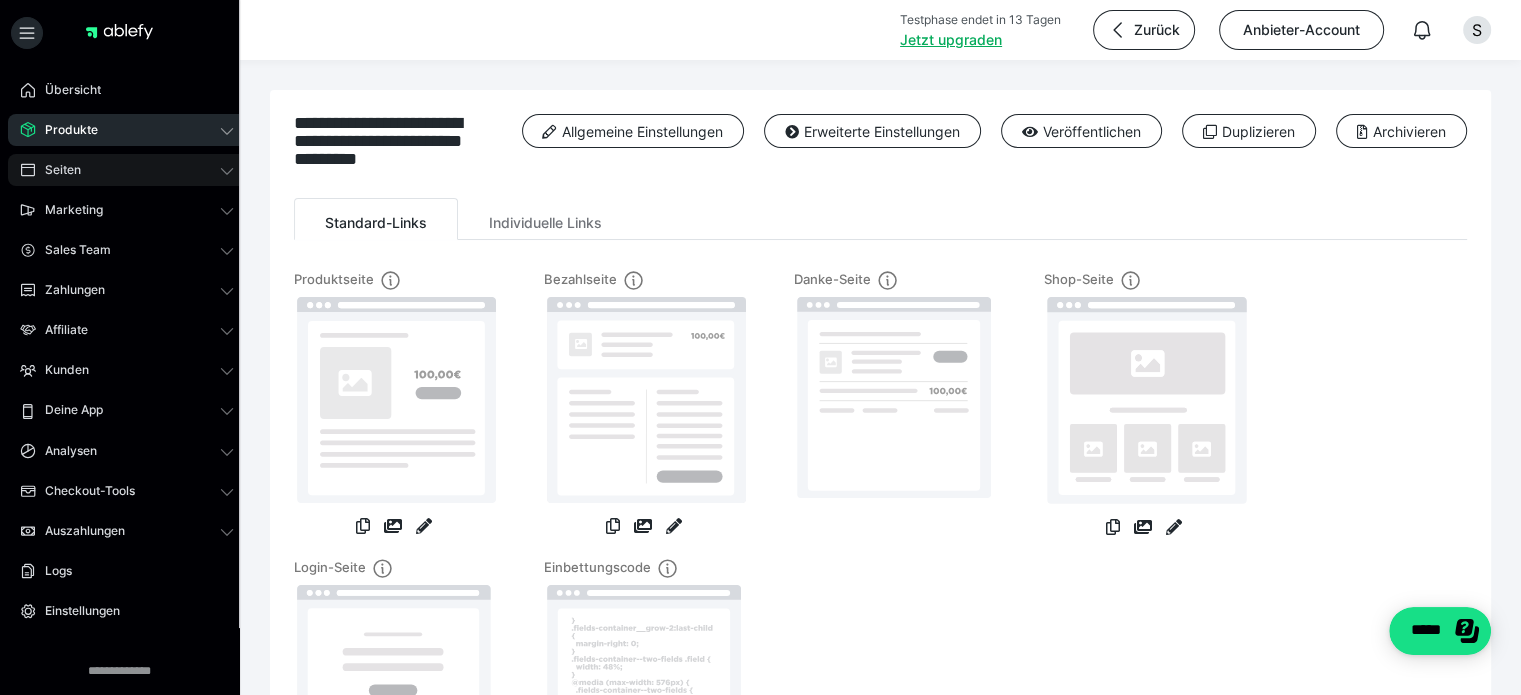 click on "Seiten" at bounding box center (127, 170) 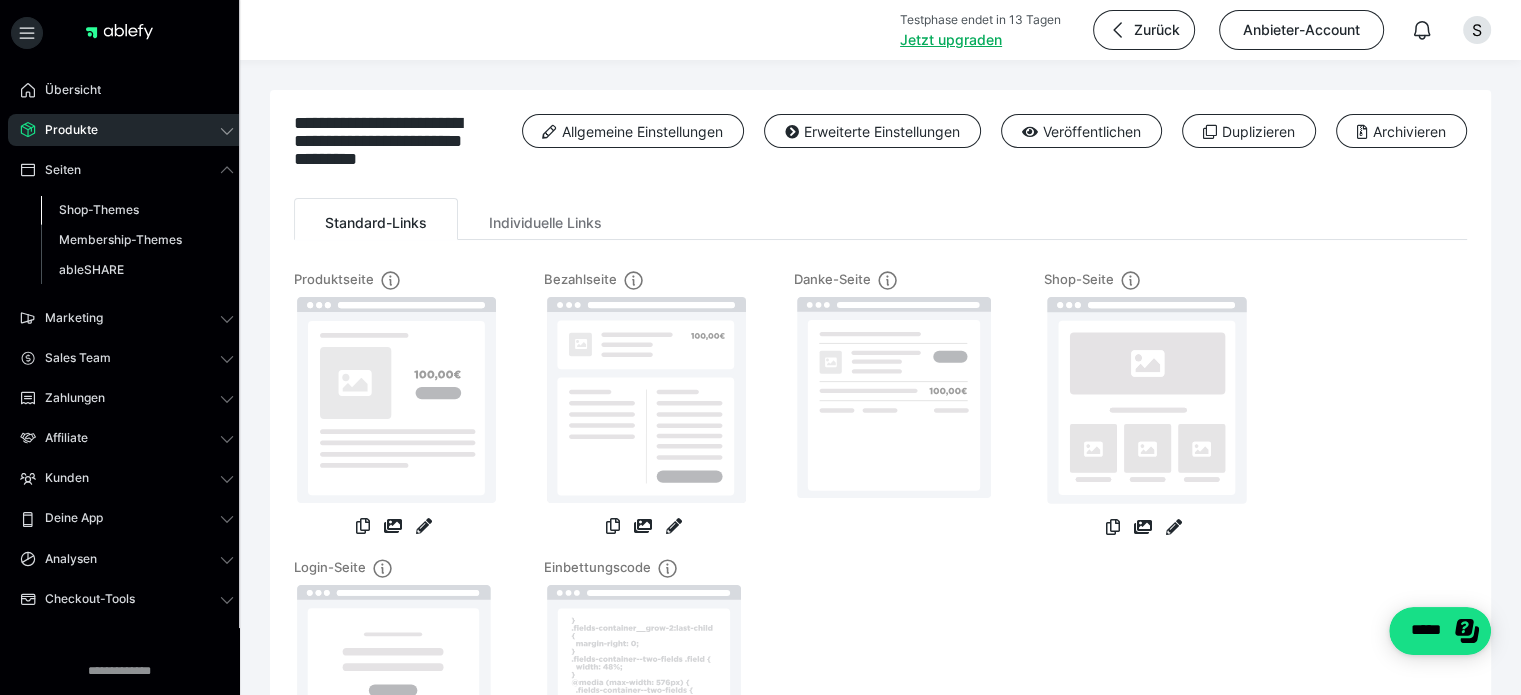 click on "Shop-Themes" at bounding box center (99, 209) 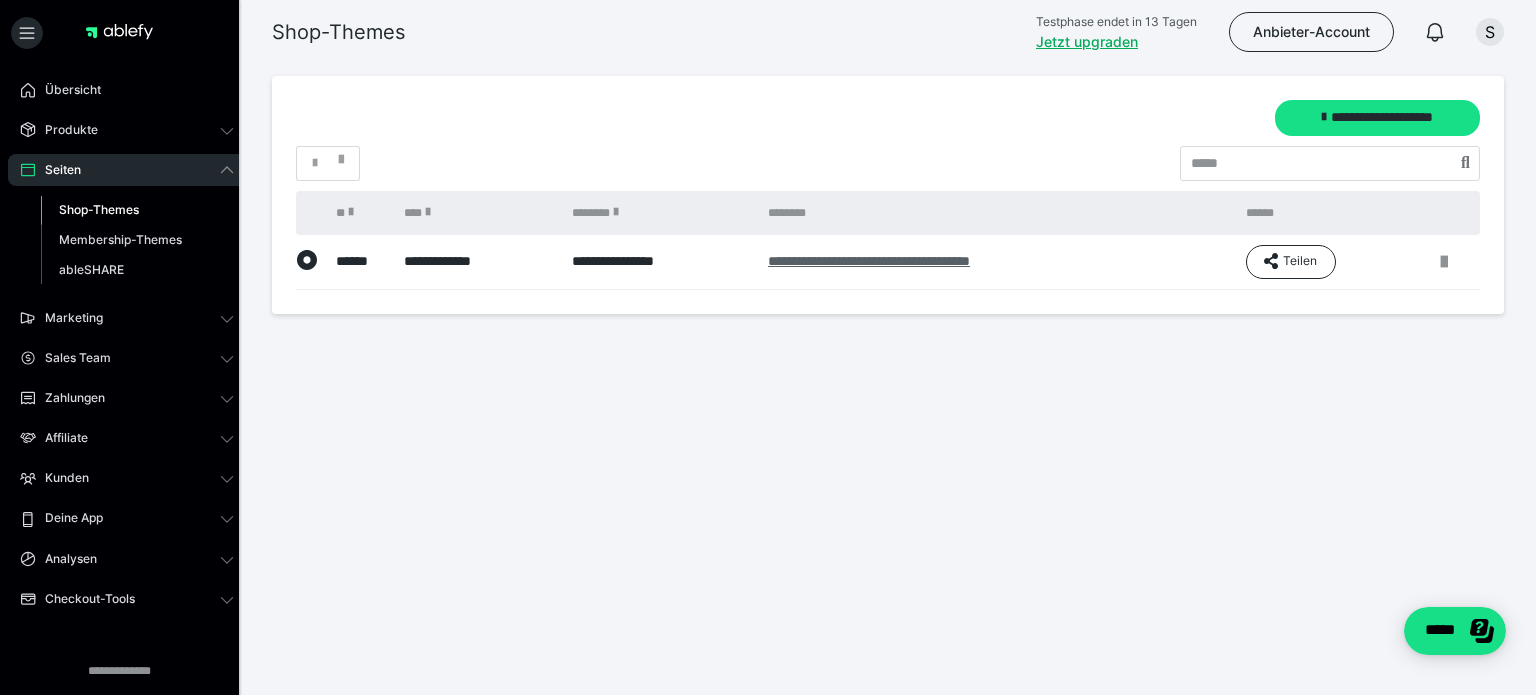 click on "**********" at bounding box center (869, 261) 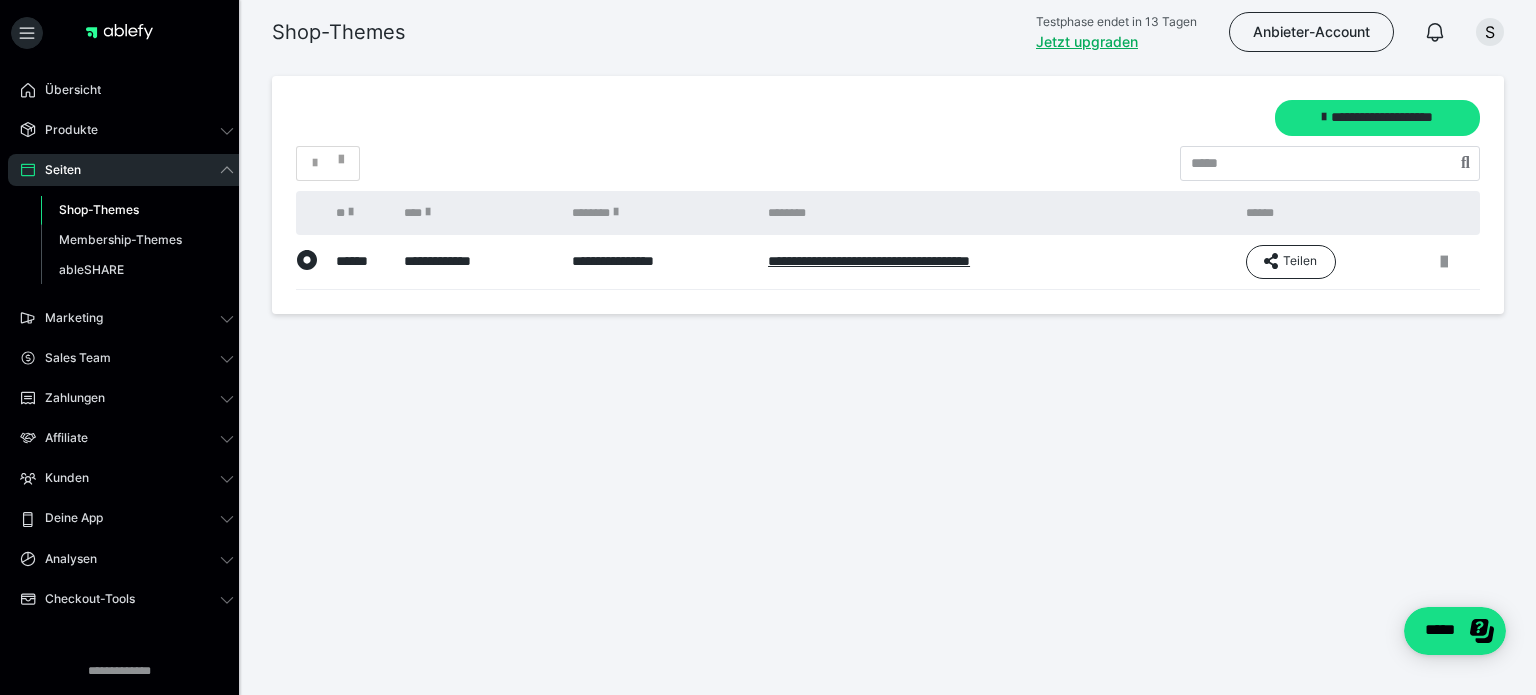click on "**********" at bounding box center (888, 249) 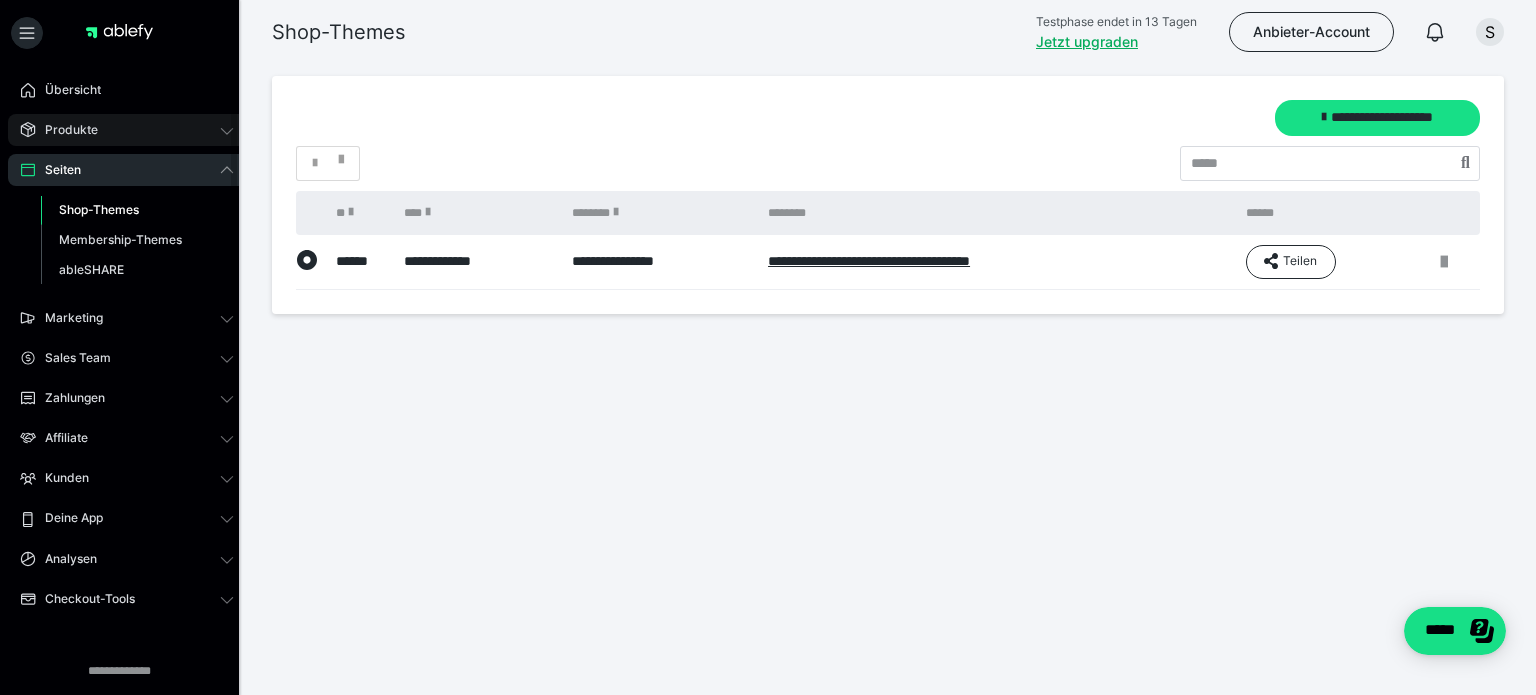 click on "Produkte" at bounding box center (127, 130) 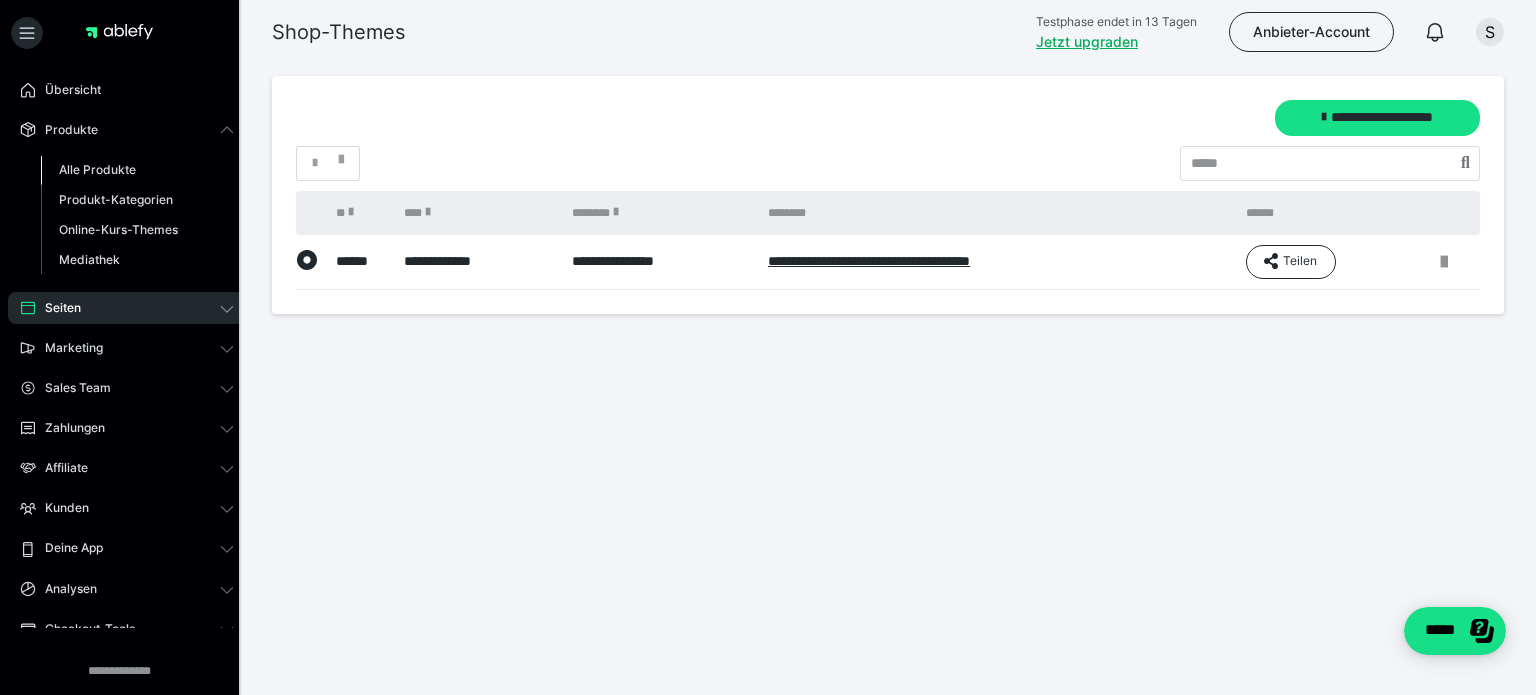 click on "Alle Produkte" at bounding box center (137, 170) 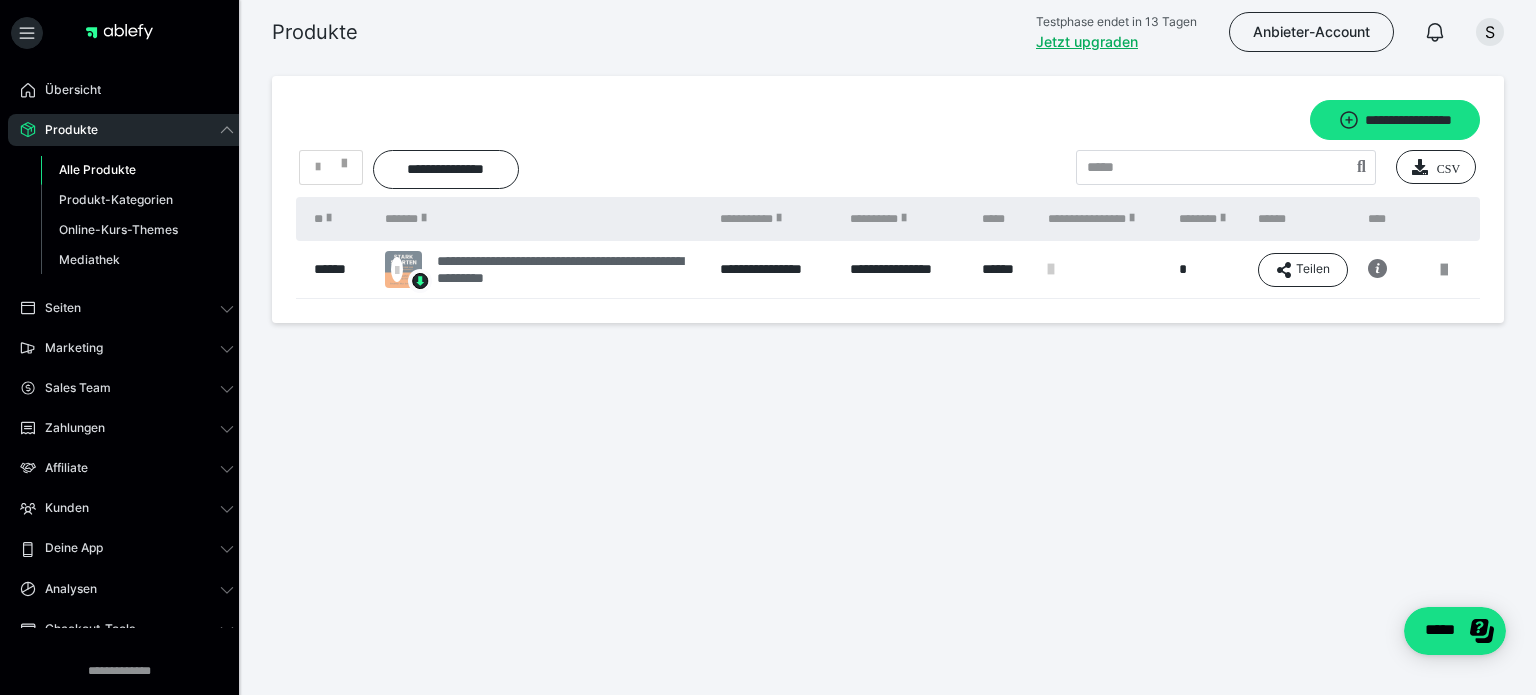 click on "**********" at bounding box center [568, 270] 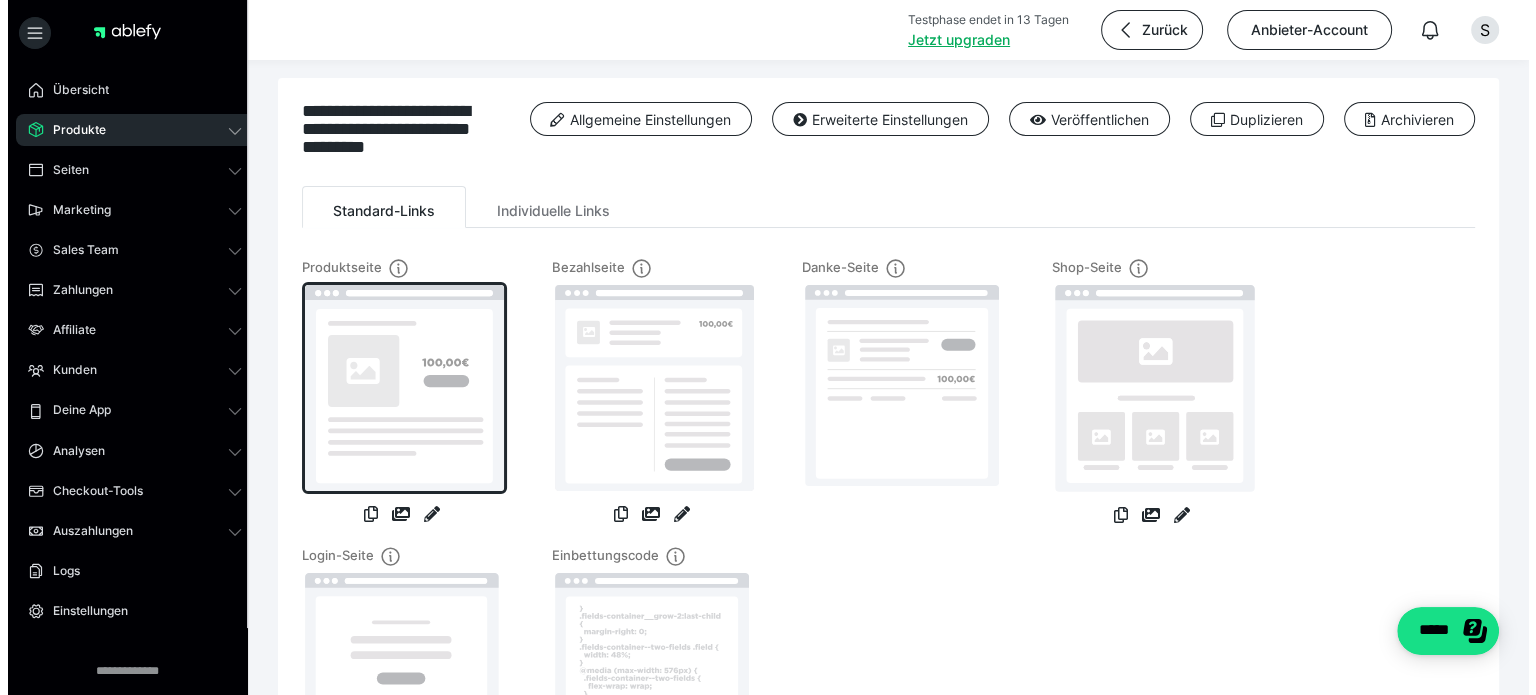 scroll, scrollTop: 0, scrollLeft: 0, axis: both 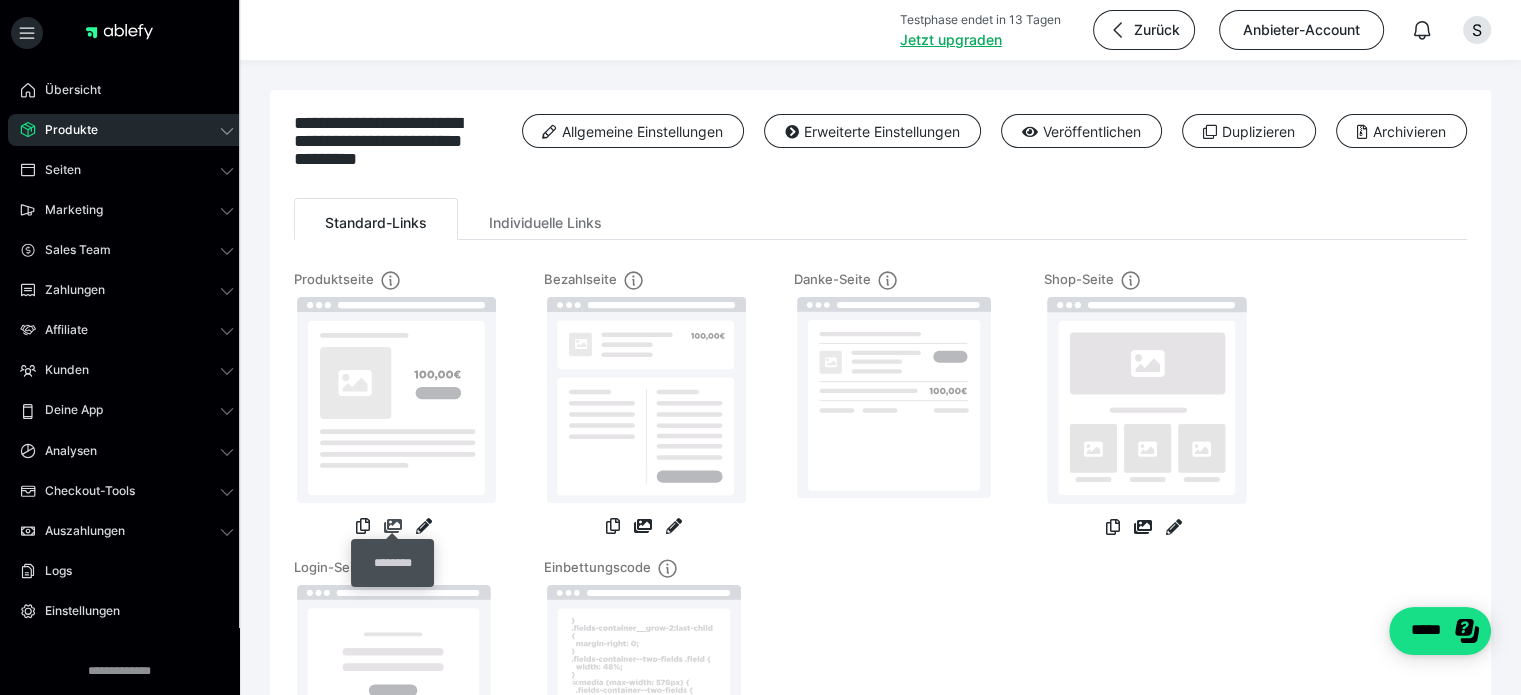 click at bounding box center [393, 526] 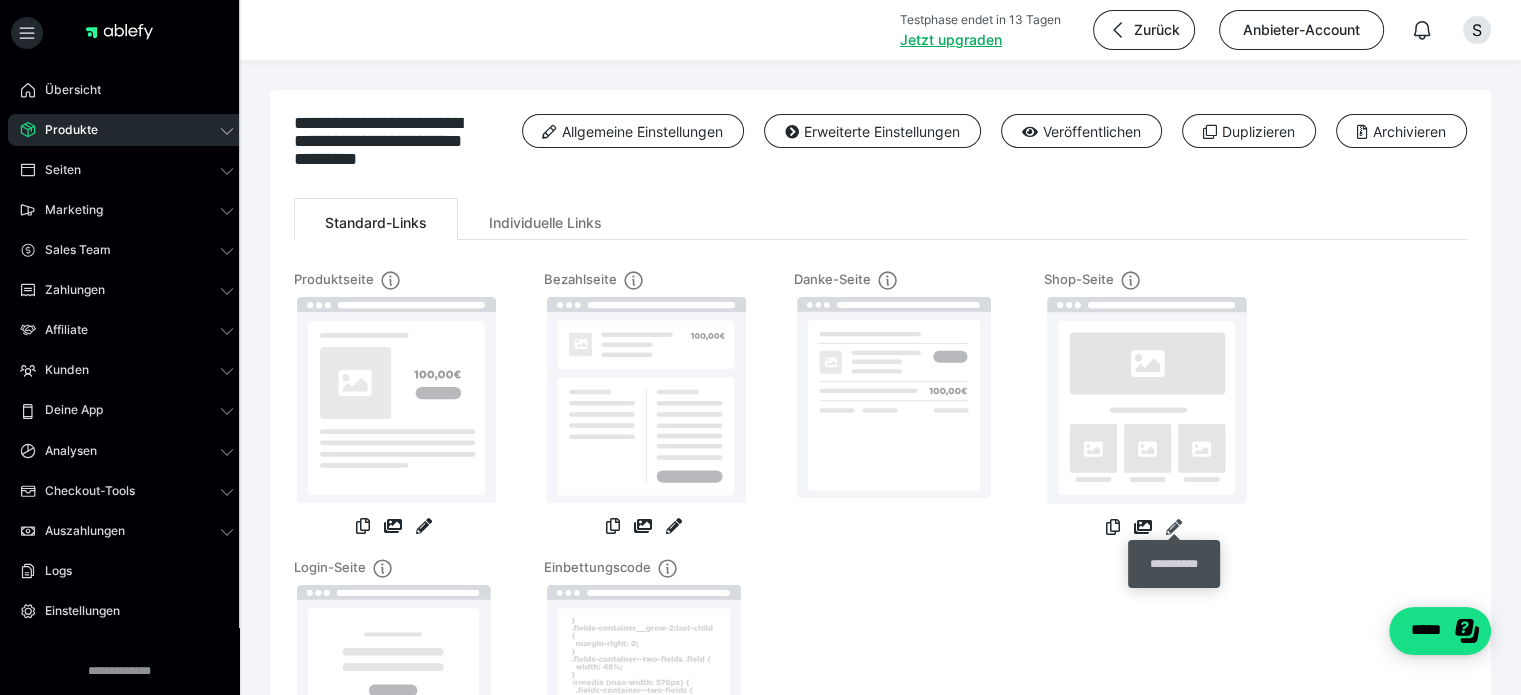 click at bounding box center (1174, 527) 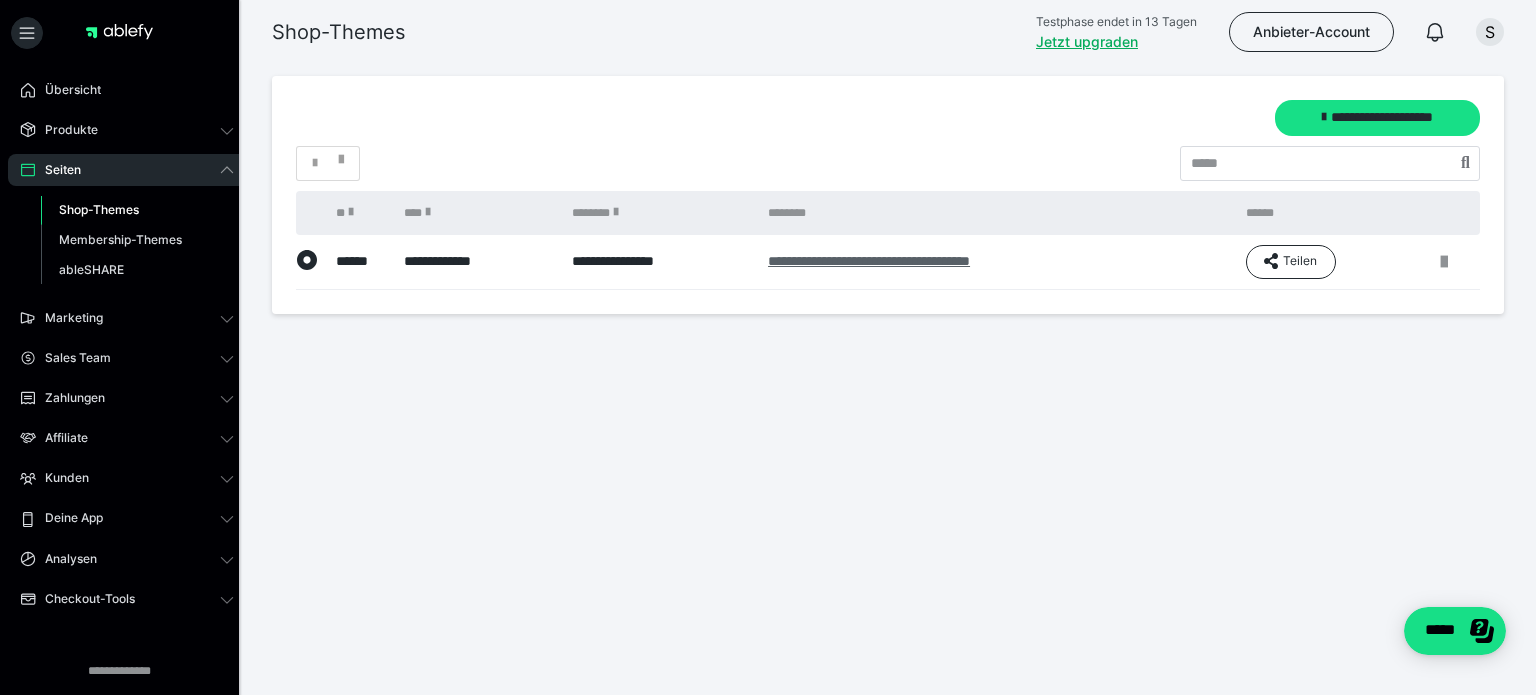 click on "**********" at bounding box center (869, 261) 